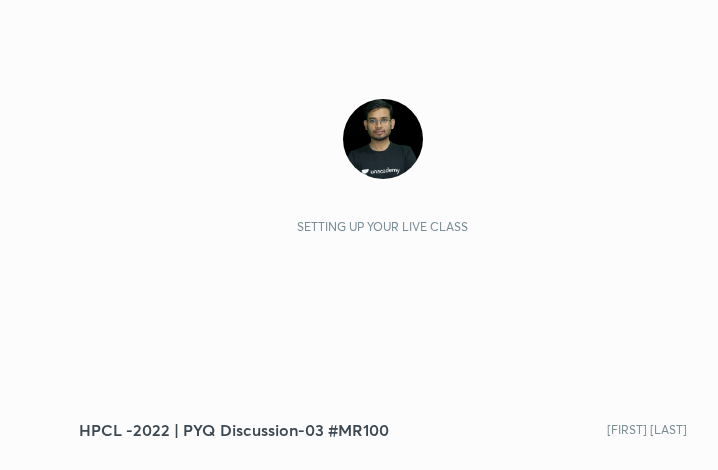 scroll, scrollTop: 0, scrollLeft: 0, axis: both 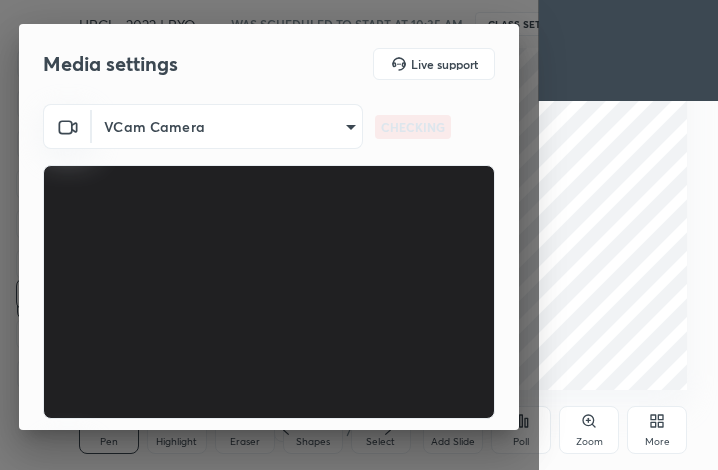 click on "More" at bounding box center (657, 442) 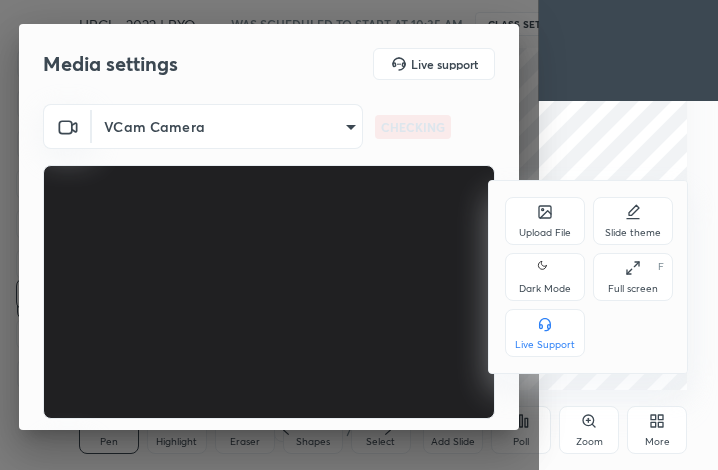 click on "Full screen" at bounding box center (633, 289) 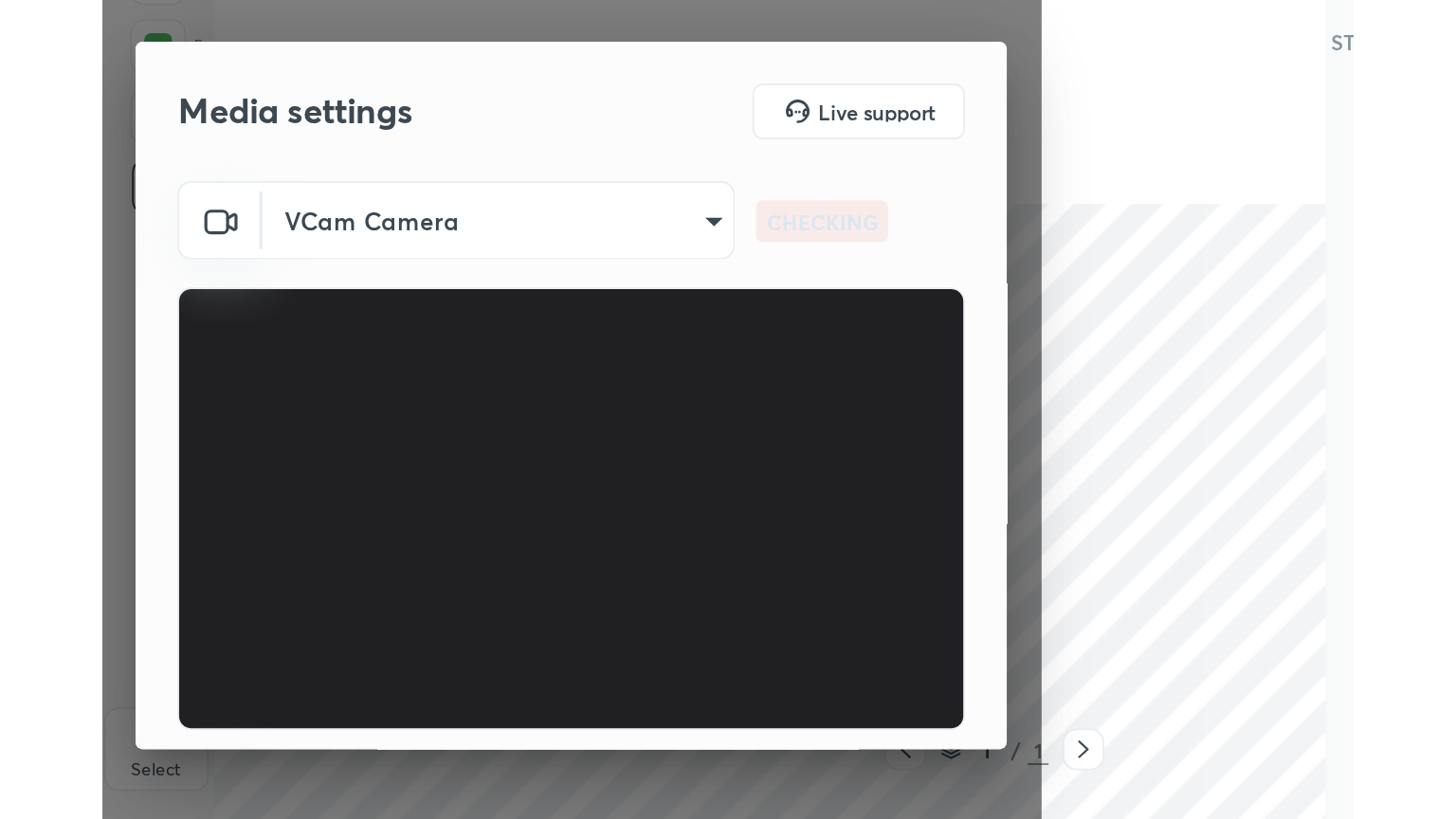 scroll, scrollTop: 94094, scrollLeft: 93428, axis: both 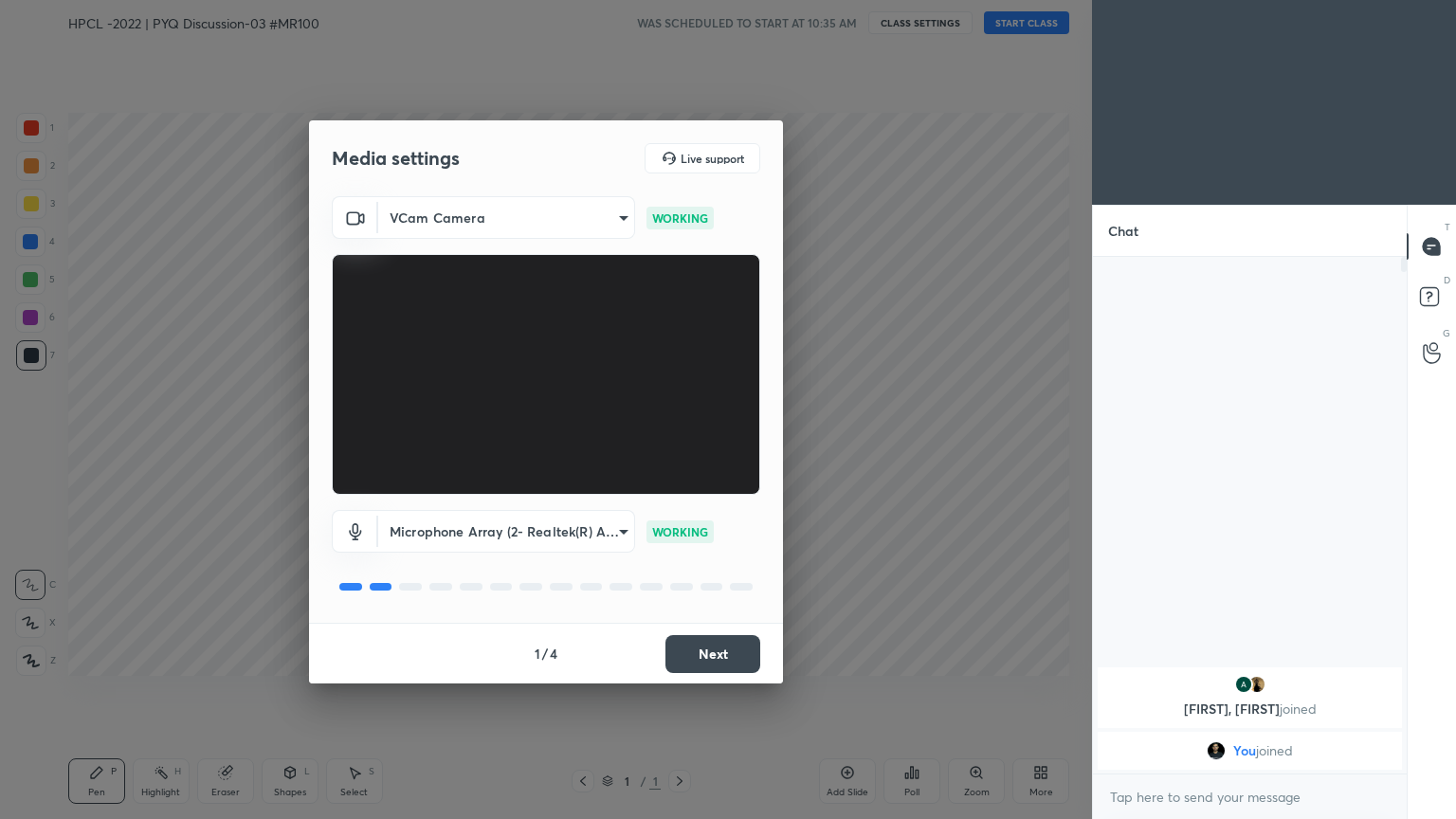 click on "Next" at bounding box center [713, 654] 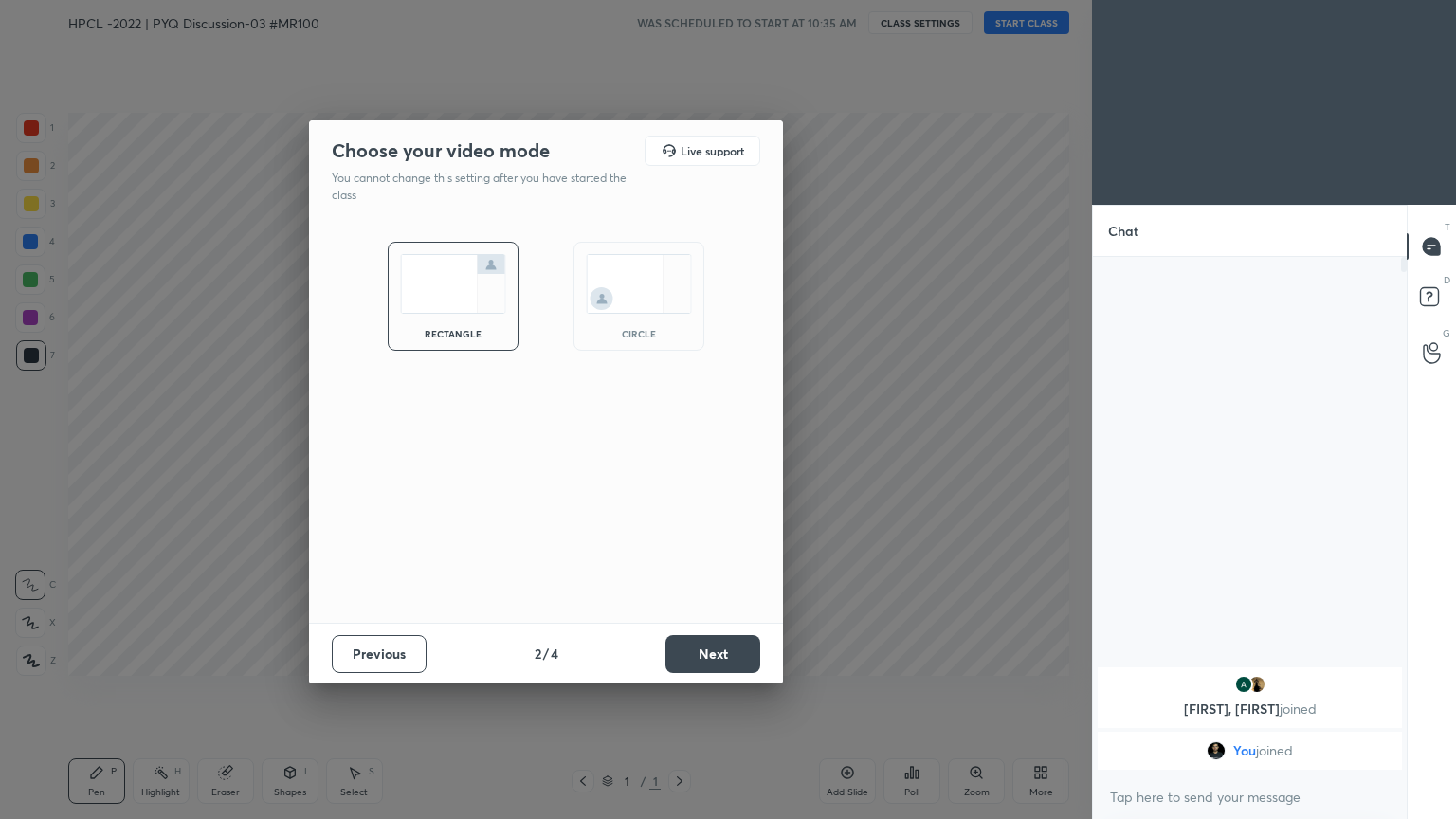 click on "Next" at bounding box center (713, 654) 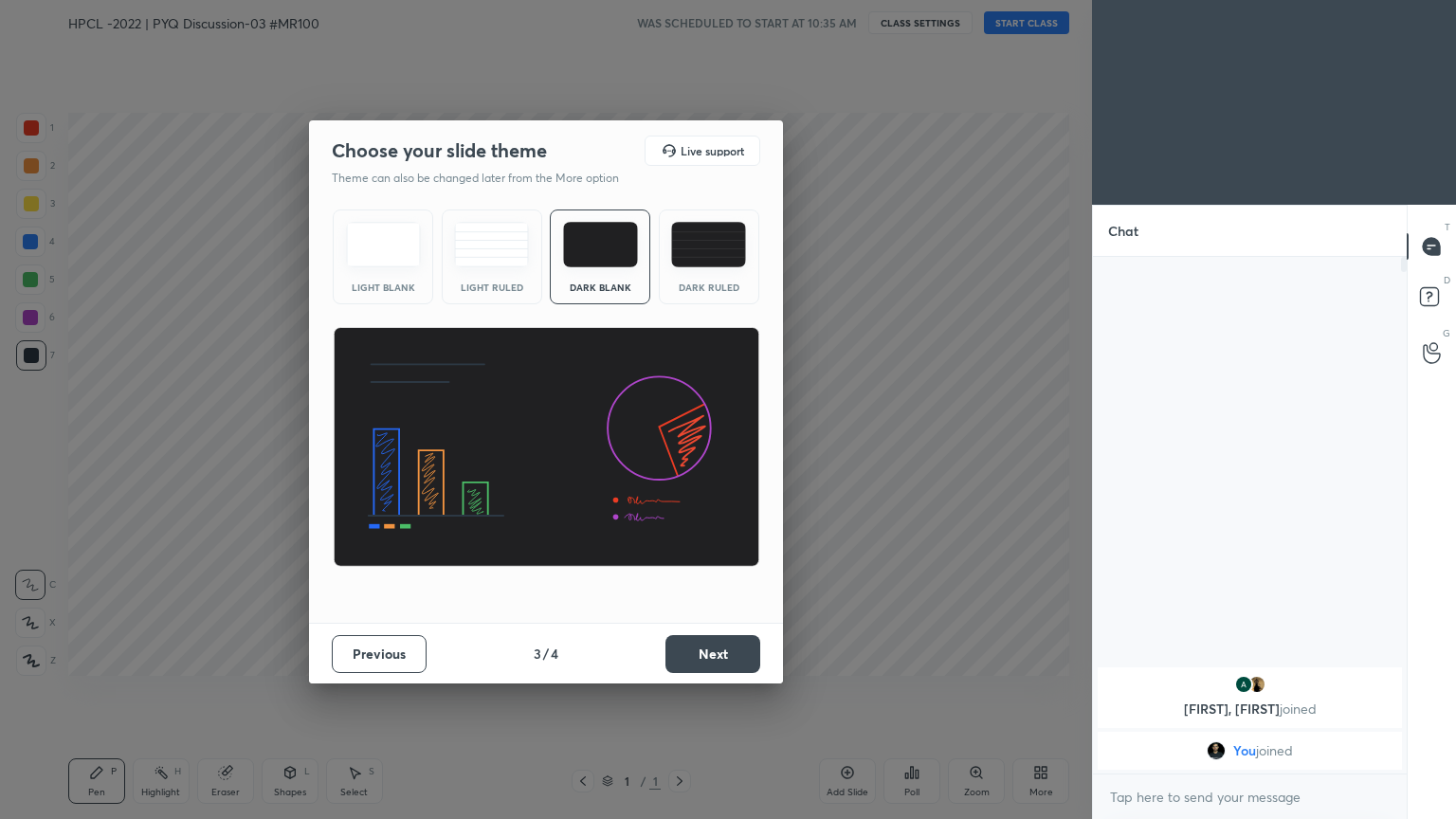 click on "Next" at bounding box center [713, 654] 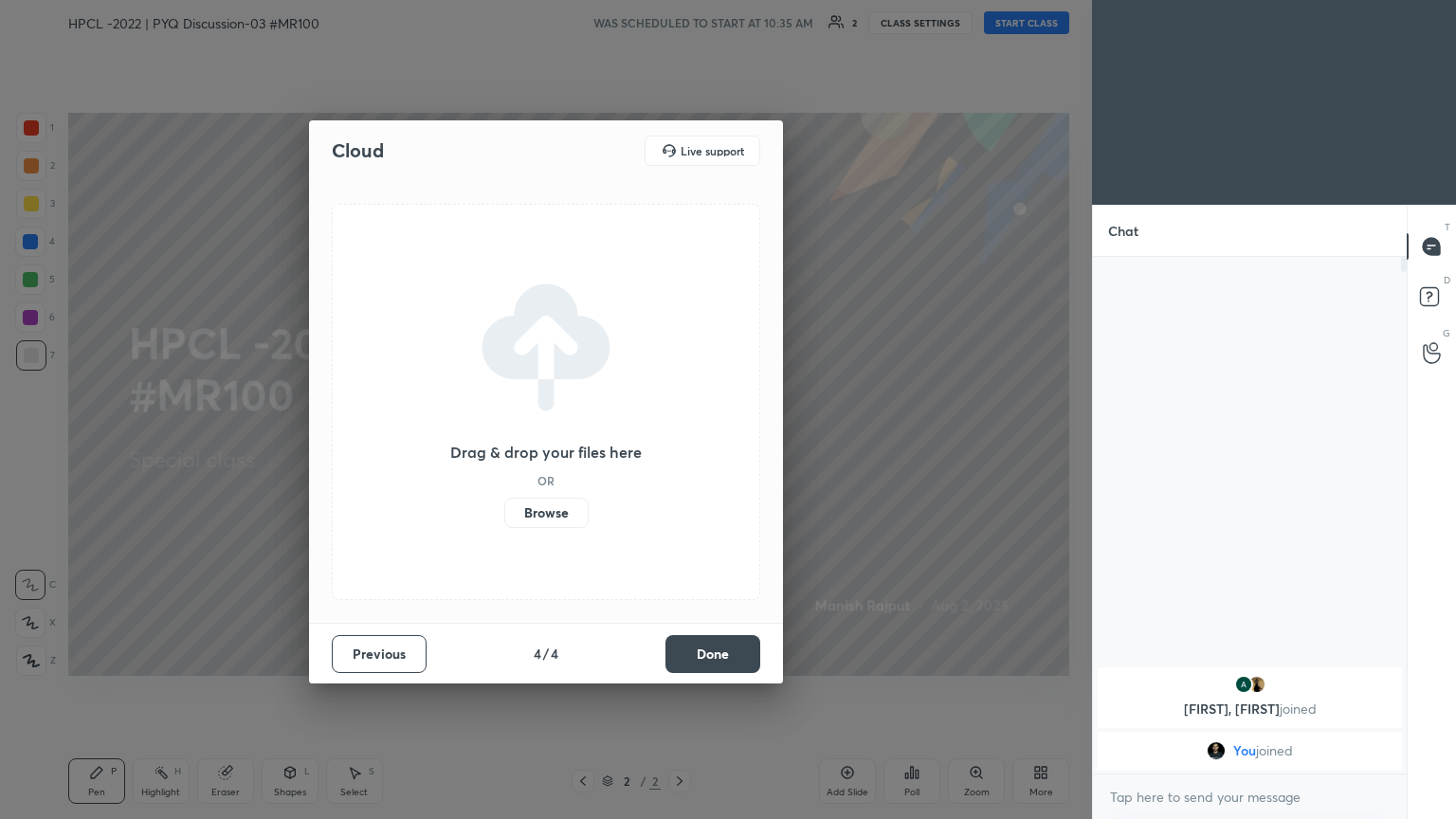 click on "Done" at bounding box center (713, 654) 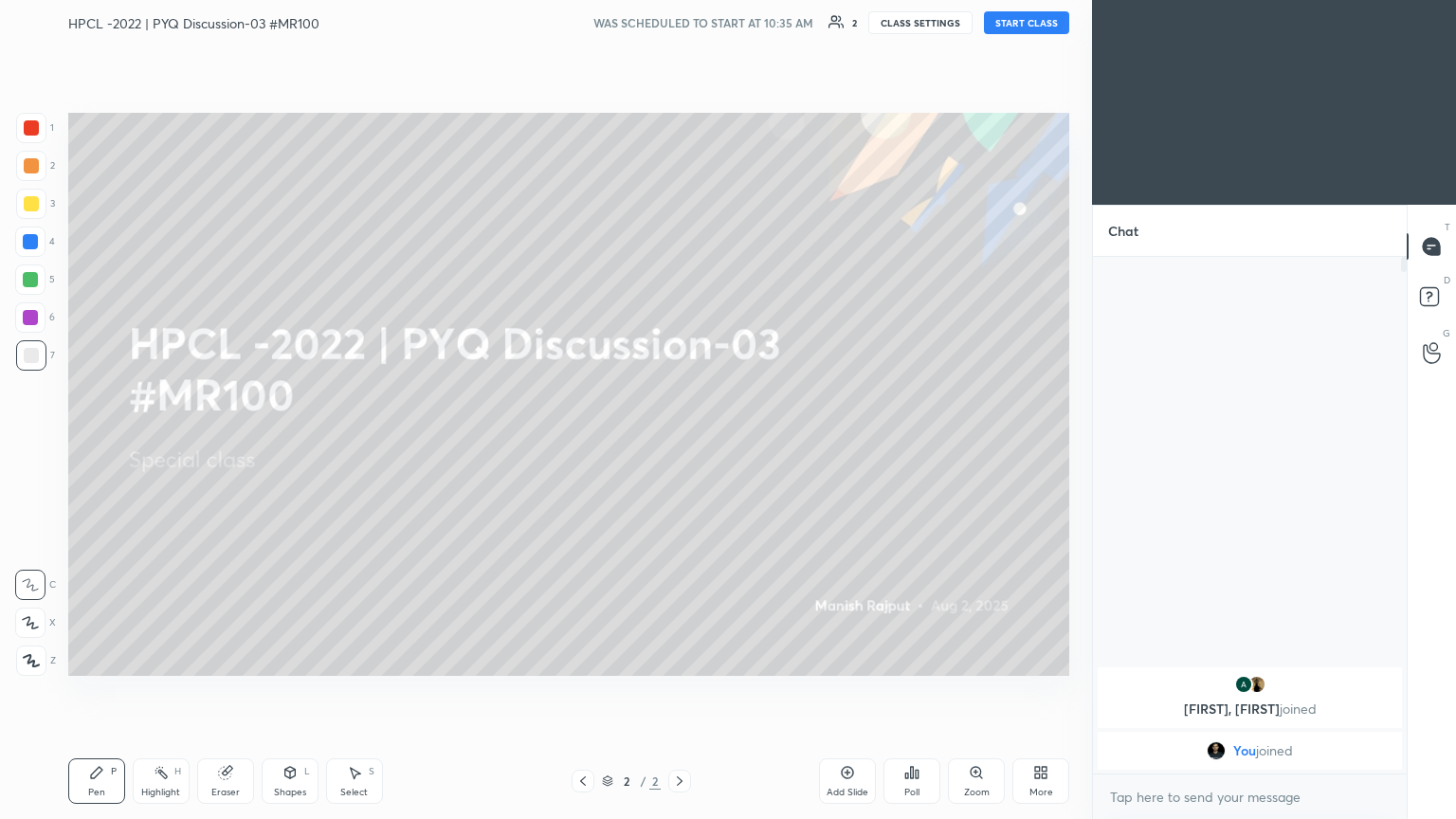 click on "START CLASS" at bounding box center [1027, 23] 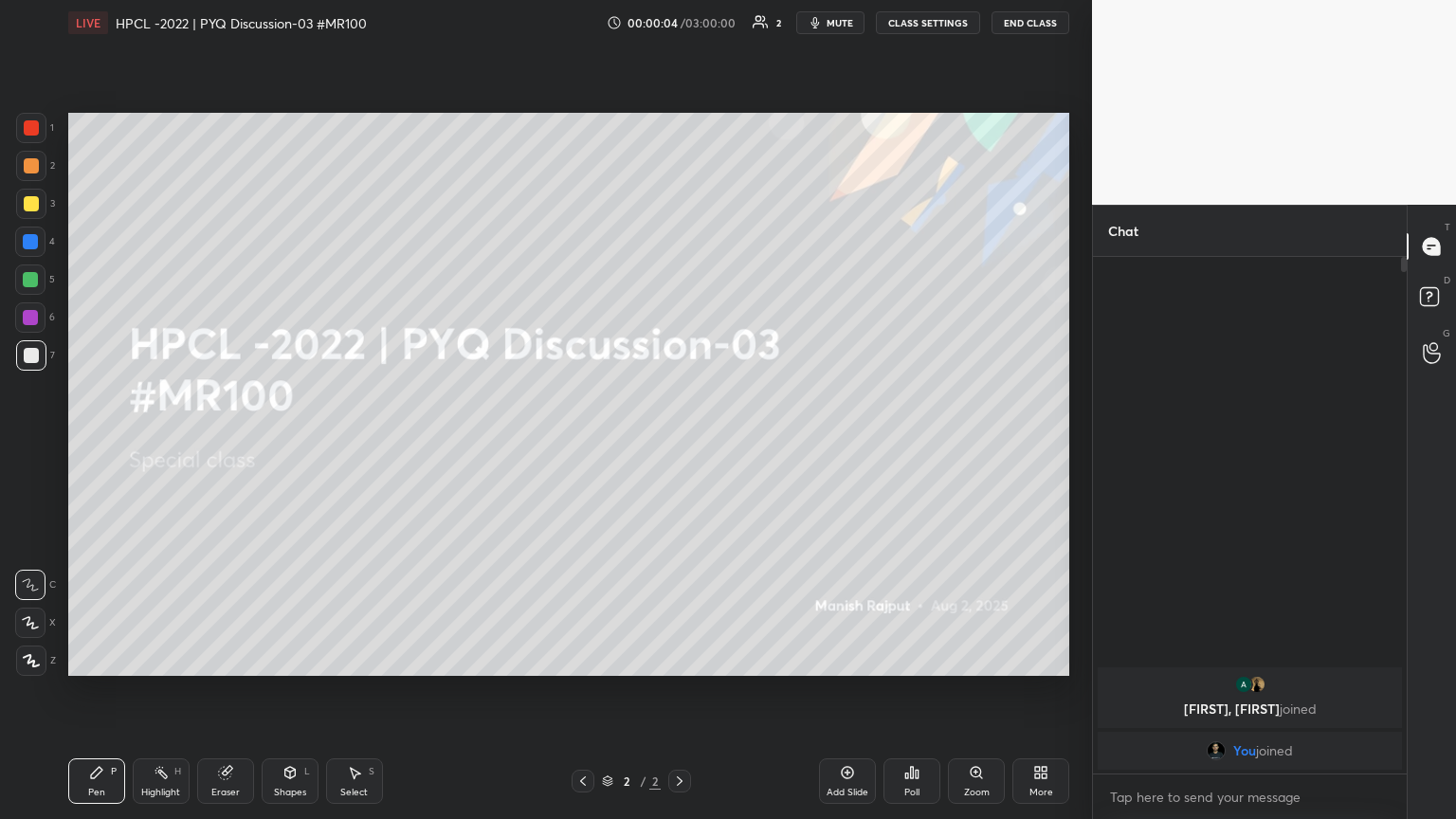 click 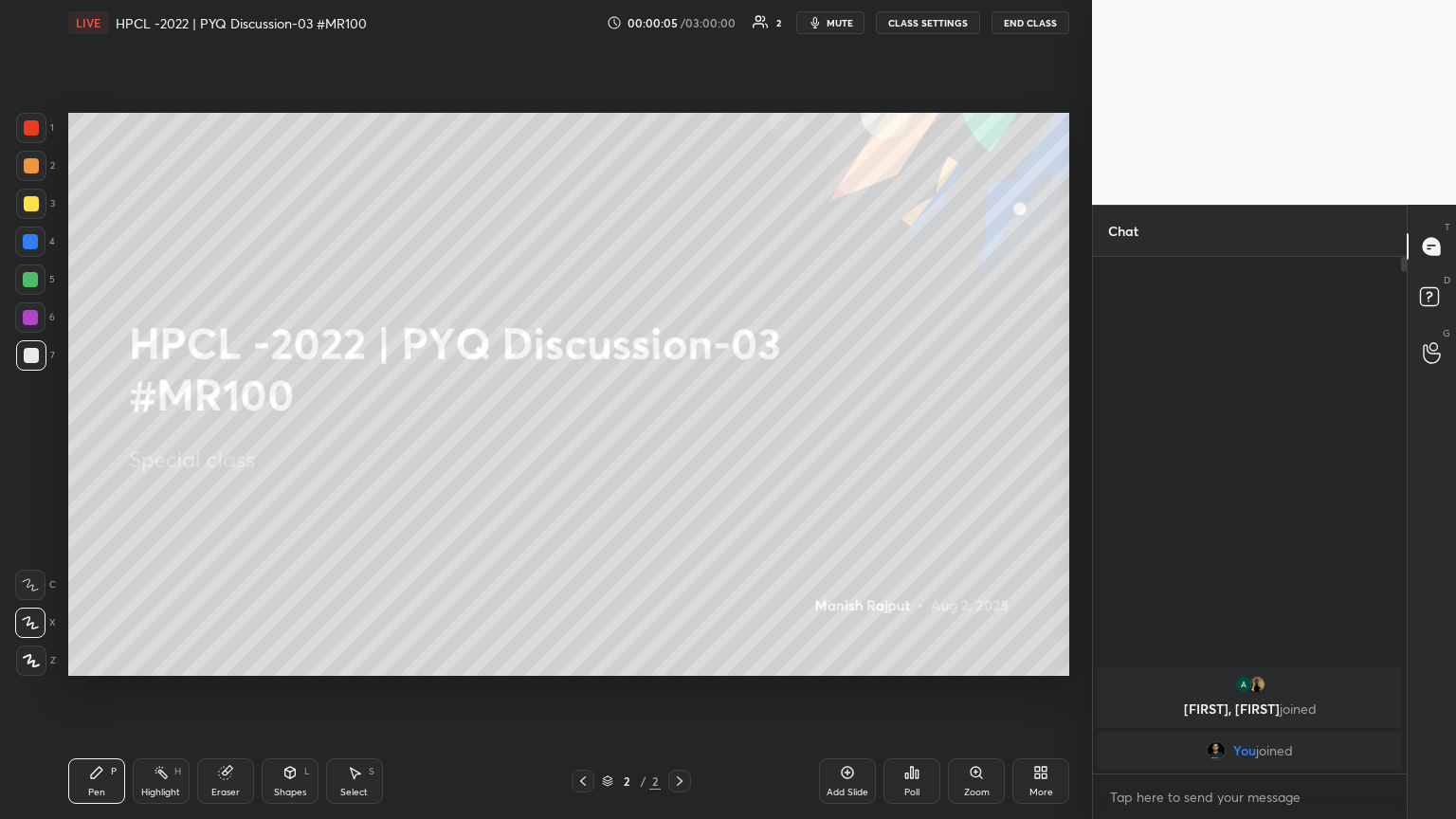 click 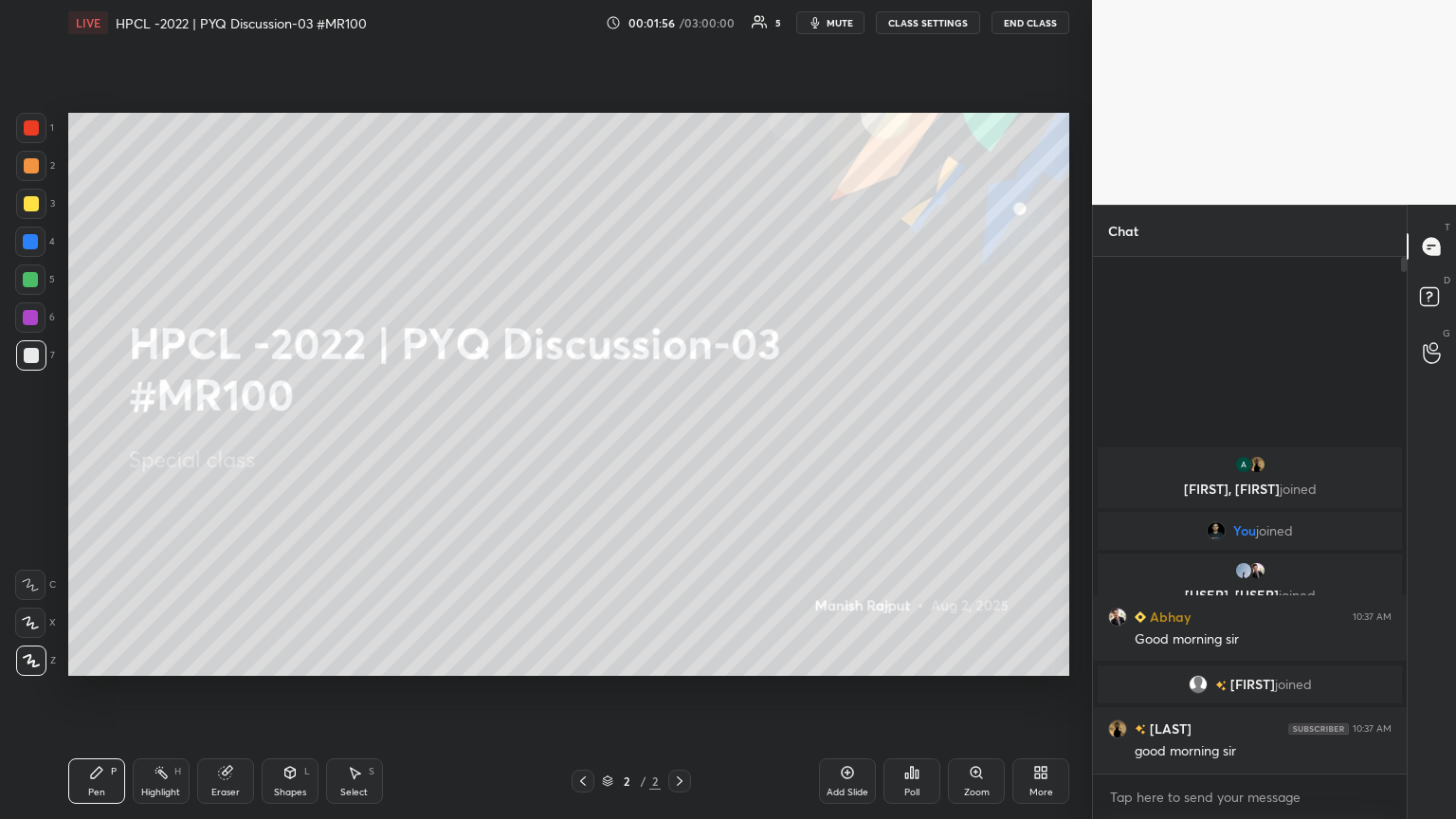 click at bounding box center (31, 204) 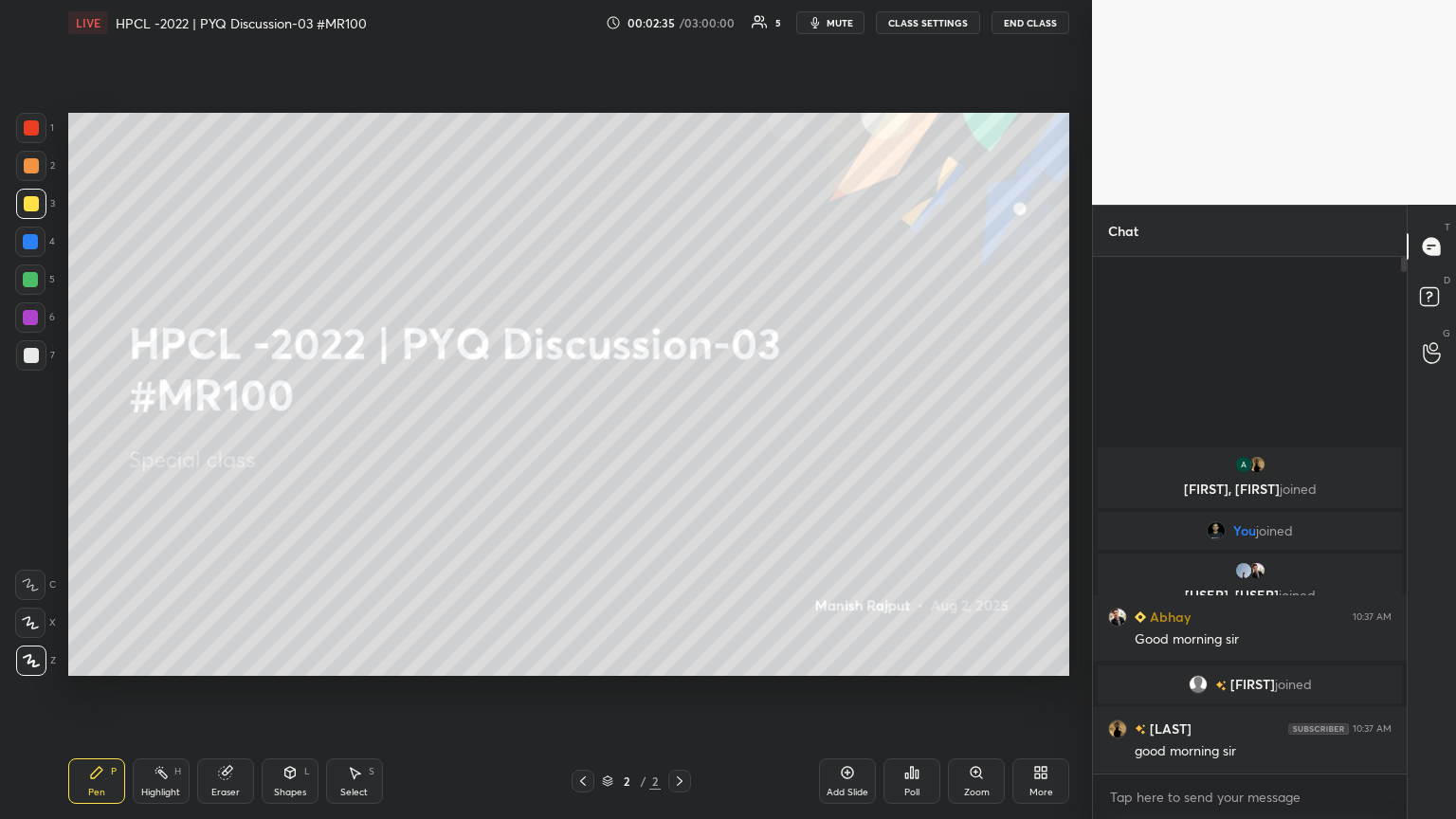 click at bounding box center (30, 318) 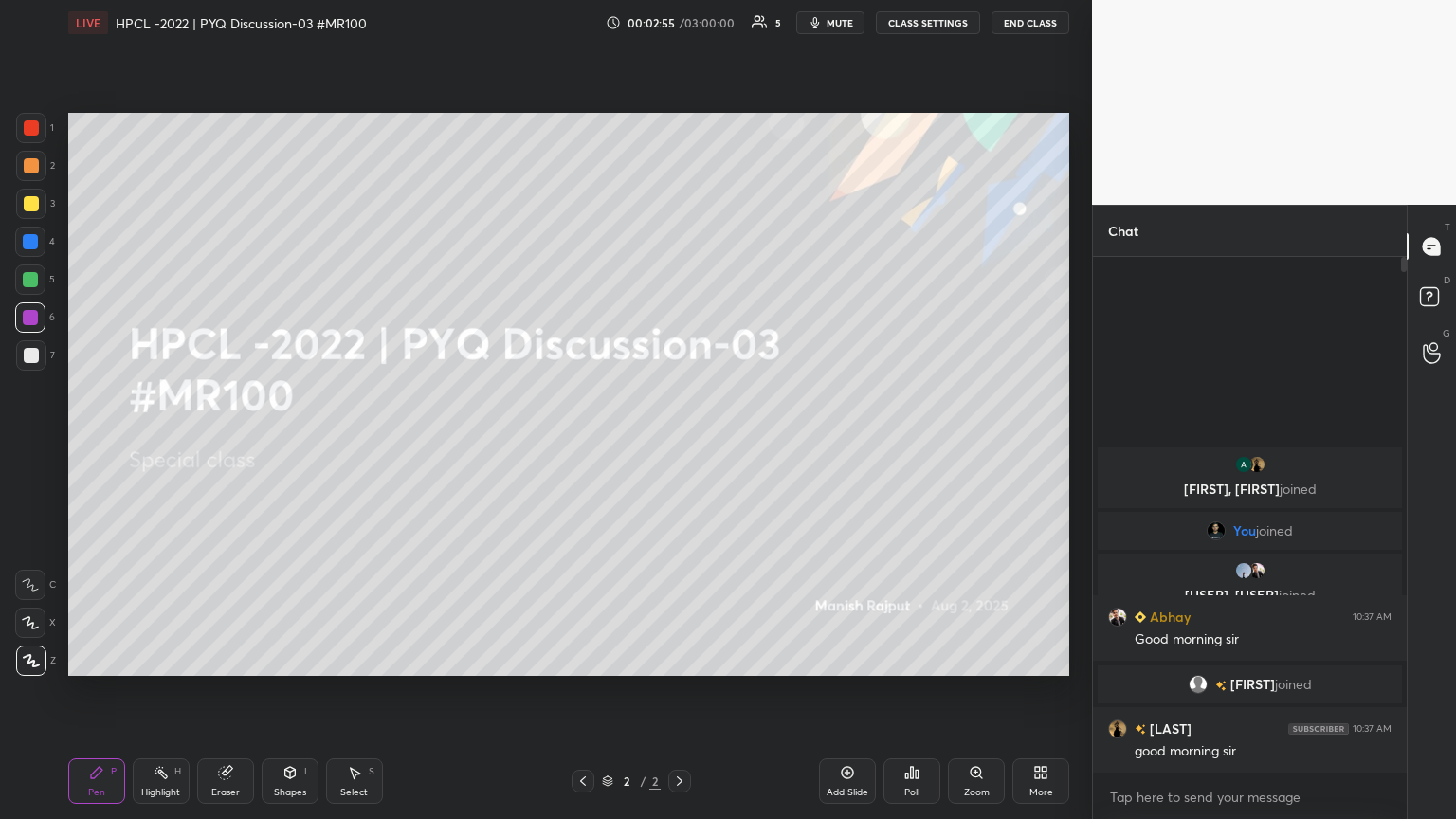 click 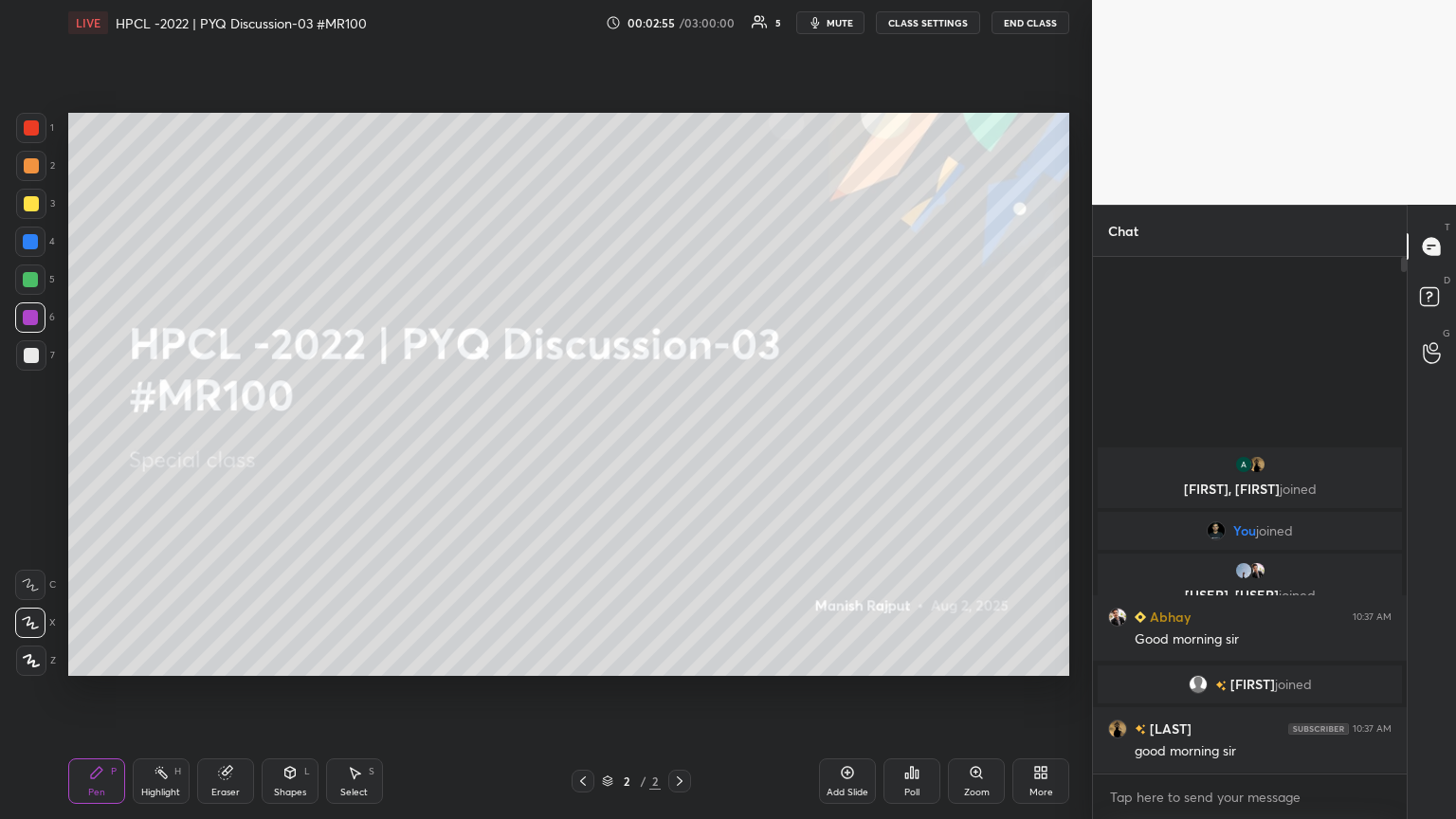 click on "Z" at bounding box center (36, 657) 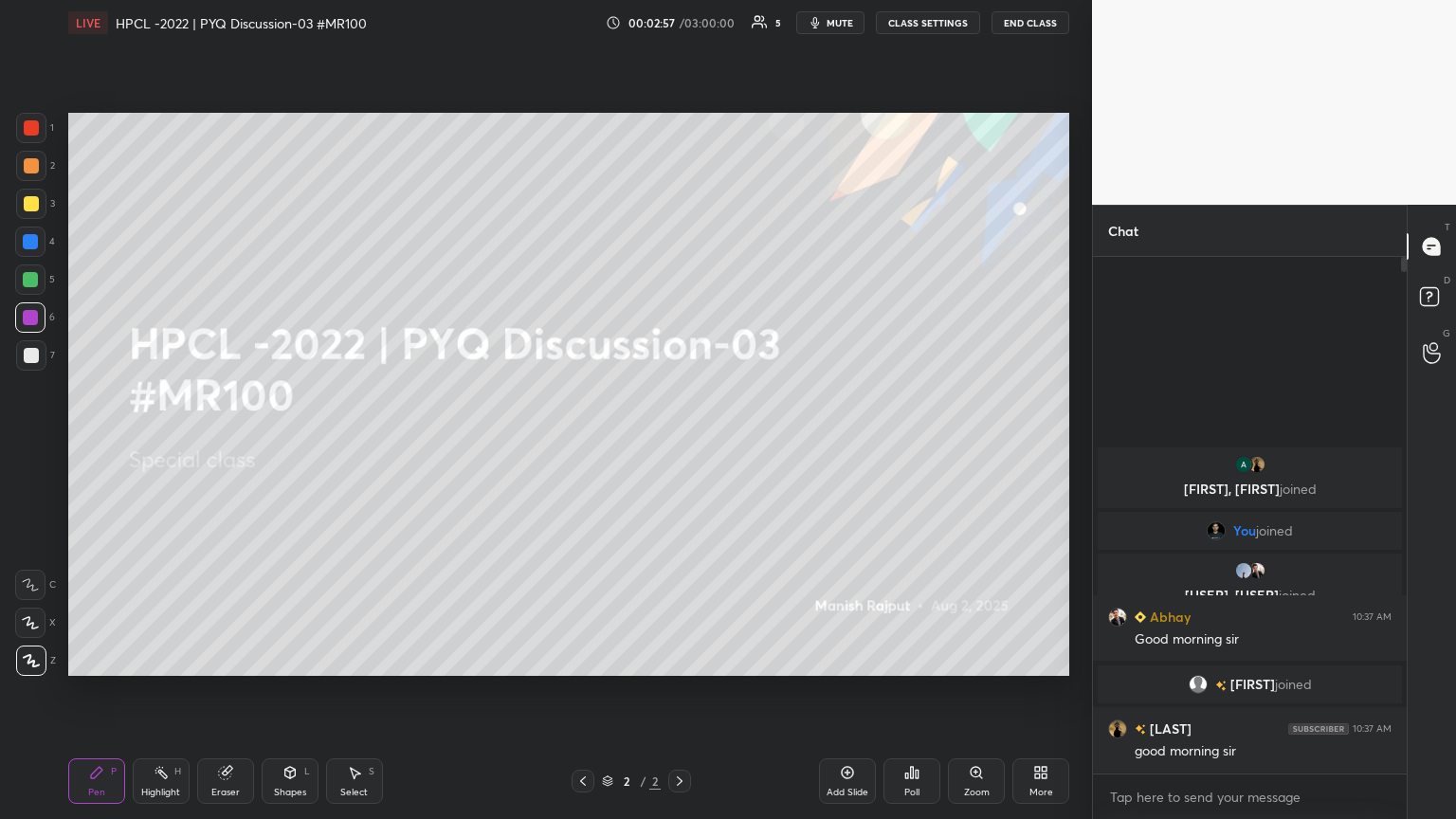 click at bounding box center [31, 204] 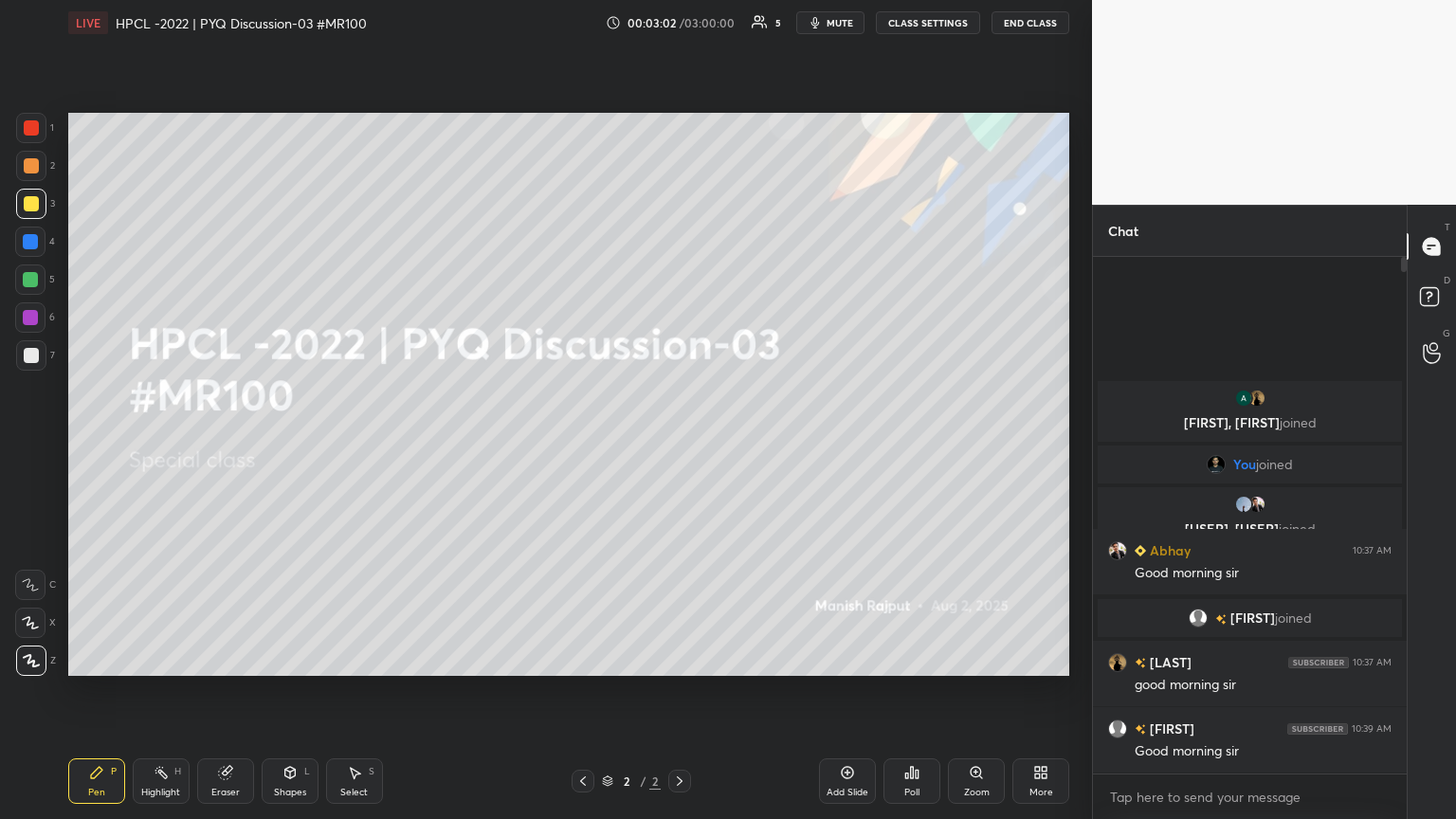 click on "More" at bounding box center (1041, 792) 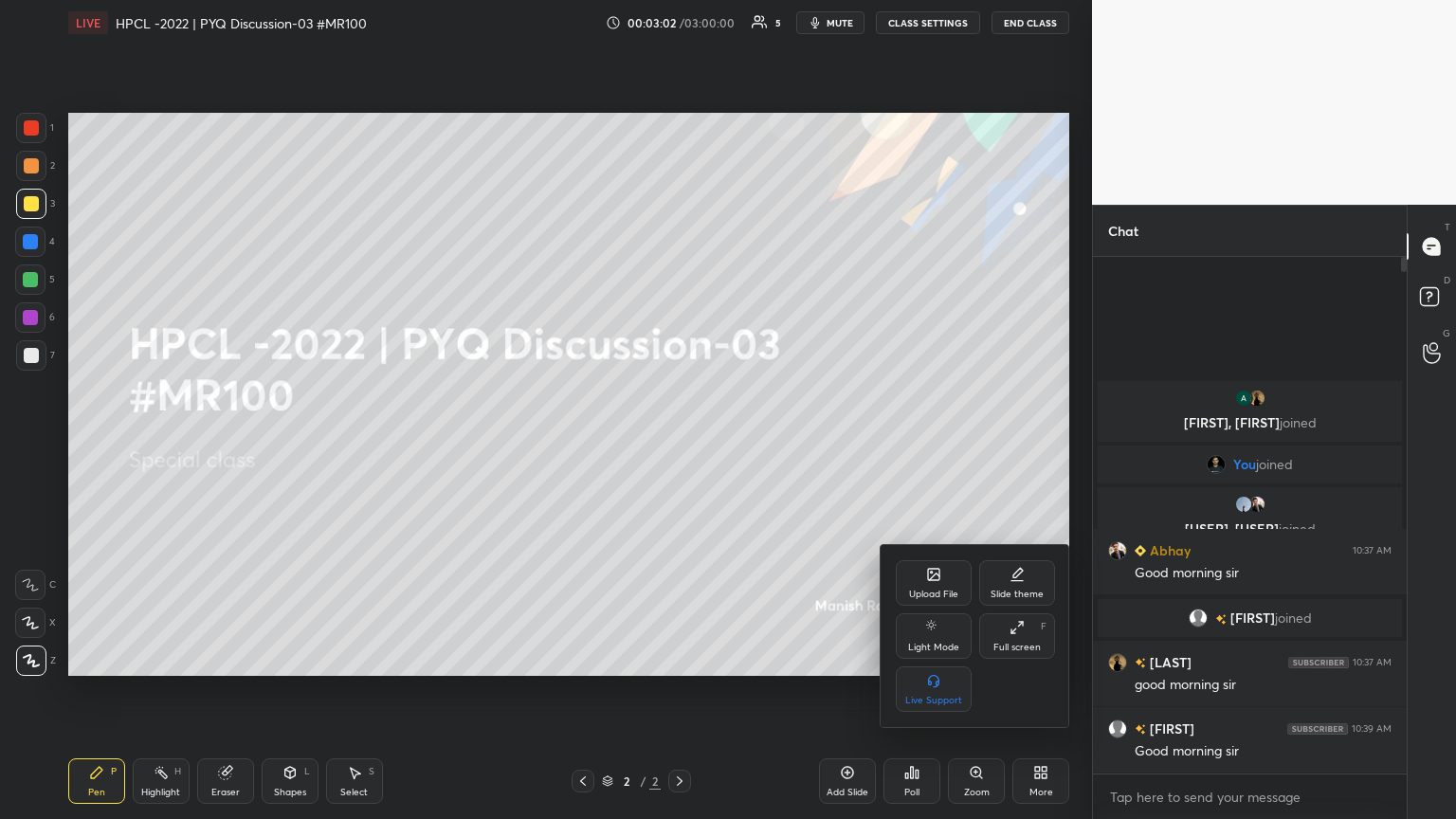 click on "Upload File" at bounding box center [934, 594] 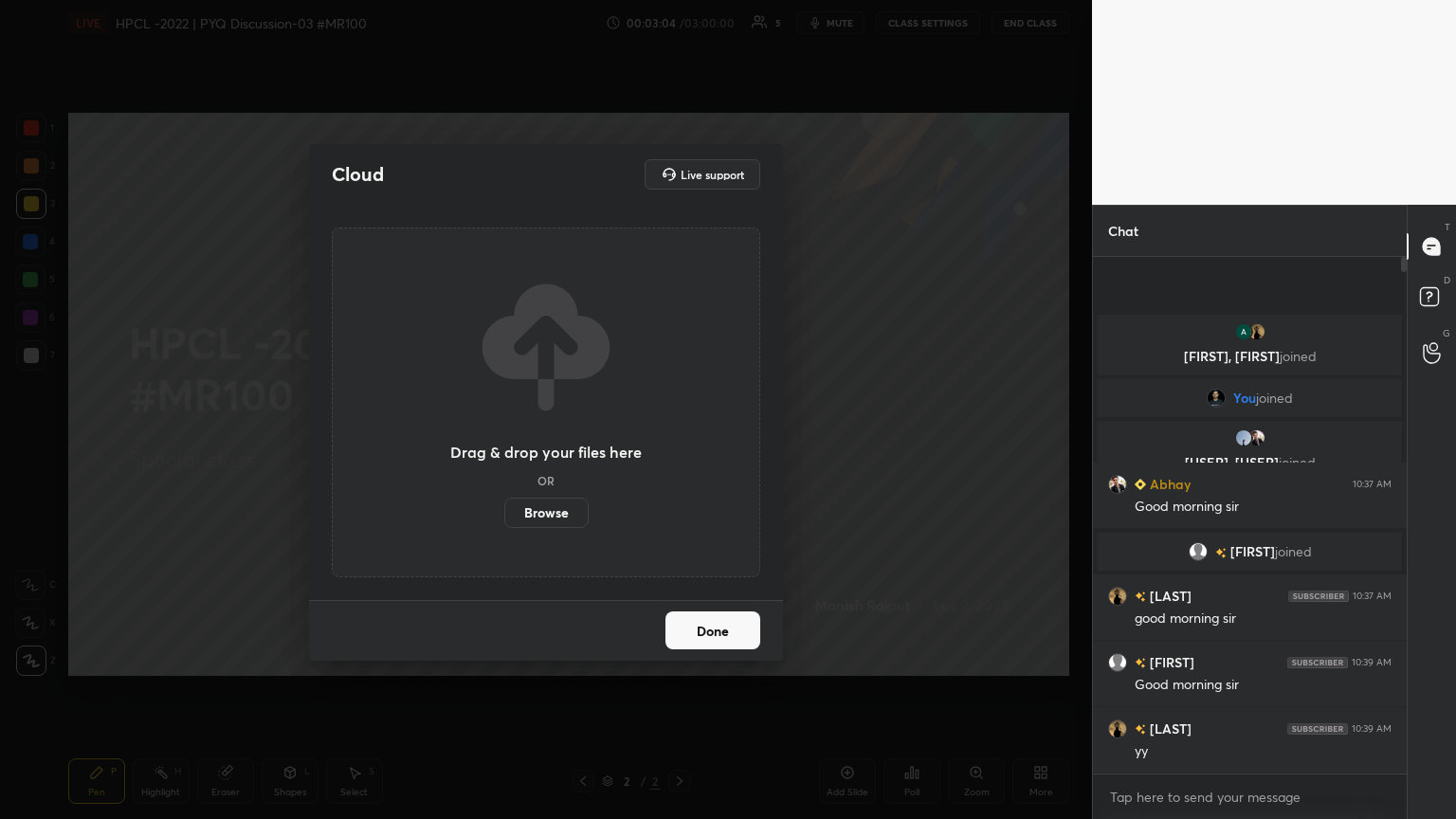 click on "Browse" at bounding box center (546, 513) 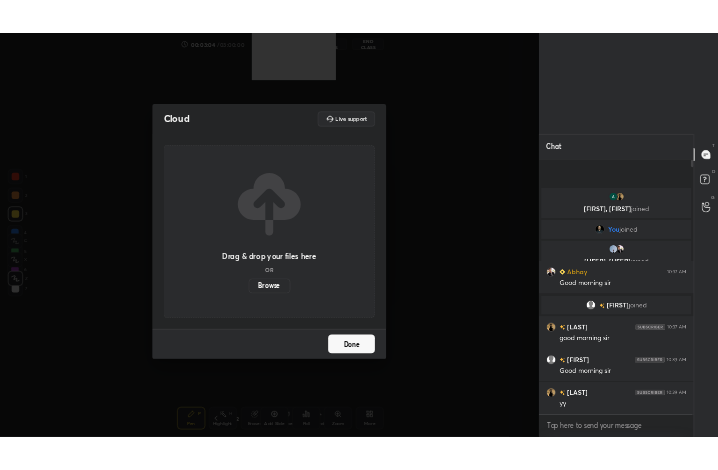scroll, scrollTop: 342, scrollLeft: 458, axis: both 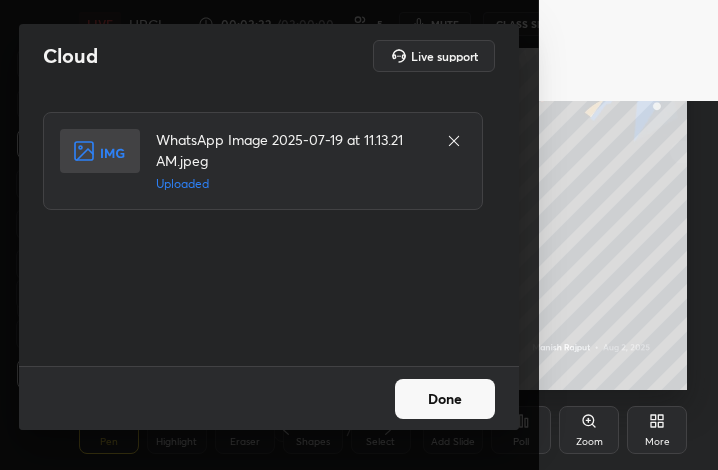 click on "Done" at bounding box center [445, 399] 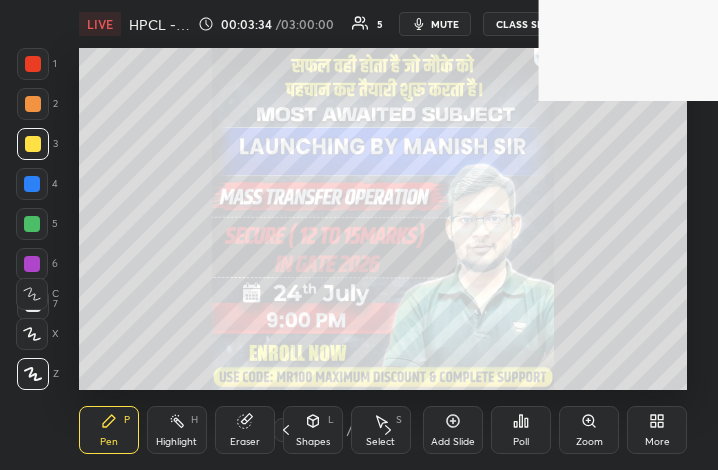 click on "More" at bounding box center (657, 430) 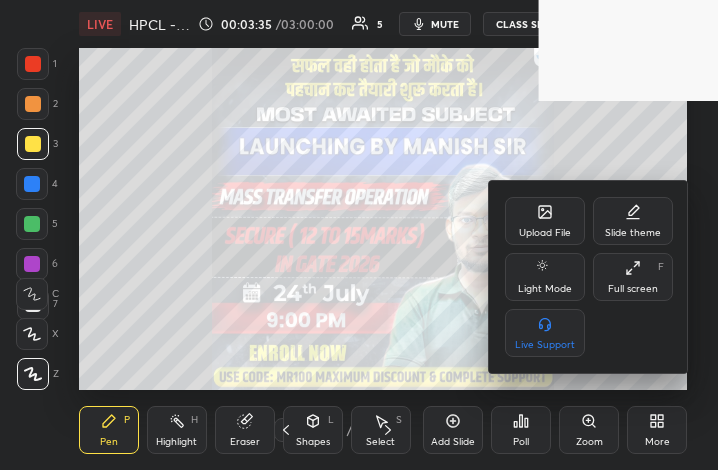 click on "Full screen F" at bounding box center [633, 277] 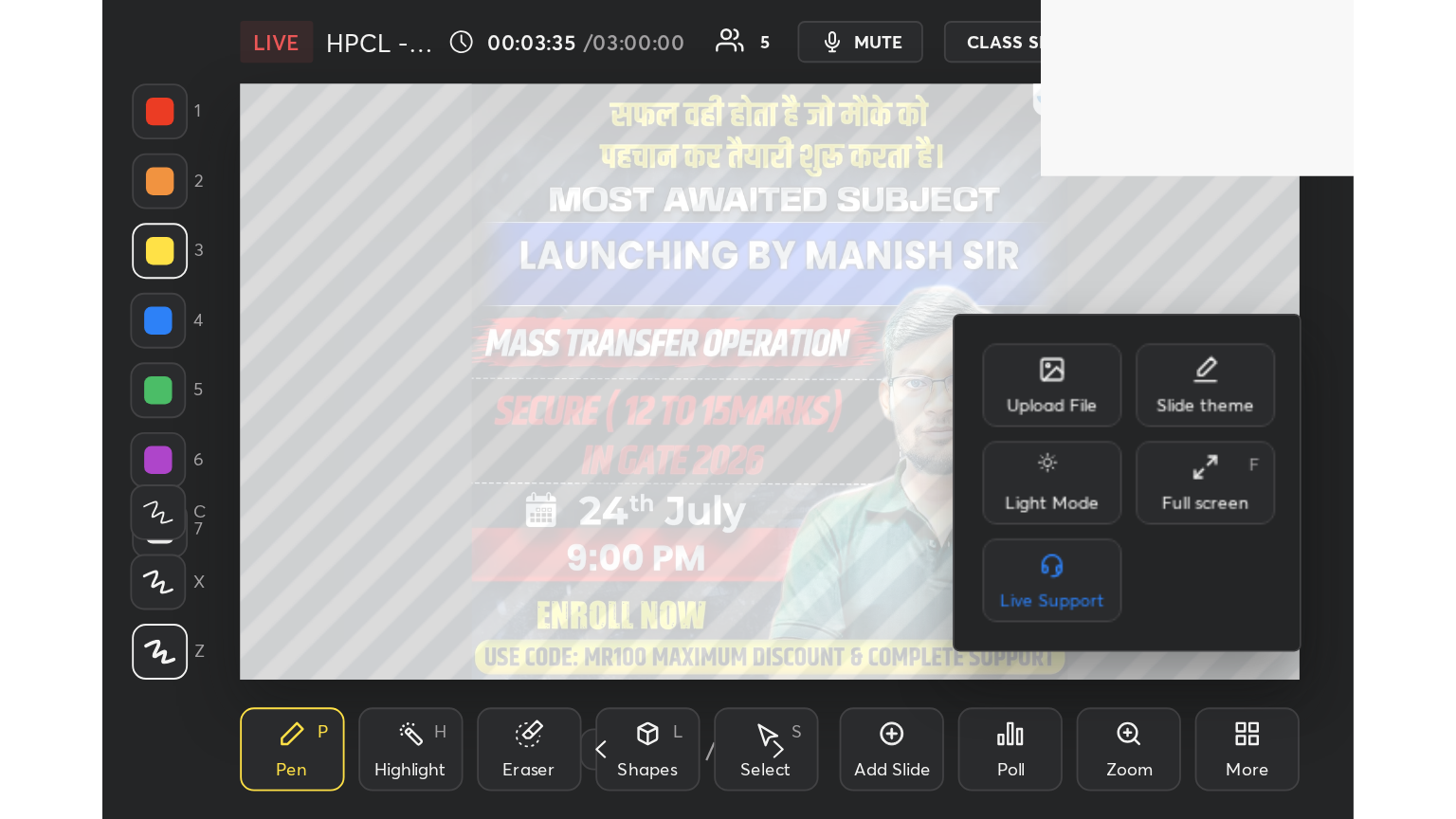 scroll, scrollTop: 94094, scrollLeft: 93416, axis: both 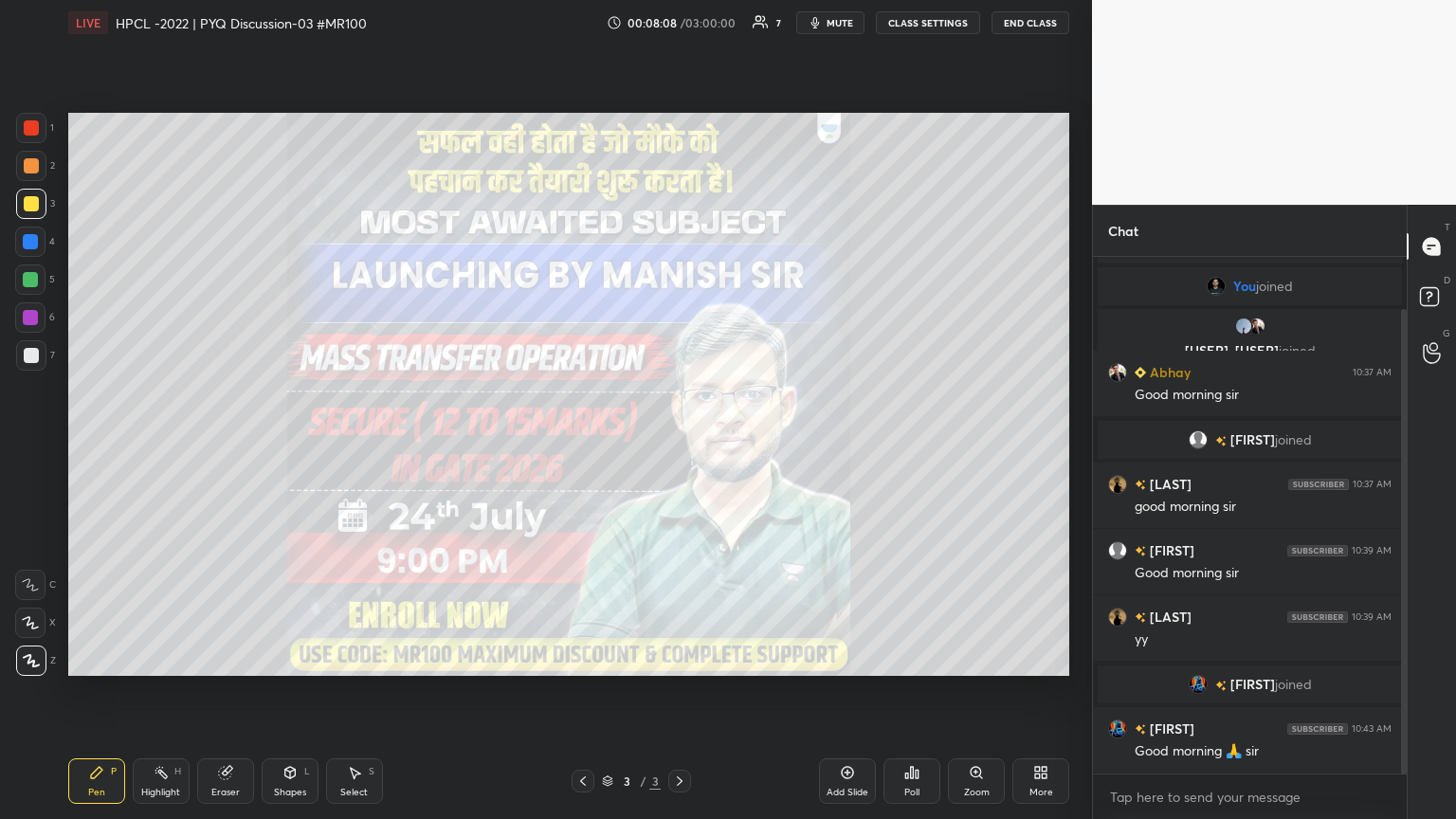 click at bounding box center (31, 204) 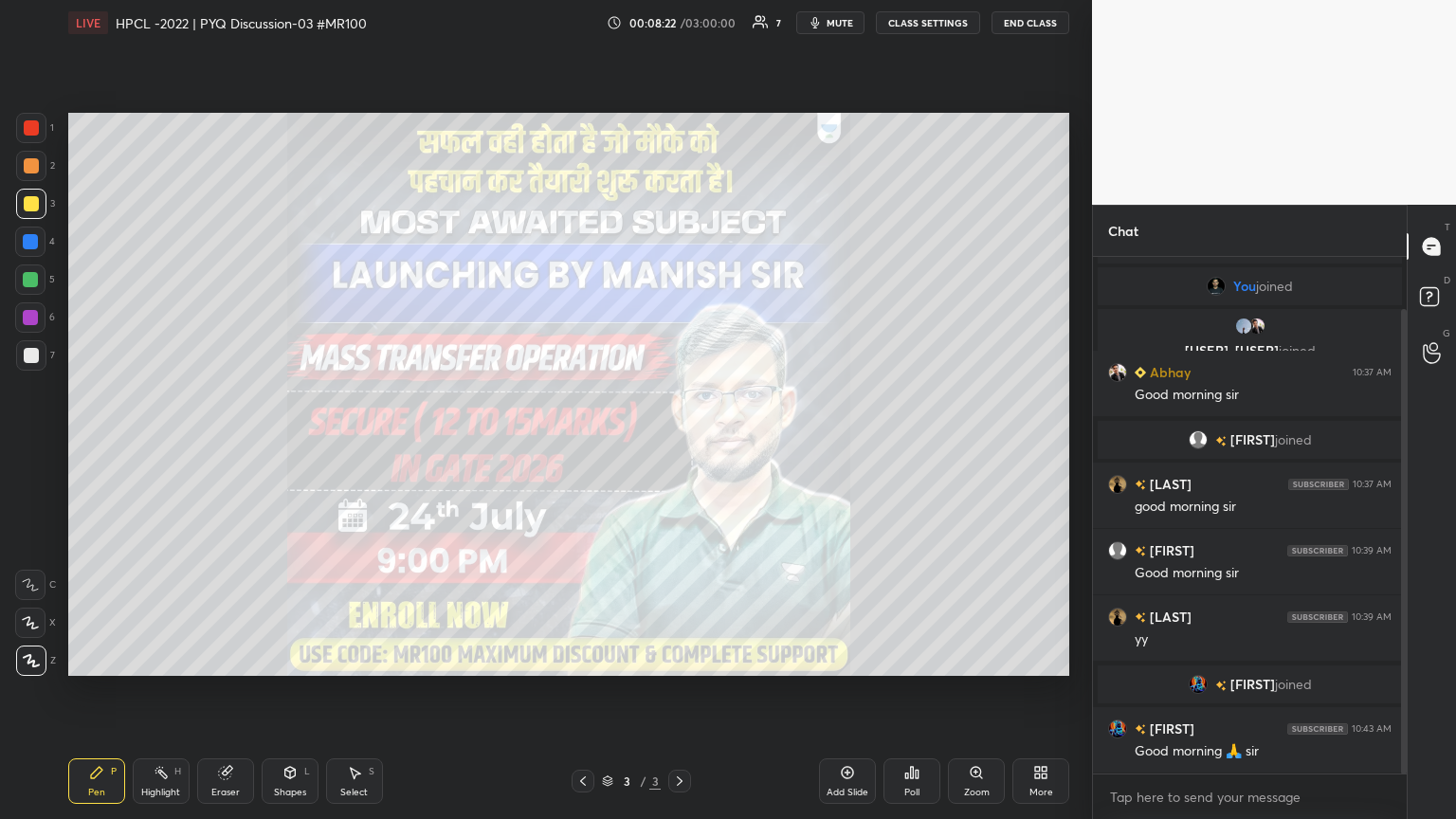 click at bounding box center [31, 128] 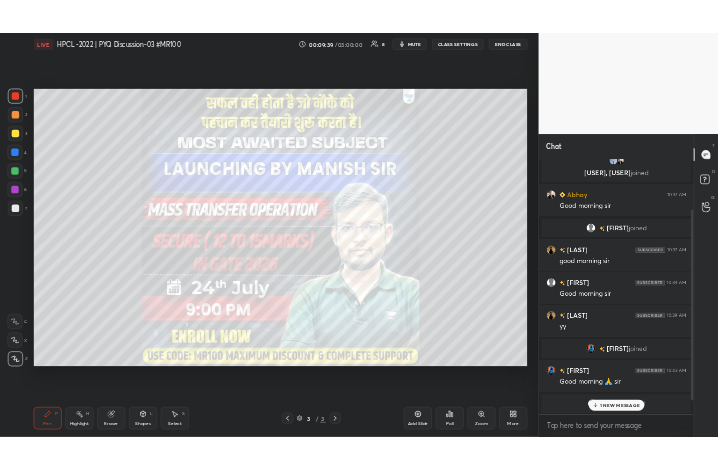 scroll, scrollTop: 203, scrollLeft: 0, axis: vertical 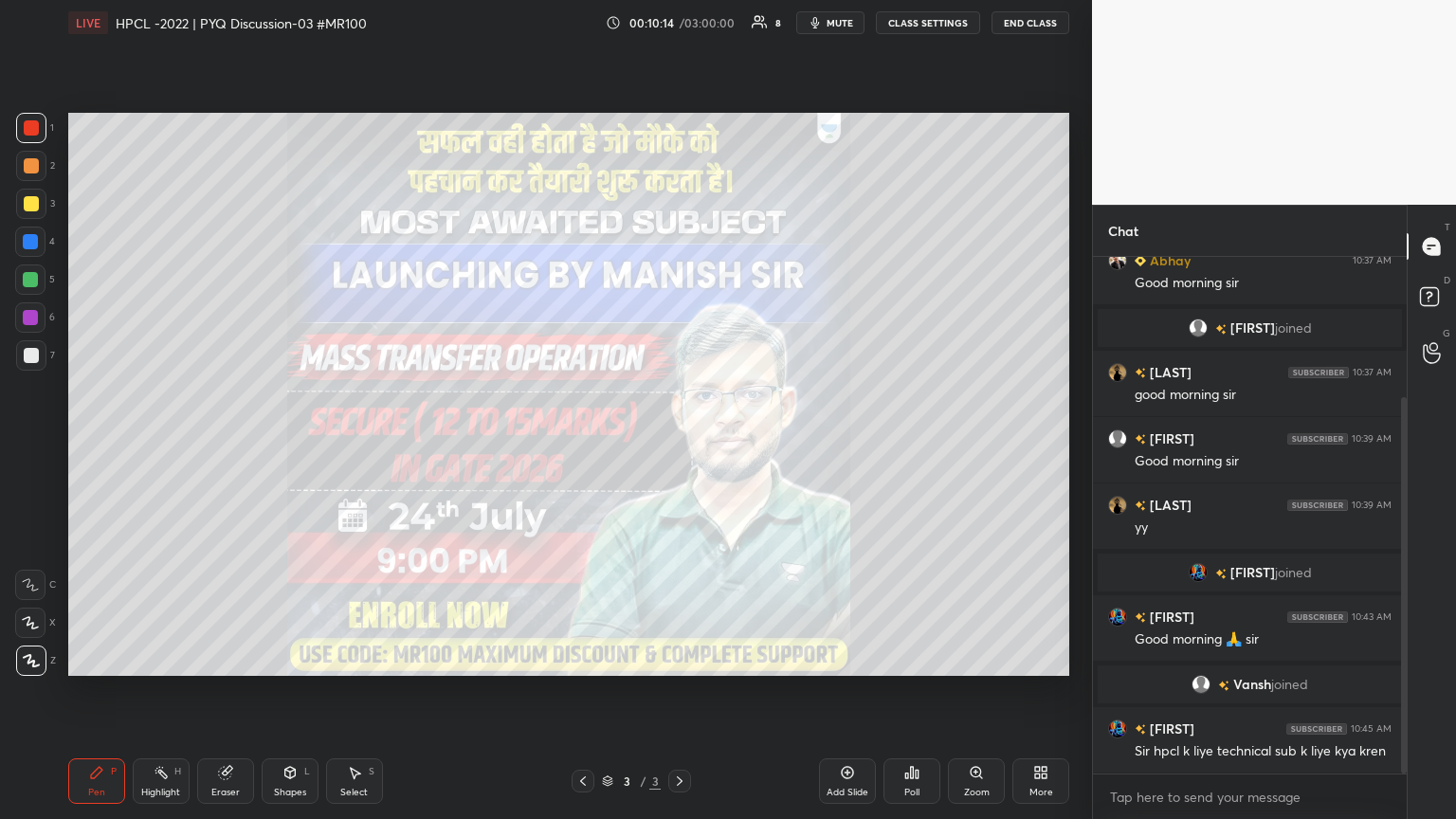 click 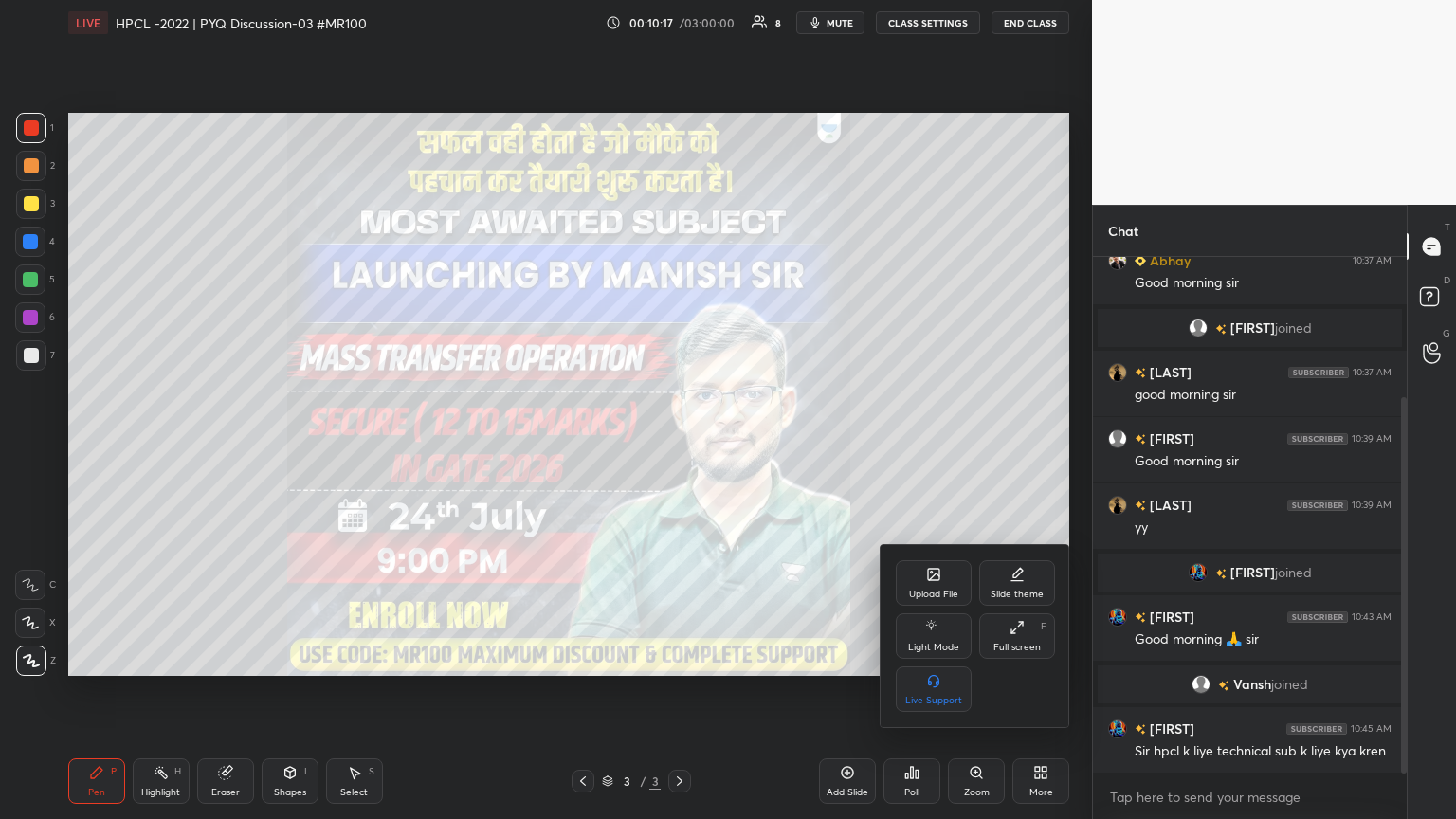 click on "Upload File" at bounding box center (934, 583) 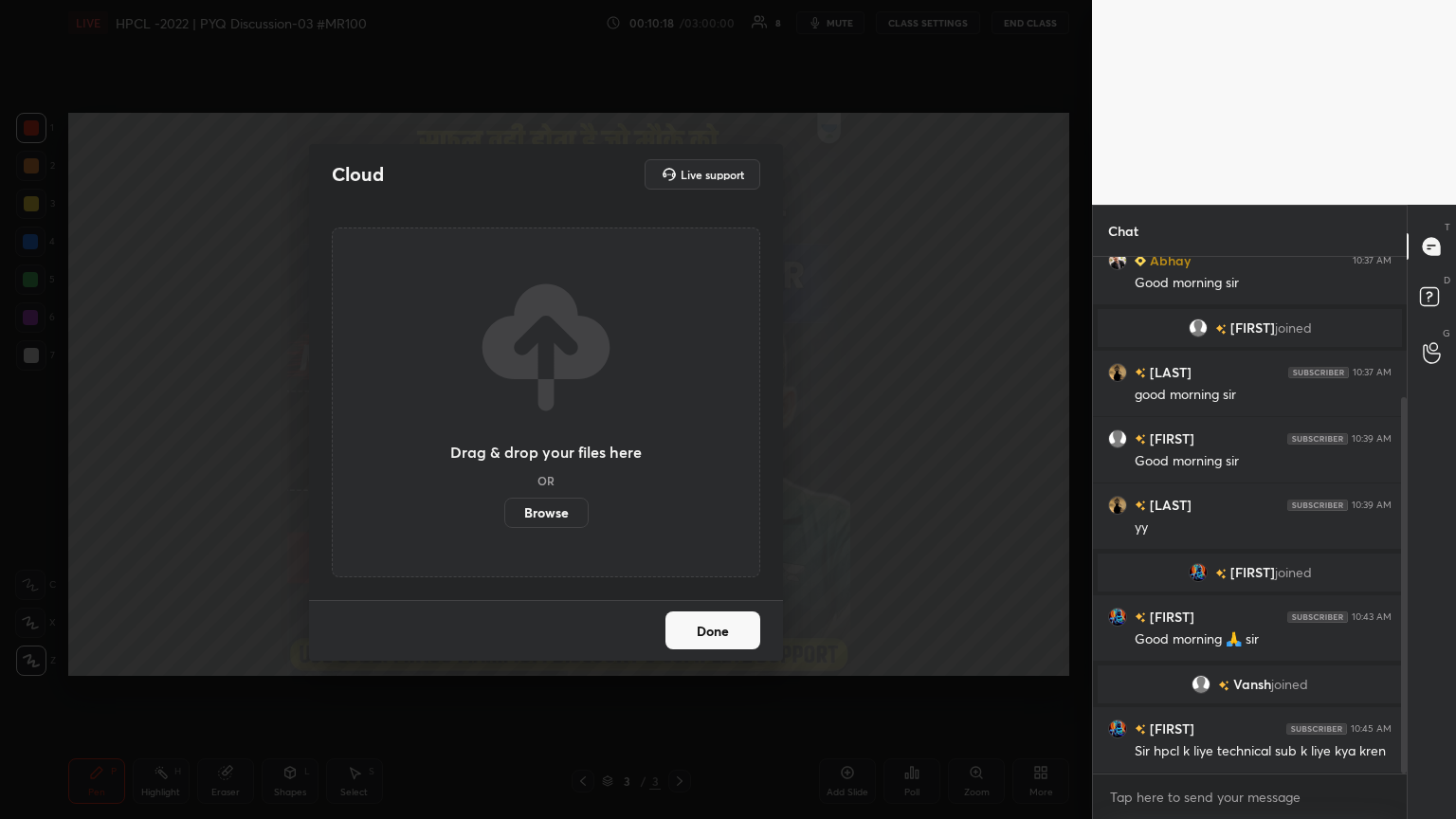 click on "Browse" at bounding box center (546, 513) 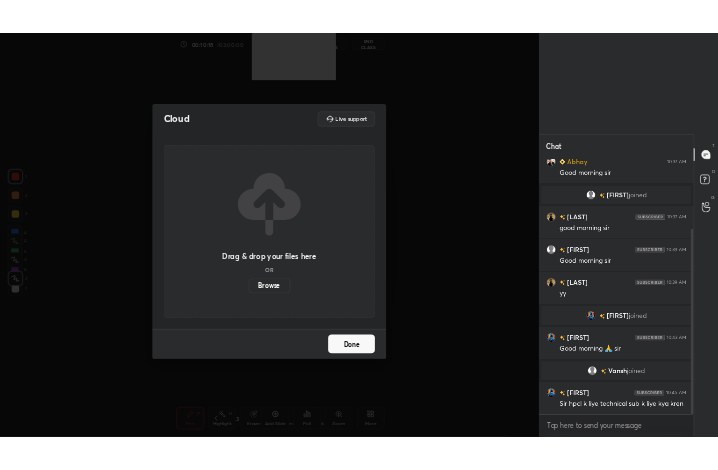 scroll, scrollTop: 342, scrollLeft: 465, axis: both 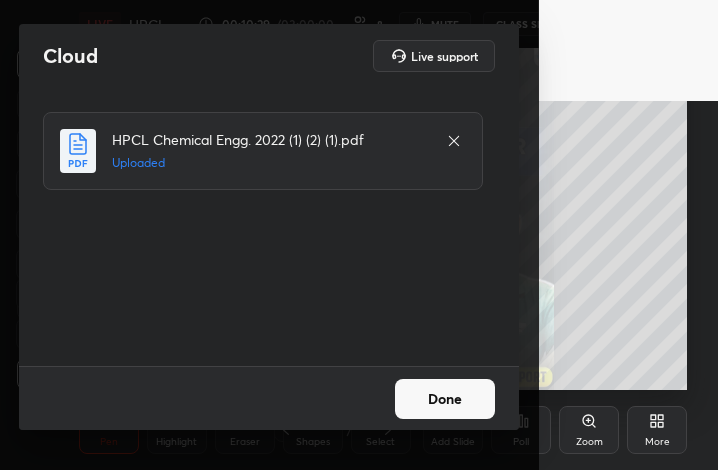 click on "Done" at bounding box center (445, 399) 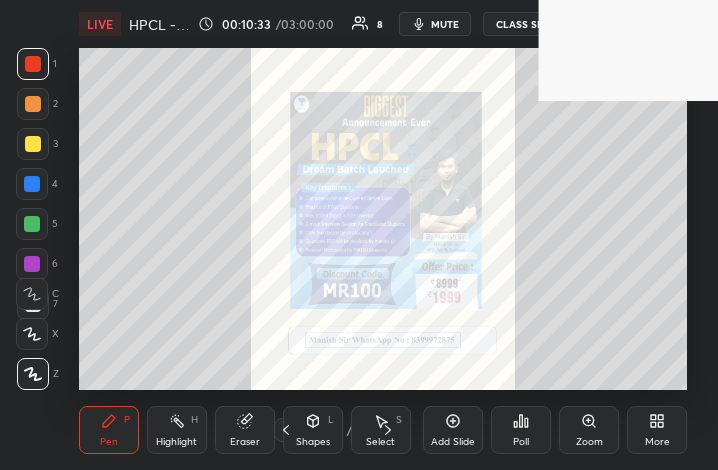 click on "More" at bounding box center [657, 442] 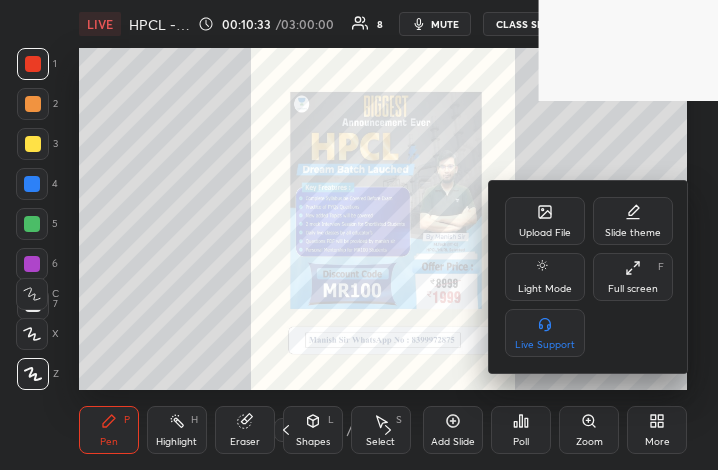 click on "Full screen F" at bounding box center [633, 277] 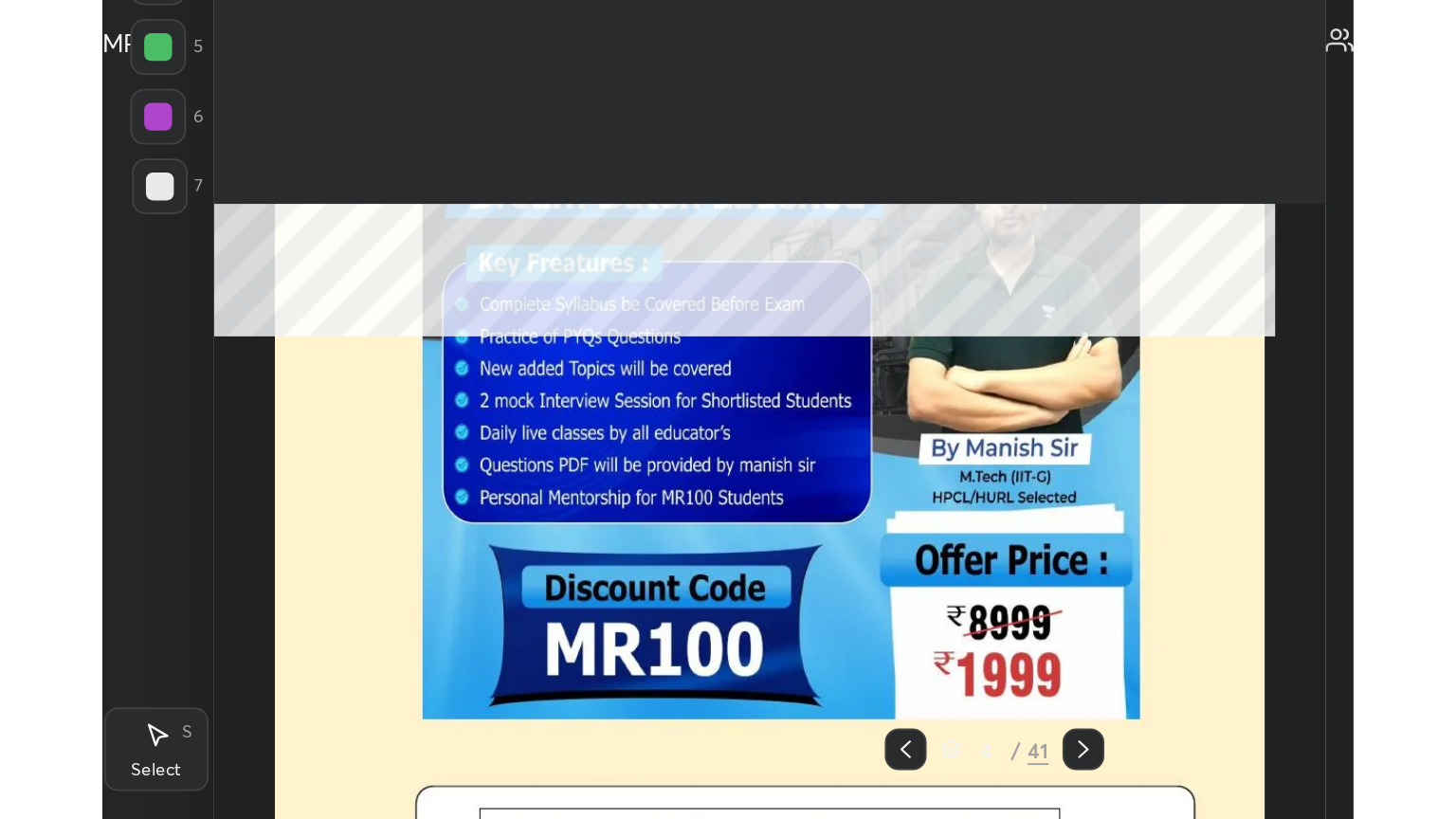 scroll, scrollTop: 94094, scrollLeft: 93441, axis: both 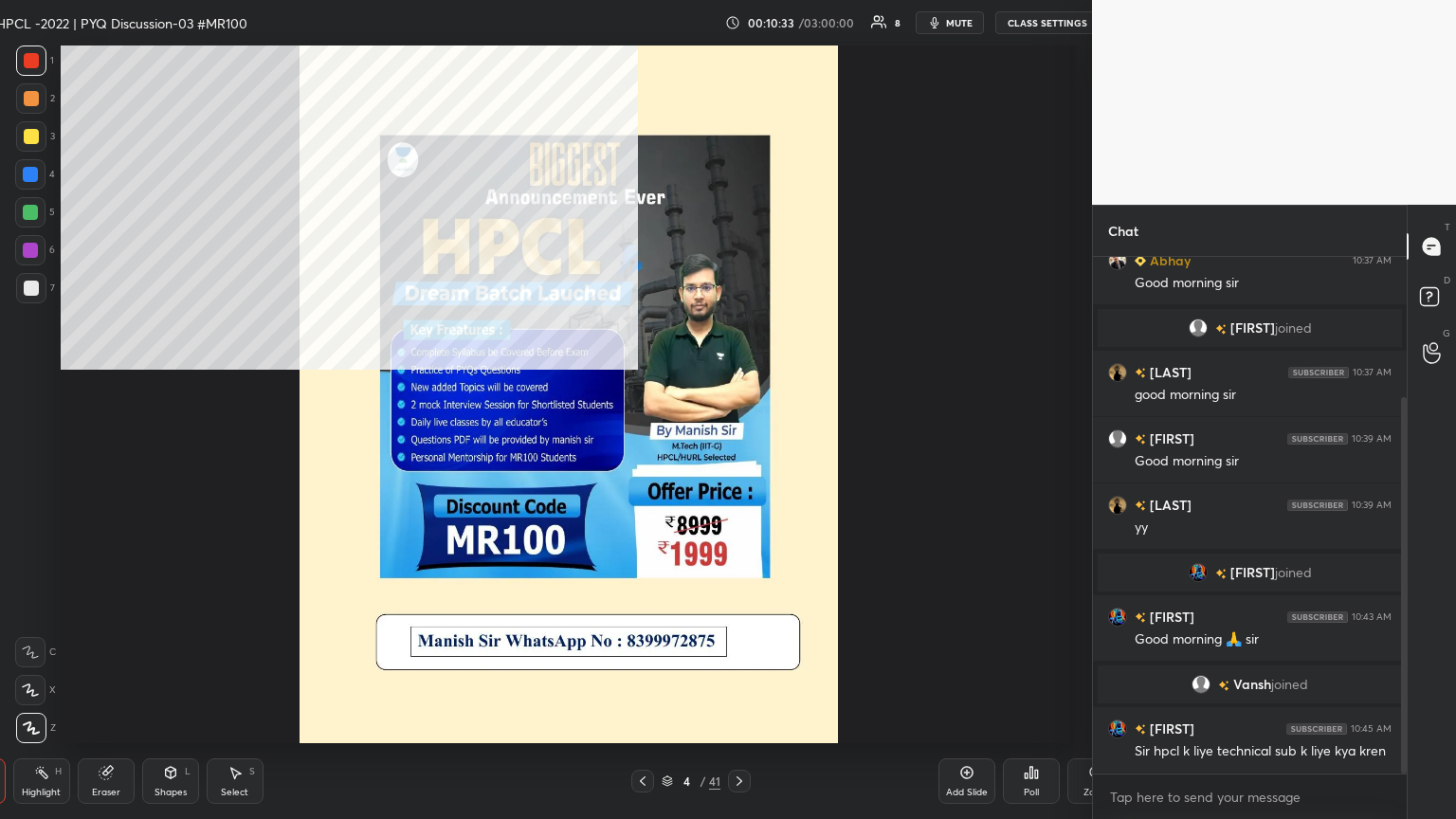type on "x" 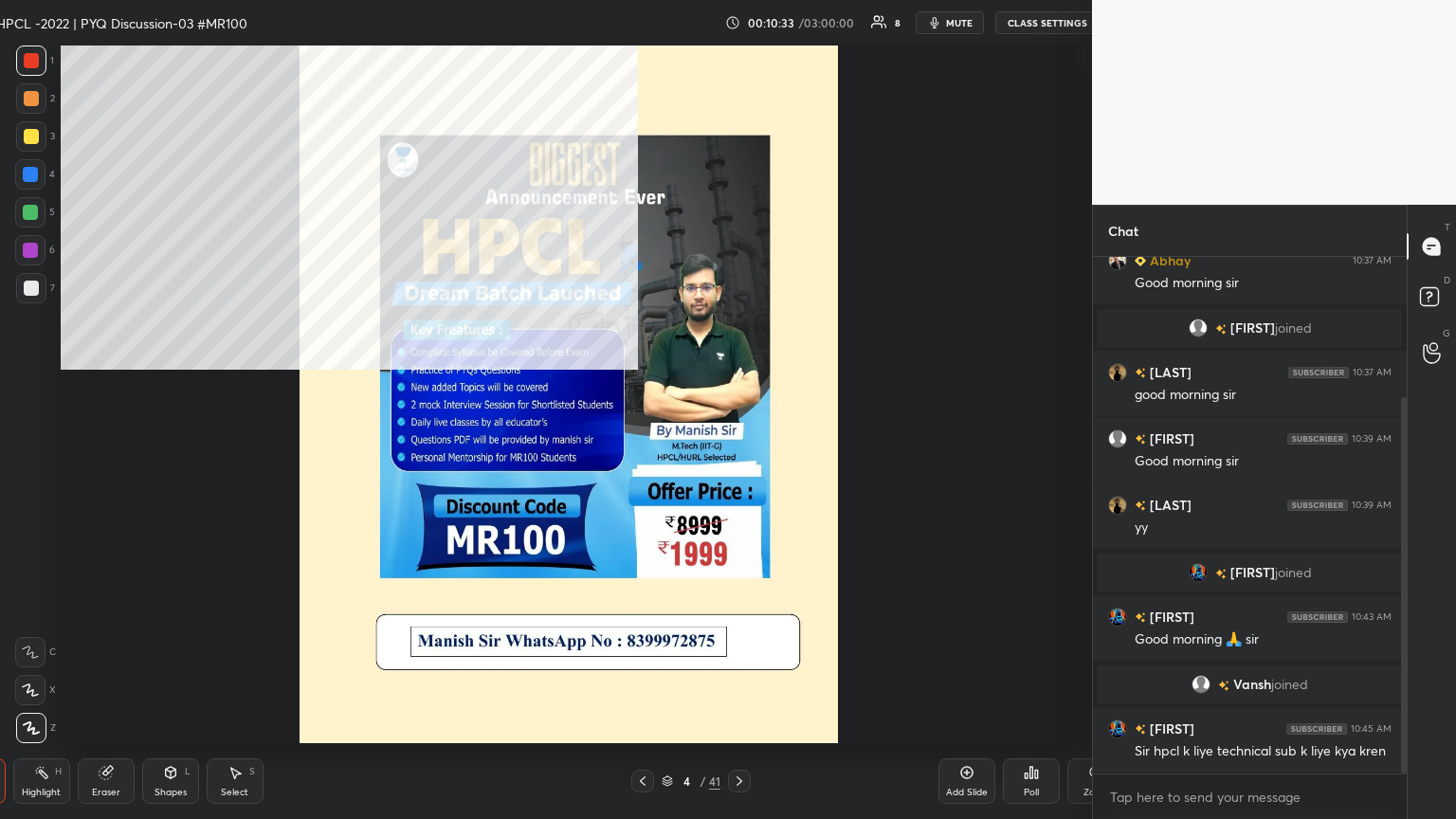 scroll, scrollTop: 698, scrollLeft: 1295, axis: both 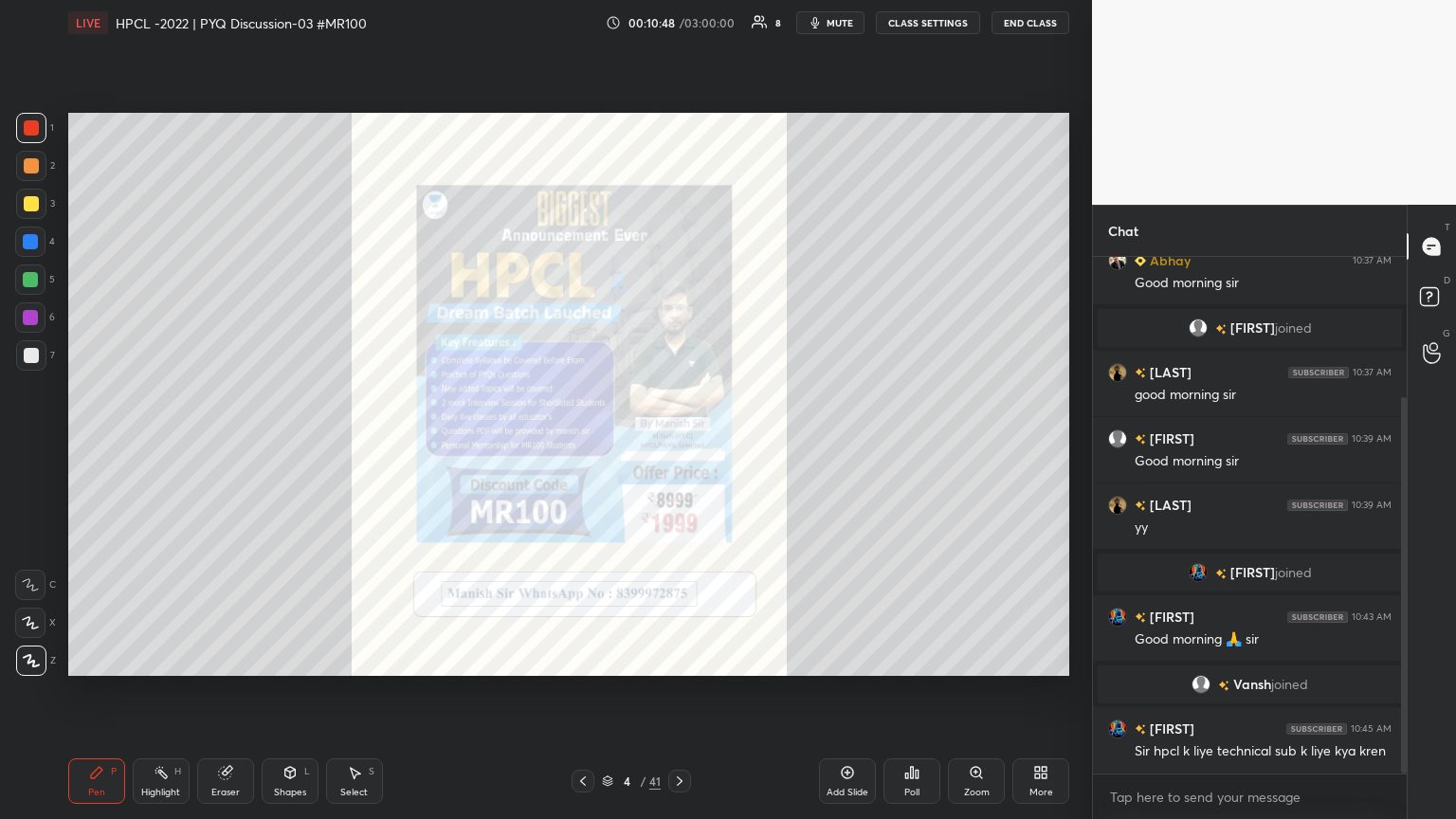 click 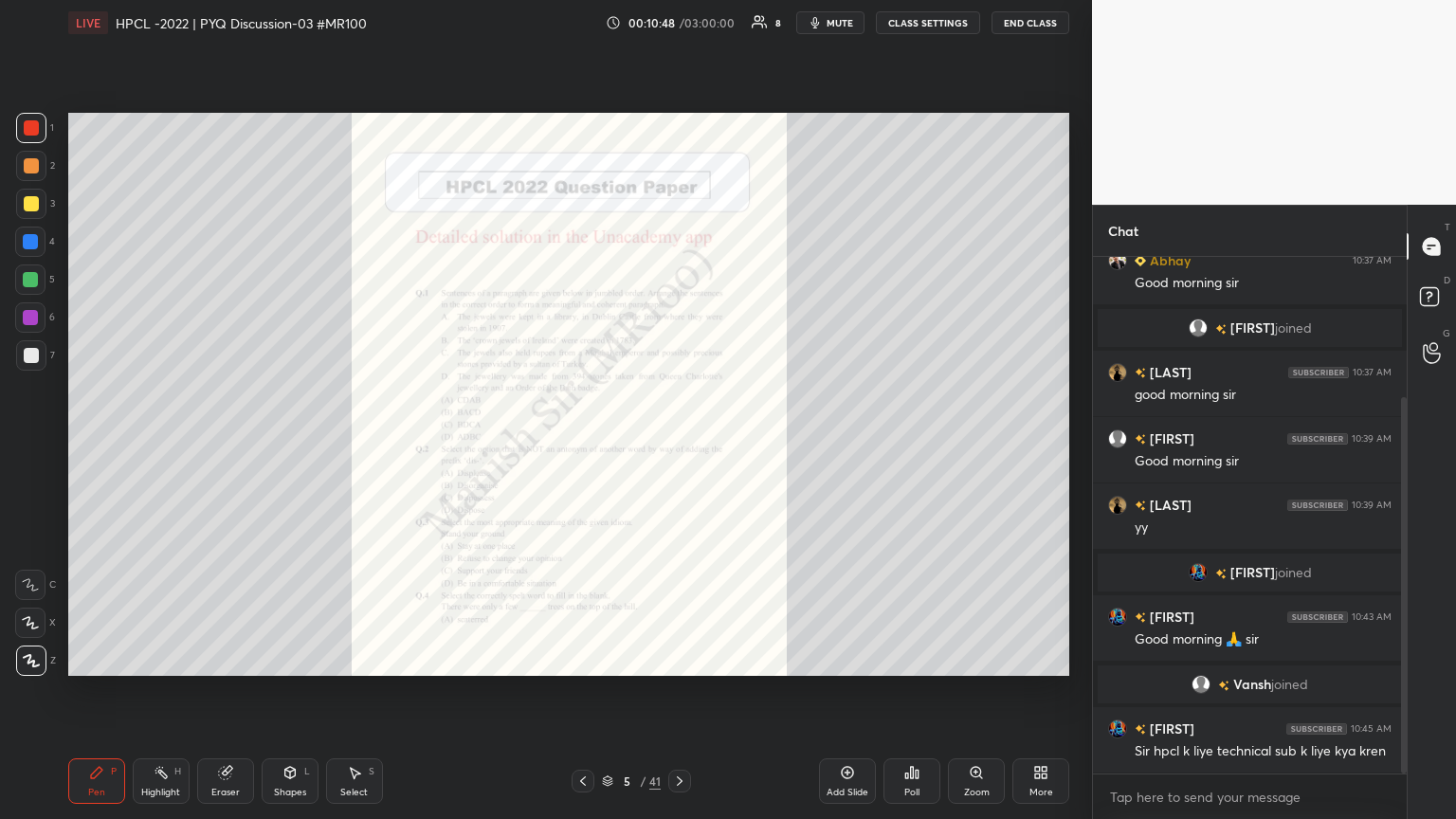 click 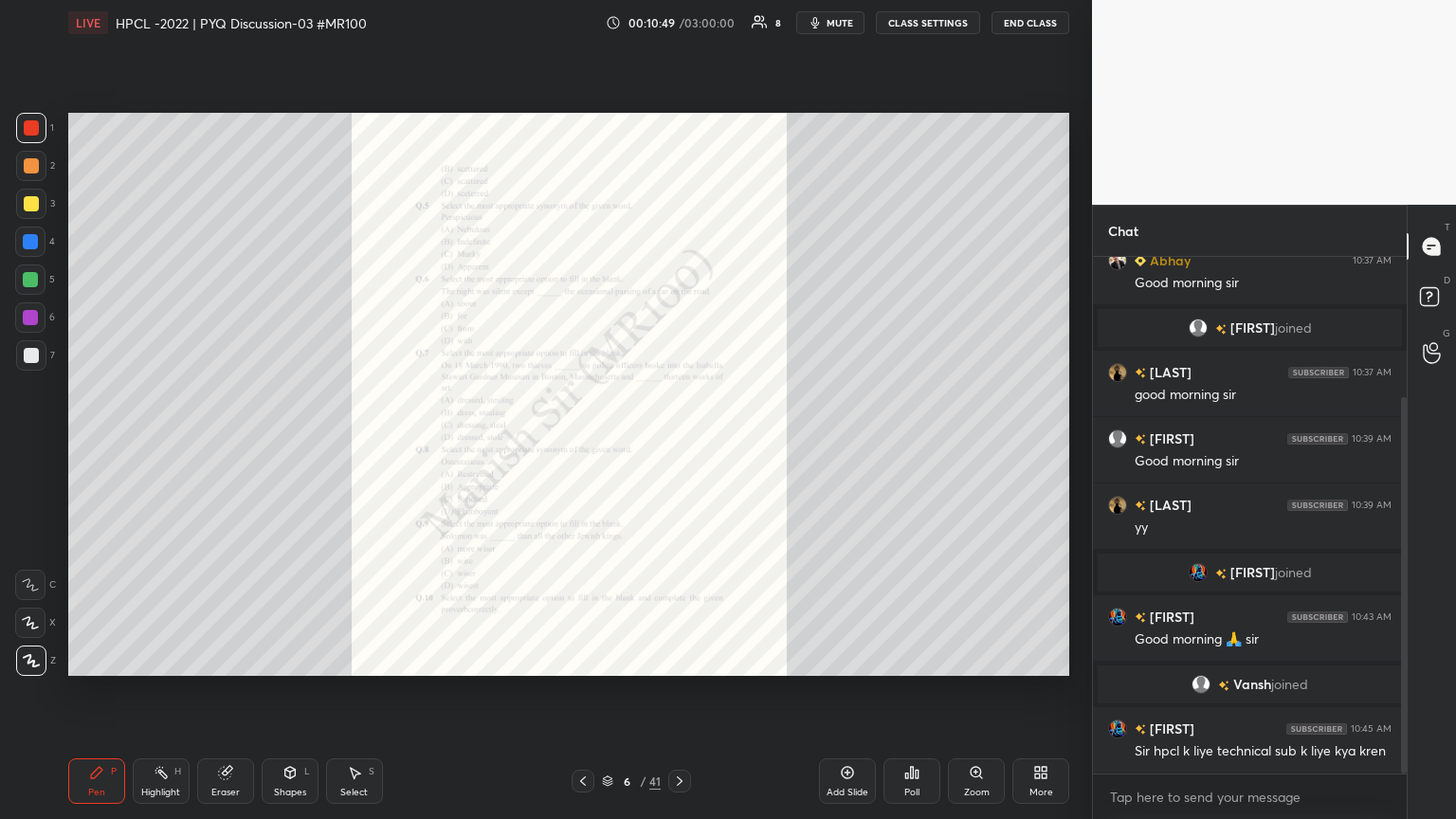 click 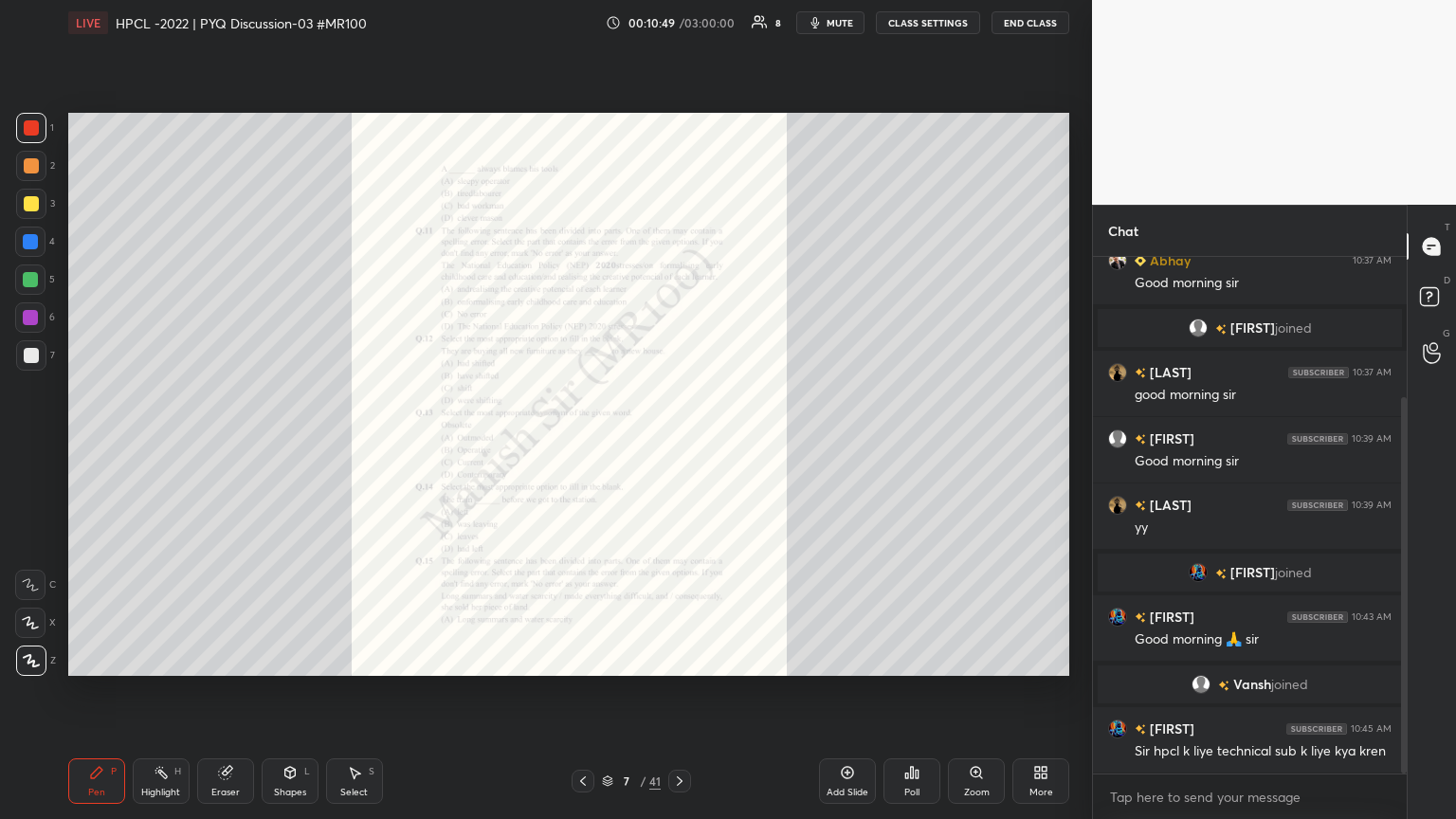 click 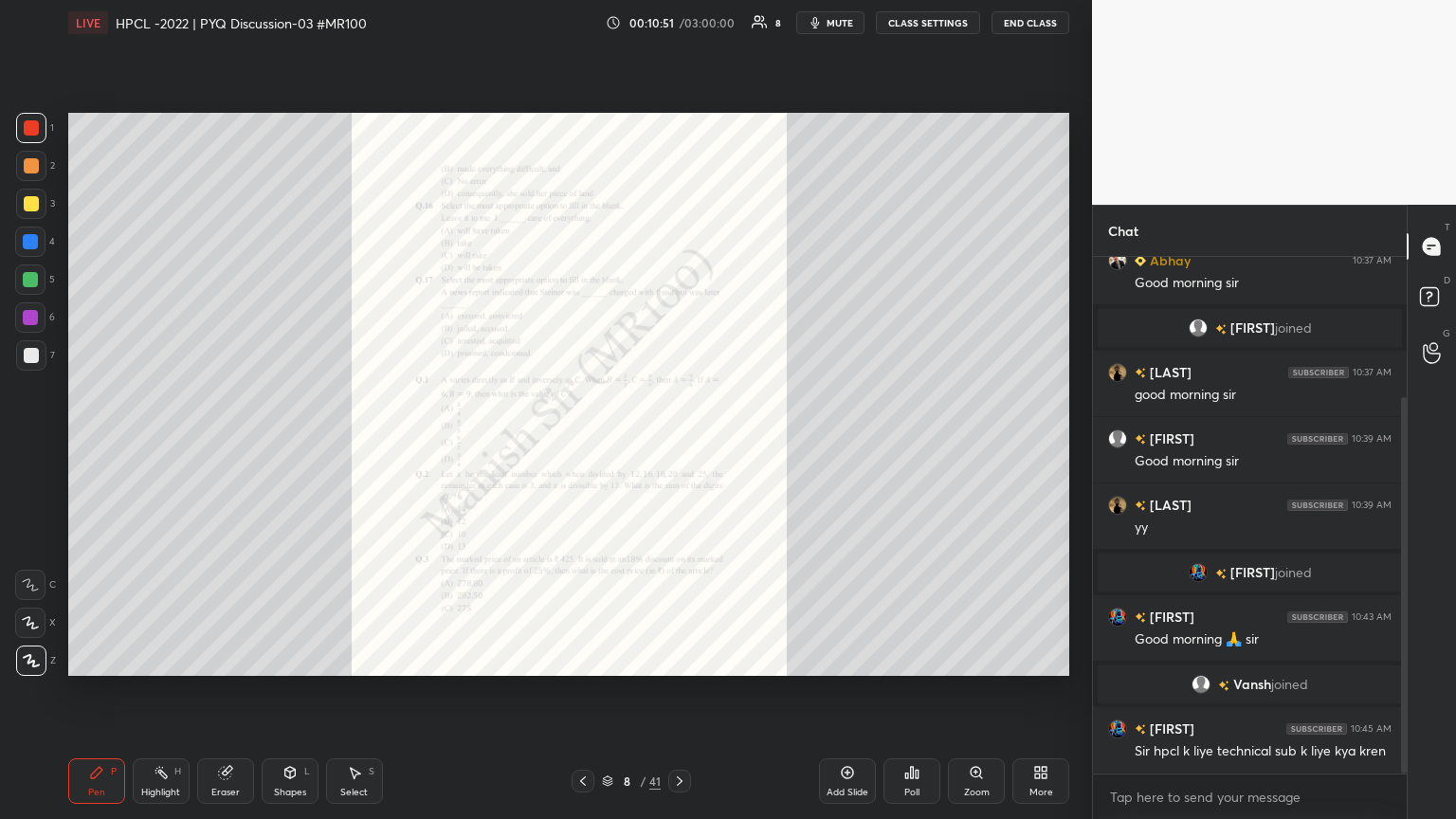 click 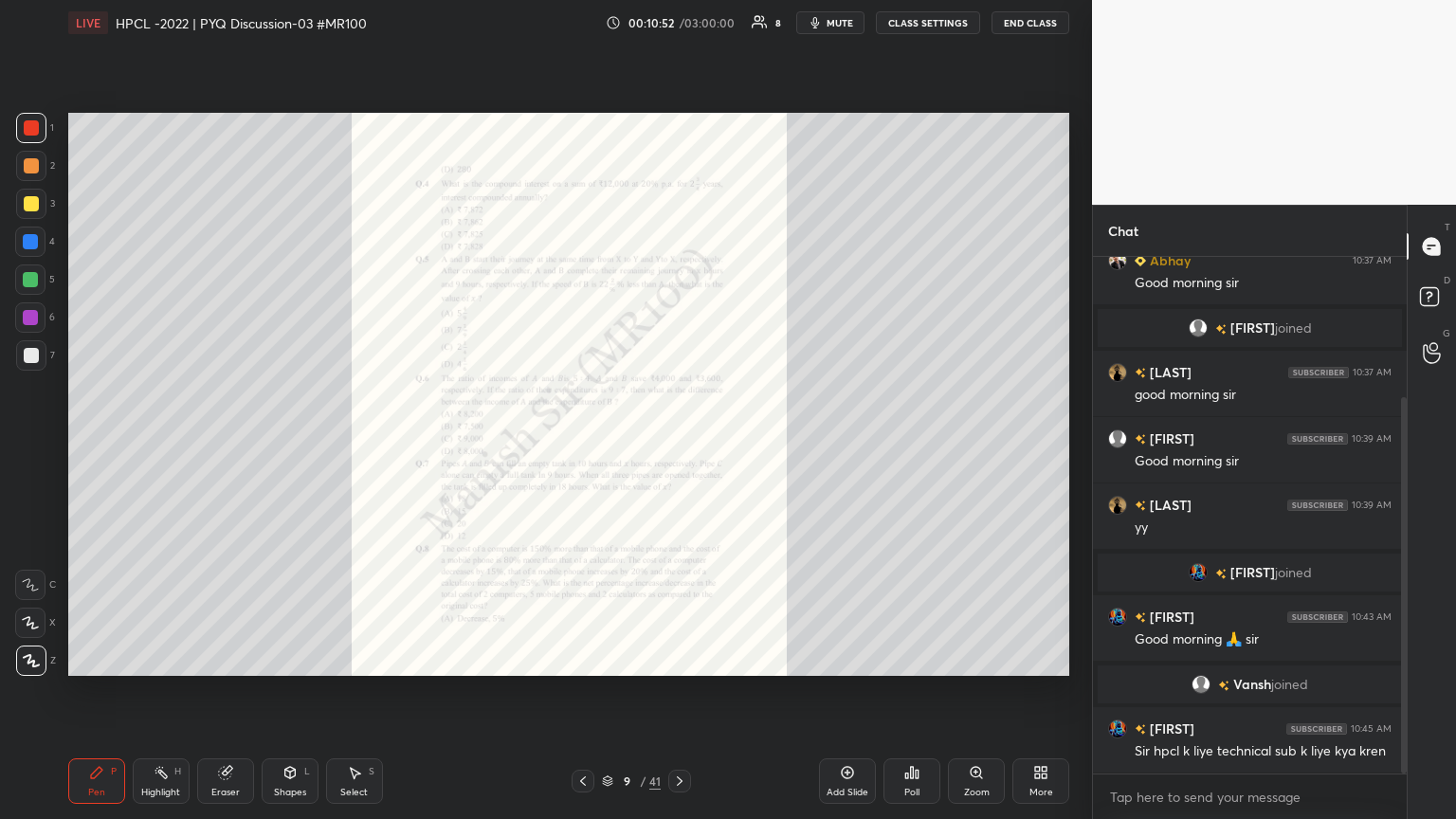 click 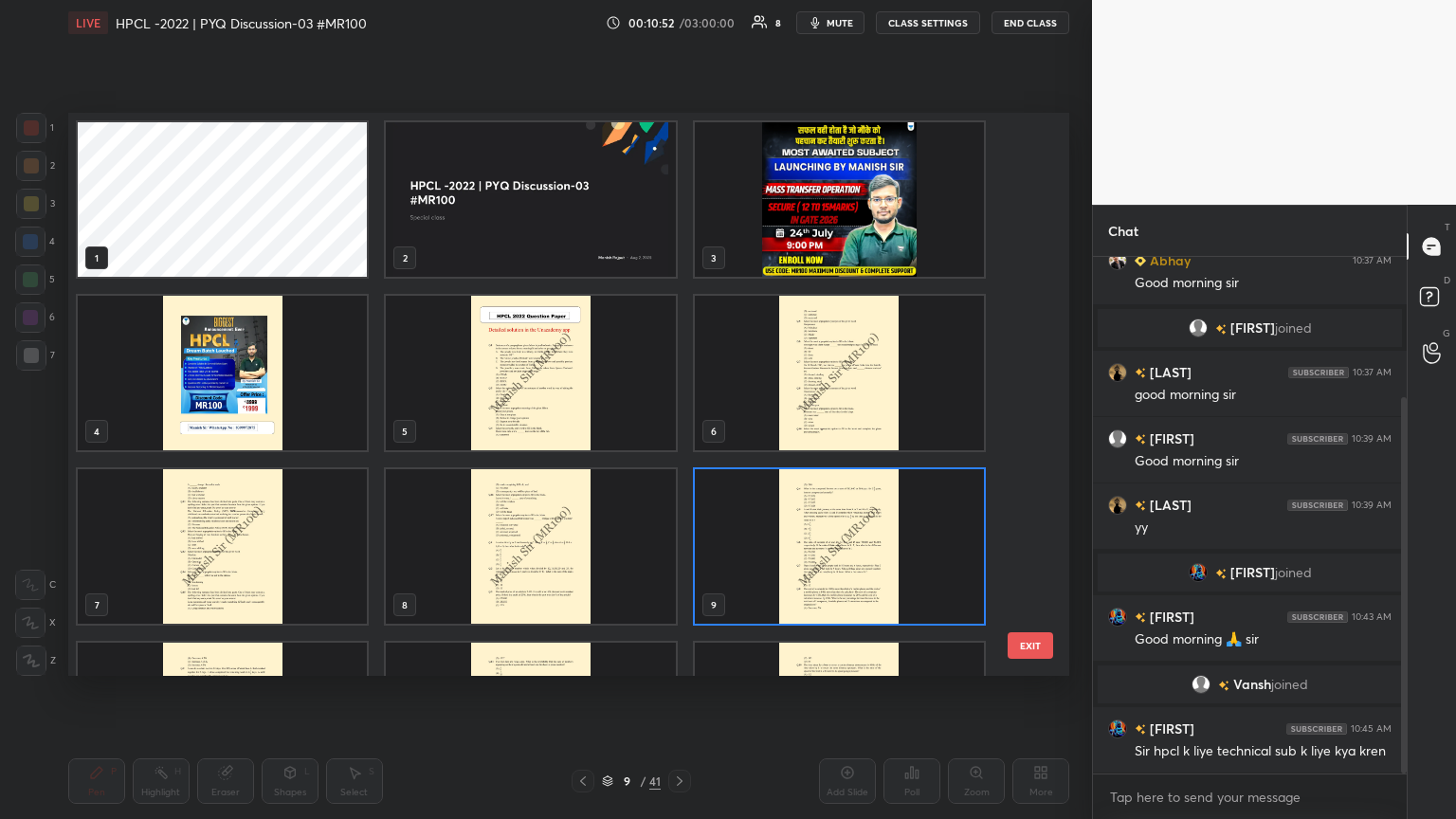 scroll, scrollTop: 6, scrollLeft: 9, axis: both 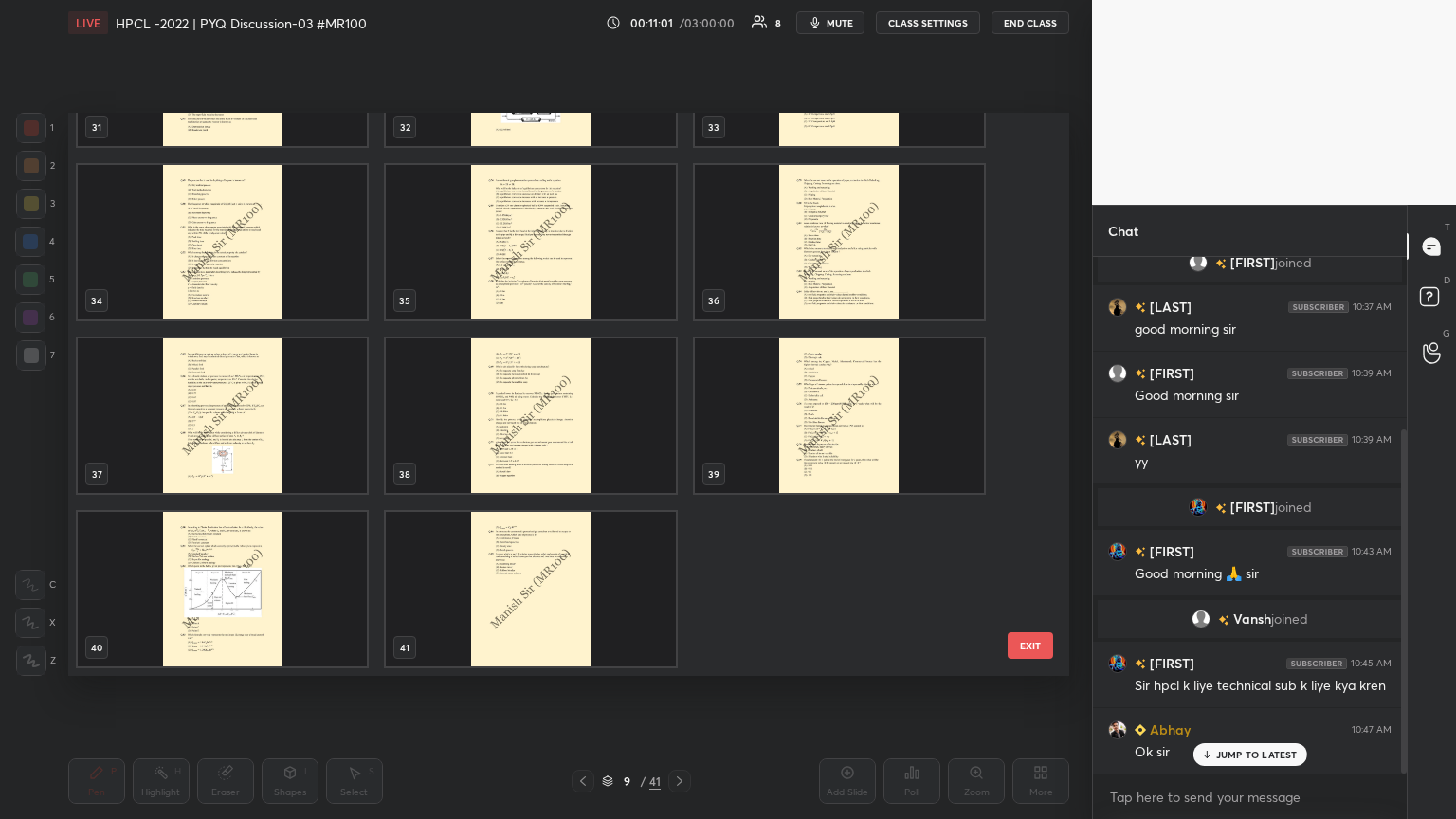 click at bounding box center (530, 242) 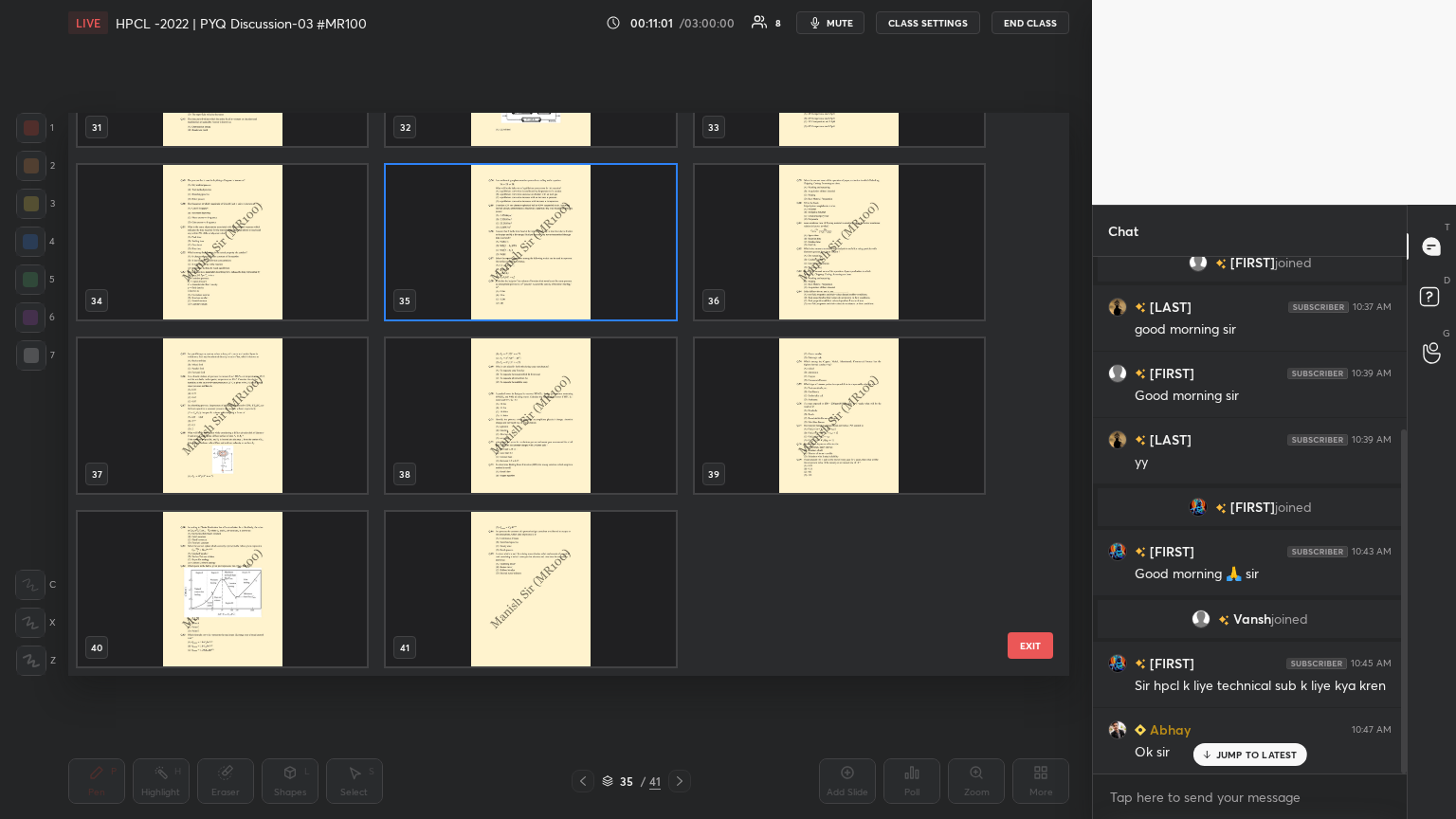 click at bounding box center (530, 242) 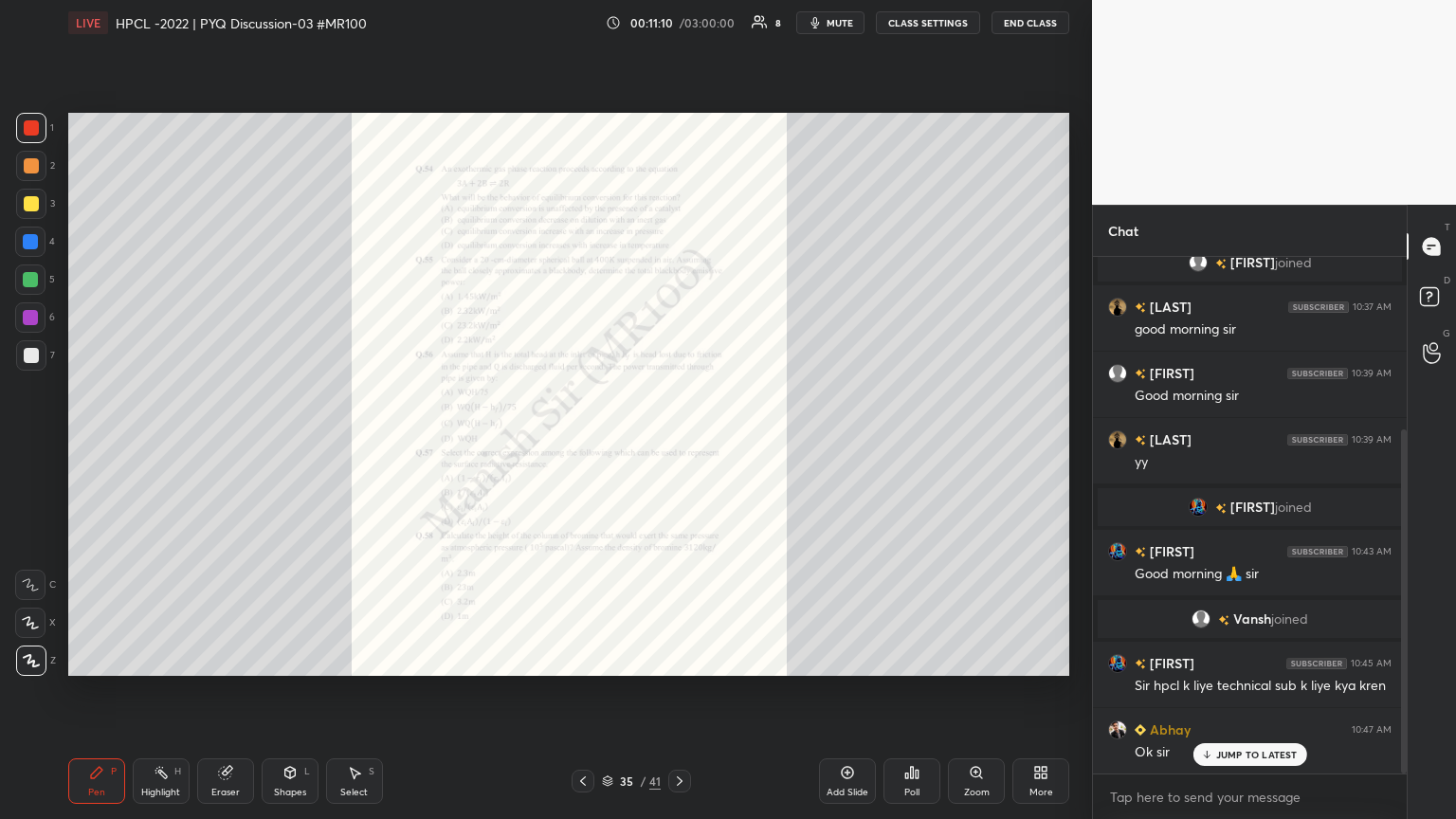 click 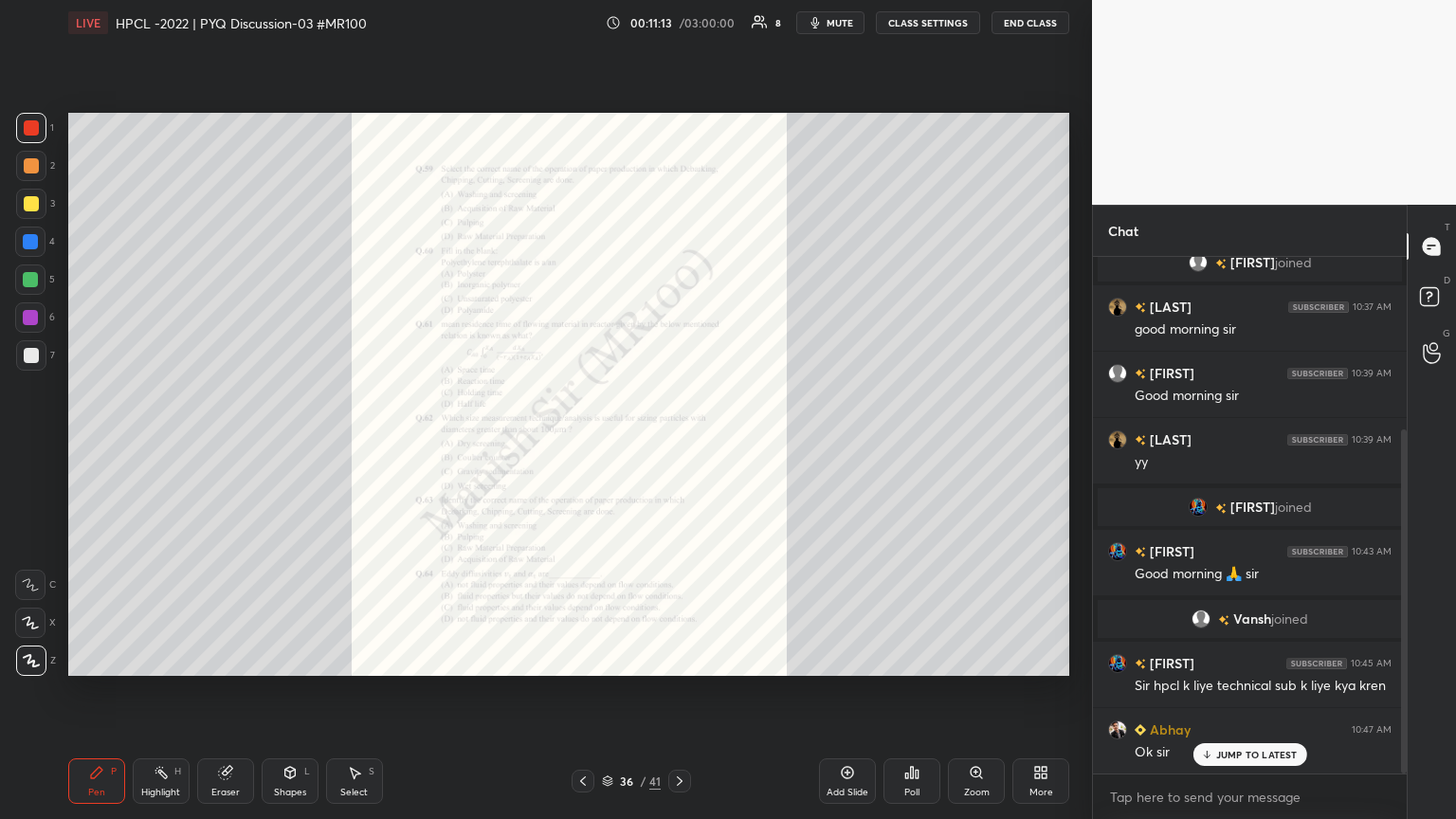 click on "Zoom" at bounding box center (976, 792) 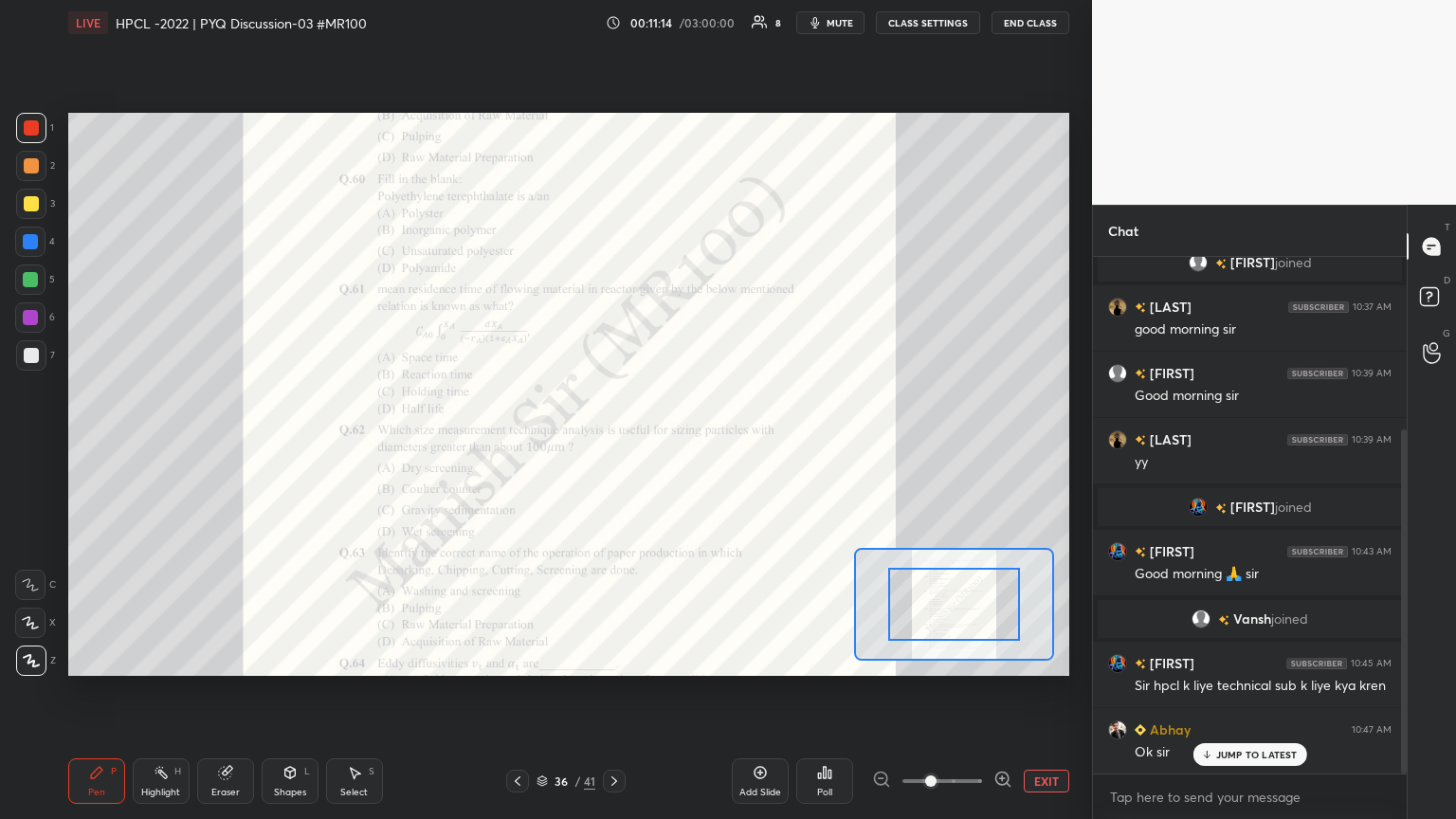 click at bounding box center [942, 781] 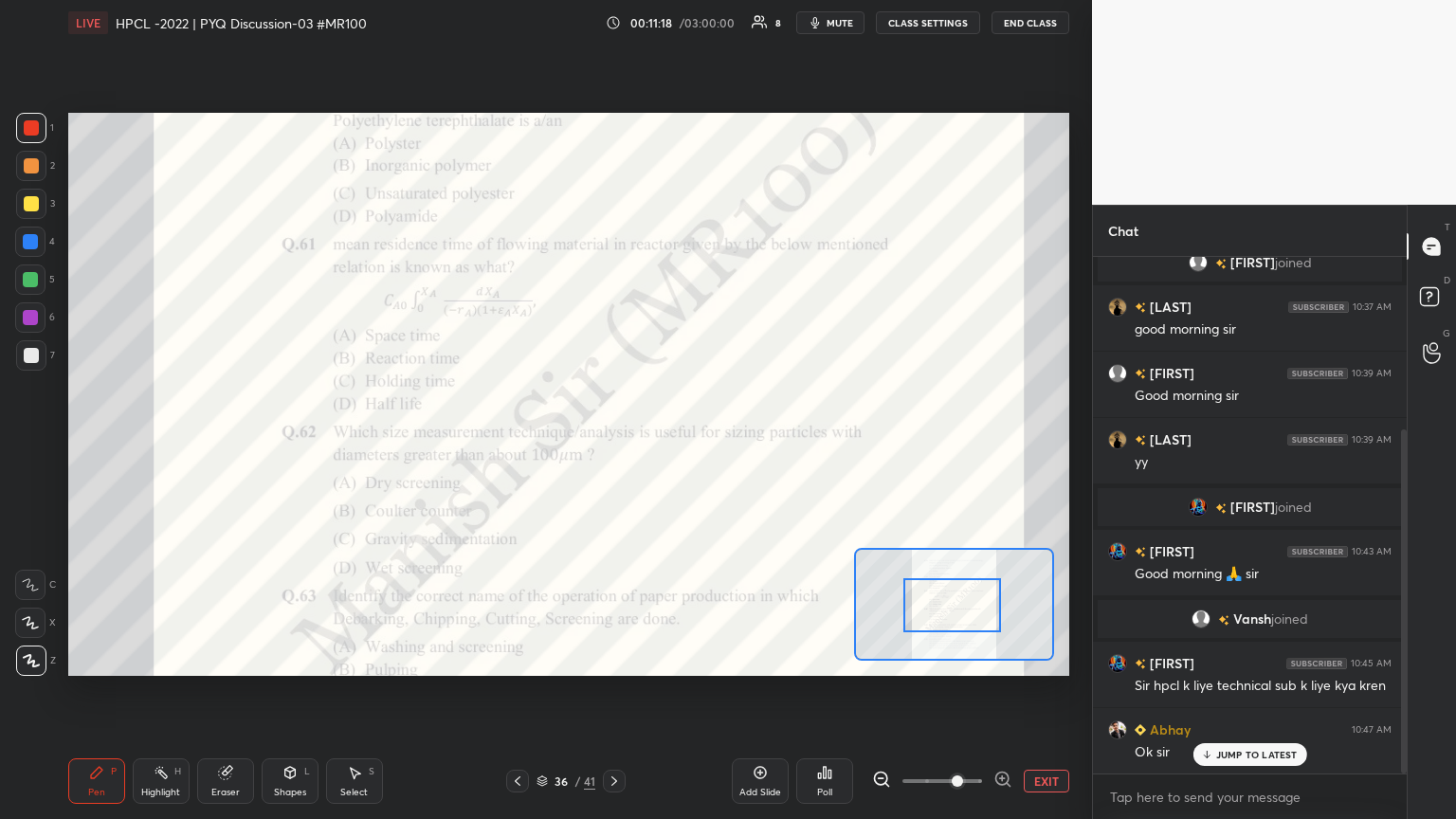 click at bounding box center [953, 605] 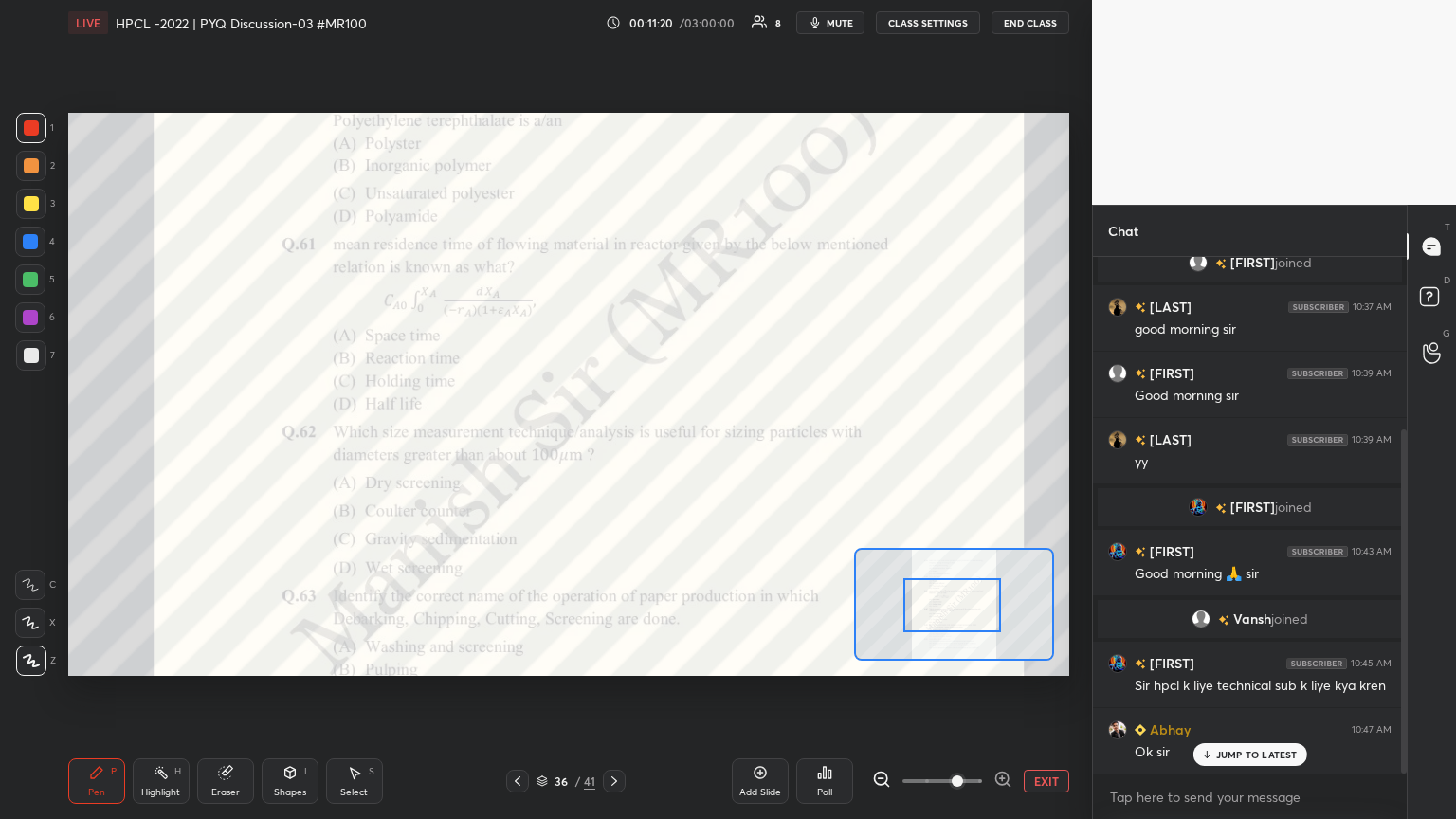 click on "Shapes L" at bounding box center [290, 781] 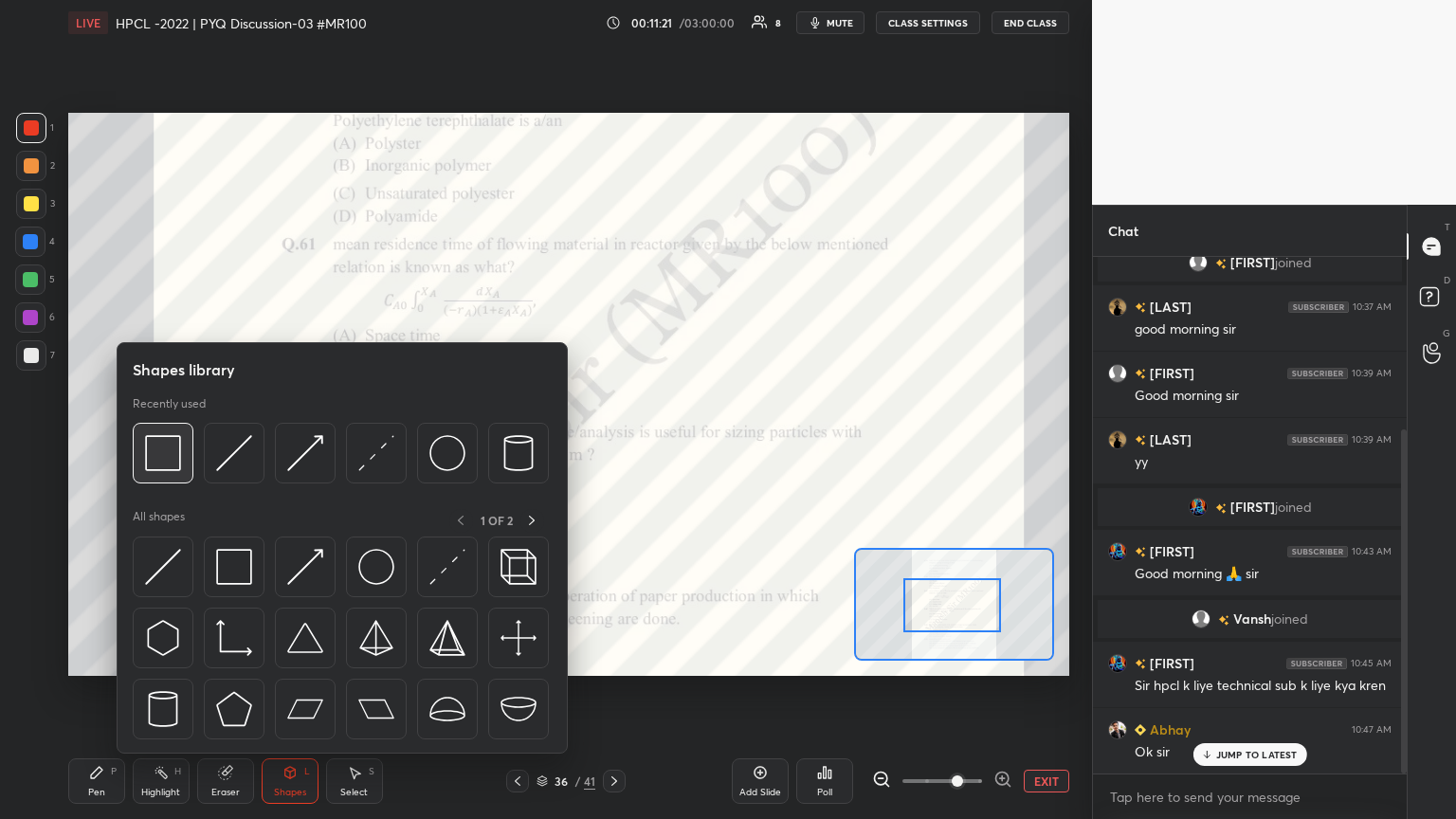 click at bounding box center [163, 453] 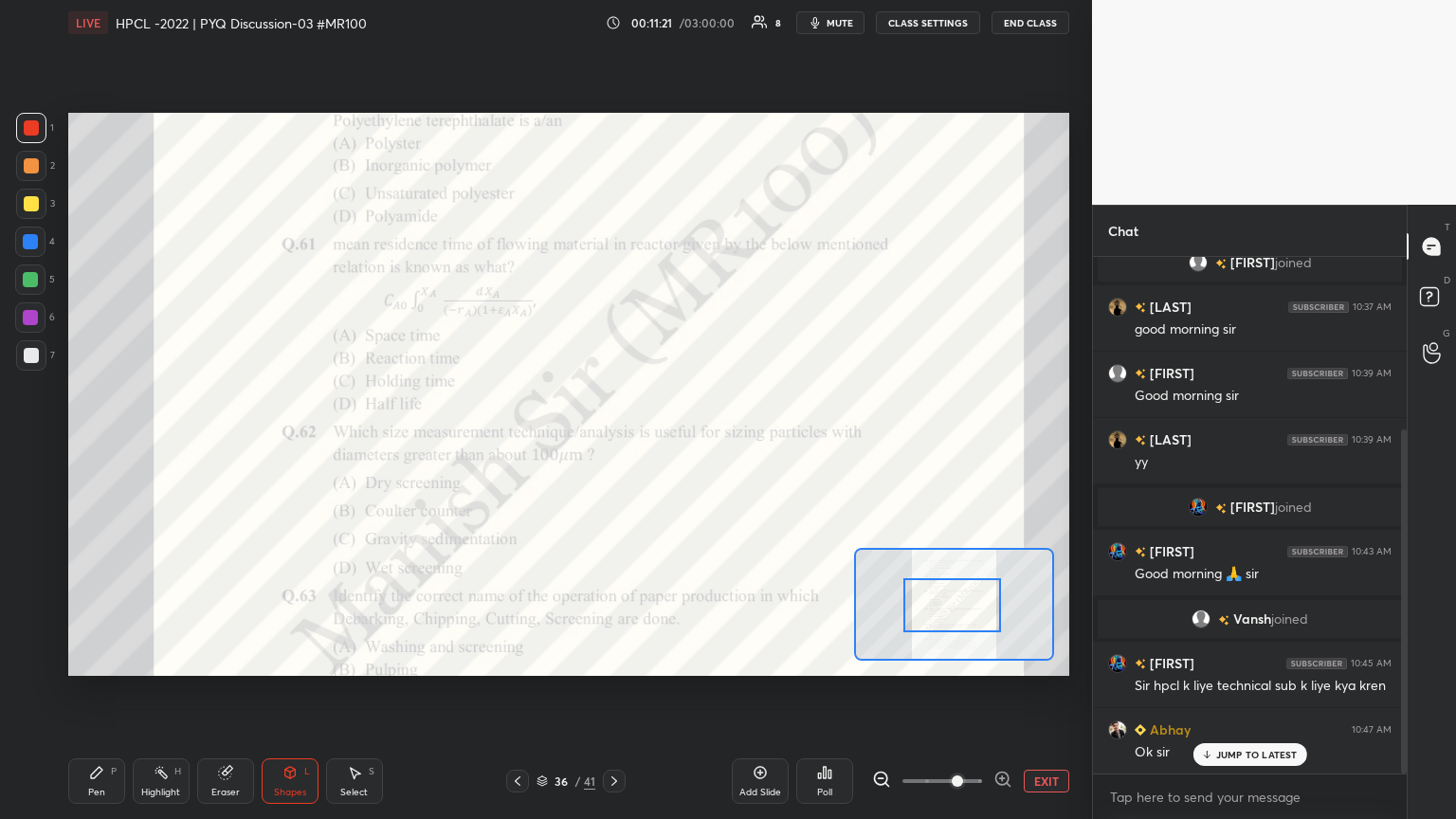 scroll, scrollTop: 303, scrollLeft: 0, axis: vertical 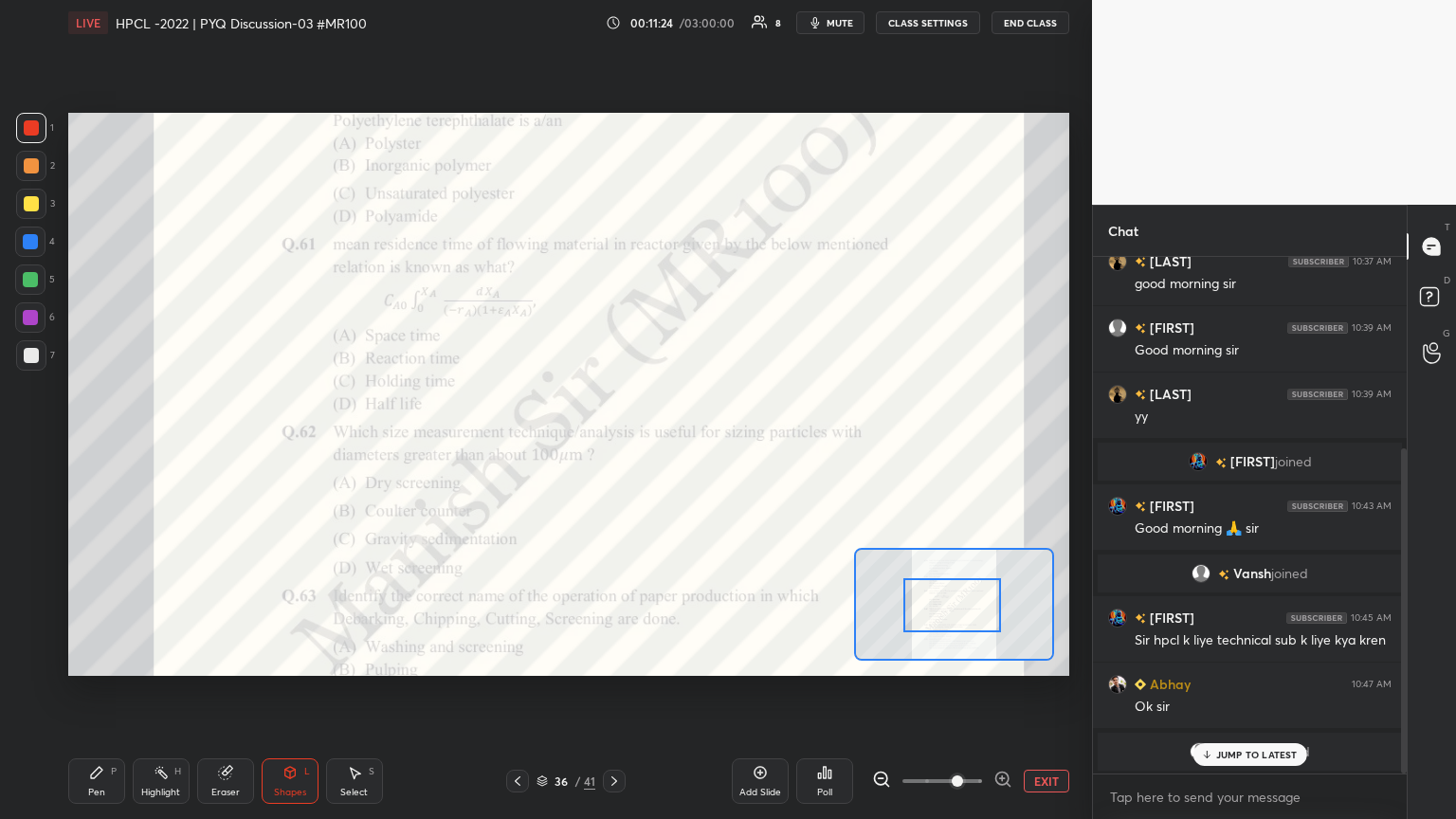 click on "JUMP TO LATEST" at bounding box center [1257, 755] 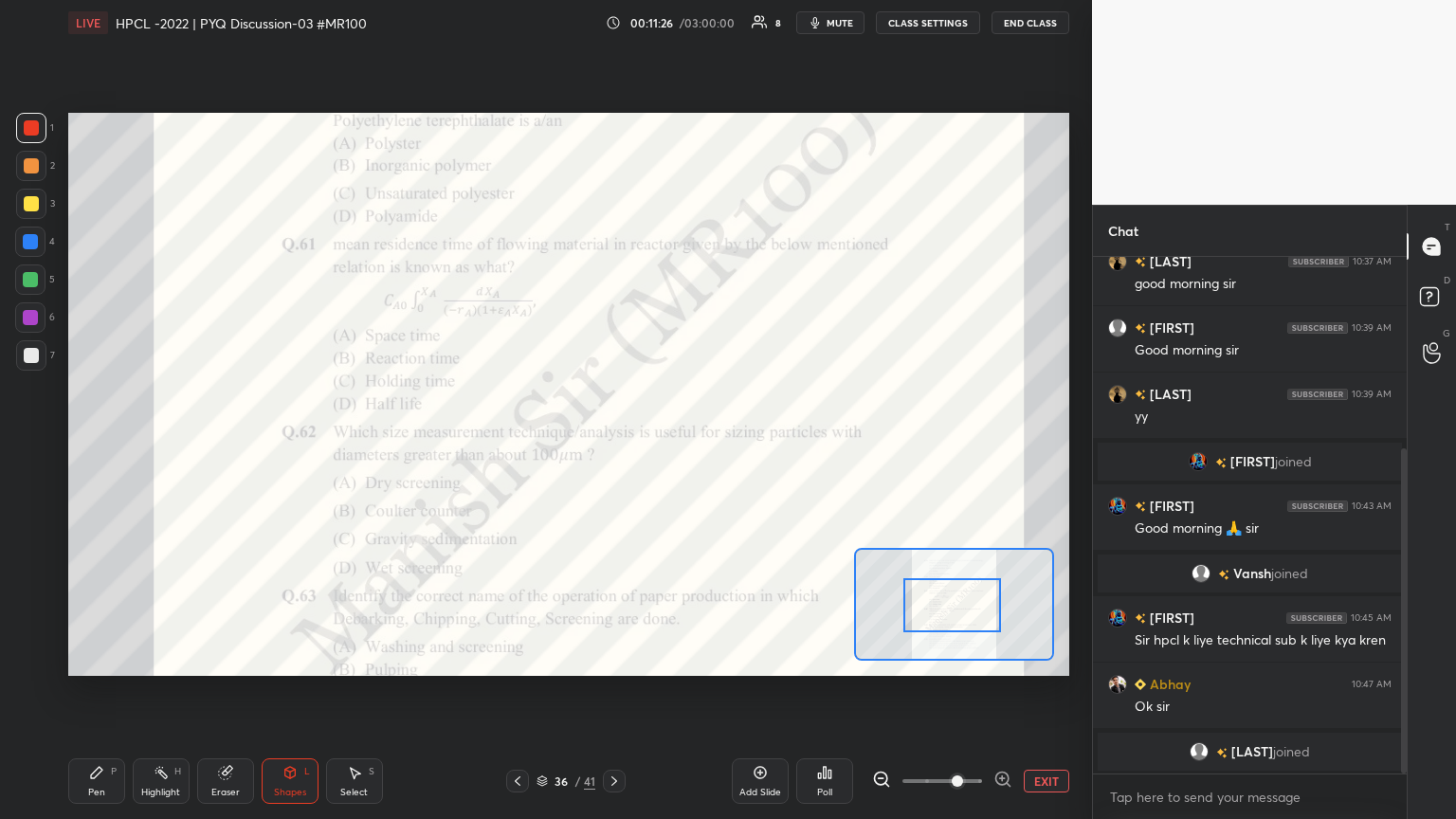 click on "Pen P" at bounding box center (97, 781) 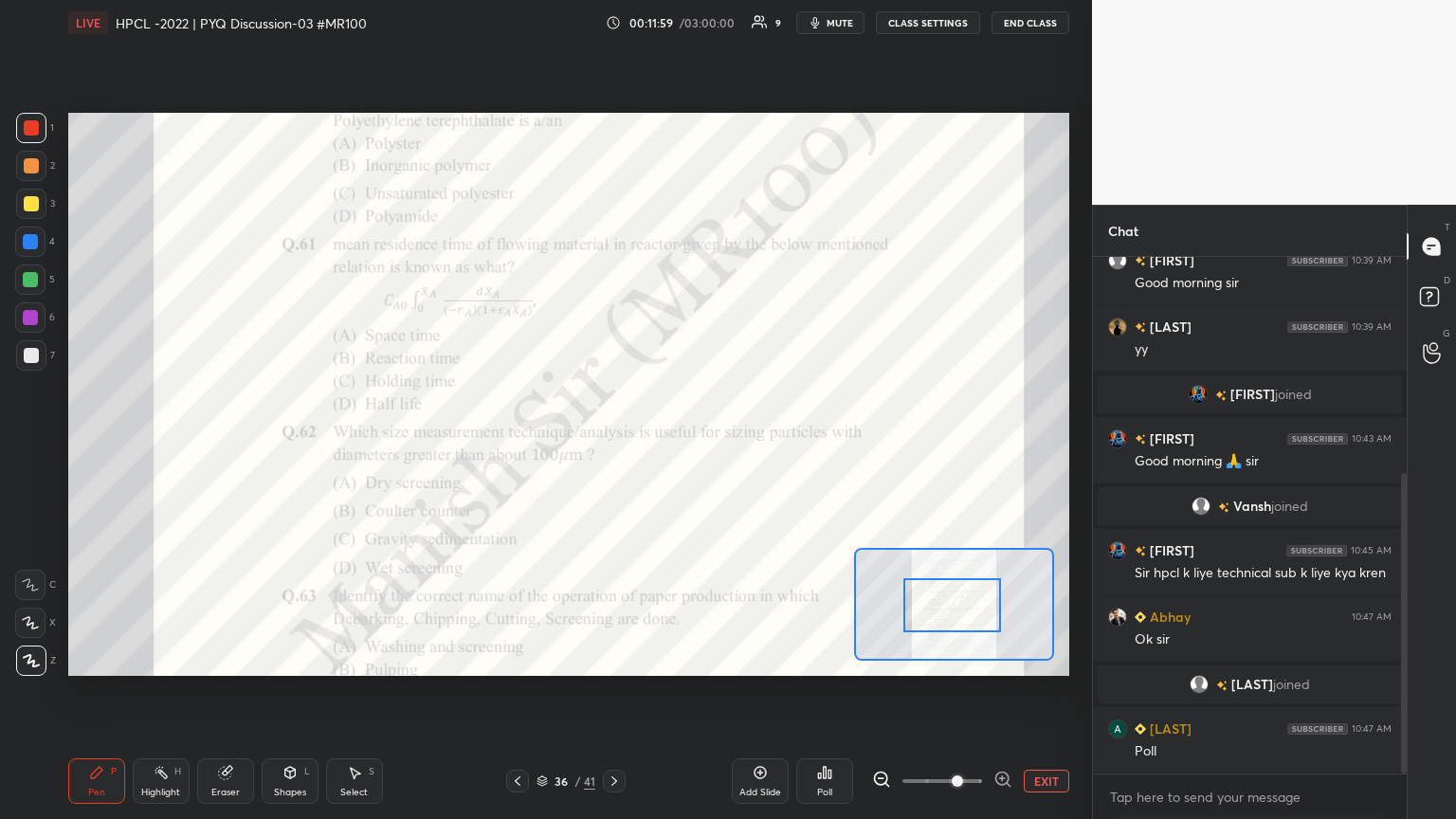 scroll, scrollTop: 436, scrollLeft: 0, axis: vertical 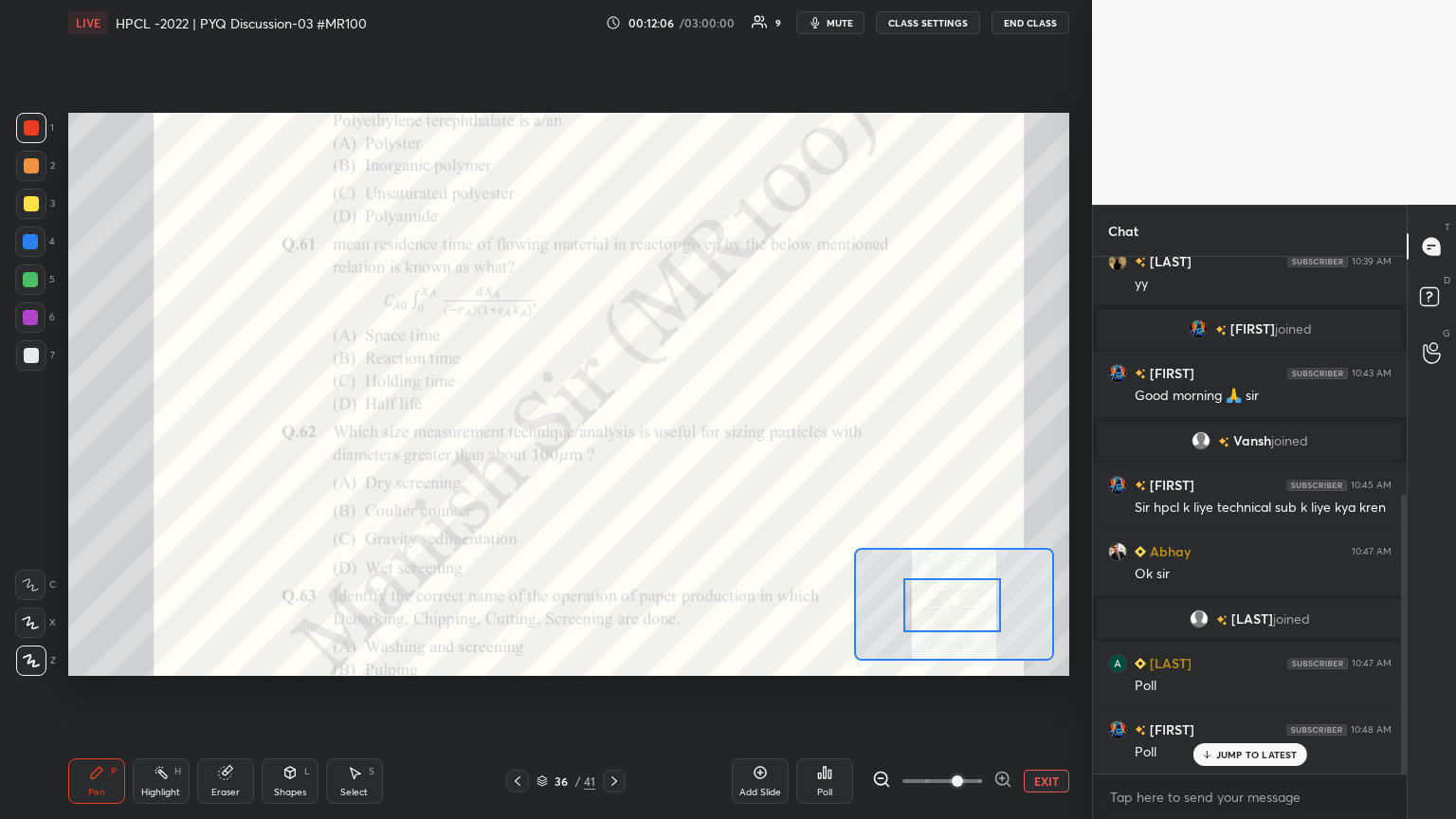 click on "Poll" at bounding box center (825, 792) 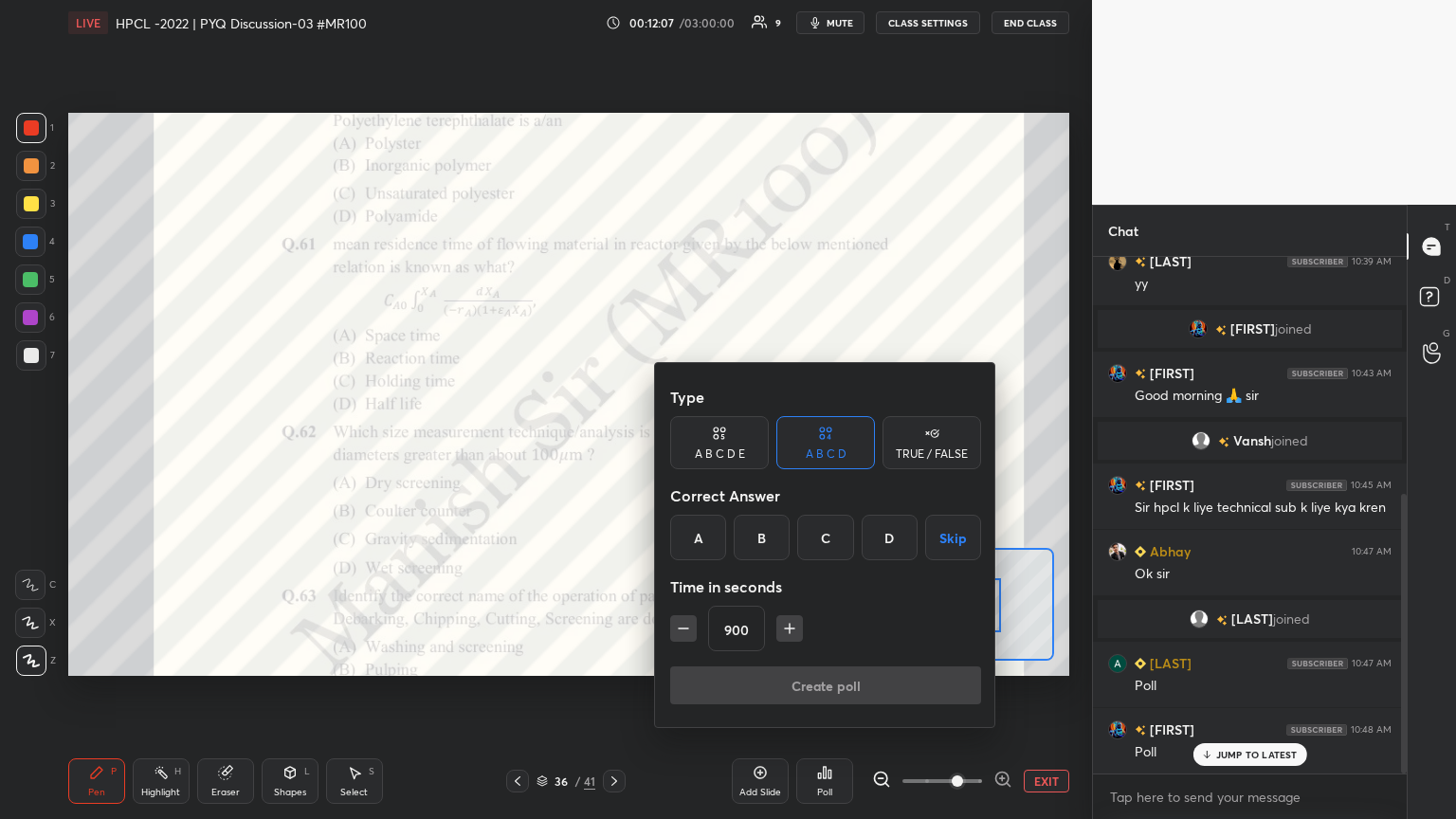 click on "C" at bounding box center [825, 537] 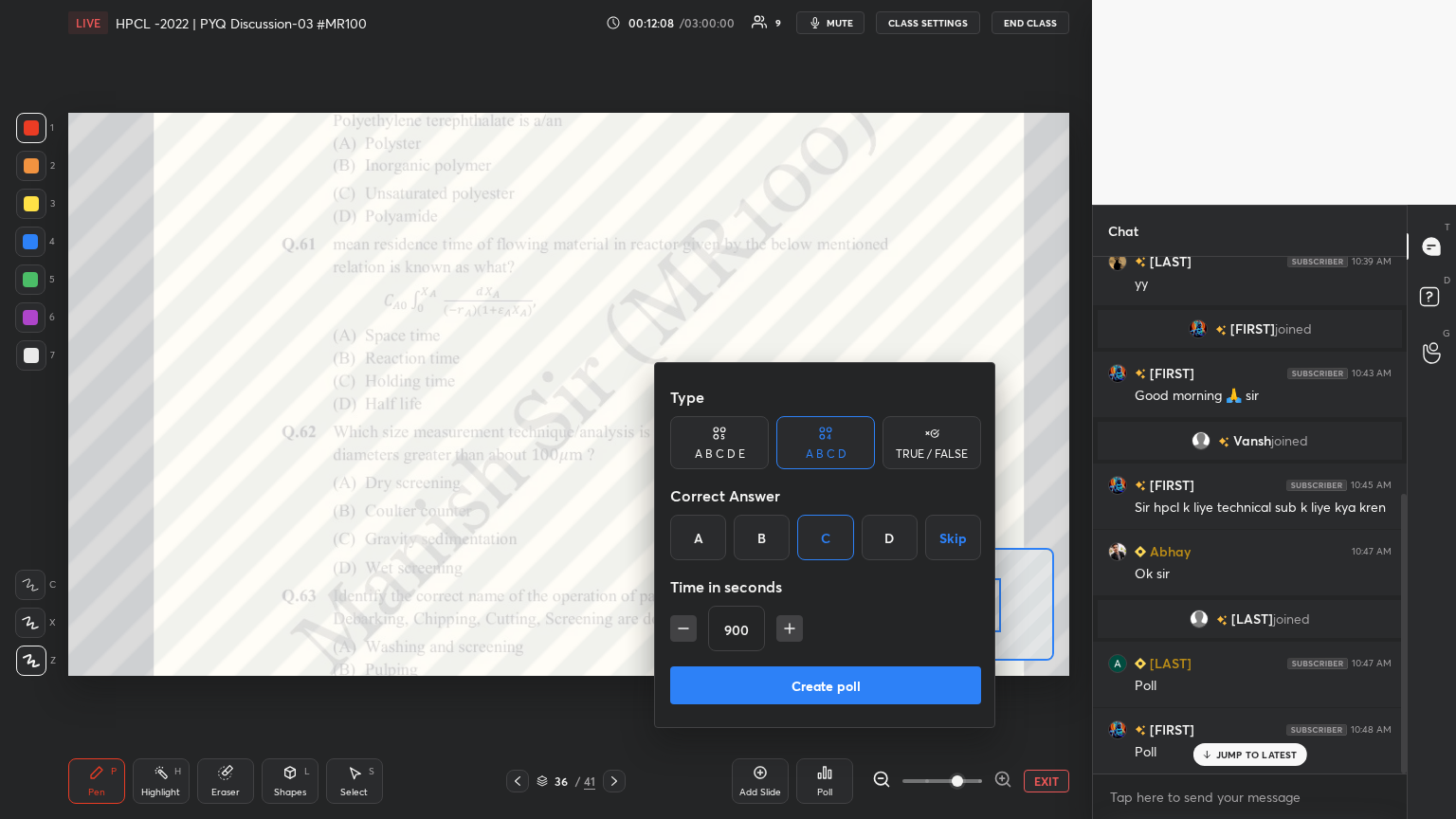 click 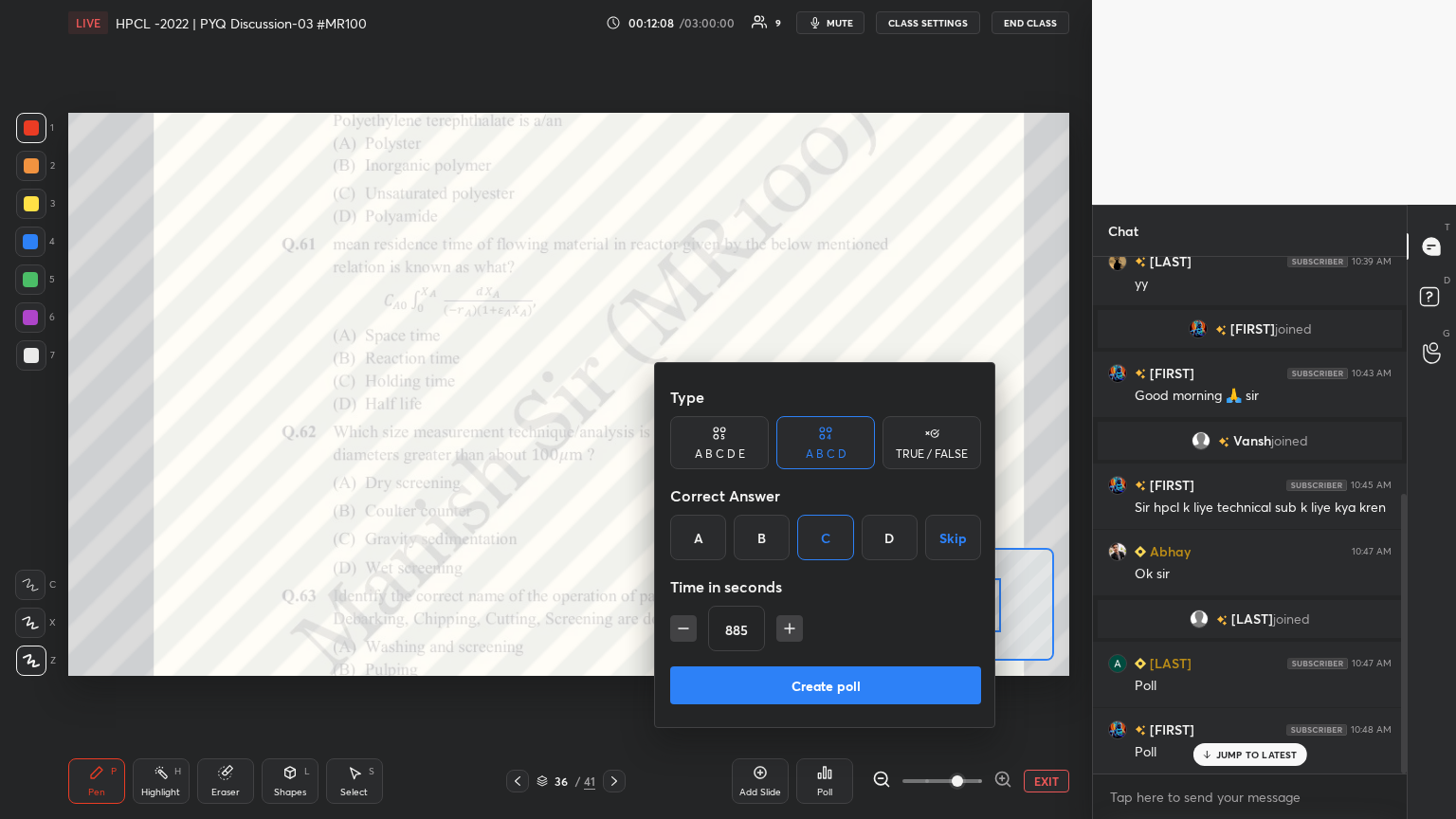 click 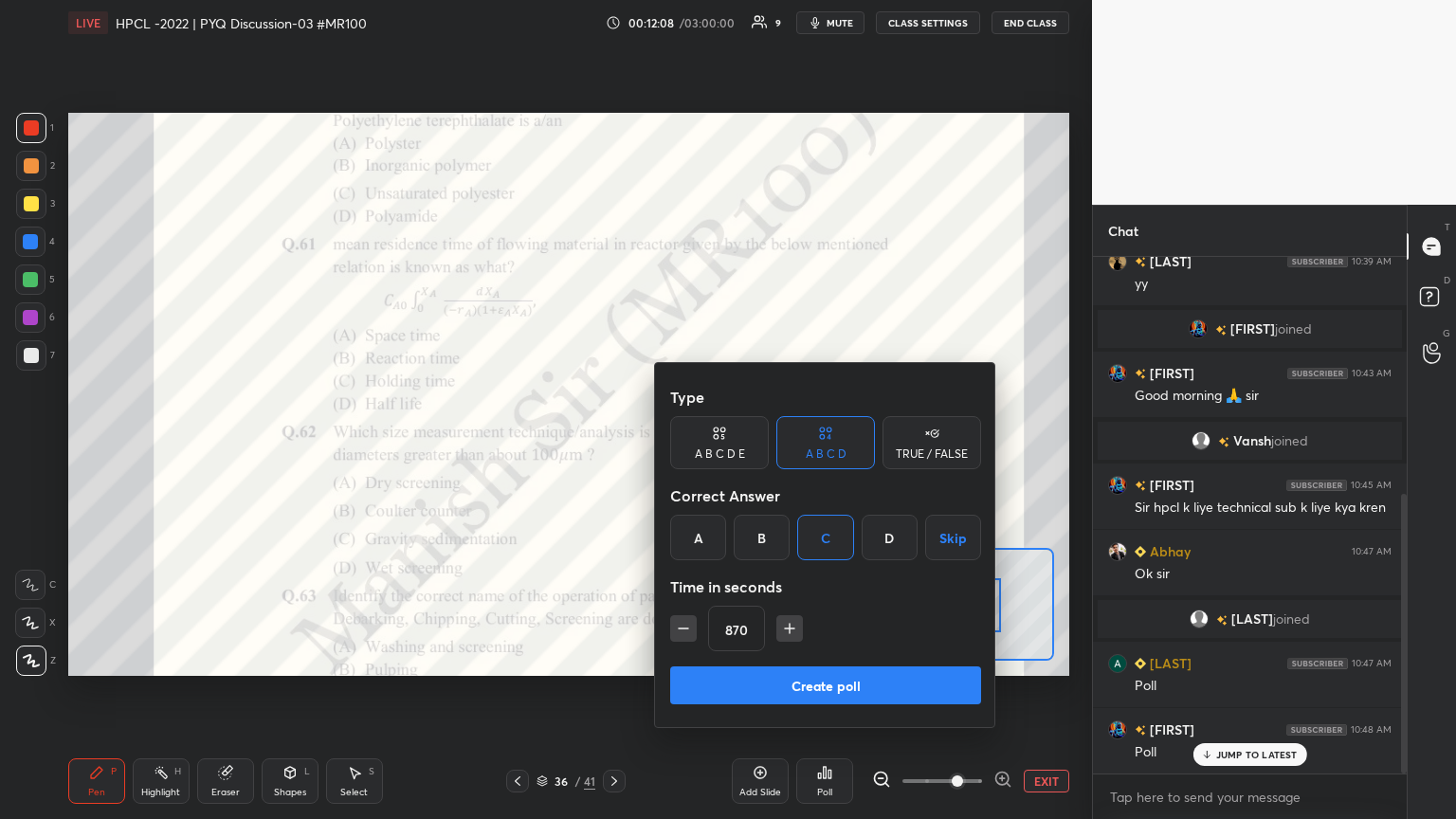 click 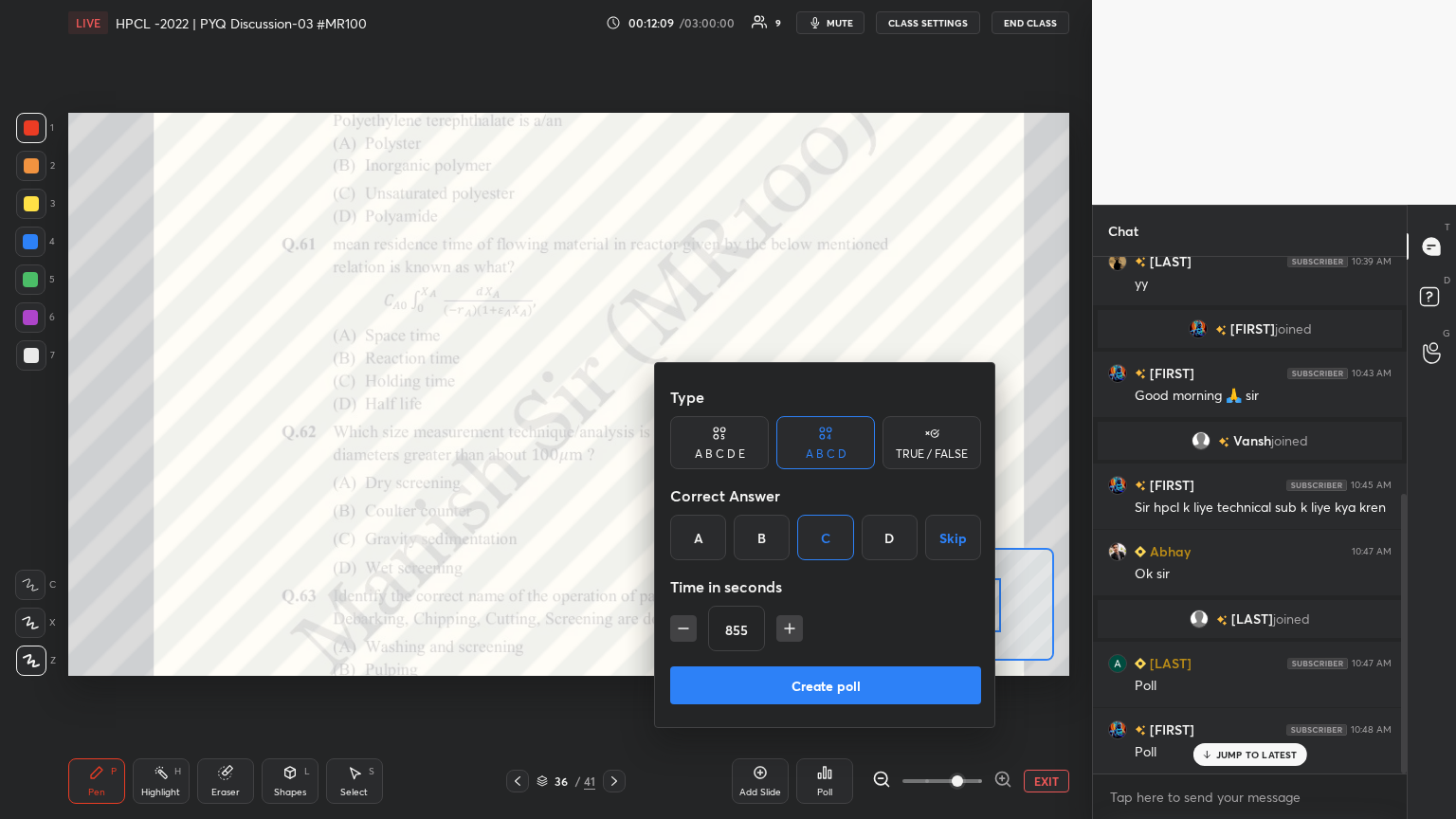 click 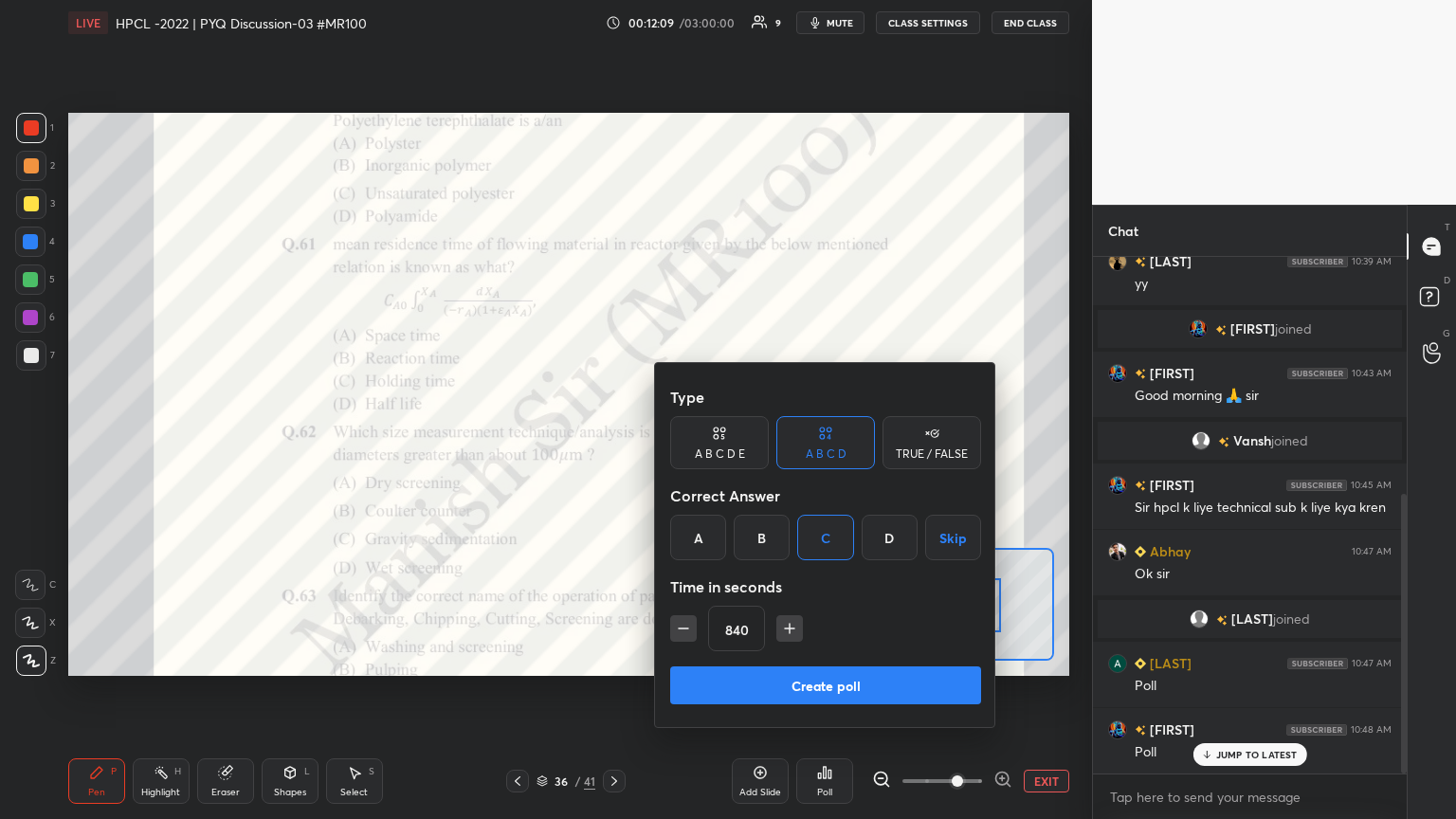 click 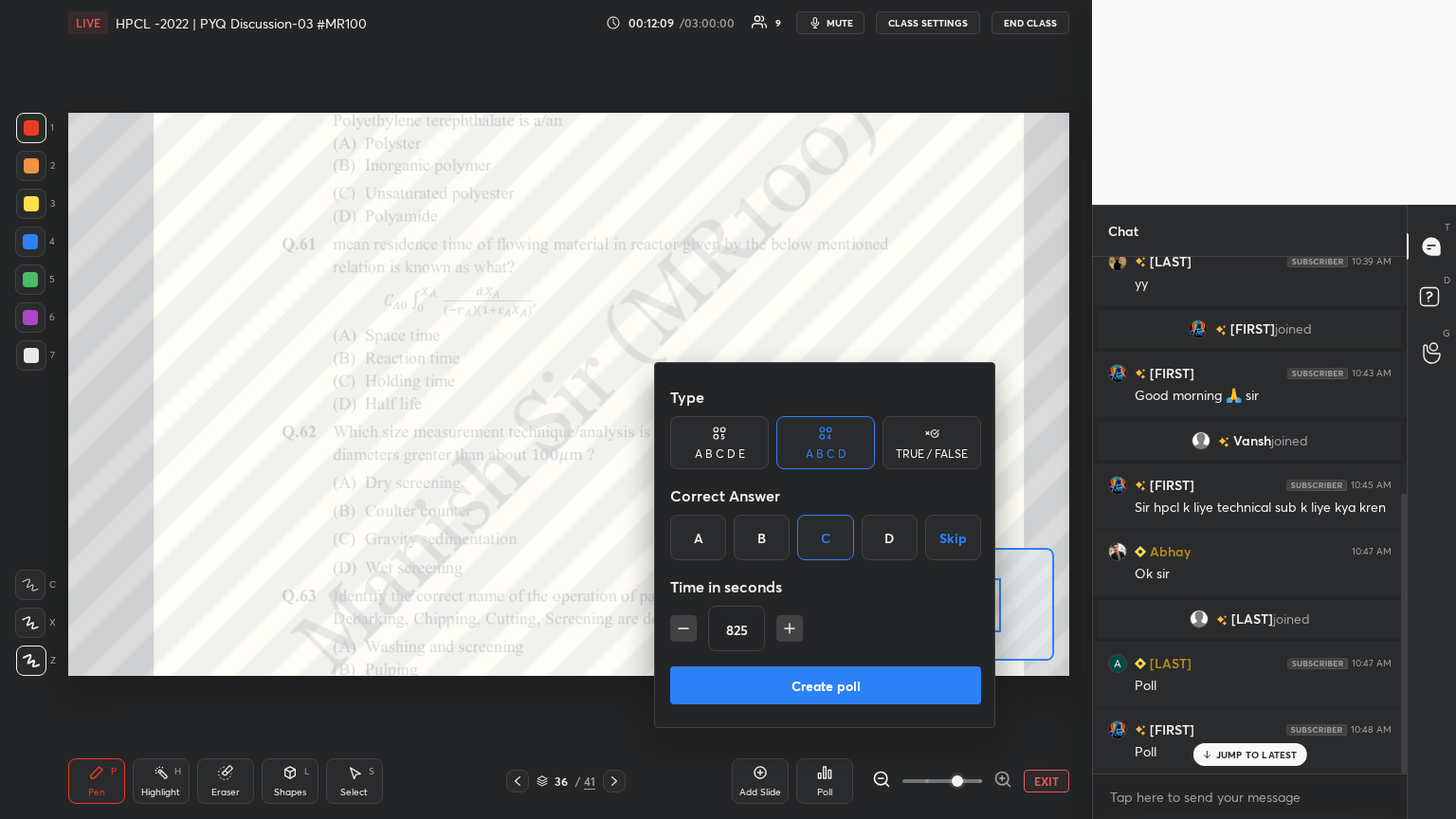click 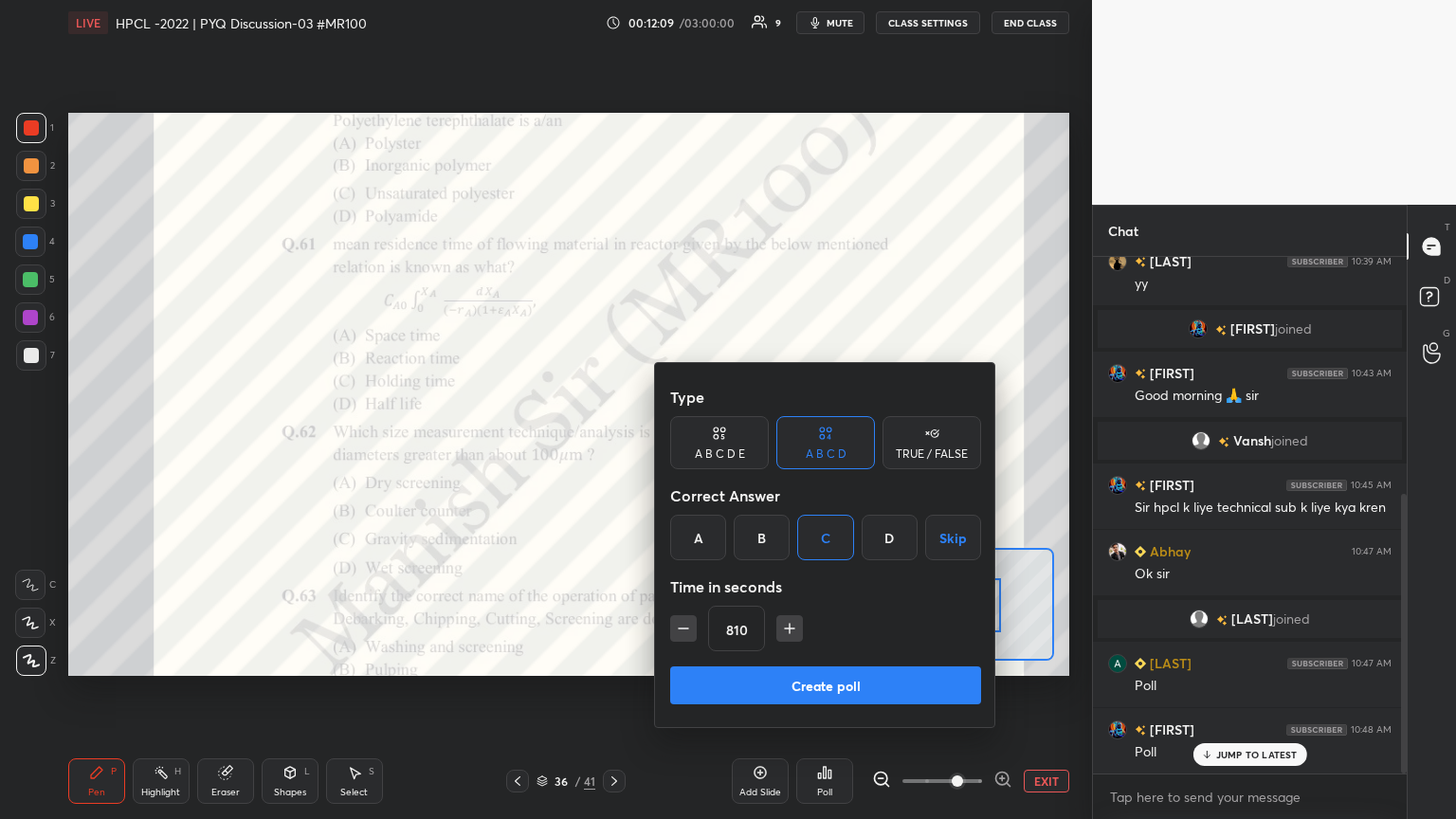 click 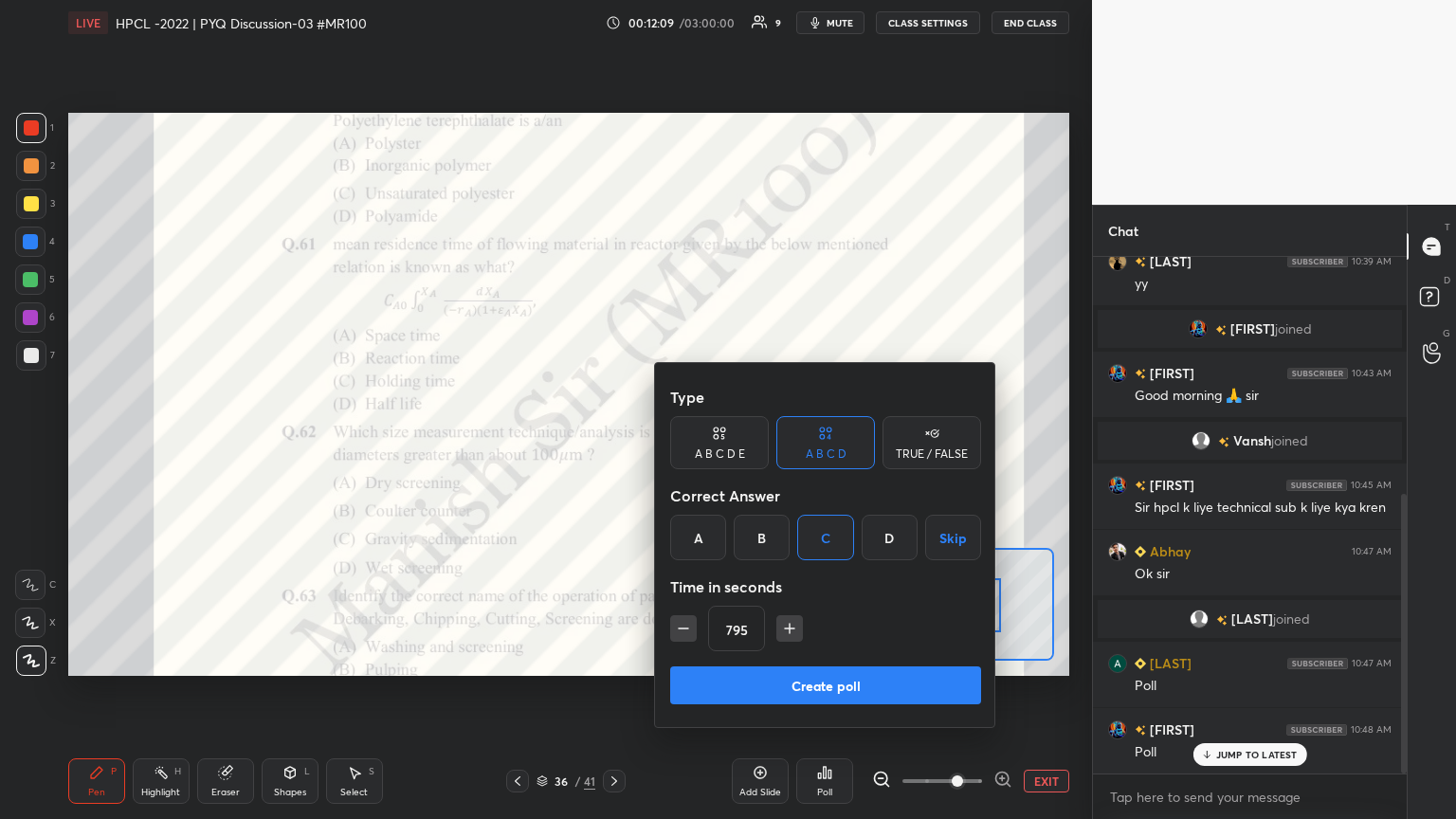 click 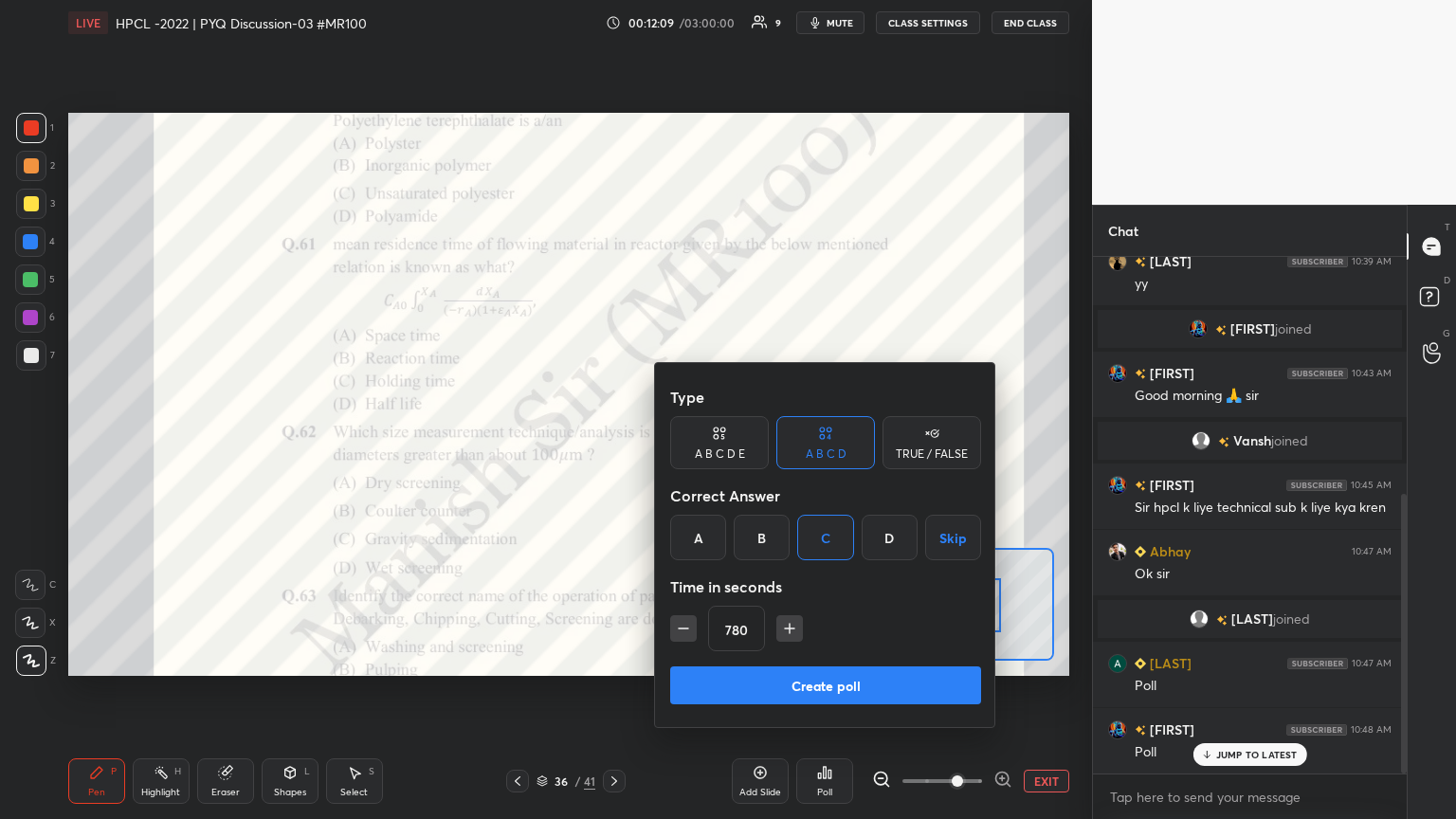 click 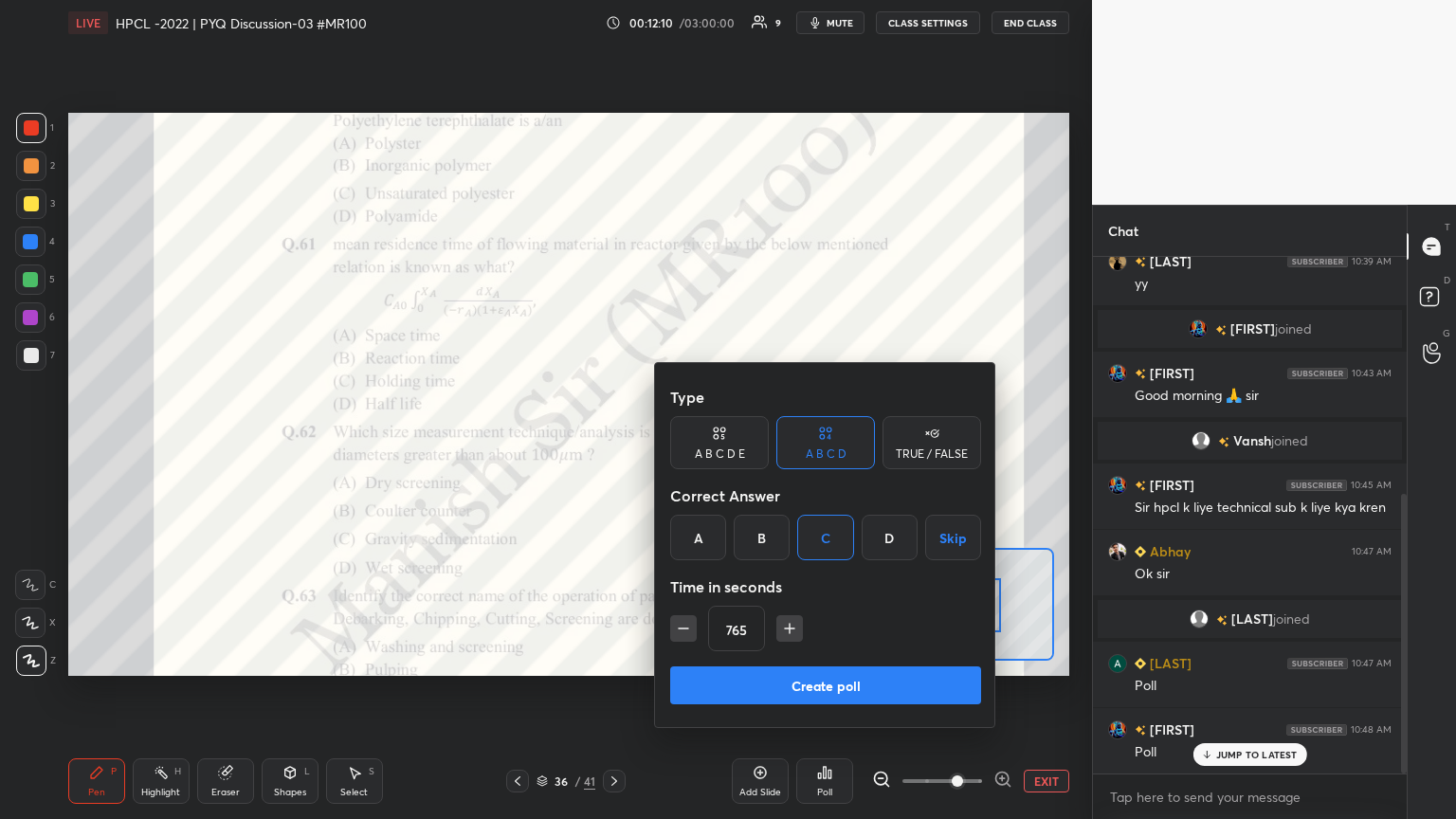 click 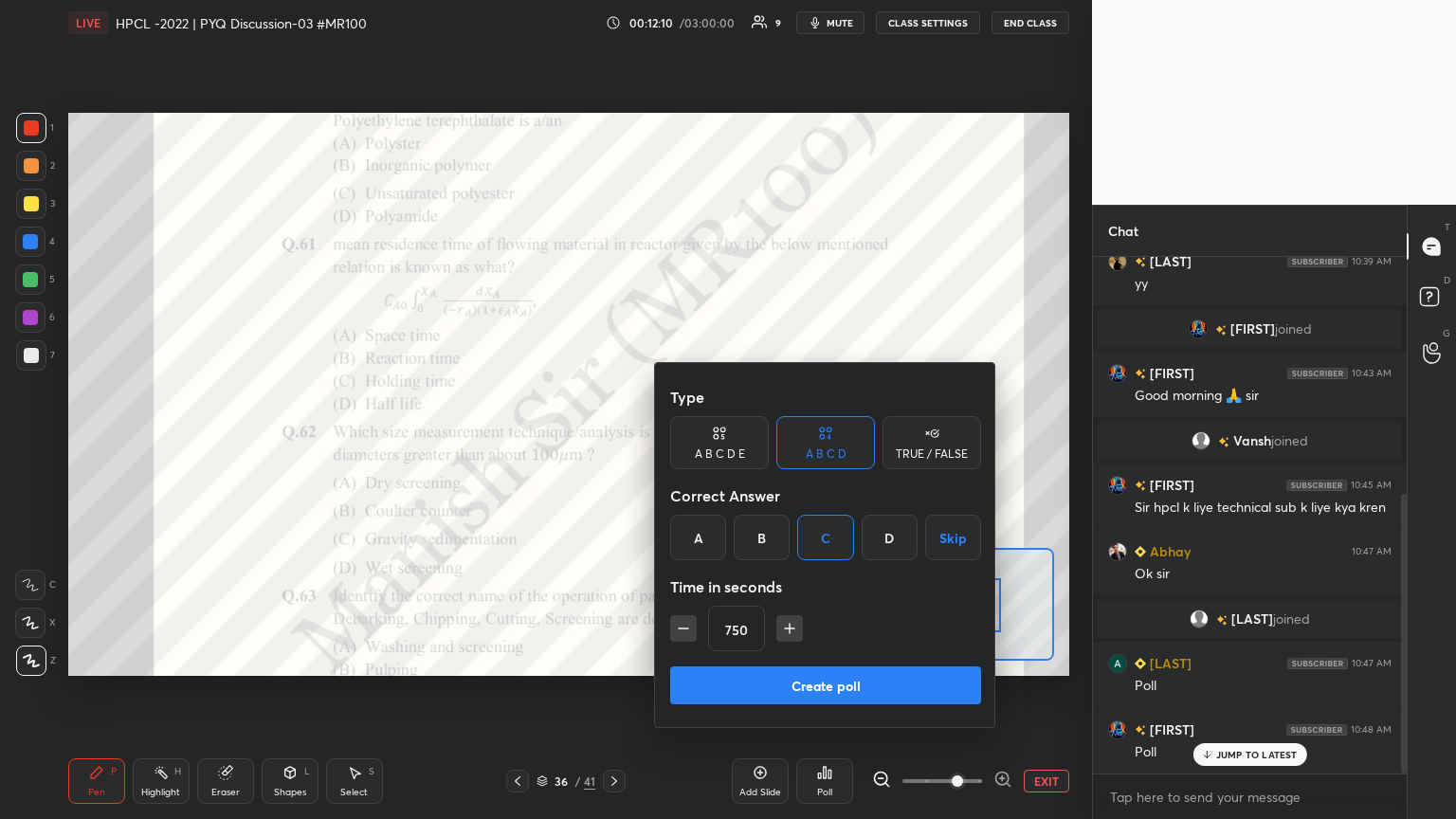 click 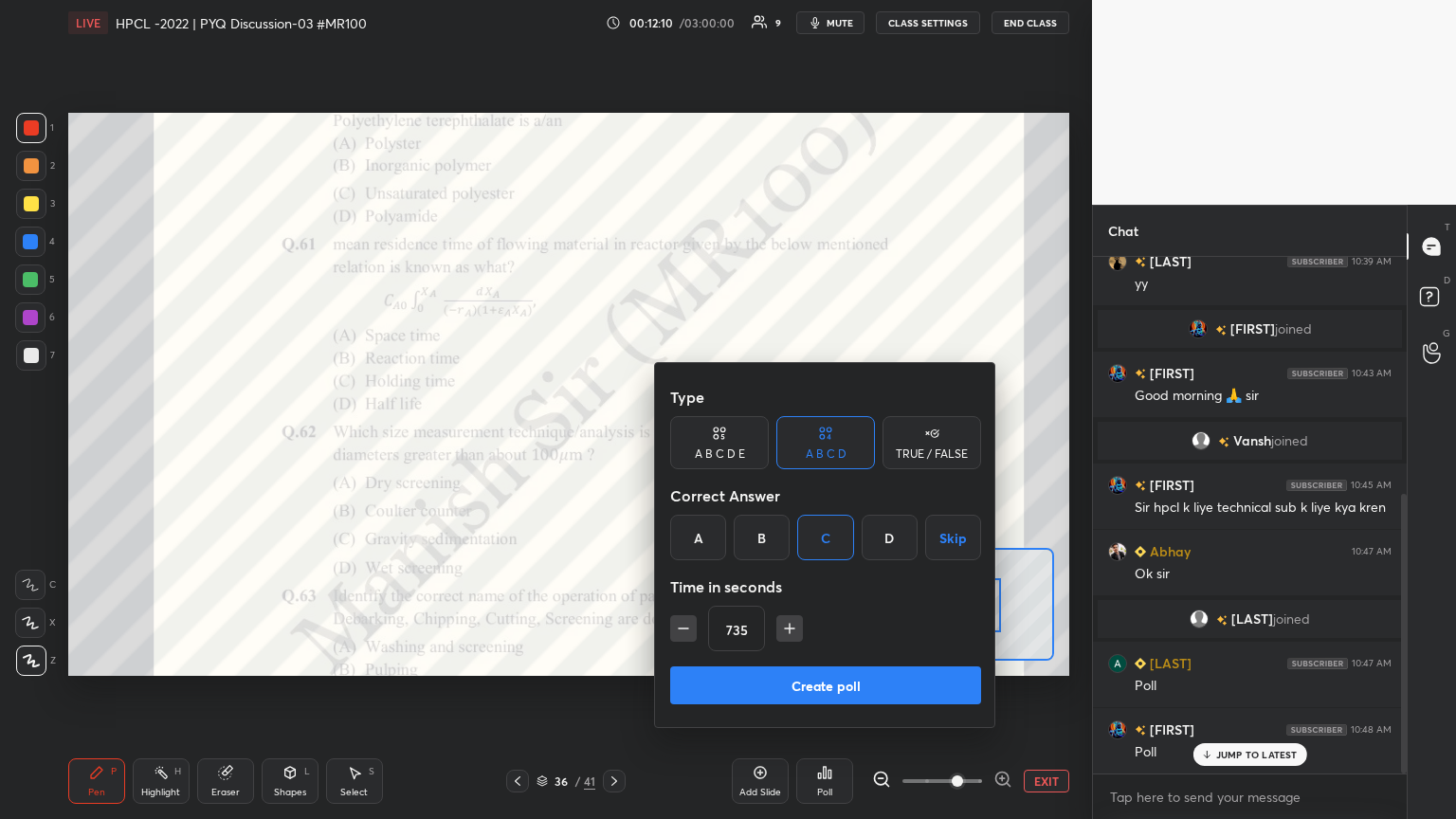 click 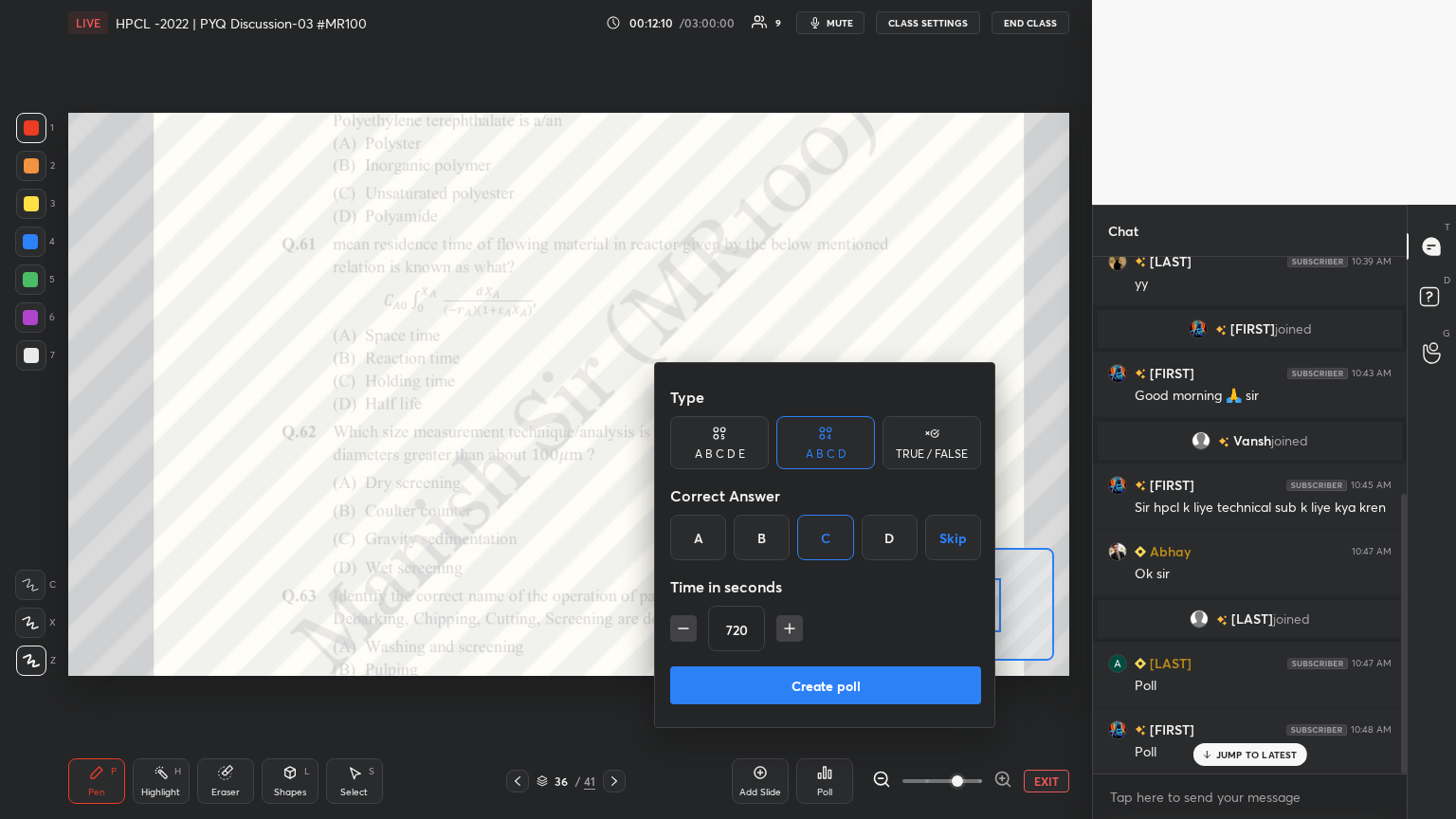 click 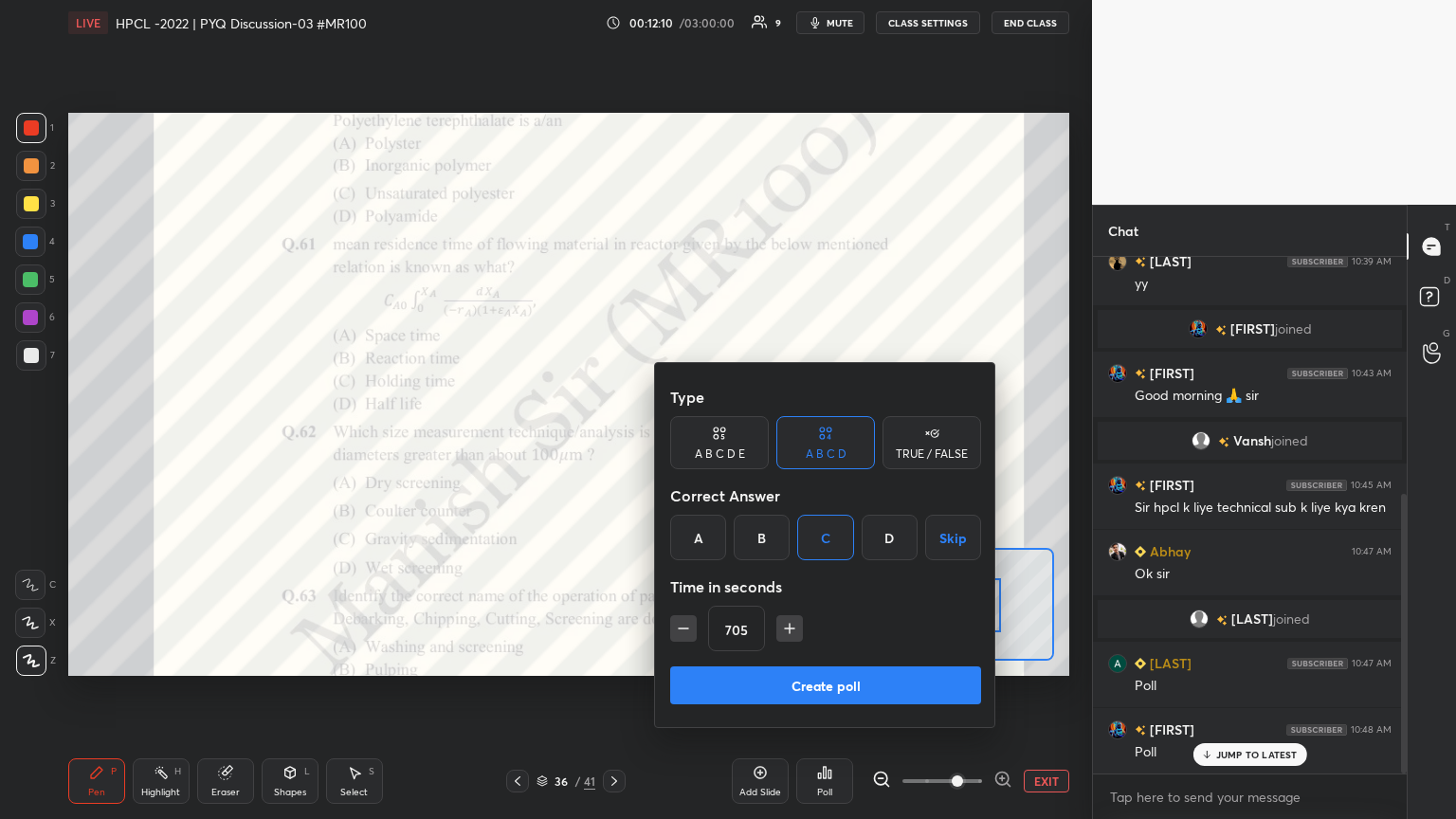 click 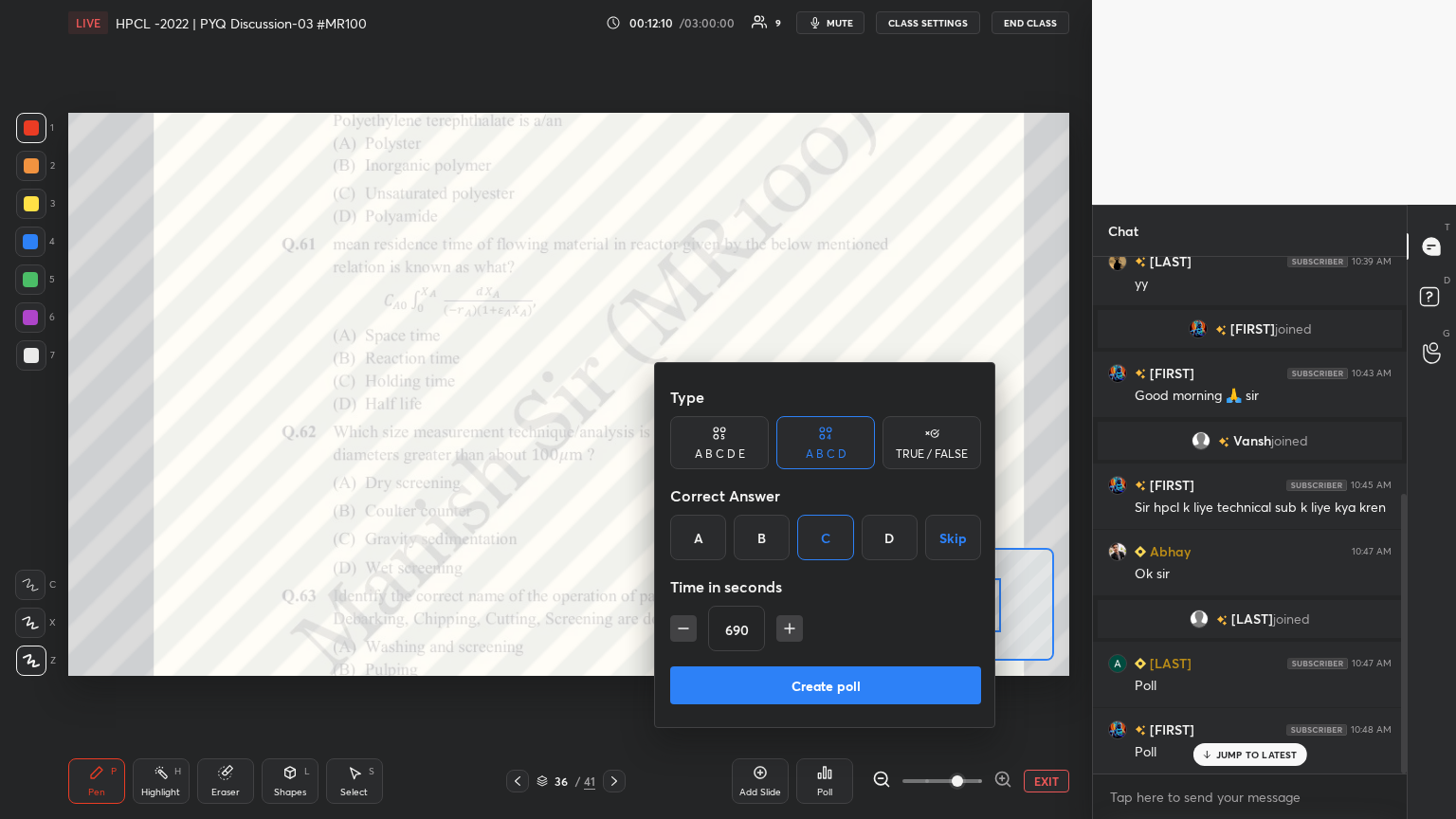 click 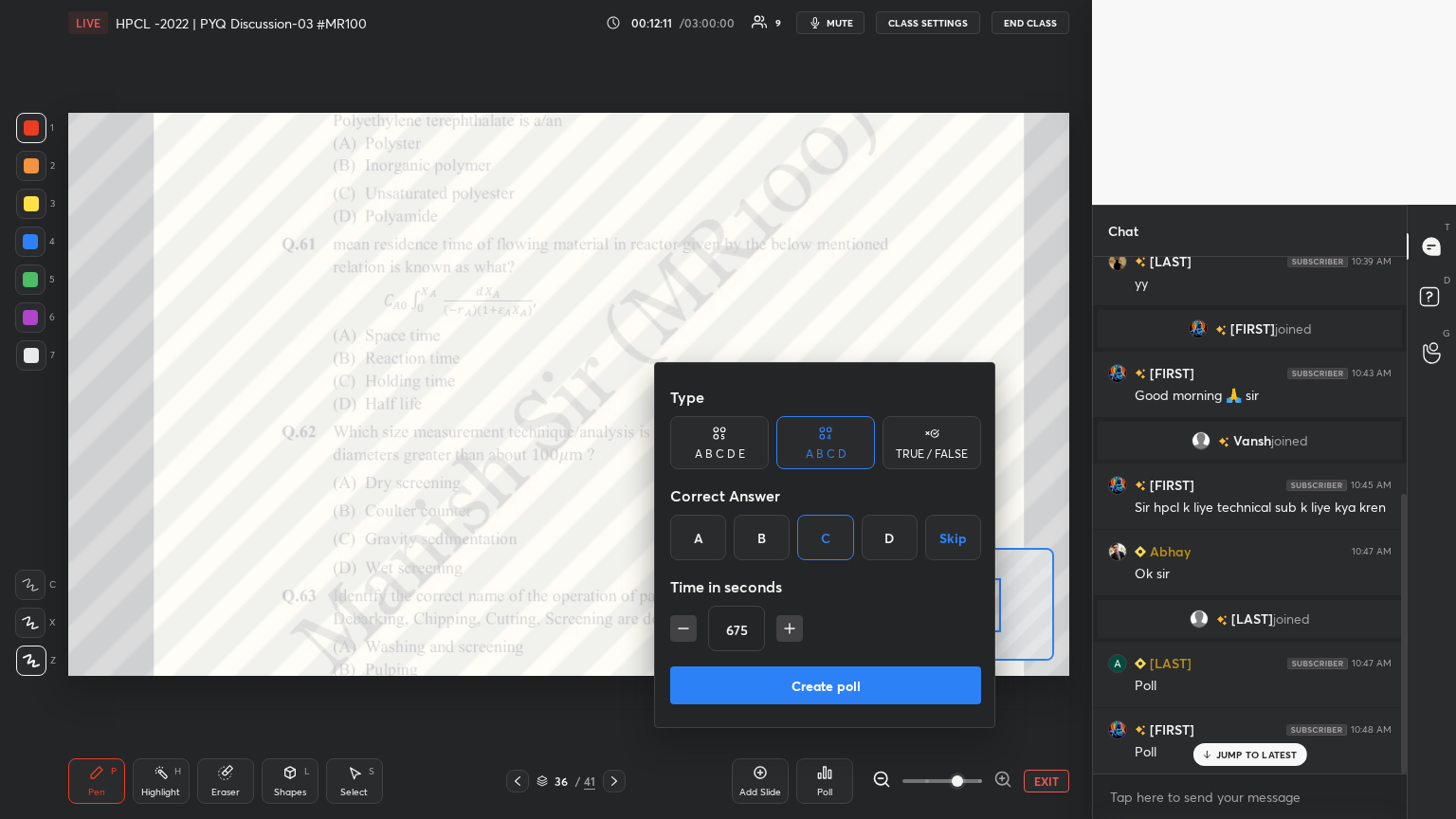 click 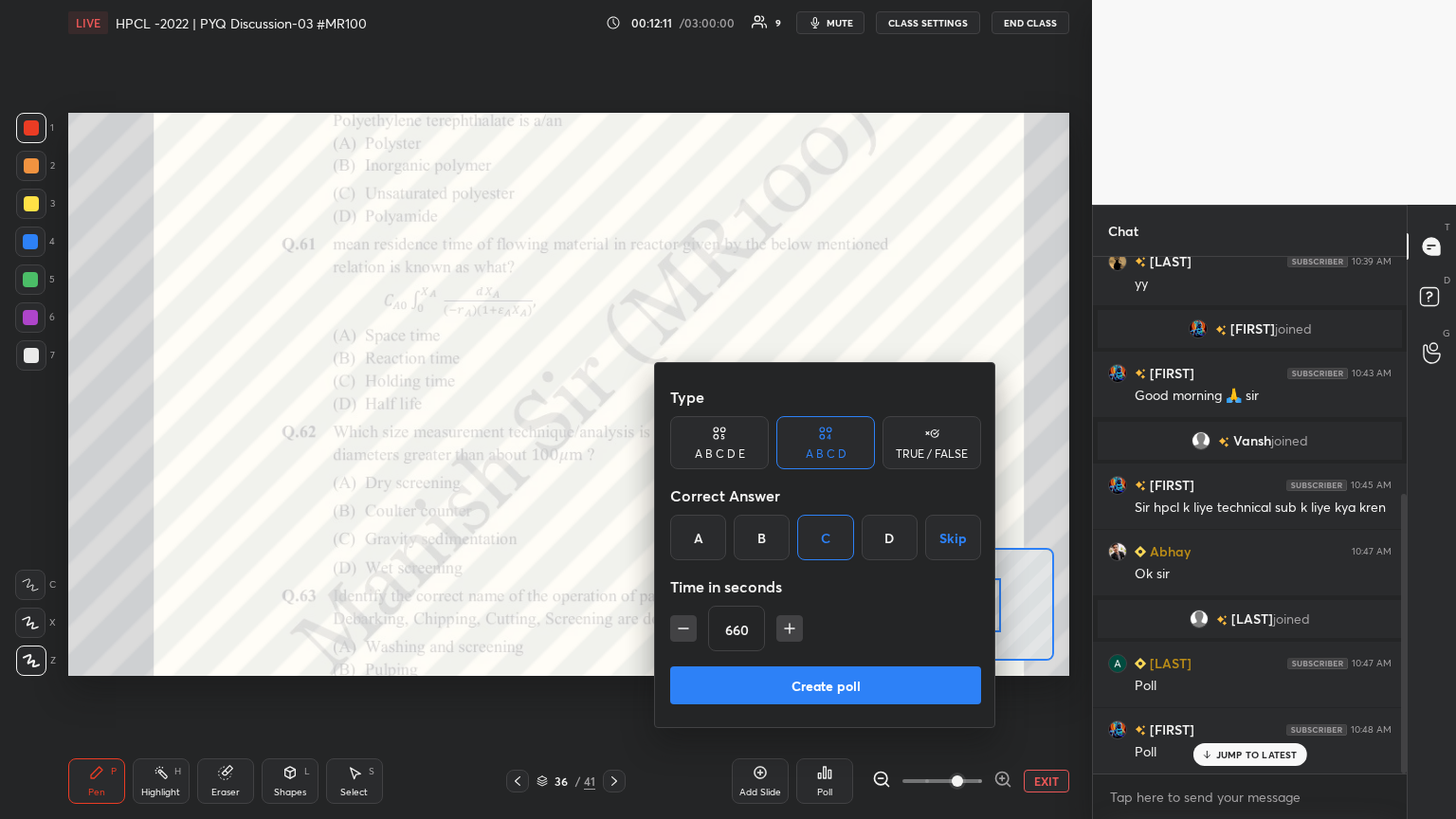 click 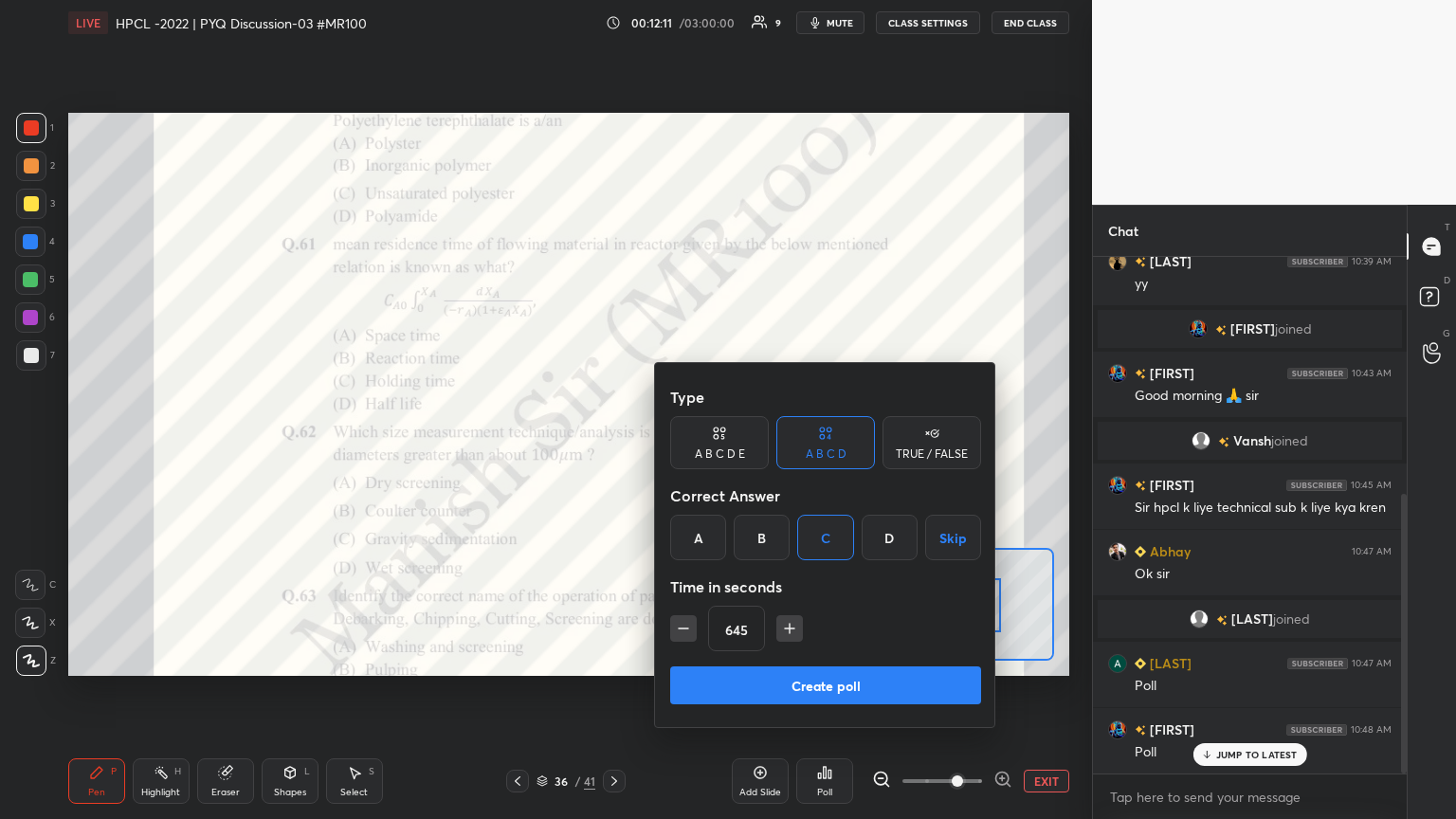 click 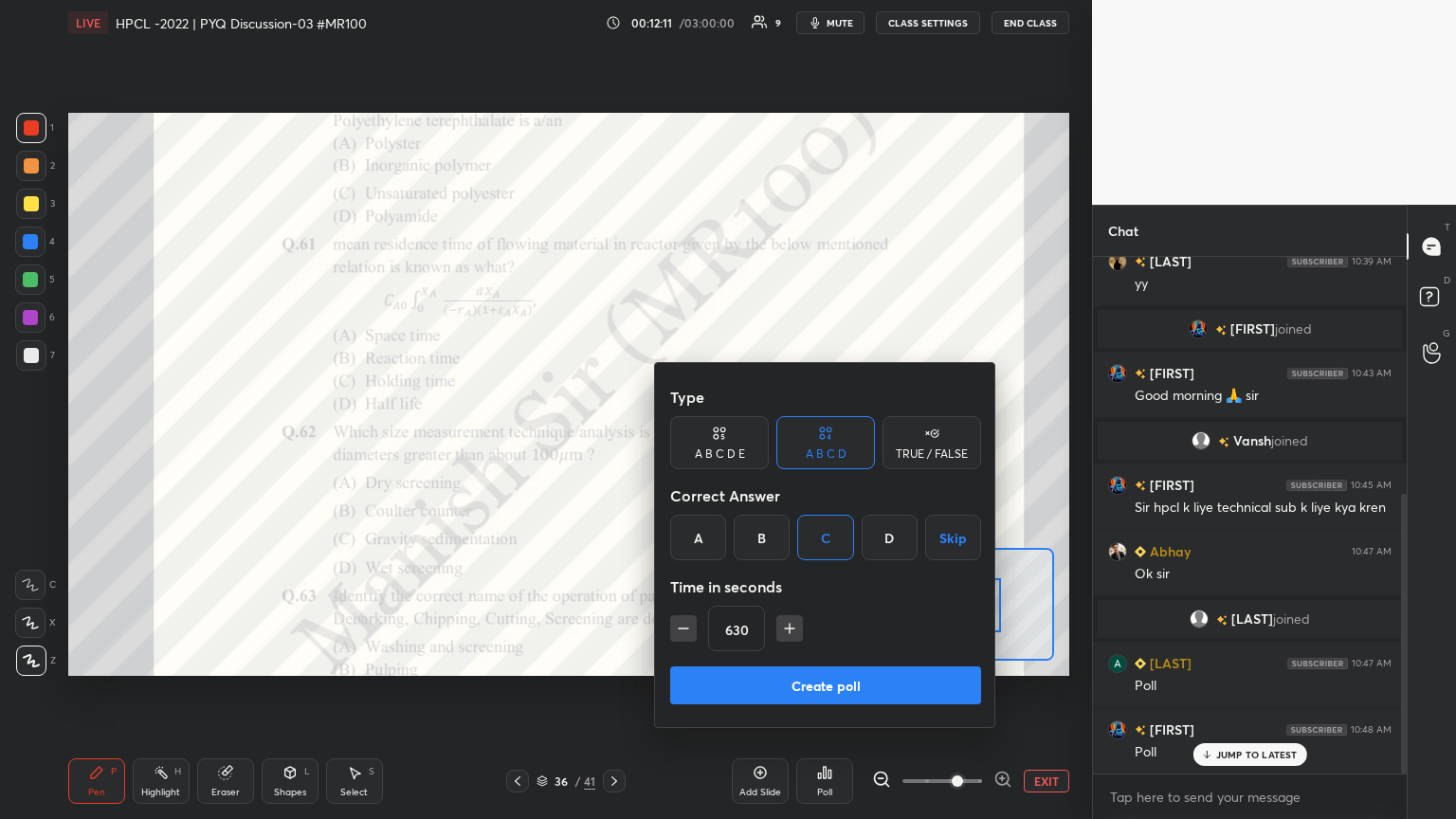 click 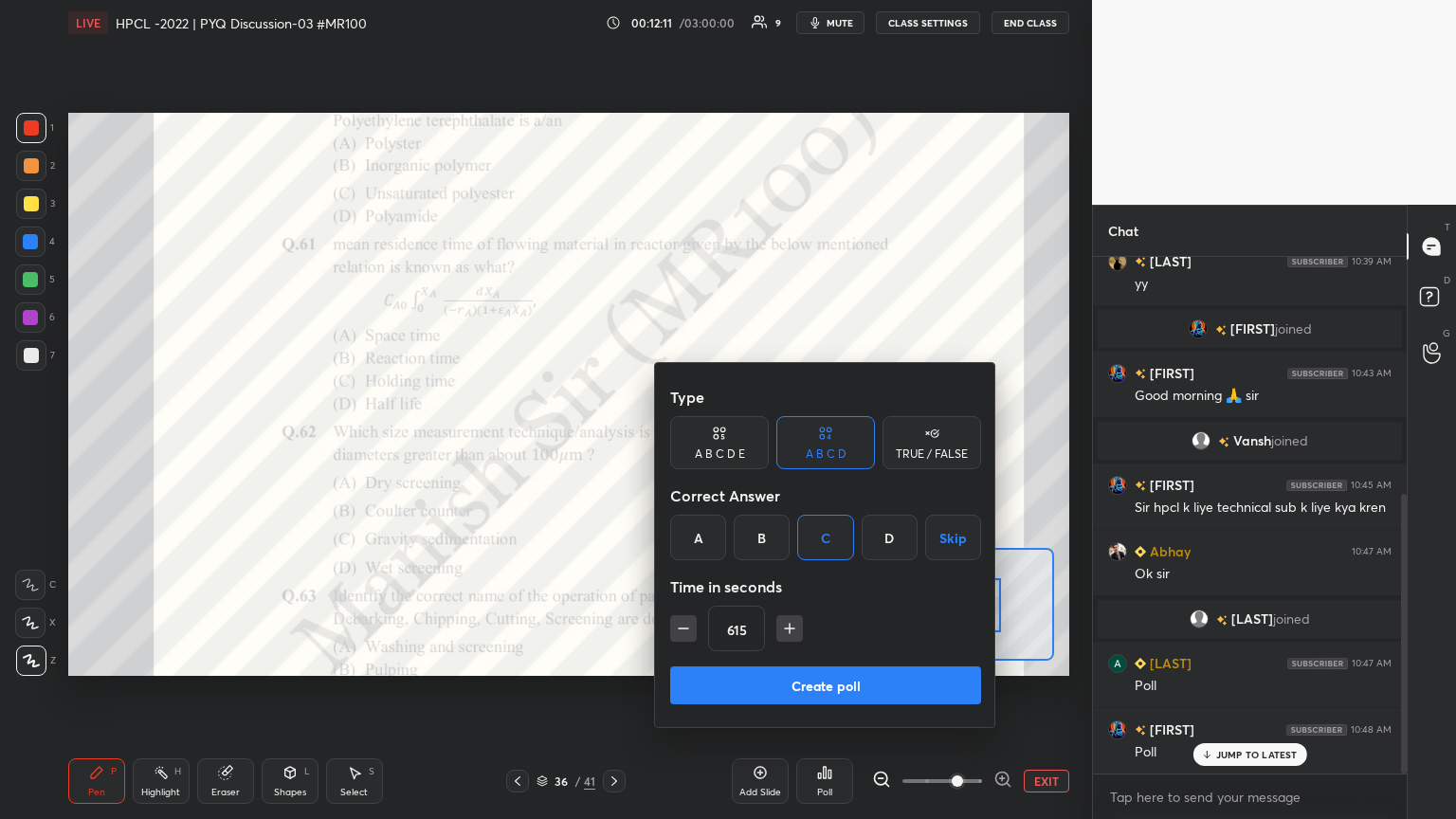click 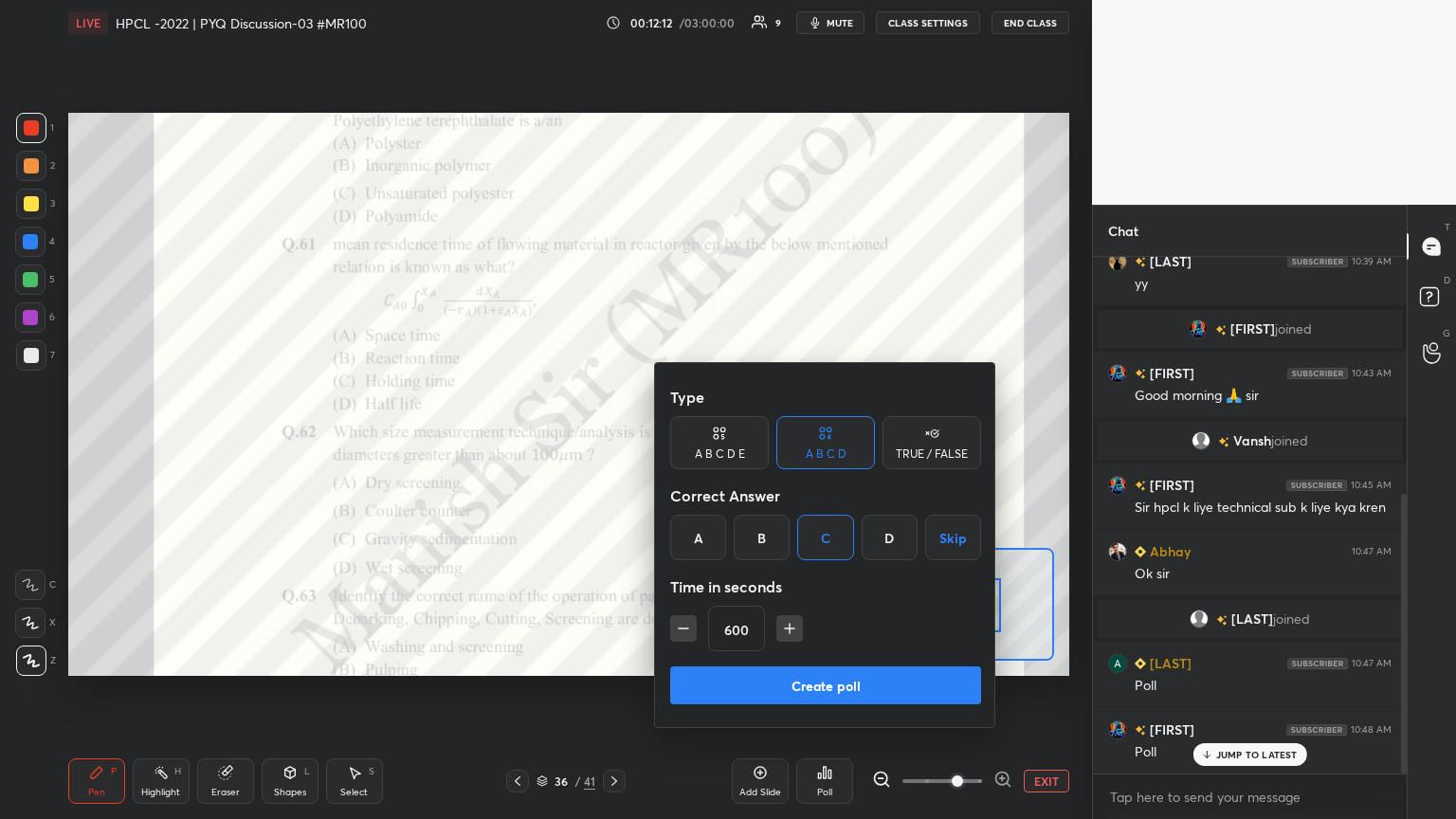 click 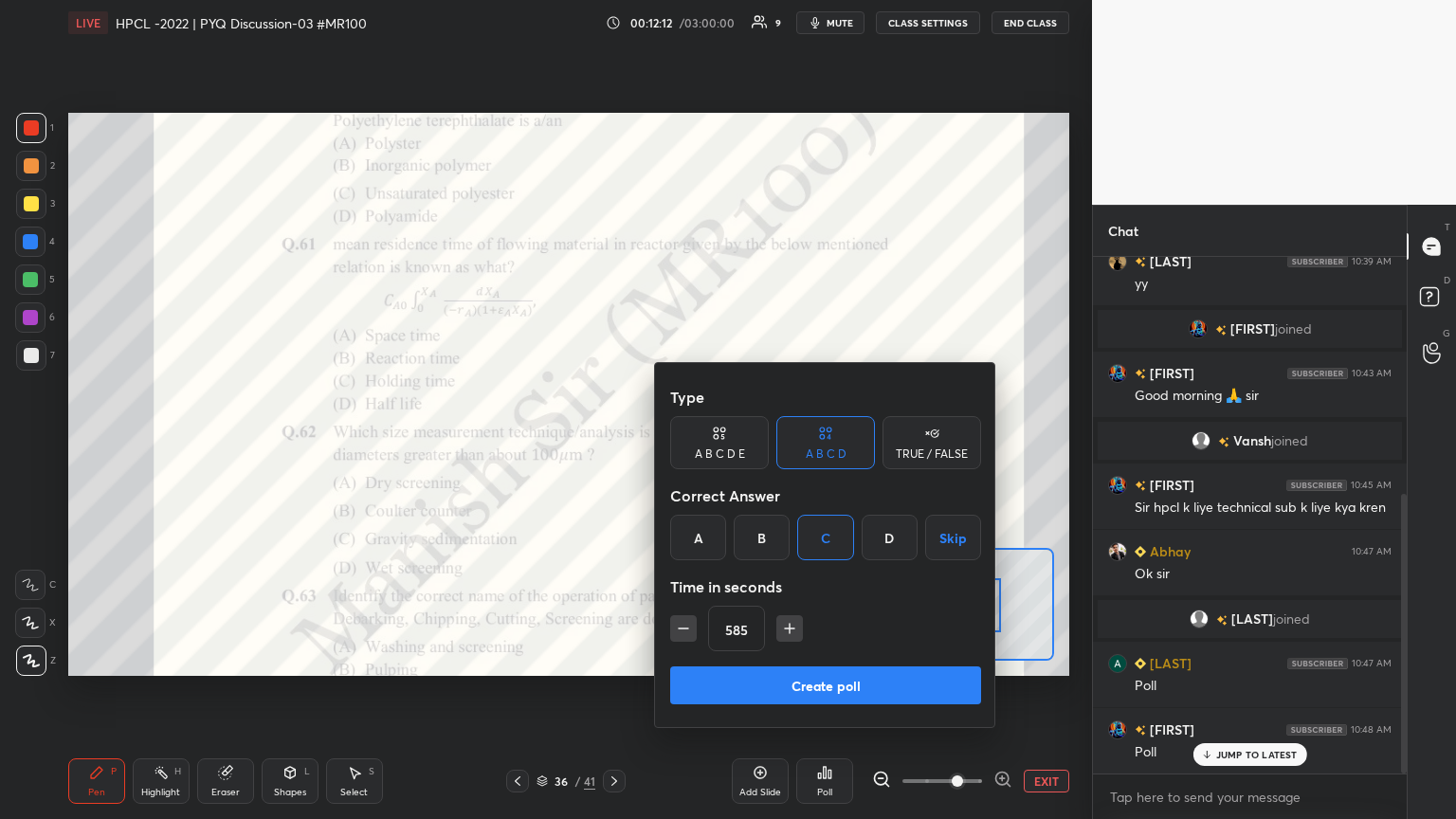 click 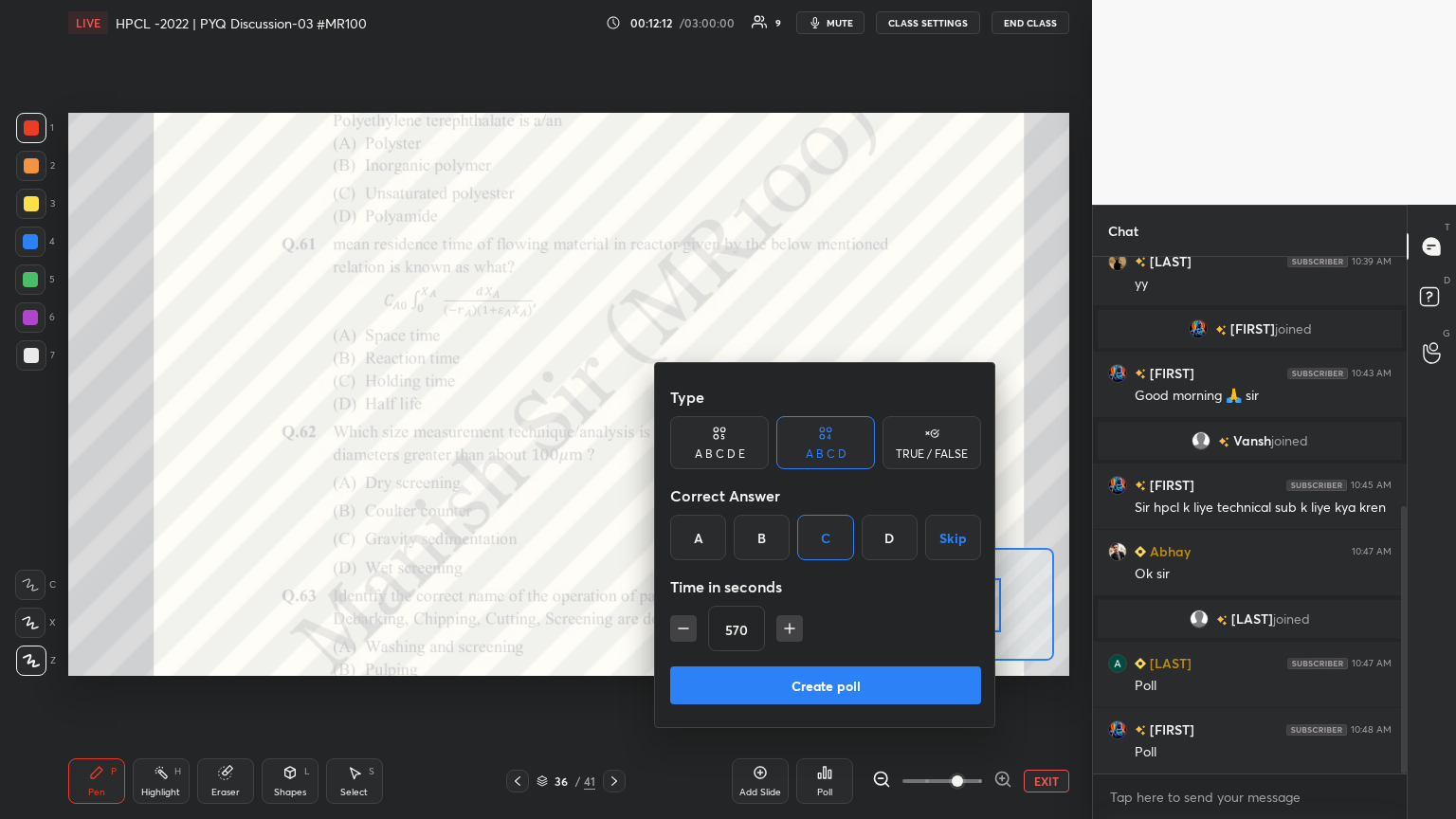 scroll, scrollTop: 482, scrollLeft: 0, axis: vertical 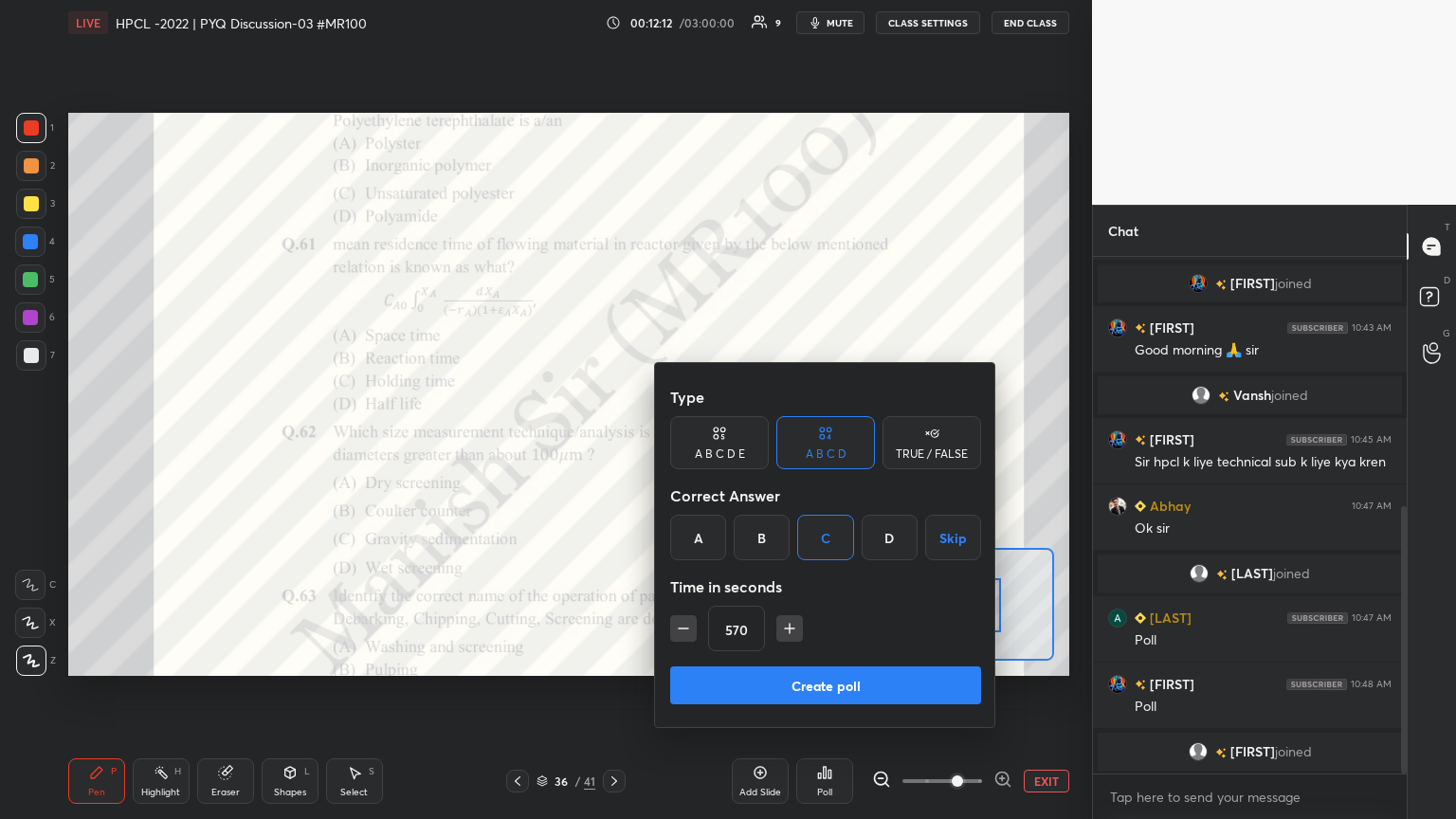 click 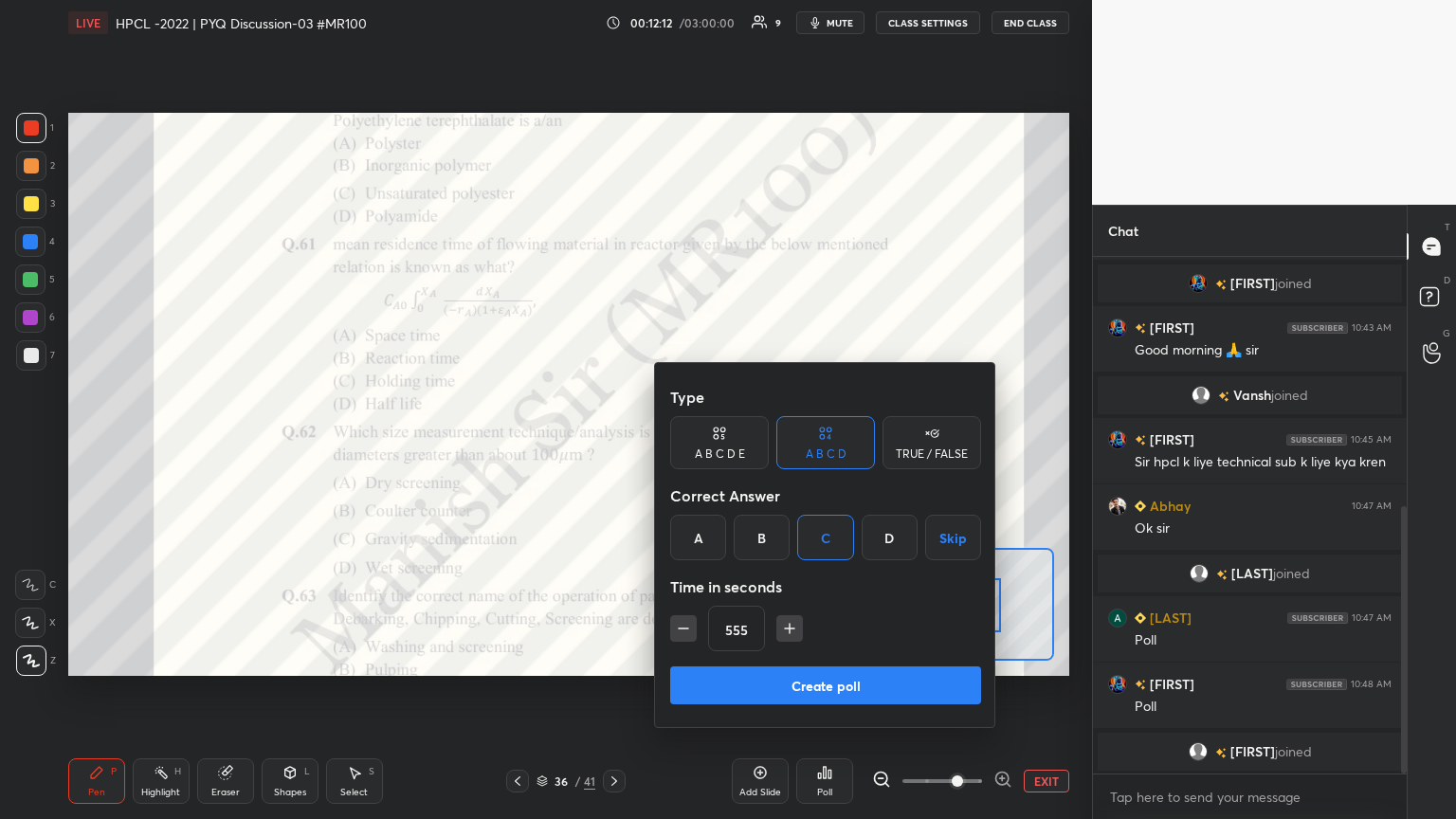 click 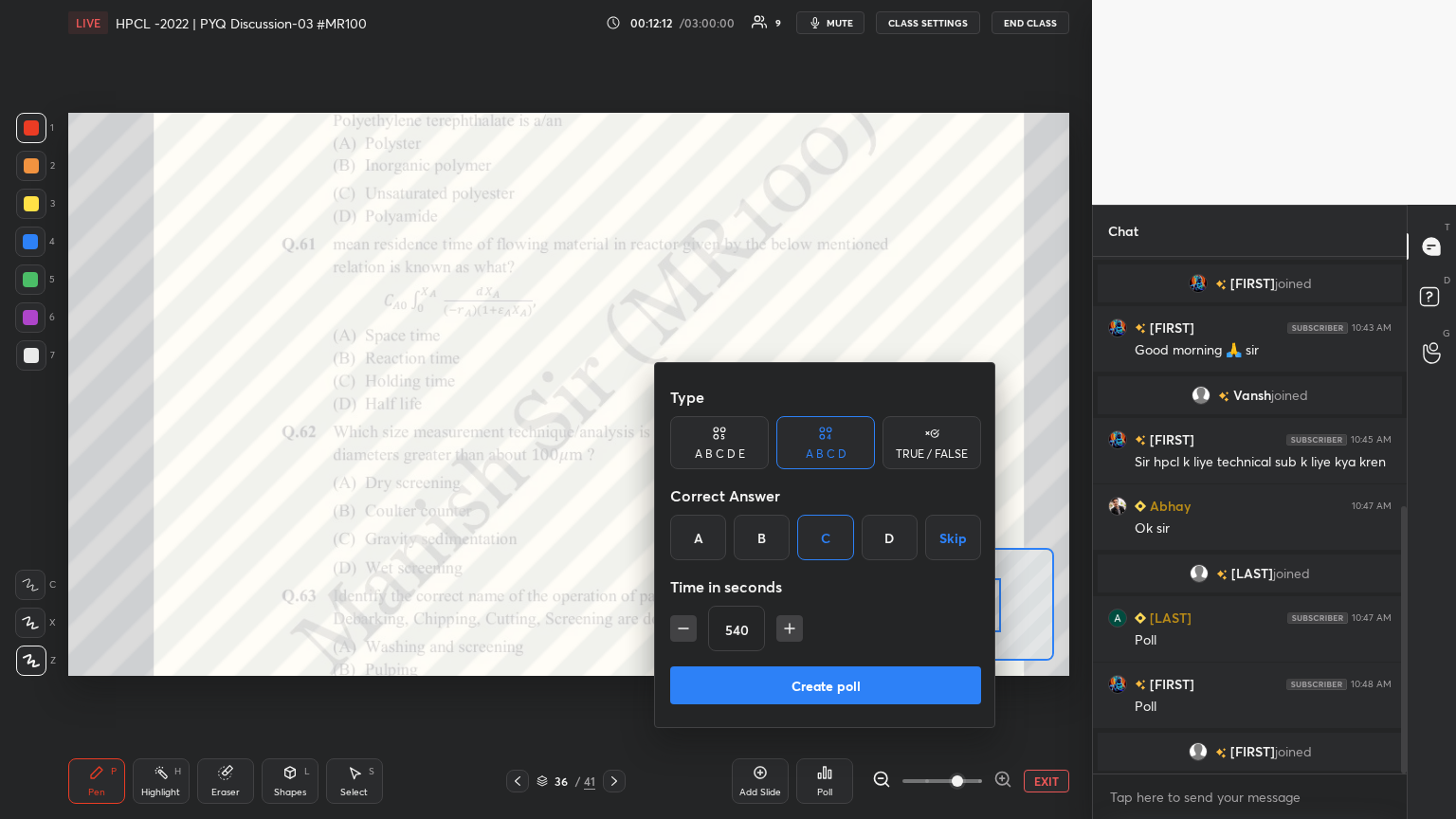 click 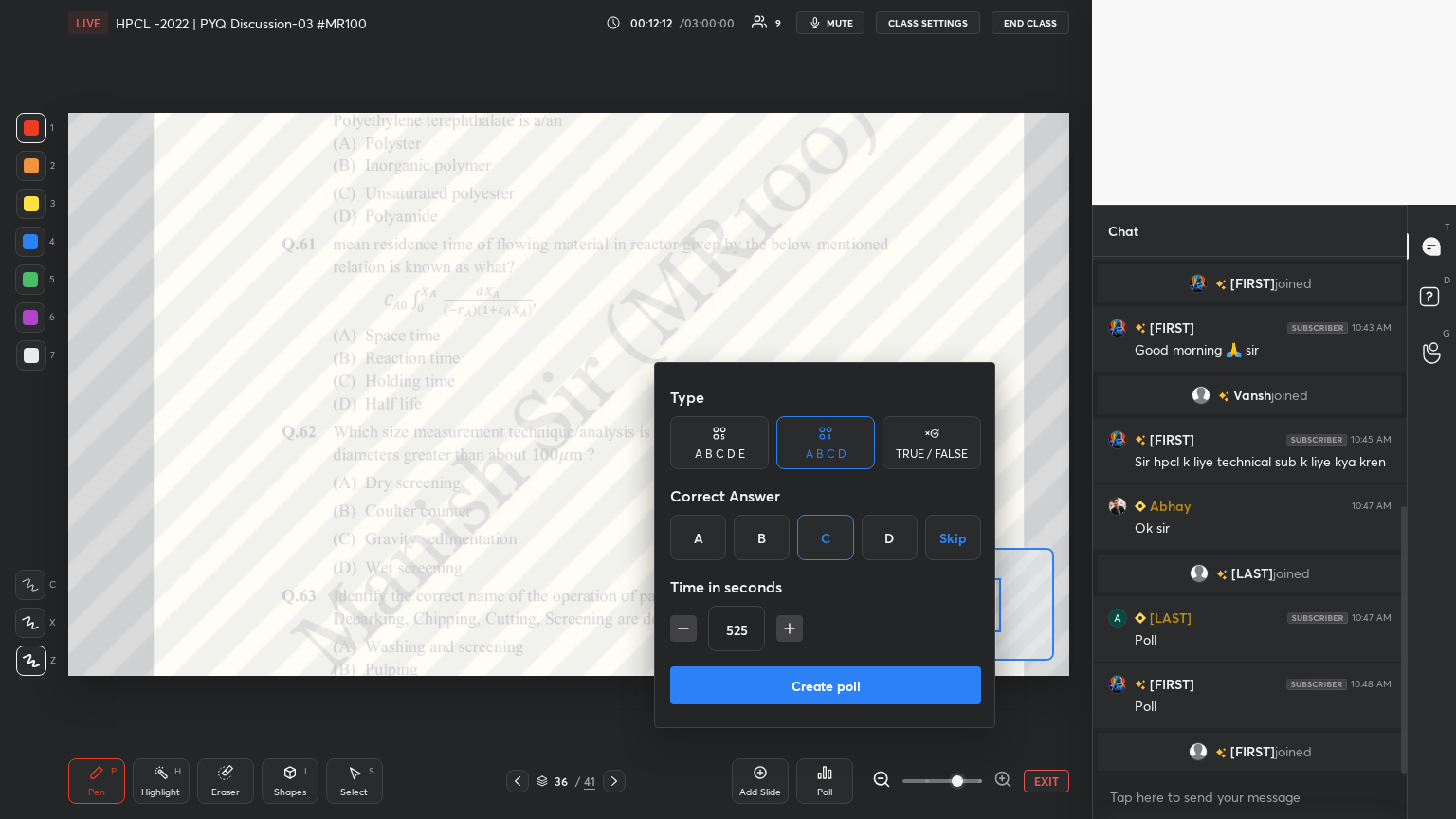click 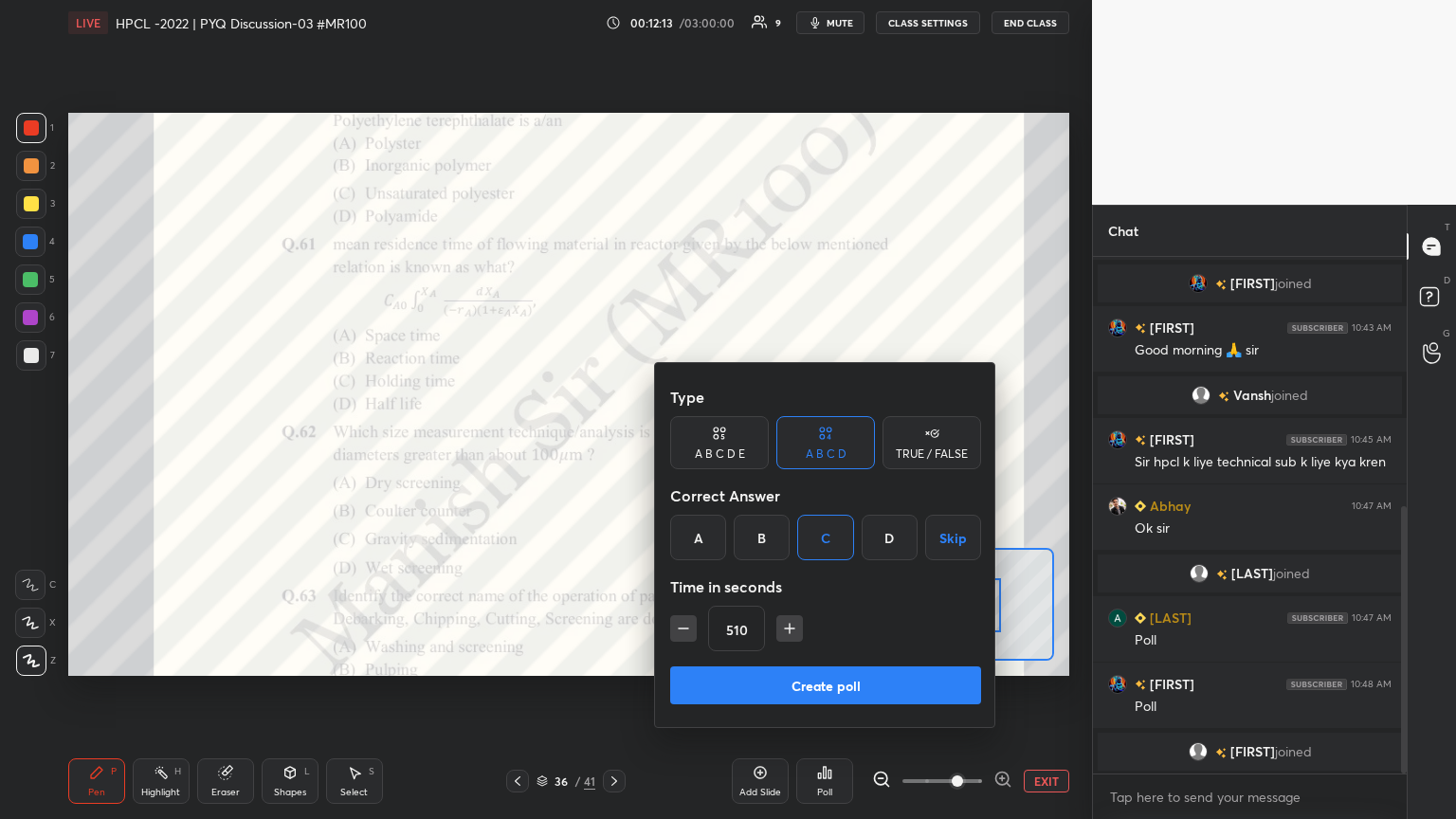 click 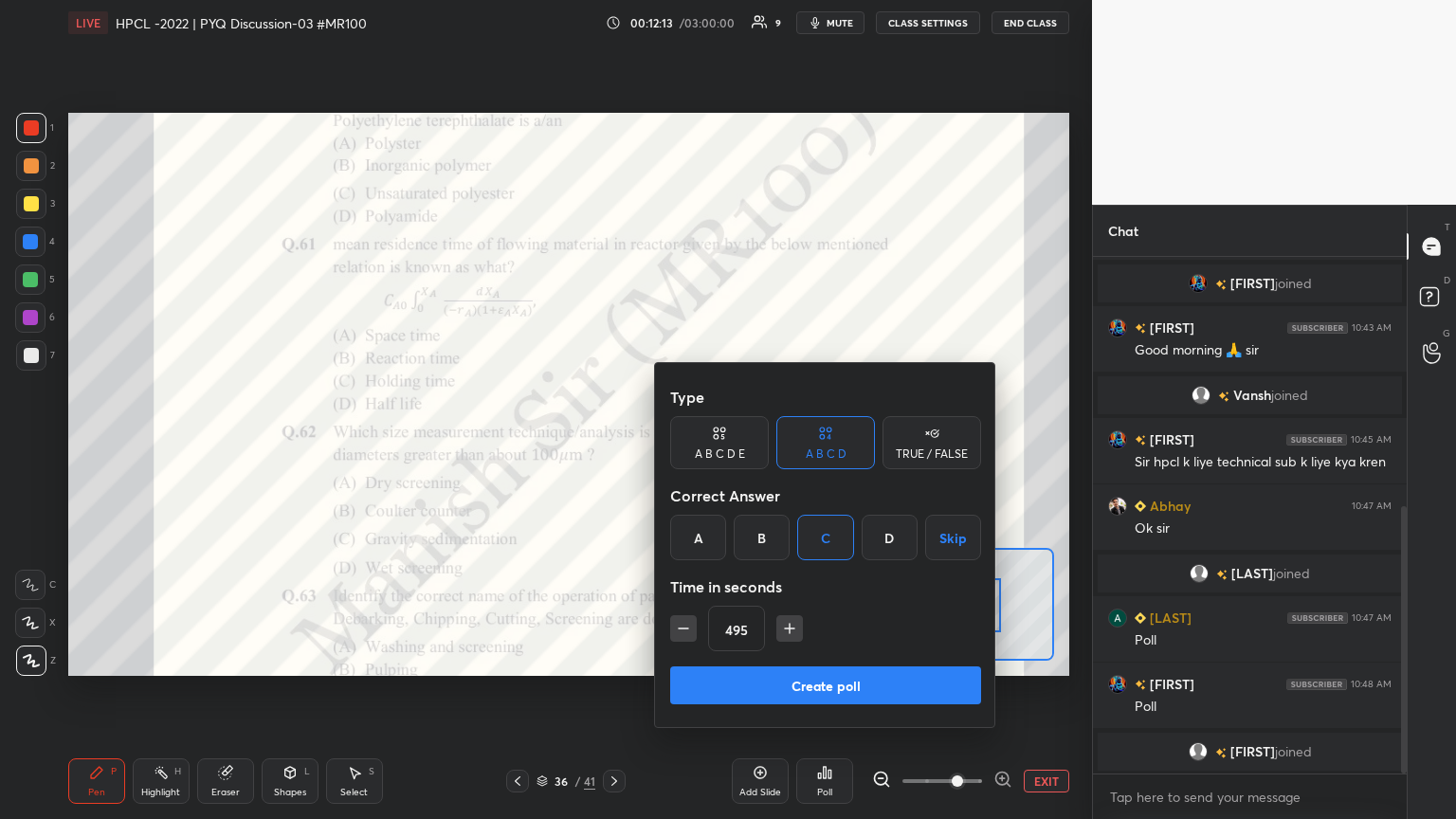 click 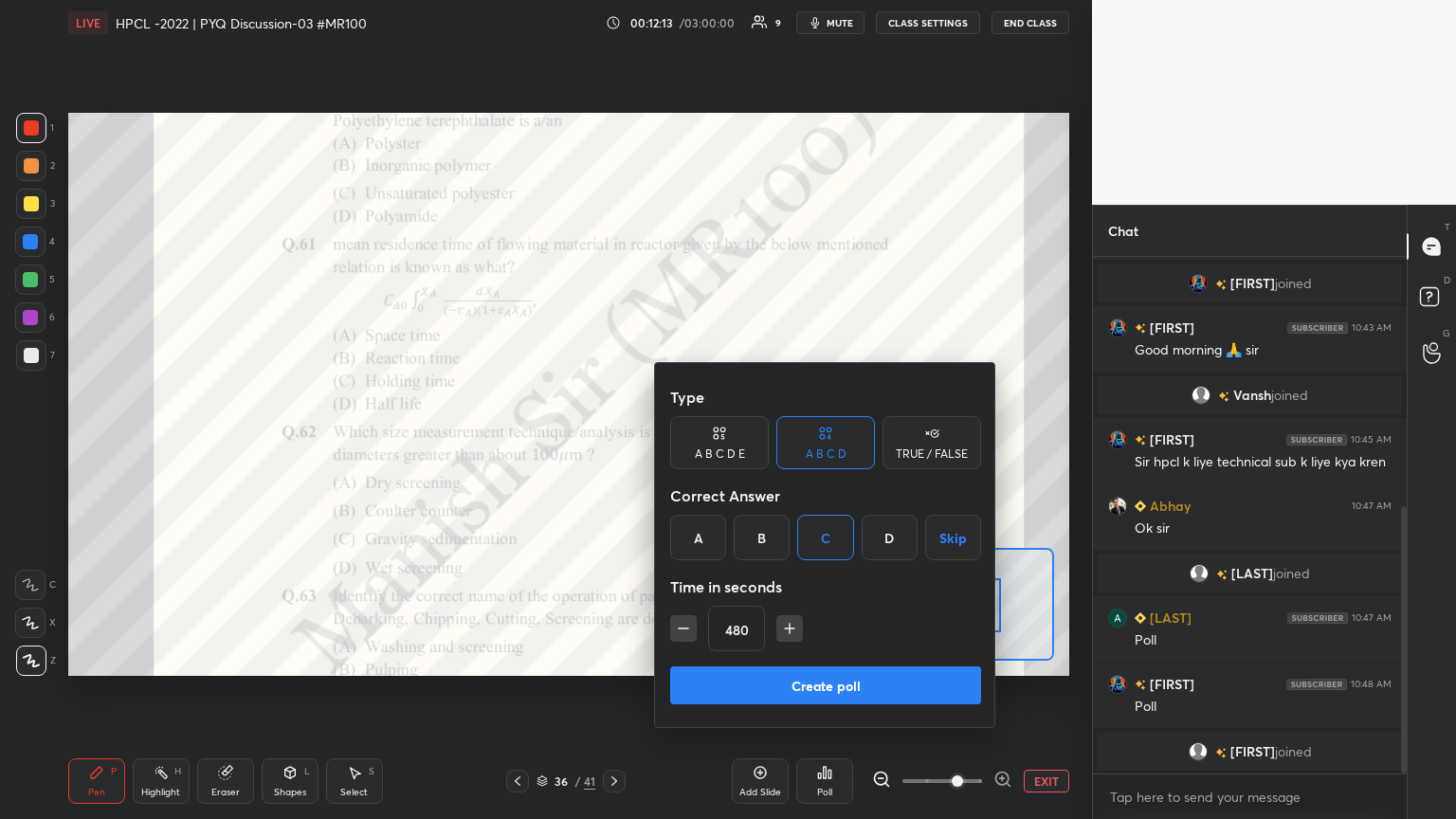 click 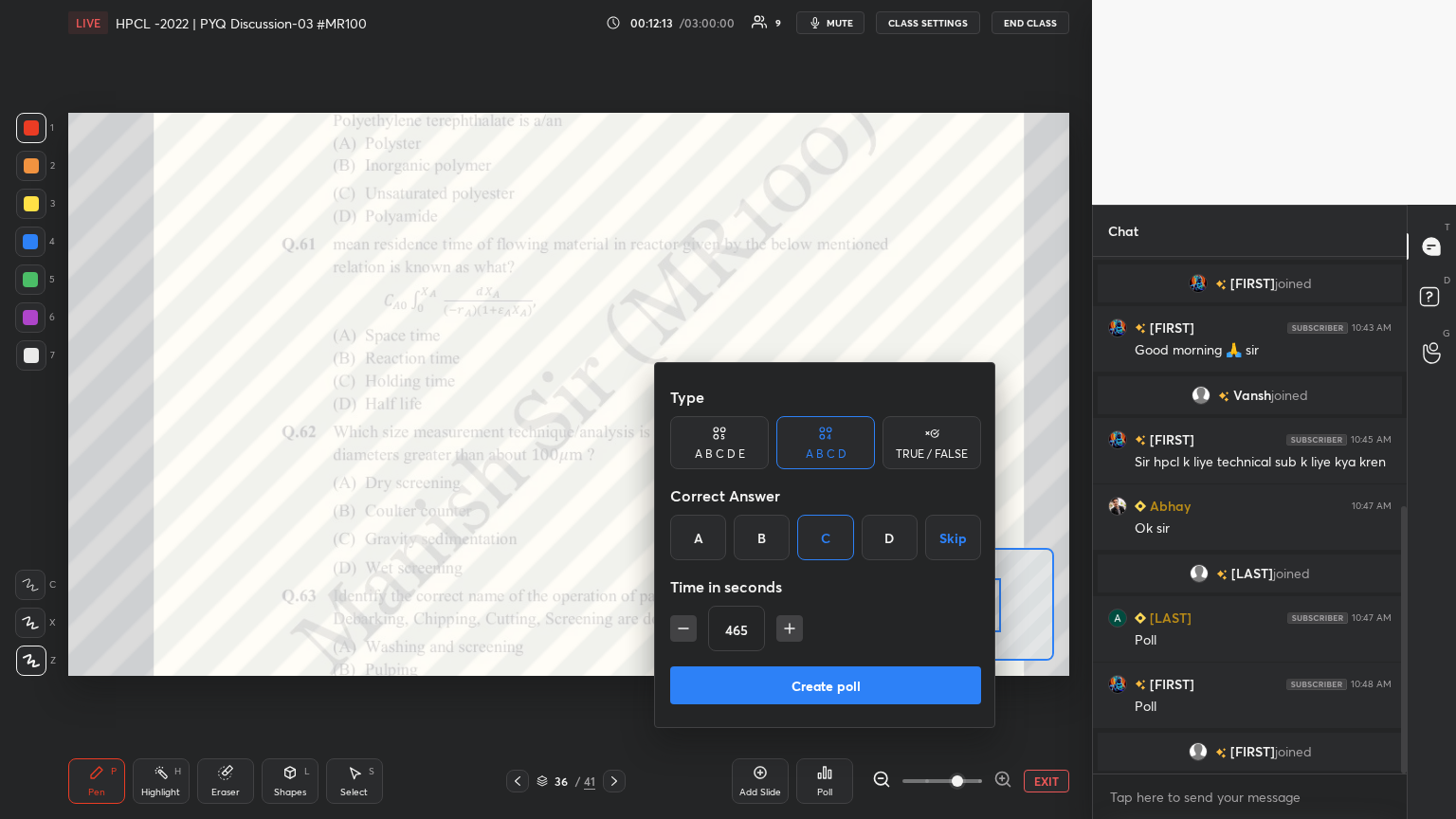 click 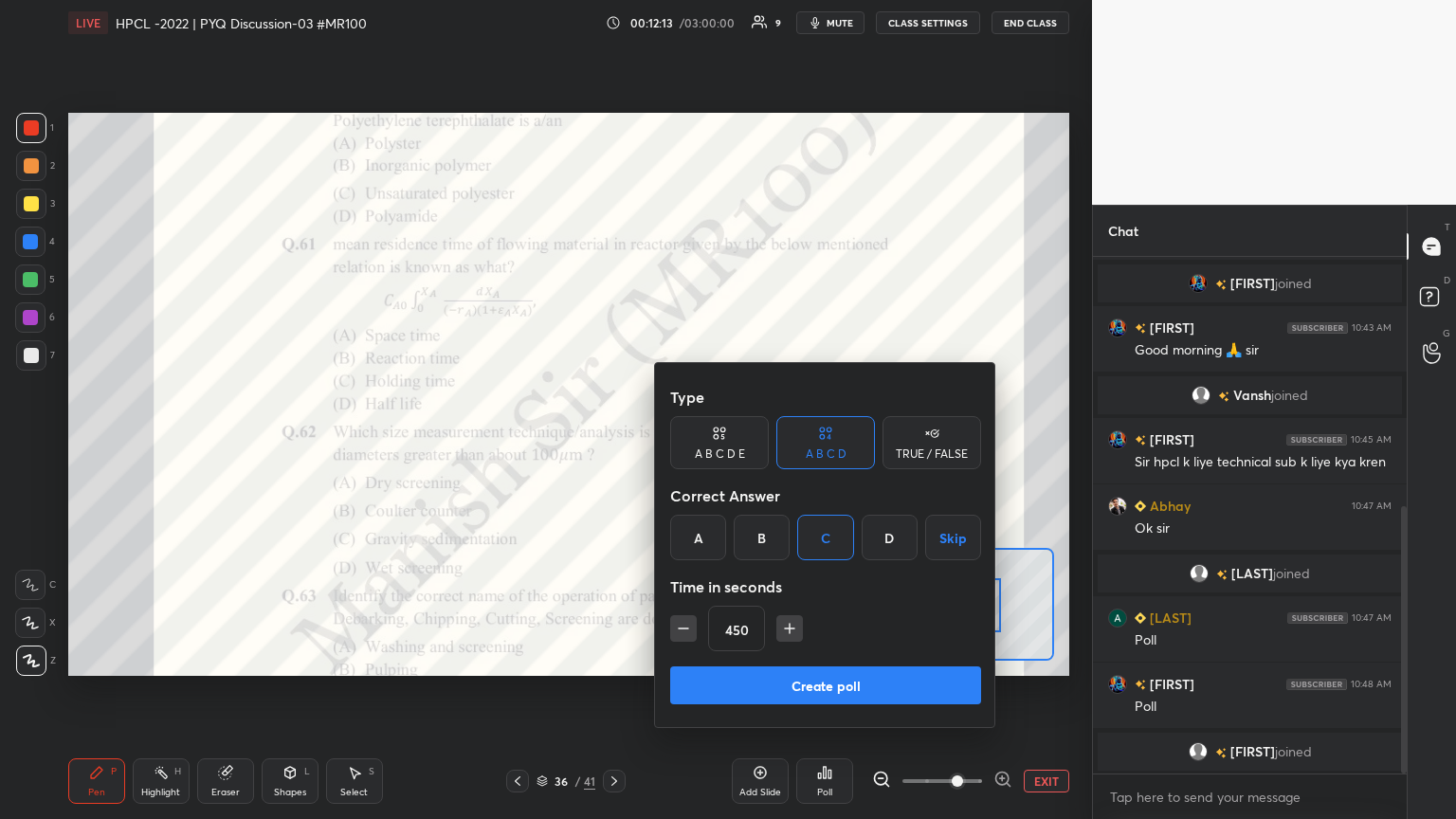 click 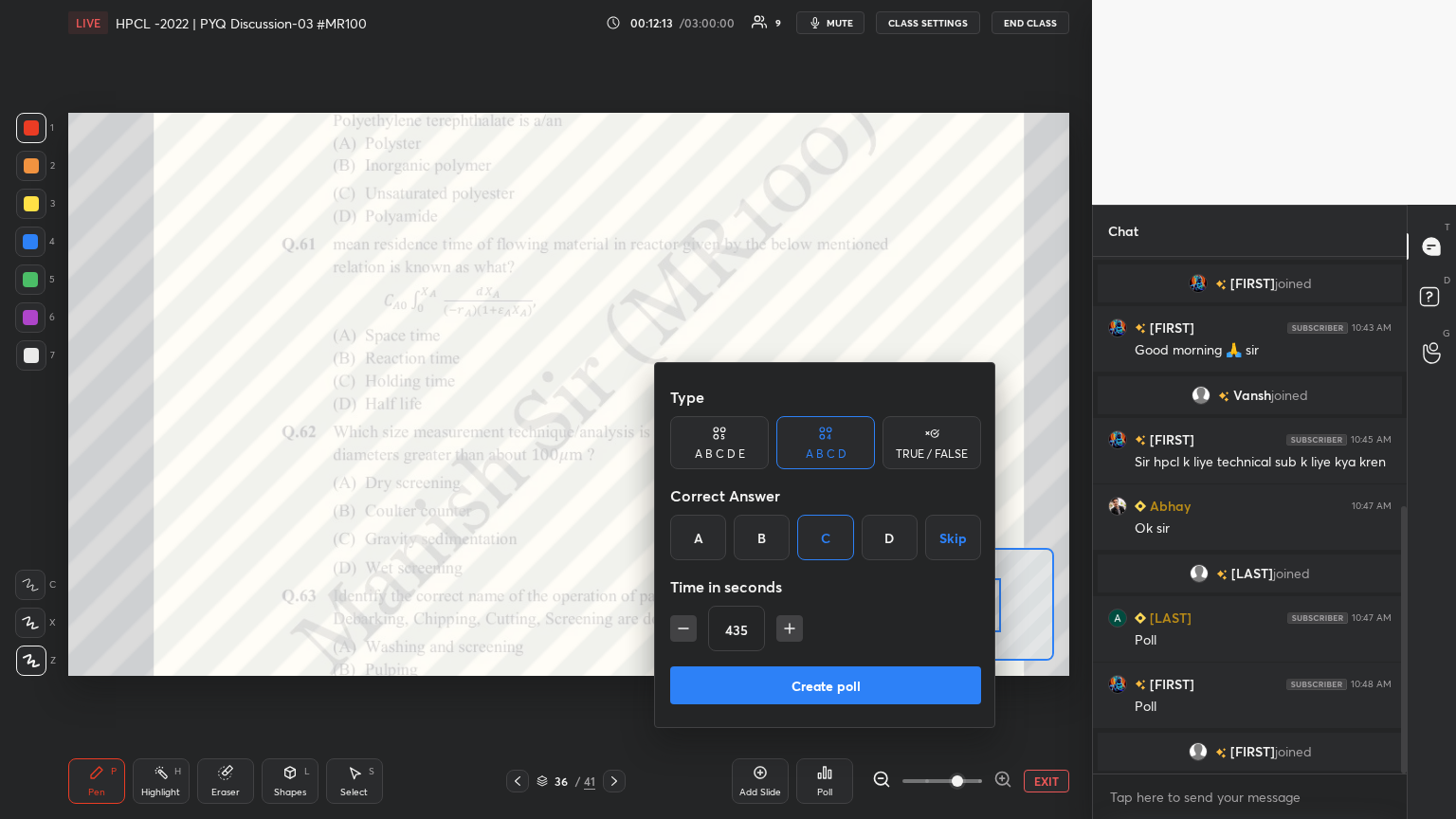 click 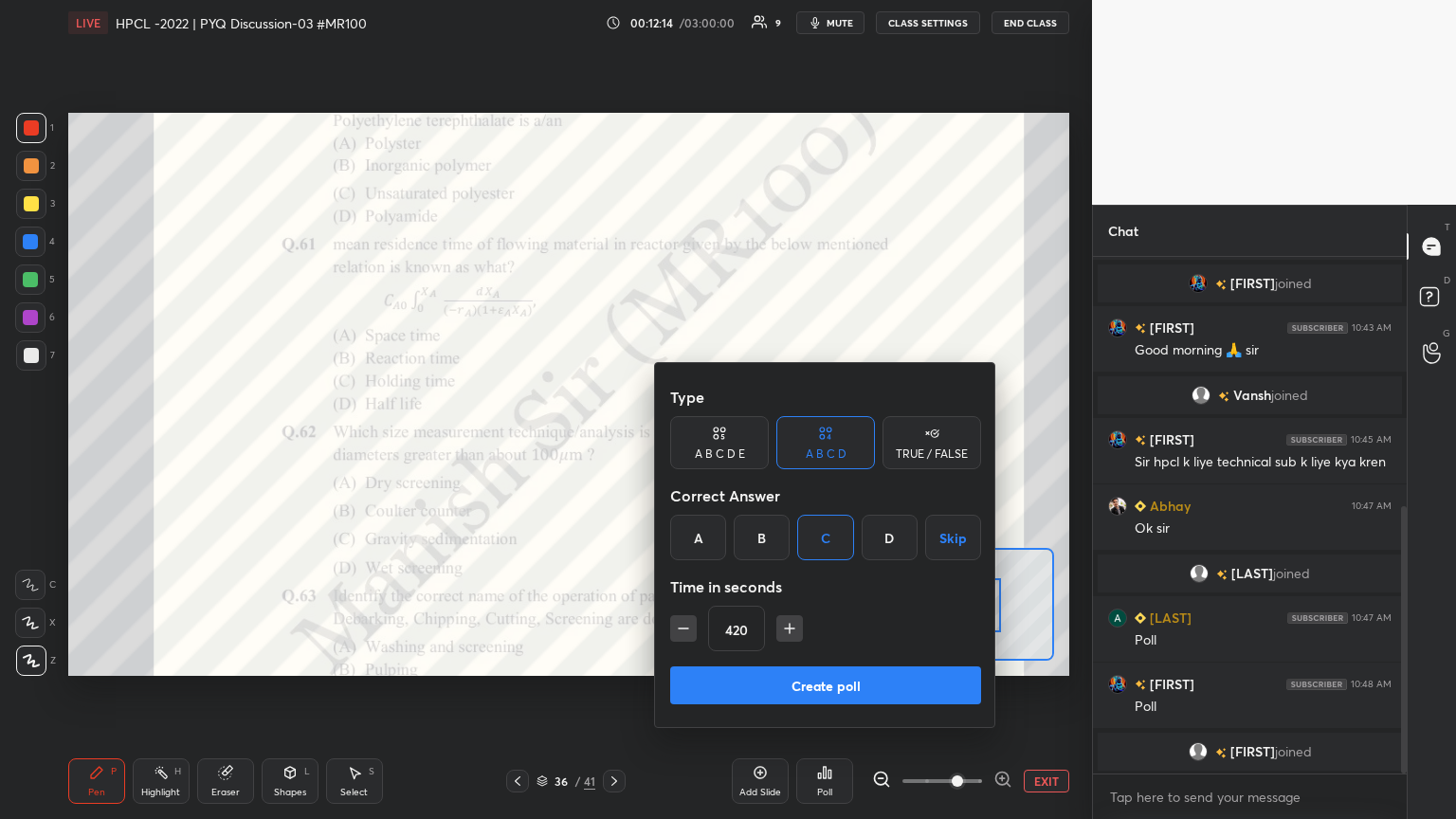 click 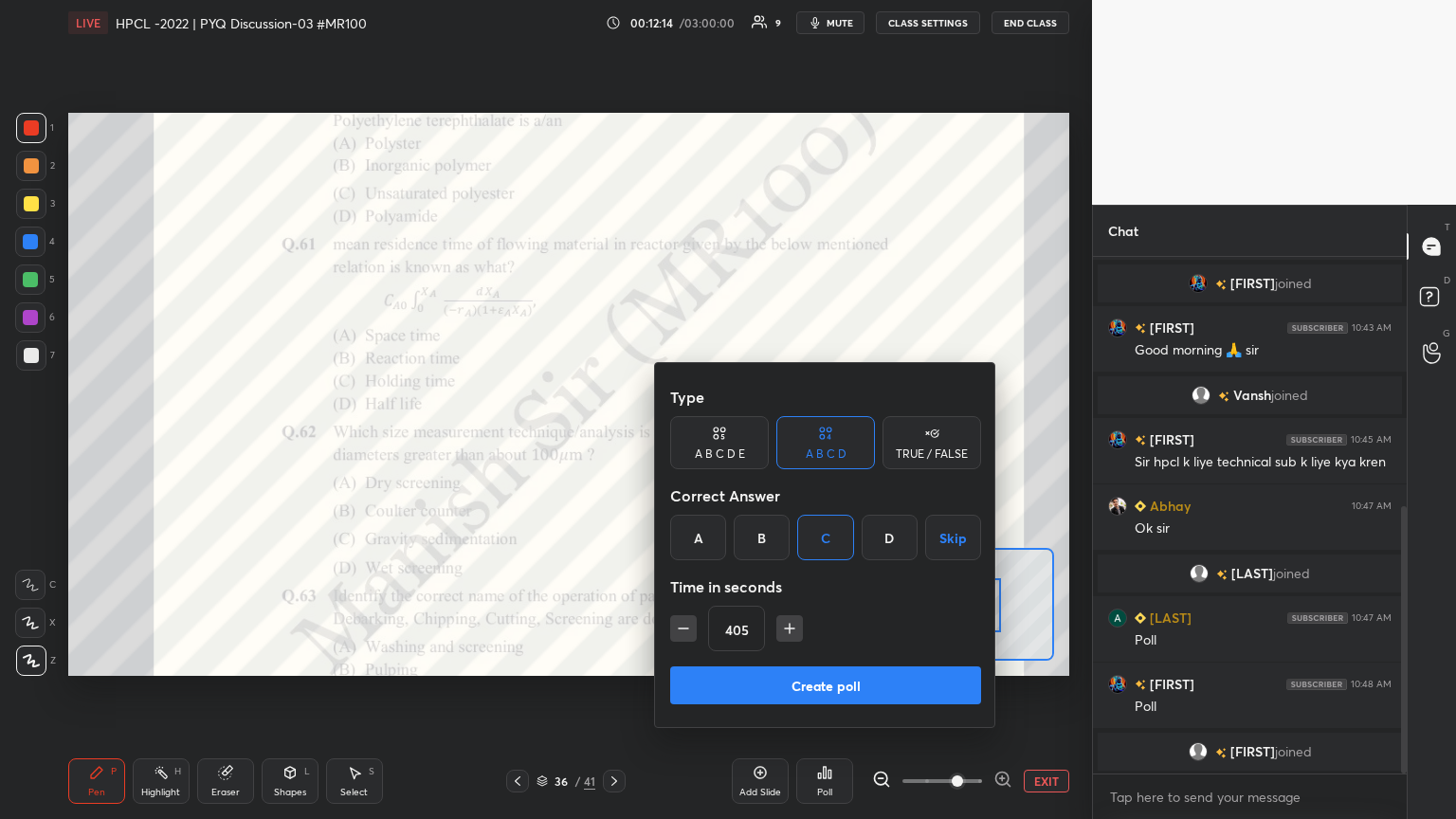 click 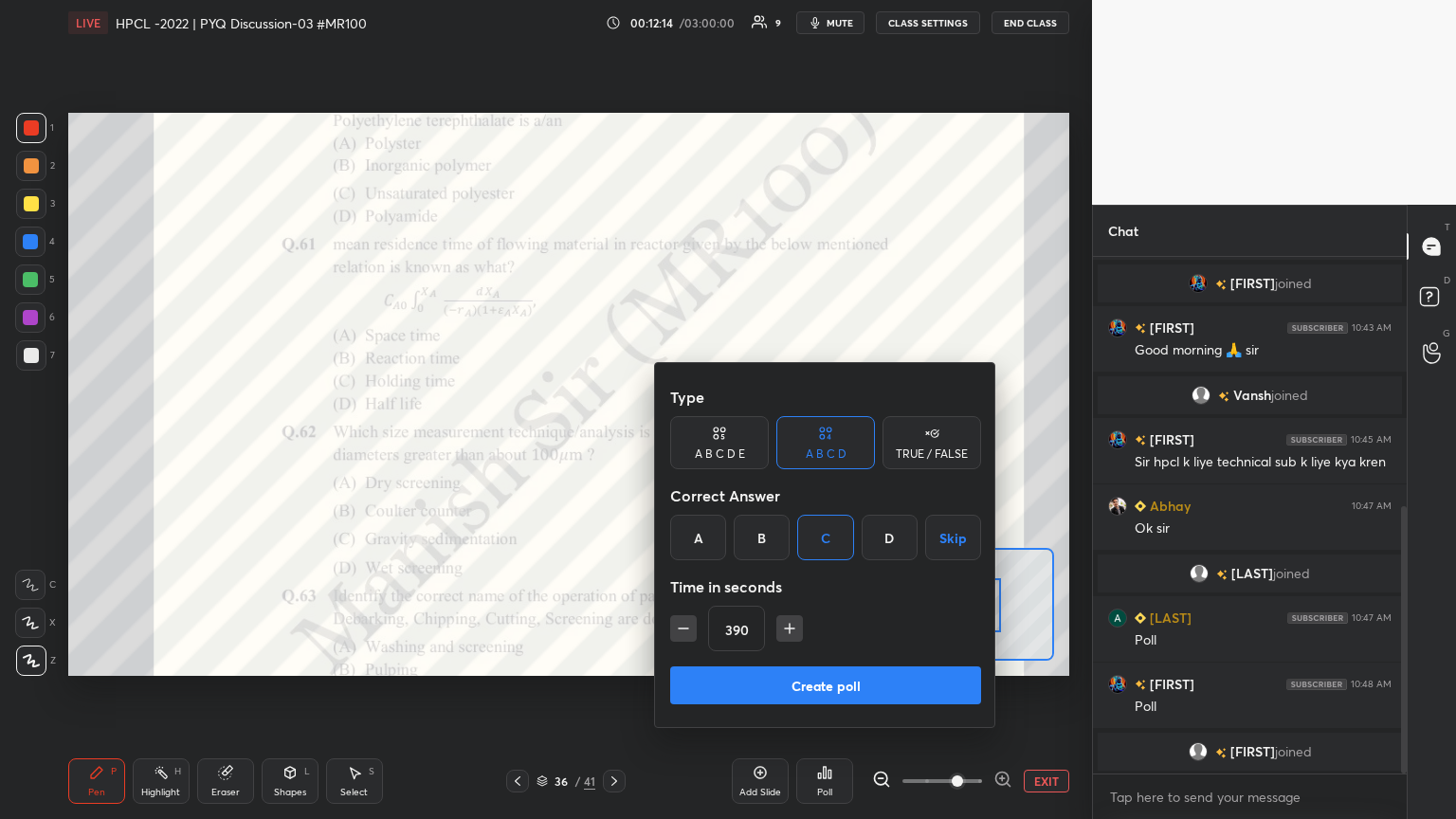 click 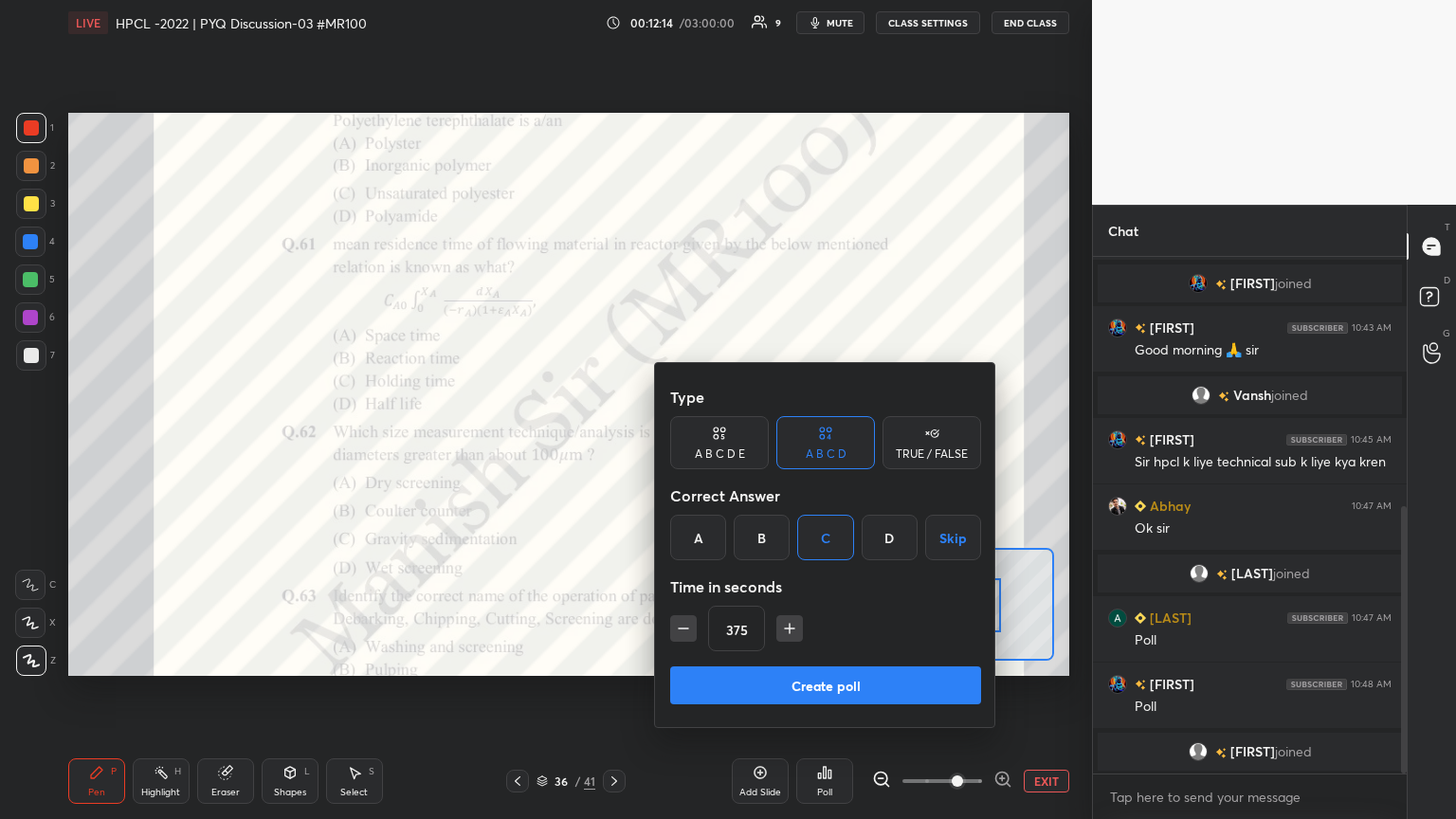 click 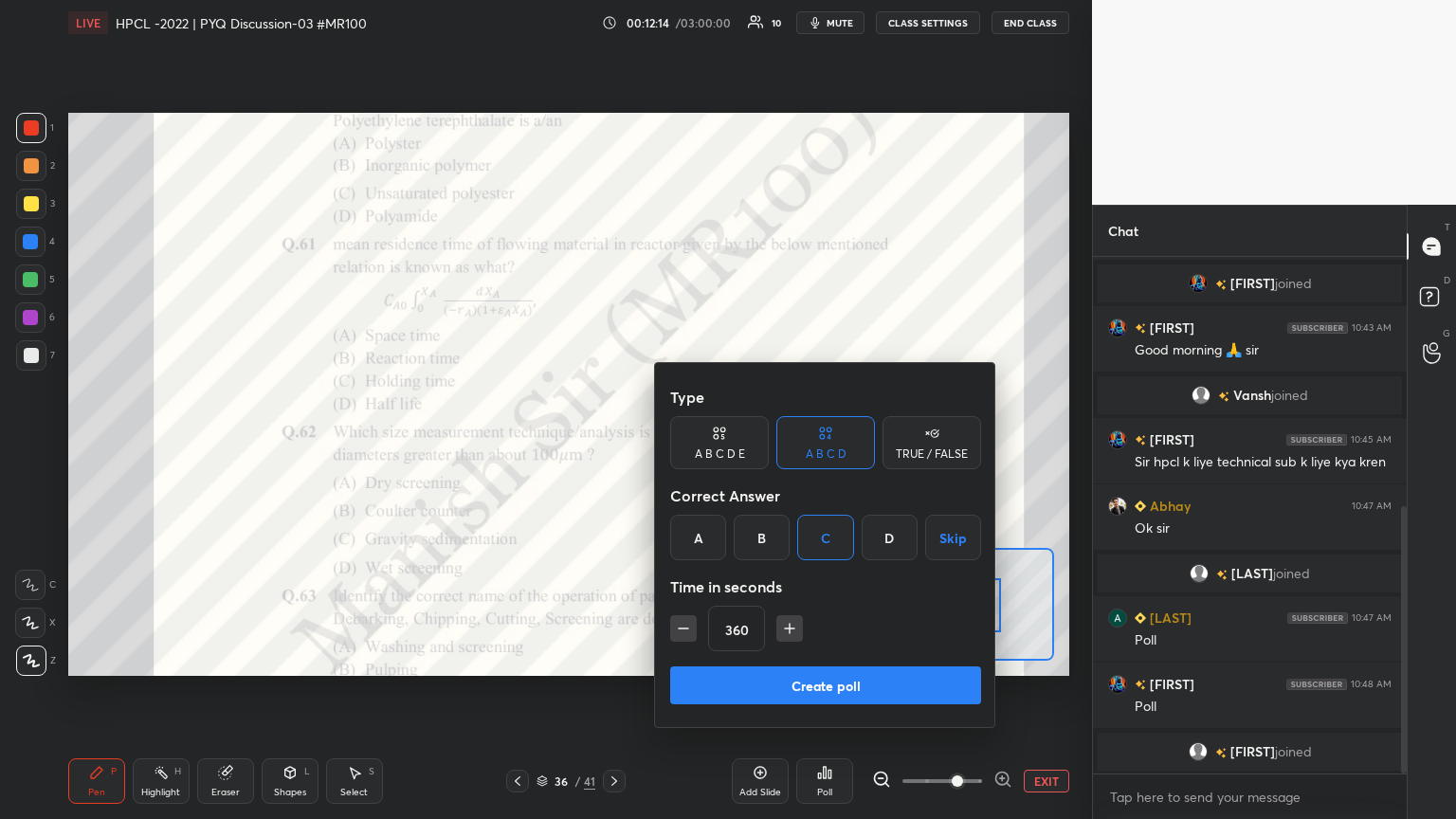 click 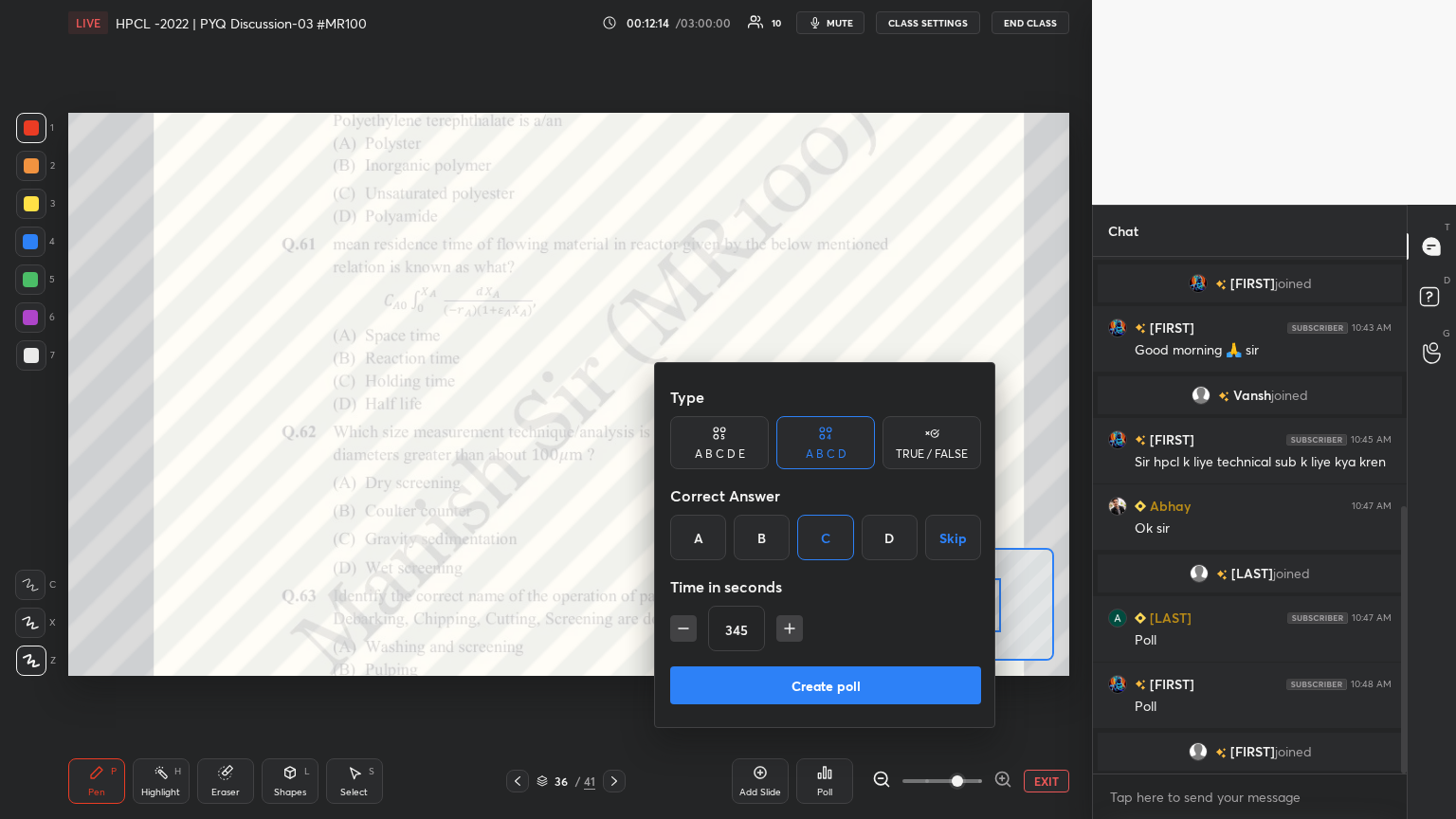 click 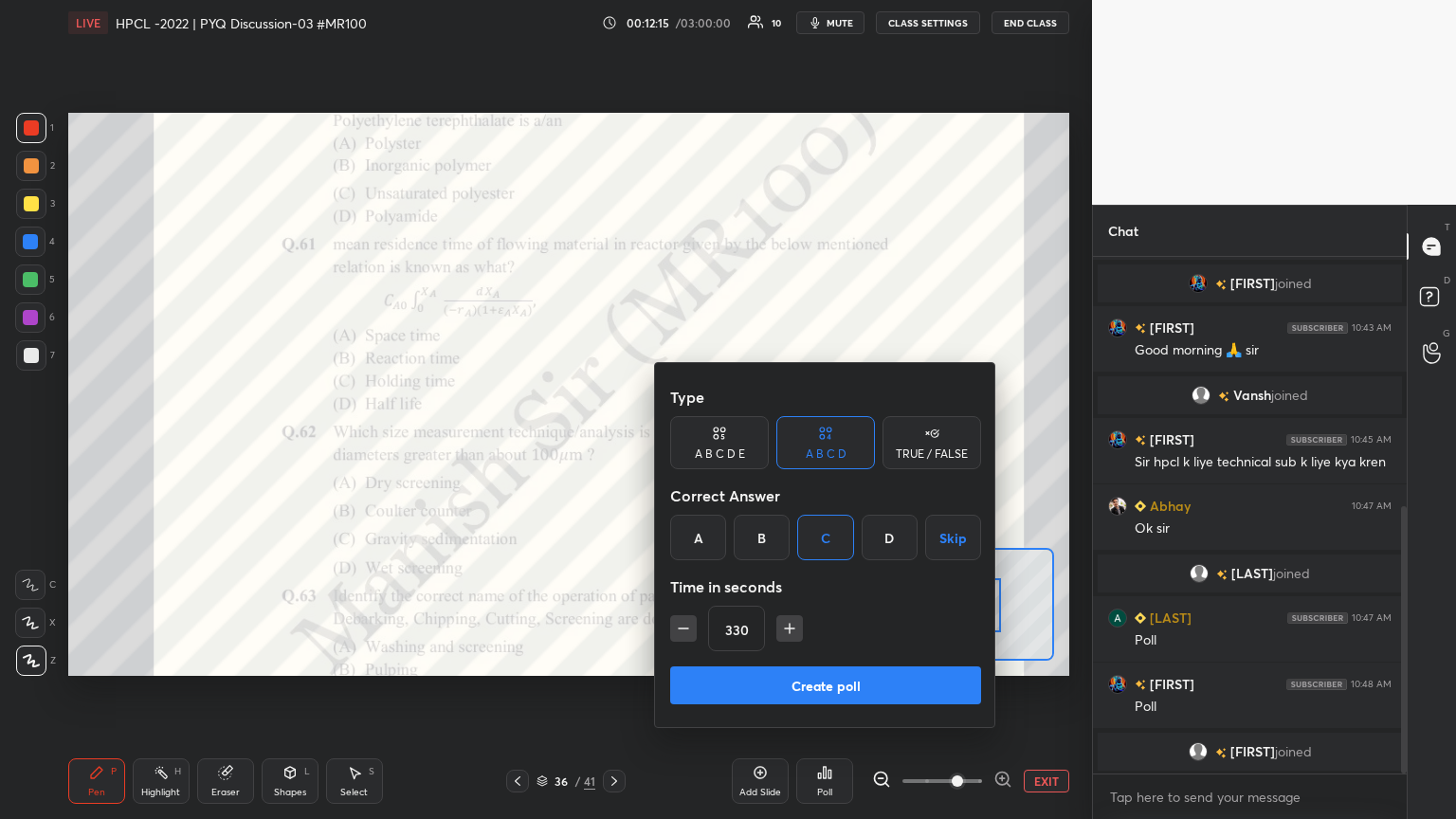 click 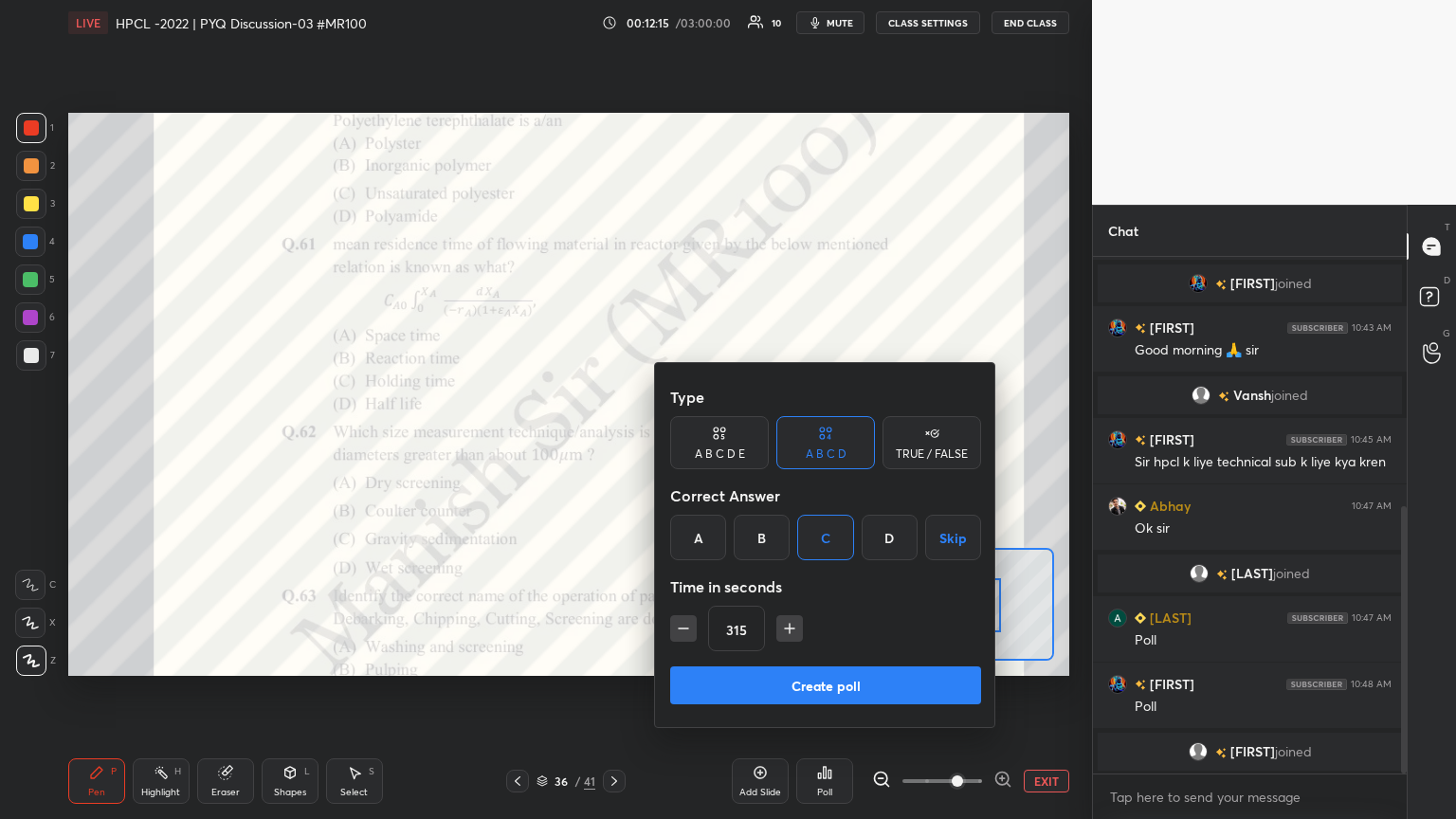 click 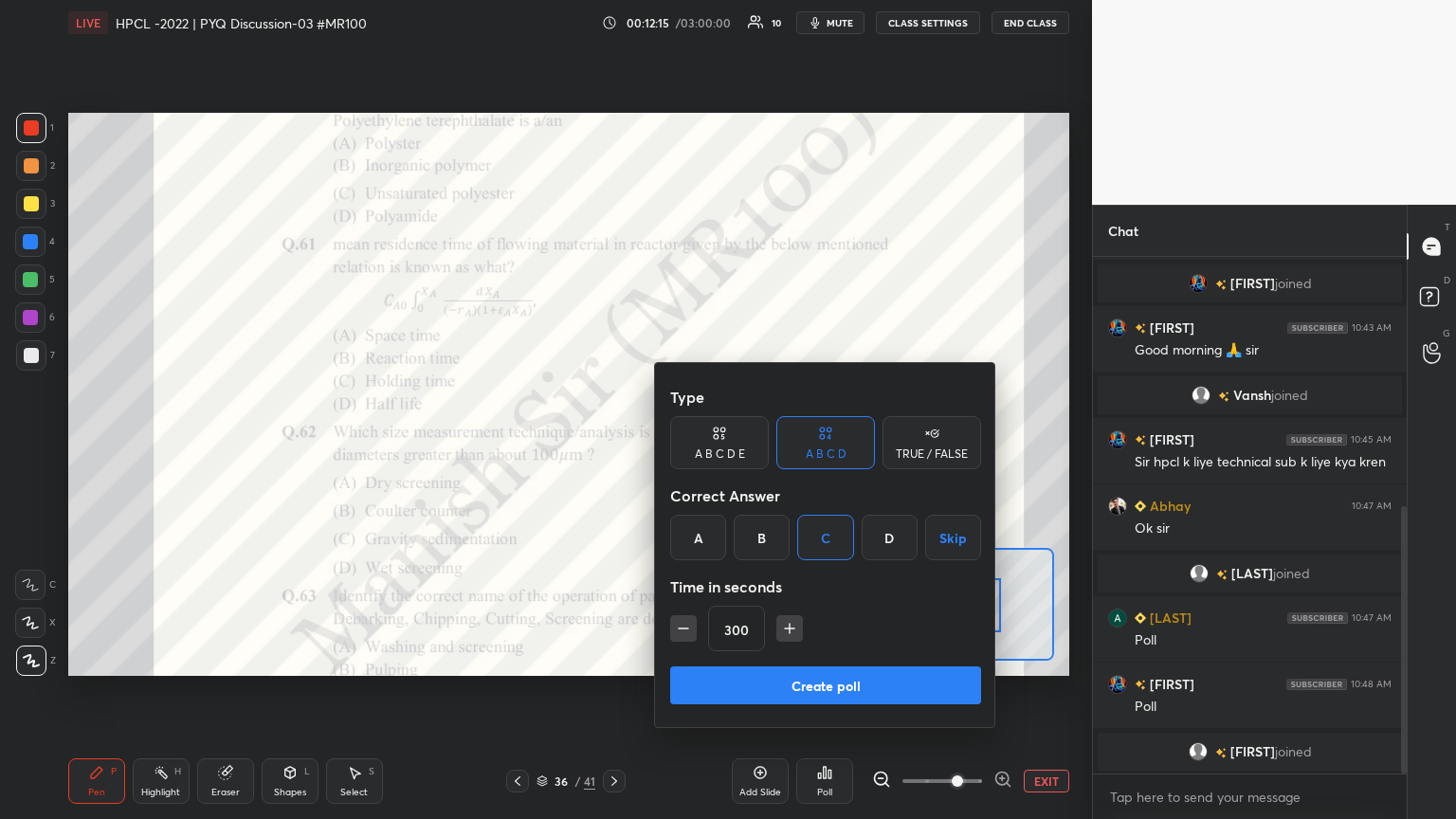 click 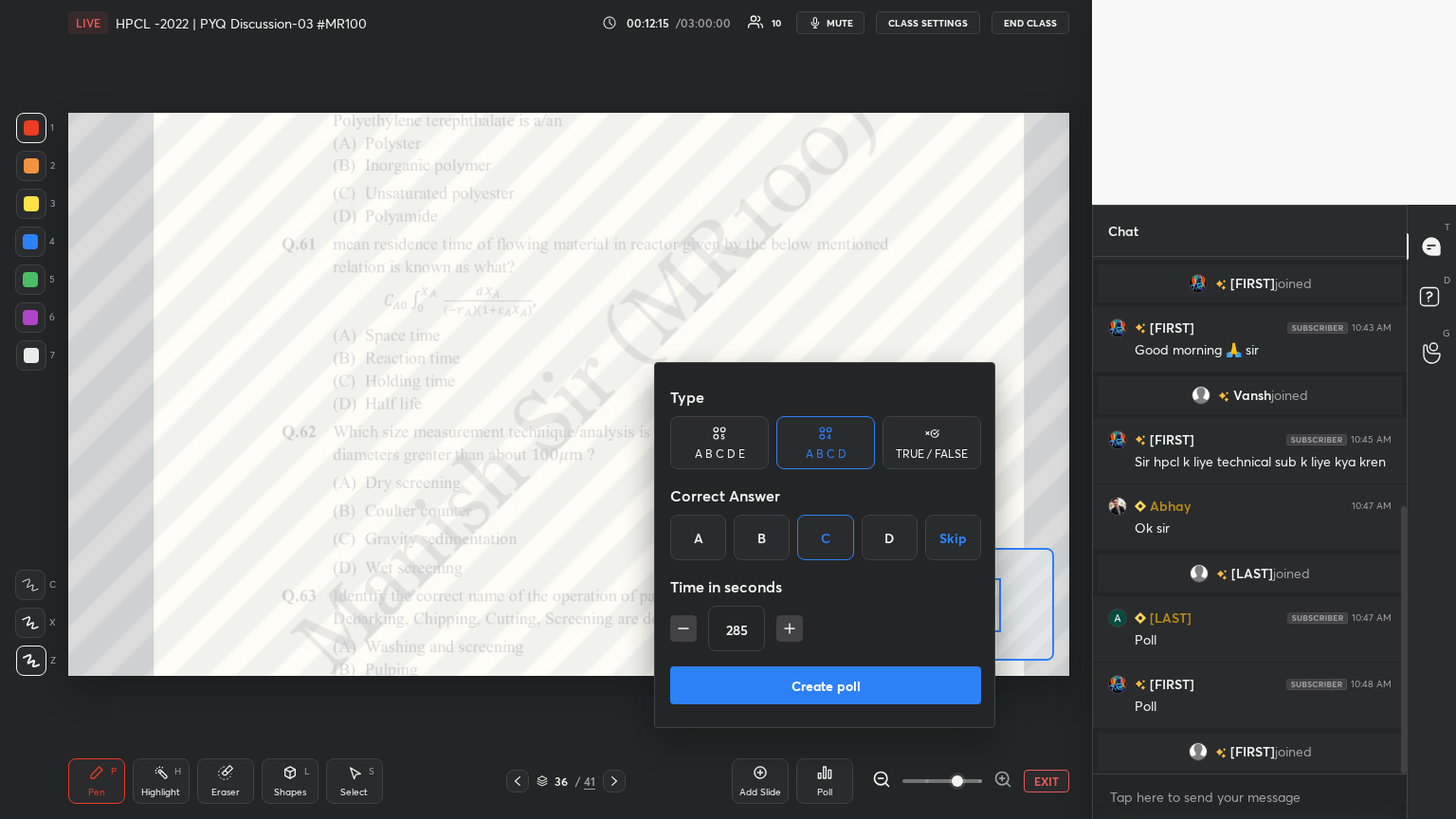 click 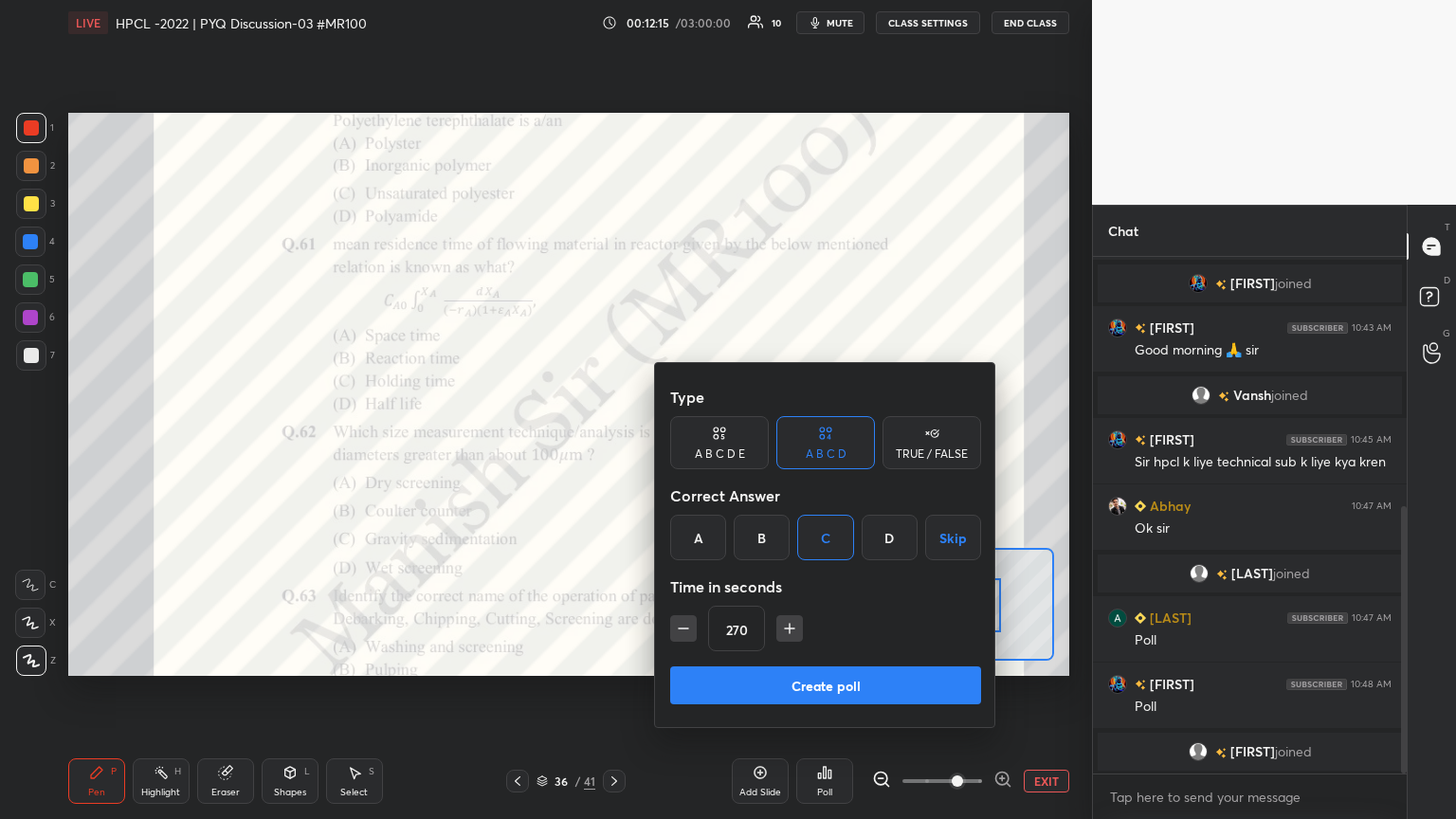 click 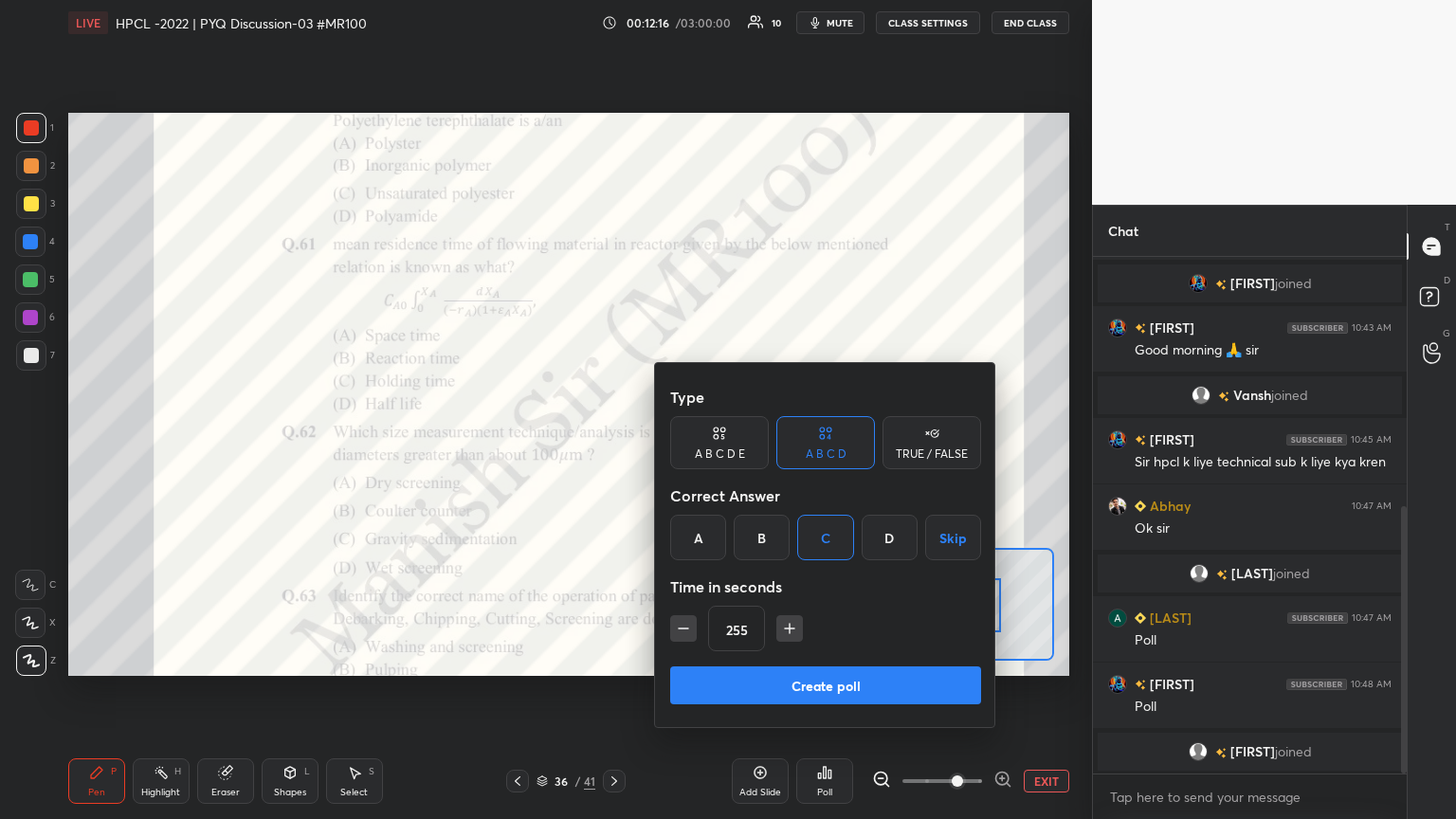 click 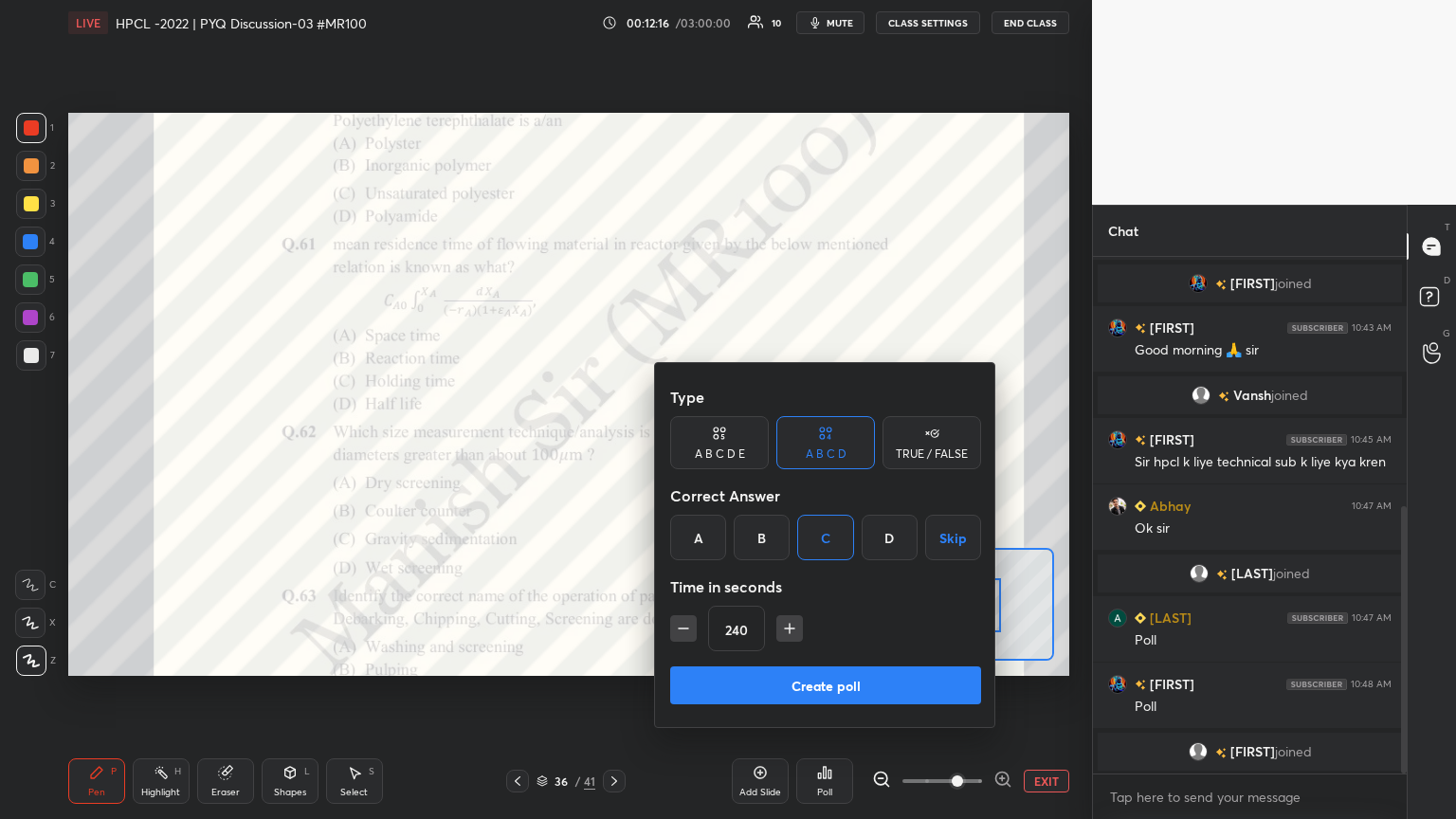 click 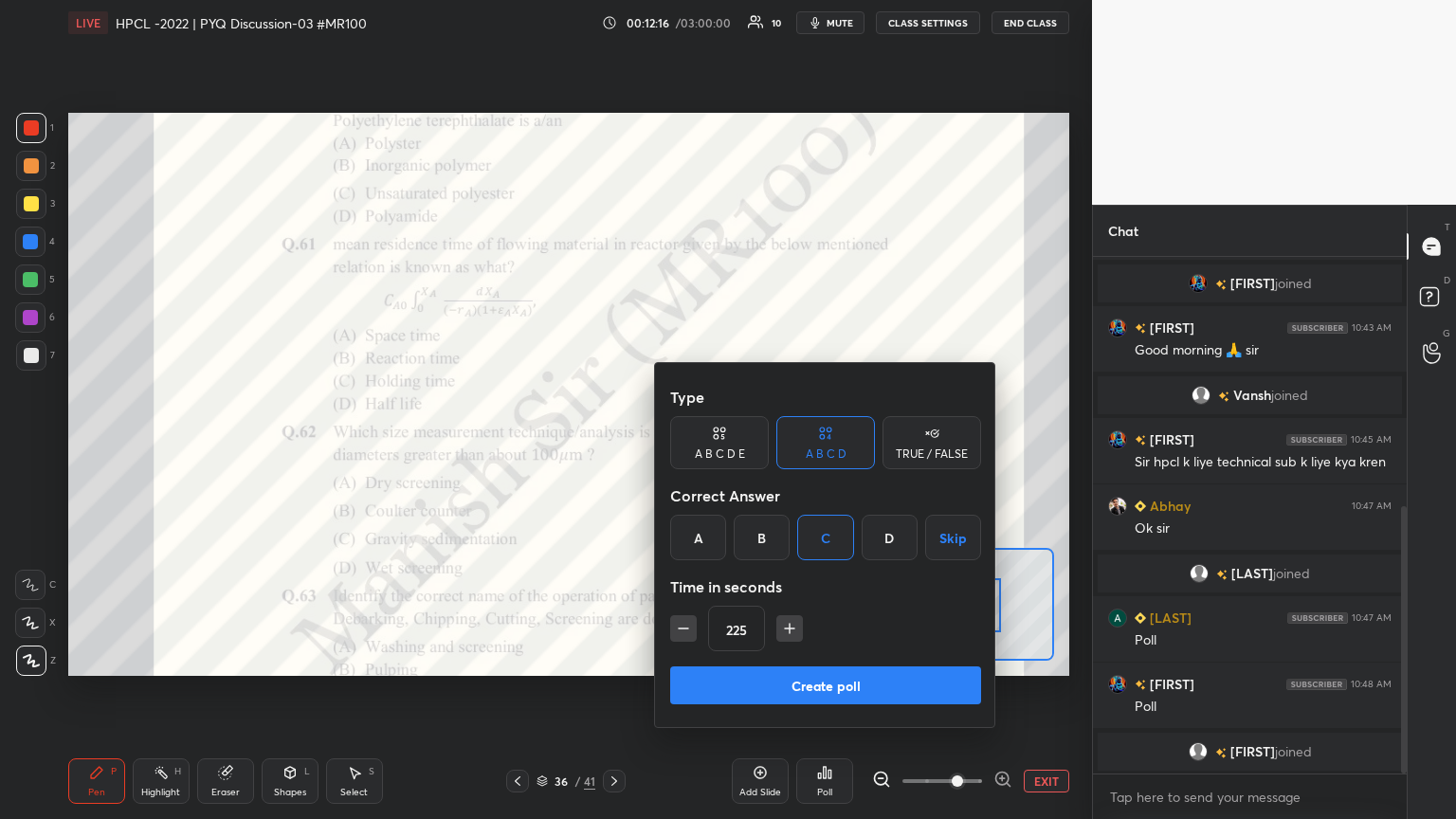 click 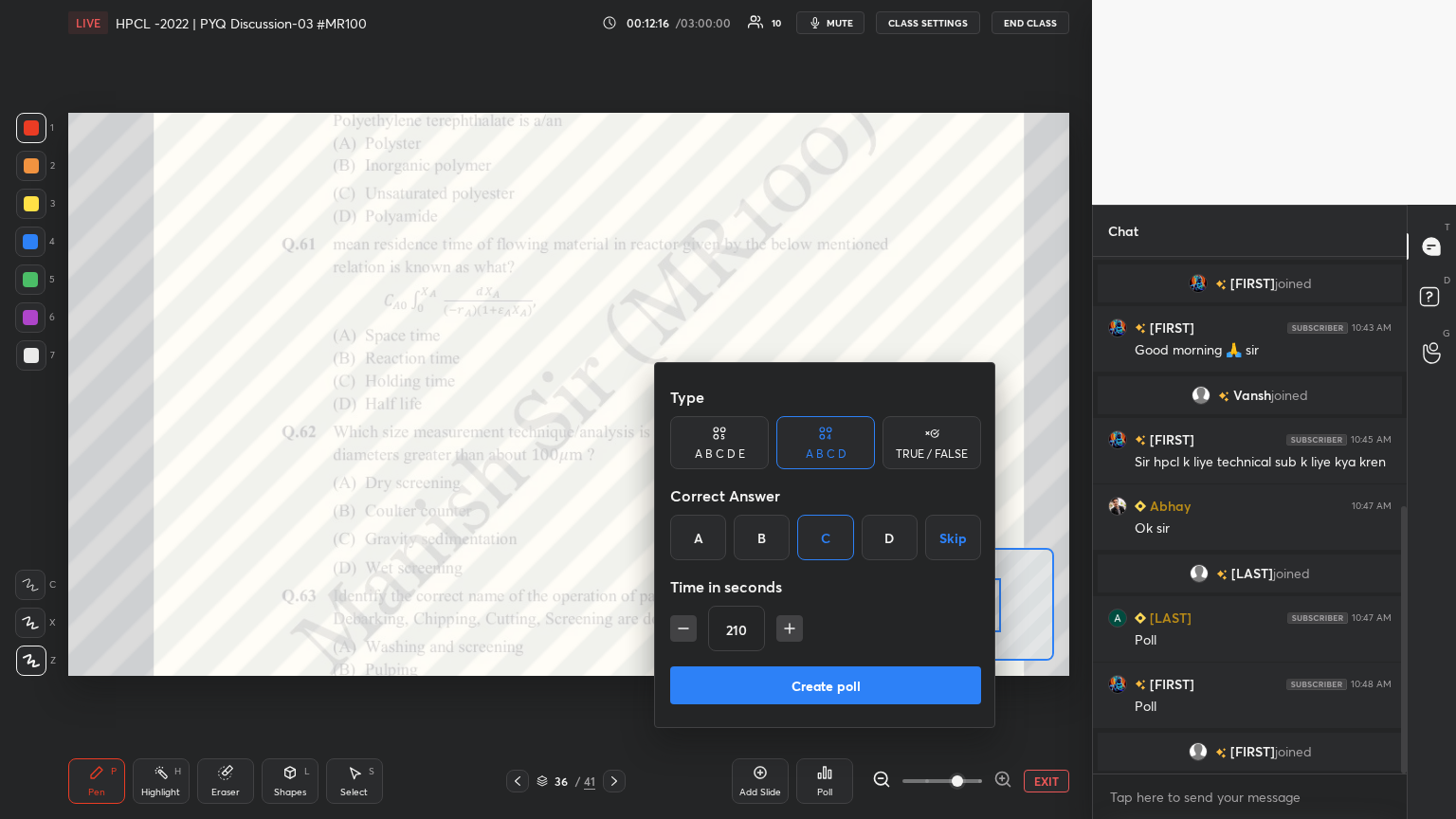 click 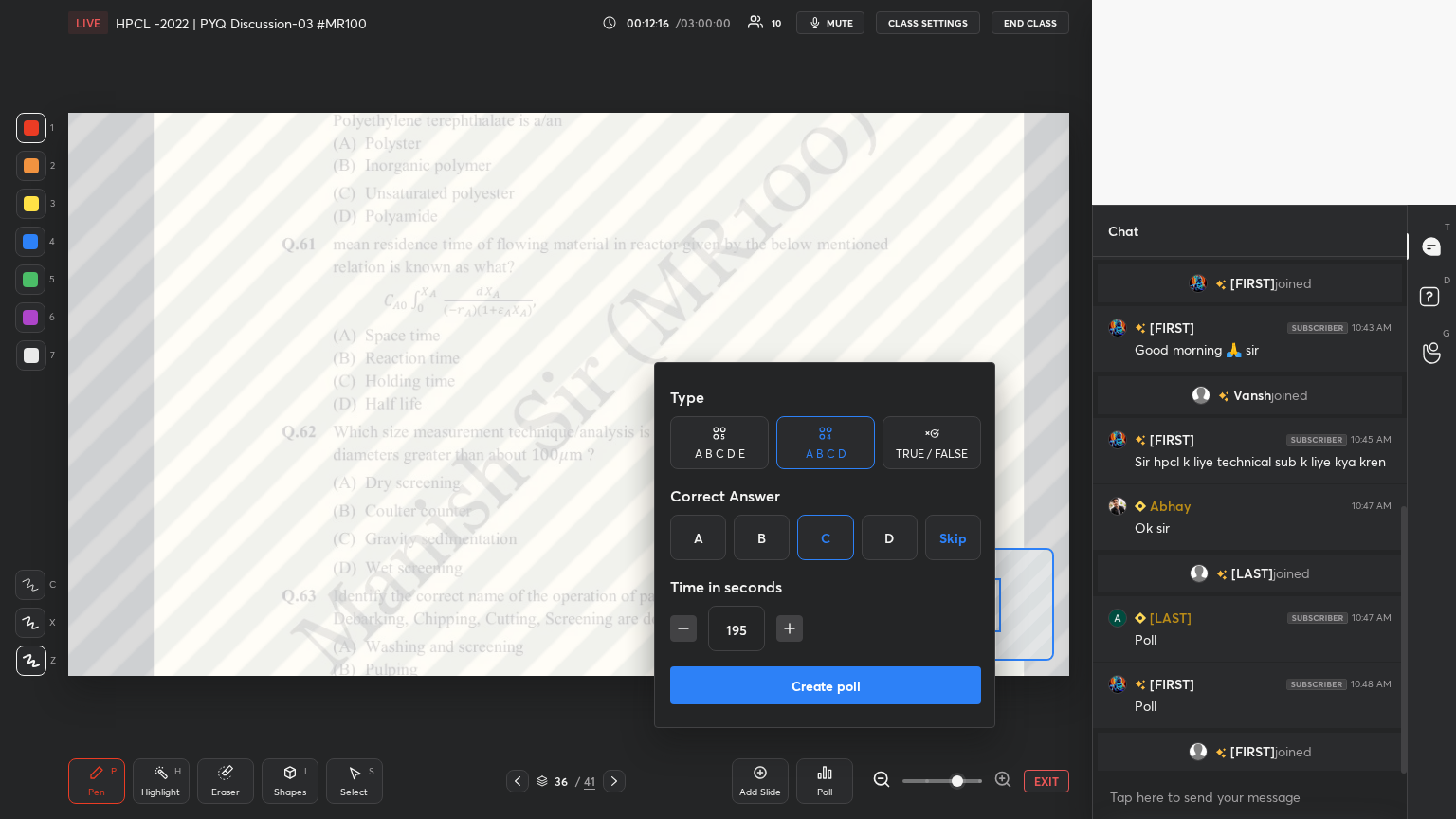 click 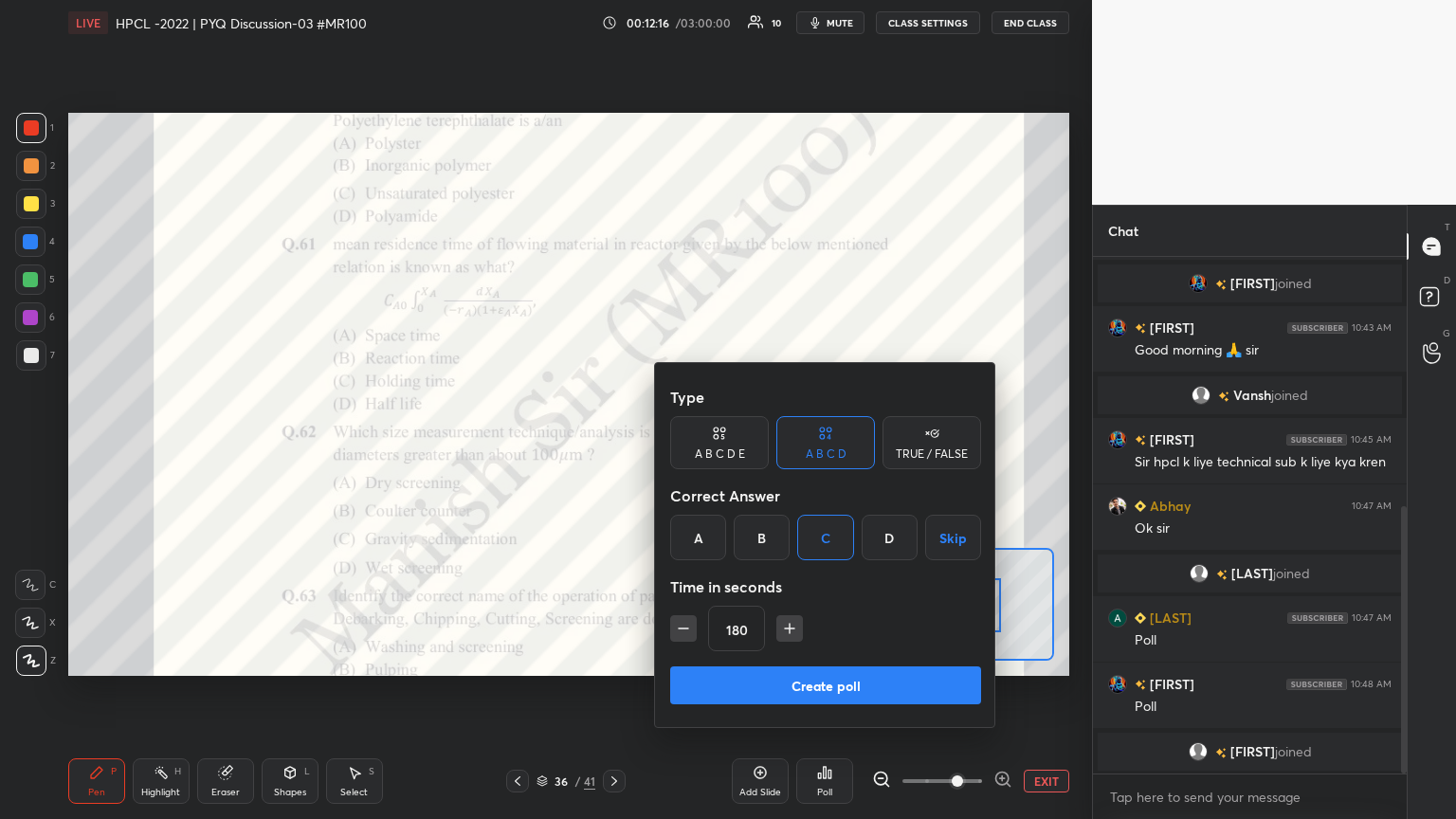 click 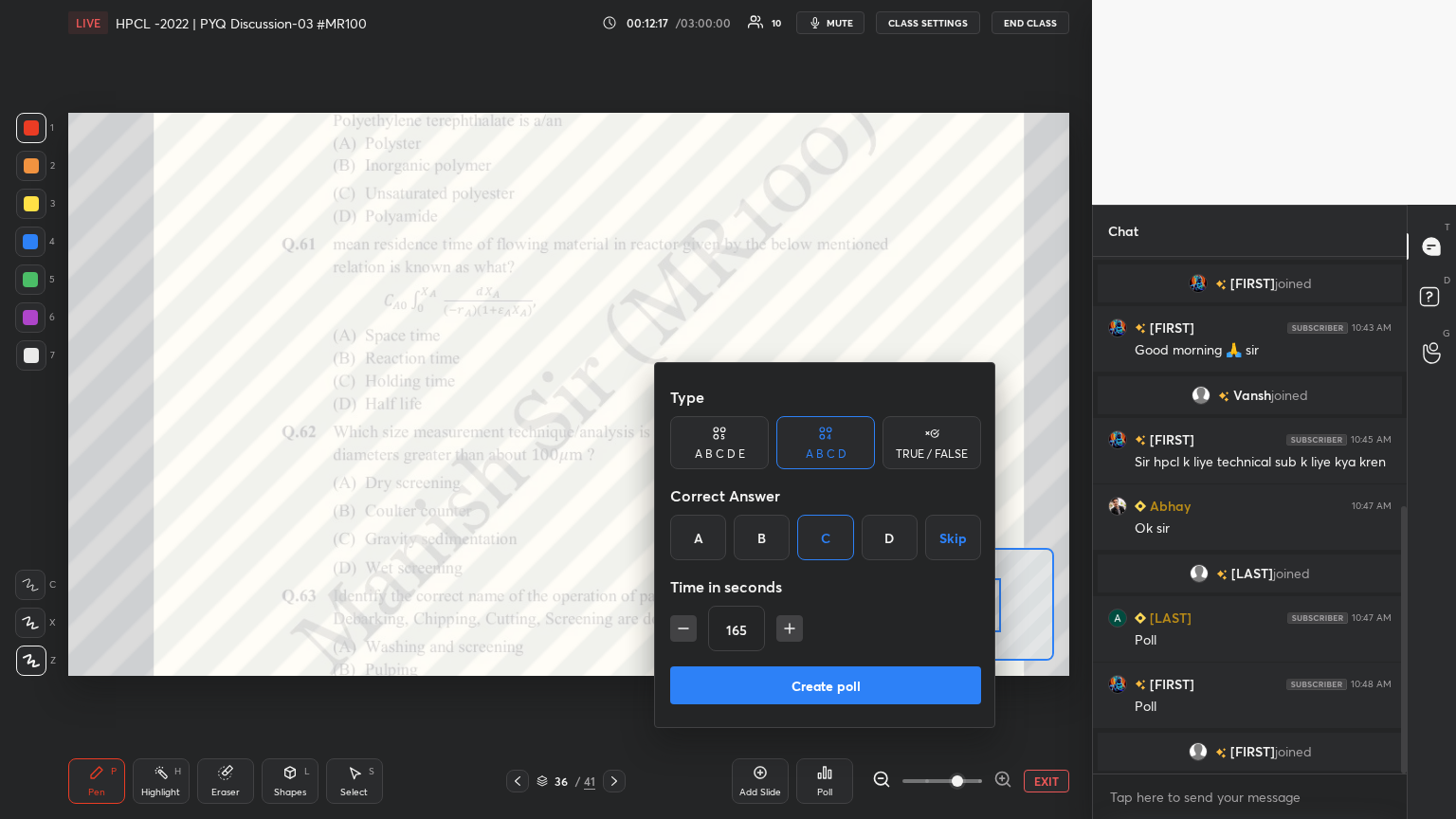 click 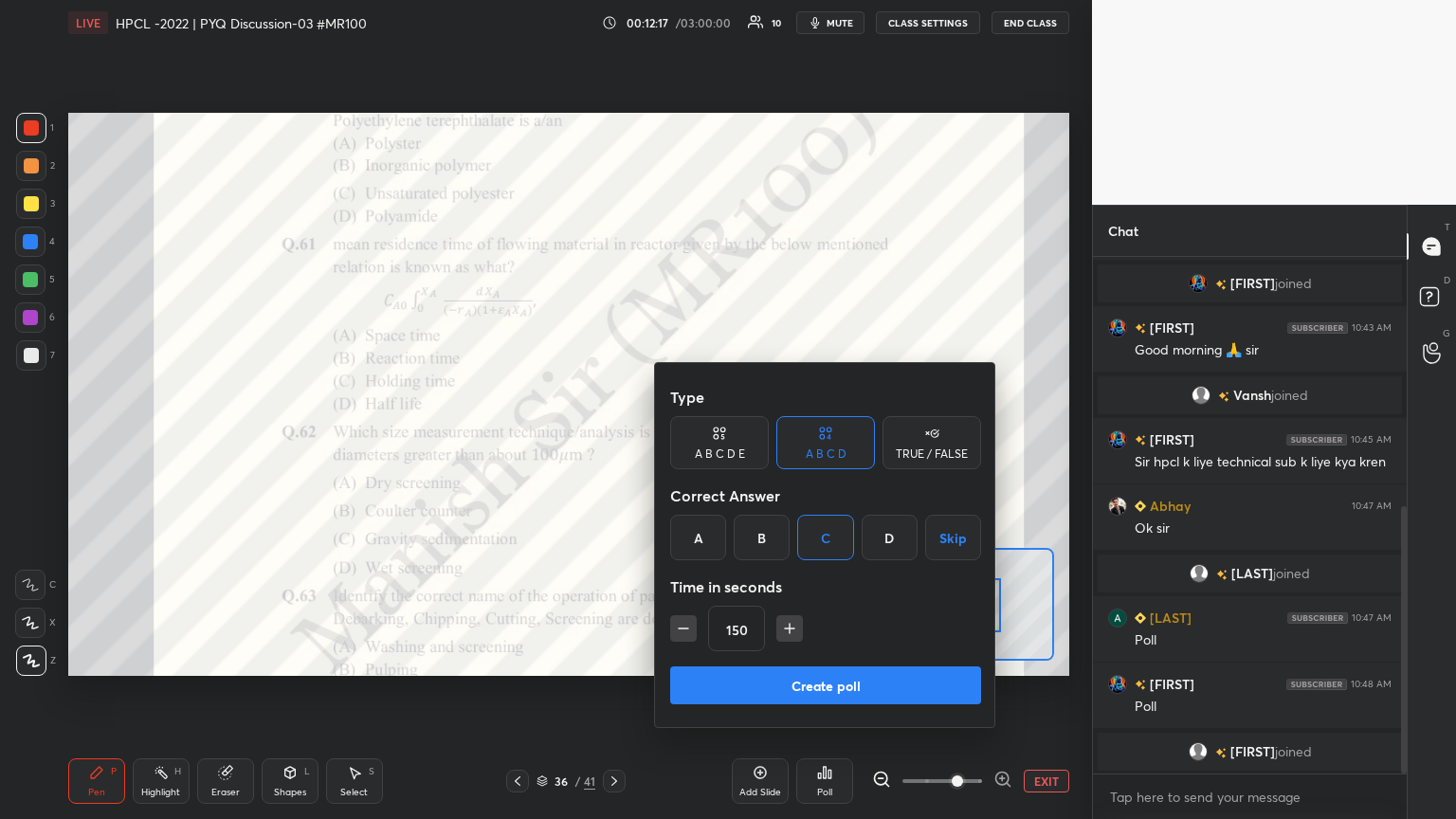 click 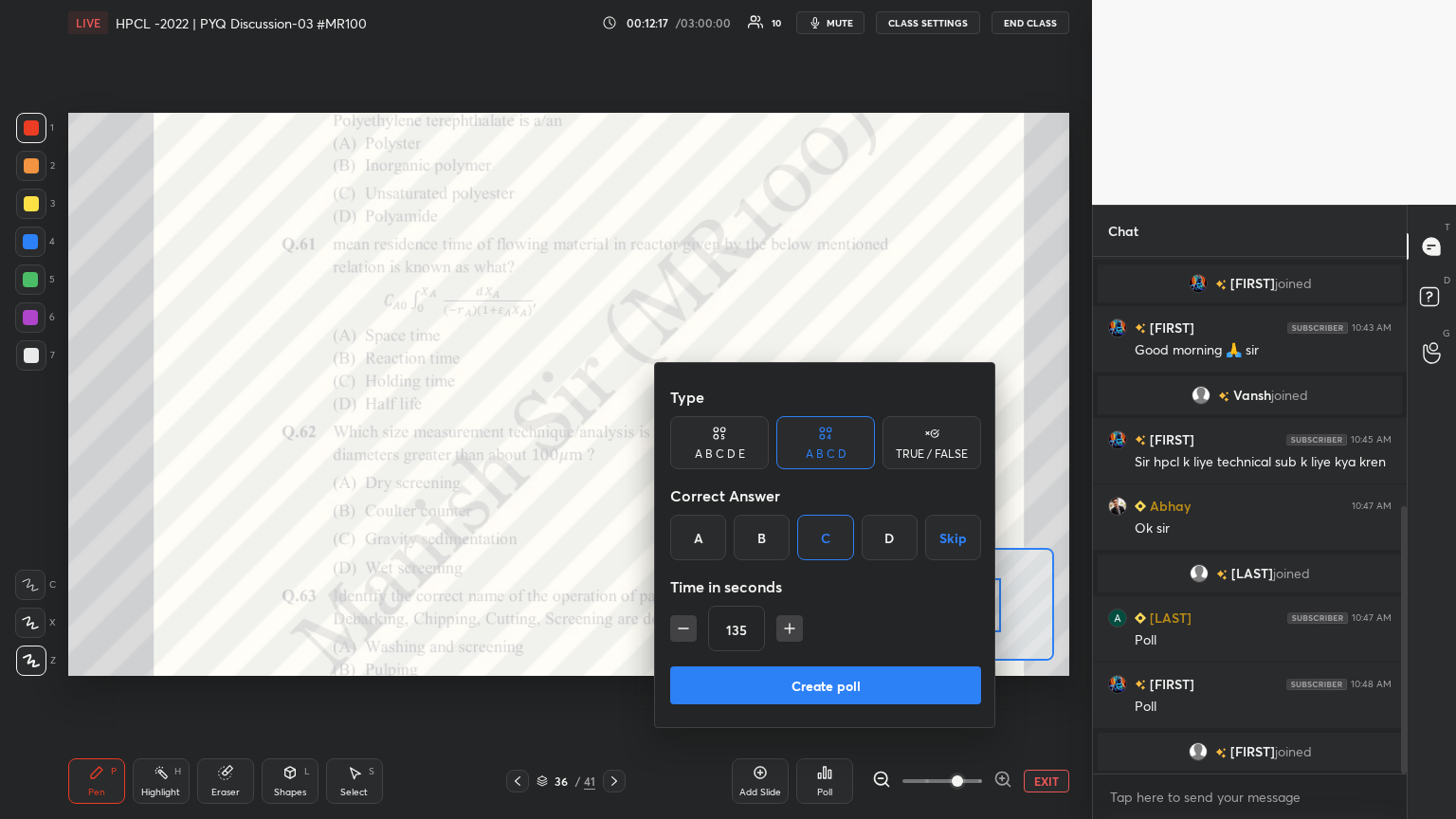 click 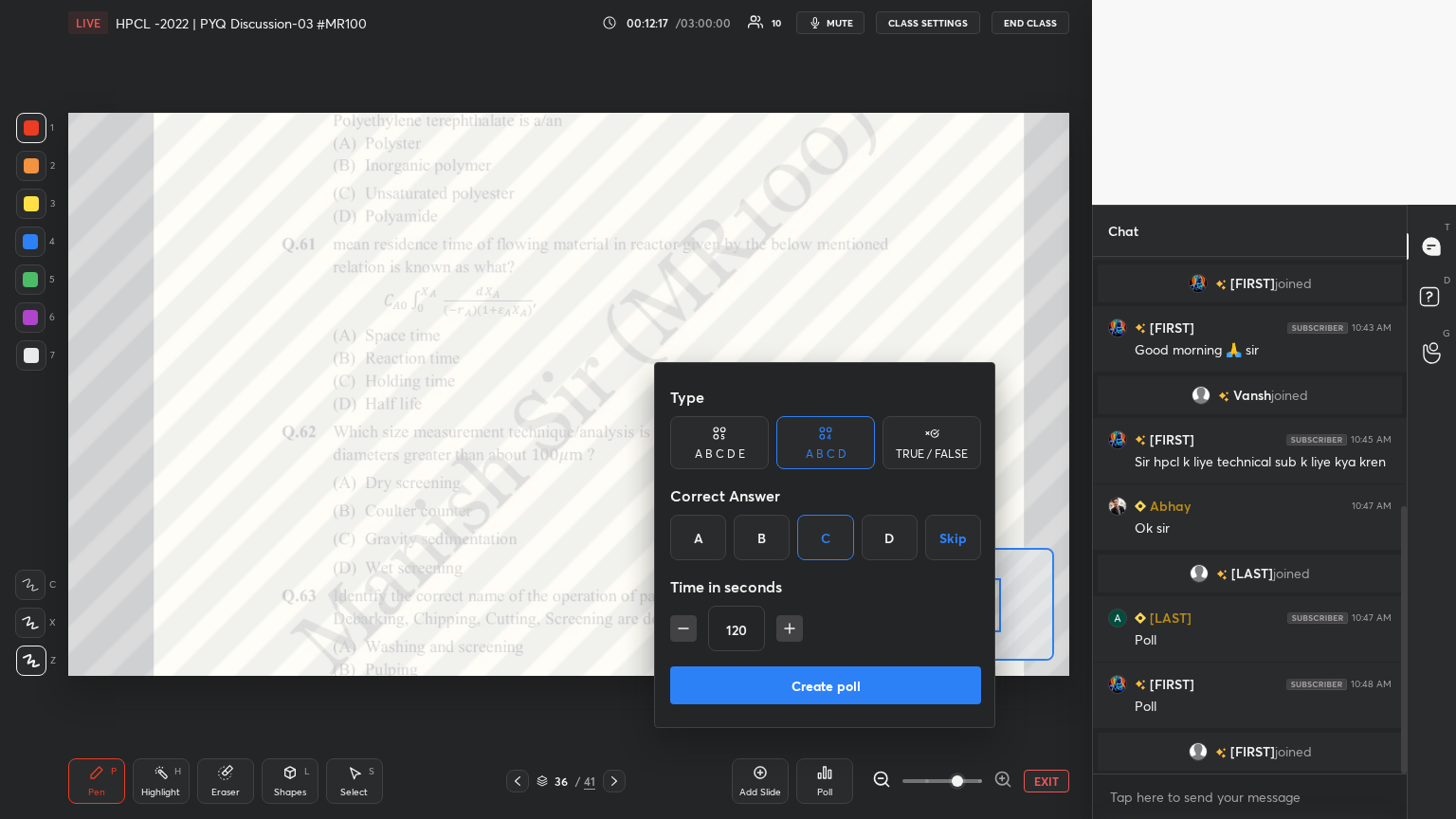 click 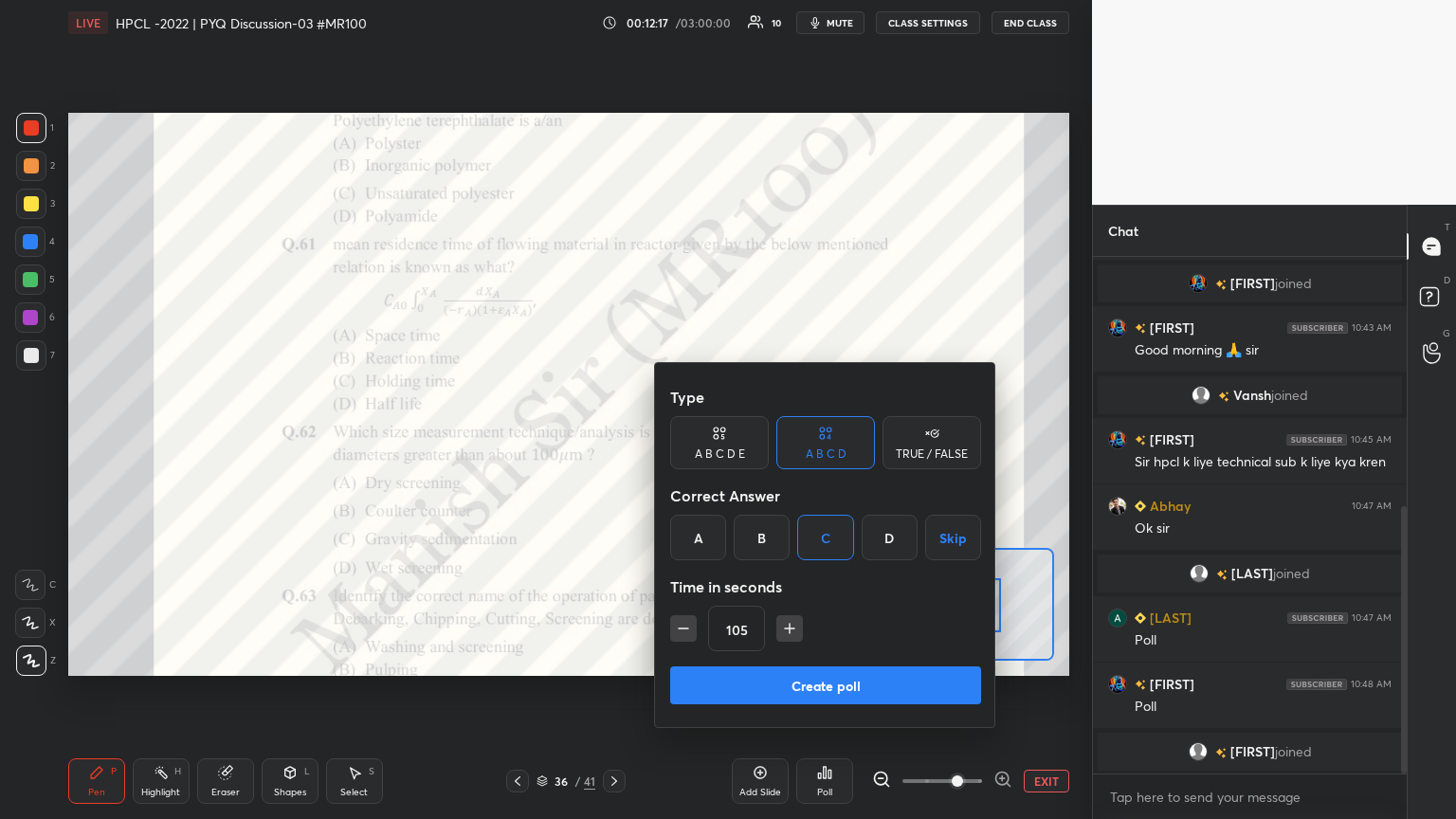 click 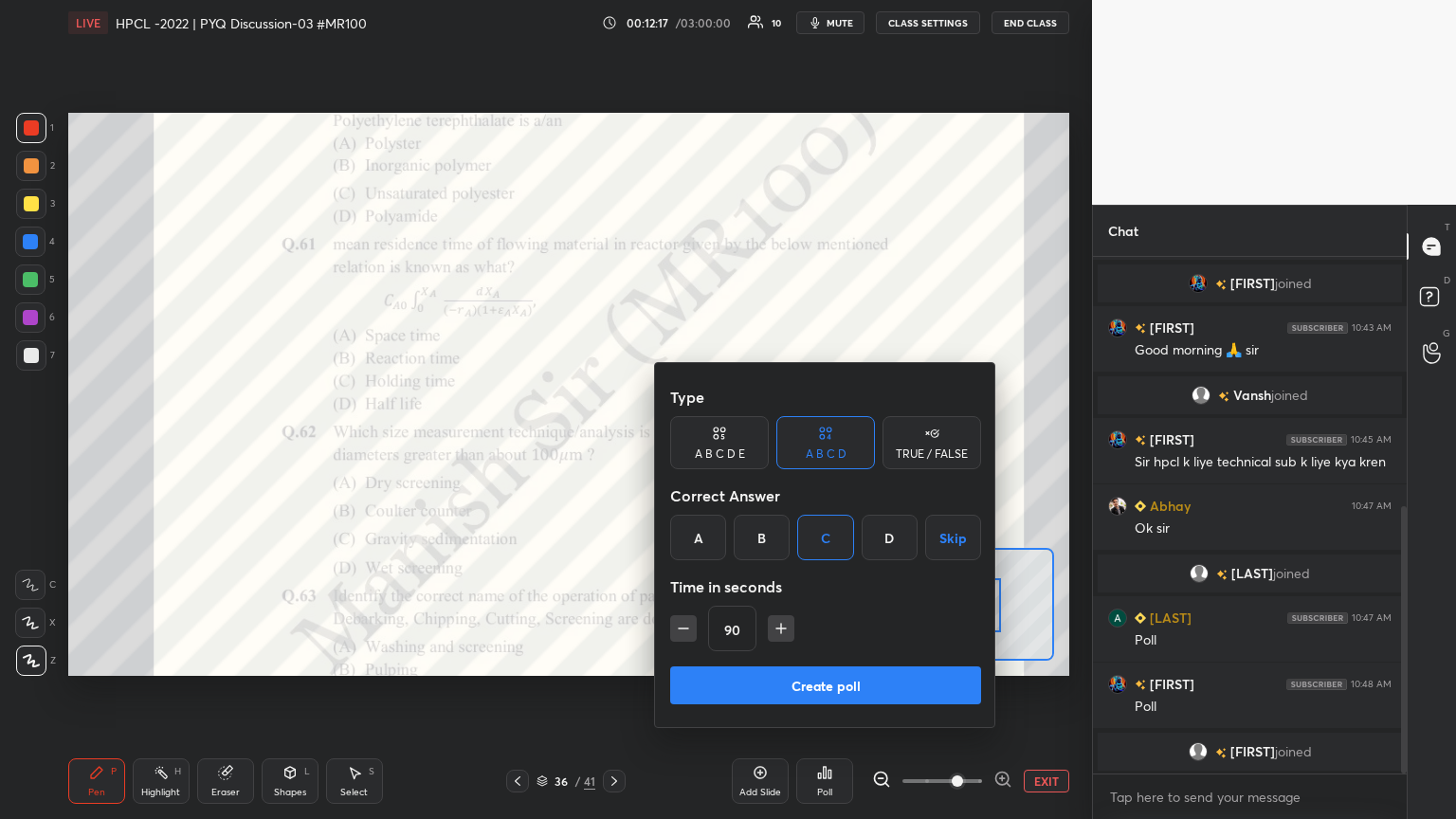 click 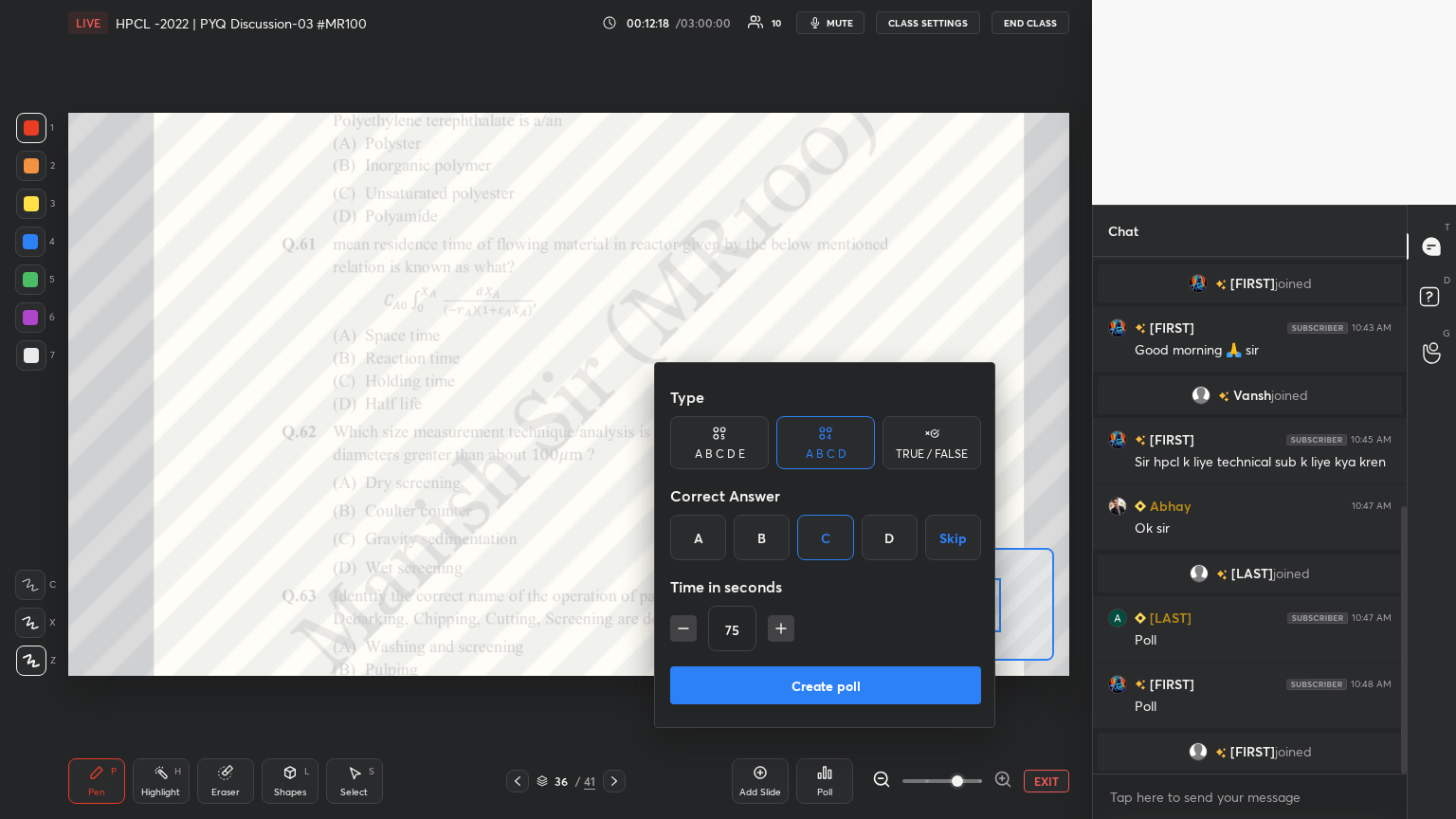 click 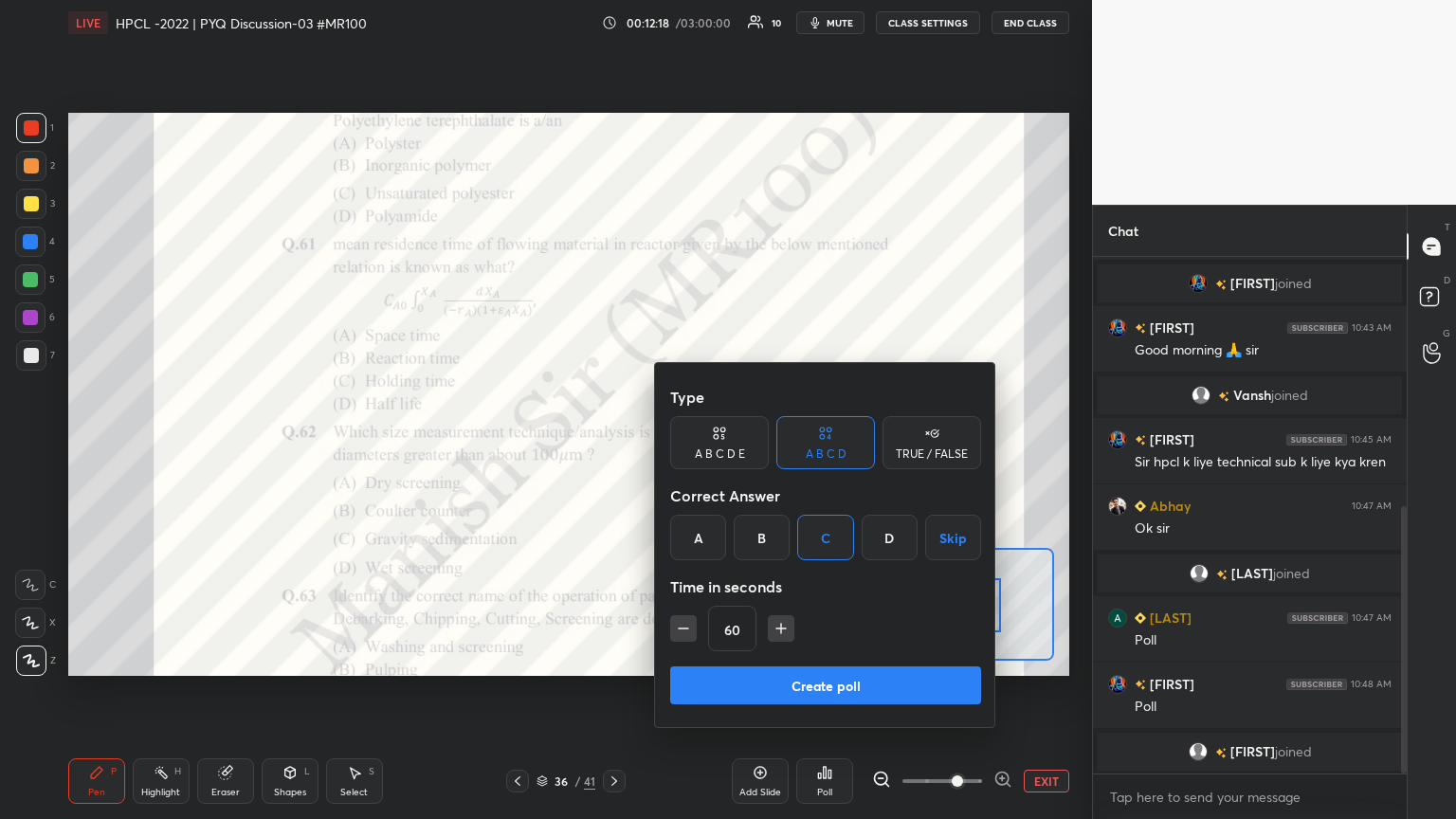 click 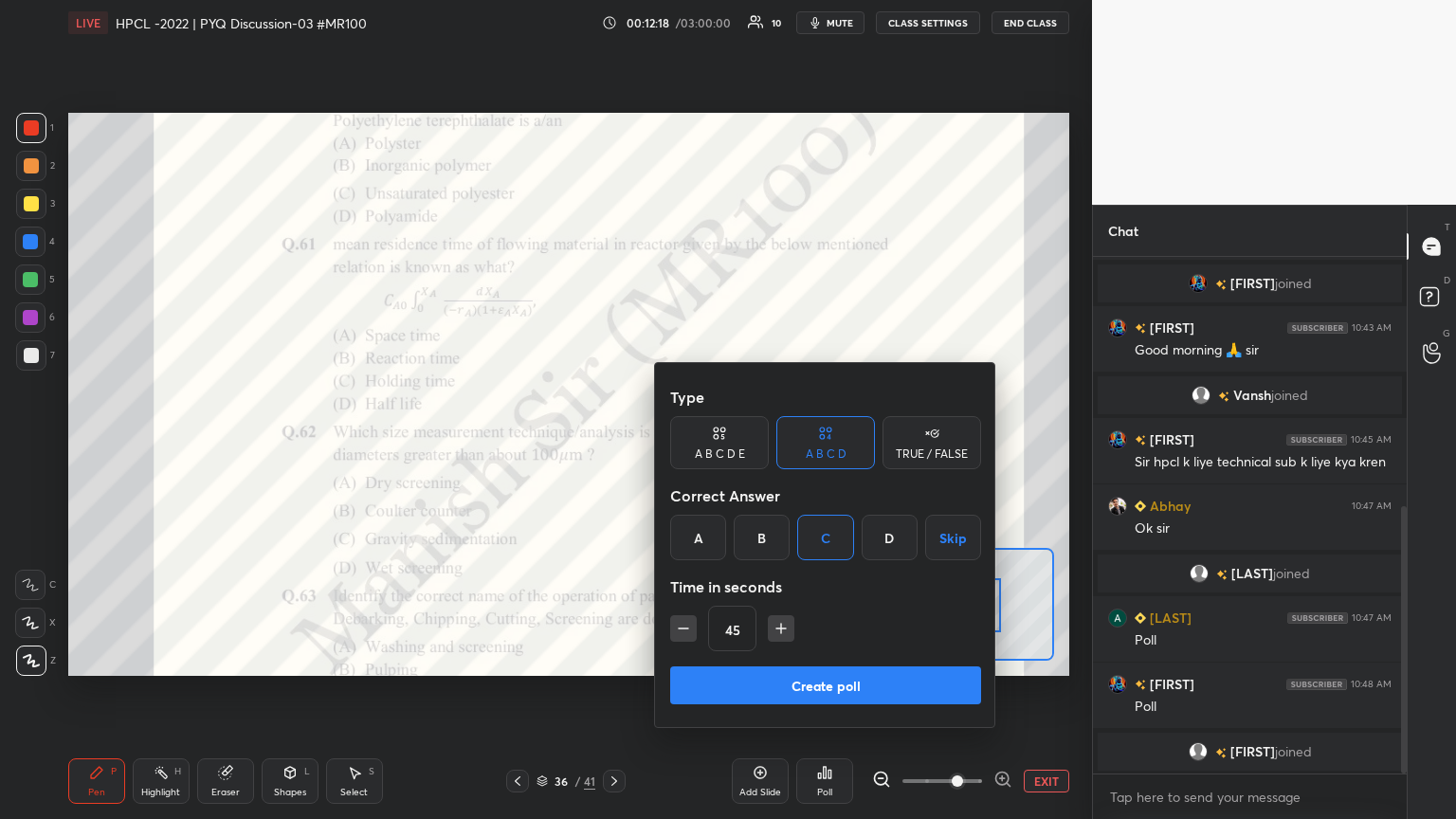 click 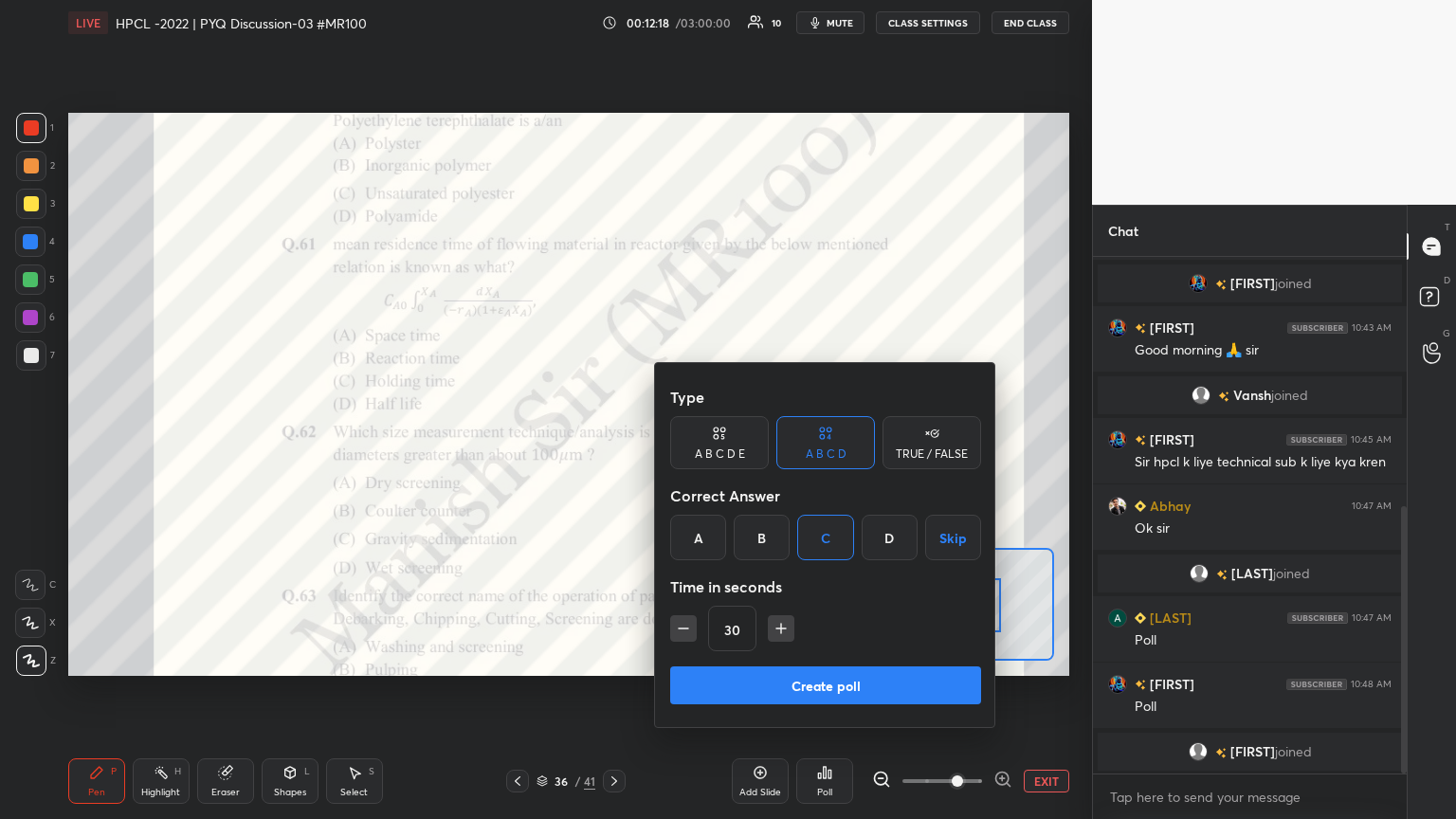 click 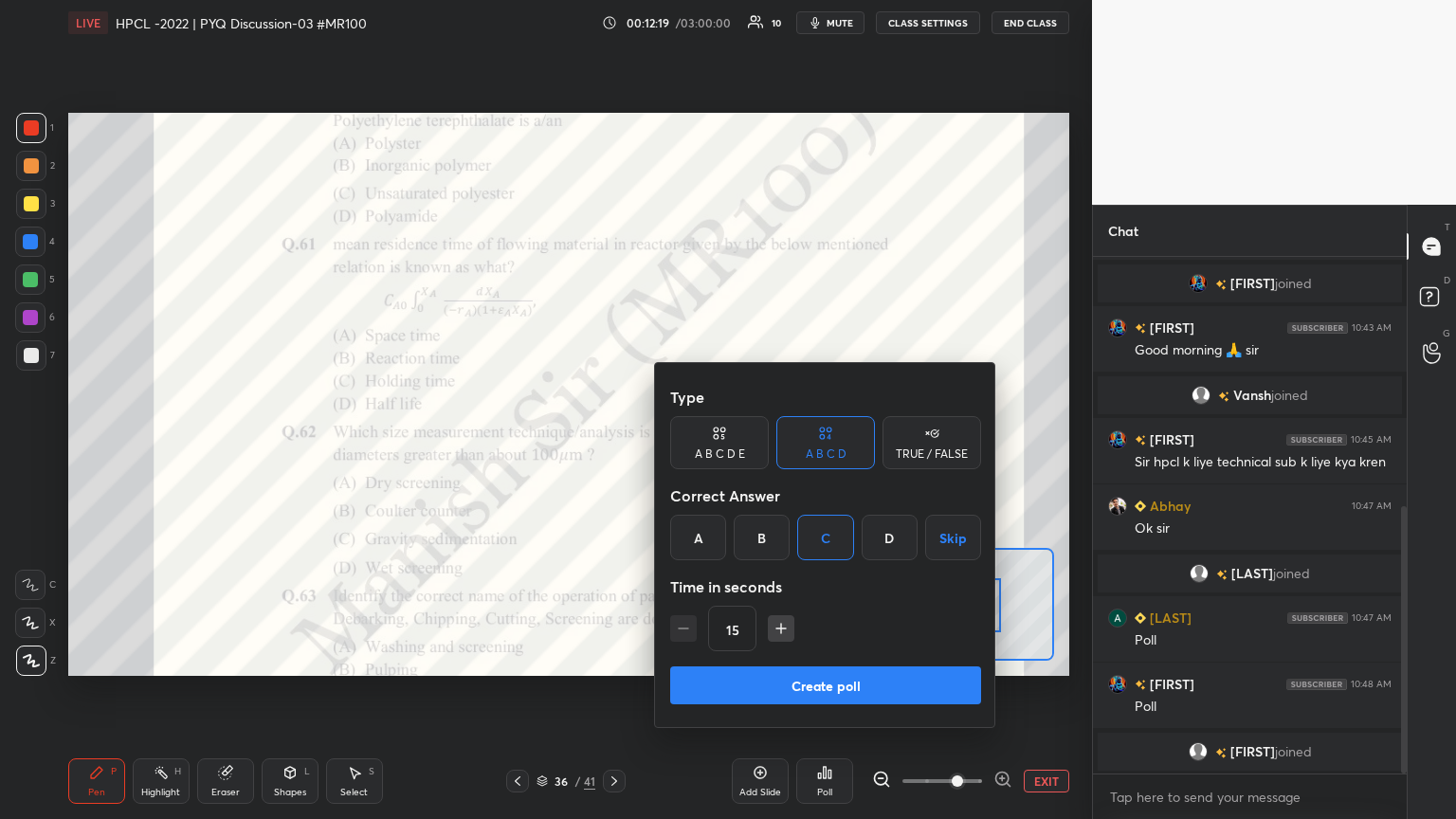 click 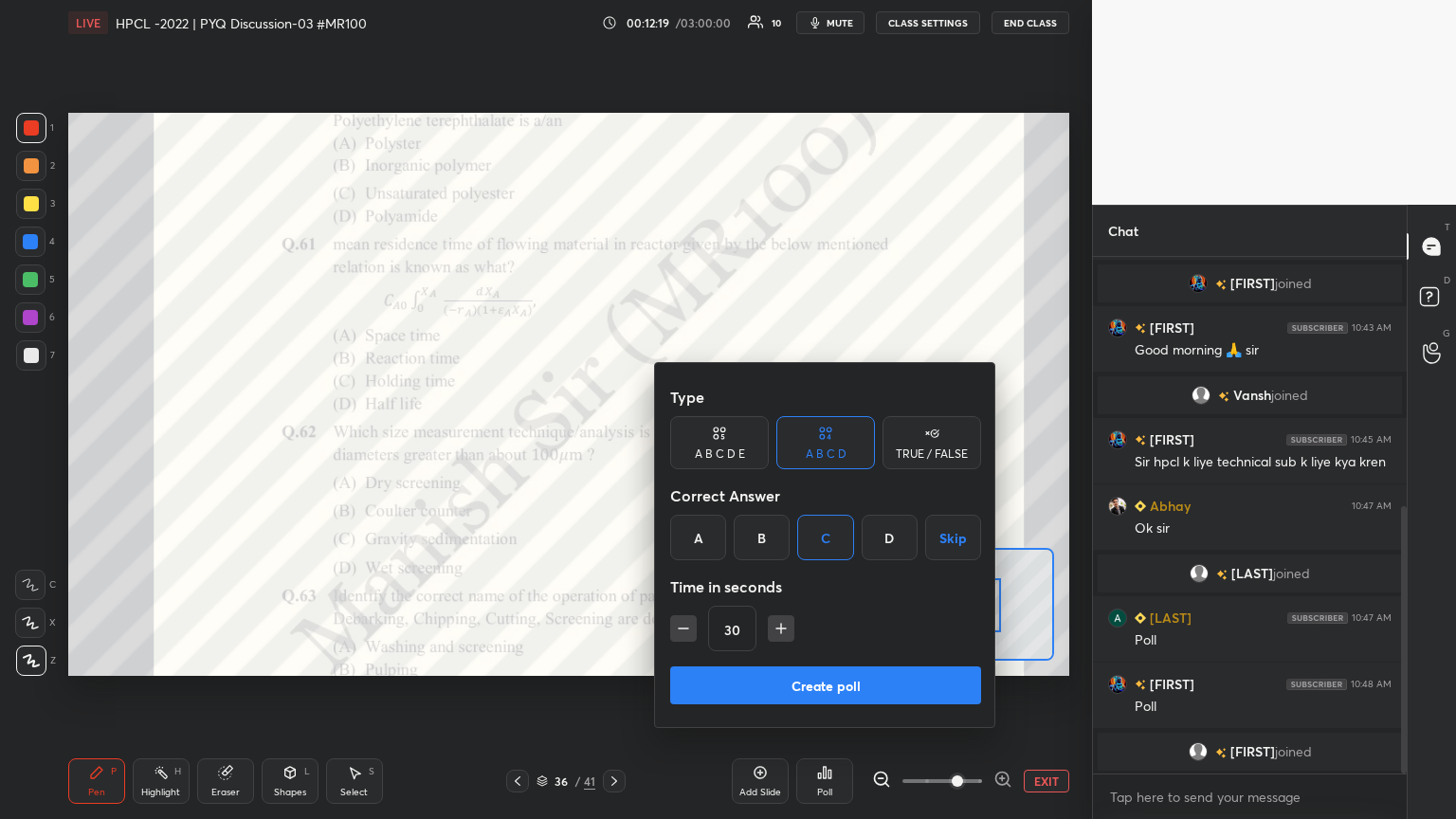 click 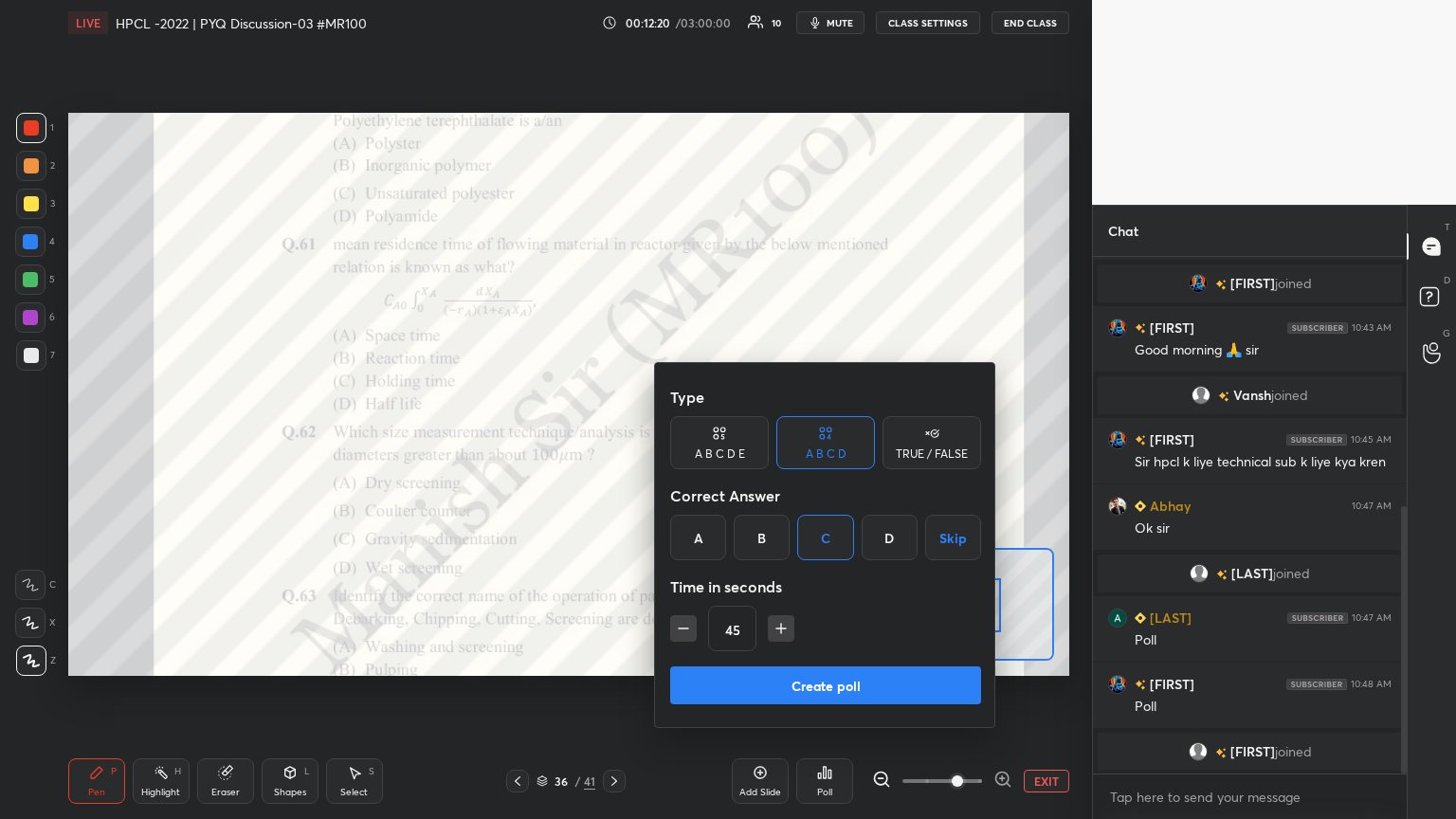 click 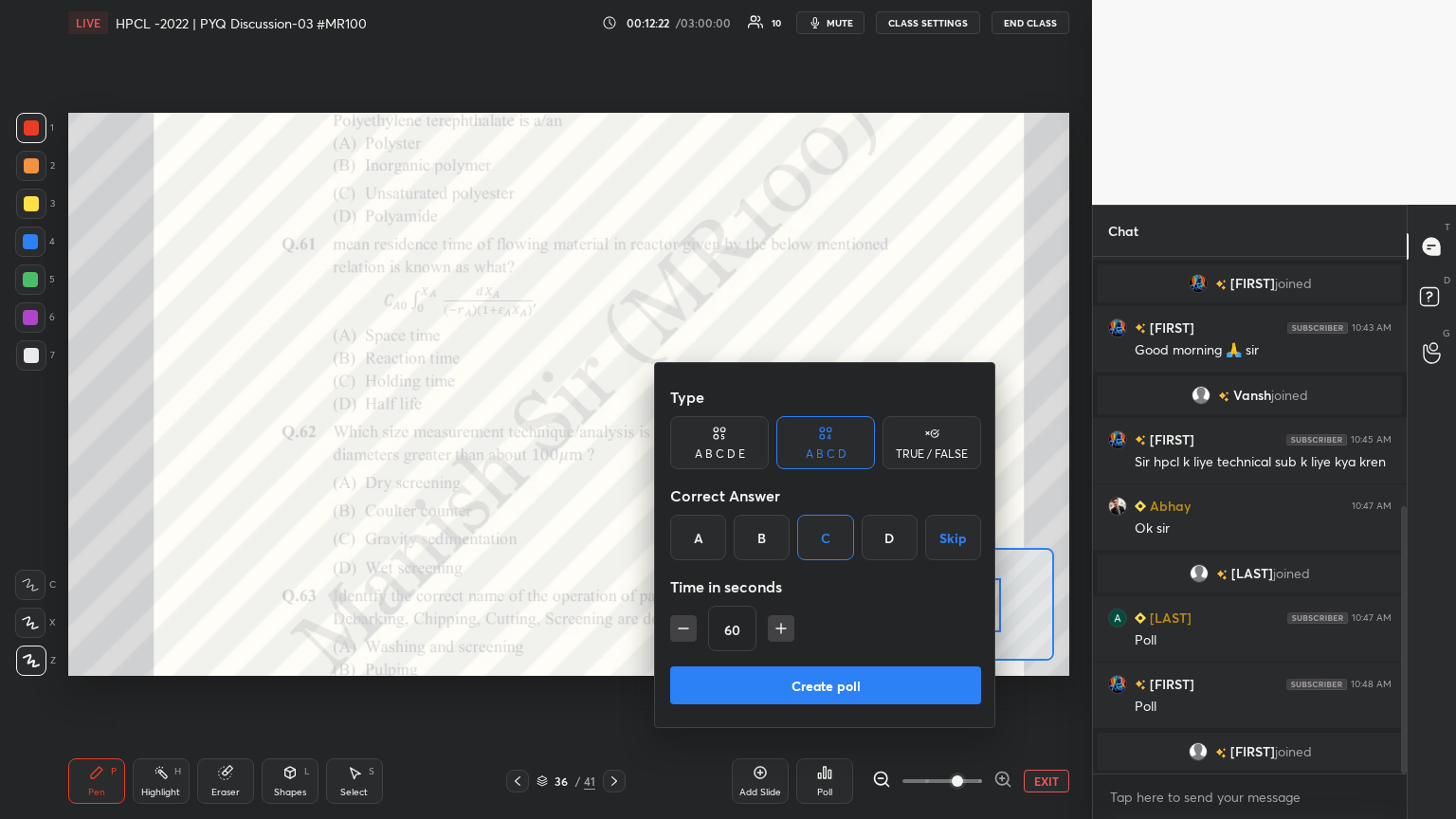 click on "Create poll" at bounding box center (826, 685) 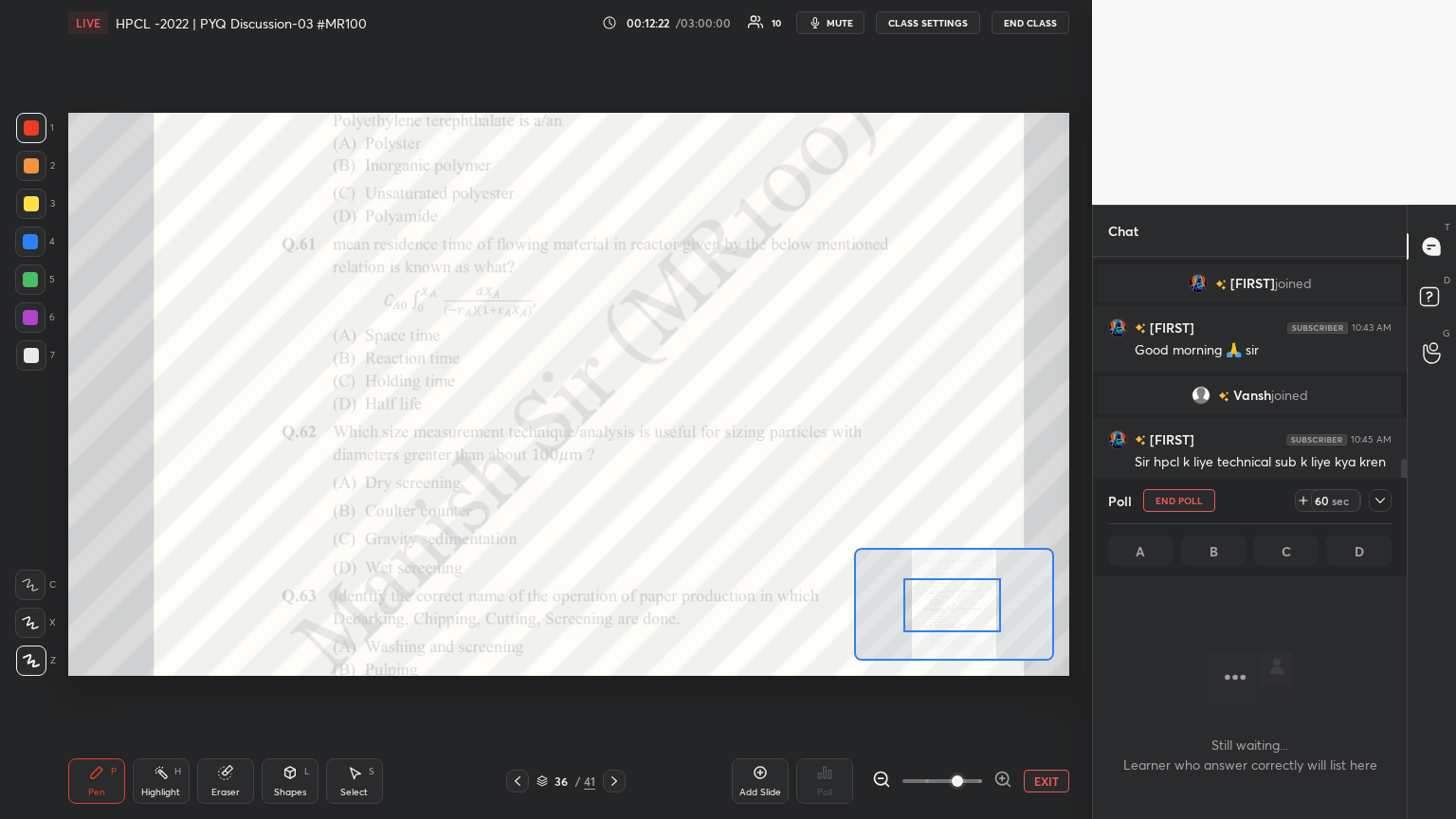 scroll, scrollTop: 290, scrollLeft: 308, axis: both 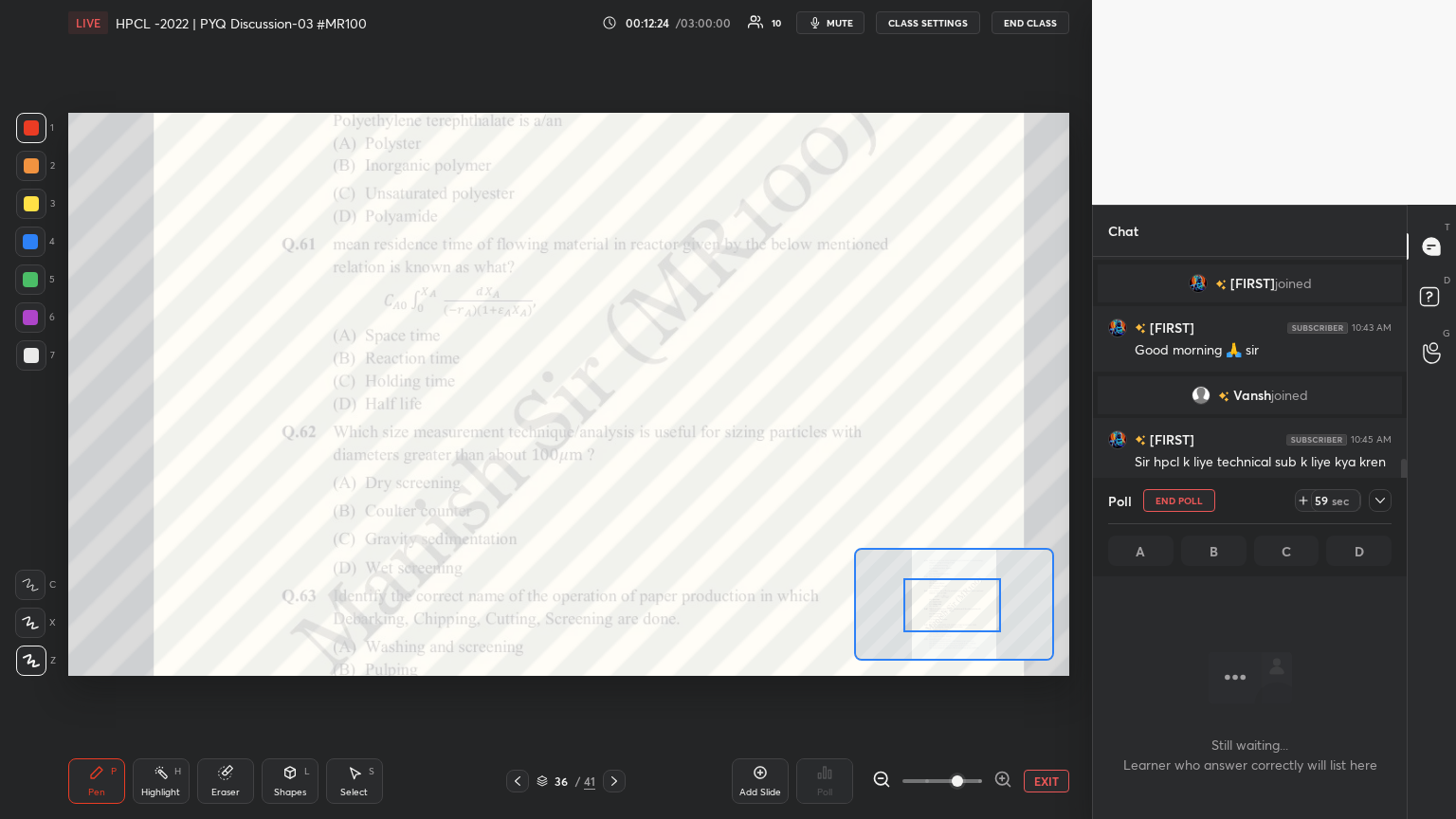 click 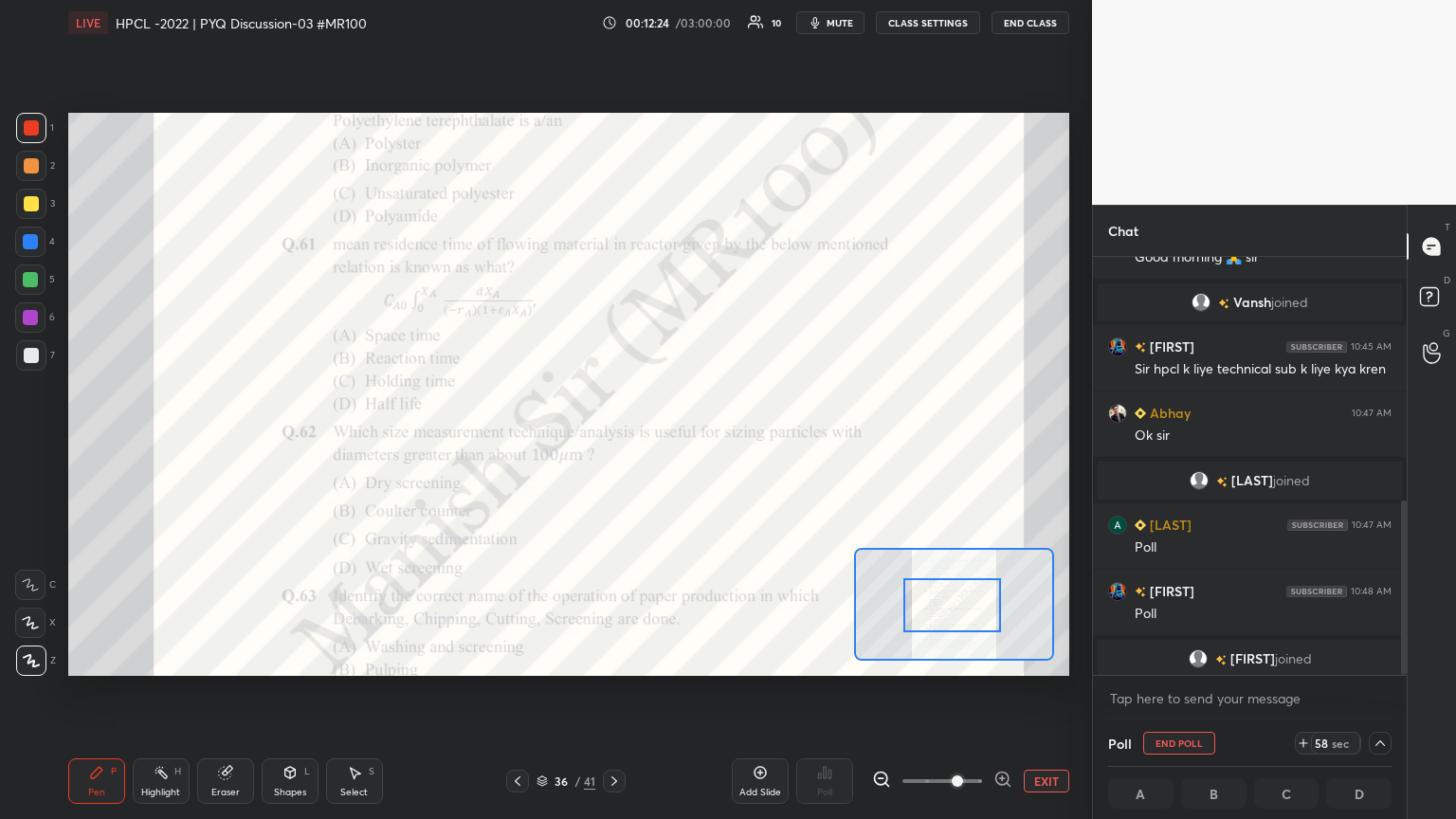 scroll, scrollTop: 581, scrollLeft: 0, axis: vertical 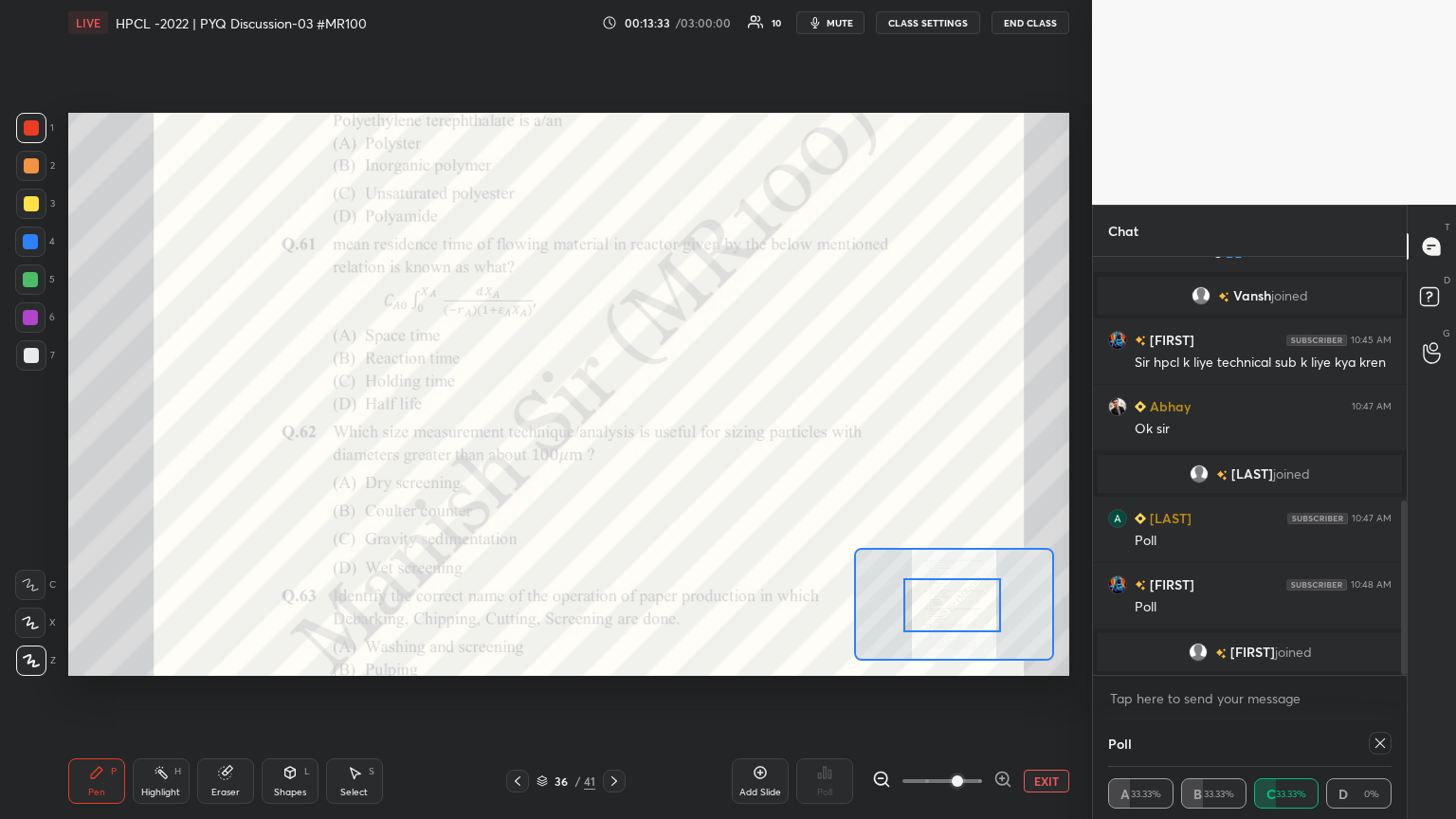 click at bounding box center (30, 318) 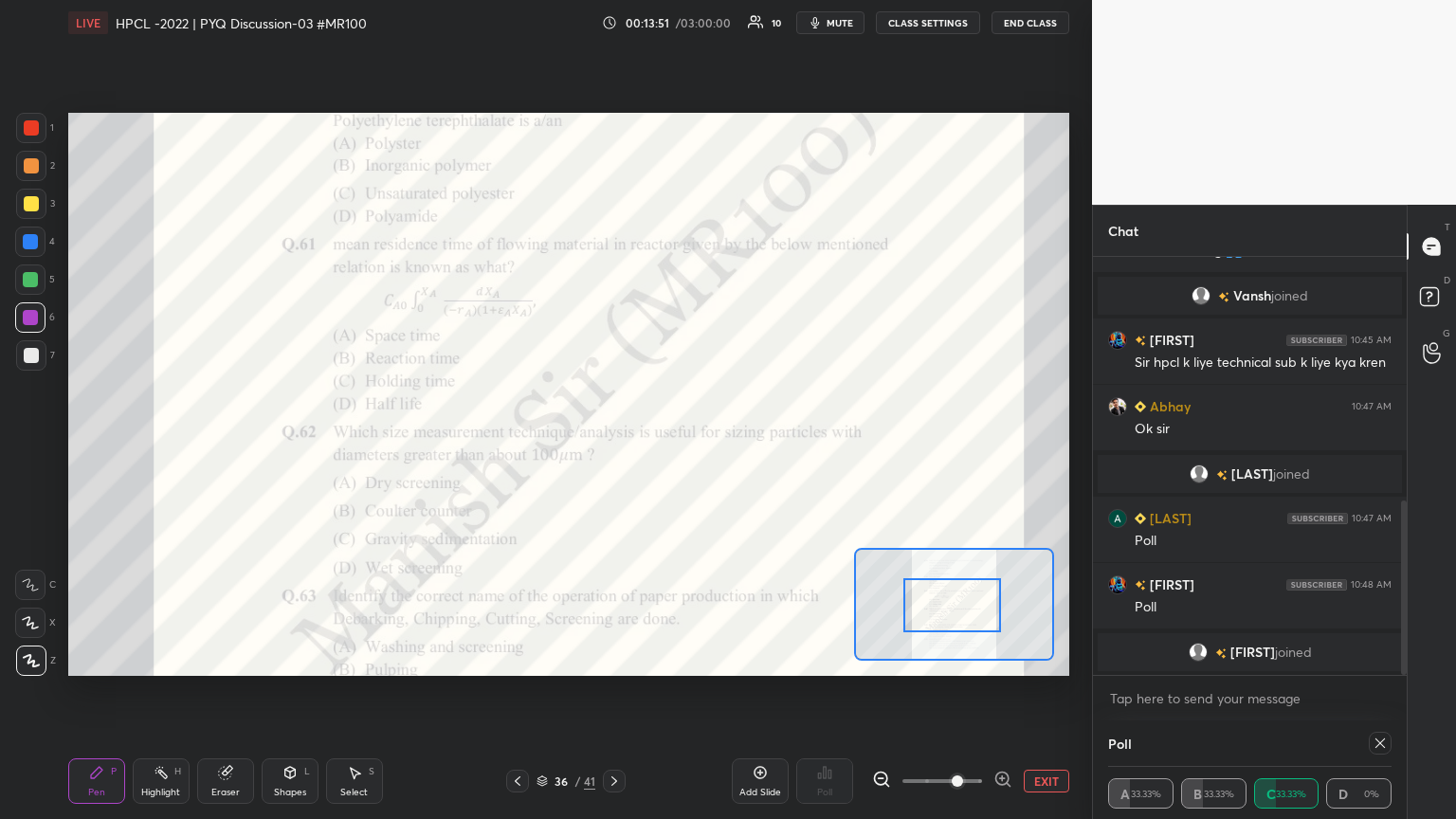 click on "Pen" at bounding box center [97, 792] 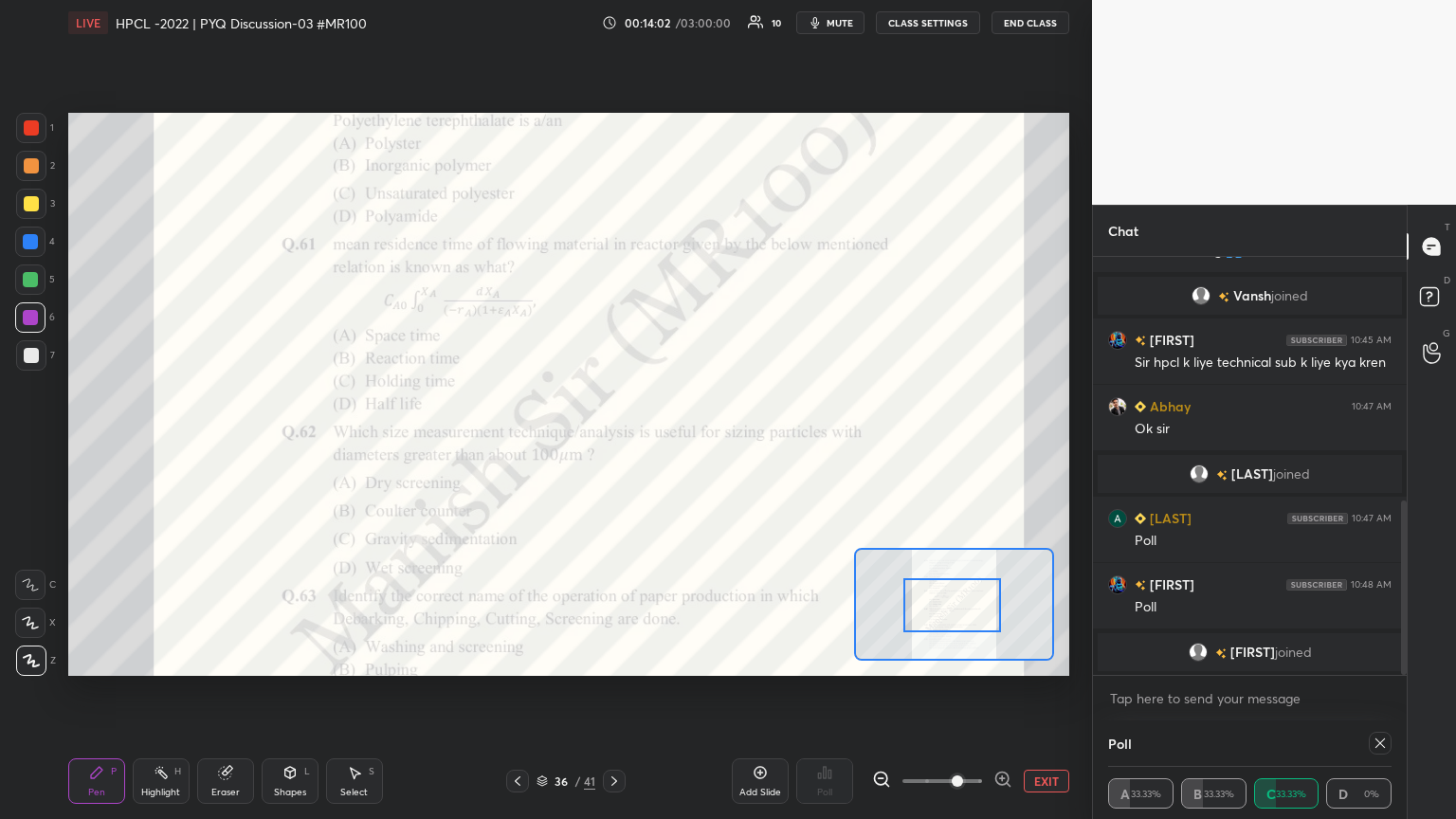 click 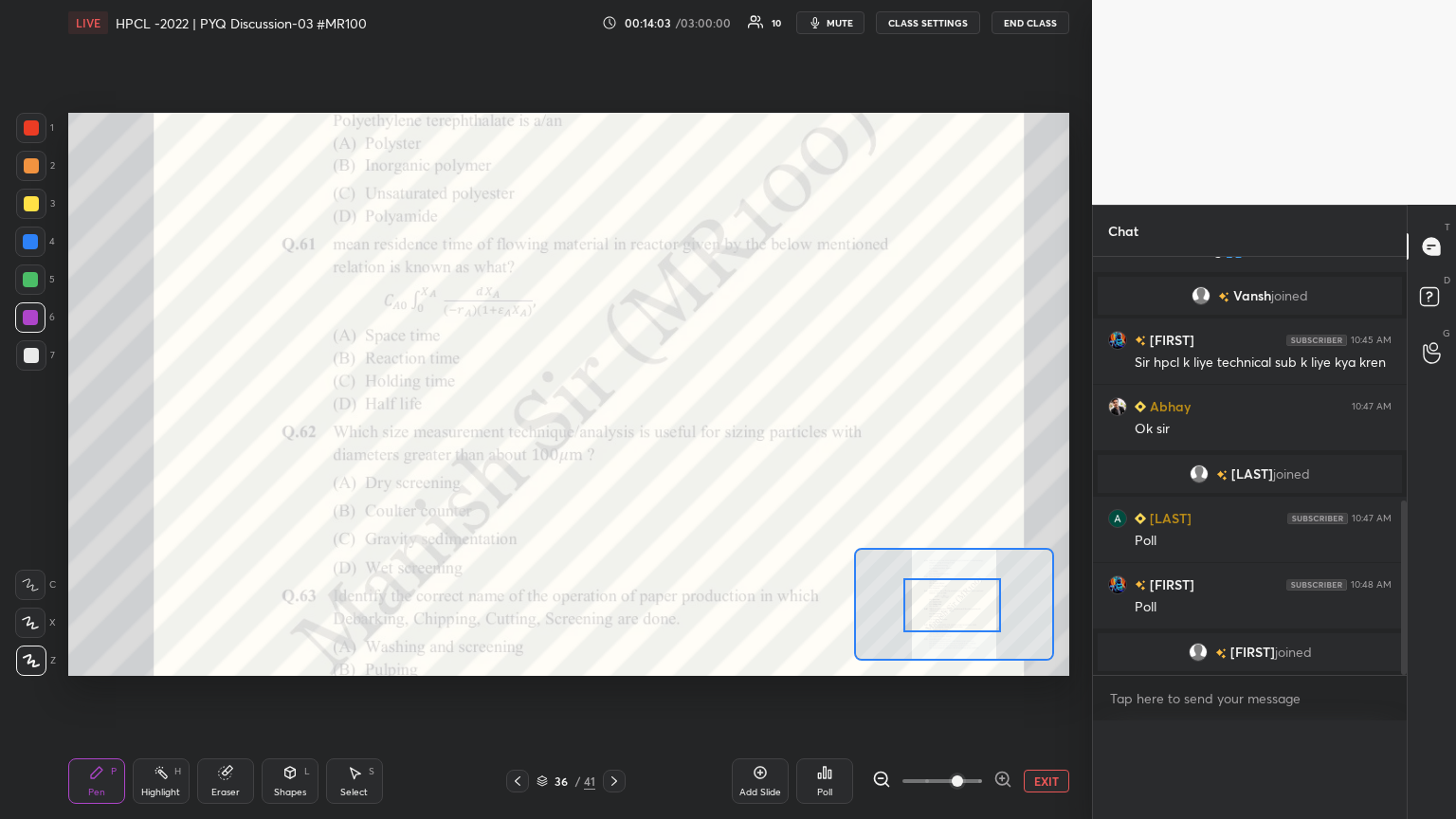 scroll, scrollTop: 6, scrollLeft: 6, axis: both 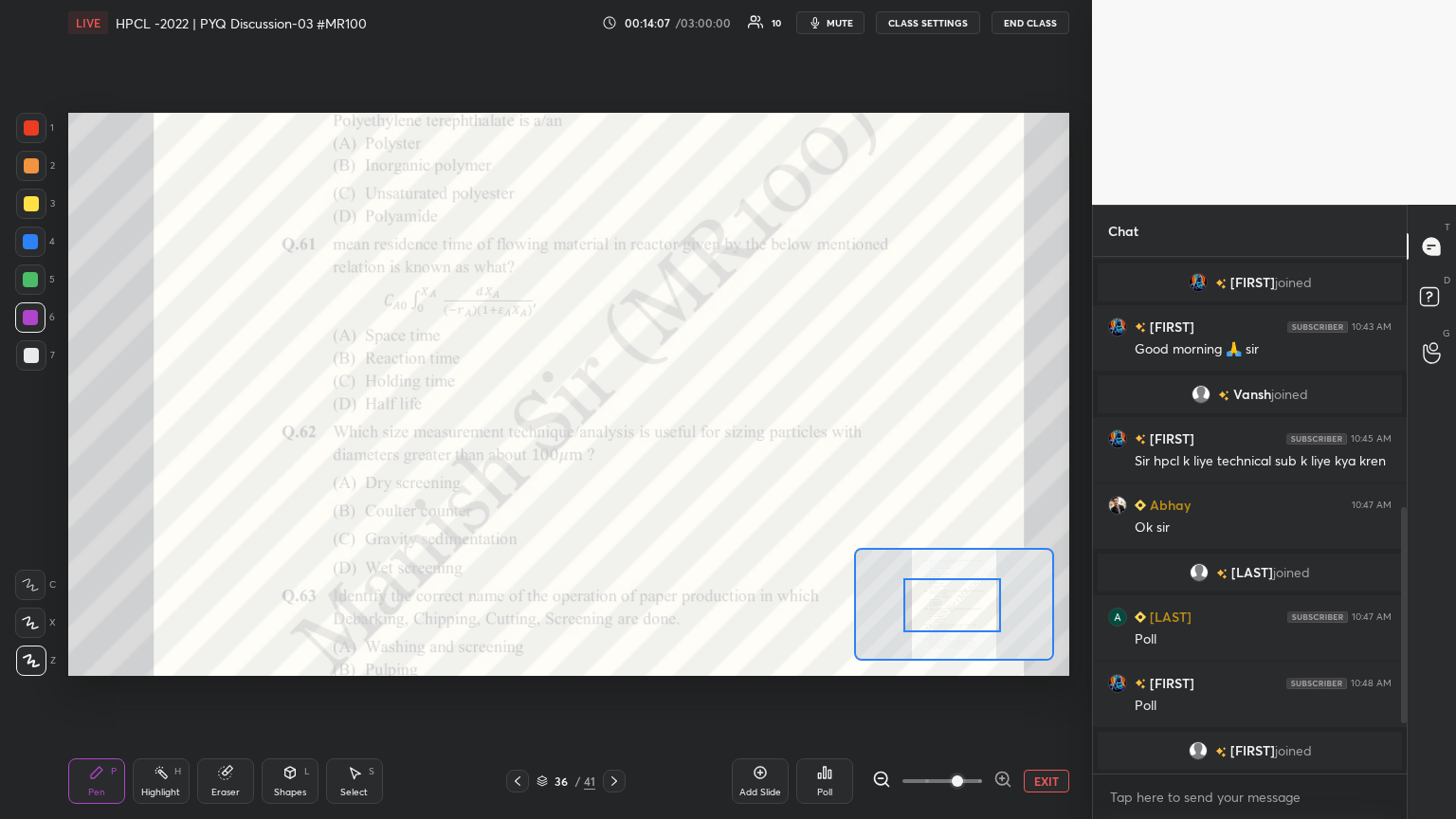 click at bounding box center (31, 166) 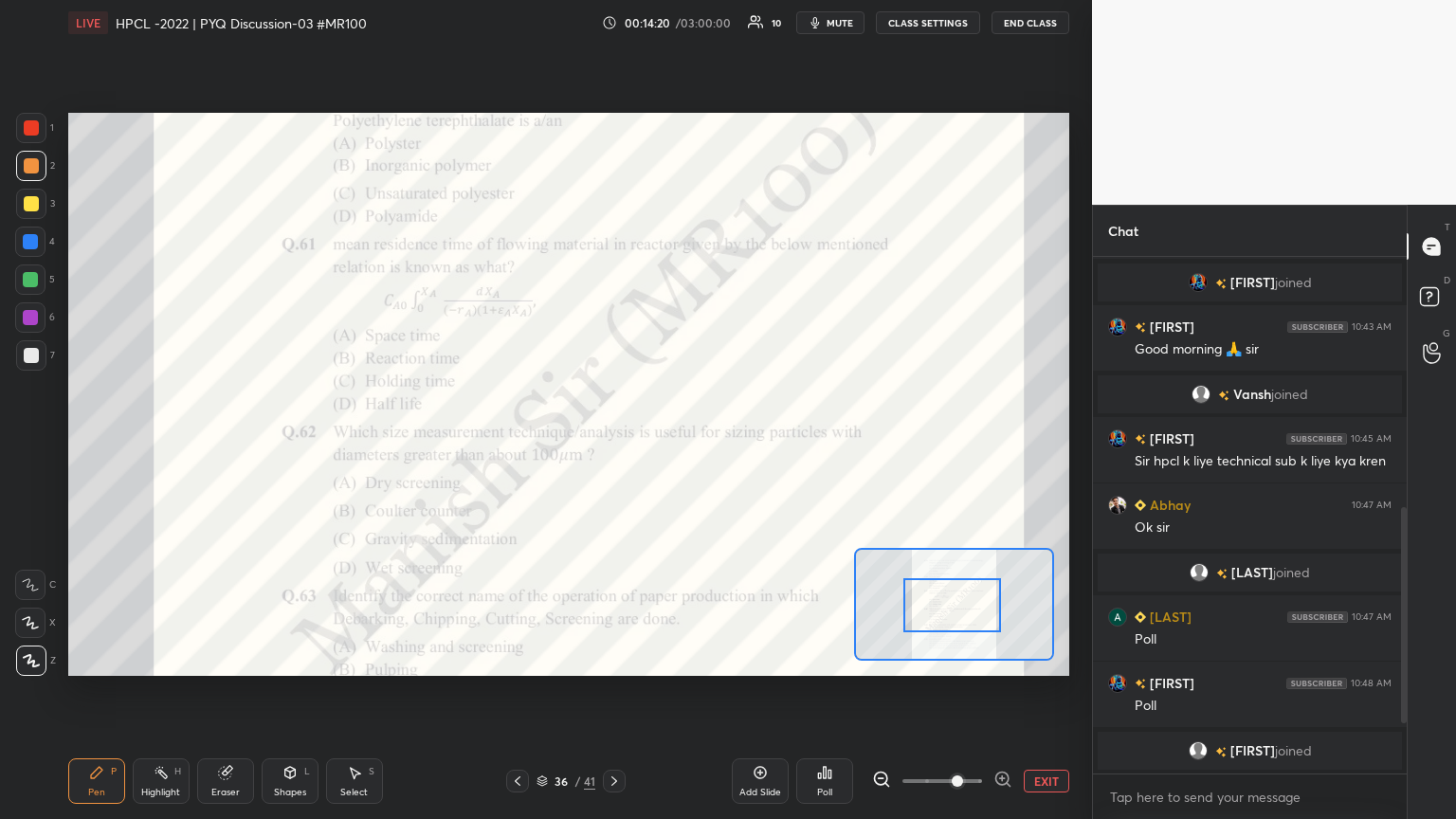 click at bounding box center [30, 318] 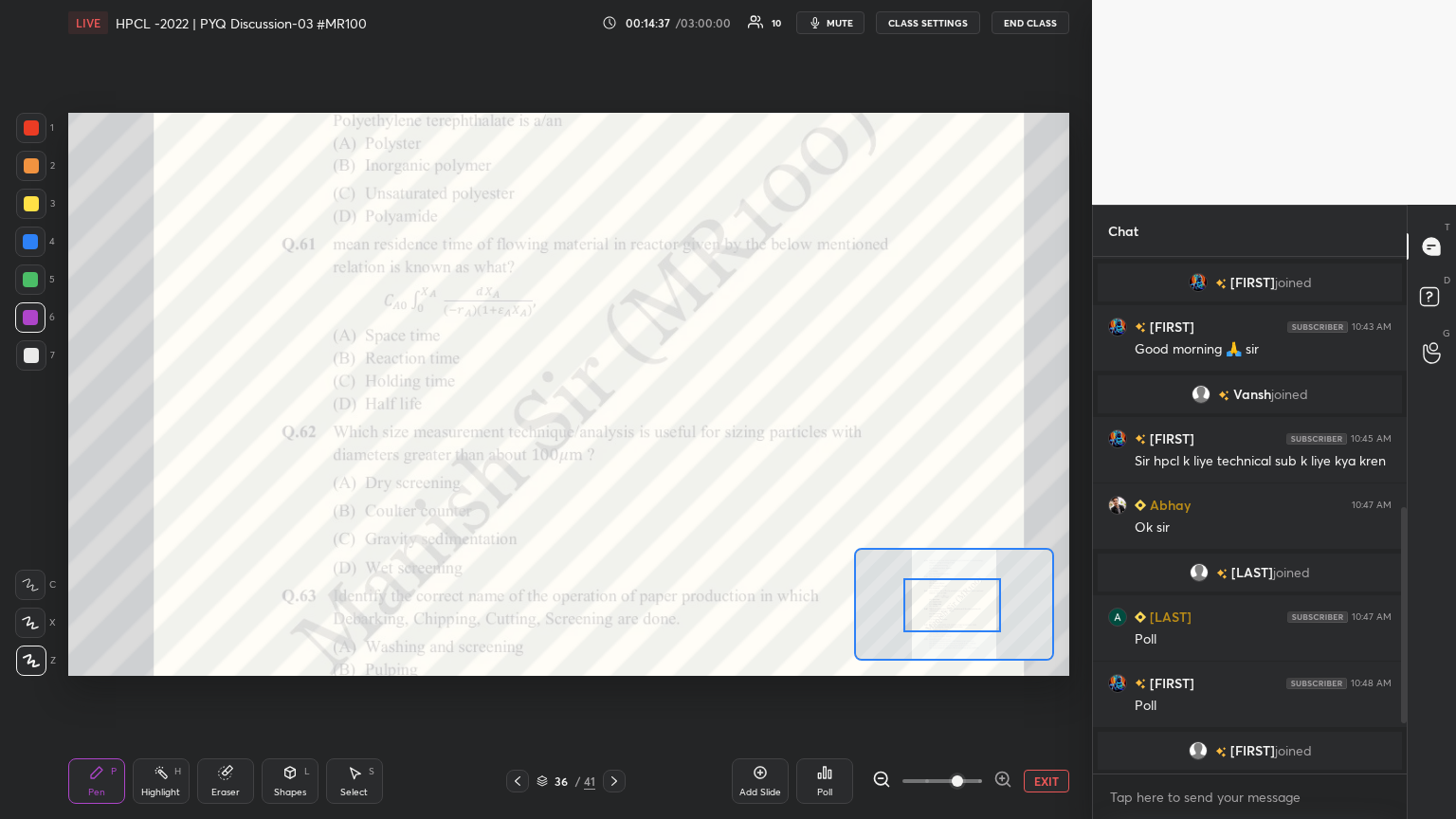 click at bounding box center [30, 623] 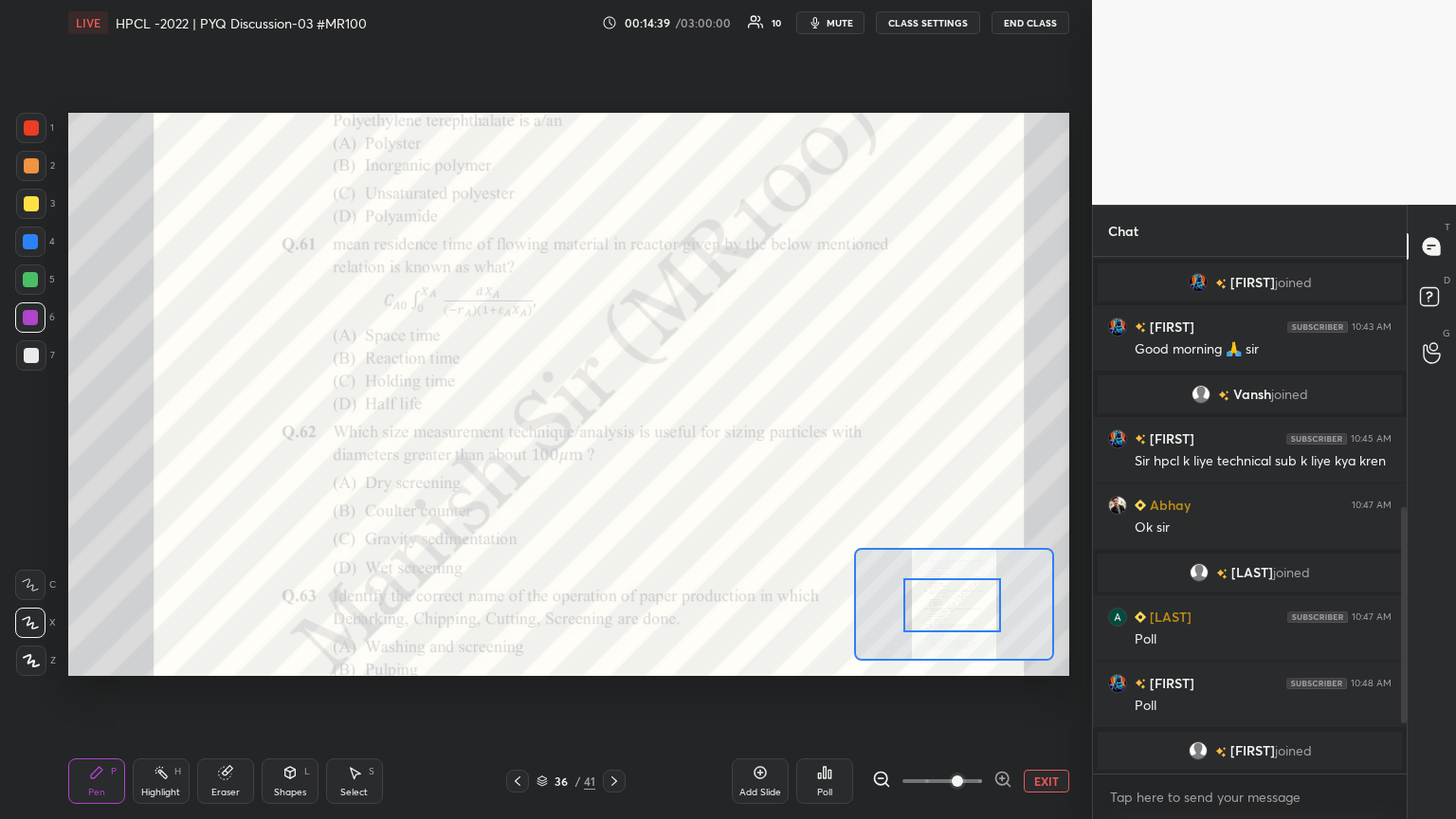 click at bounding box center [31, 166] 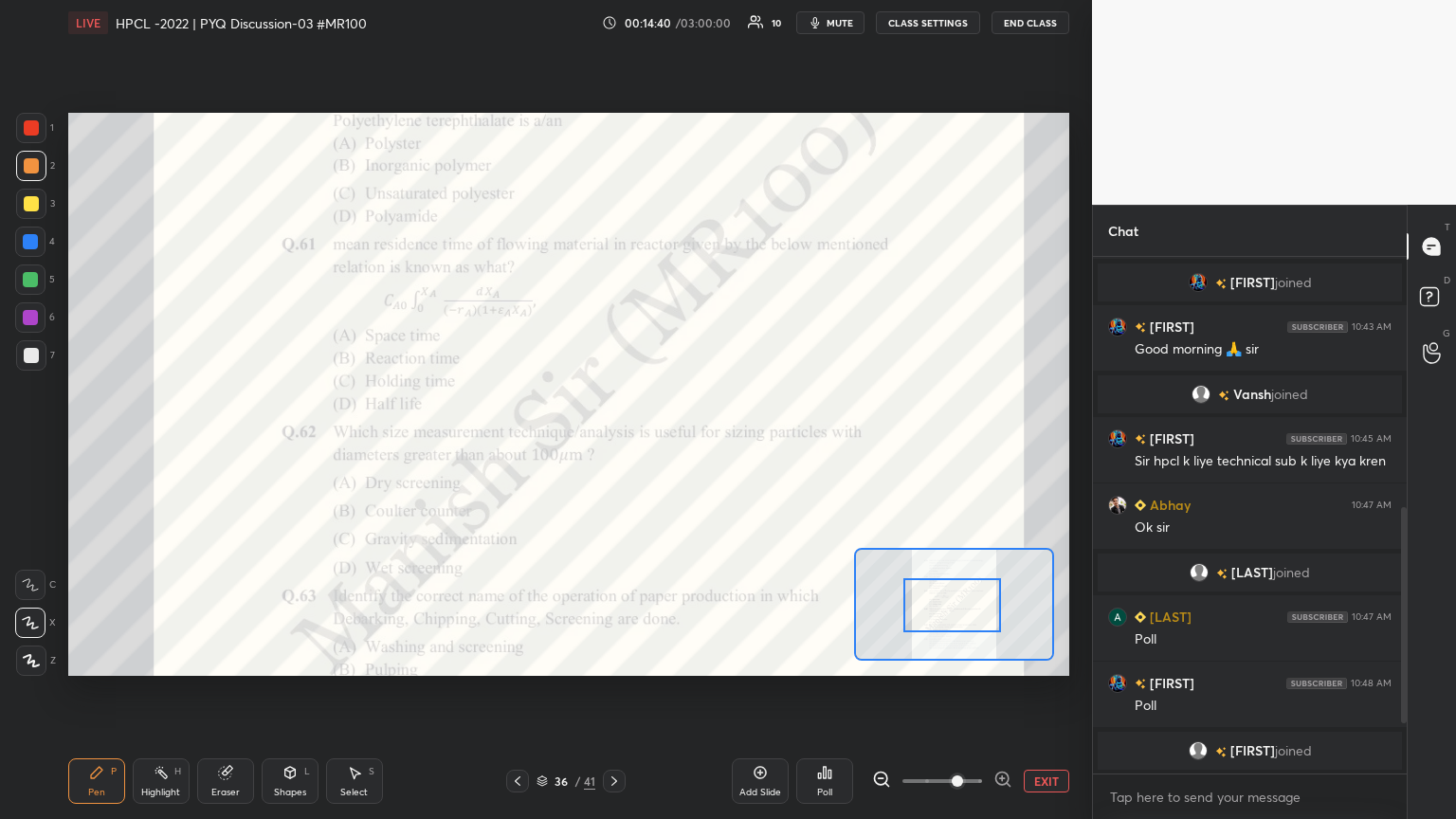 click at bounding box center [31, 128] 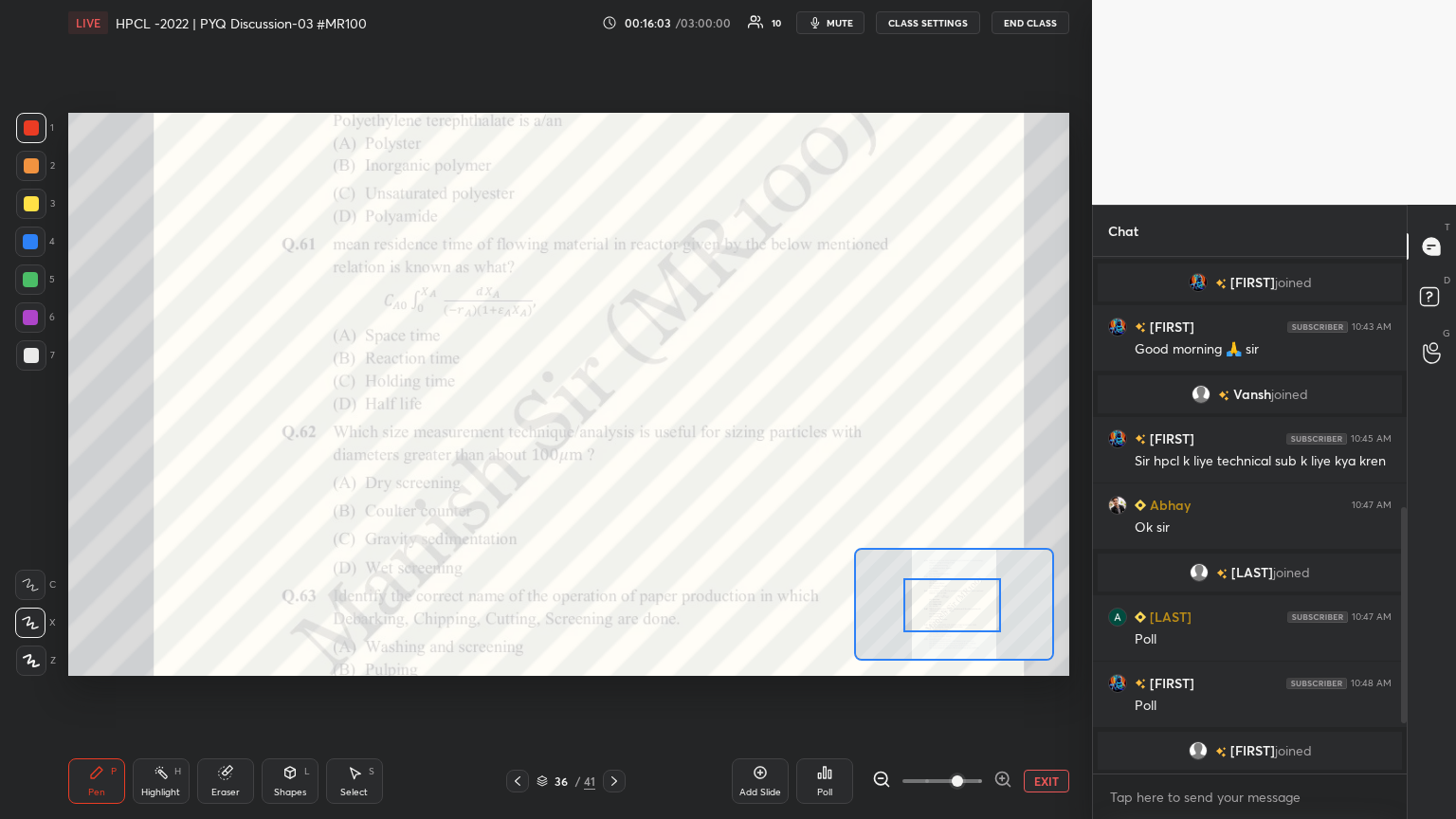 scroll, scrollTop: 6, scrollLeft: 6, axis: both 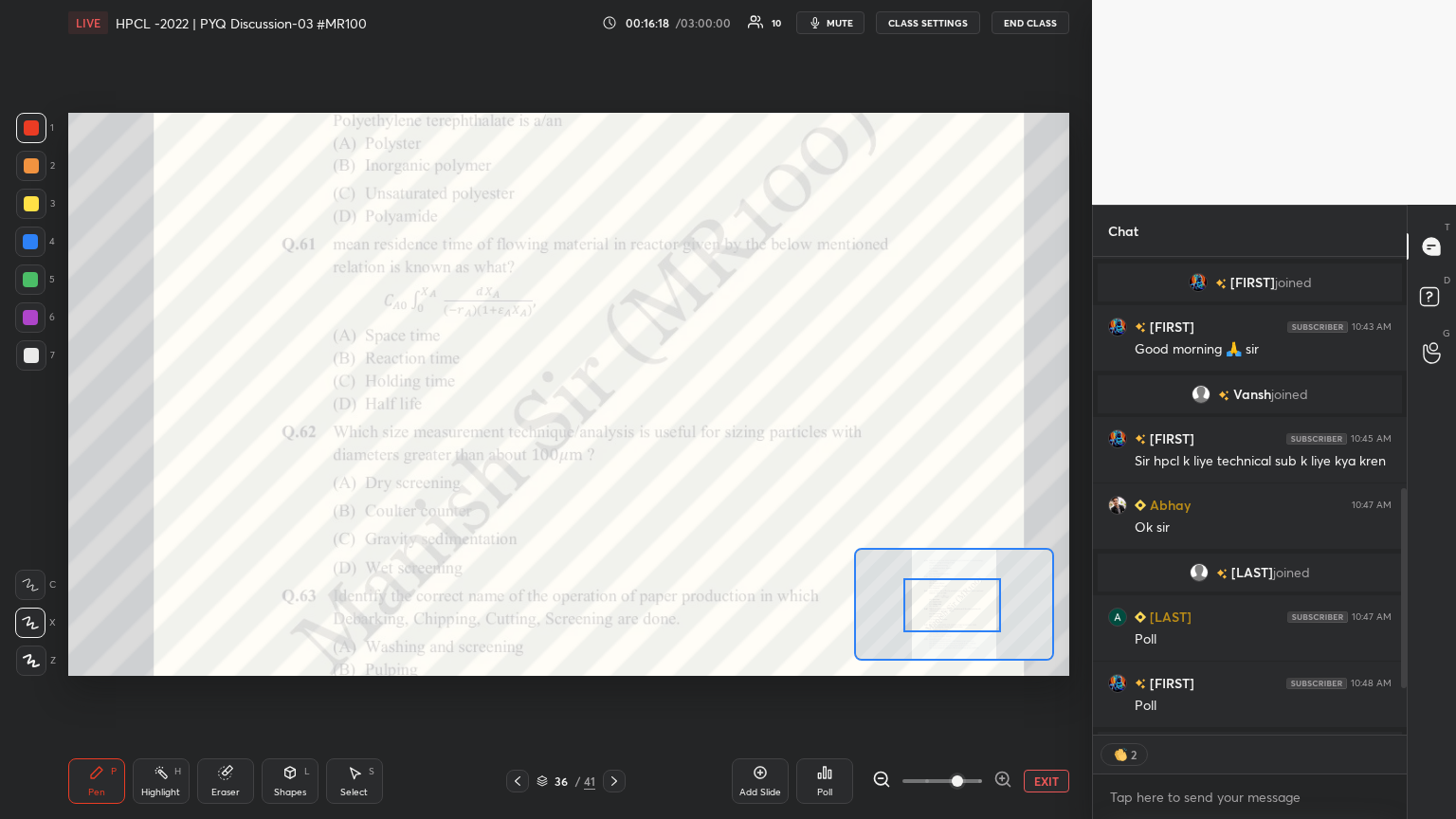 type on "x" 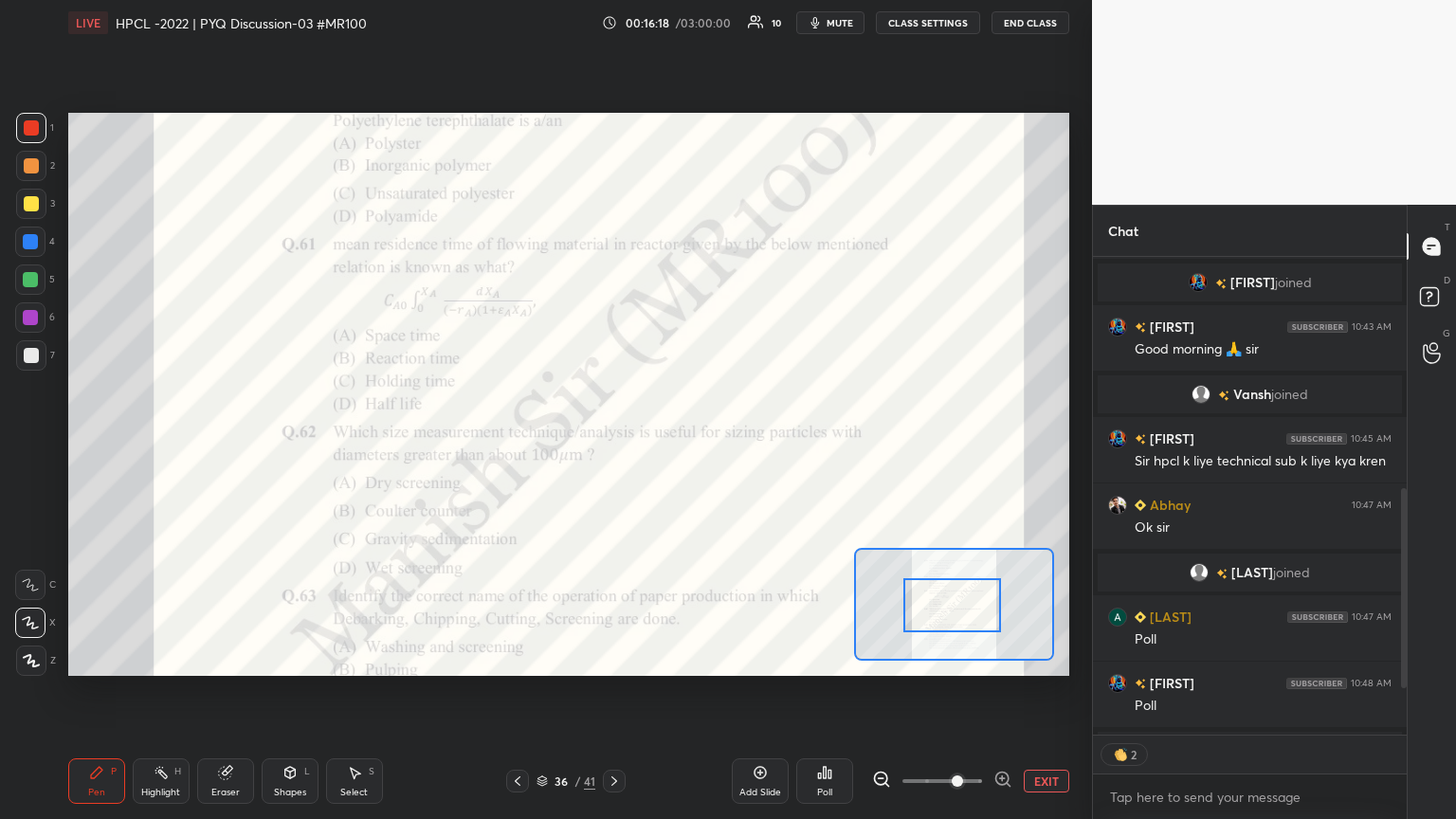 scroll, scrollTop: 6, scrollLeft: 6, axis: both 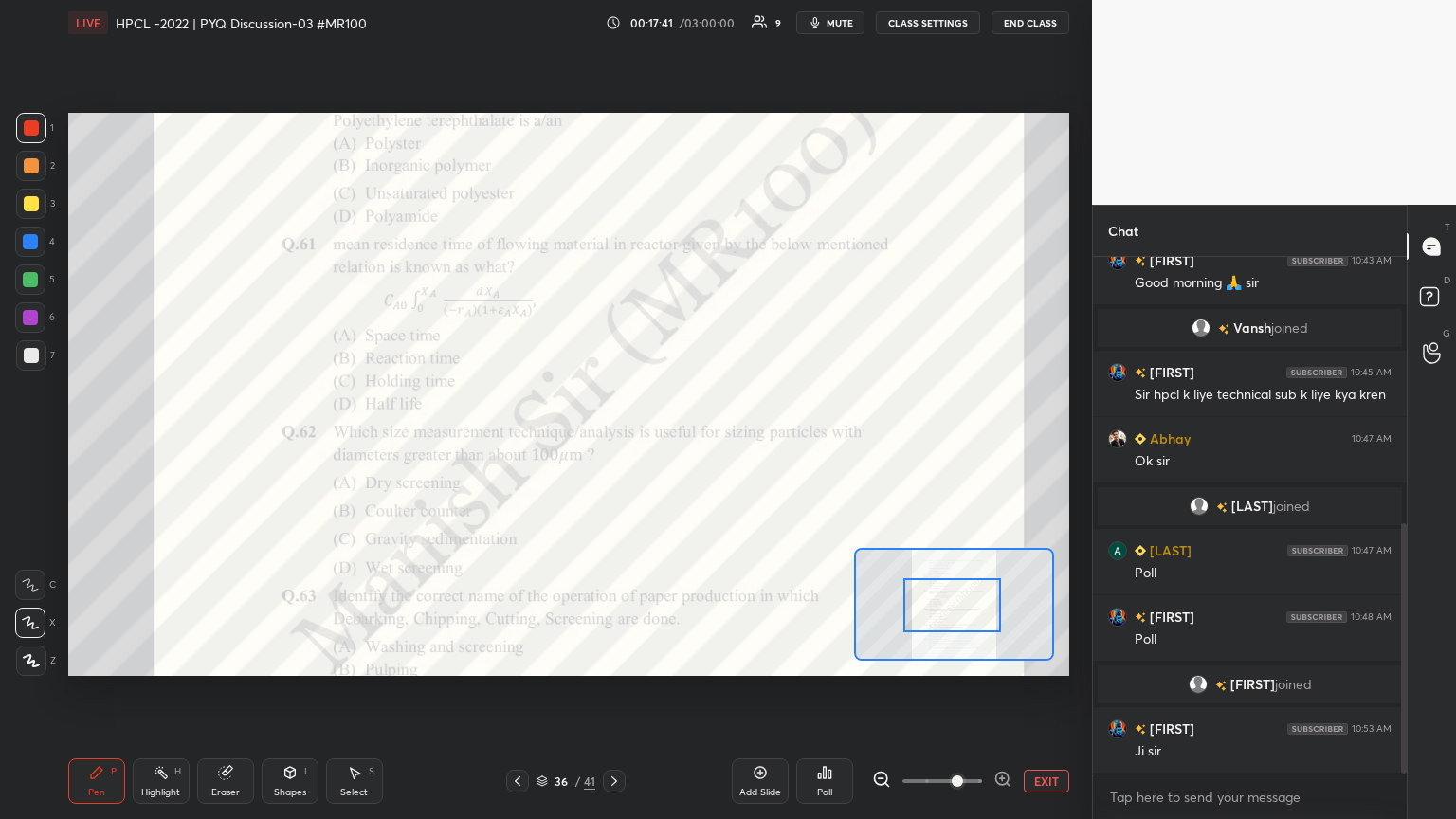click at bounding box center [30, 318] 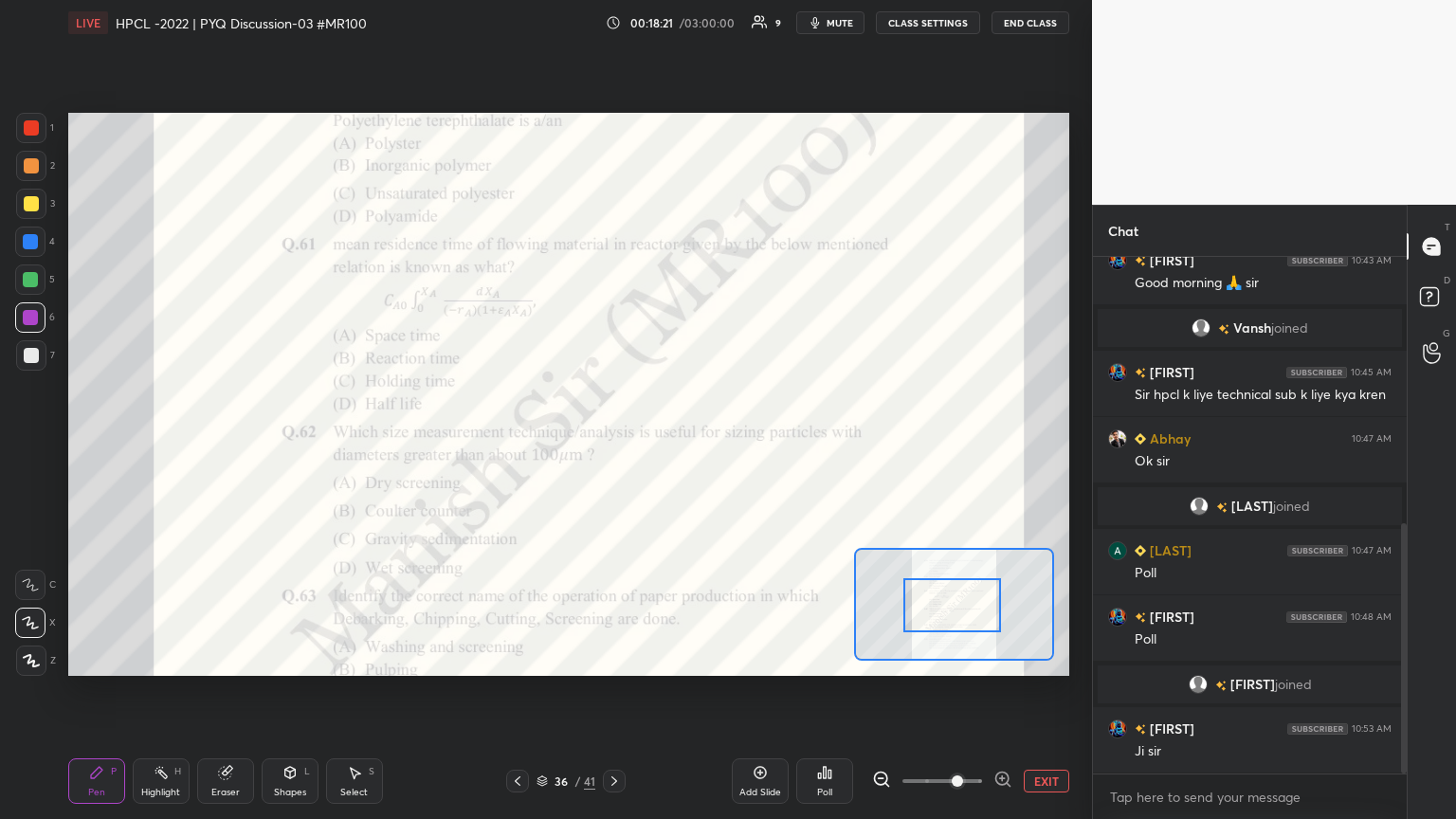 click on "Eraser" at bounding box center [226, 792] 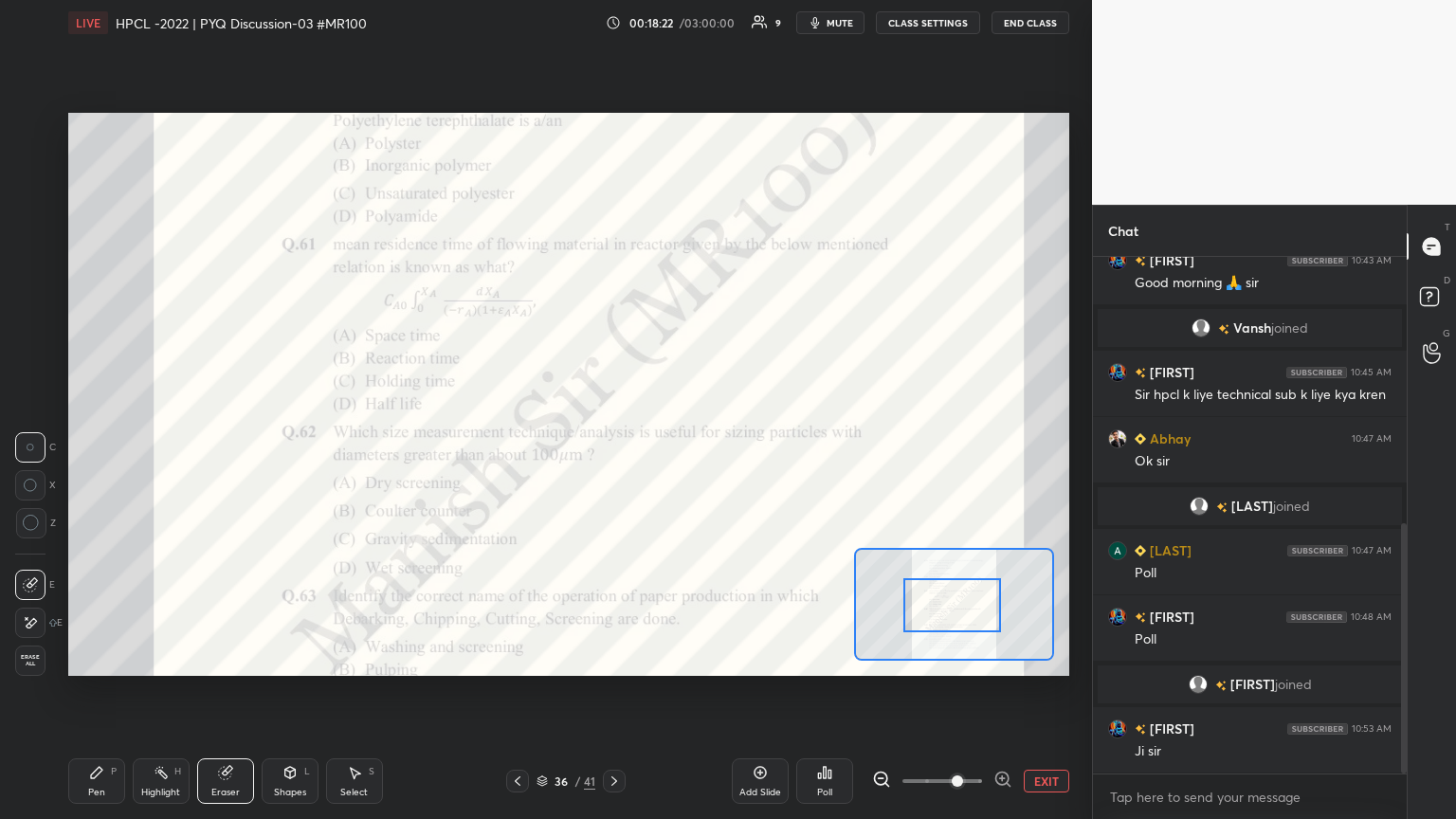 click on "Erase all" at bounding box center (30, 661) 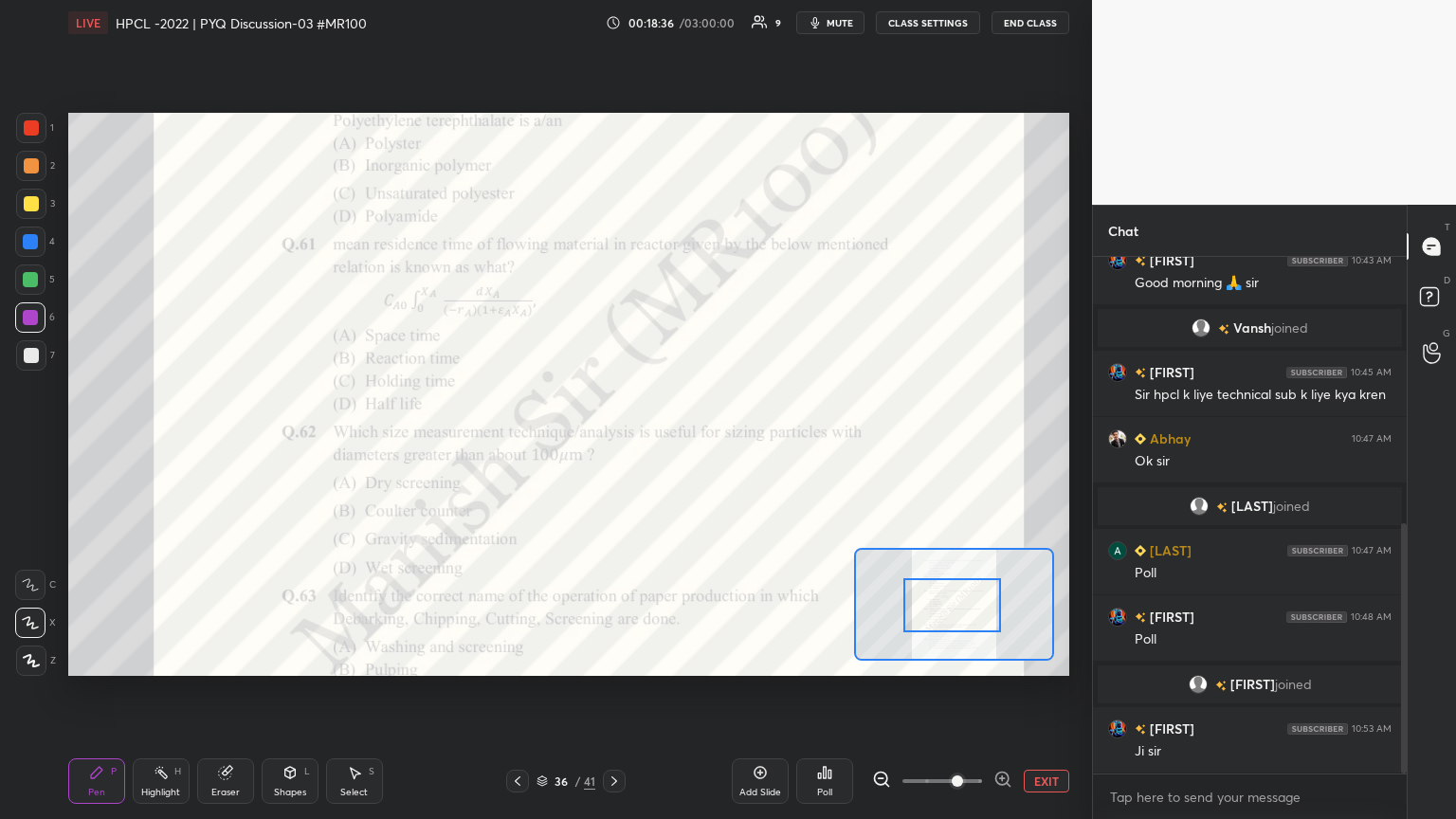click on "Poll" at bounding box center [825, 792] 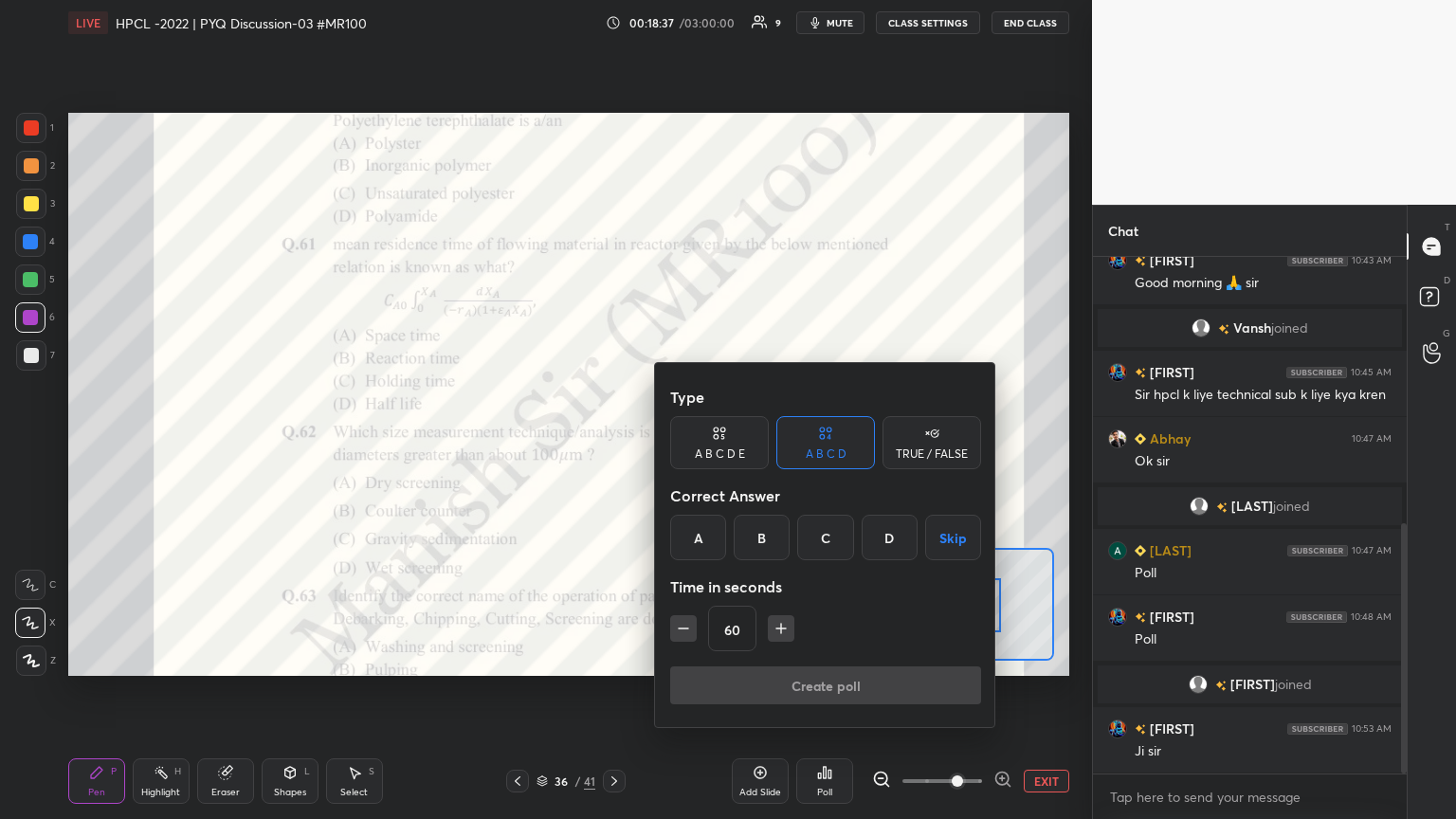 click 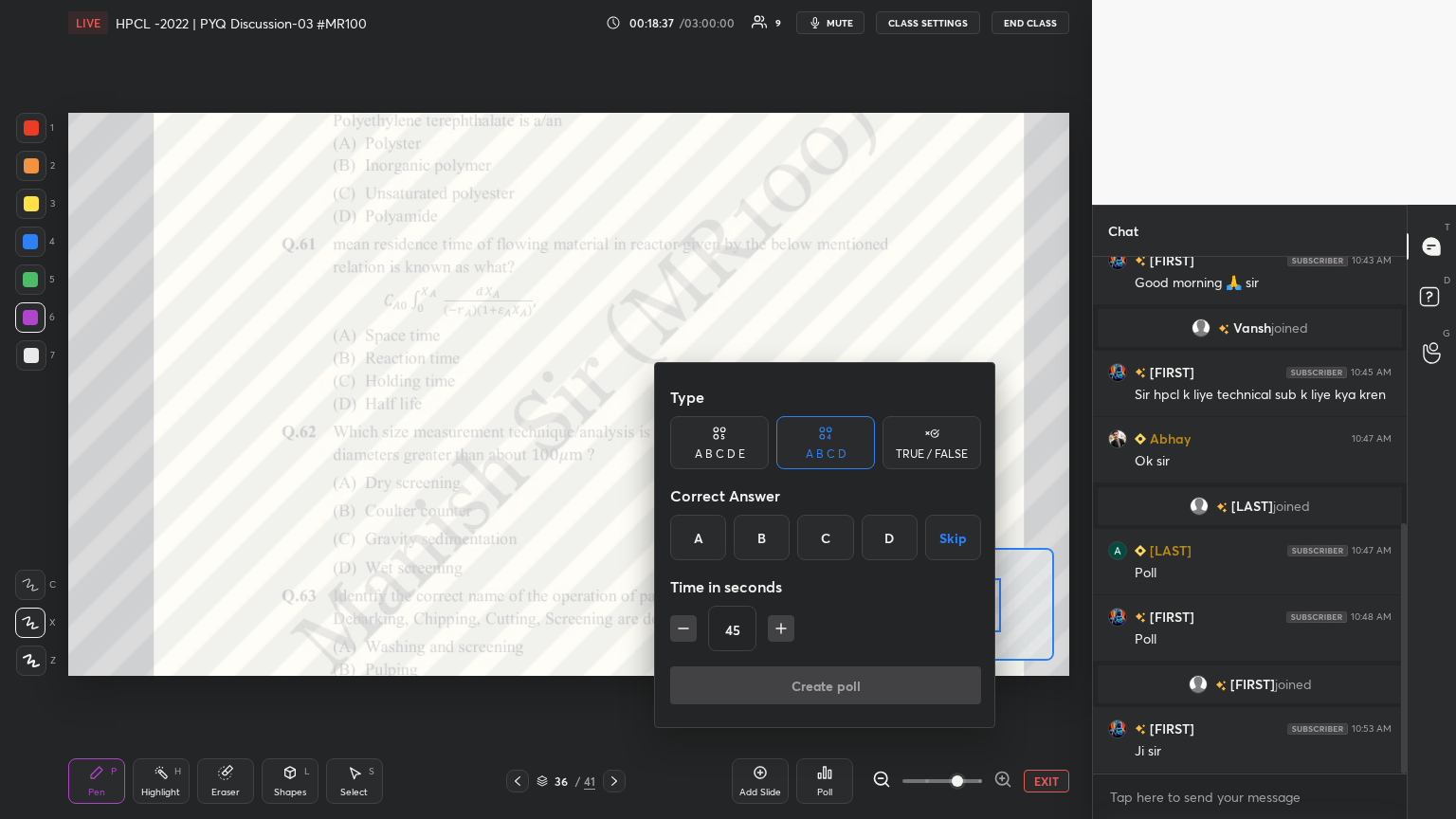 click 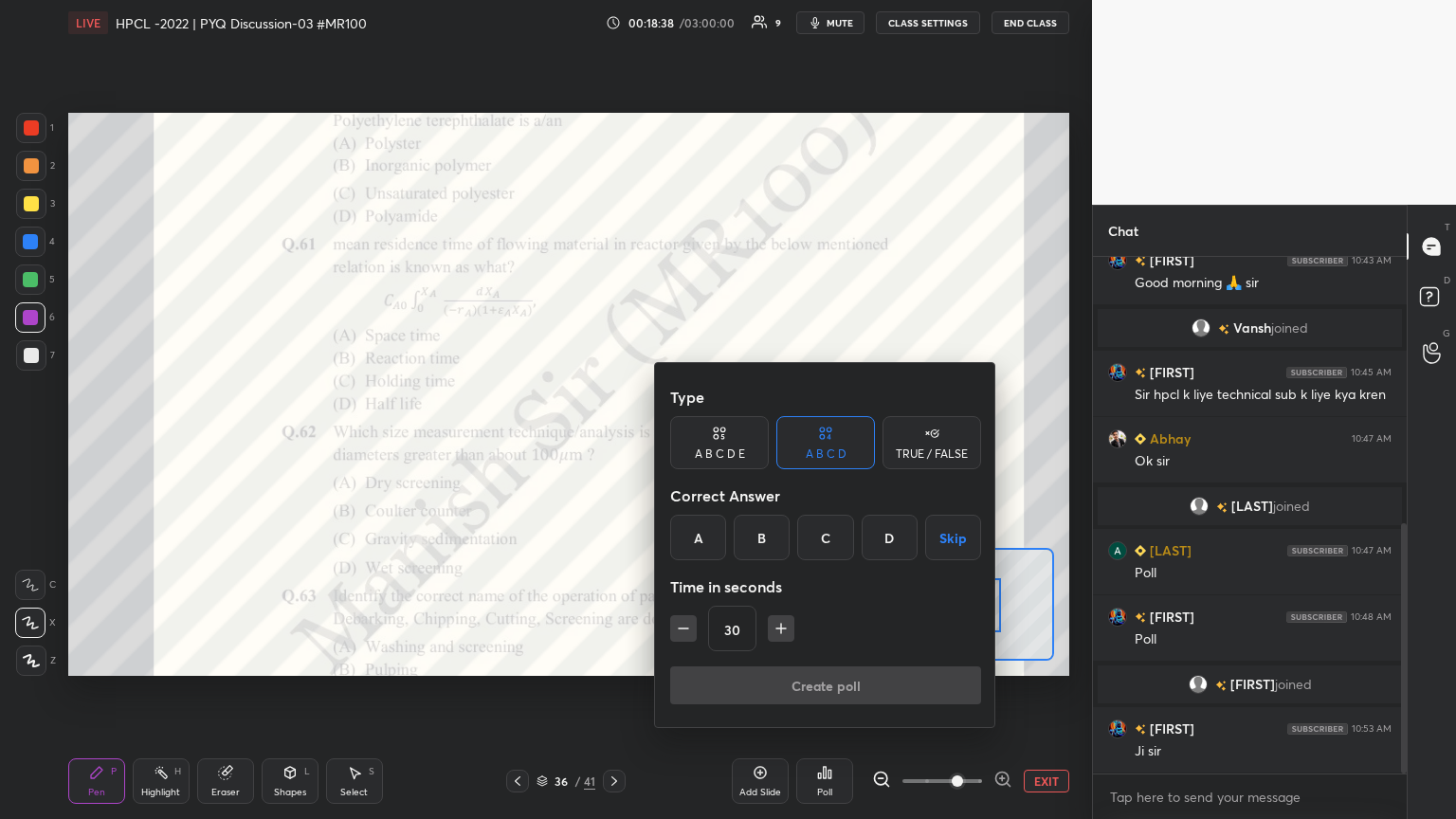 click 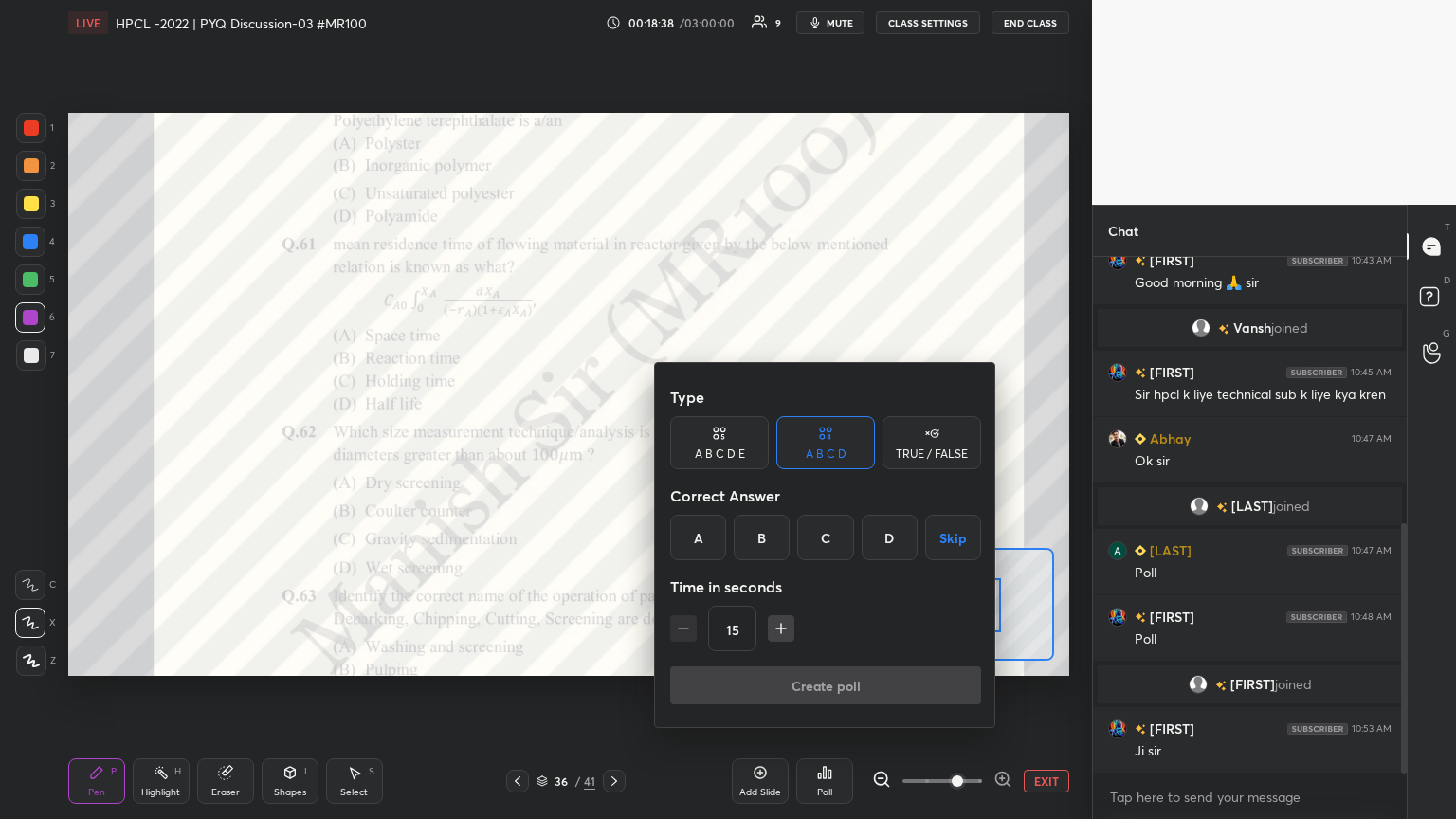 click 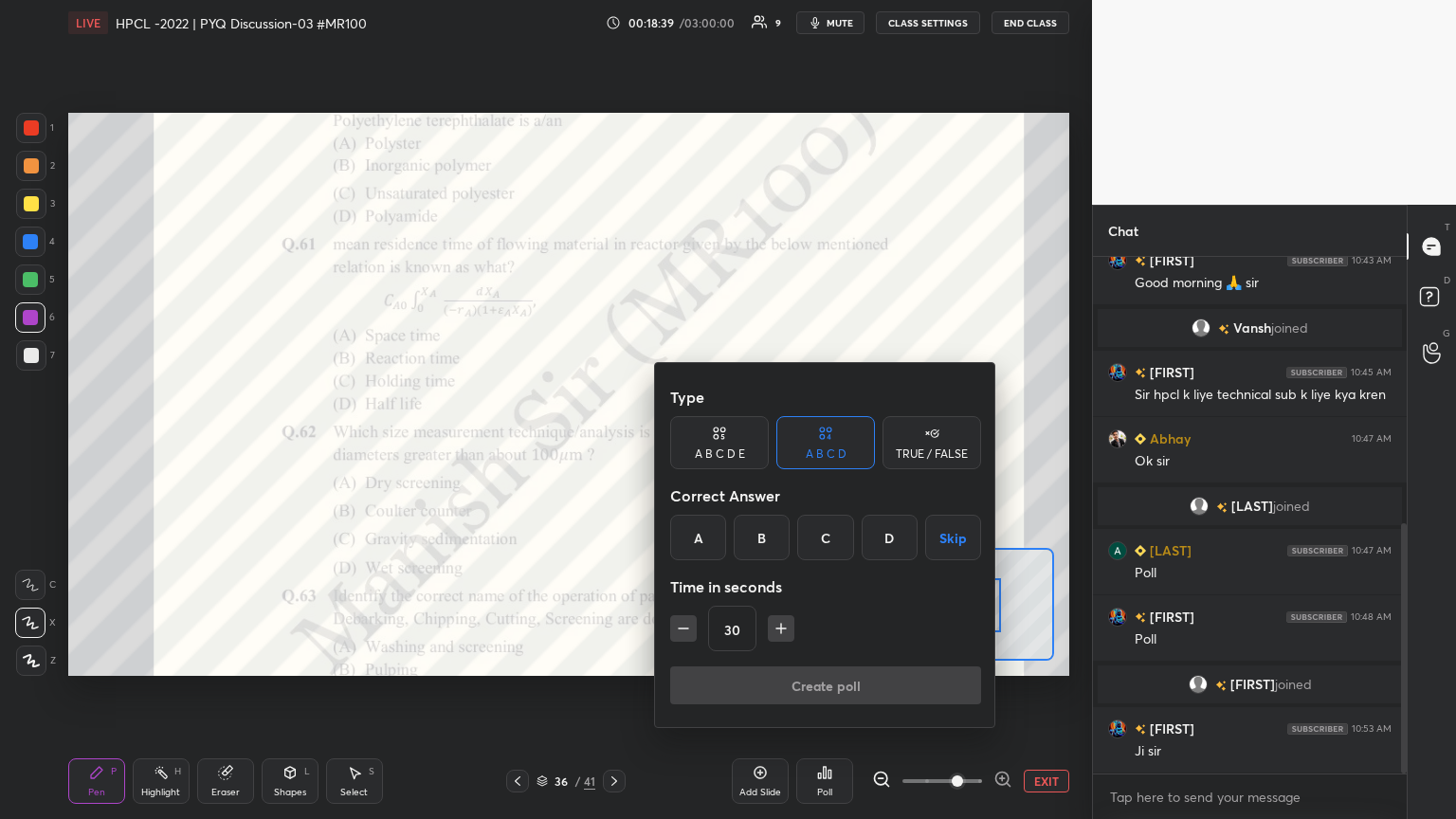 click on "A" at bounding box center (698, 537) 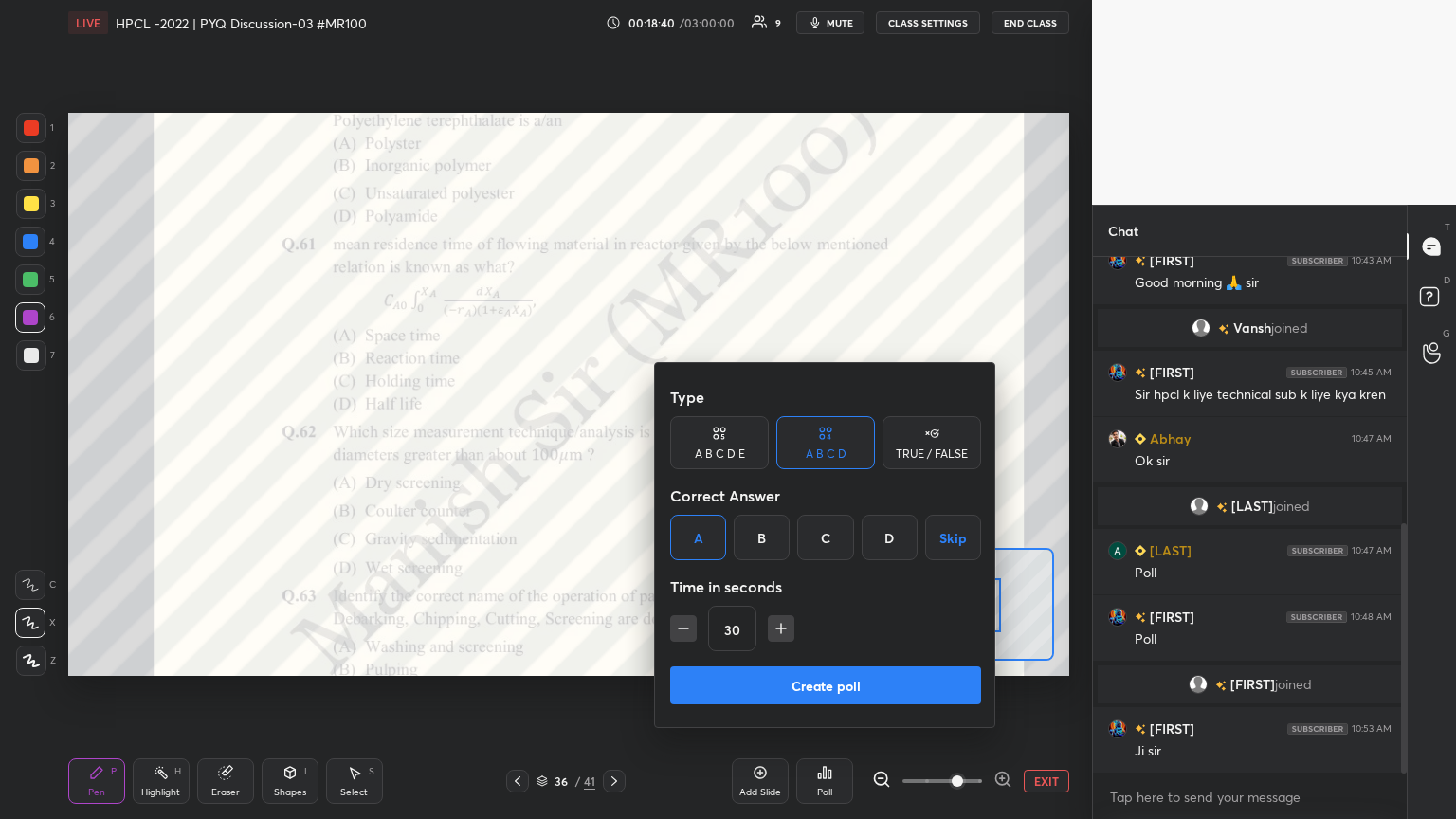 click on "Create poll" at bounding box center [826, 685] 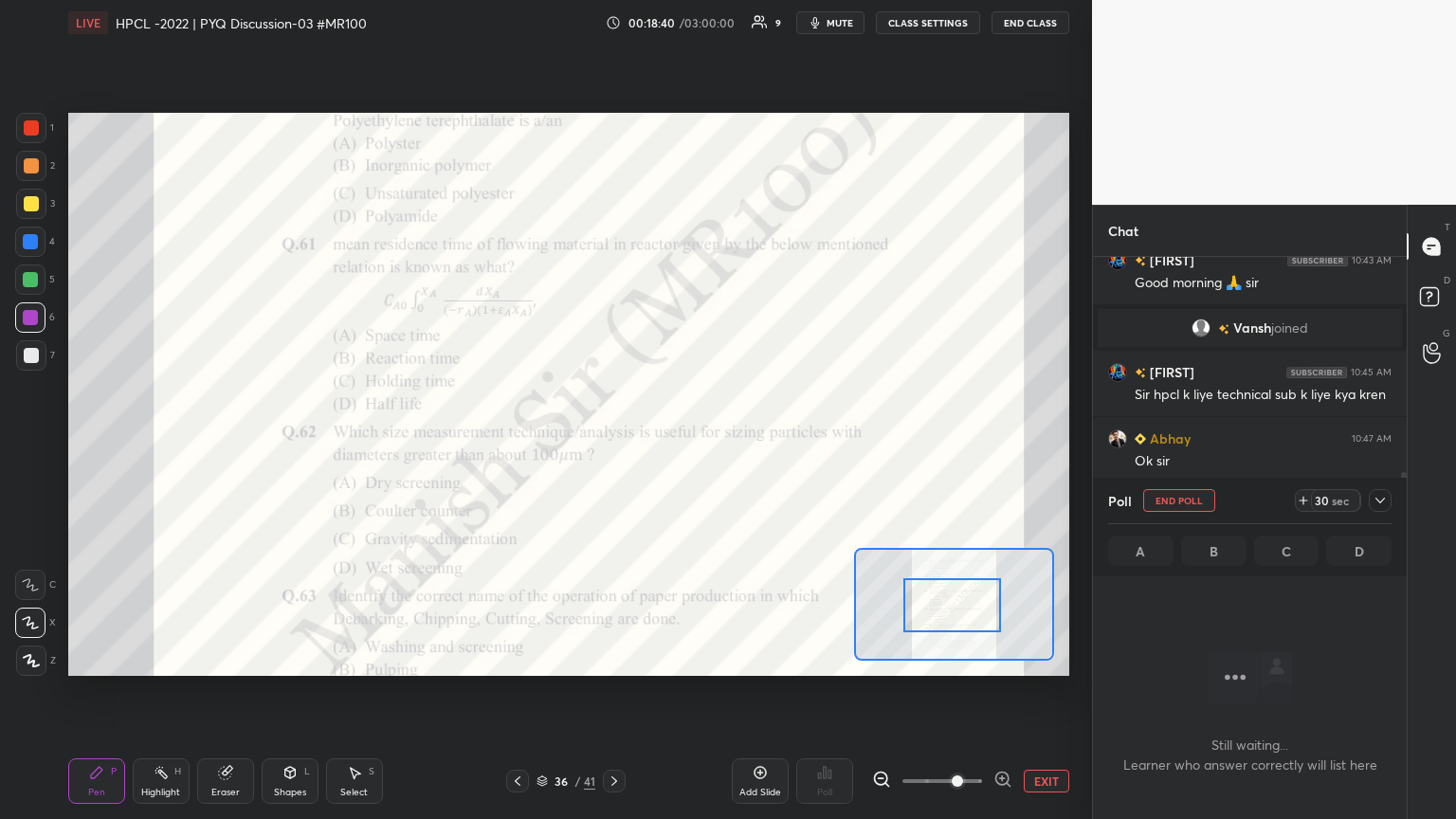 scroll, scrollTop: 289, scrollLeft: 308, axis: both 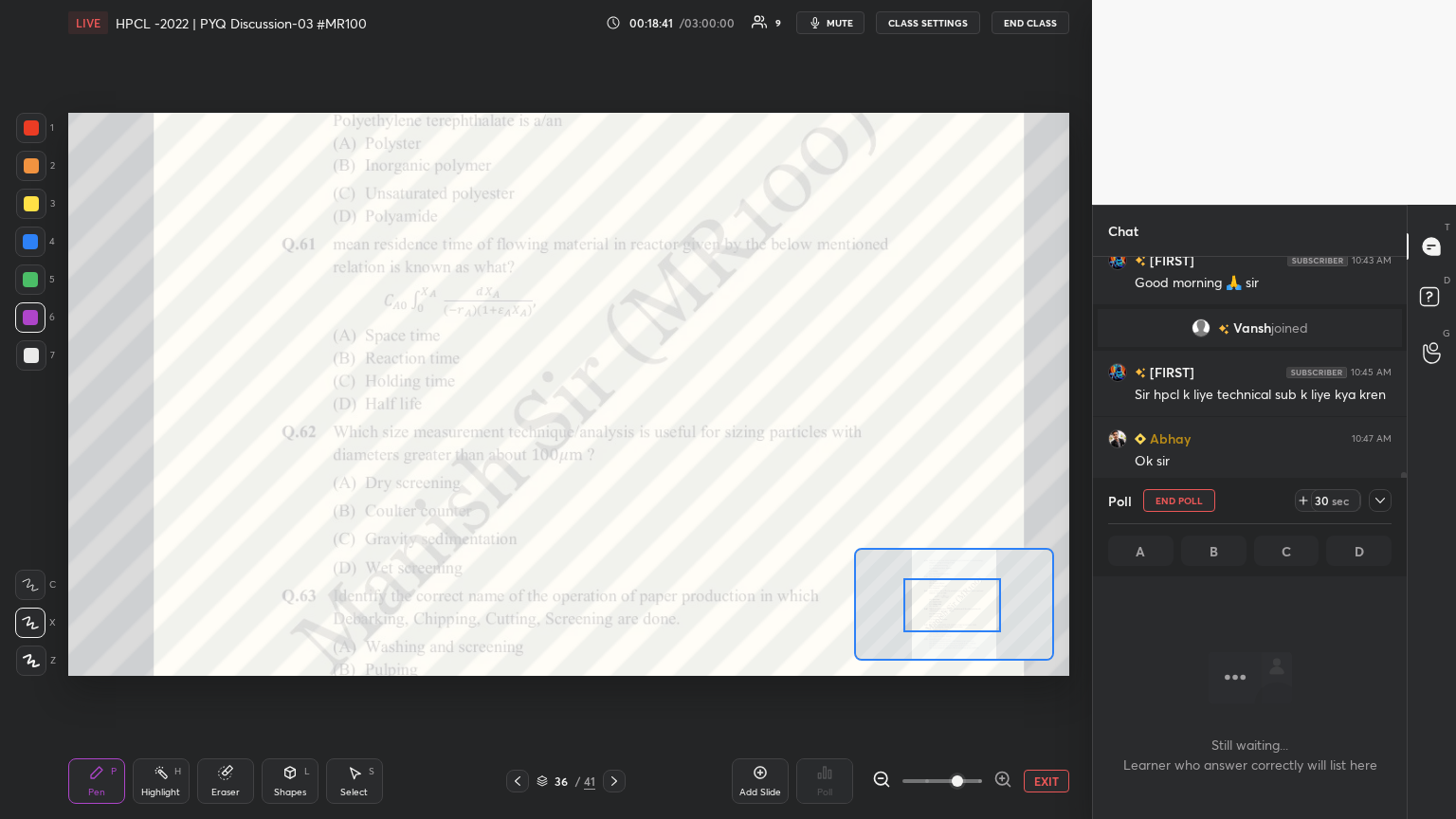 click 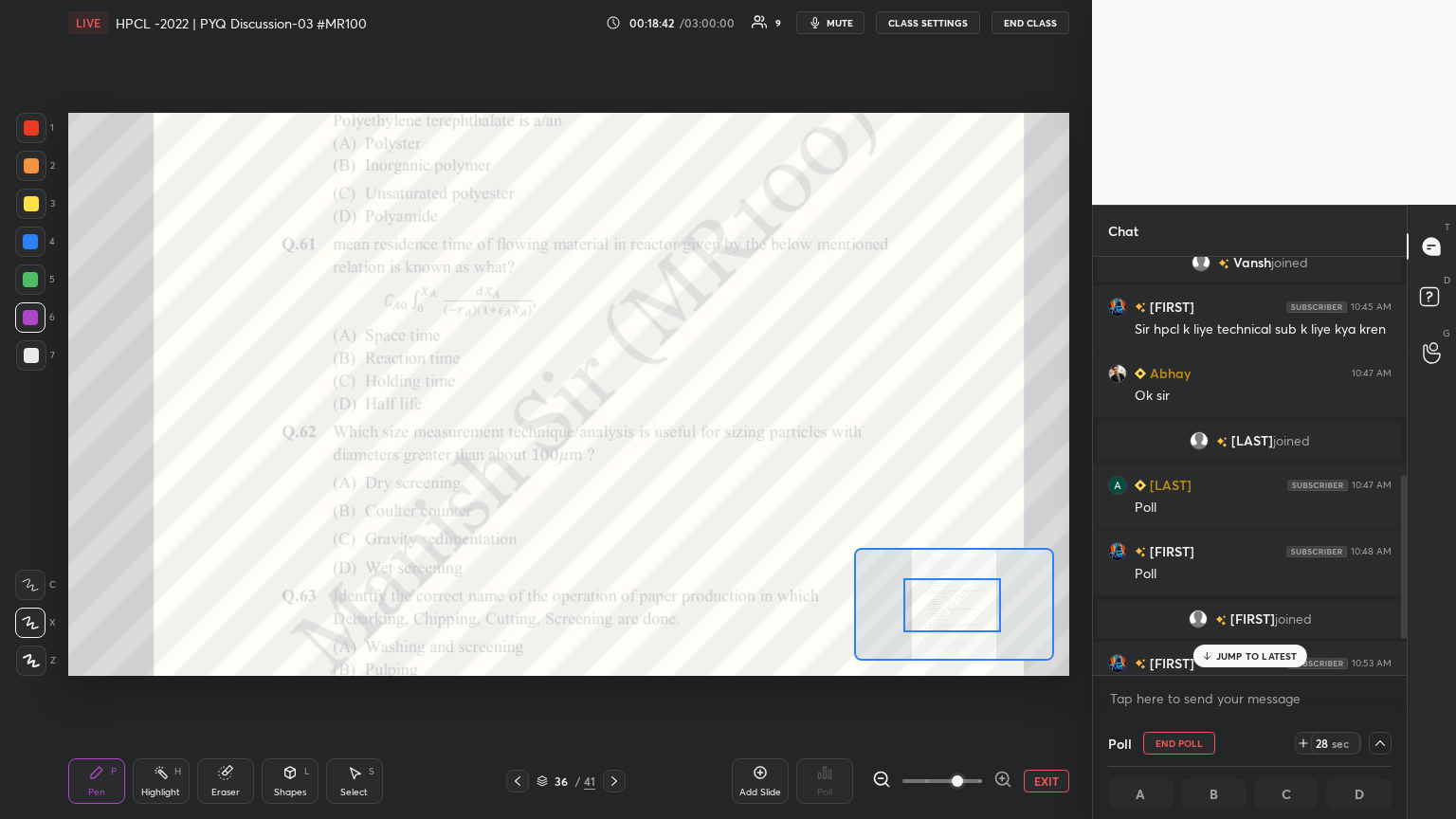 scroll, scrollTop: 618, scrollLeft: 0, axis: vertical 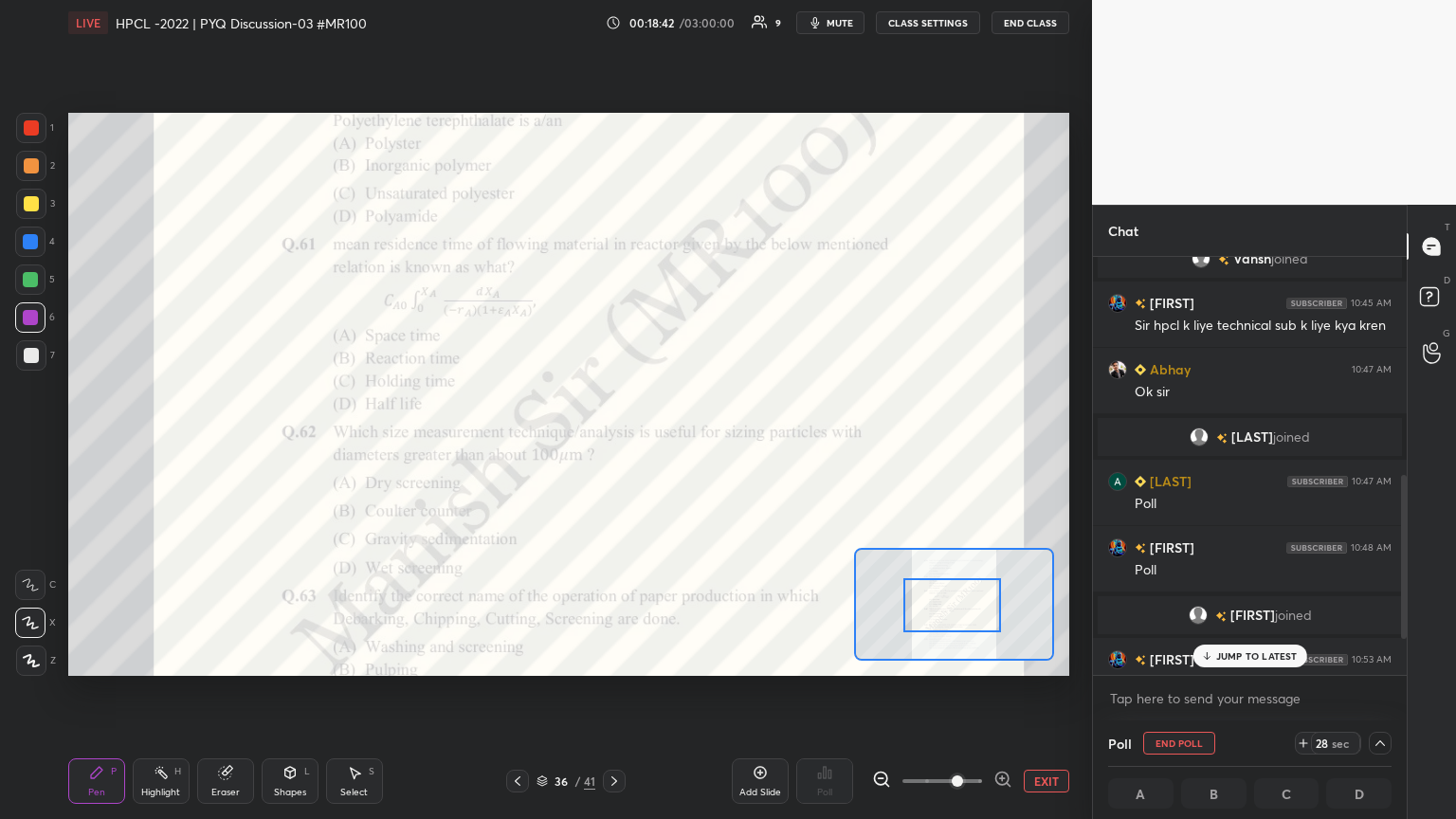 drag, startPoint x: 1405, startPoint y: 644, endPoint x: 1406, endPoint y: 670, distance: 26.01922 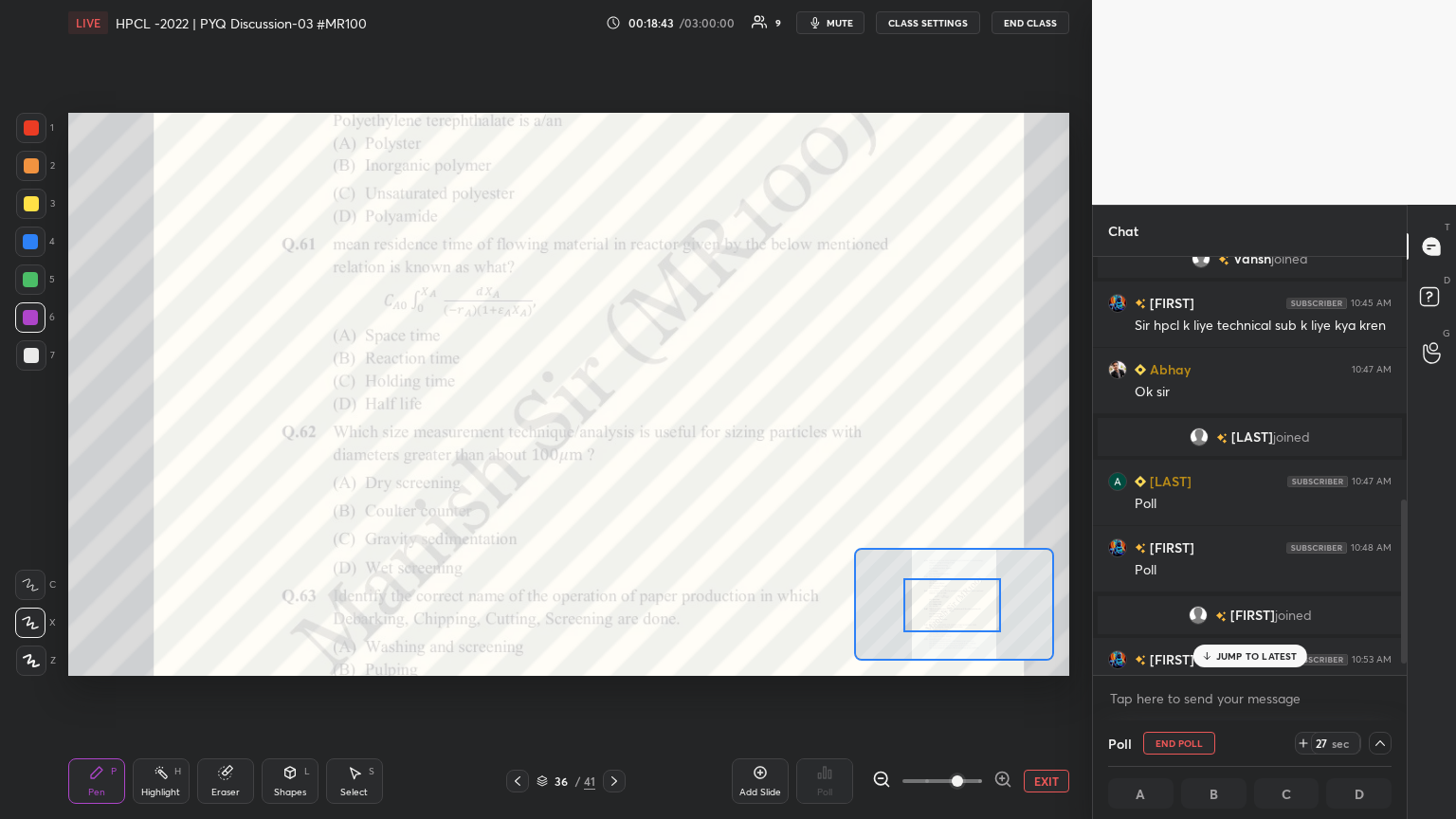 click on "JUMP TO LATEST" at bounding box center [1257, 656] 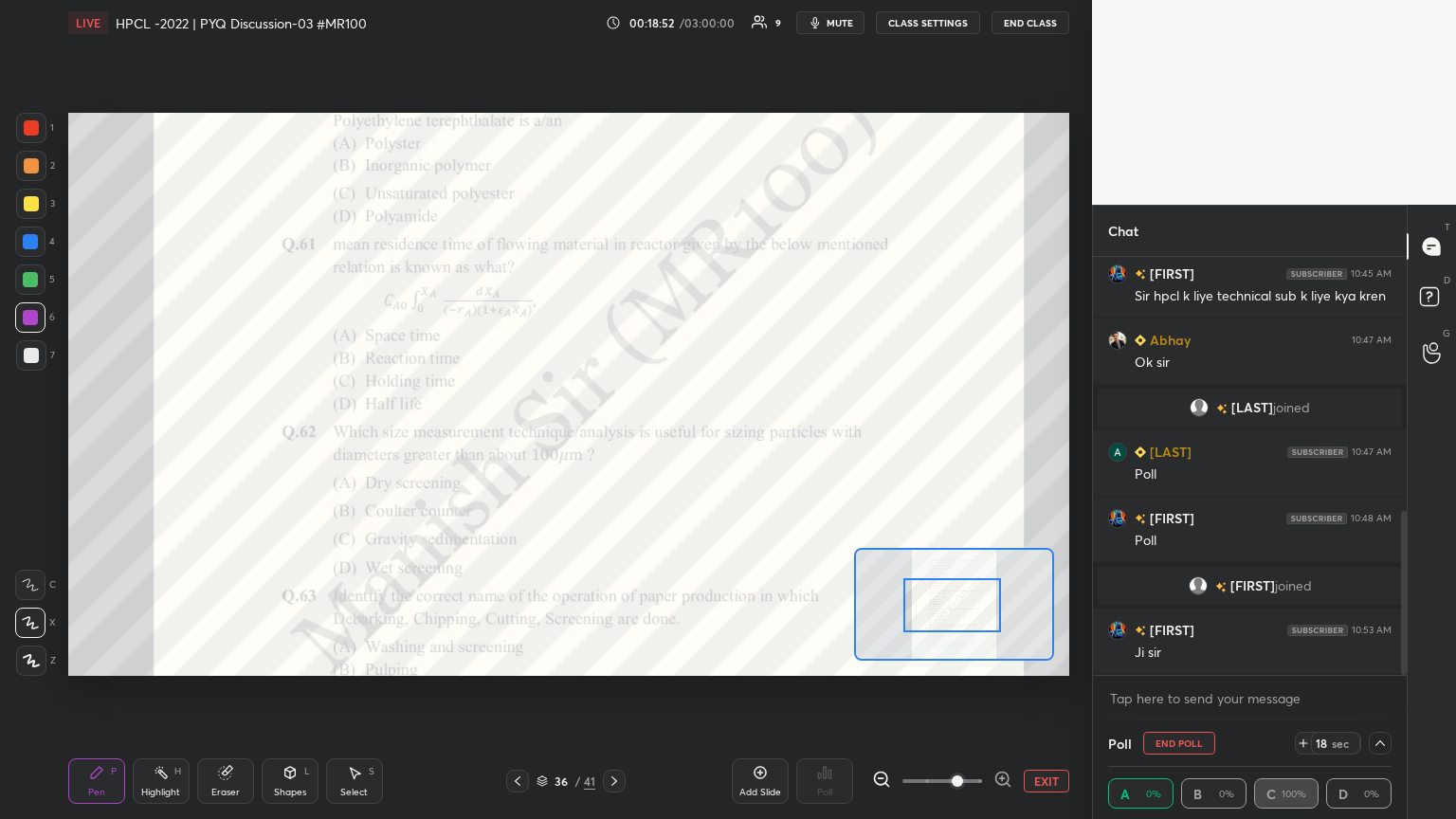 scroll, scrollTop: 0, scrollLeft: 6, axis: horizontal 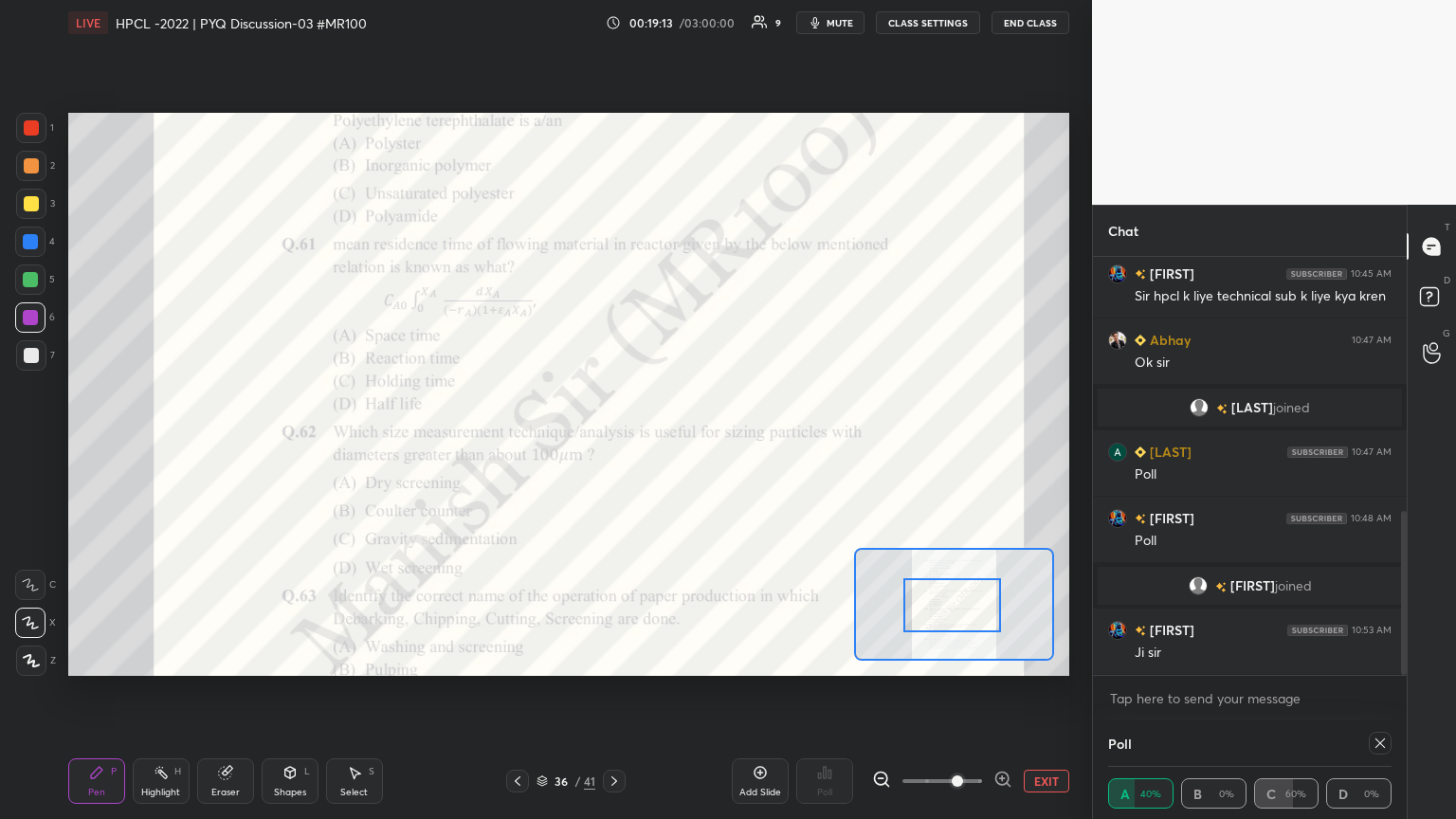 click 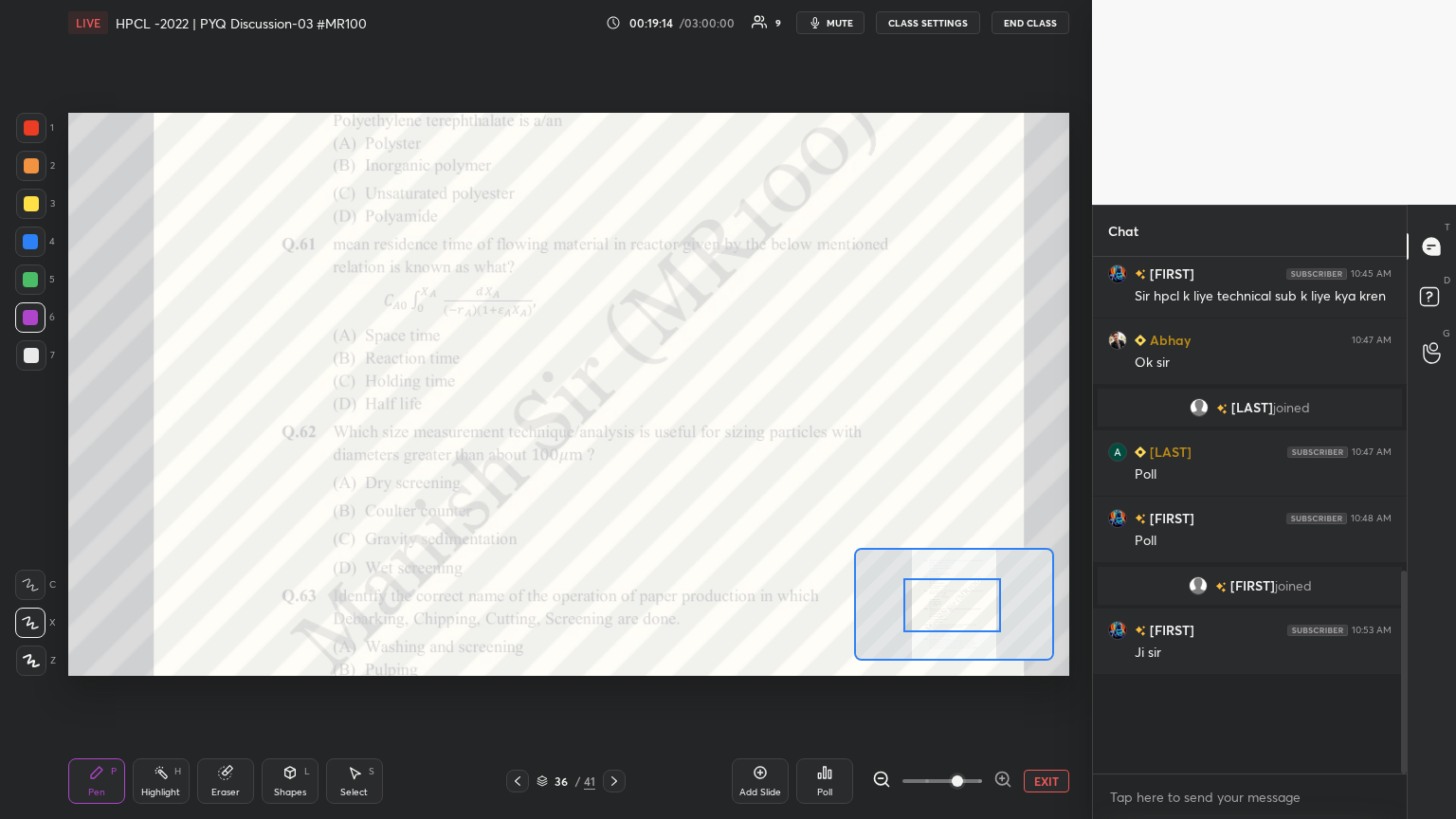 scroll, scrollTop: 6, scrollLeft: 6, axis: both 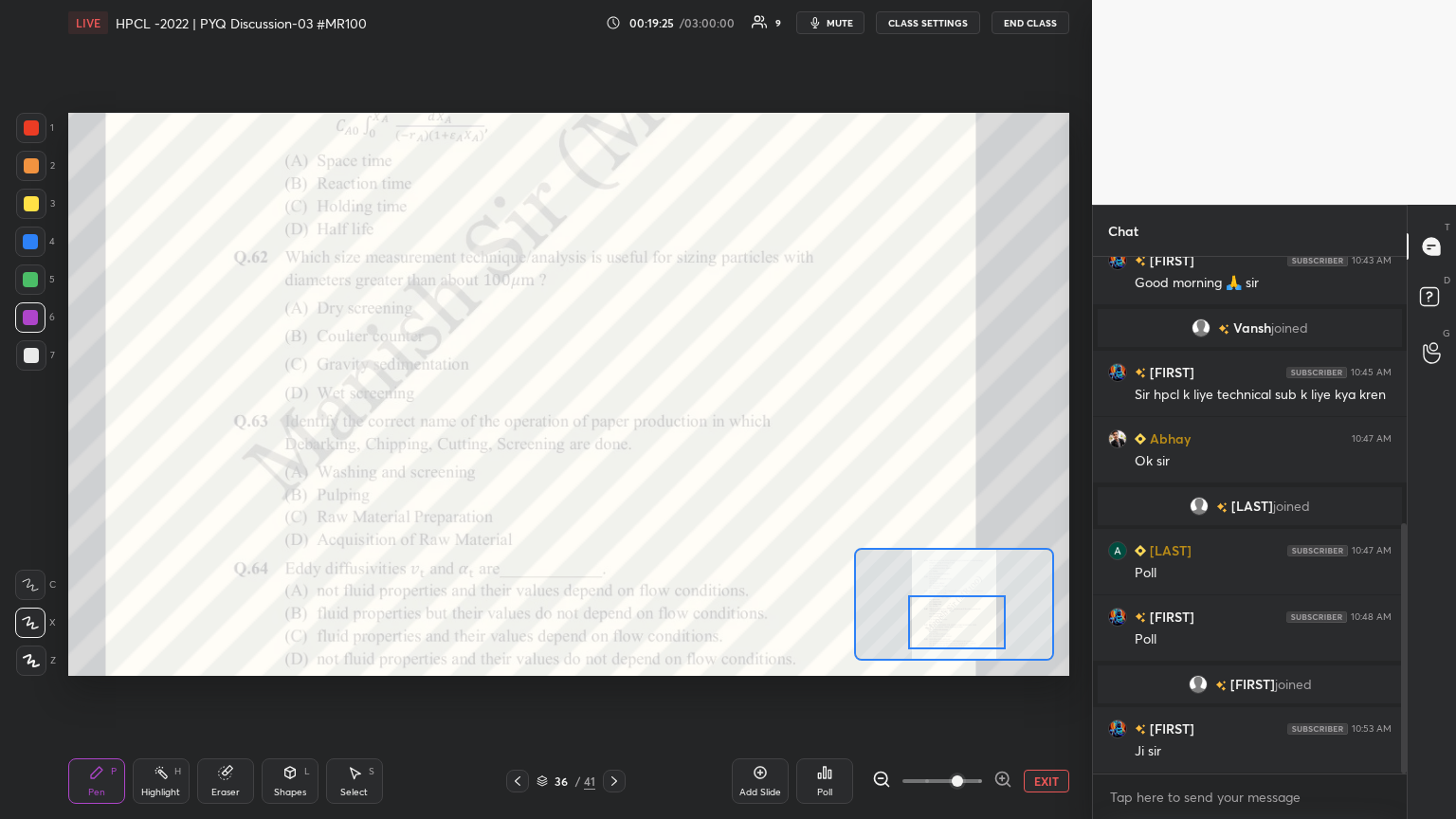 click at bounding box center (957, 622) 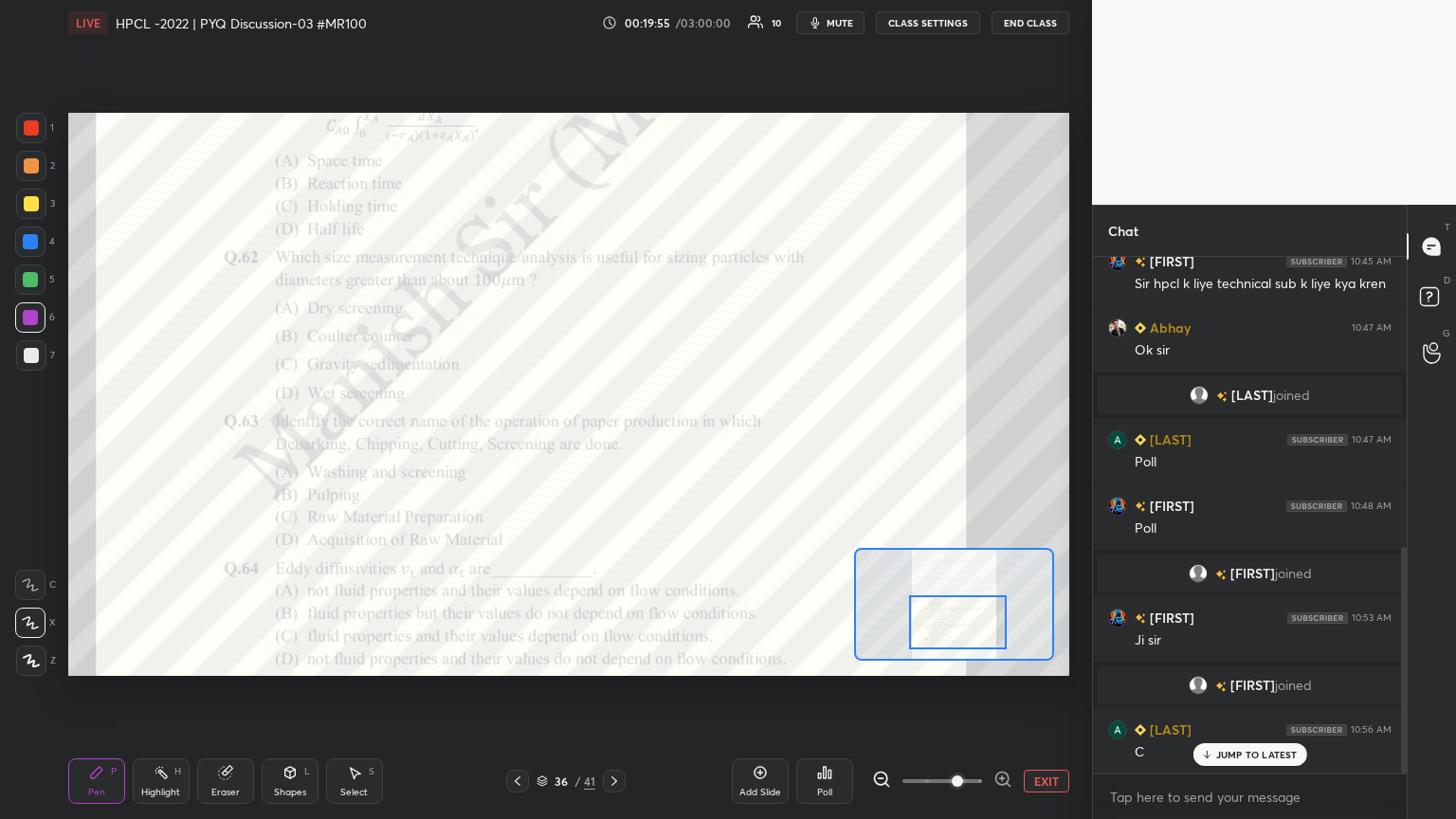 scroll, scrollTop: 679, scrollLeft: 0, axis: vertical 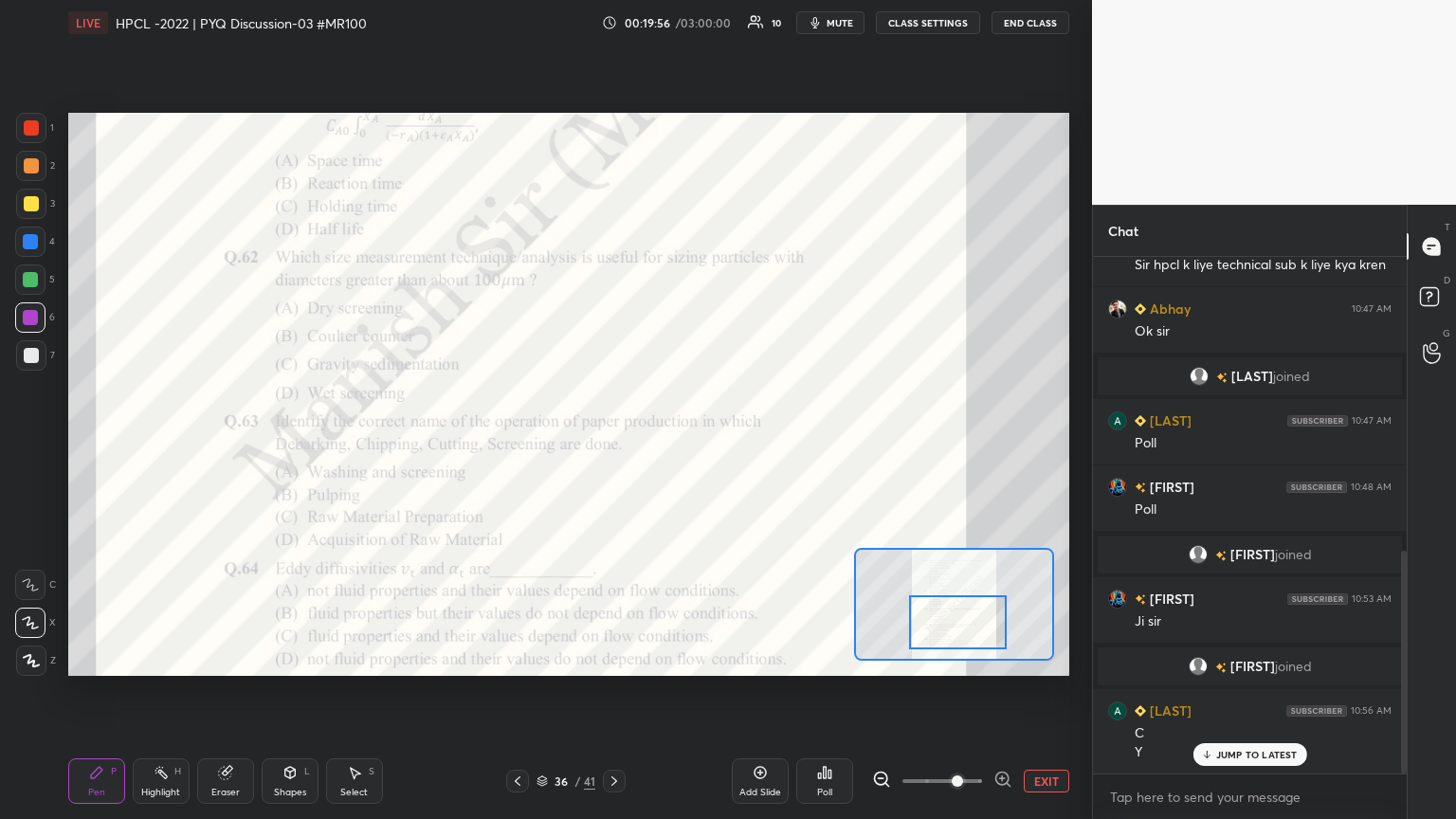 click 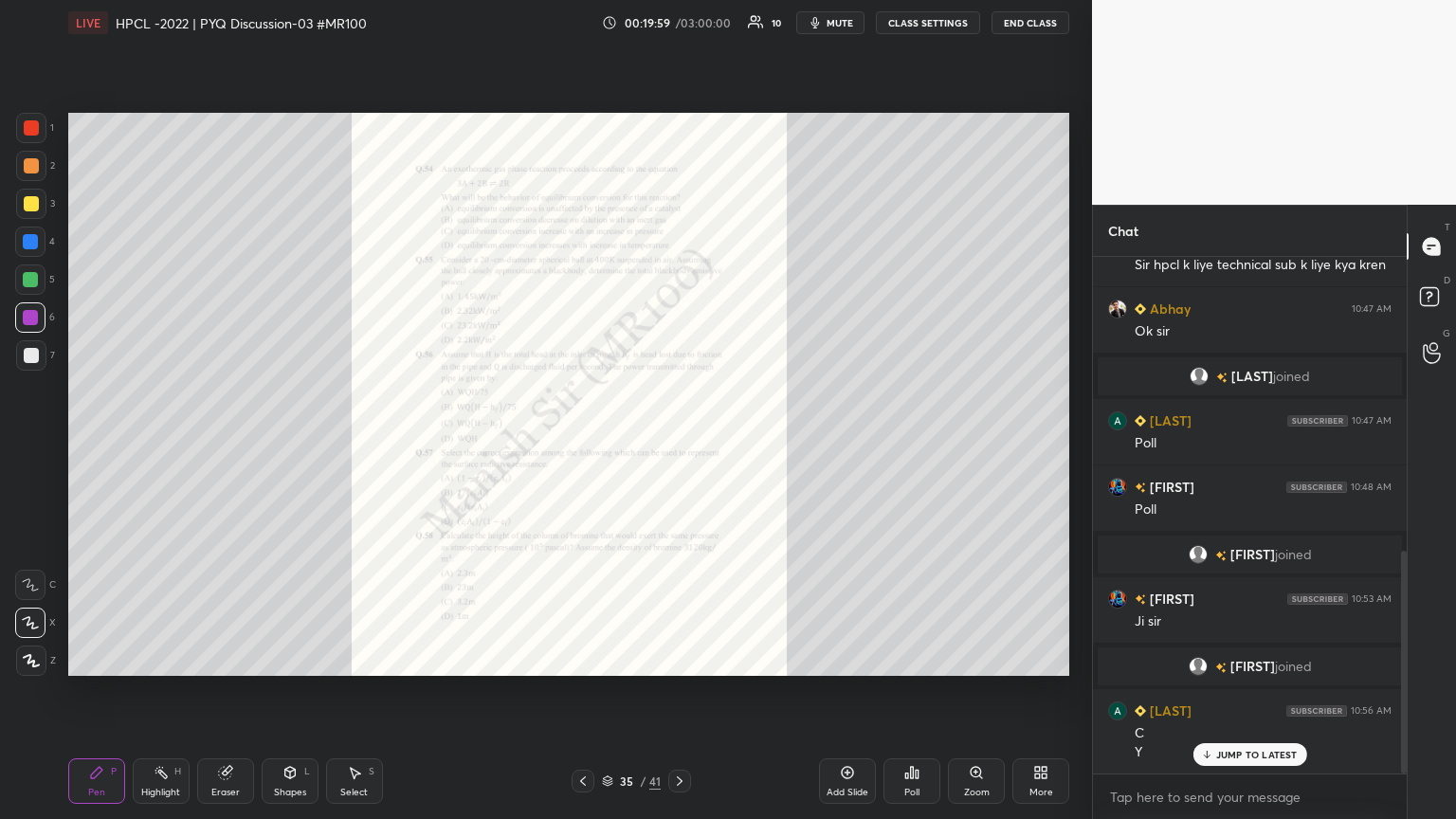 click 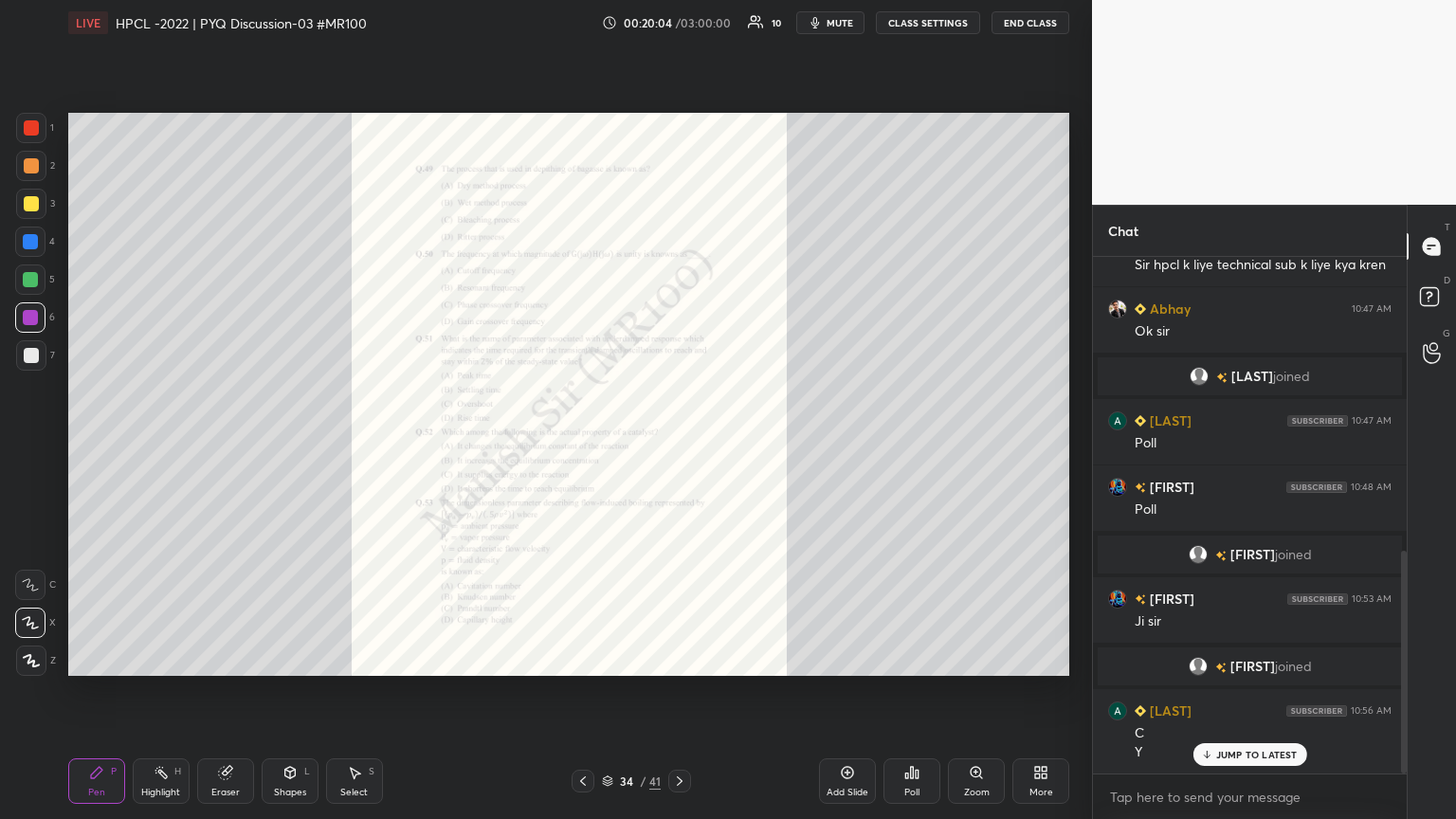 click 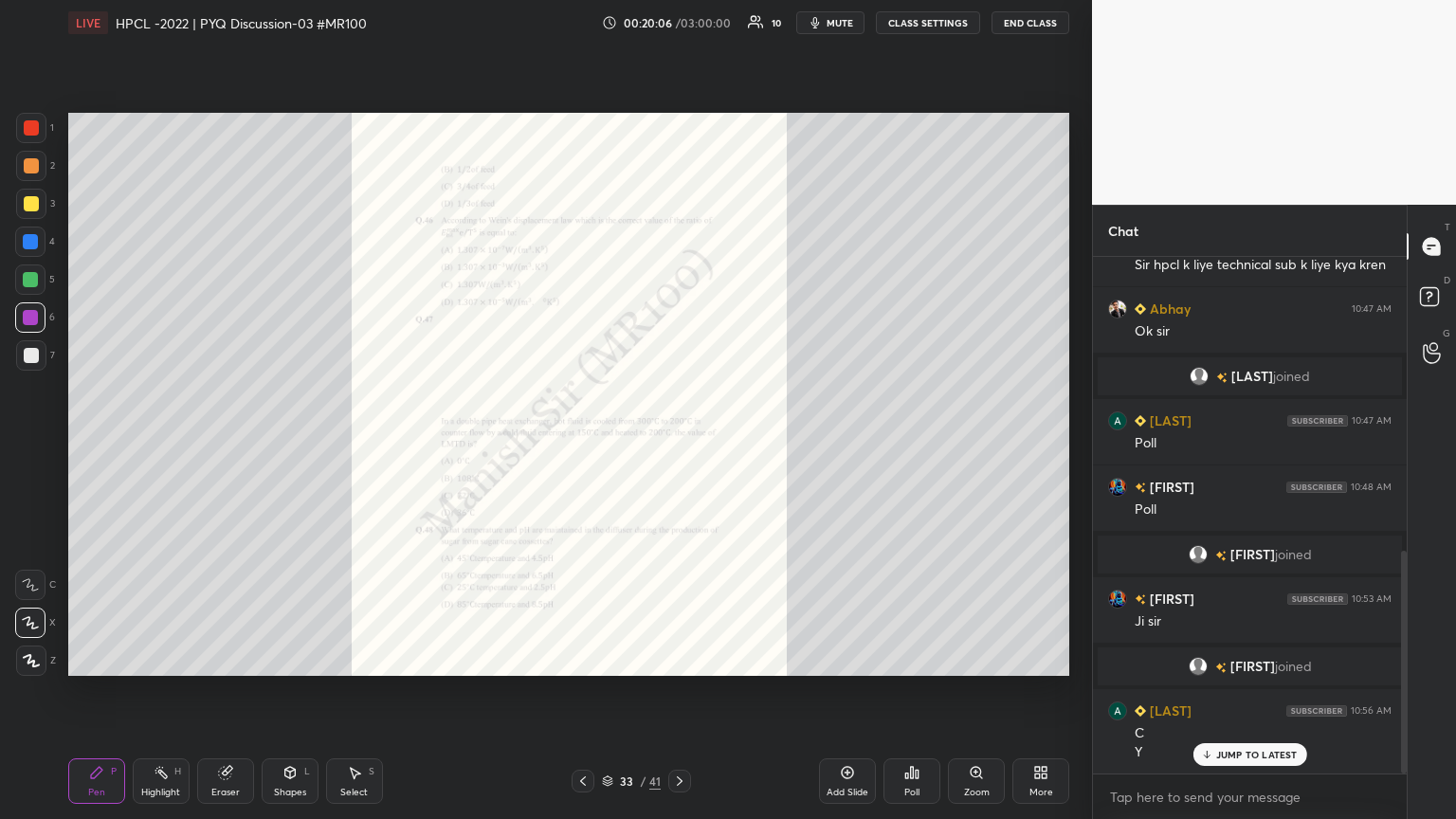 click 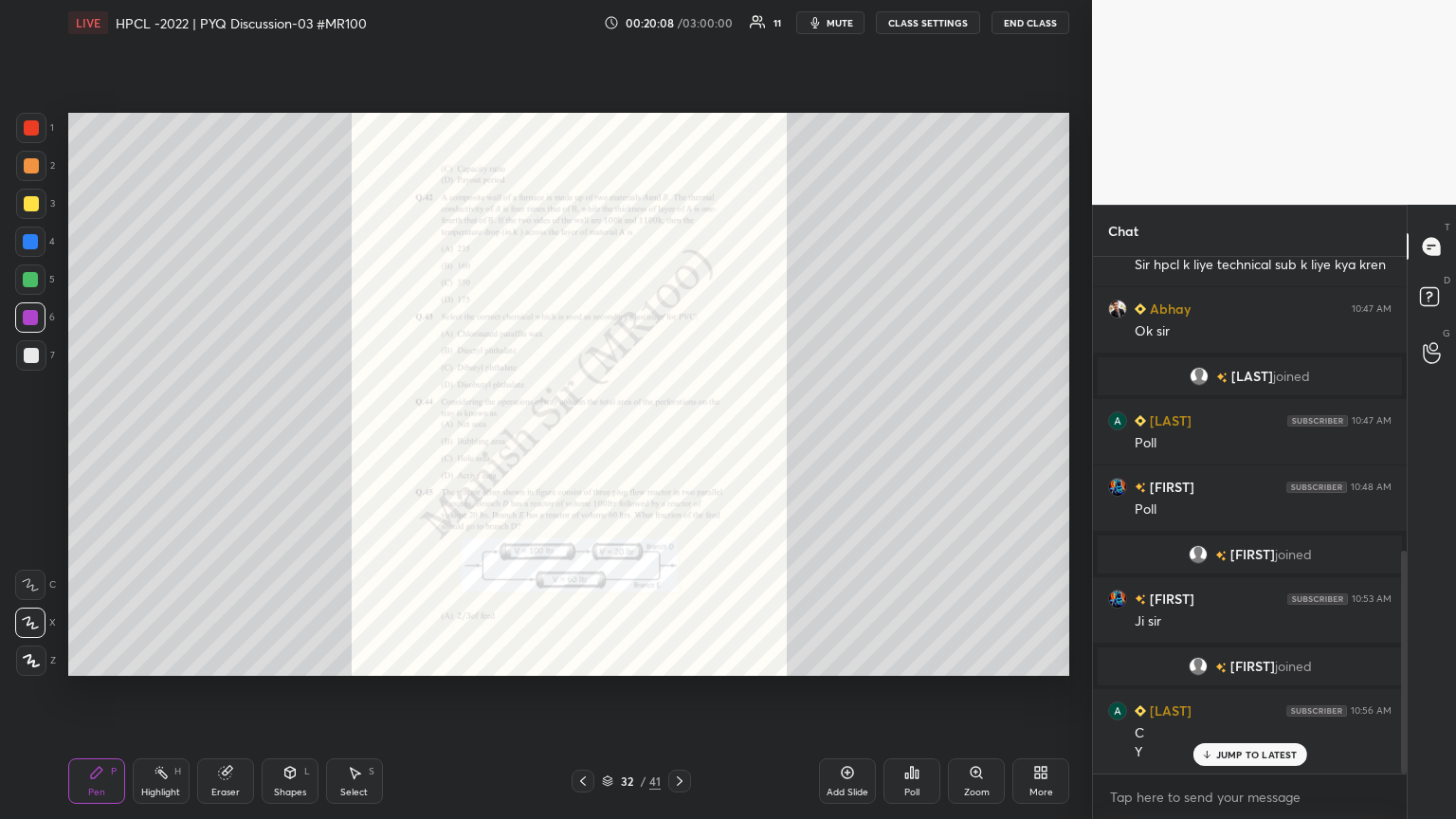 click 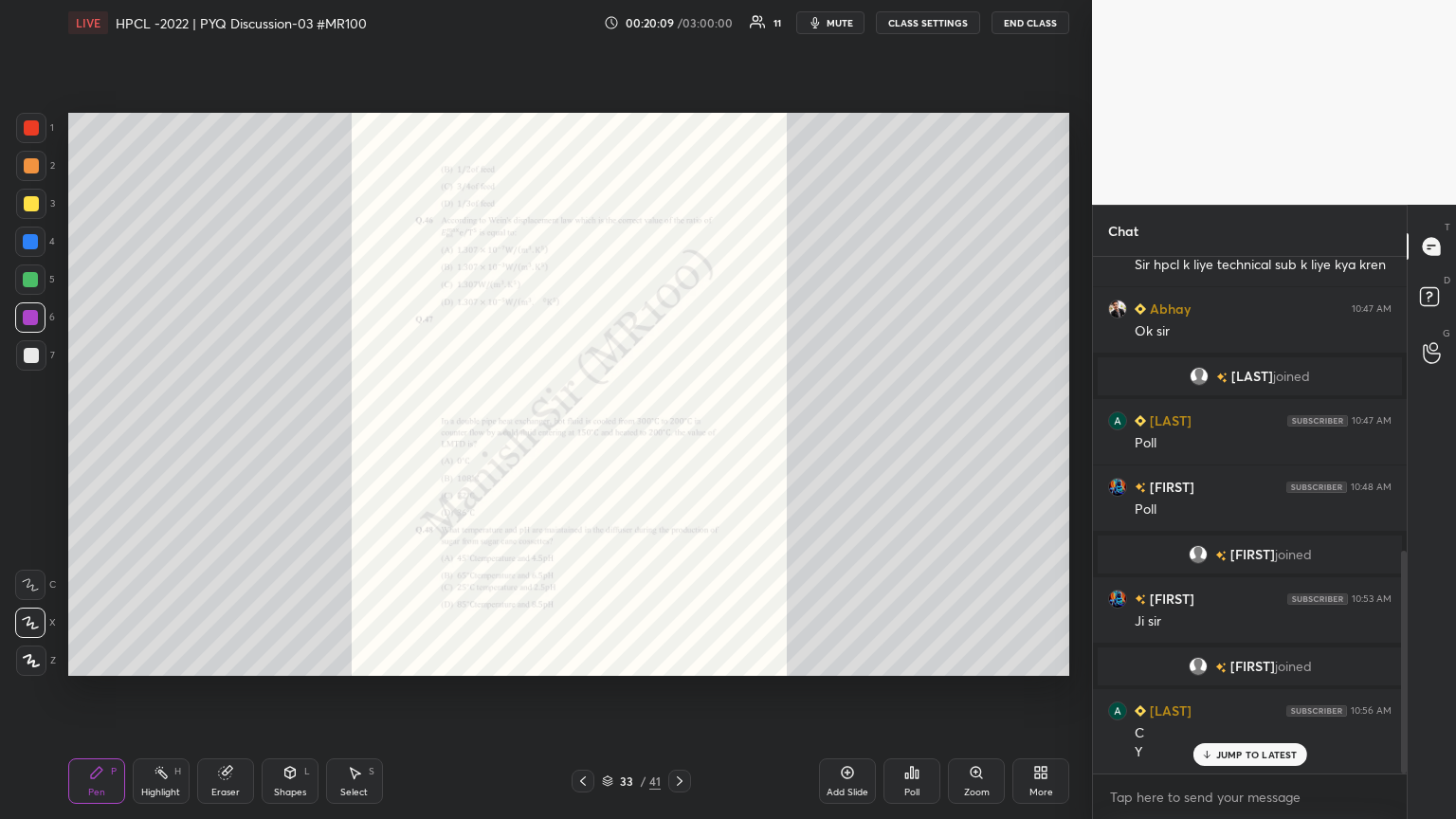 click 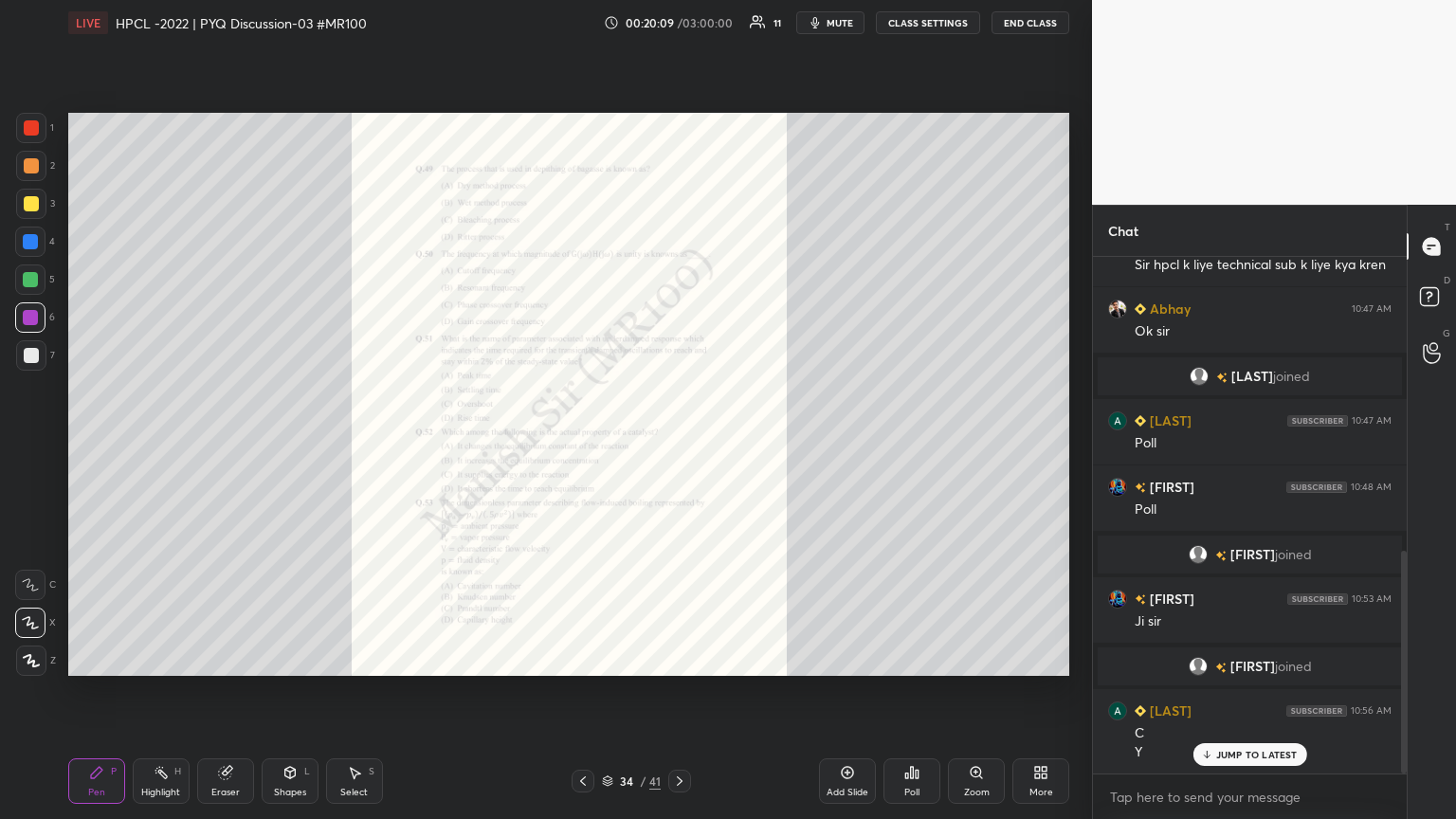 click 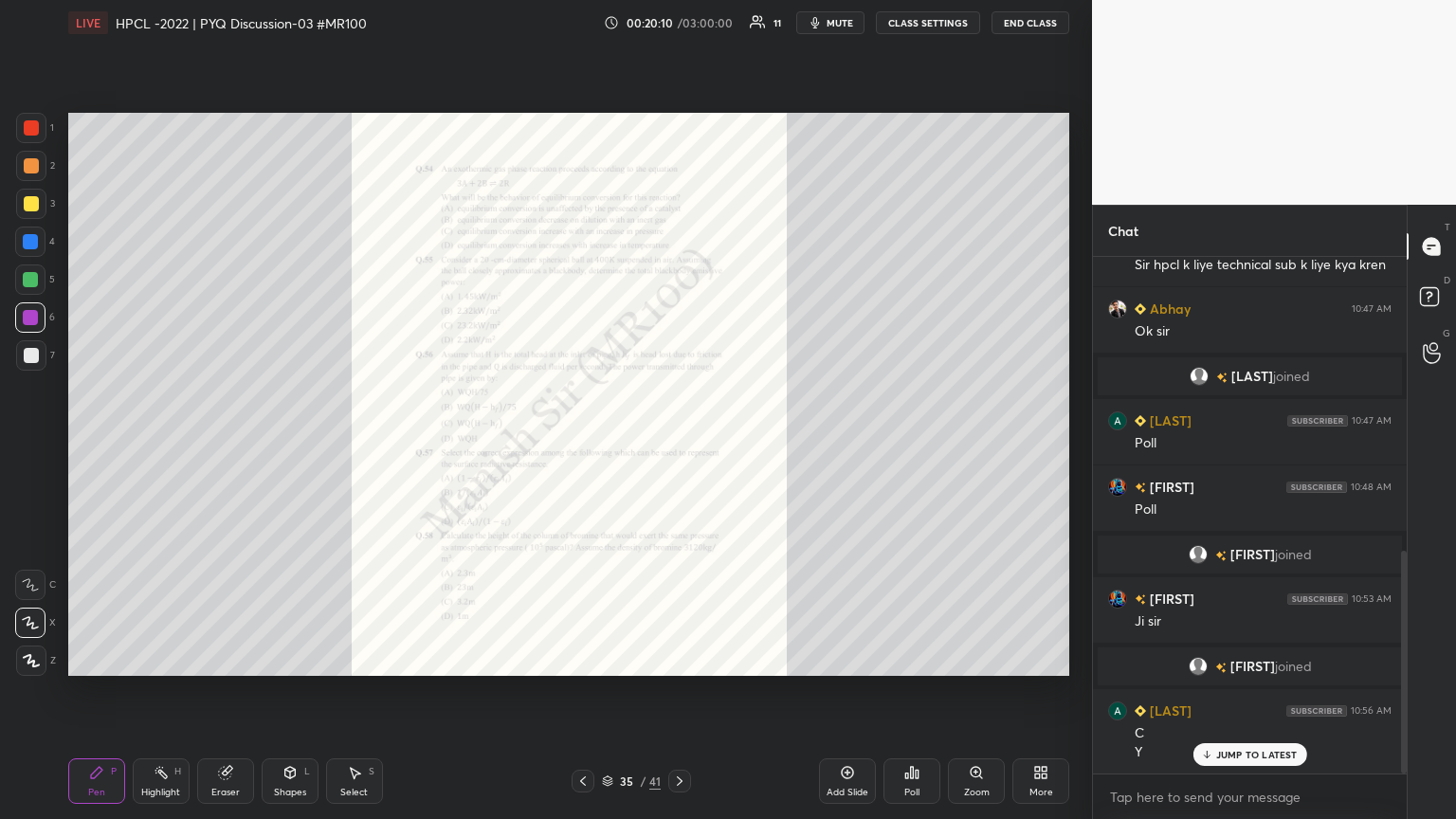 click at bounding box center [680, 781] 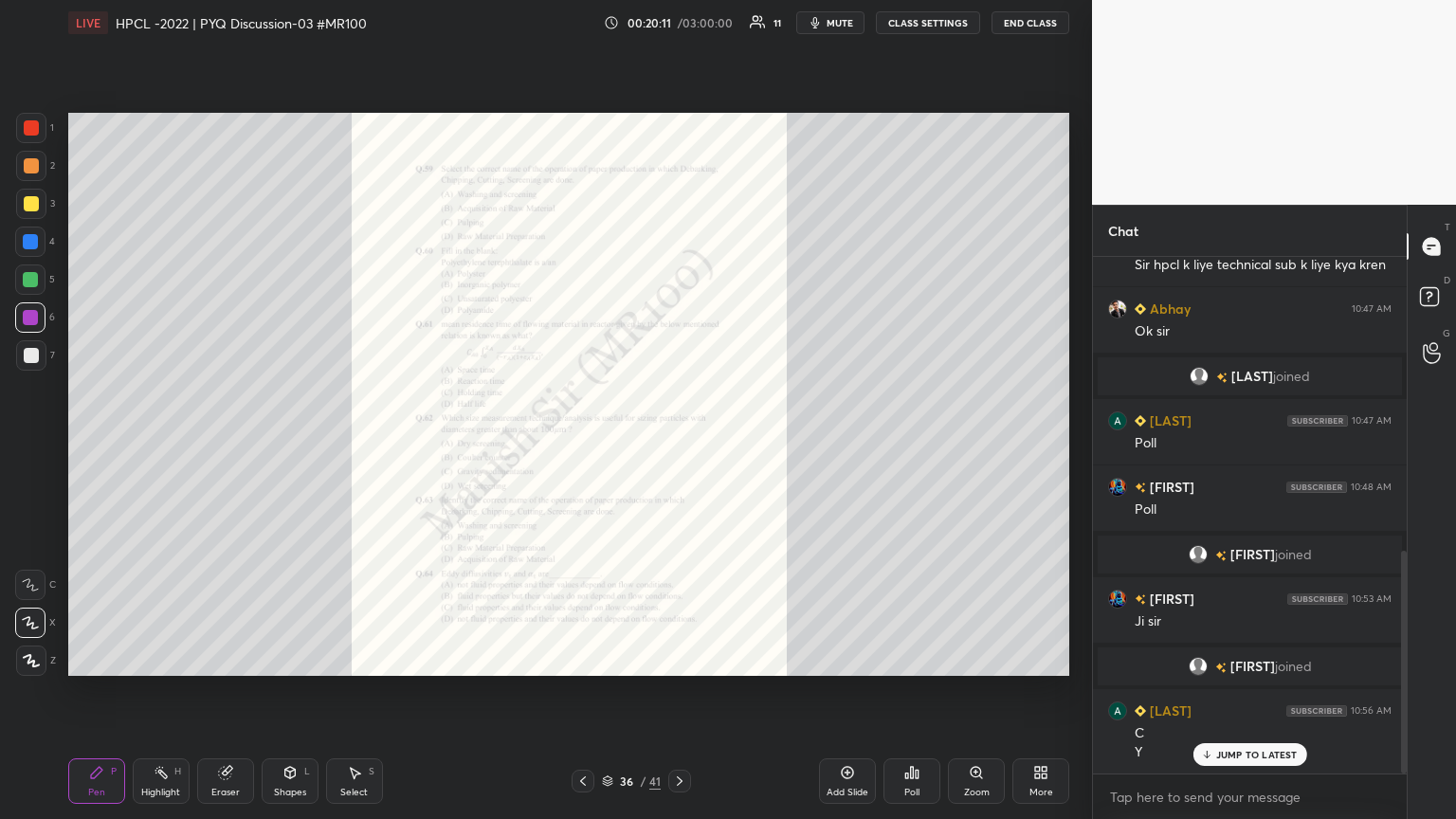 click on "Zoom" at bounding box center [976, 792] 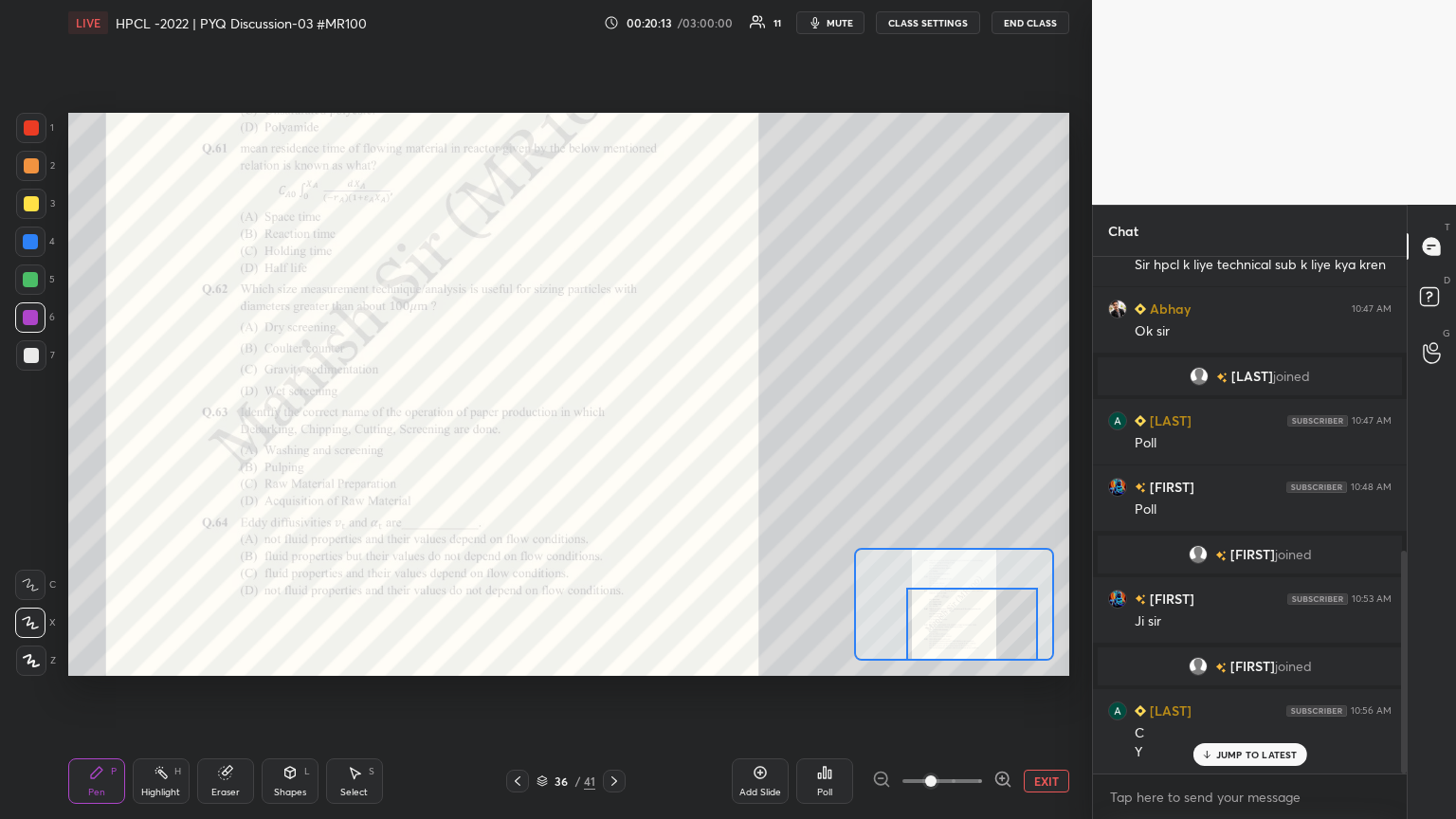 drag, startPoint x: 945, startPoint y: 607, endPoint x: 956, endPoint y: 629, distance: 24.596748 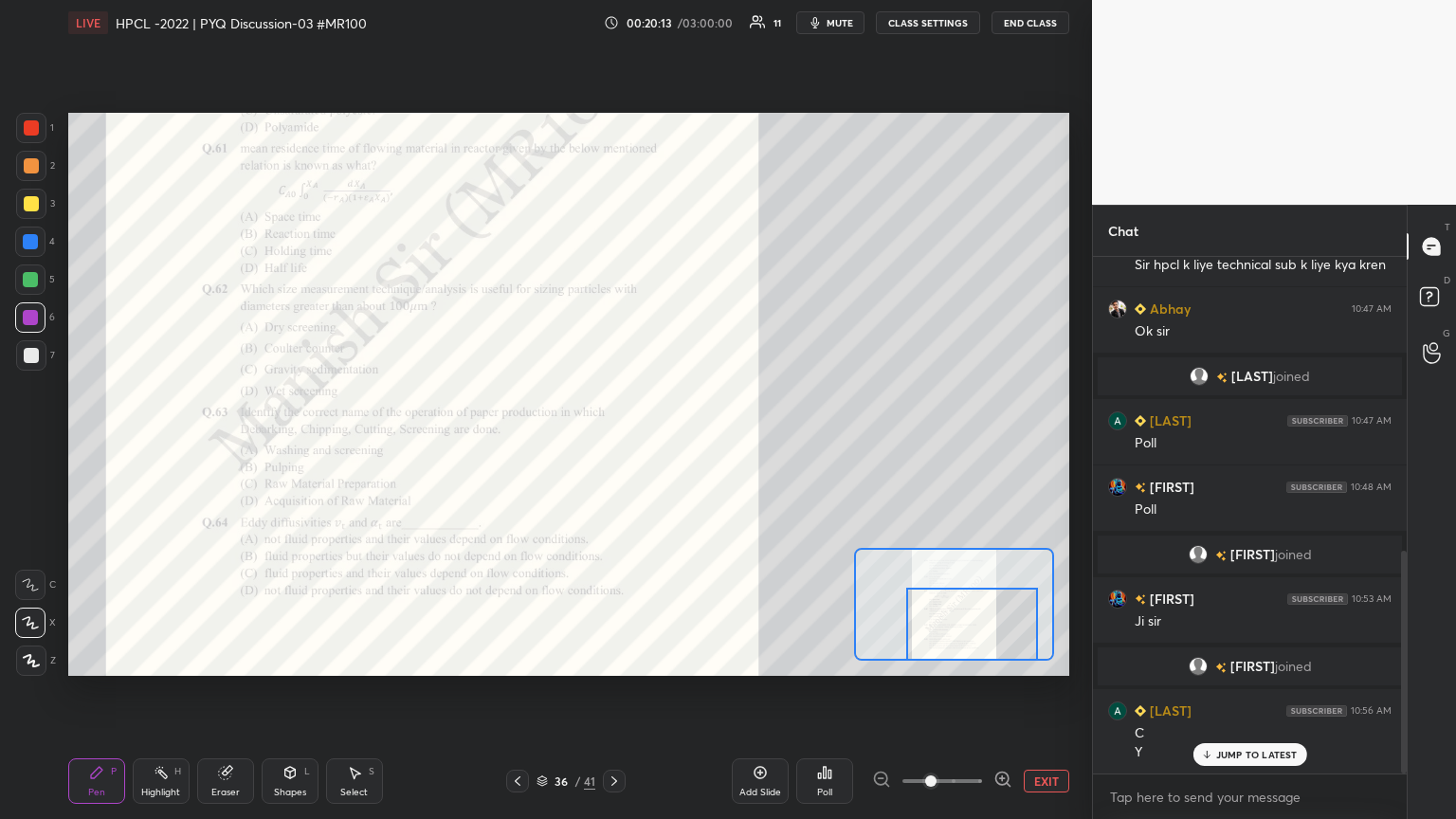 click at bounding box center (972, 624) 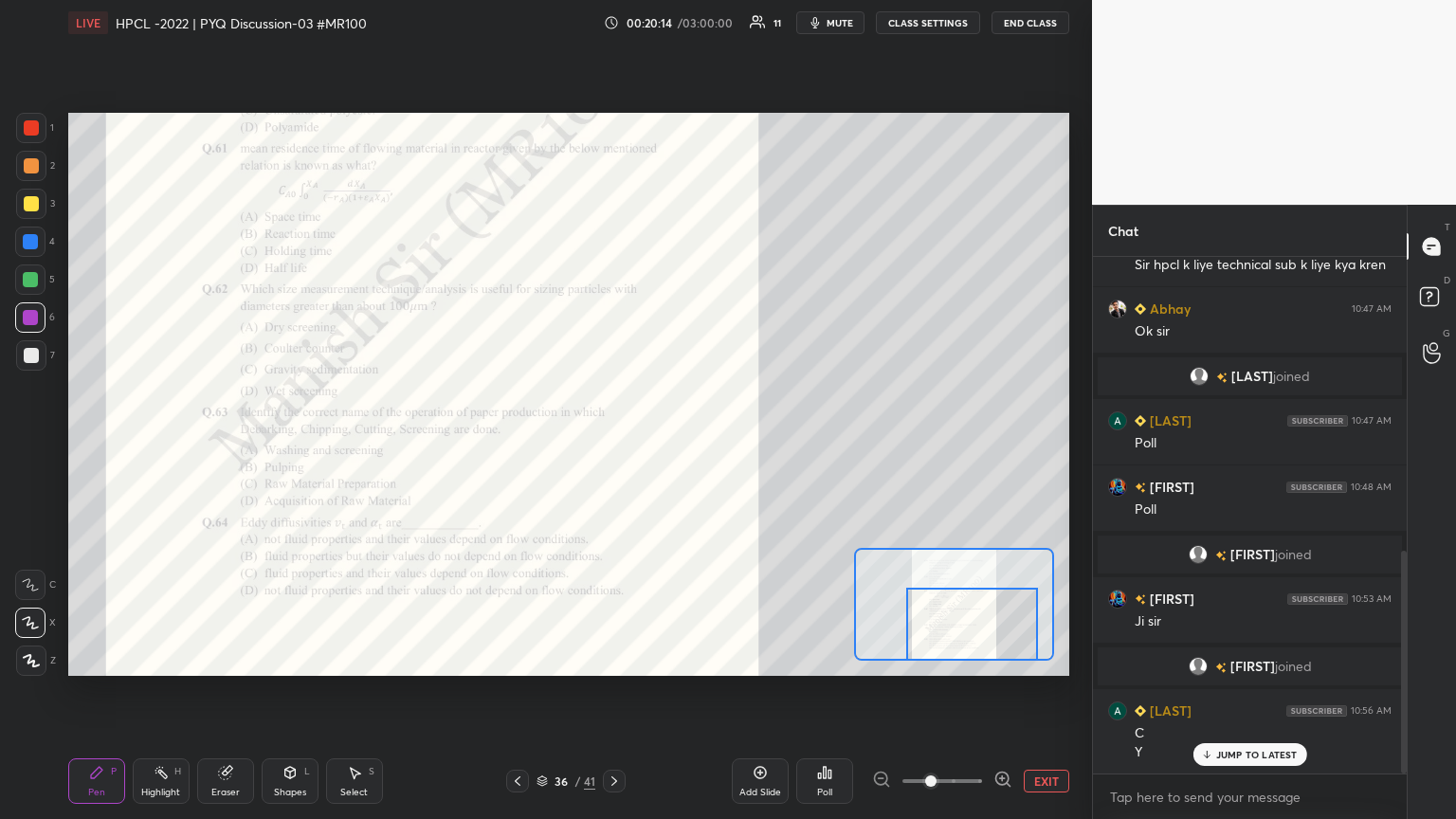 drag, startPoint x: 953, startPoint y: 783, endPoint x: 984, endPoint y: 754, distance: 42.449971 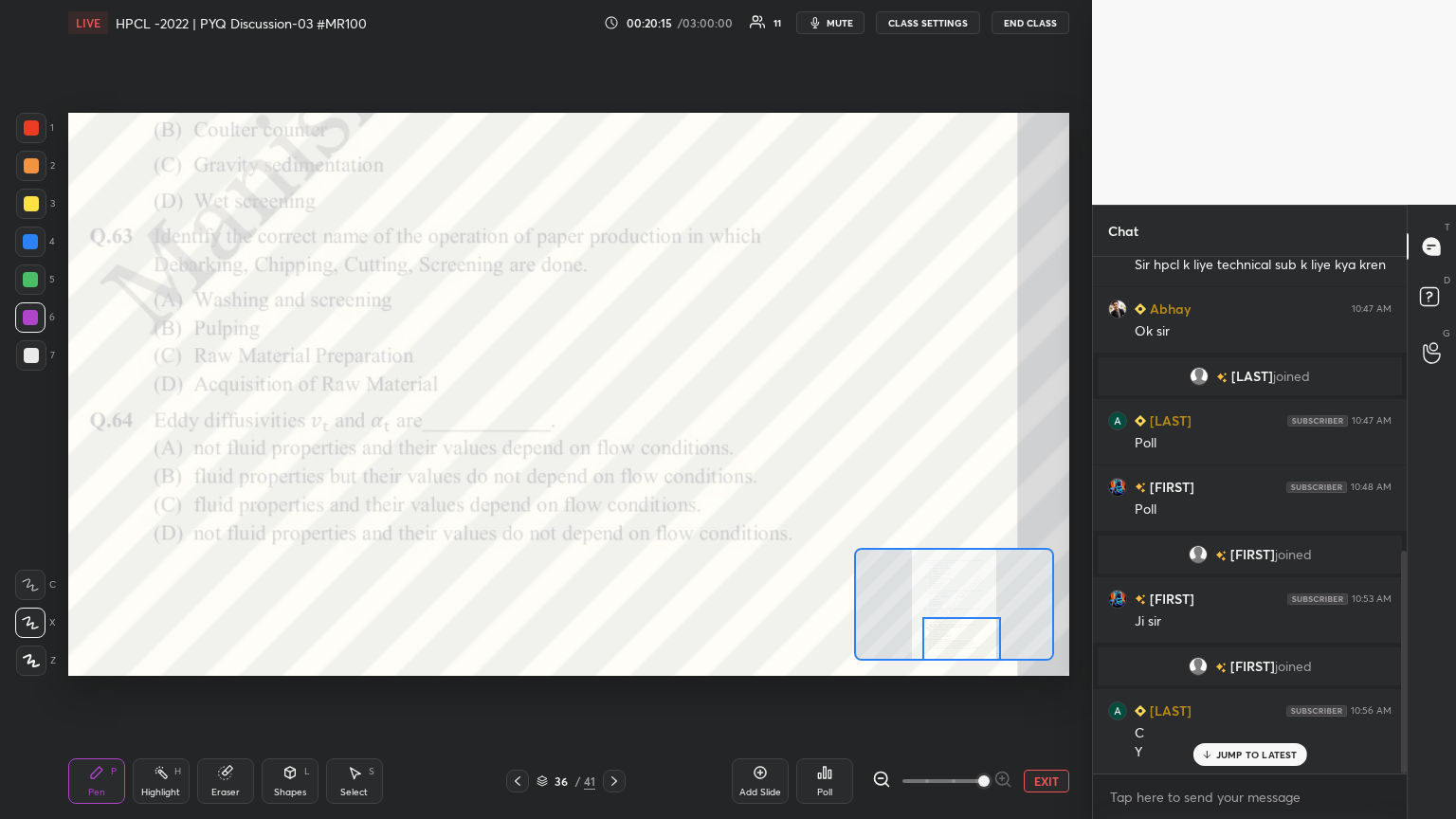 drag, startPoint x: 990, startPoint y: 625, endPoint x: 979, endPoint y: 642, distance: 20.248457 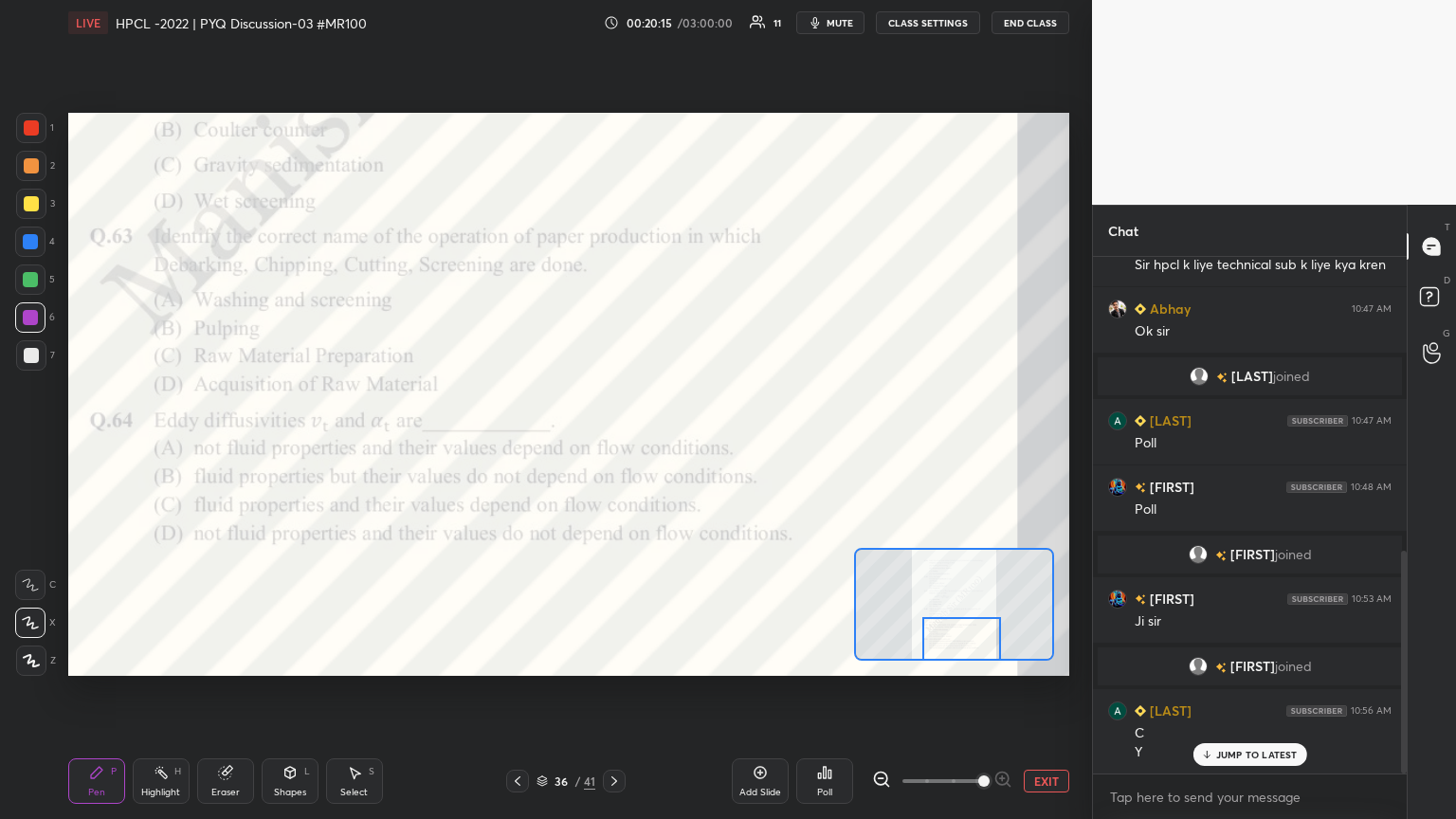 click at bounding box center (961, 639) 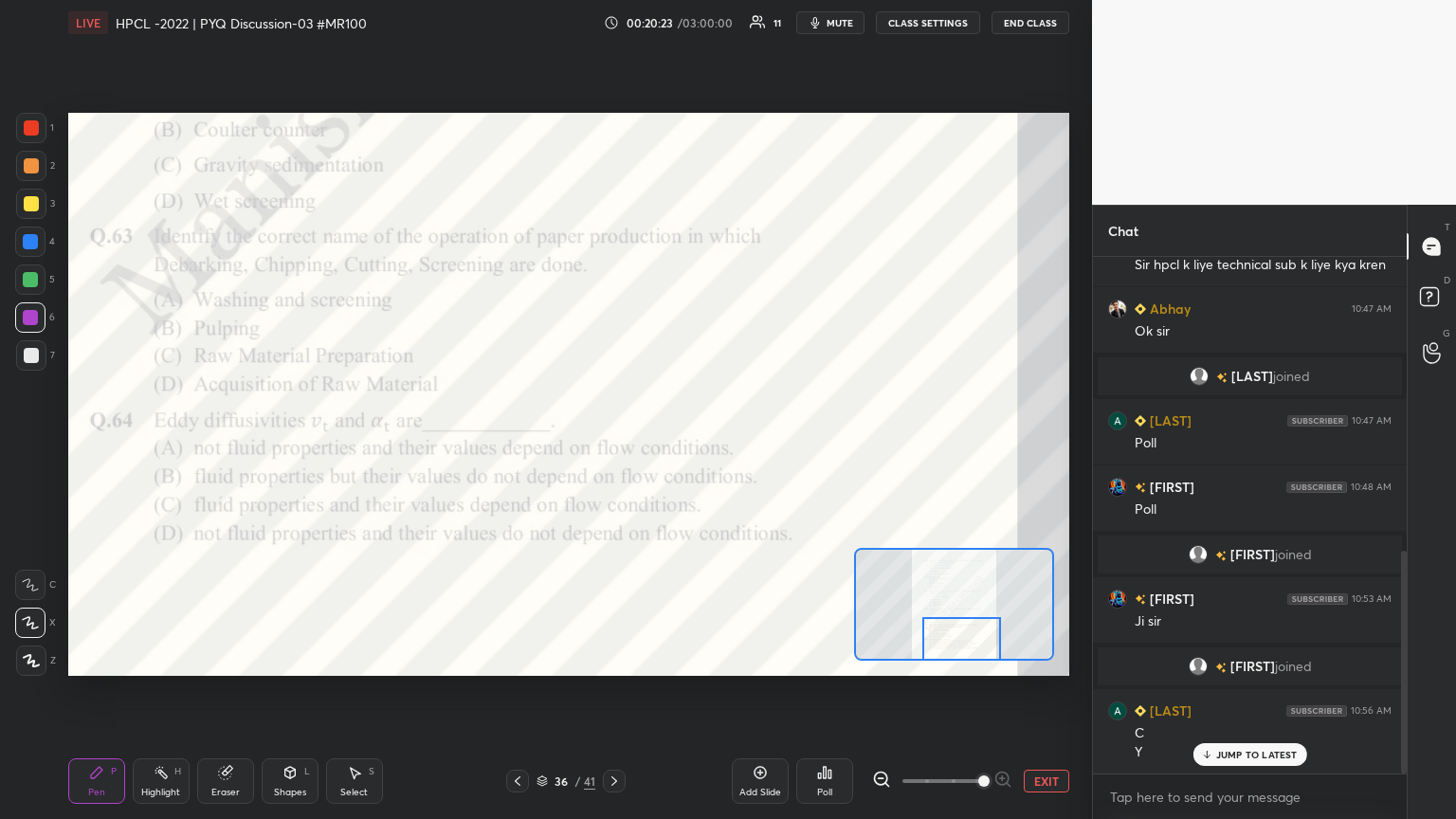 click on "Poll" at bounding box center (825, 781) 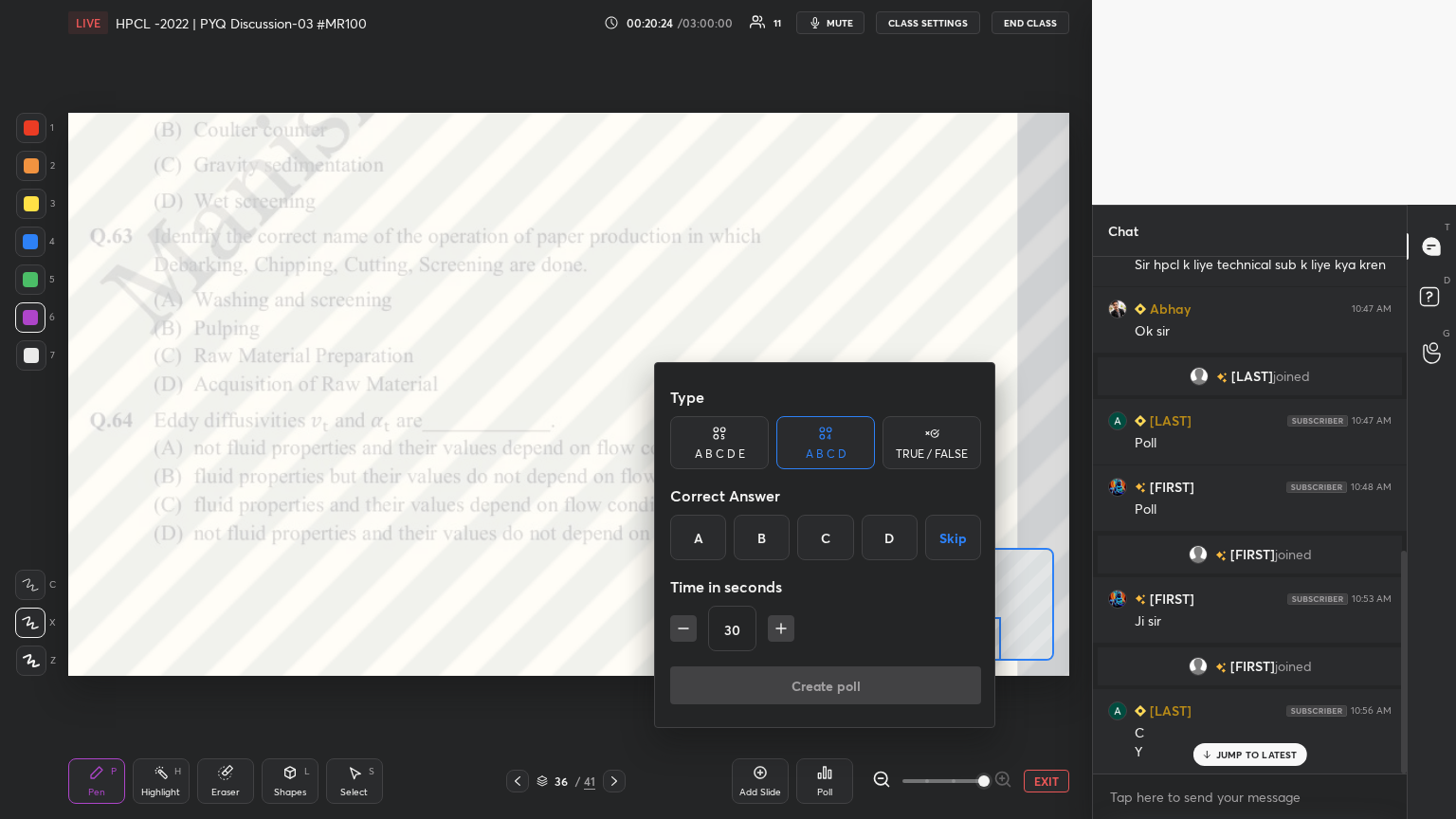 drag, startPoint x: 705, startPoint y: 541, endPoint x: 728, endPoint y: 584, distance: 49 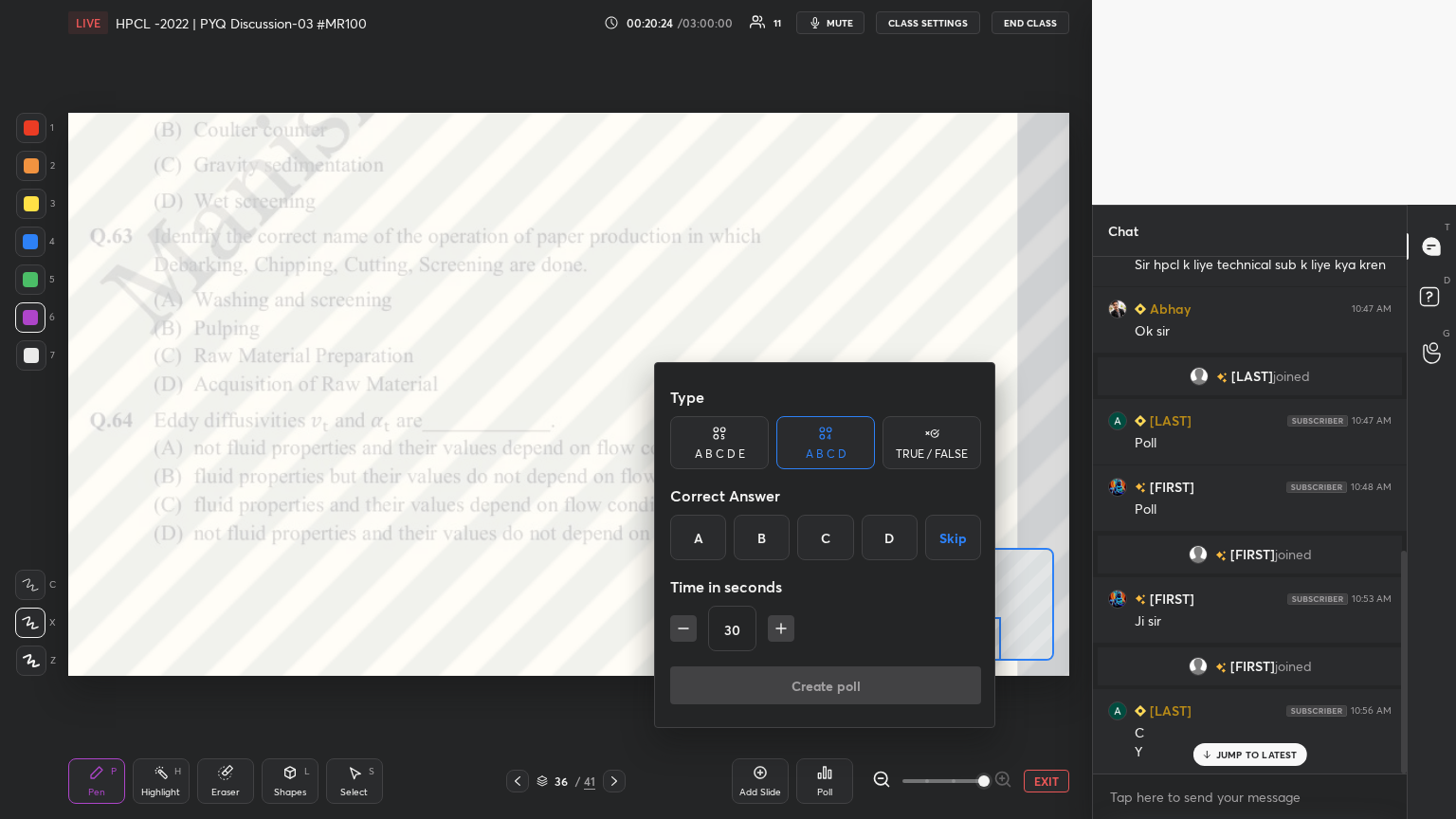 click on "A" at bounding box center [698, 537] 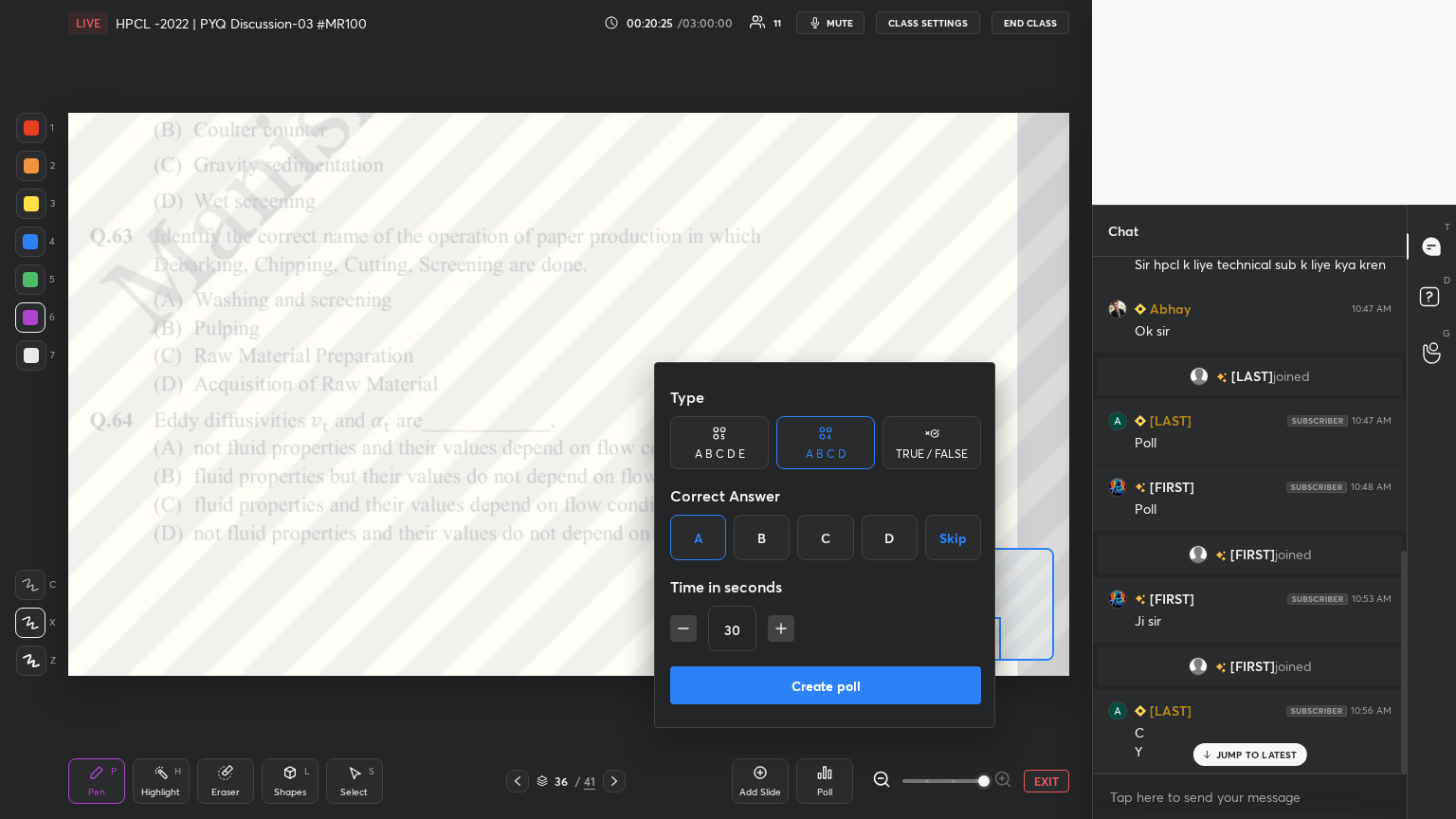 click on "Create poll" at bounding box center (826, 685) 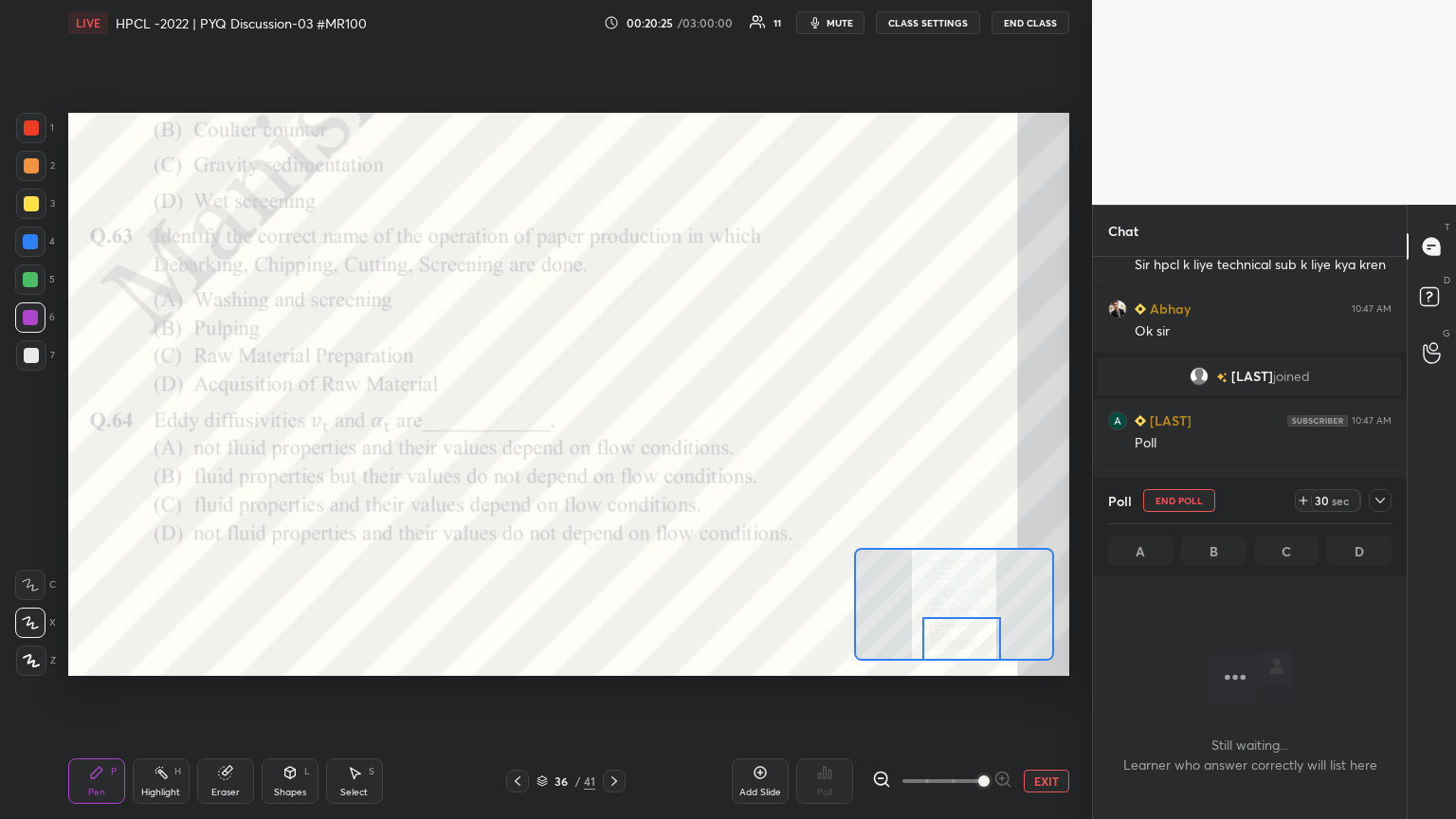 scroll, scrollTop: 289, scrollLeft: 308, axis: both 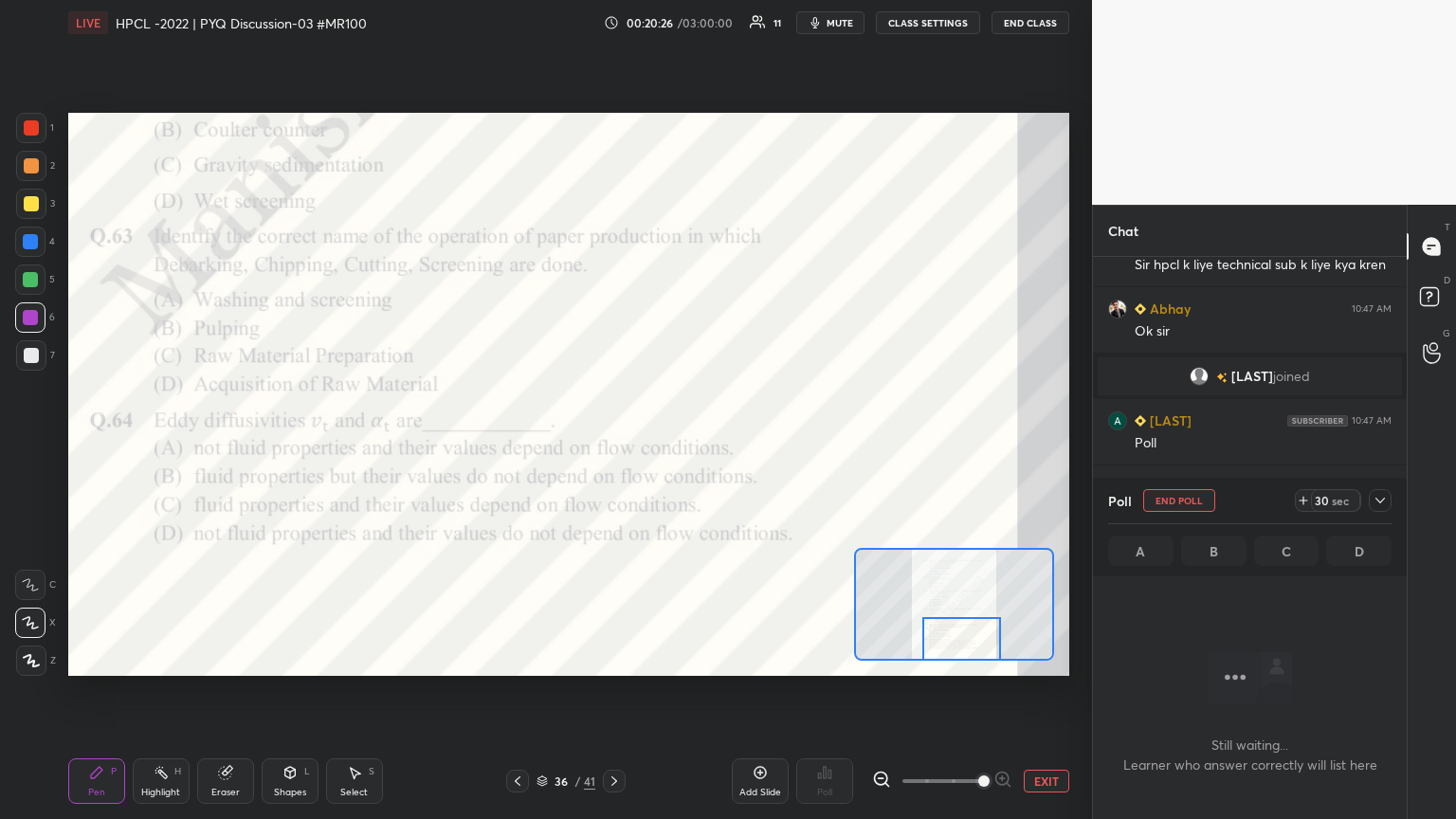 click 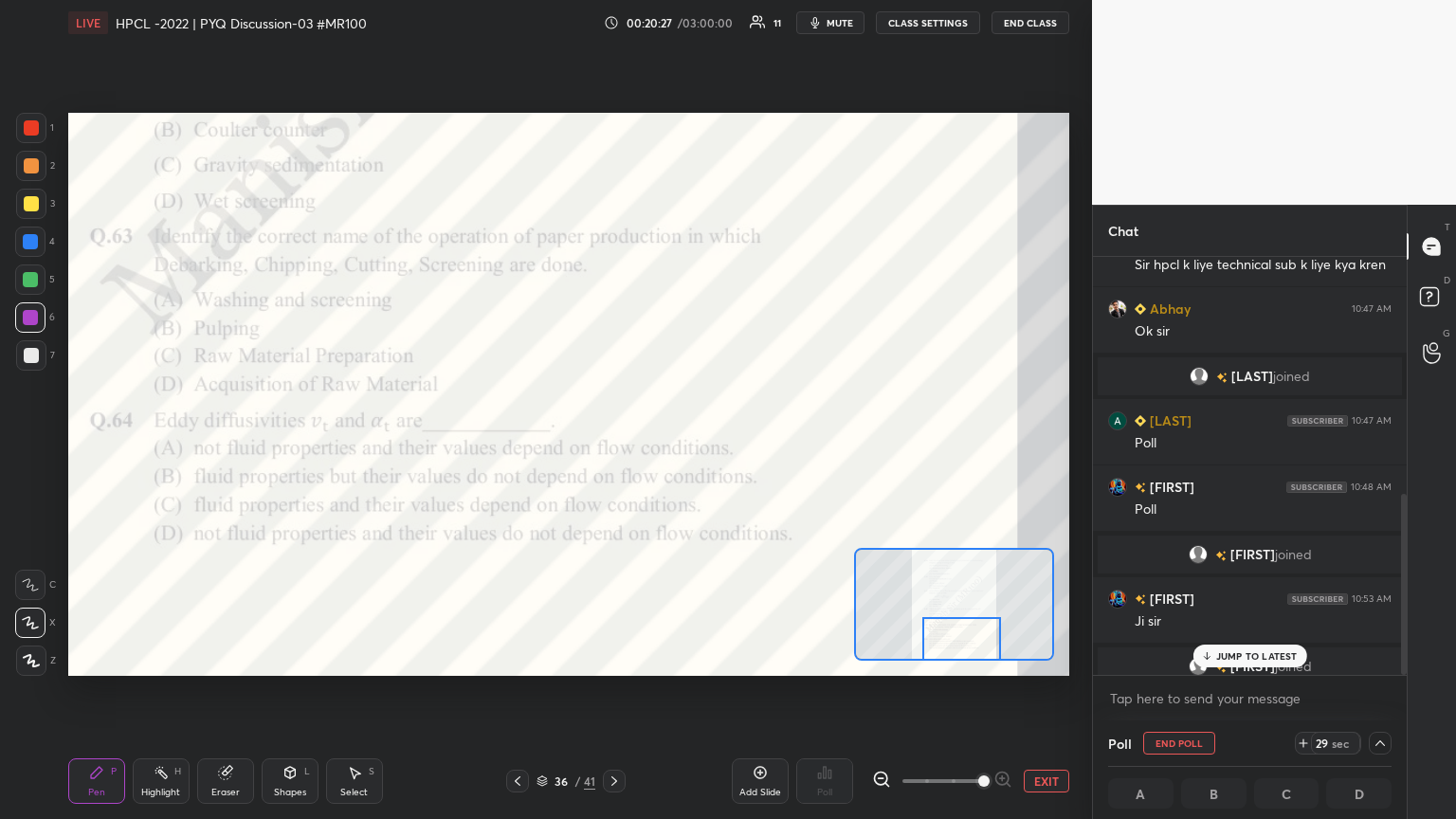 click on "JUMP TO LATEST" at bounding box center (1249, 656) 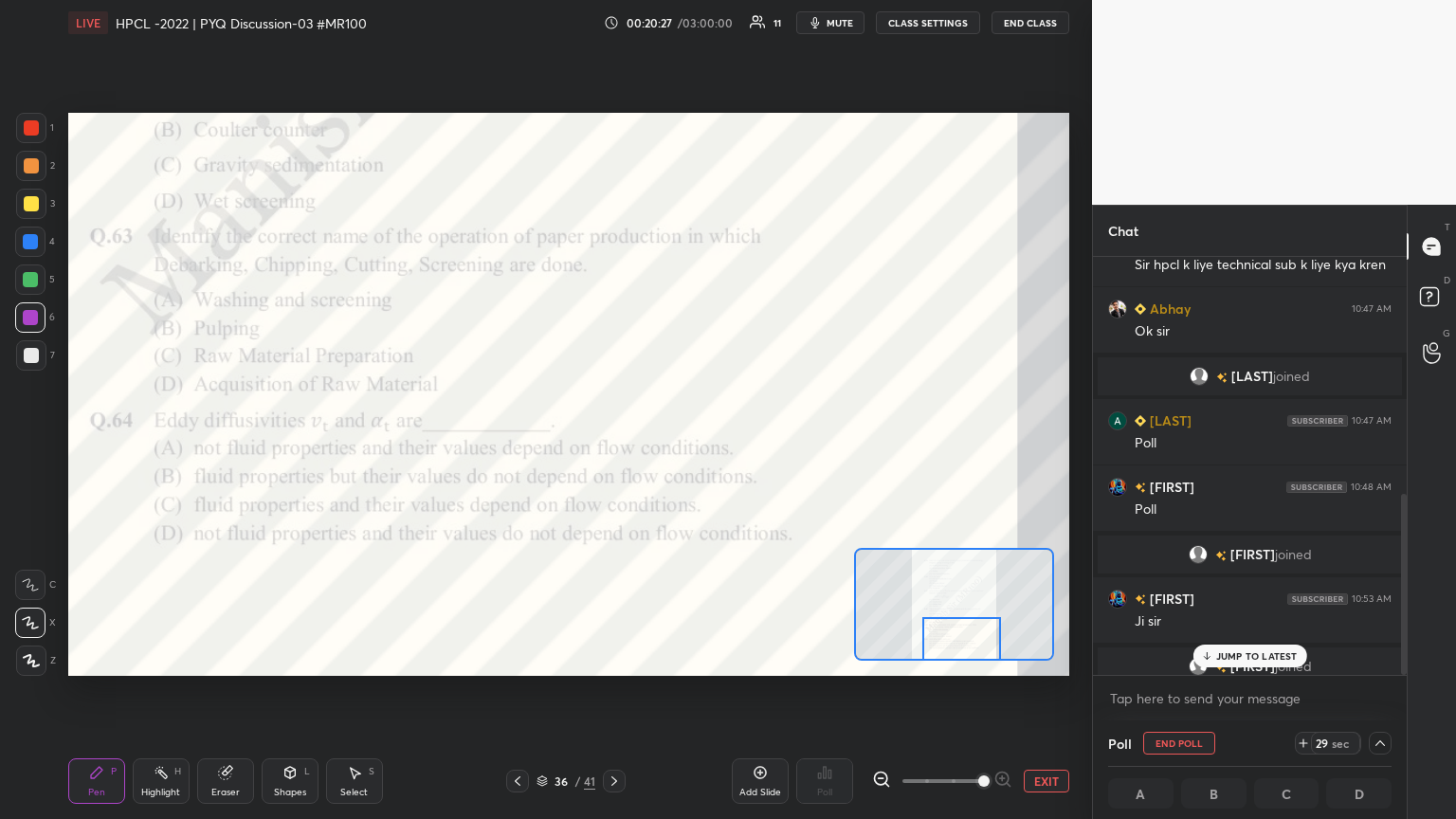 scroll, scrollTop: 777, scrollLeft: 0, axis: vertical 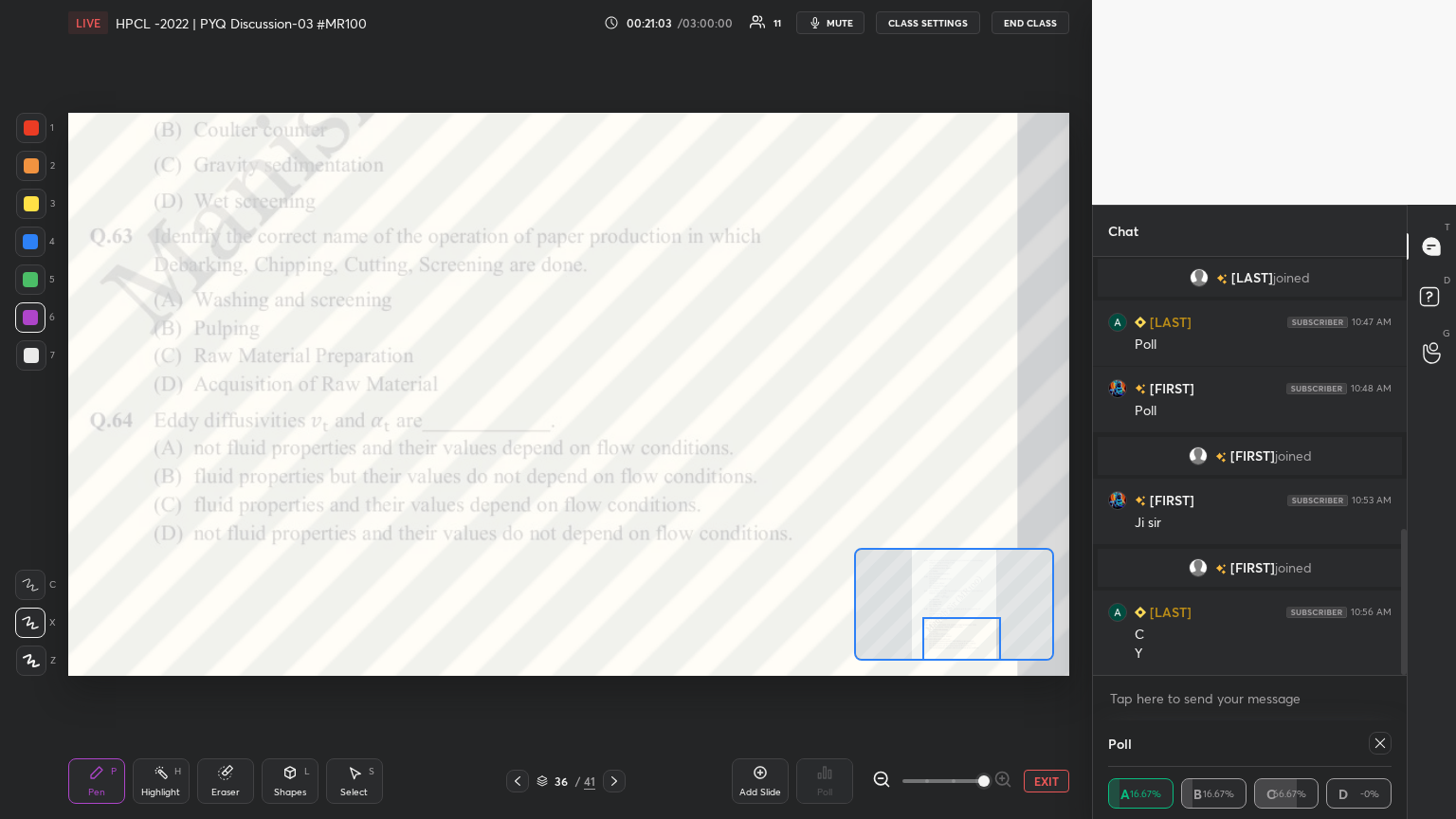 click 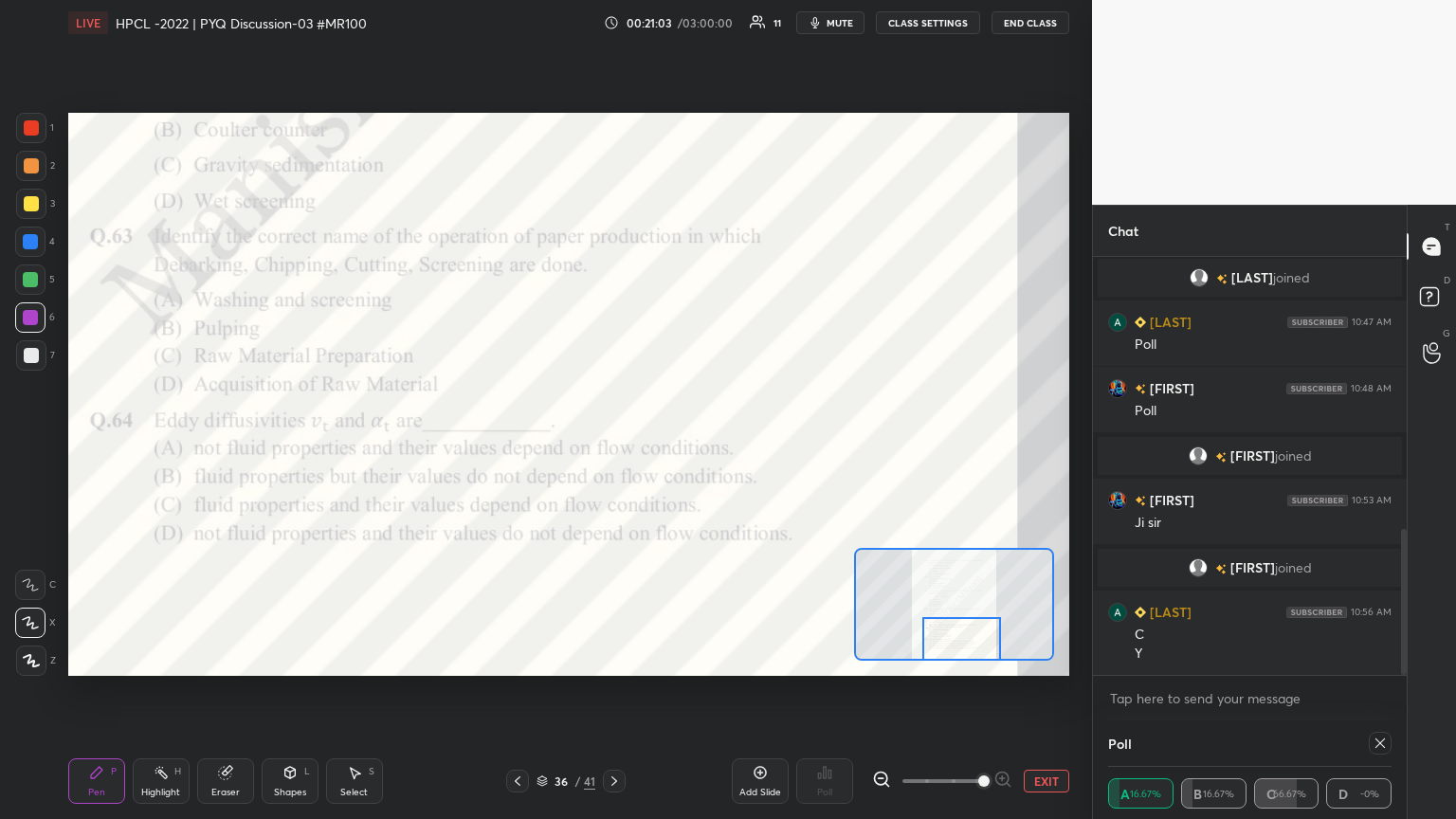 type on "x" 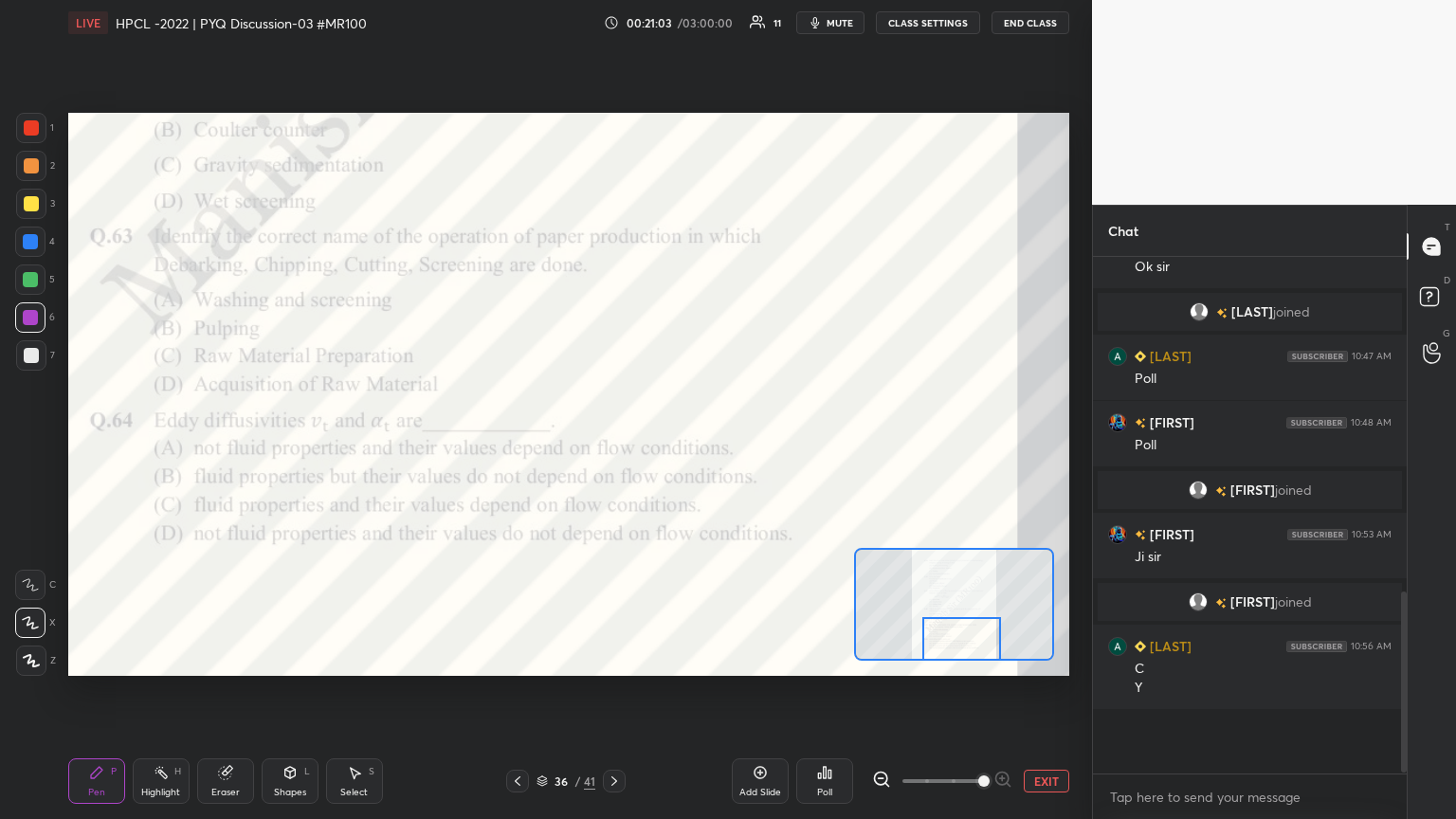 scroll, scrollTop: 6, scrollLeft: 6, axis: both 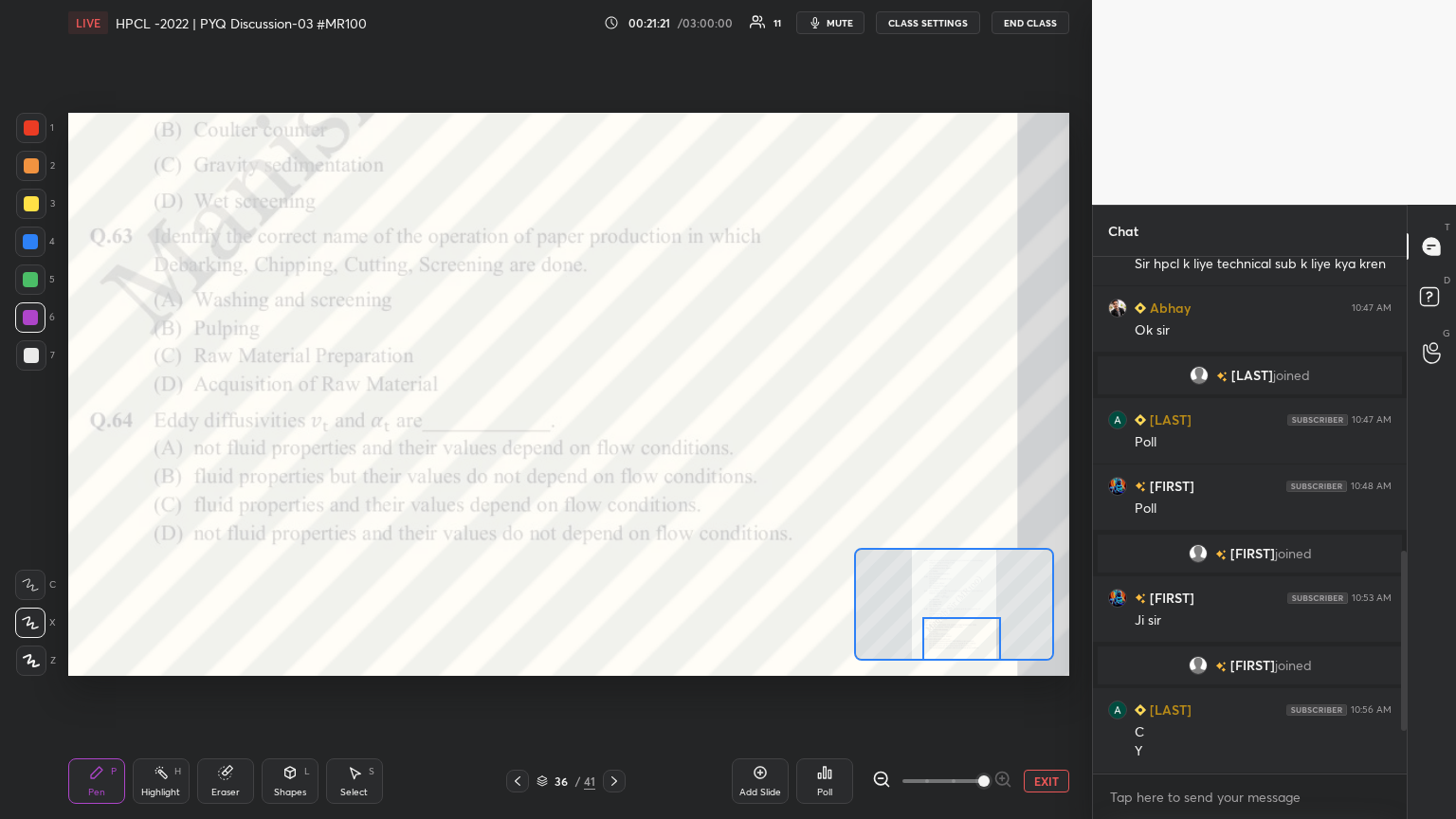 click on "Eraser" at bounding box center (226, 781) 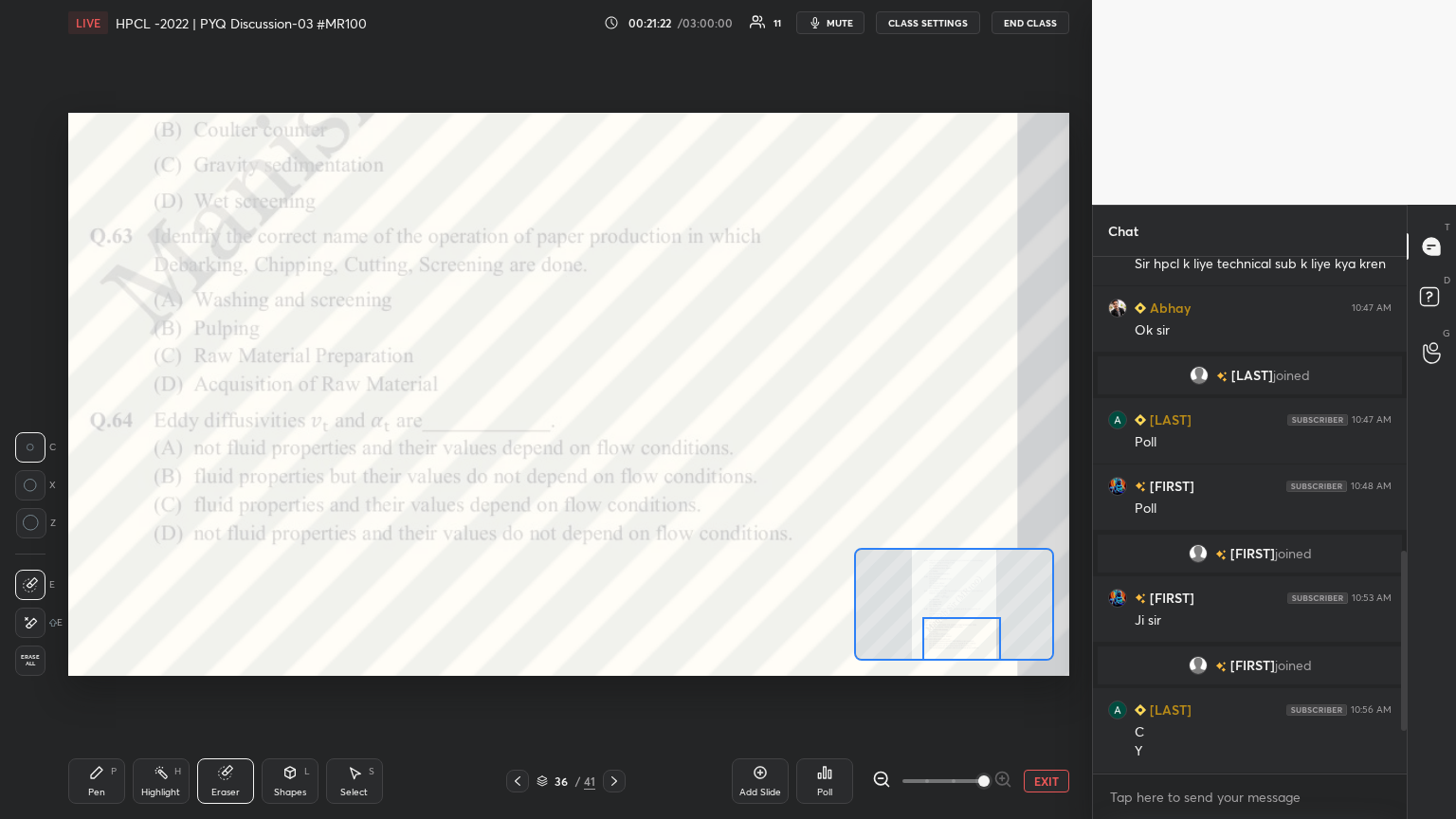 click on "Pen" at bounding box center (97, 792) 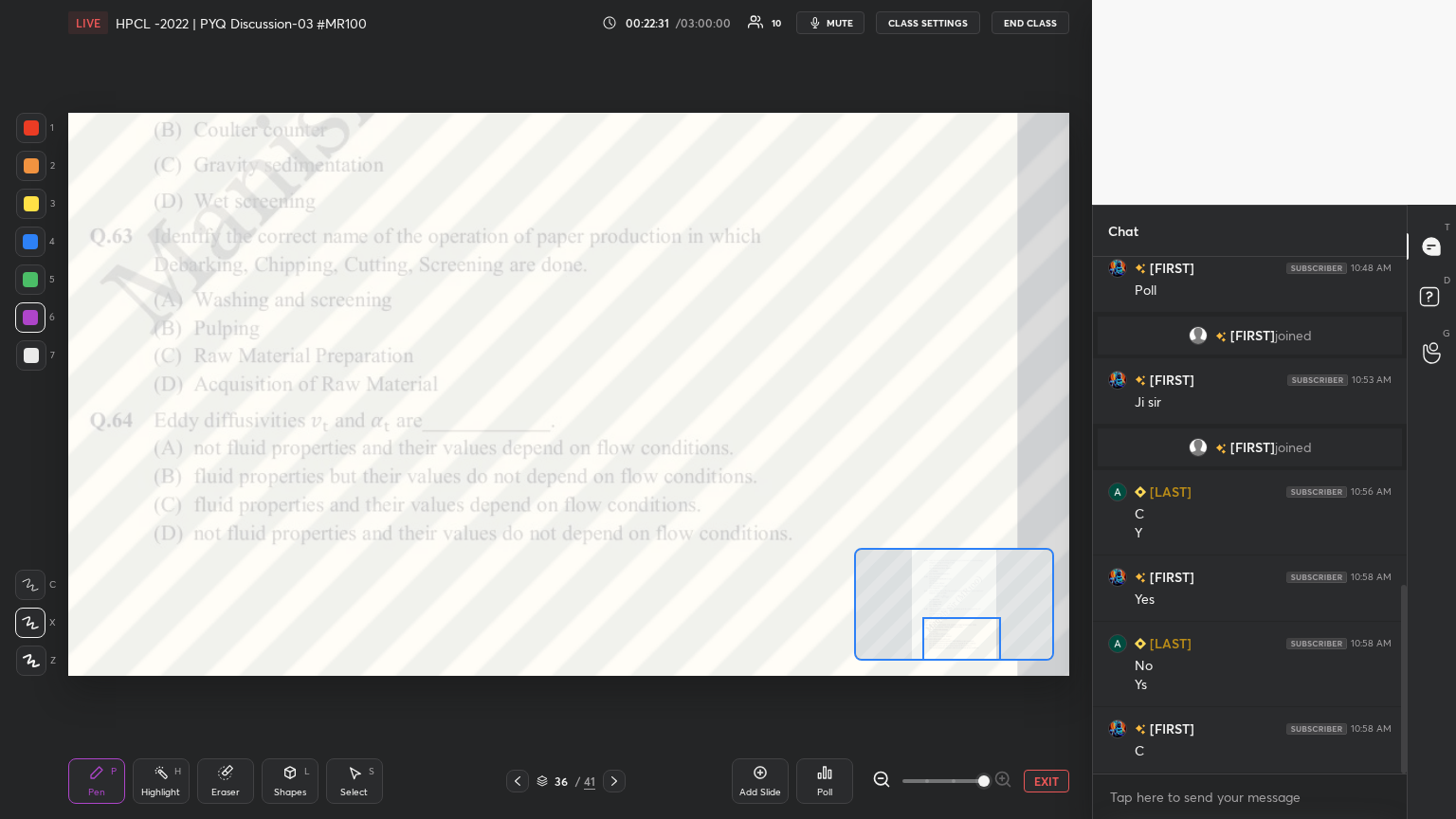 scroll, scrollTop: 963, scrollLeft: 0, axis: vertical 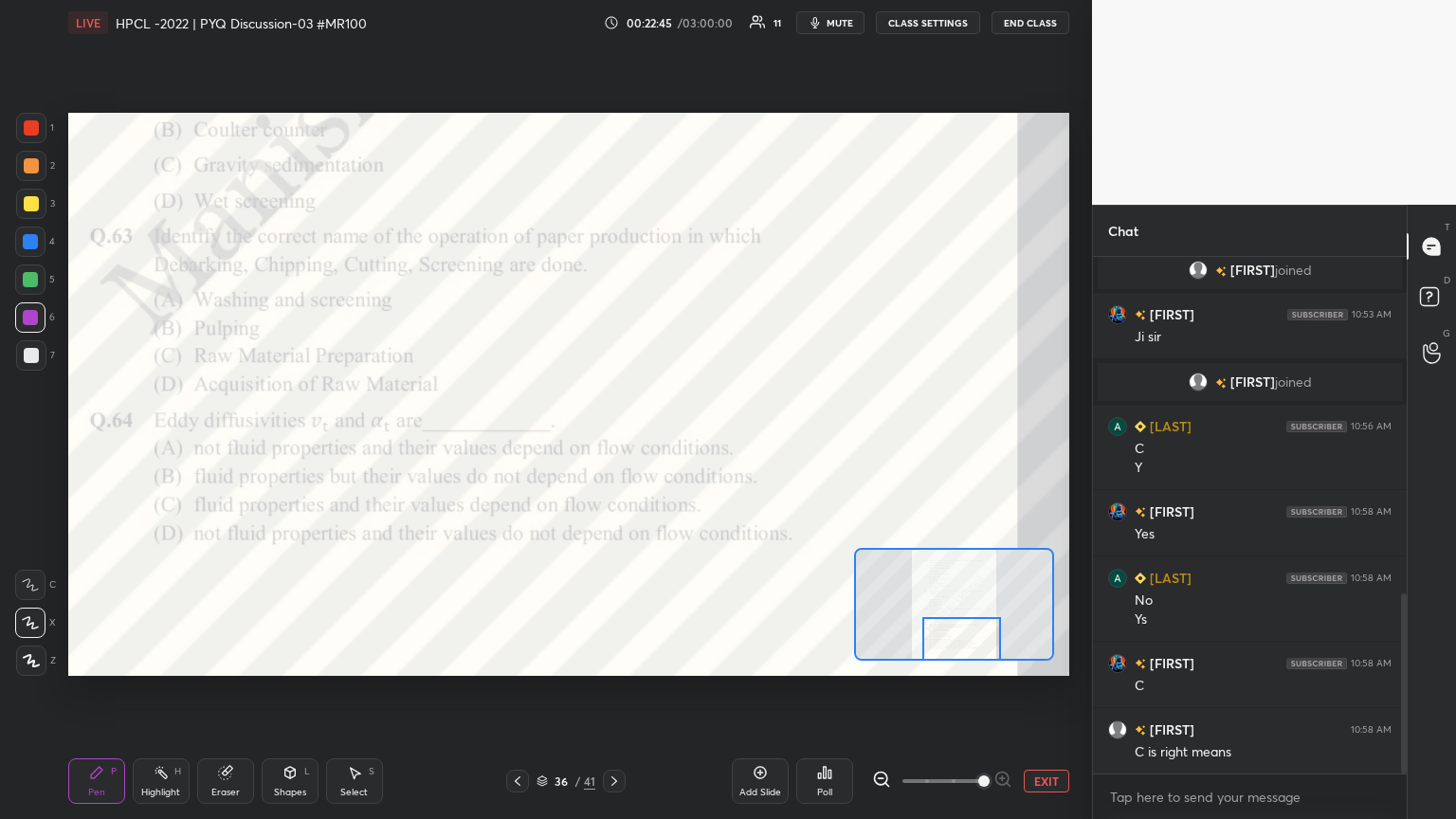 click 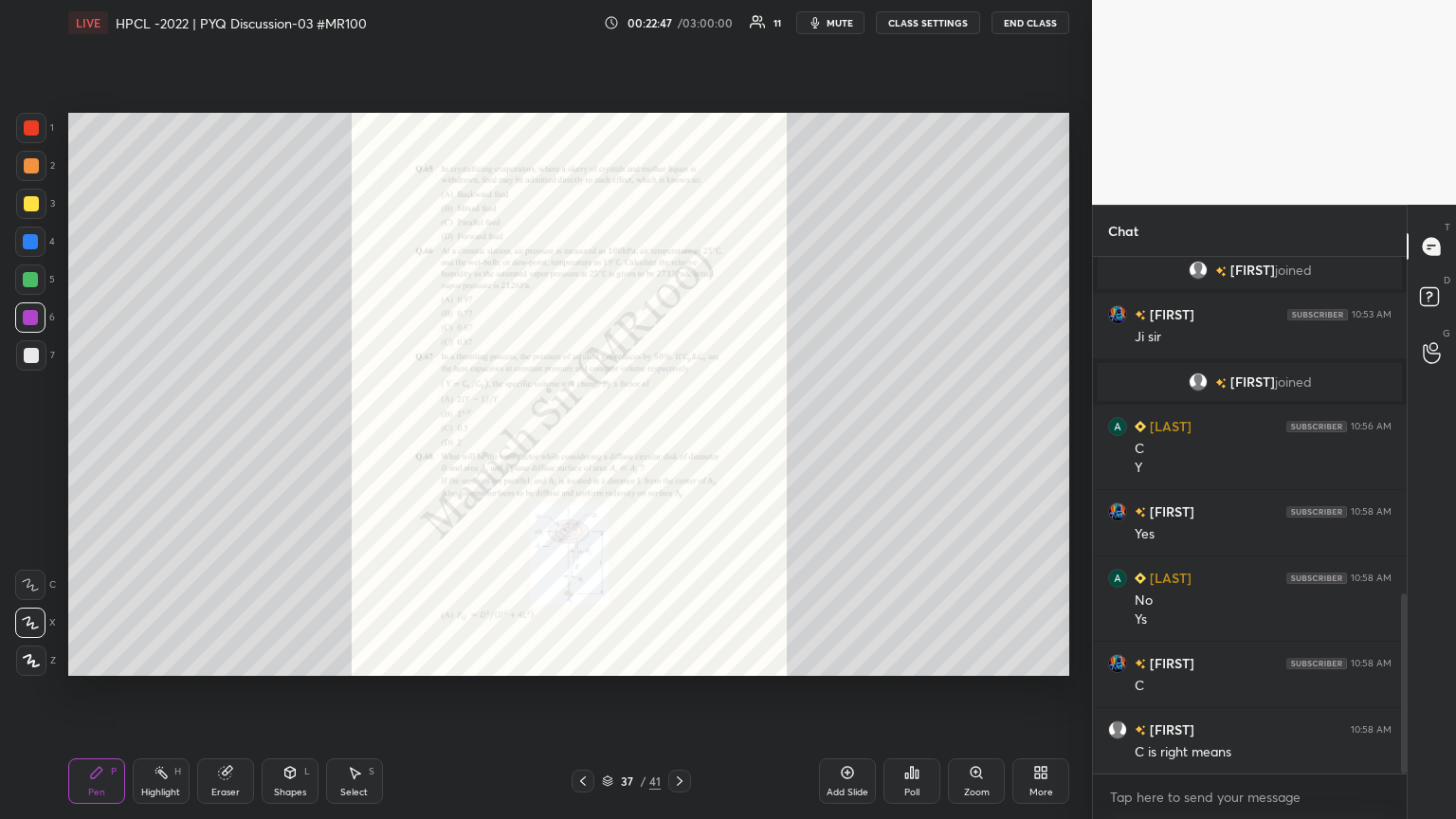 click on "Zoom" at bounding box center [976, 792] 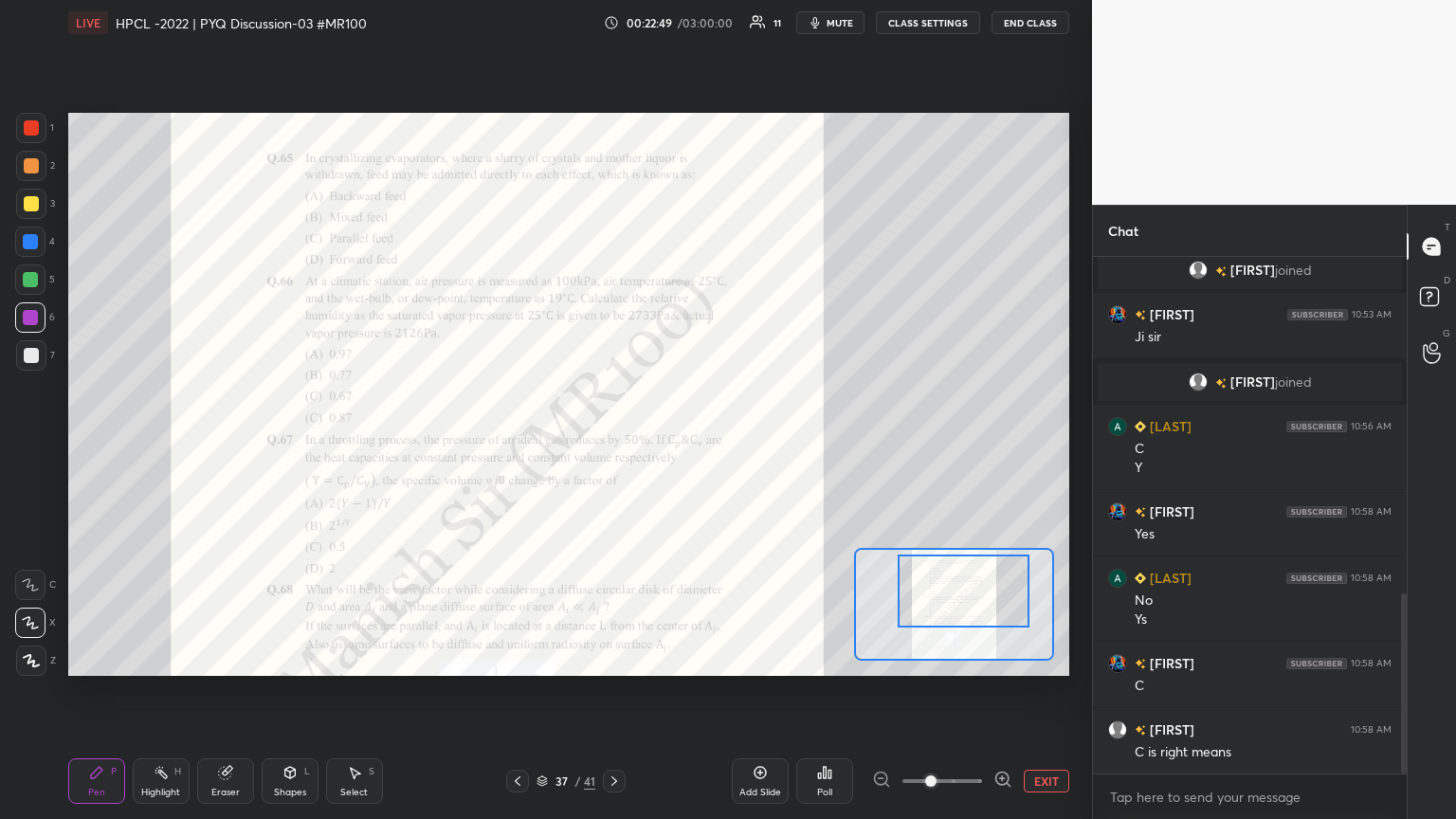 drag, startPoint x: 956, startPoint y: 622, endPoint x: 956, endPoint y: 610, distance: 12 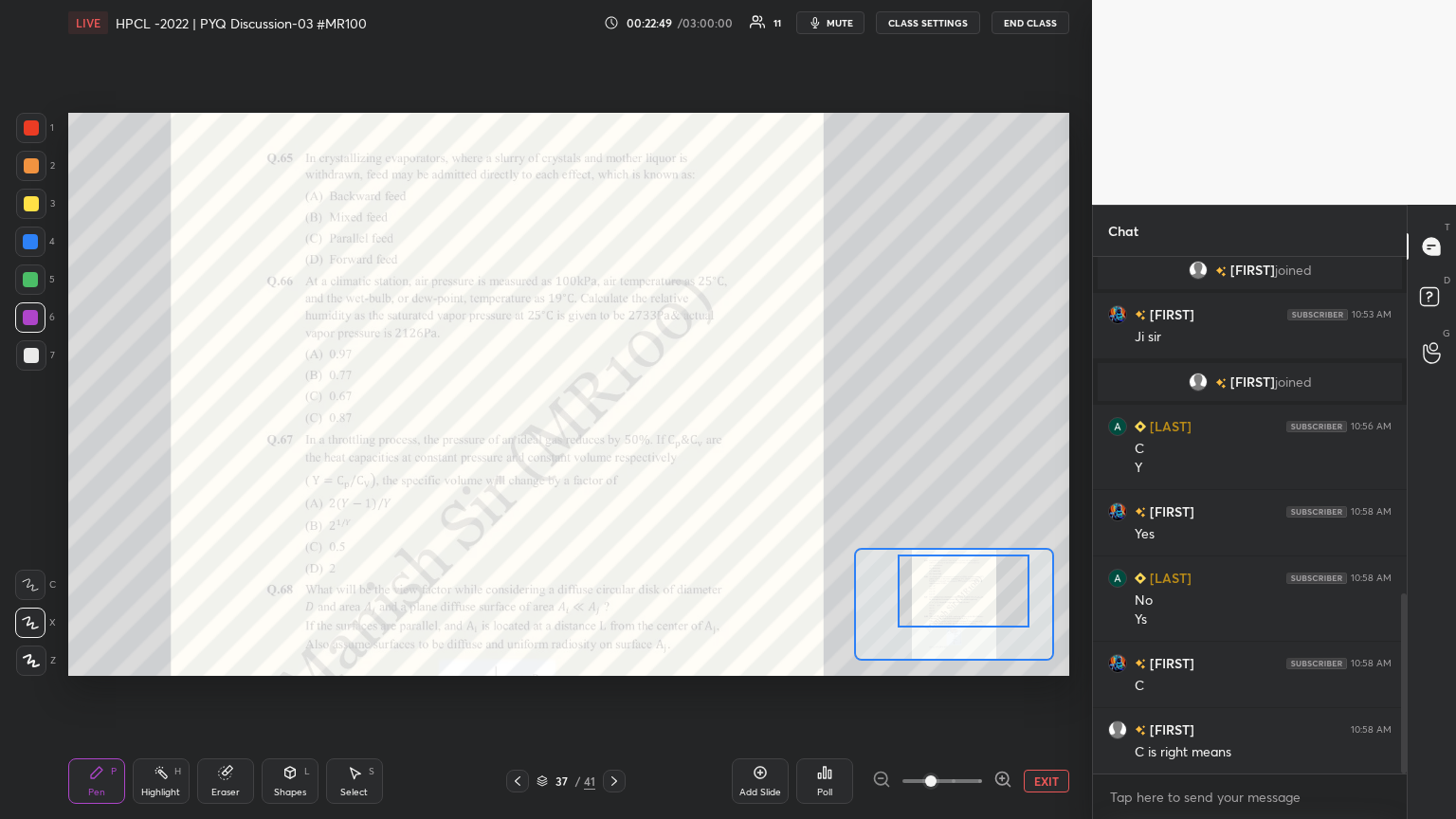 click at bounding box center (963, 591) 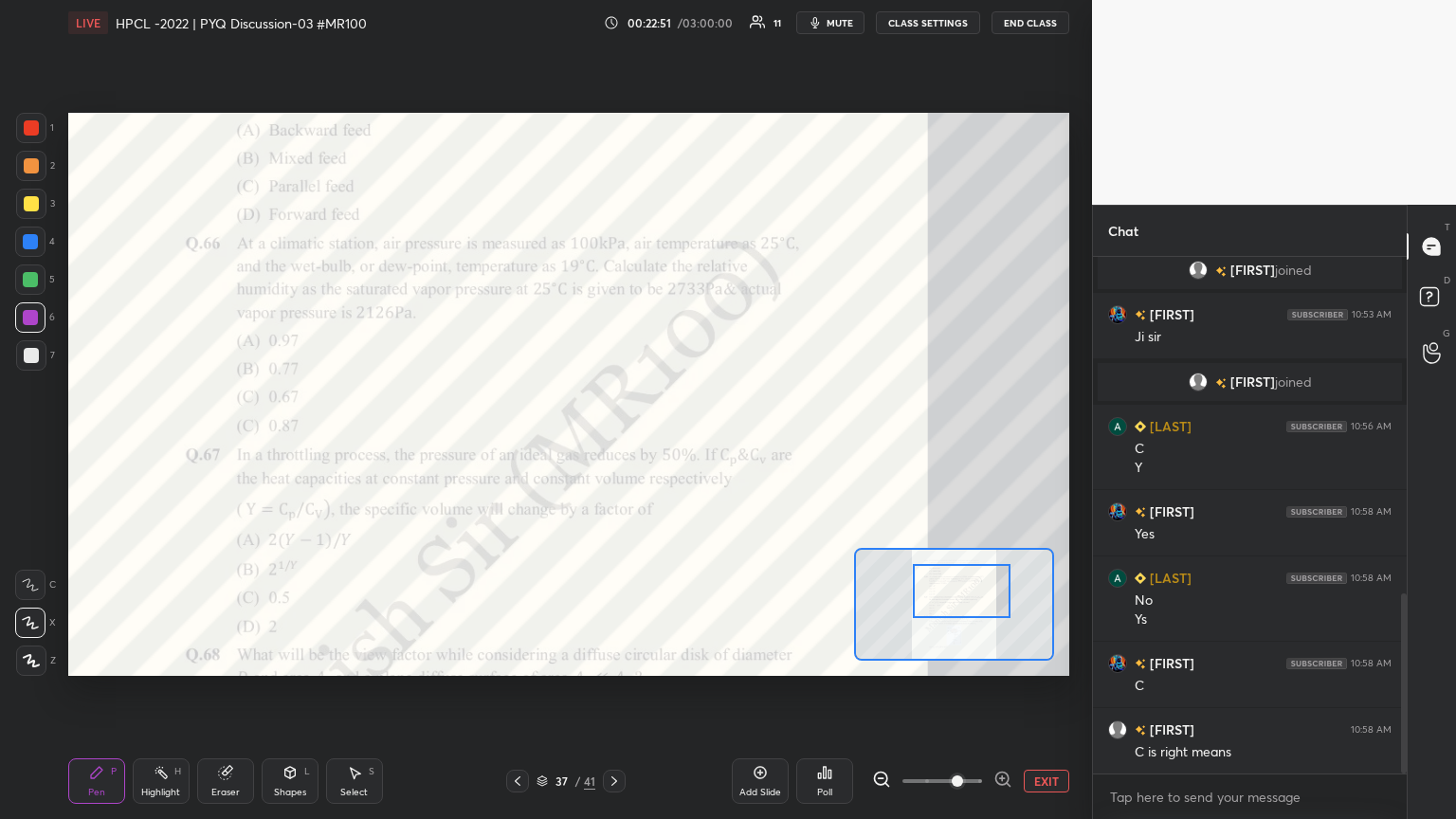 drag, startPoint x: 937, startPoint y: 779, endPoint x: 967, endPoint y: 770, distance: 31.32092 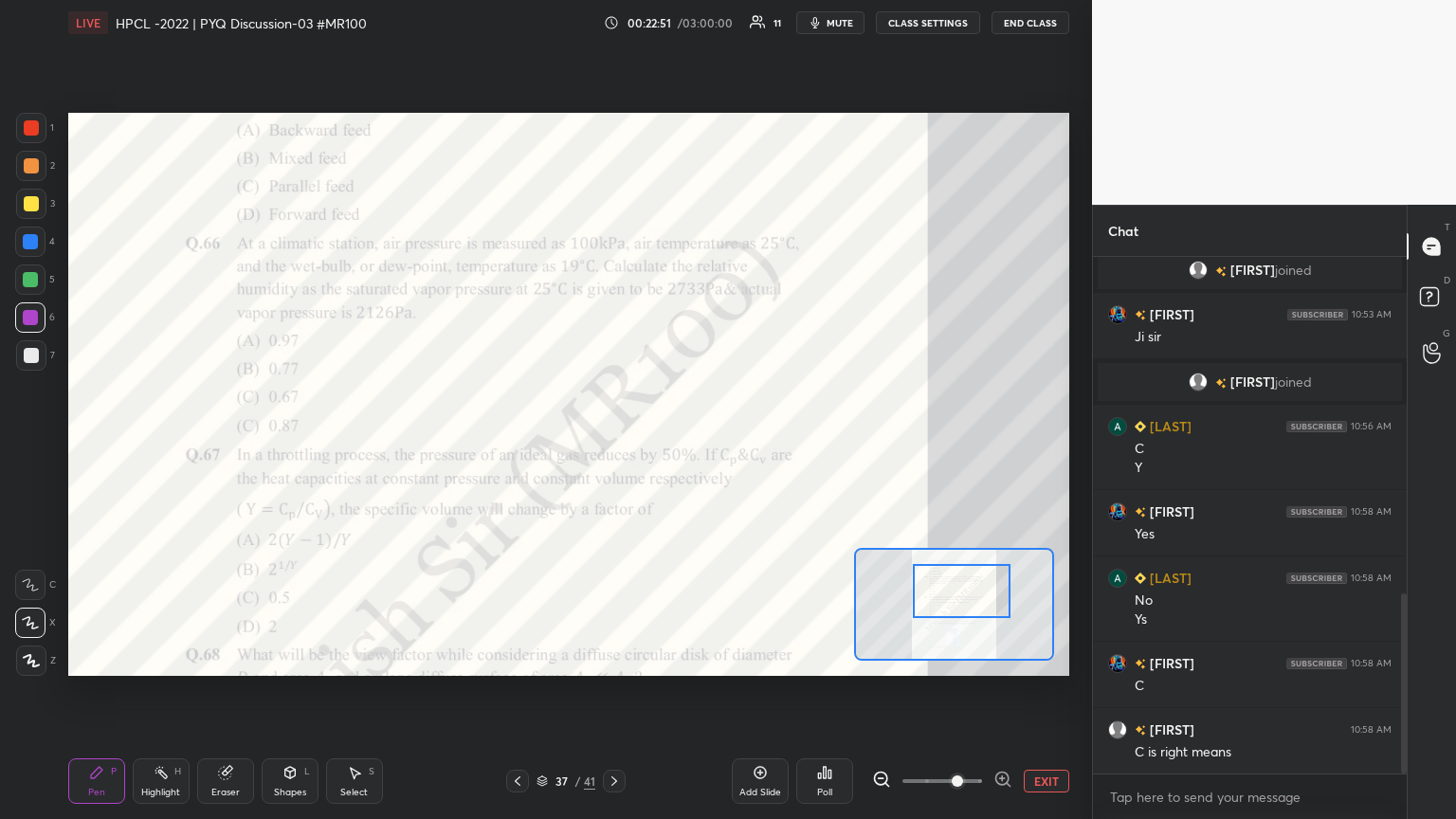 click at bounding box center (957, 781) 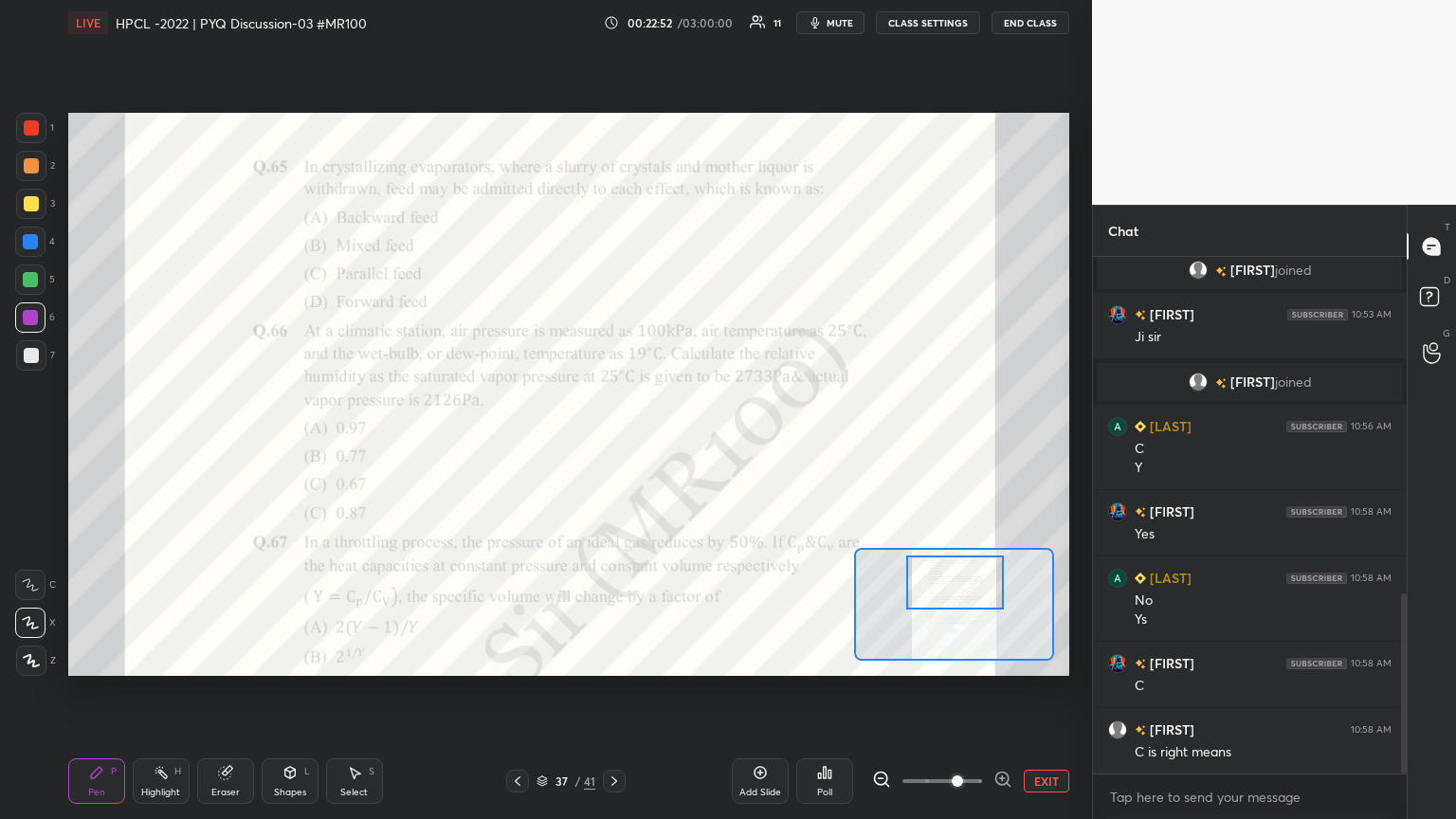 drag, startPoint x: 989, startPoint y: 600, endPoint x: 979, endPoint y: 592, distance: 12.806248 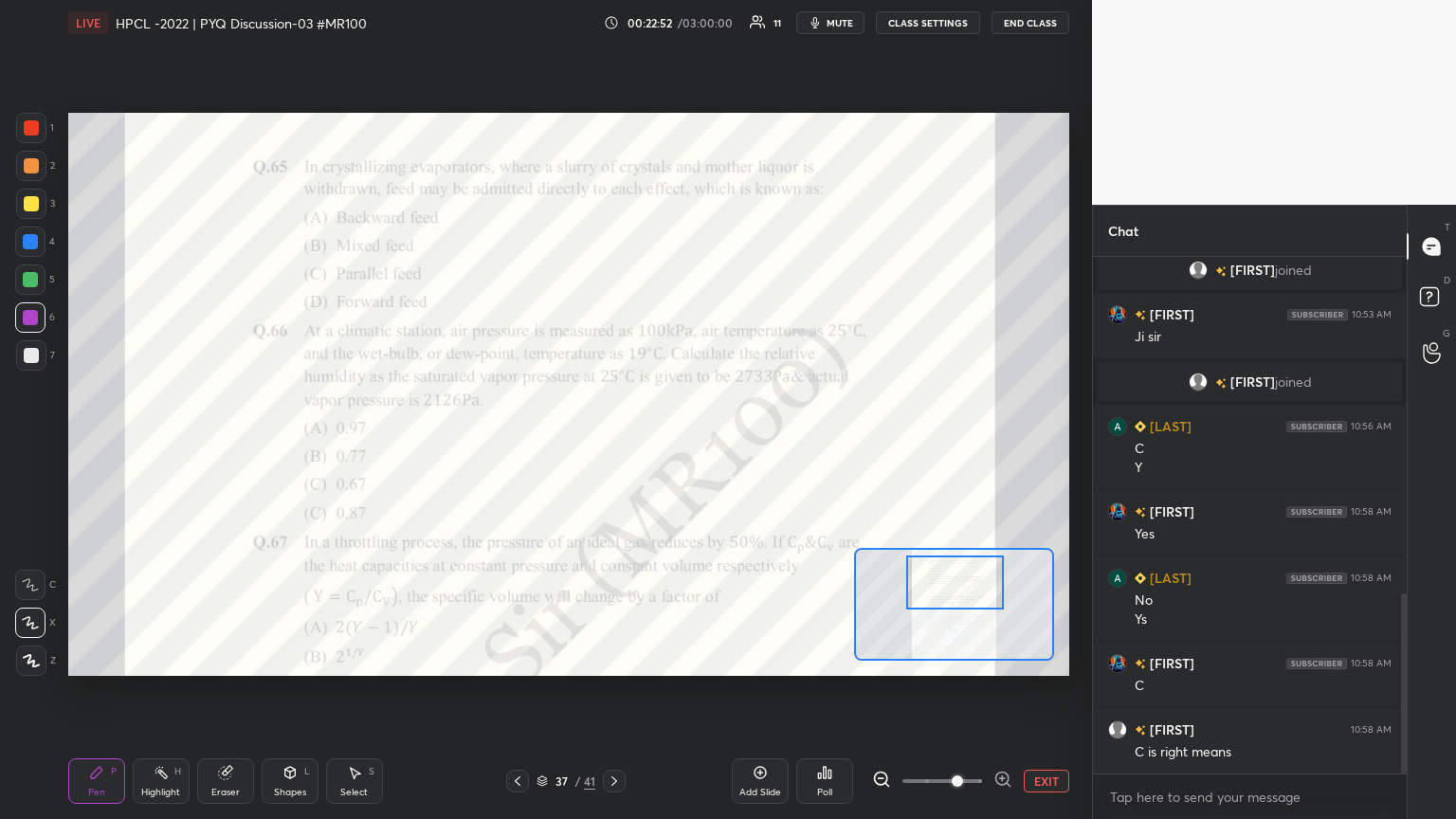 click at bounding box center [956, 582] 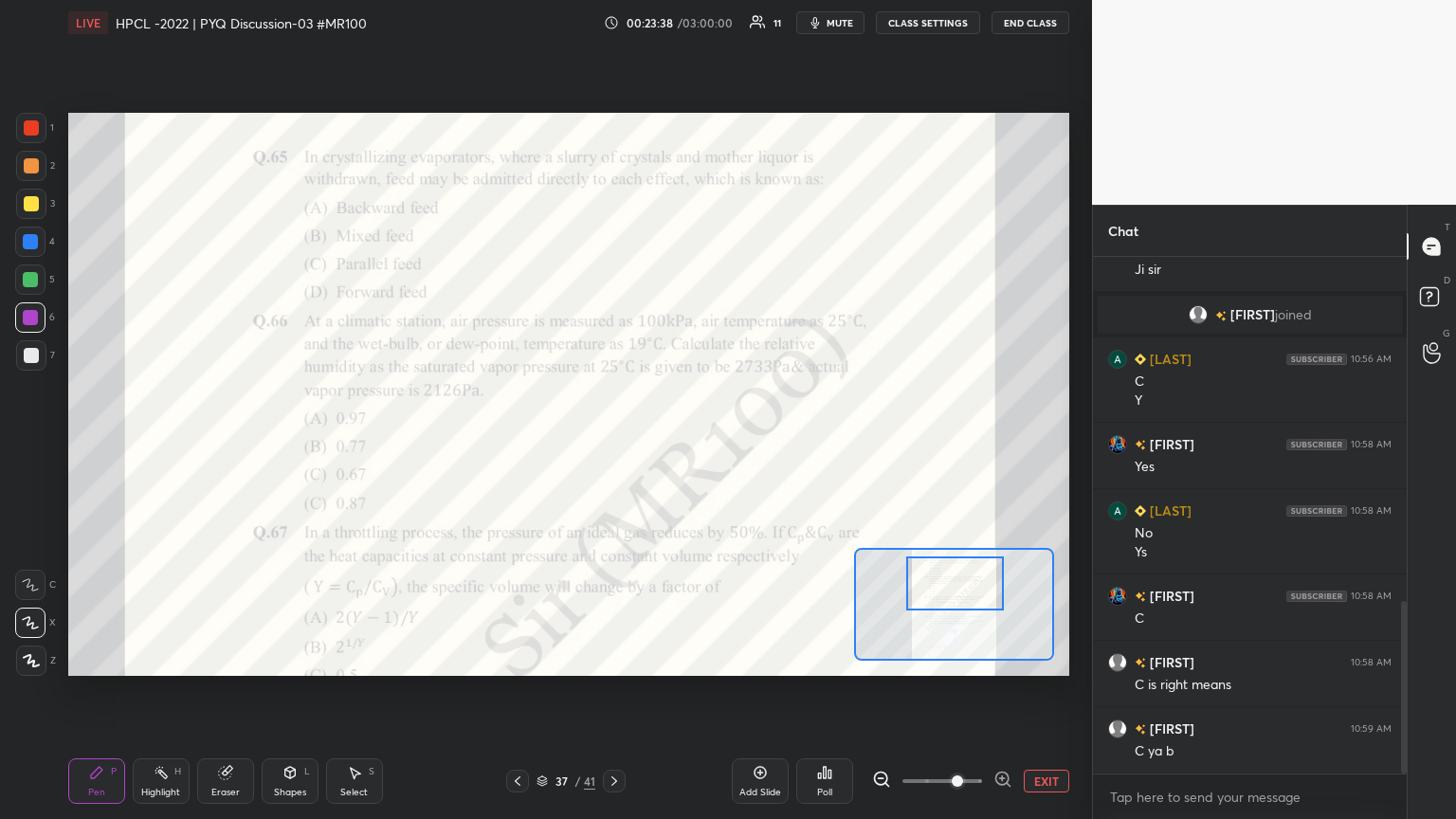 scroll, scrollTop: 1096, scrollLeft: 0, axis: vertical 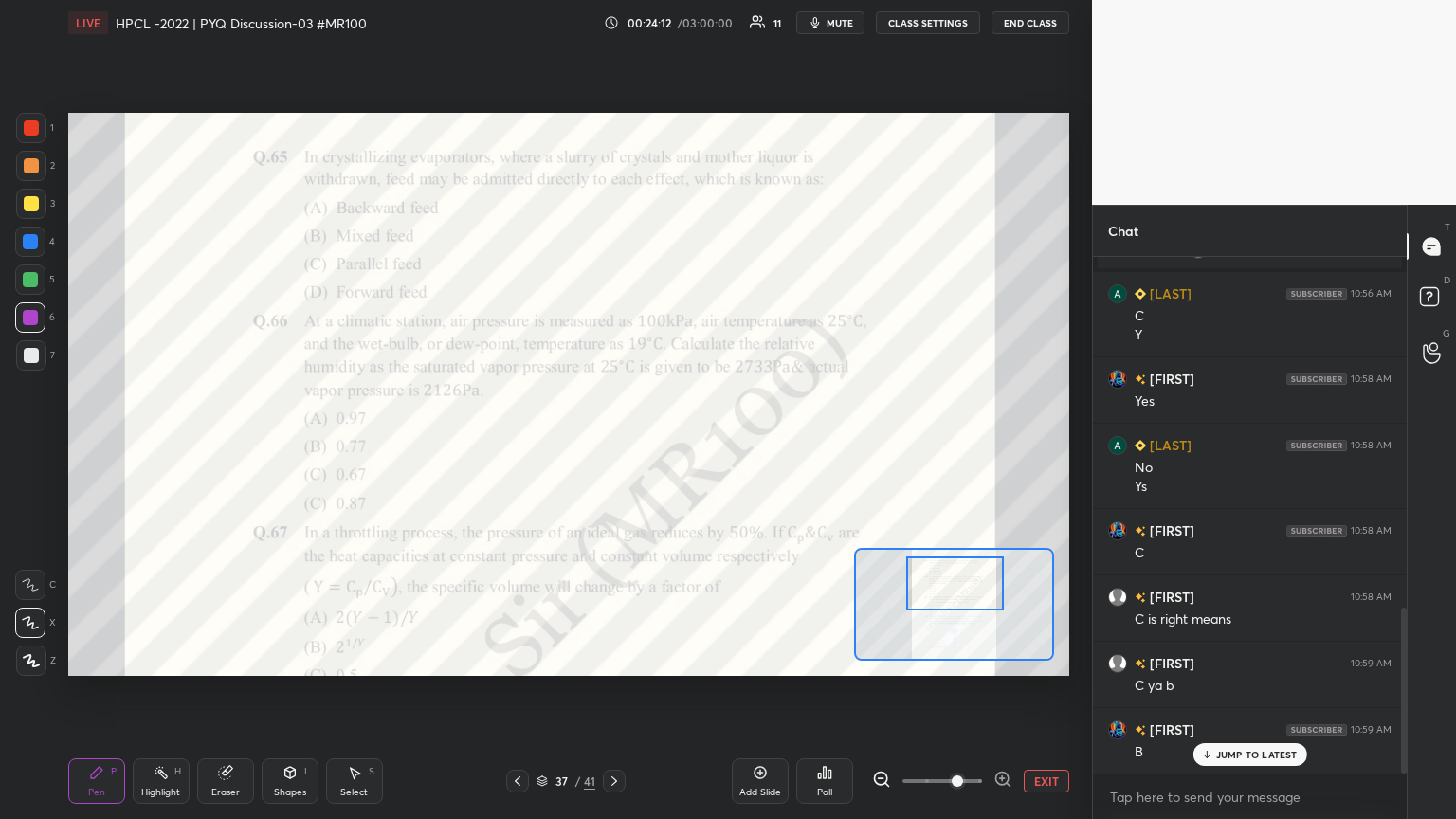 click on "Poll" at bounding box center (825, 792) 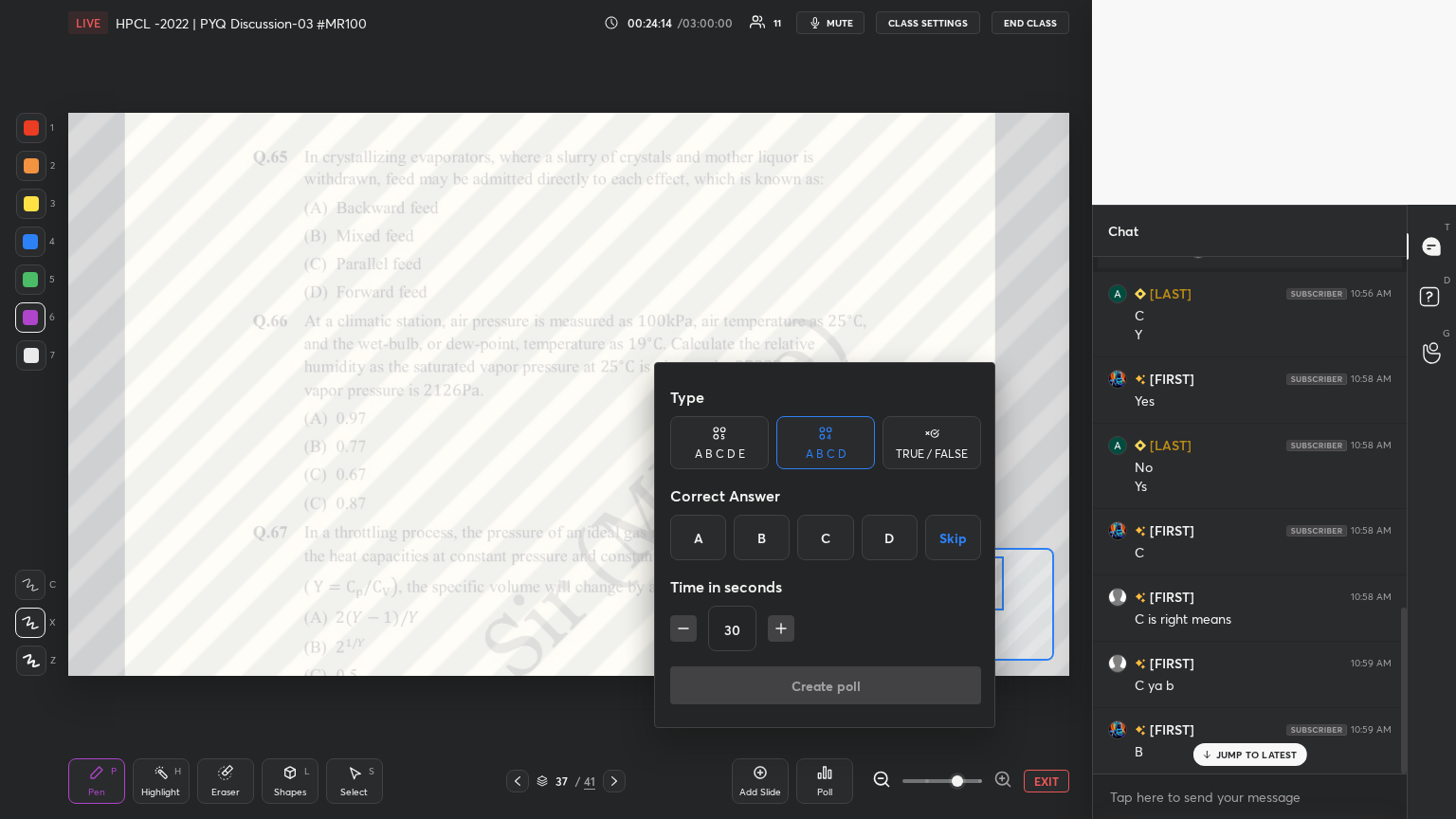 click 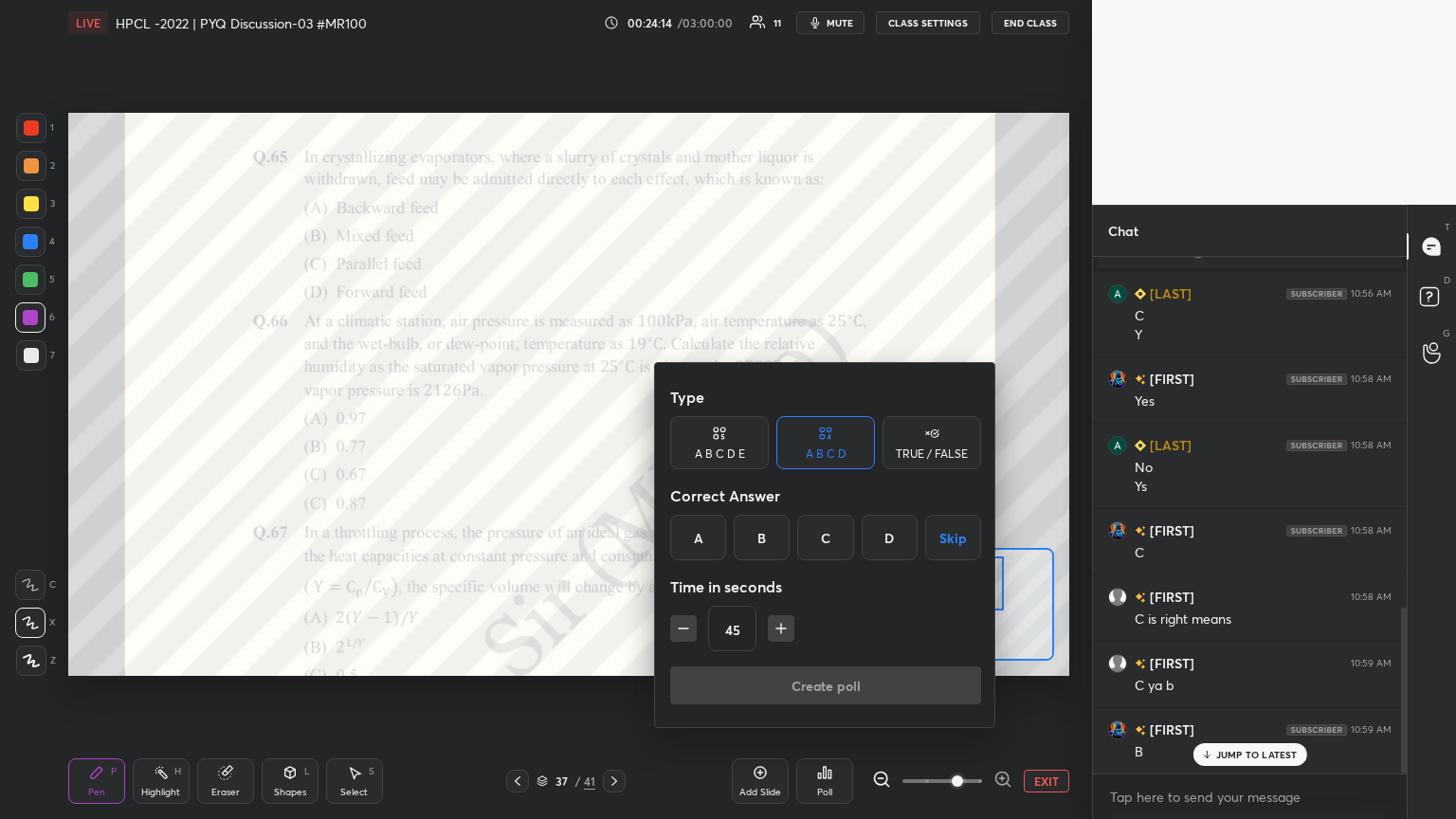 click 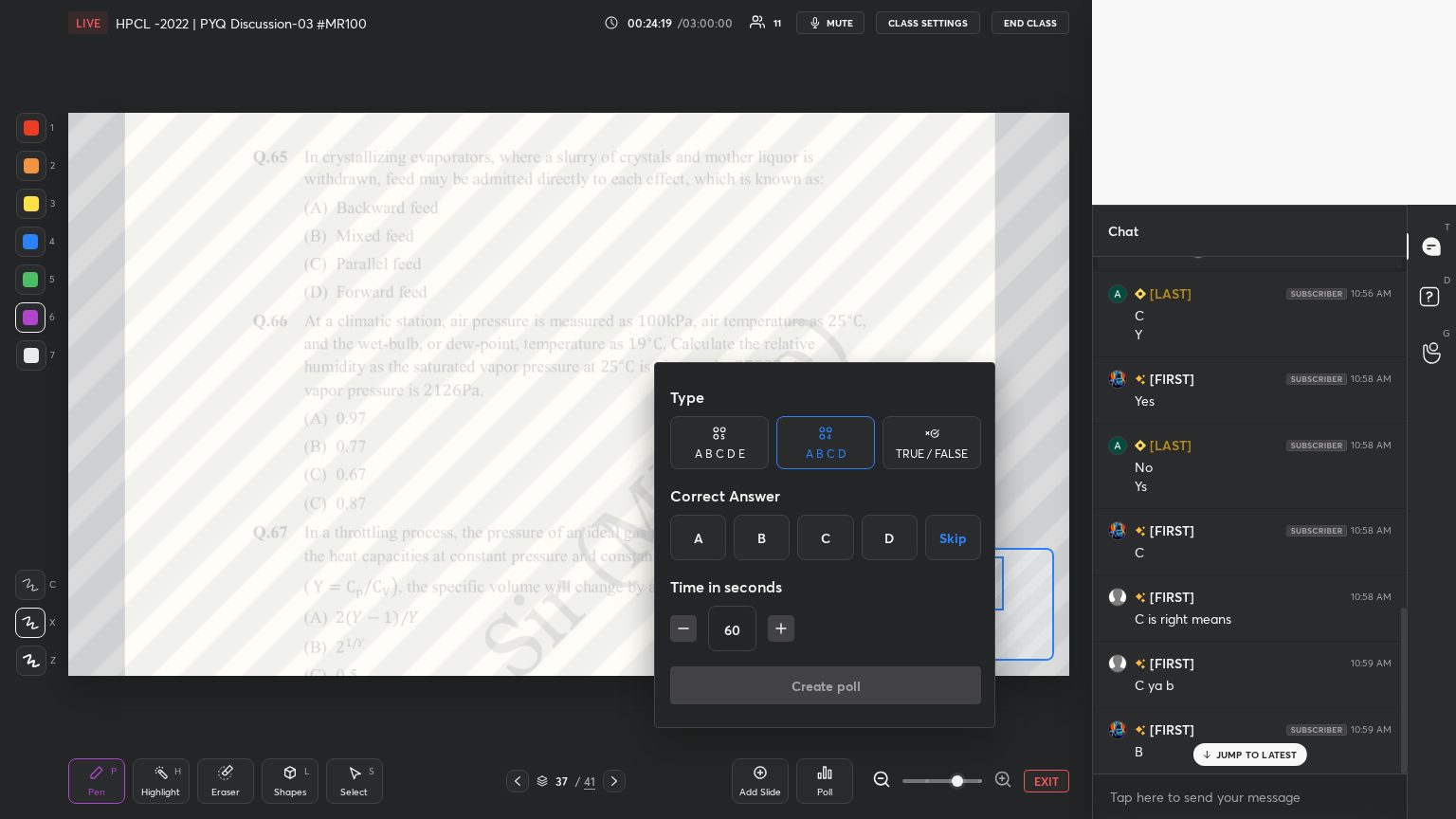 click on "B" at bounding box center (761, 537) 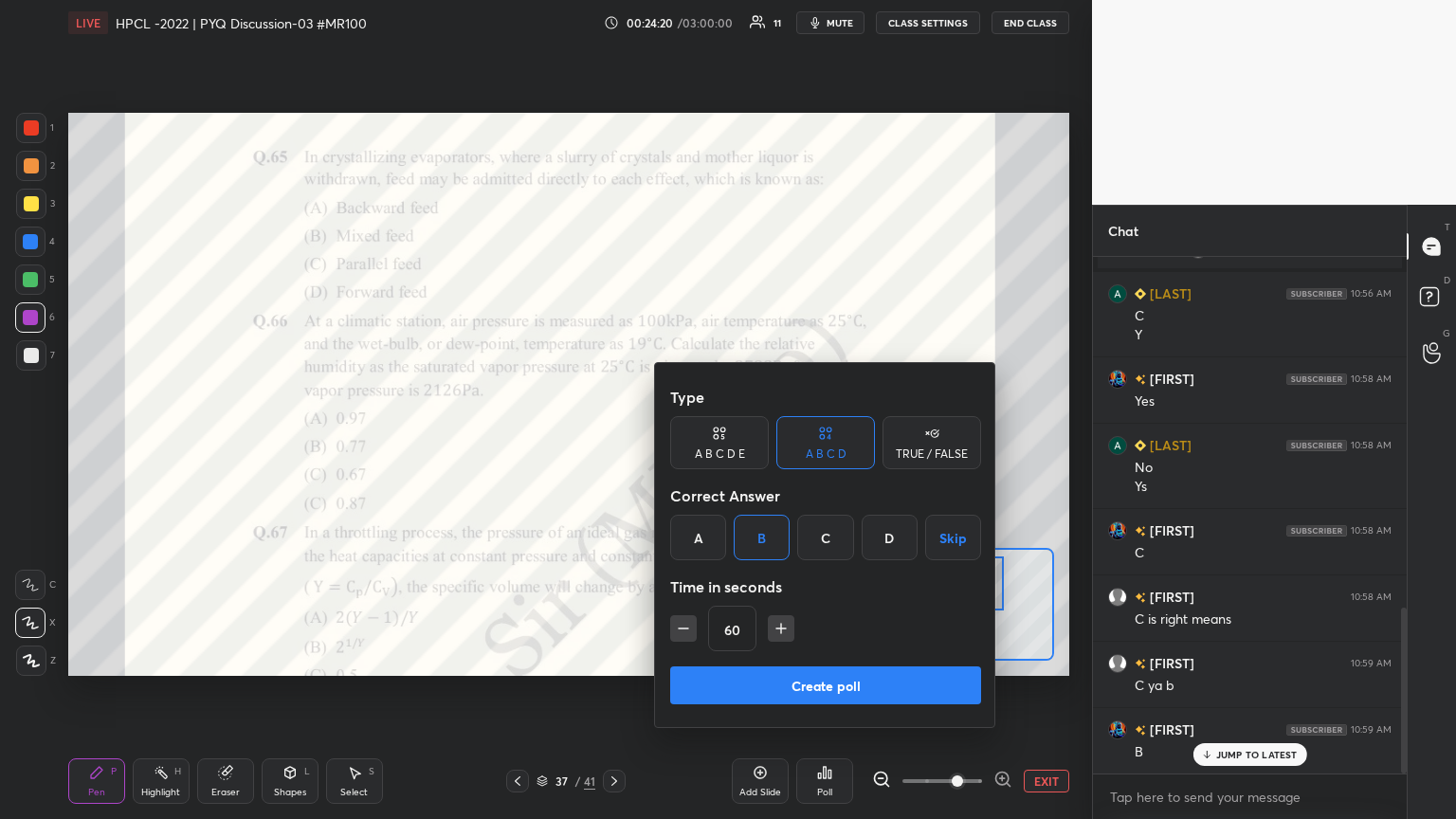 drag, startPoint x: 842, startPoint y: 687, endPoint x: 849, endPoint y: 679, distance: 10.6301458 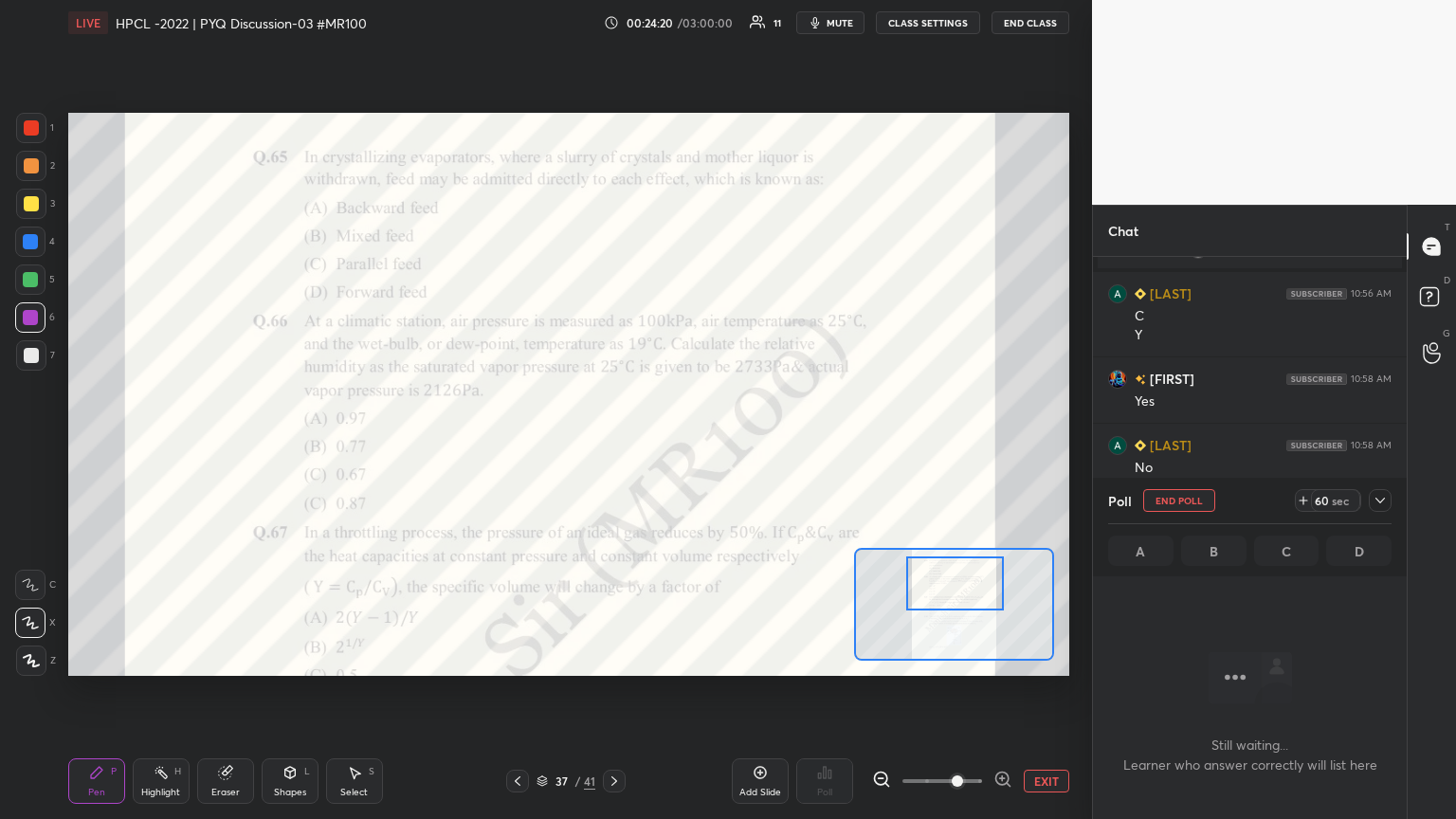scroll, scrollTop: 6, scrollLeft: 6, axis: both 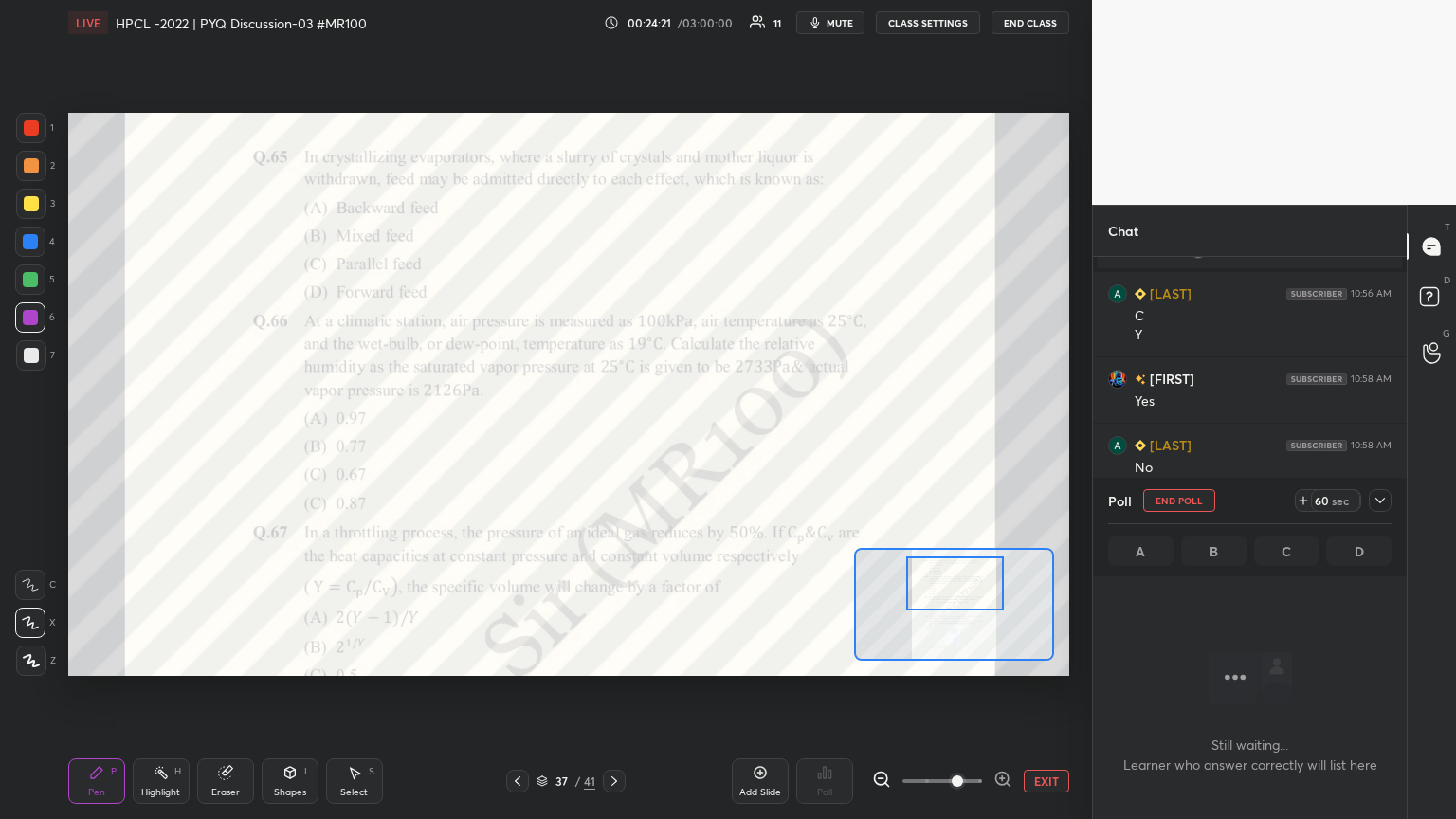 drag, startPoint x: 1375, startPoint y: 499, endPoint x: 1363, endPoint y: 510, distance: 16.278821 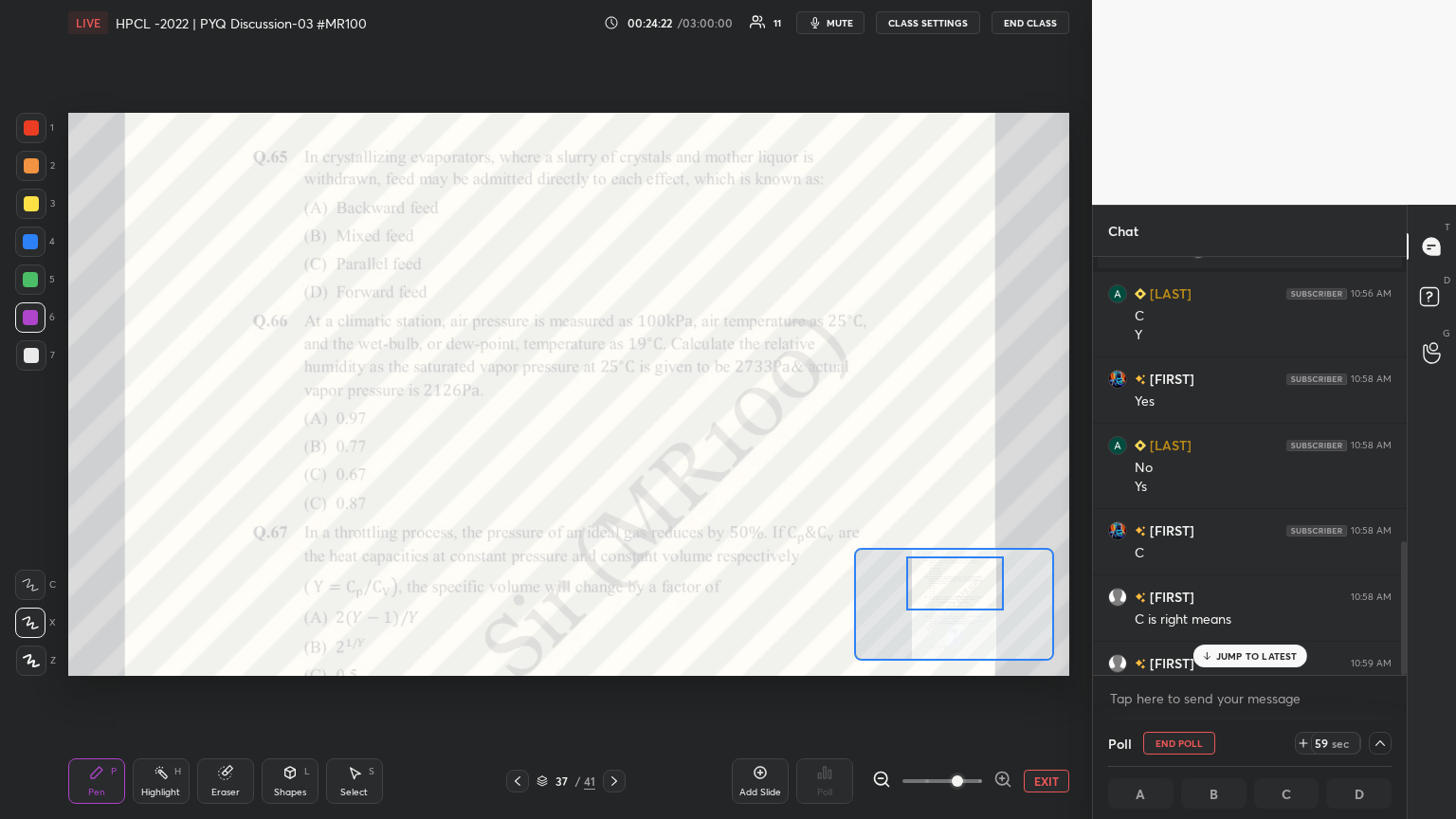 click on "JUMP TO LATEST" at bounding box center [1257, 656] 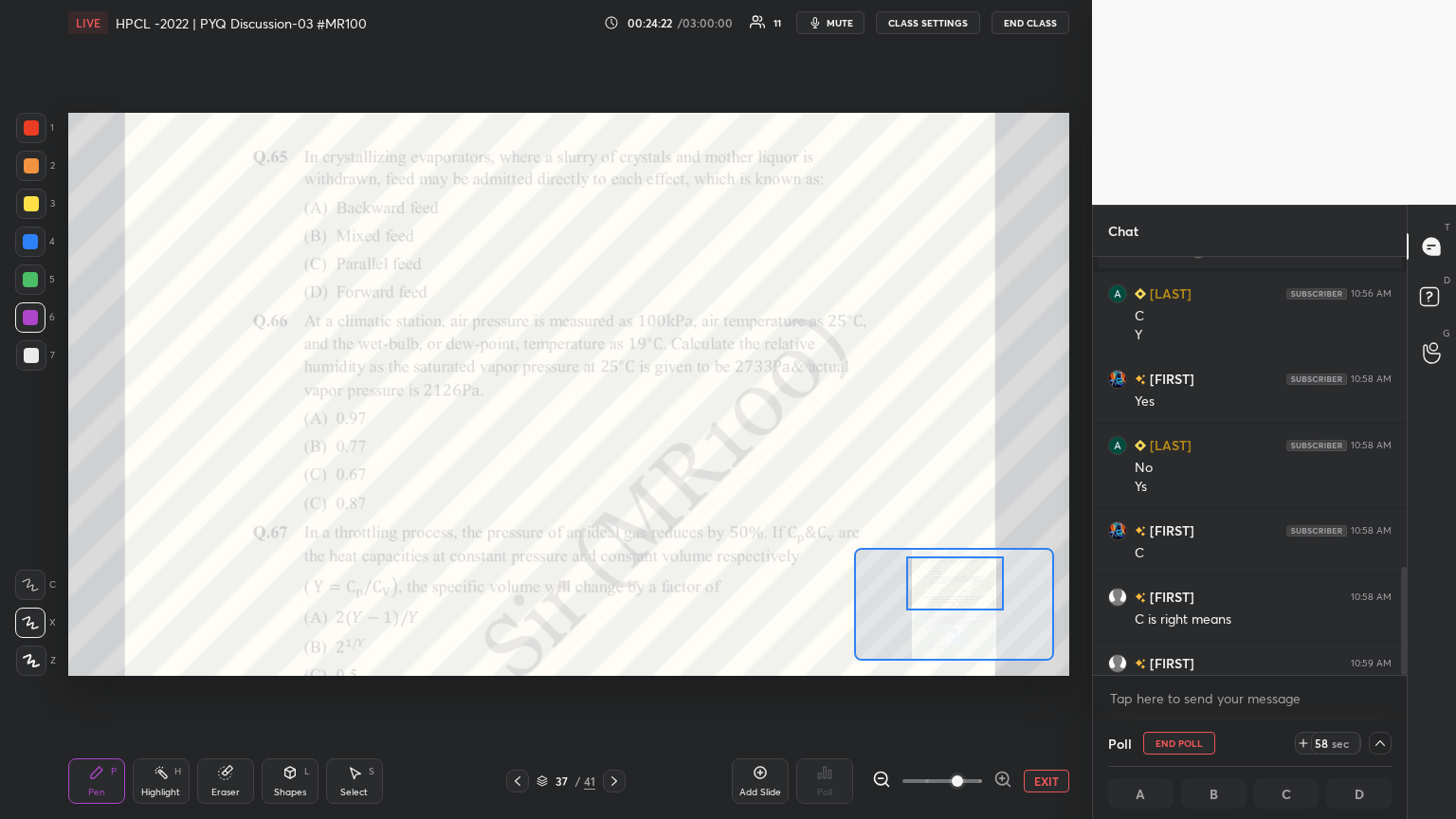 scroll, scrollTop: 1194, scrollLeft: 0, axis: vertical 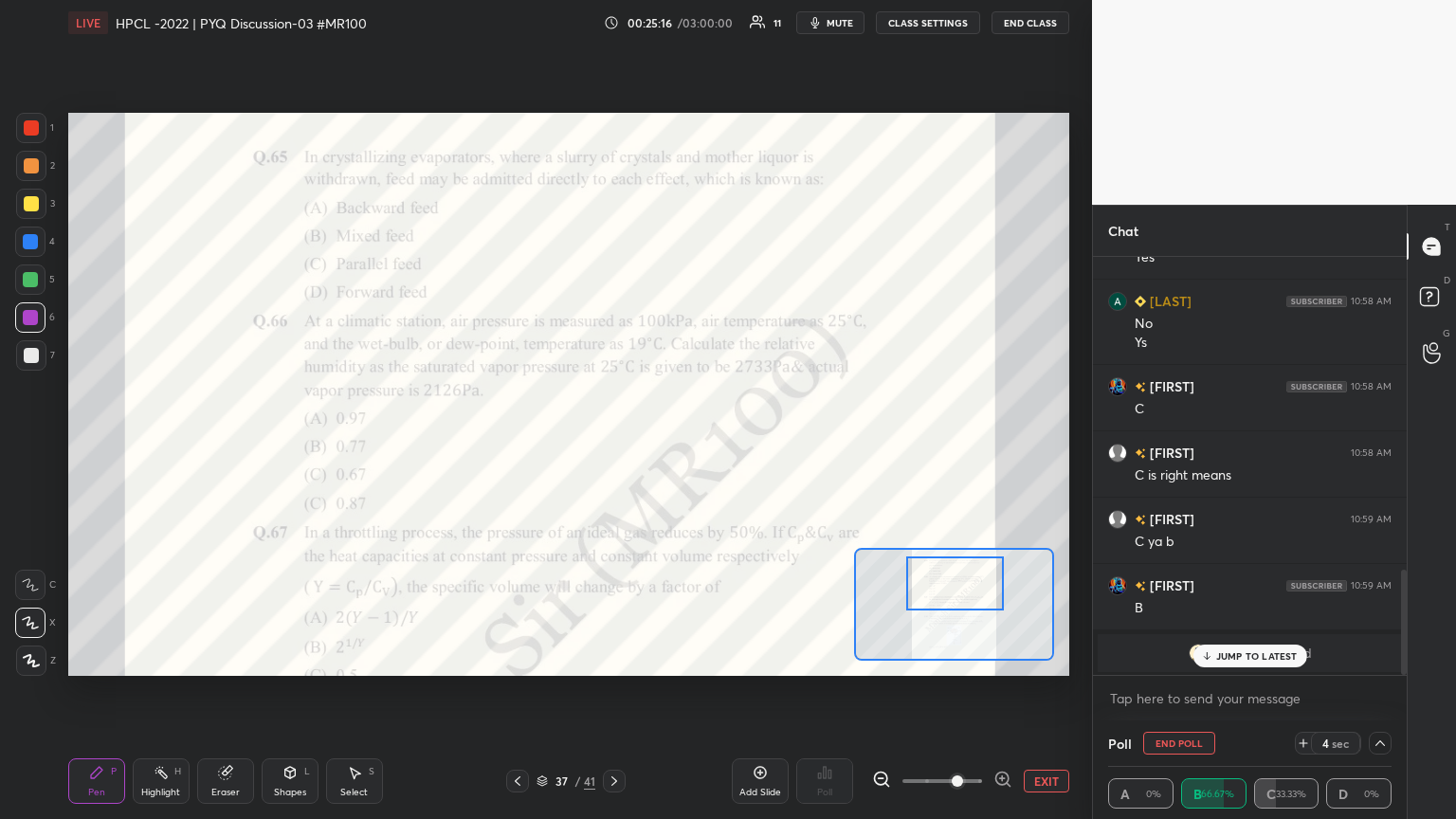 click on "JUMP TO LATEST" at bounding box center (1257, 656) 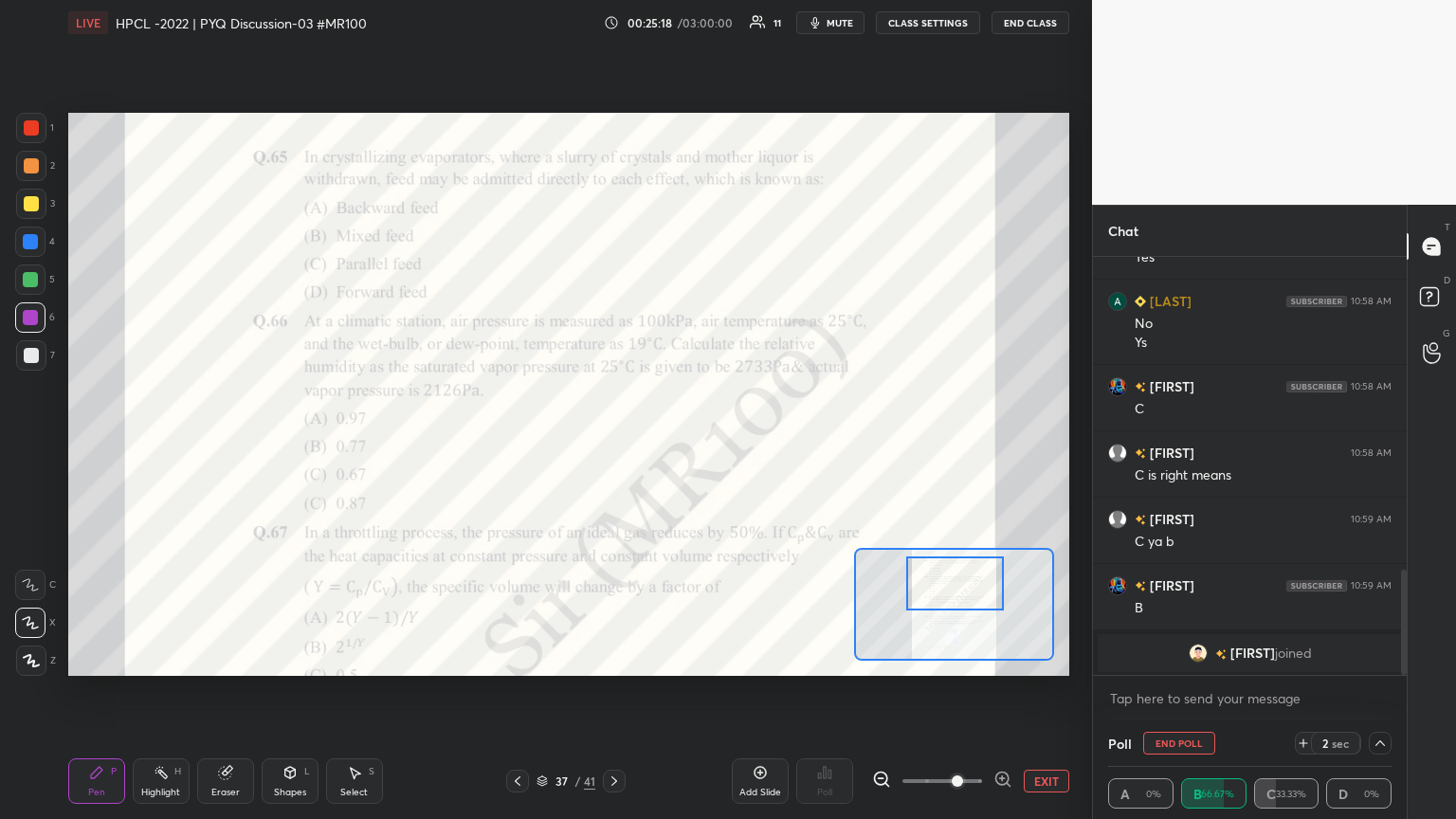 click at bounding box center (31, 128) 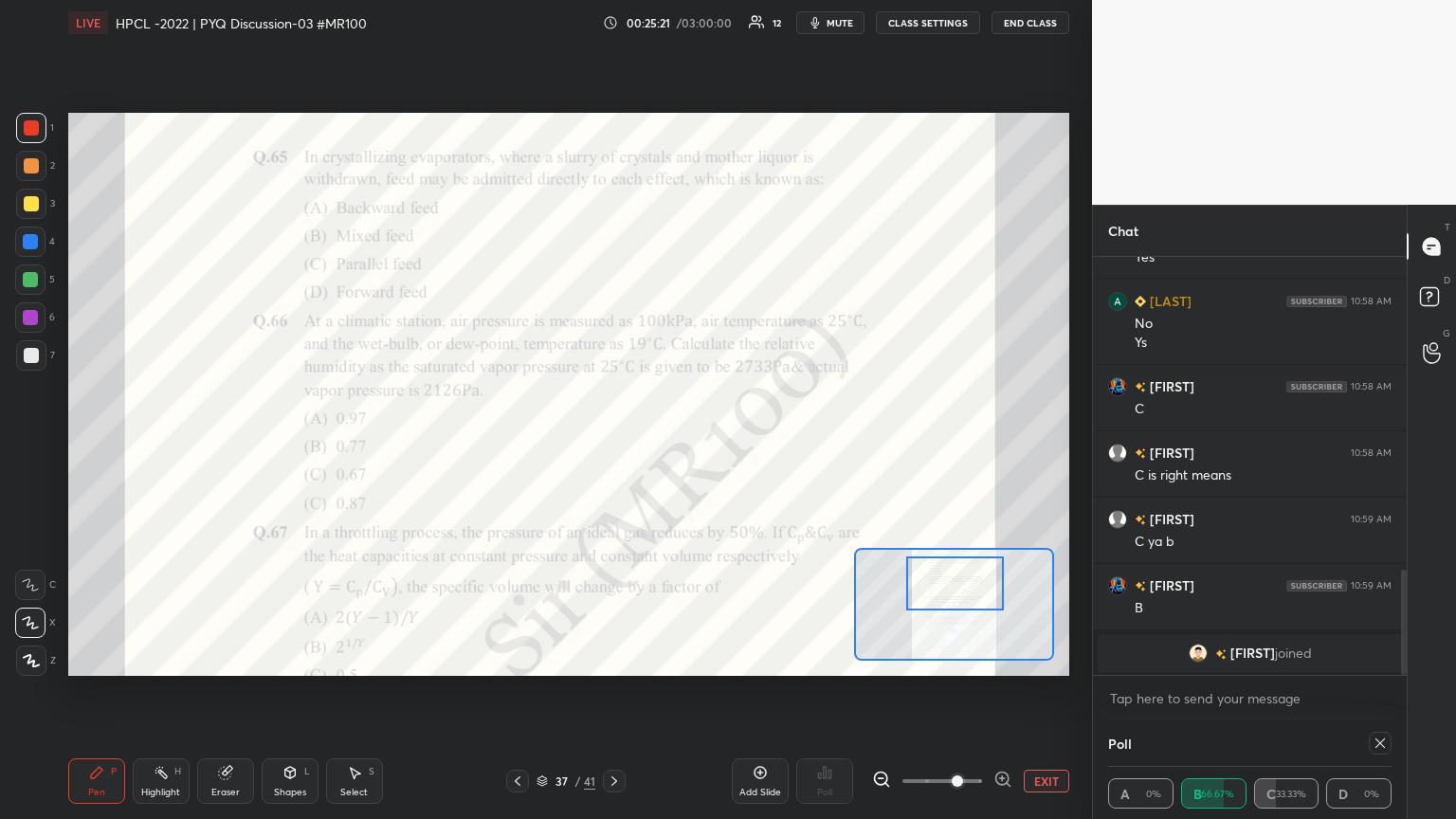 click 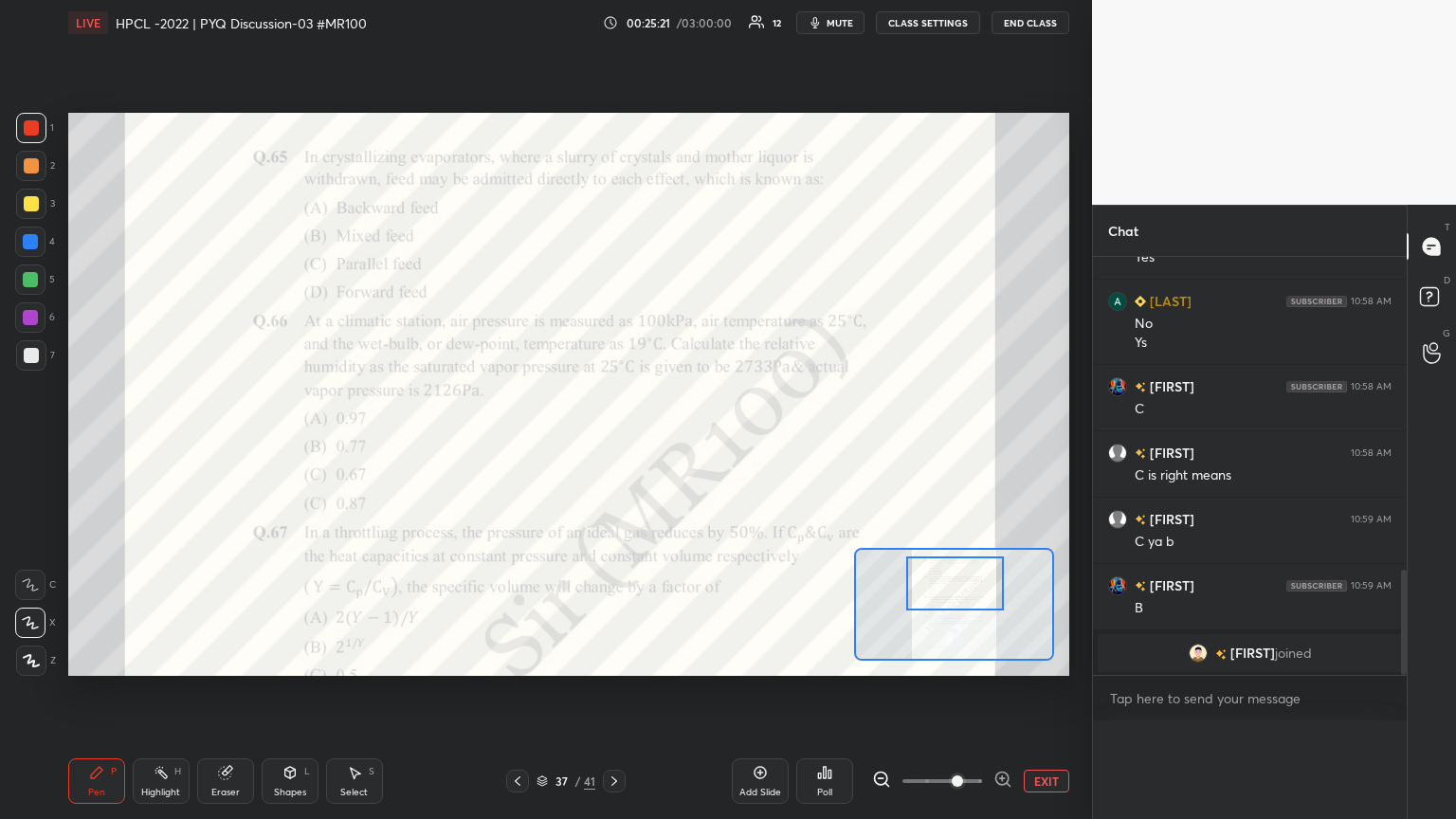 scroll, scrollTop: 7, scrollLeft: 6, axis: both 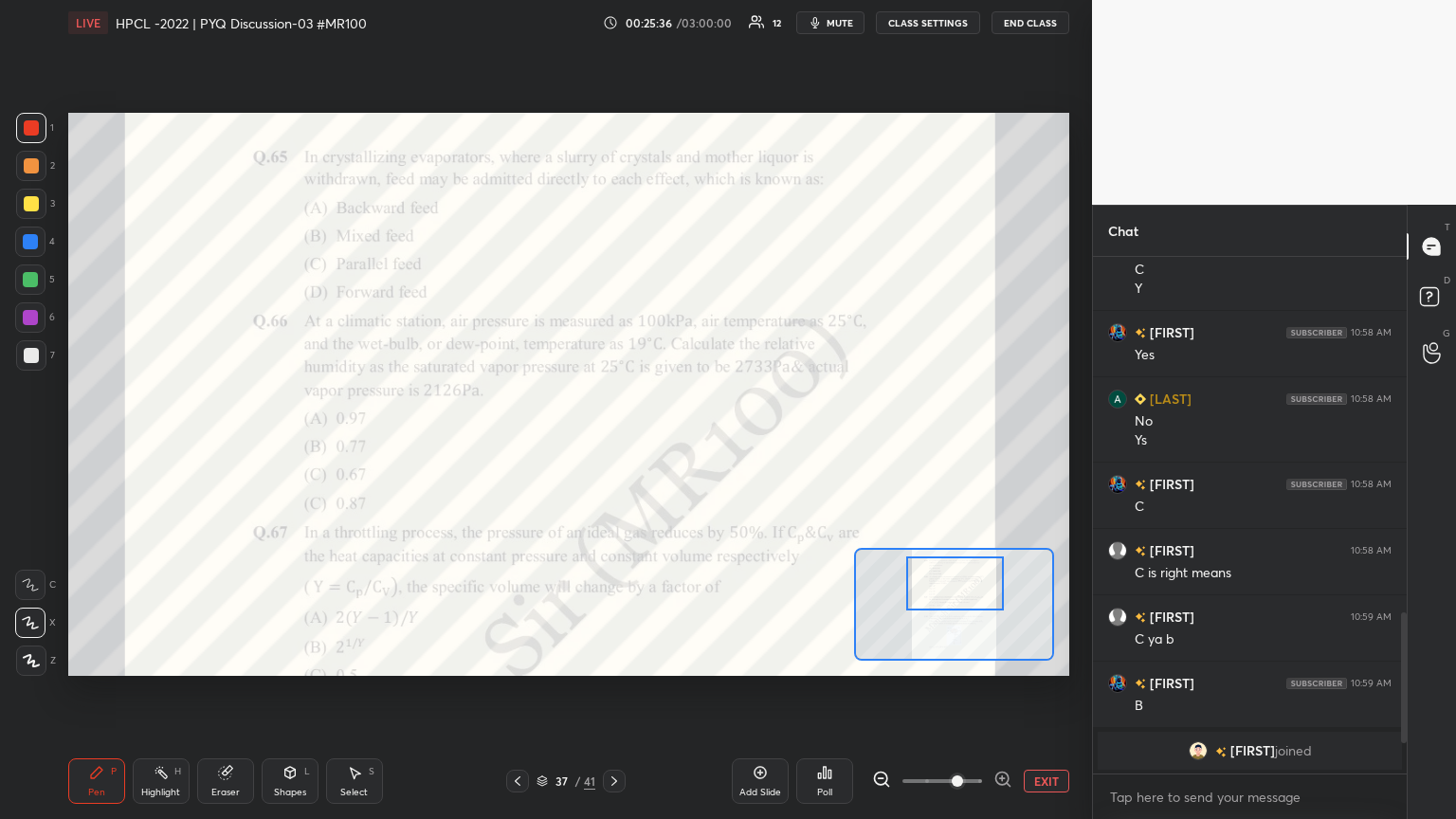 click at bounding box center [30, 318] 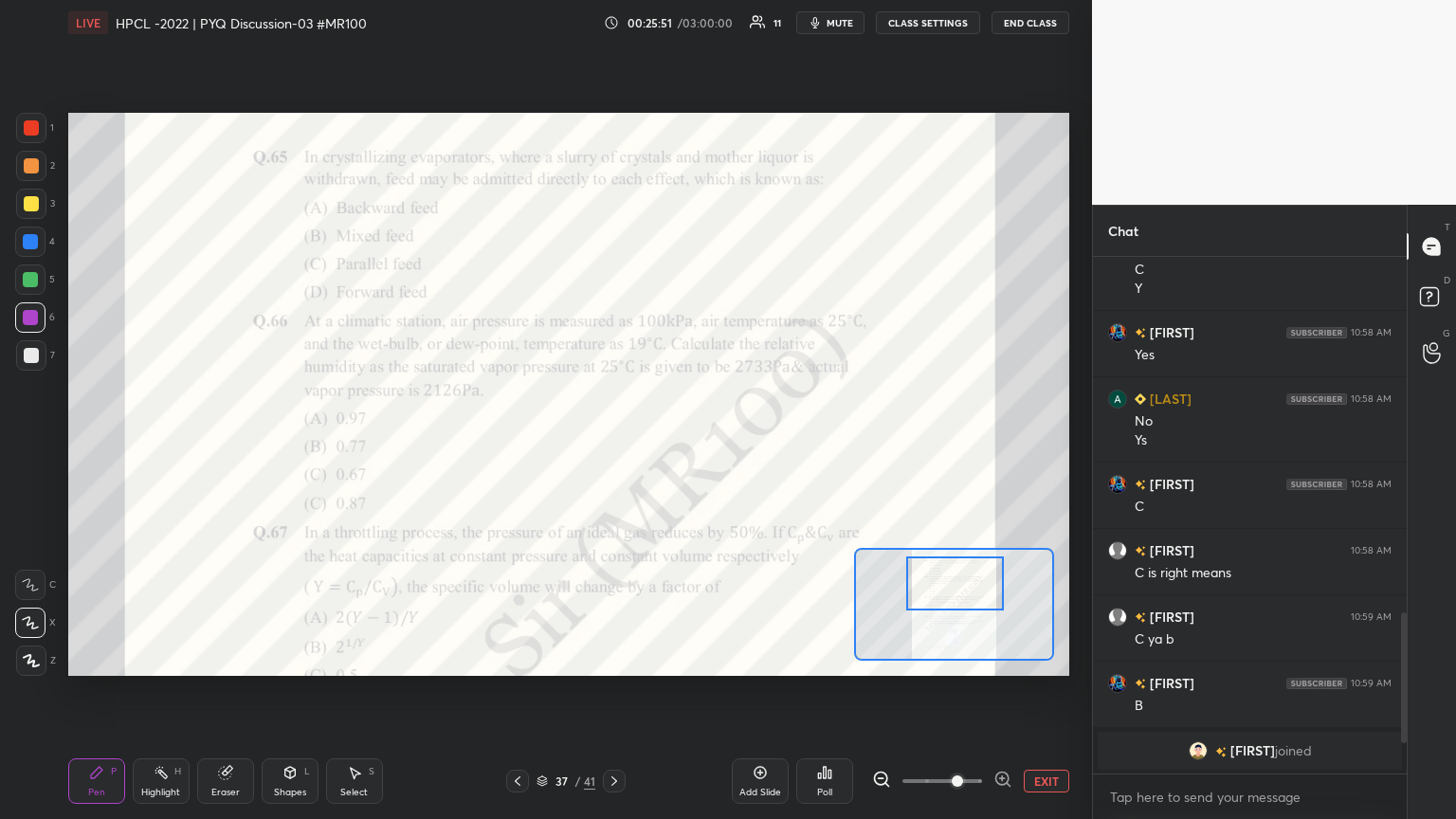 scroll, scrollTop: 1103, scrollLeft: 0, axis: vertical 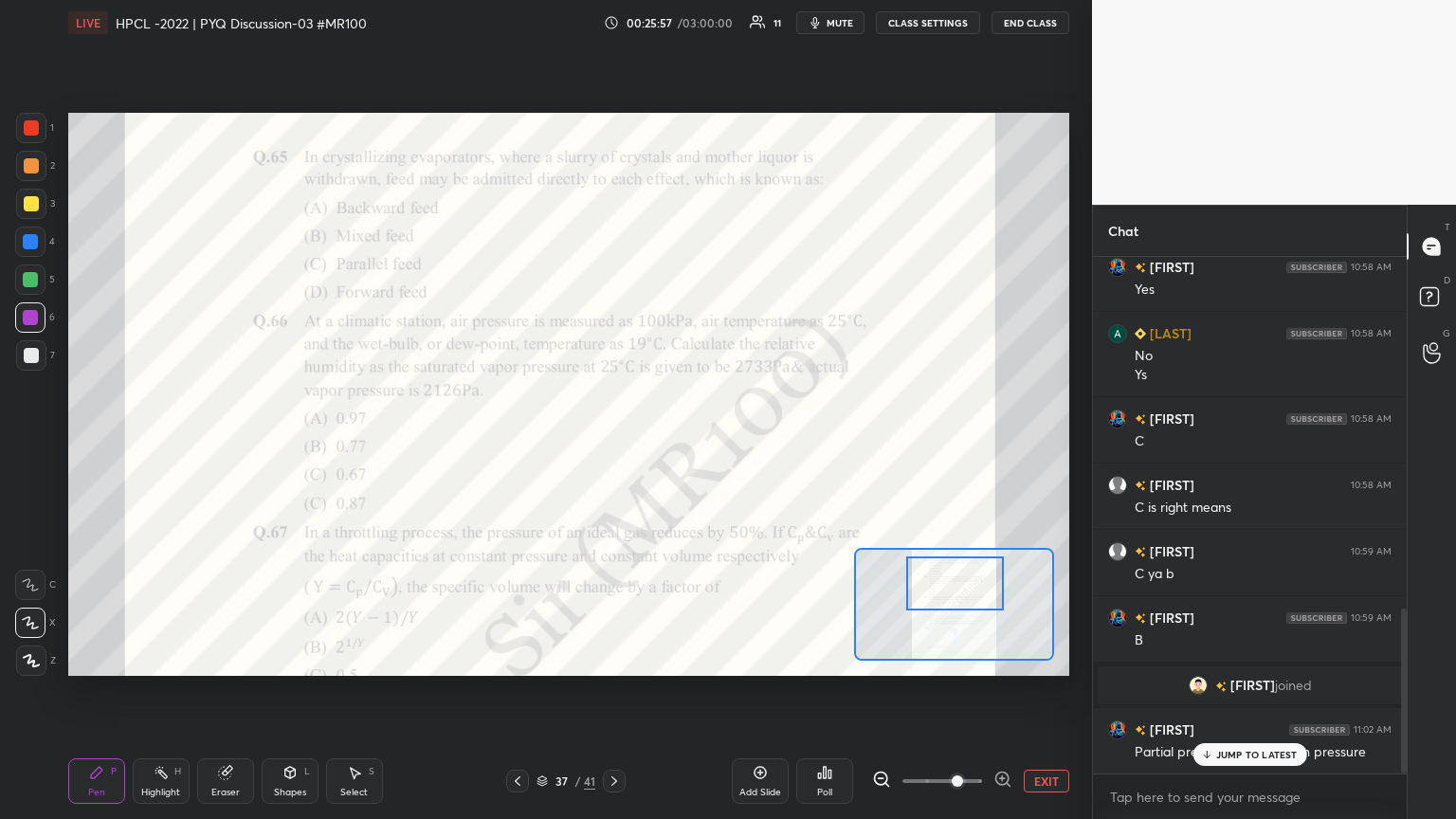 click on "JUMP TO LATEST" at bounding box center [1257, 755] 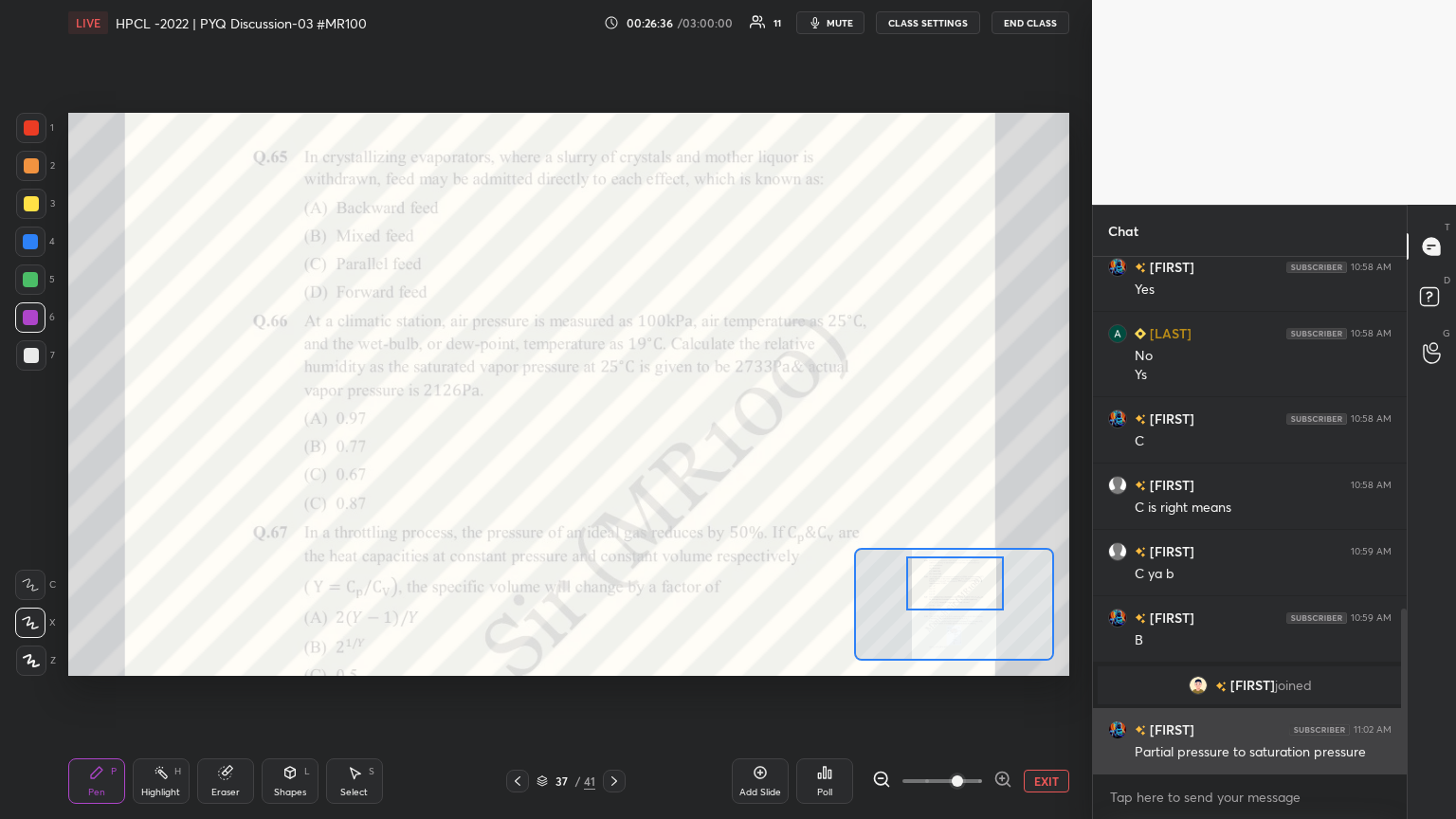 scroll, scrollTop: 1171, scrollLeft: 0, axis: vertical 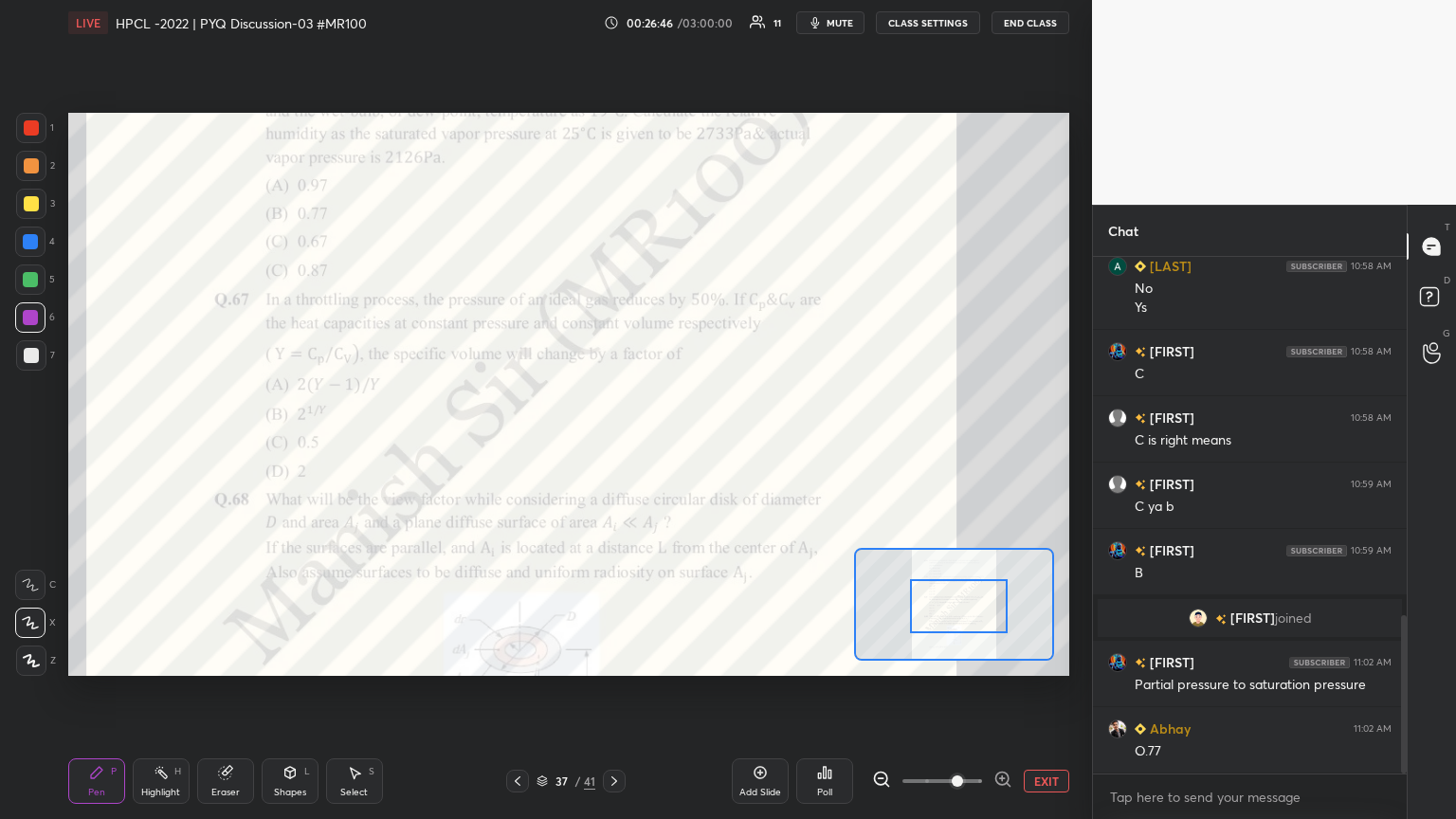 drag, startPoint x: 966, startPoint y: 593, endPoint x: 971, endPoint y: 615, distance: 22.561028 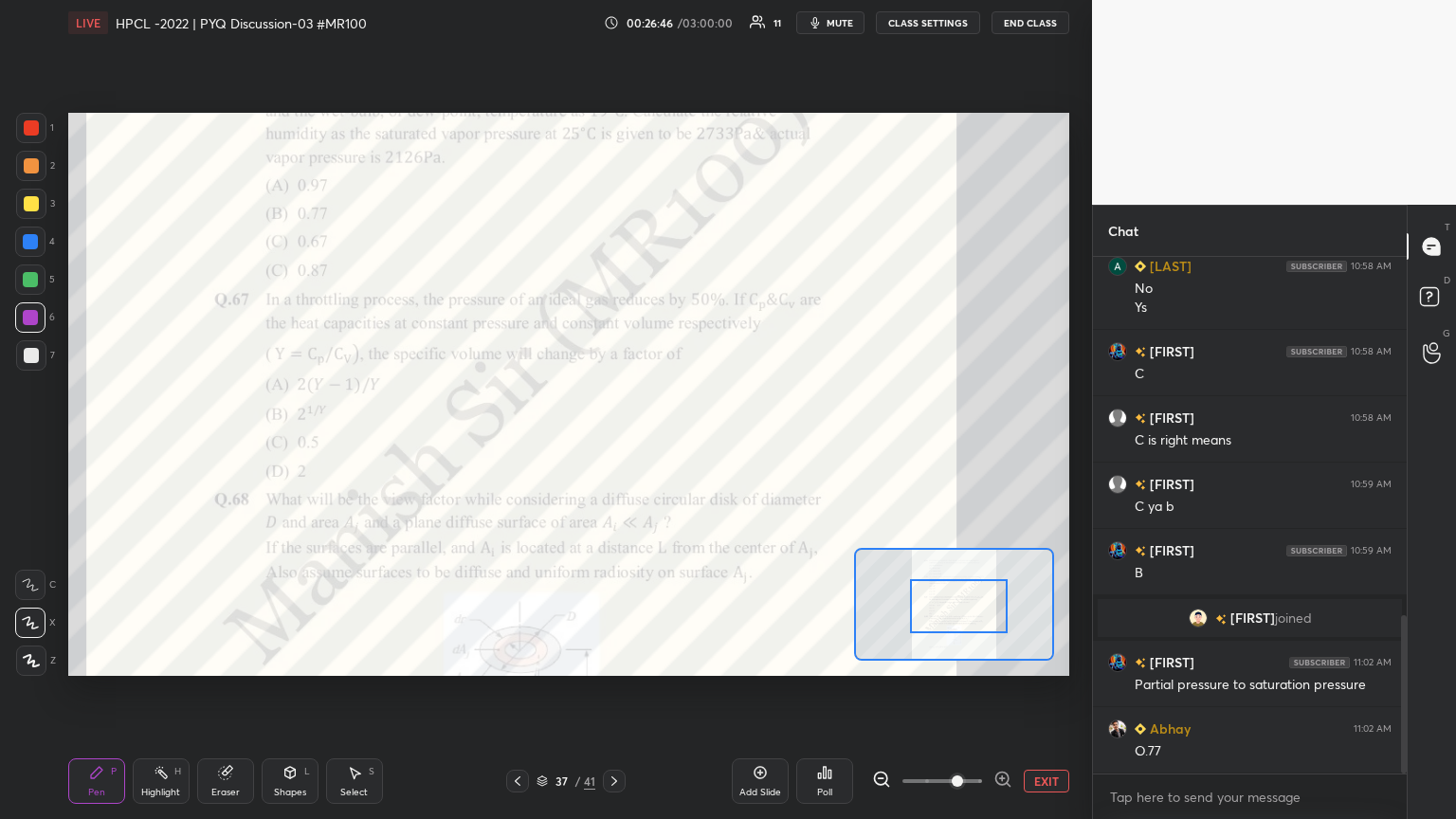 click at bounding box center (959, 606) 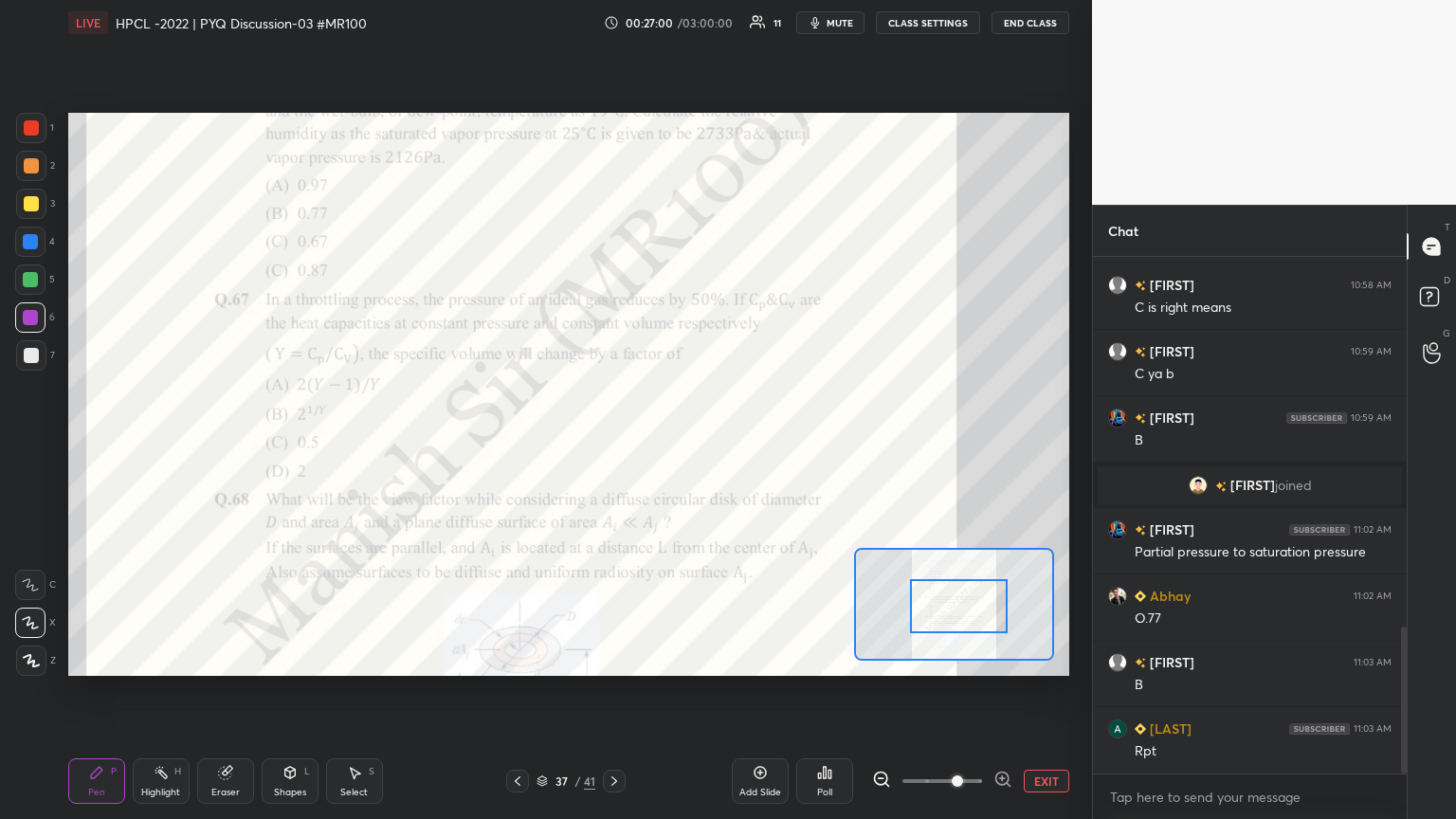 scroll, scrollTop: 1322, scrollLeft: 0, axis: vertical 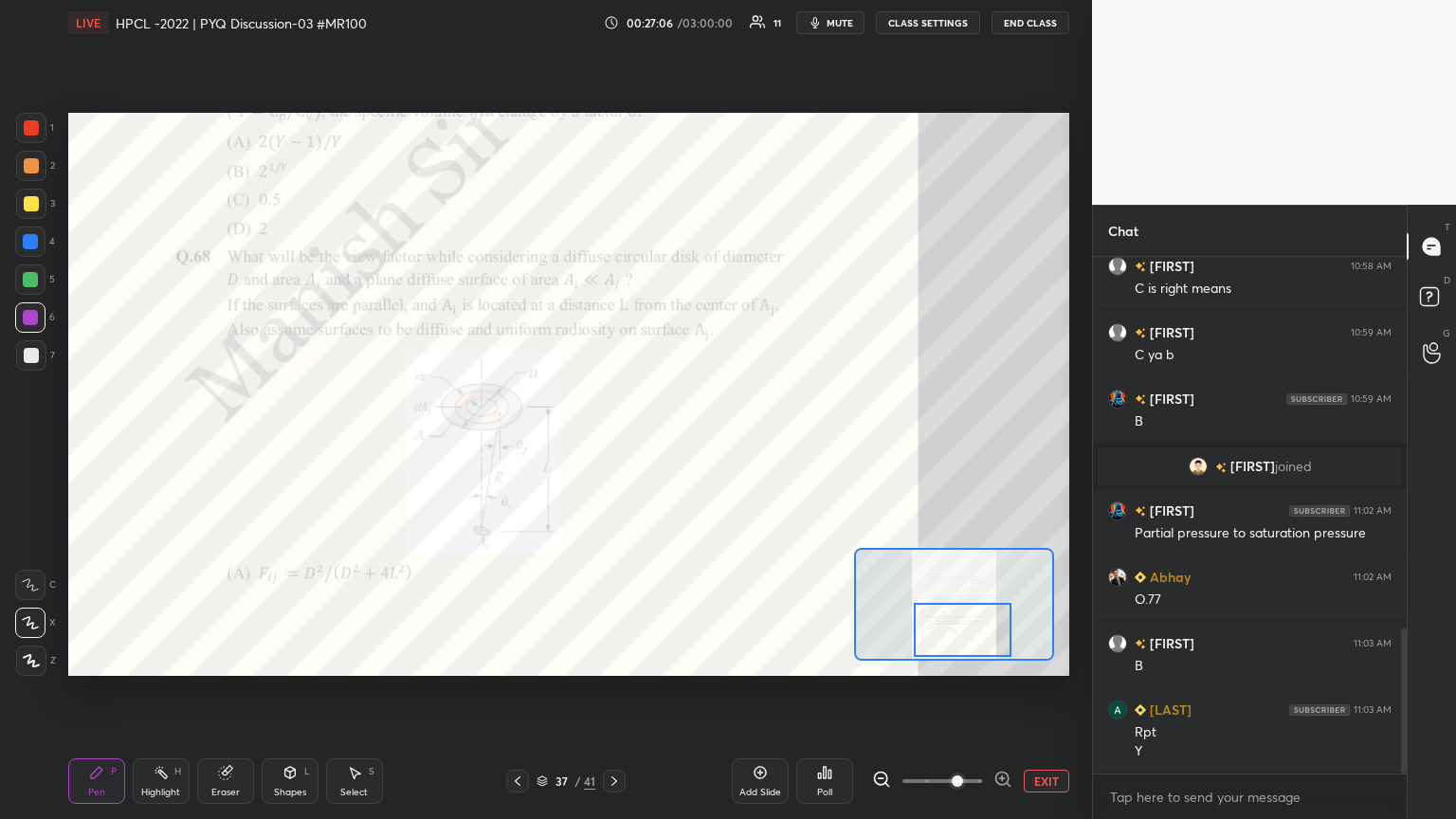 drag, startPoint x: 973, startPoint y: 606, endPoint x: 972, endPoint y: 627, distance: 21.023796 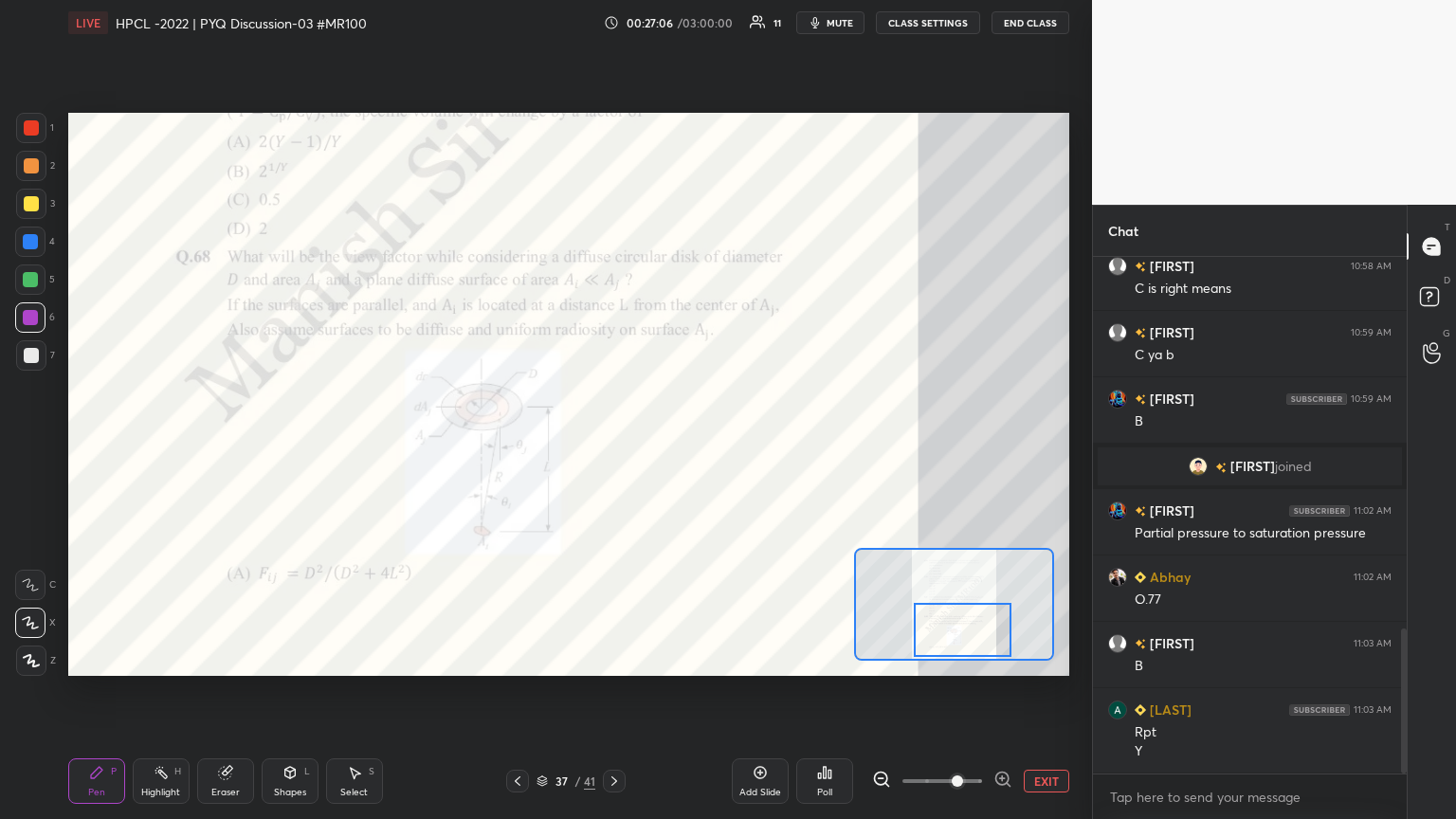 click at bounding box center (963, 629) 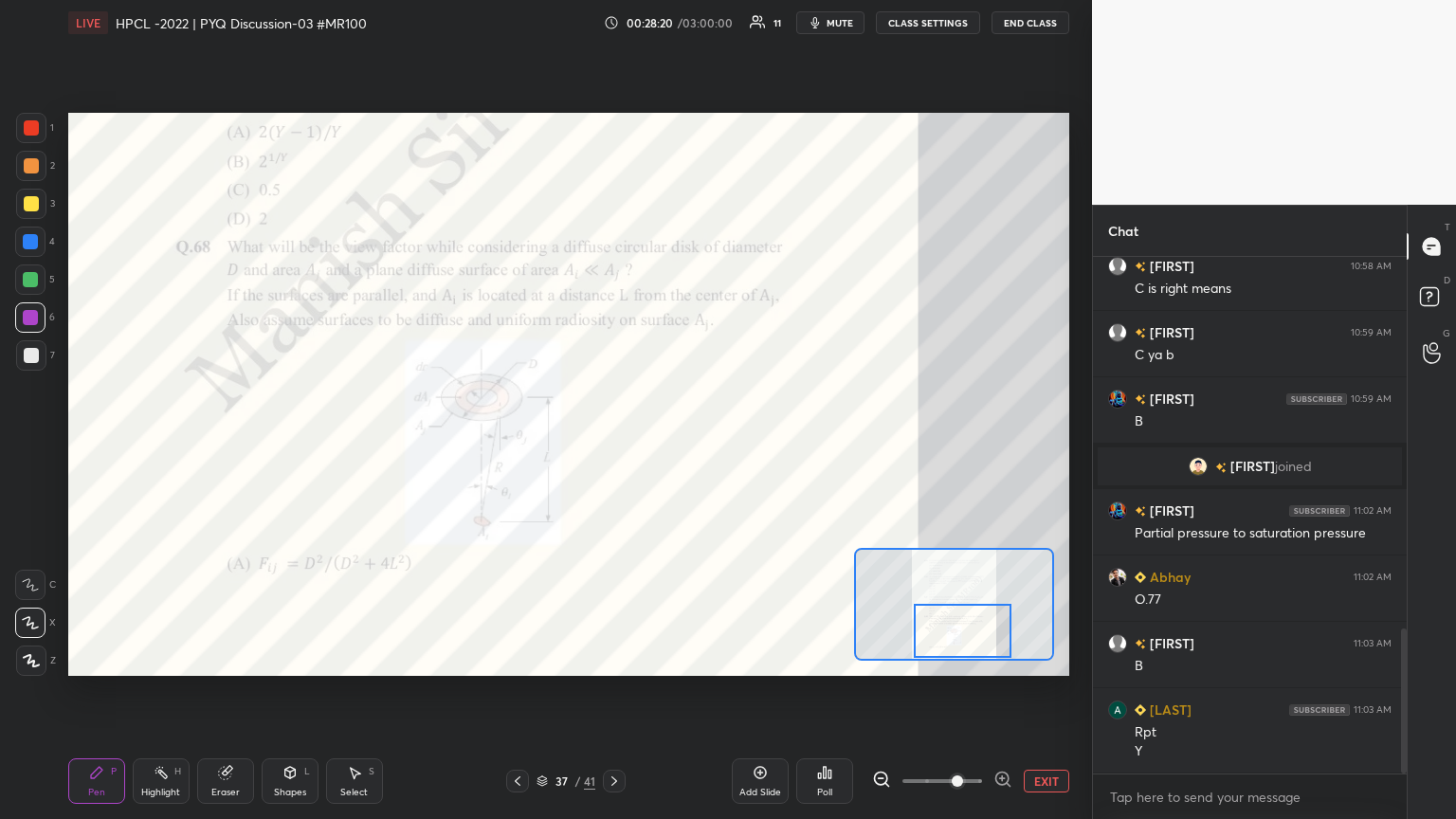 click 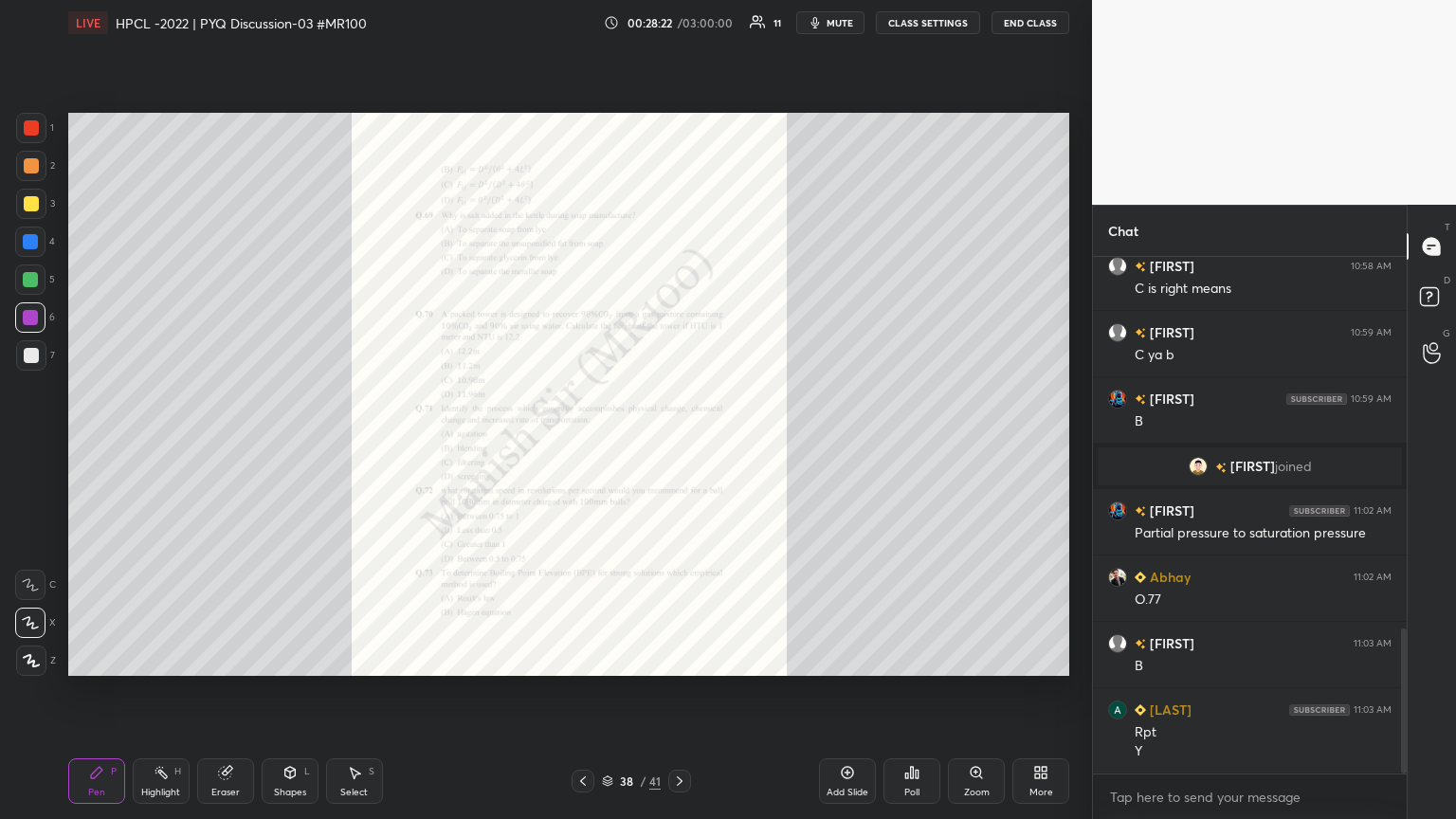 click on "Zoom" at bounding box center (976, 781) 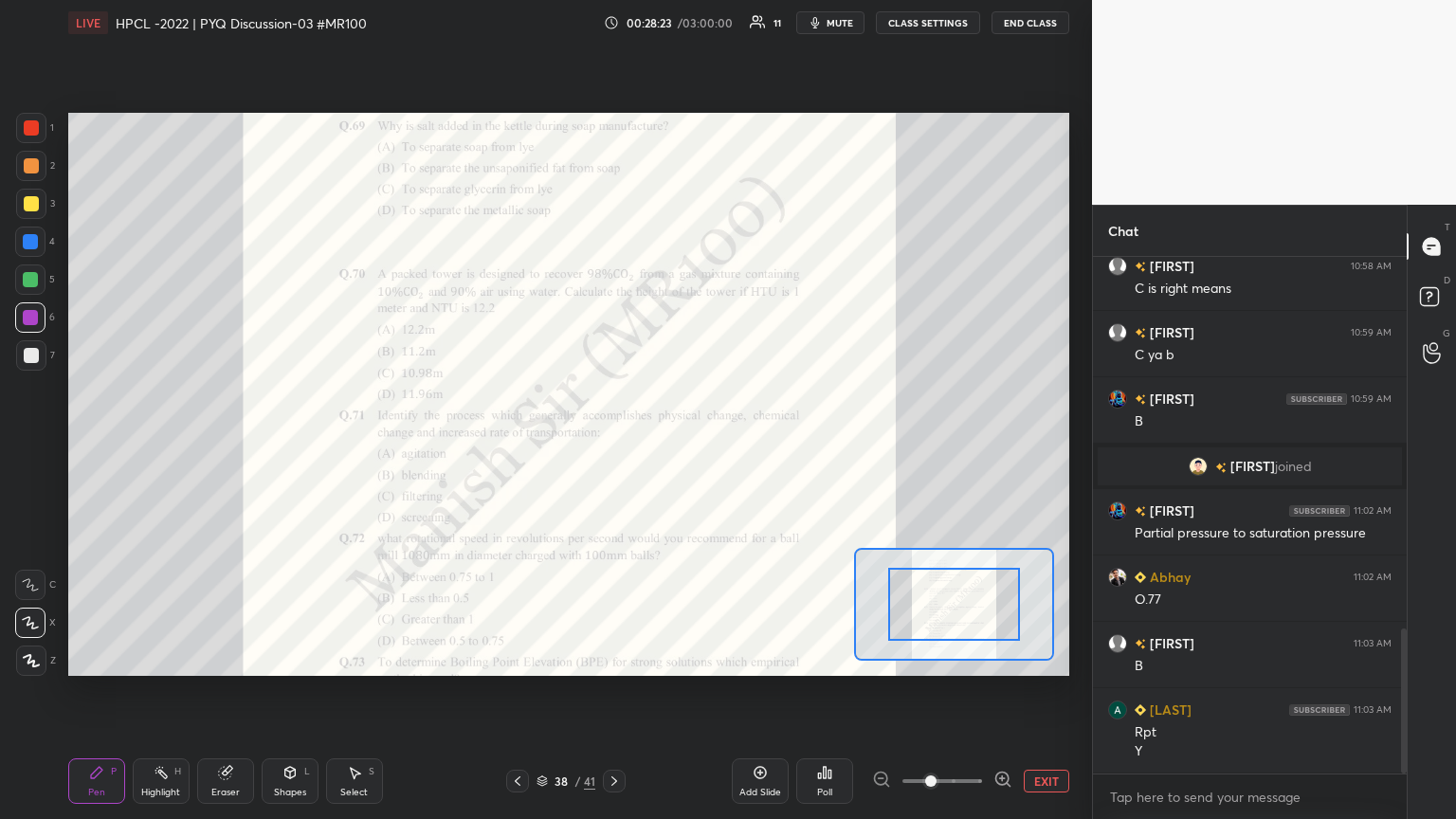 click at bounding box center [942, 781] 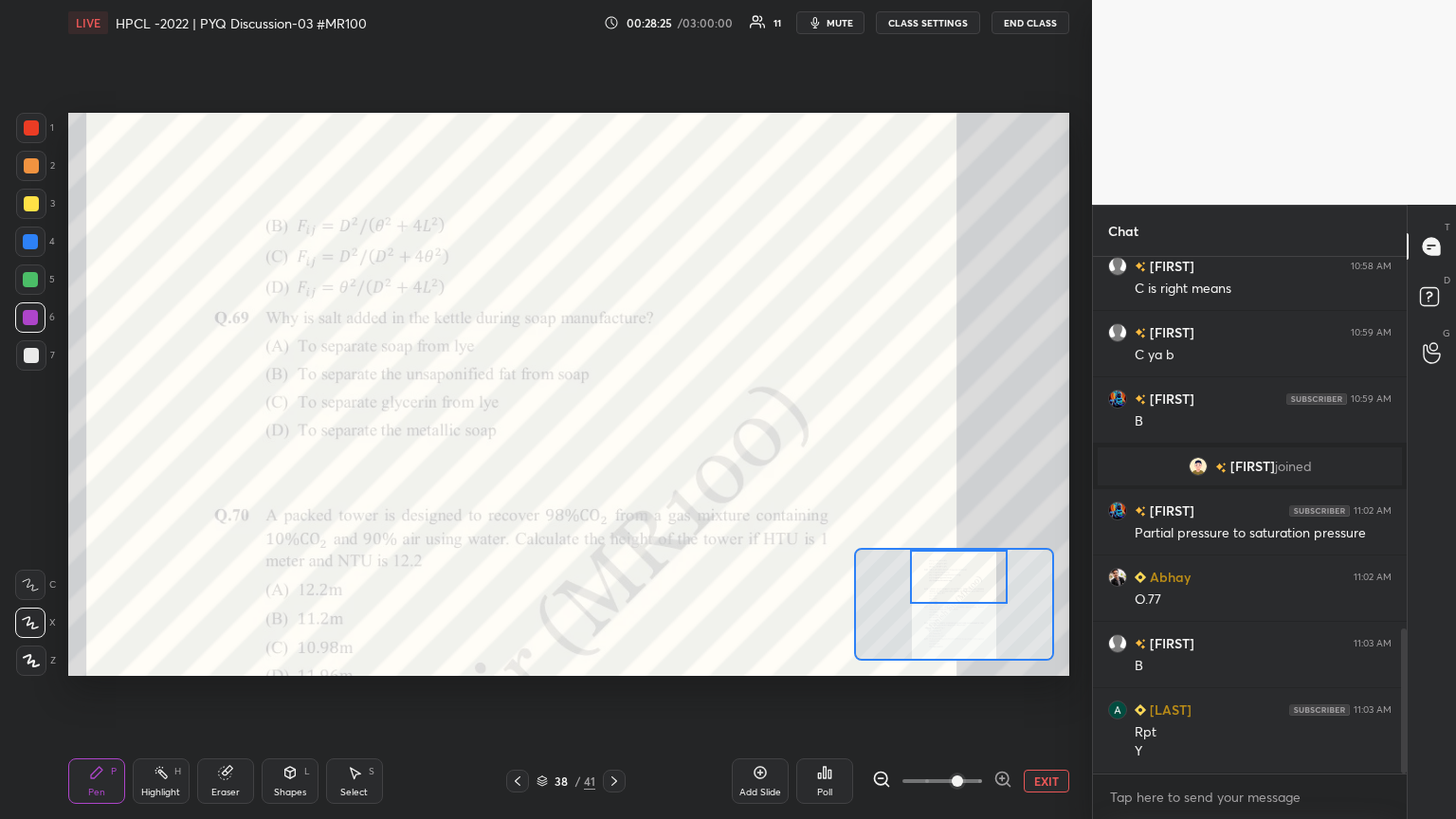 drag, startPoint x: 971, startPoint y: 609, endPoint x: 976, endPoint y: 567, distance: 42.296572 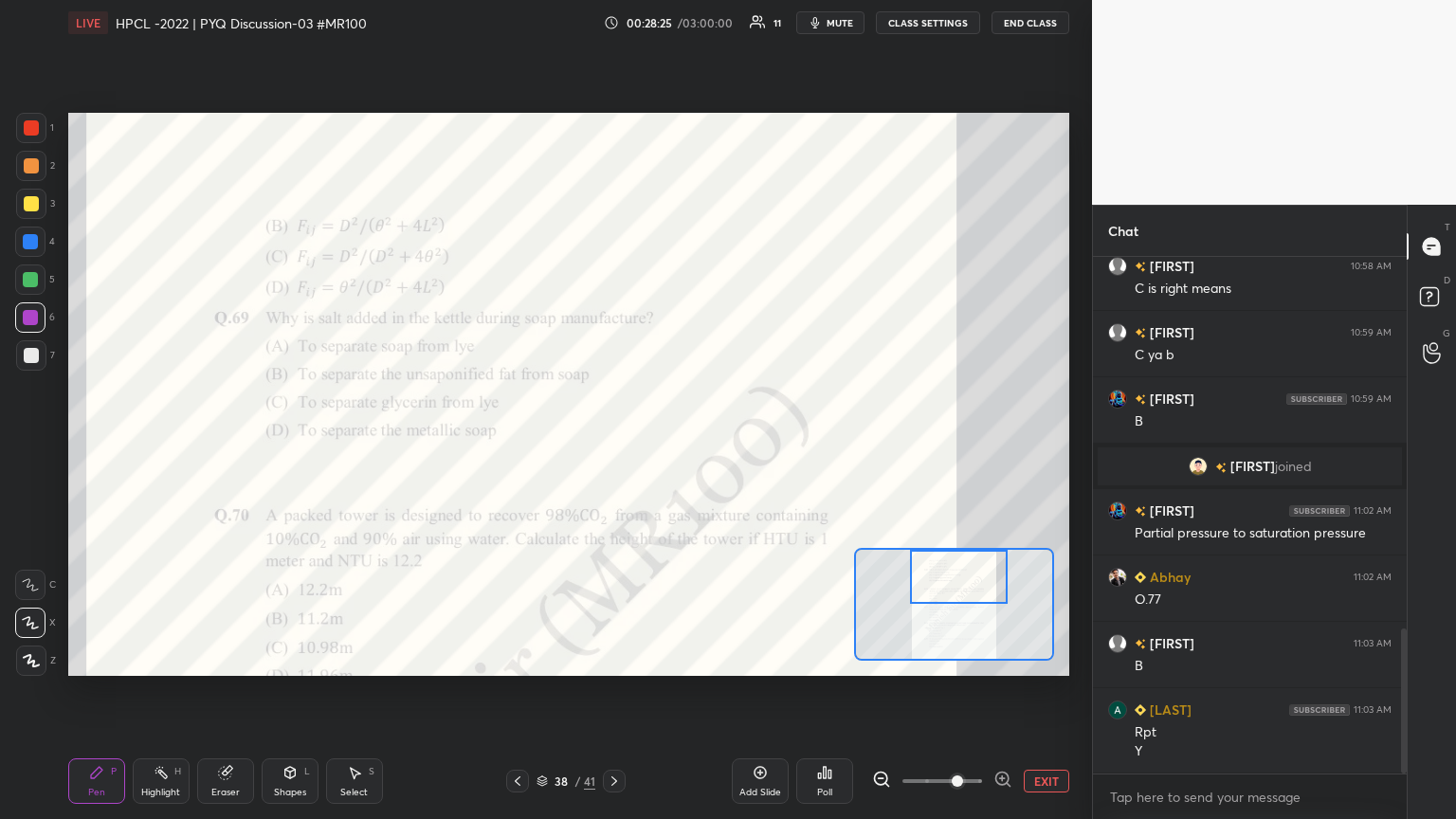 click at bounding box center [959, 576] 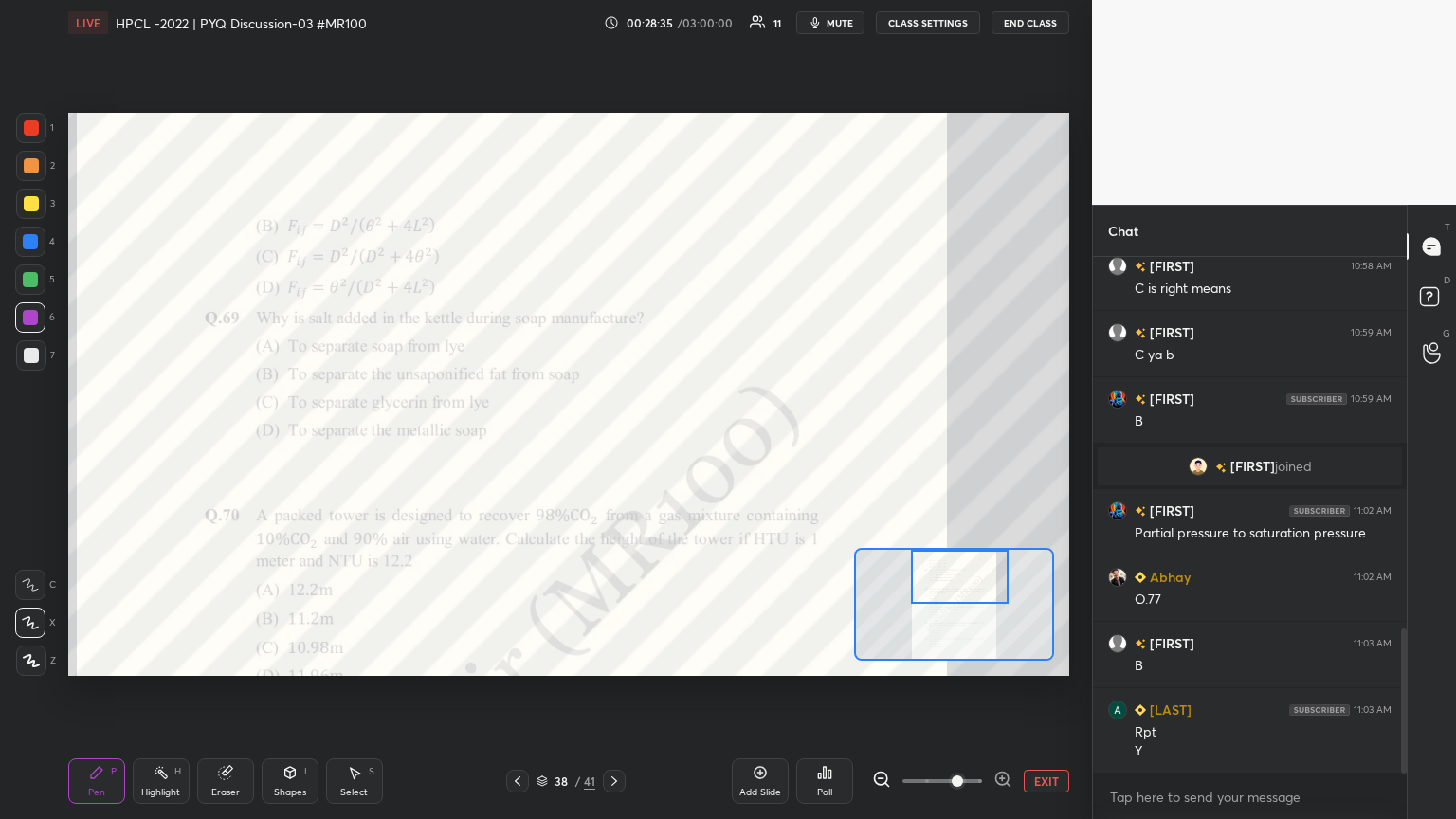 click 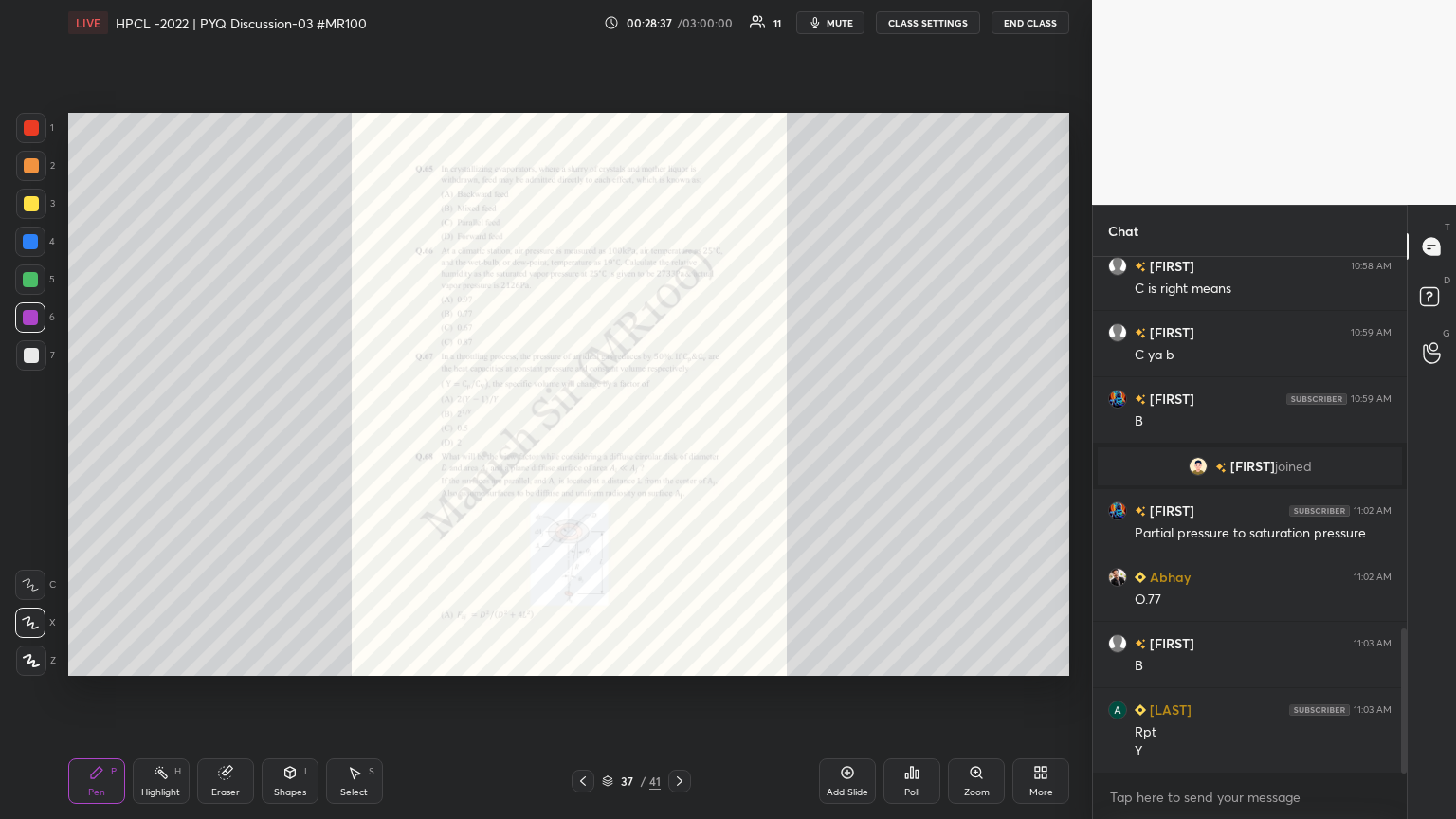 click on "Zoom" at bounding box center (976, 792) 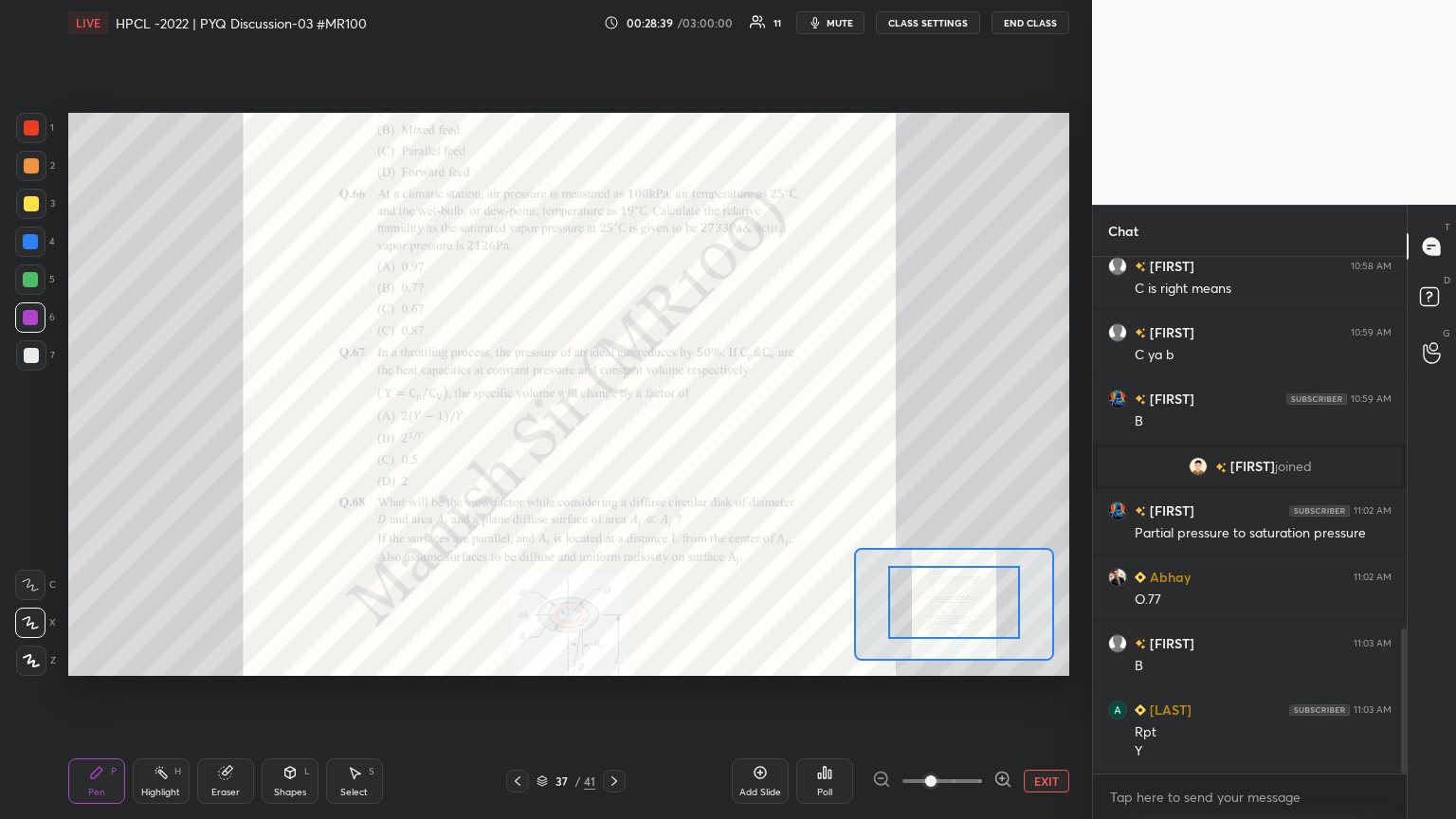 drag, startPoint x: 934, startPoint y: 626, endPoint x: 944, endPoint y: 626, distance: 10 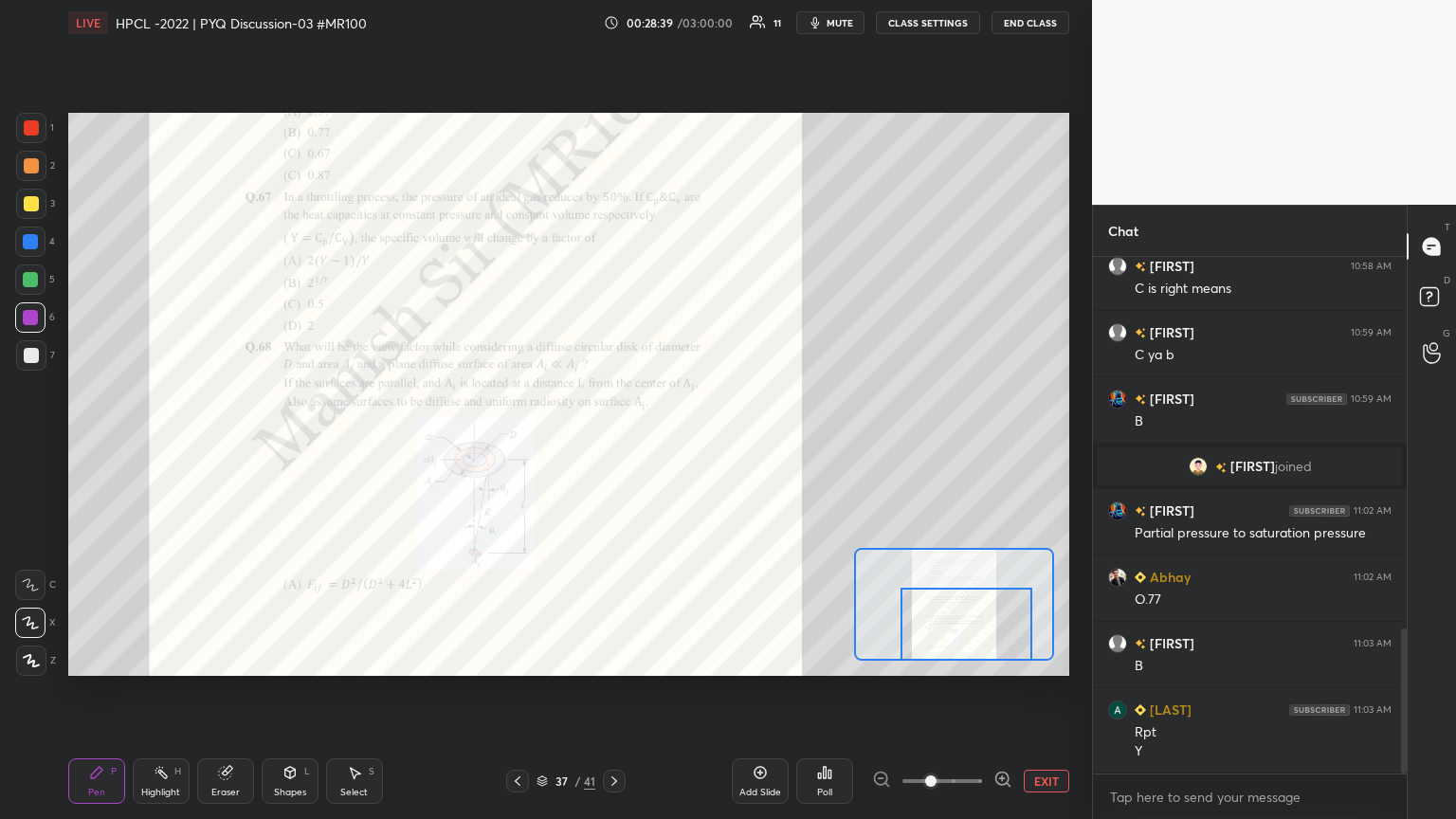 drag, startPoint x: 944, startPoint y: 626, endPoint x: 956, endPoint y: 657, distance: 33.24154 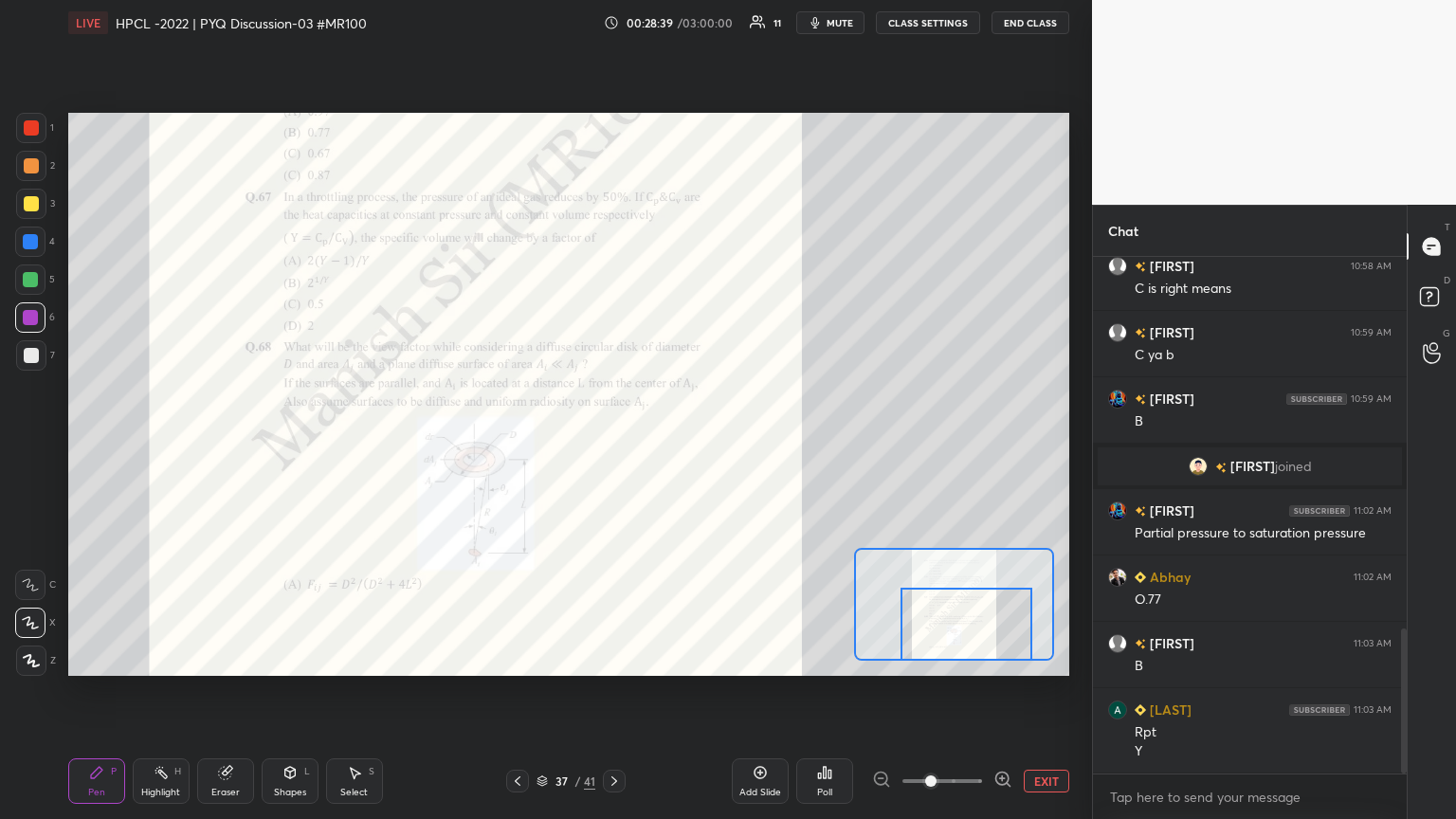 click at bounding box center [966, 624] 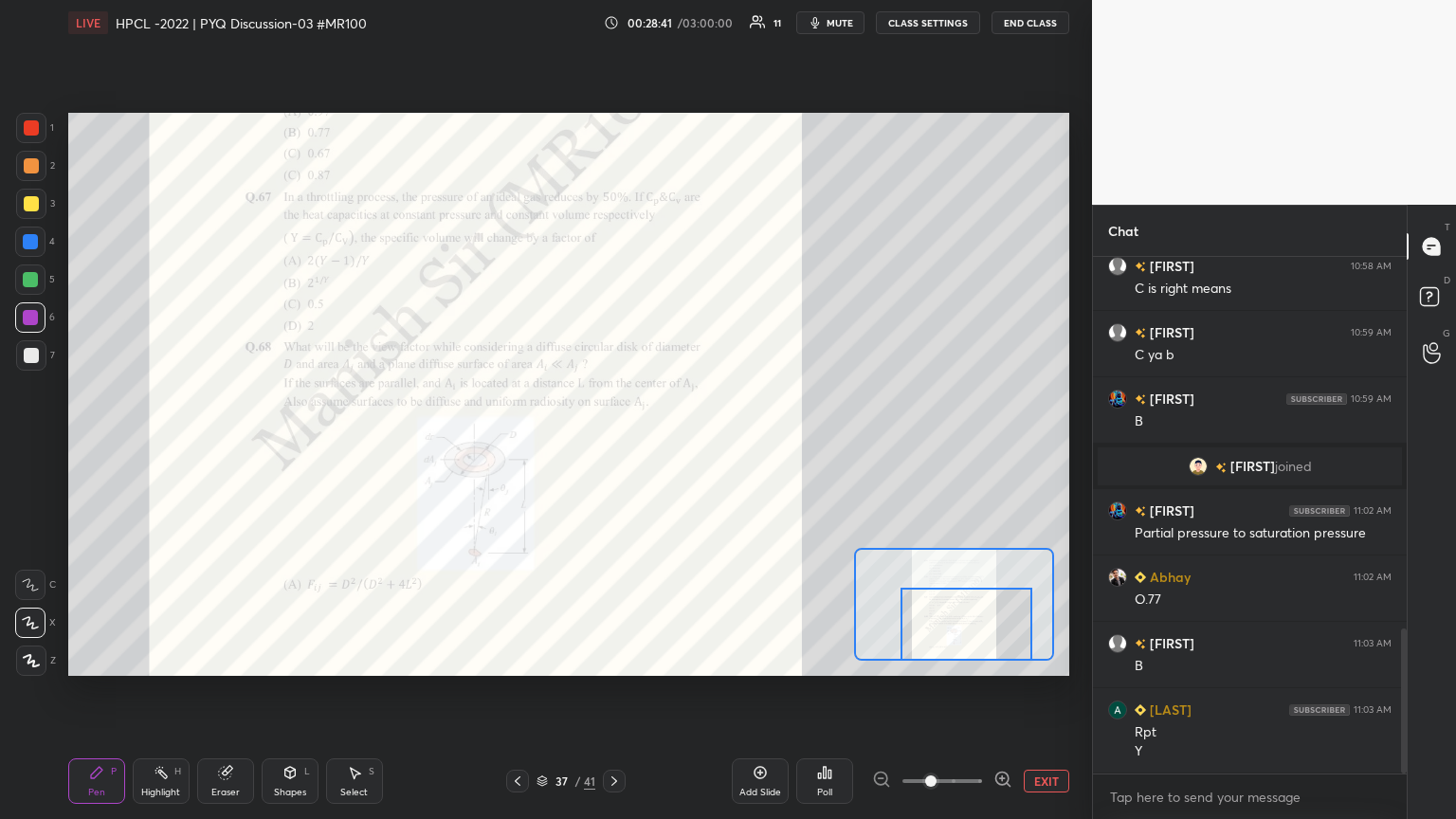 click at bounding box center [942, 781] 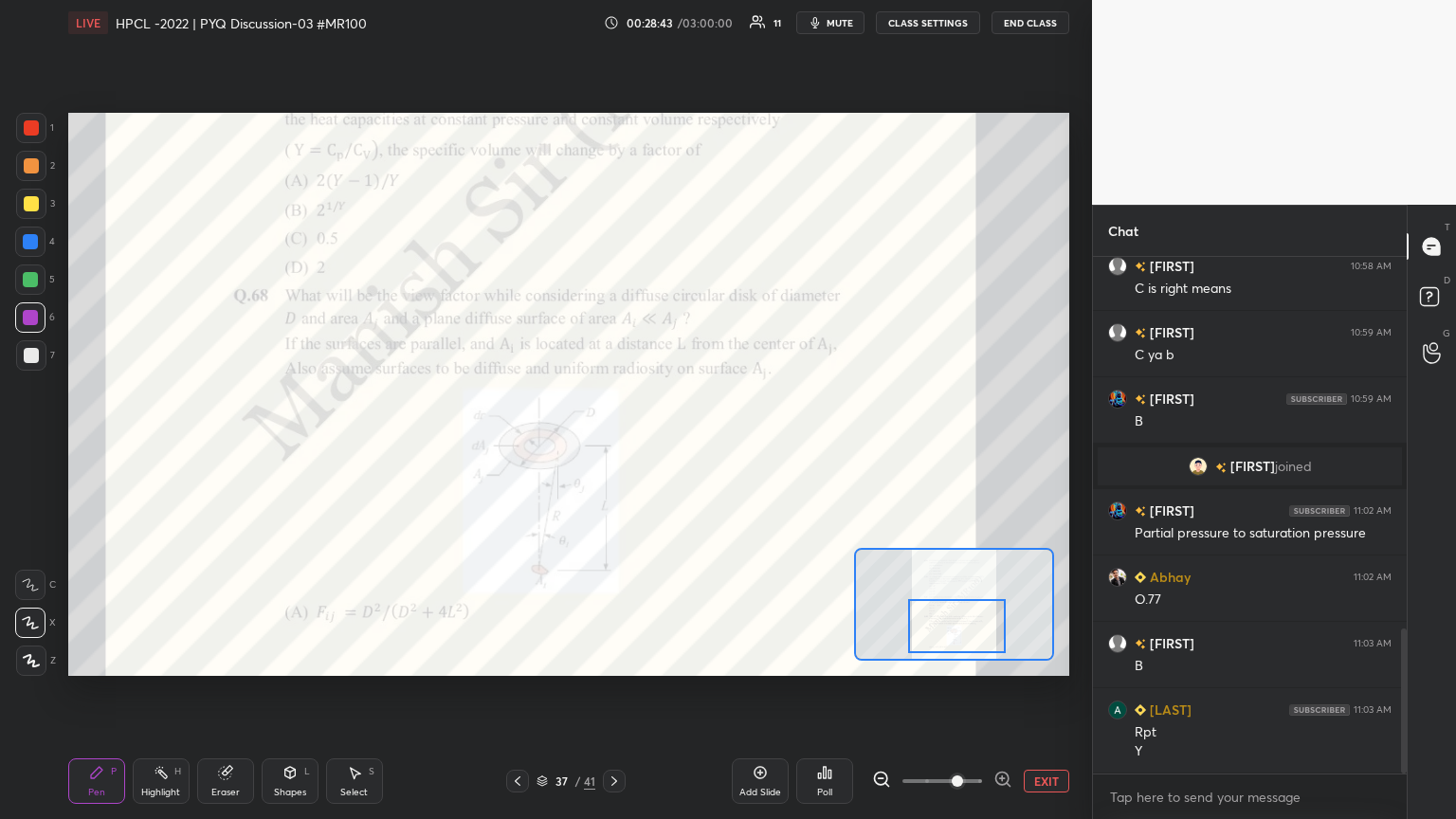drag, startPoint x: 963, startPoint y: 629, endPoint x: 954, endPoint y: 632, distance: 9.486833 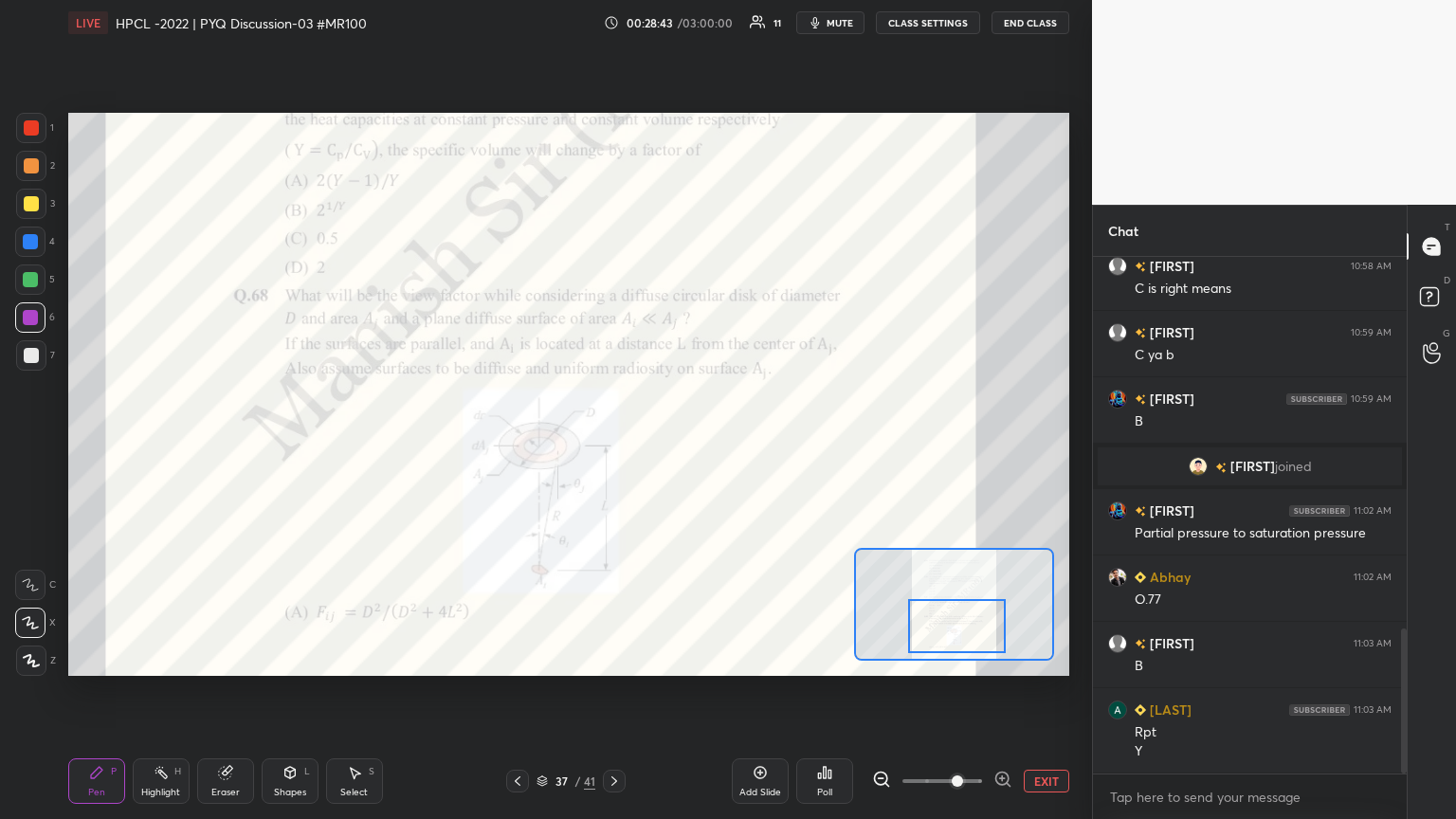 click at bounding box center [957, 626] 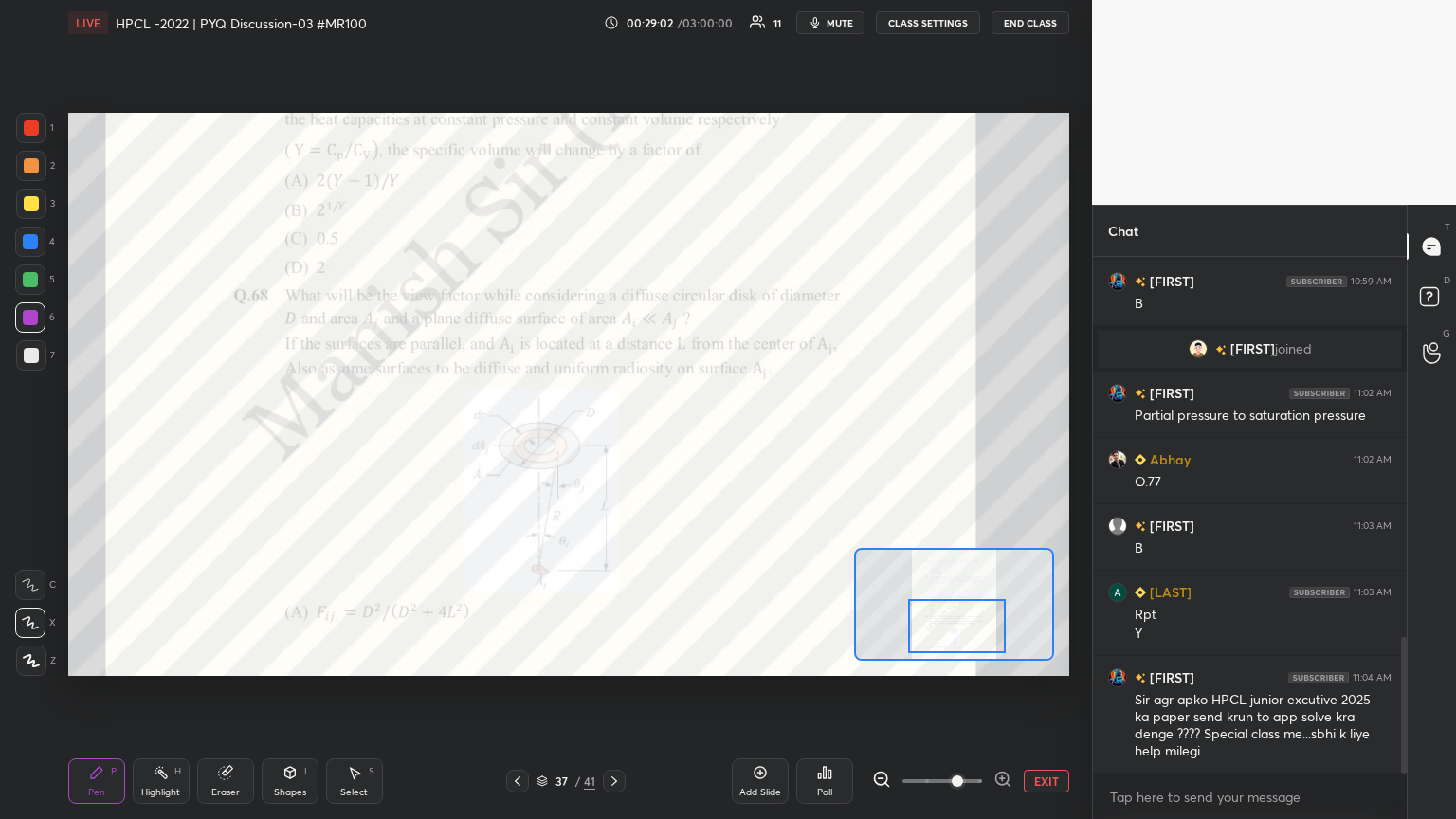 scroll, scrollTop: 1505, scrollLeft: 0, axis: vertical 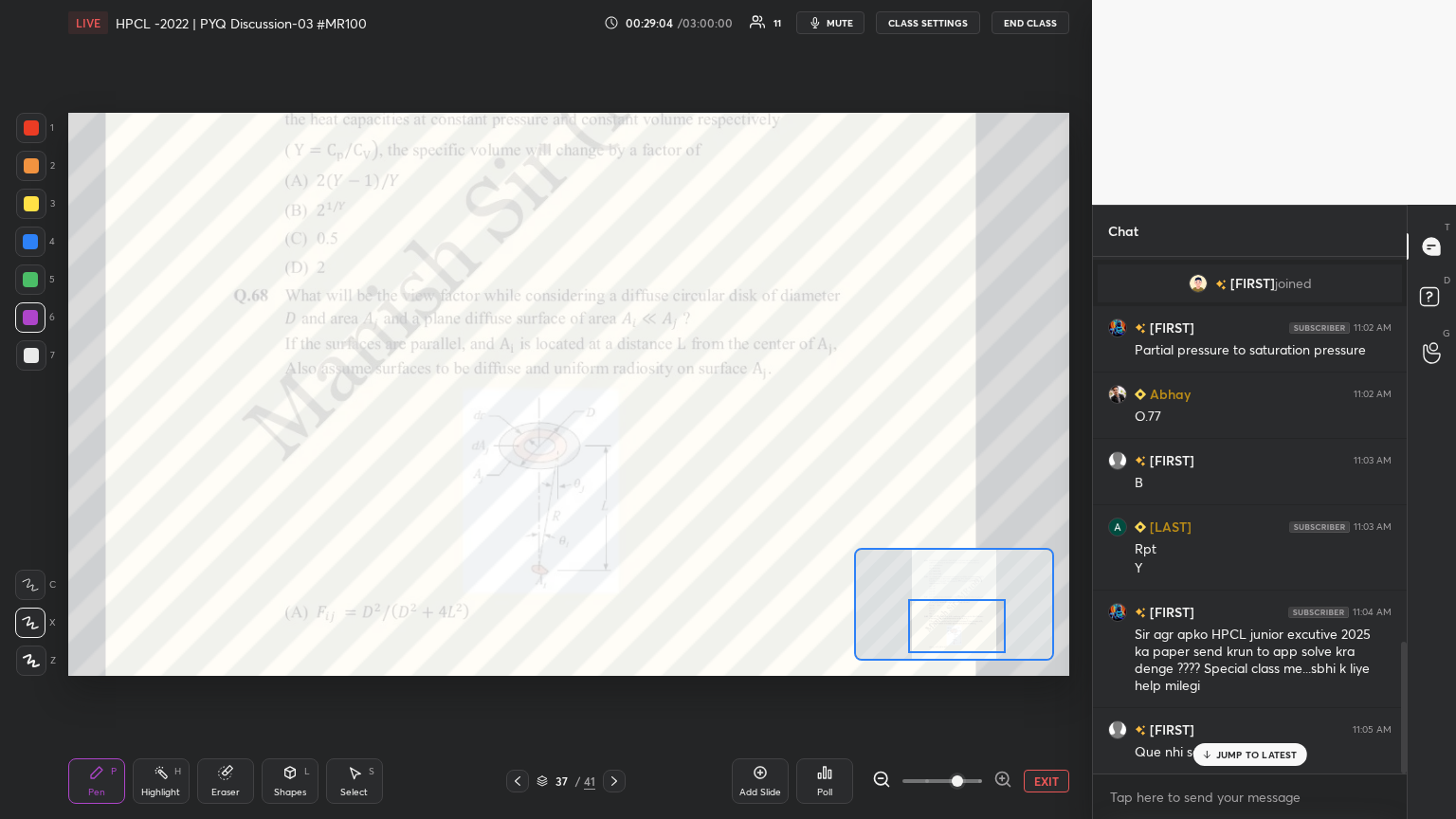 click on "JUMP TO LATEST" at bounding box center [1249, 755] 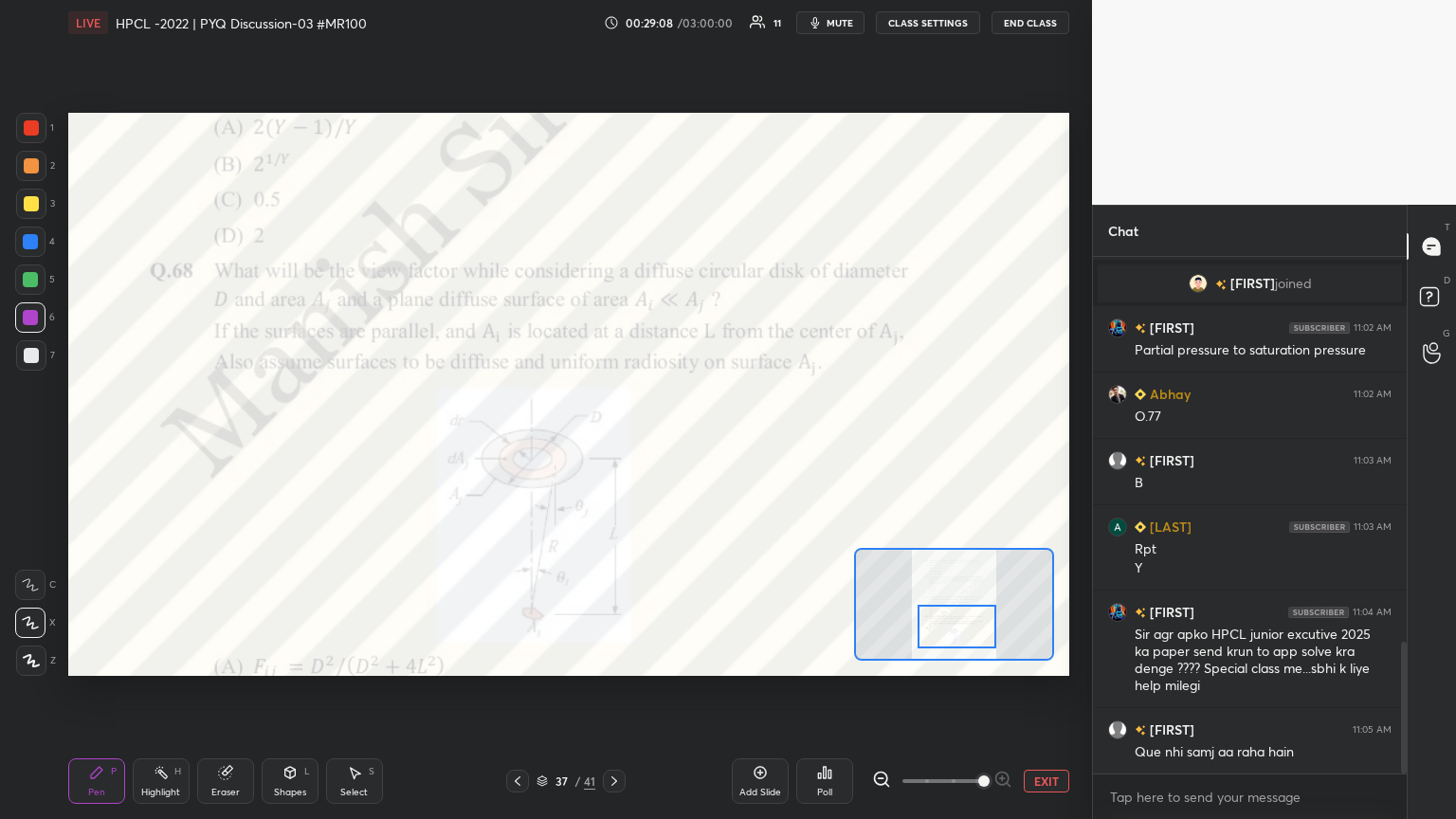 click at bounding box center (984, 781) 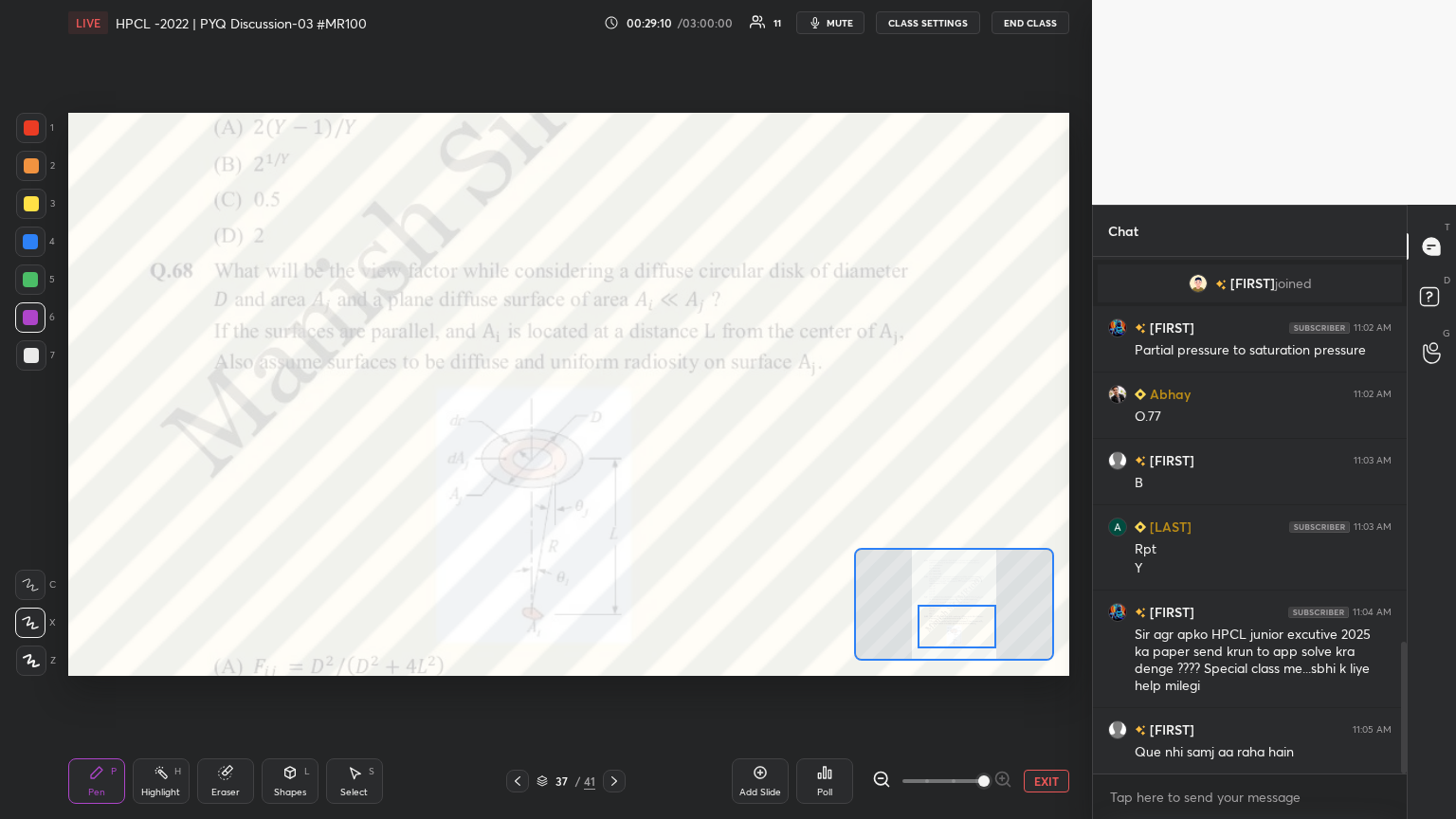 click 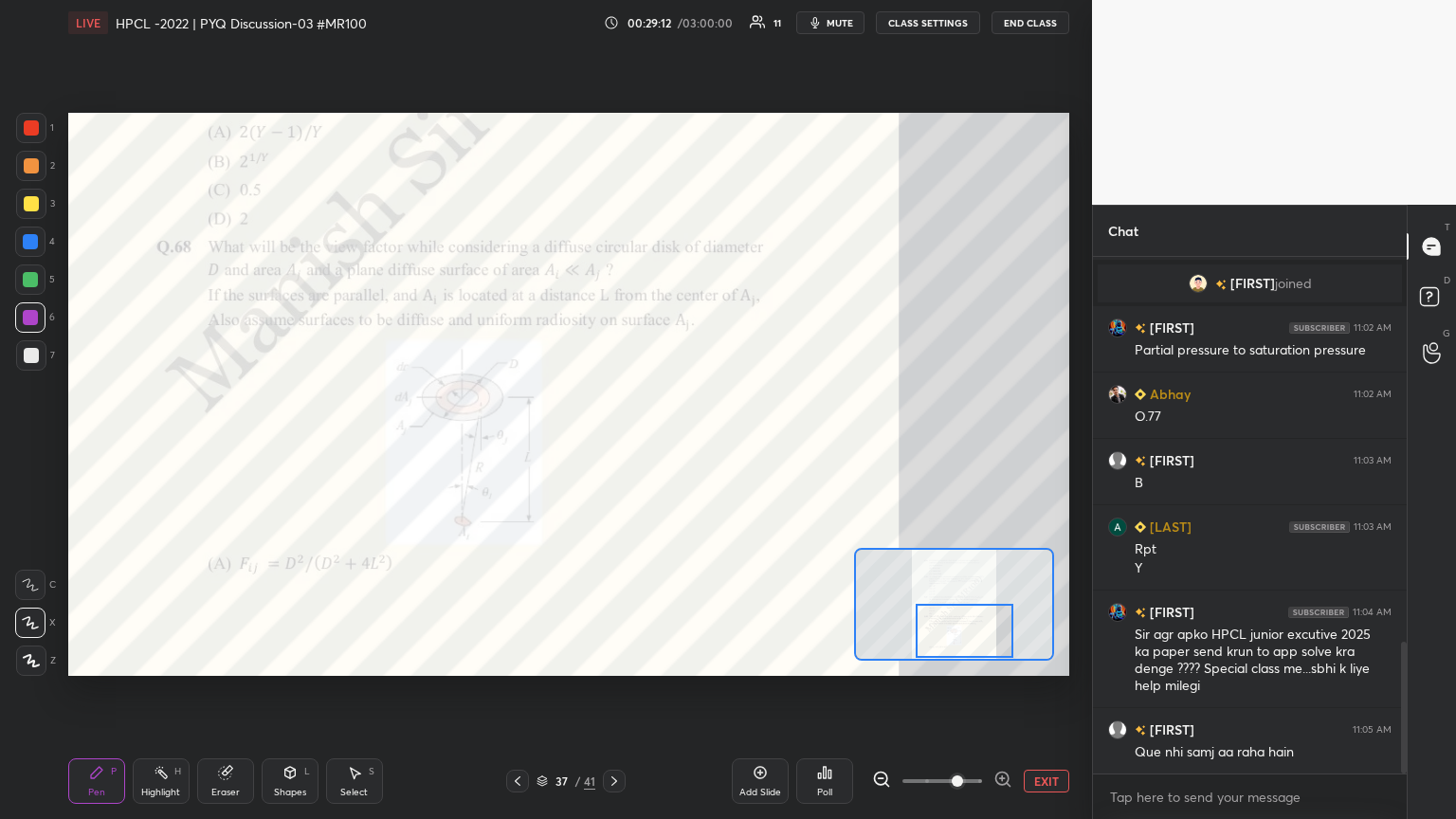 click at bounding box center [965, 630] 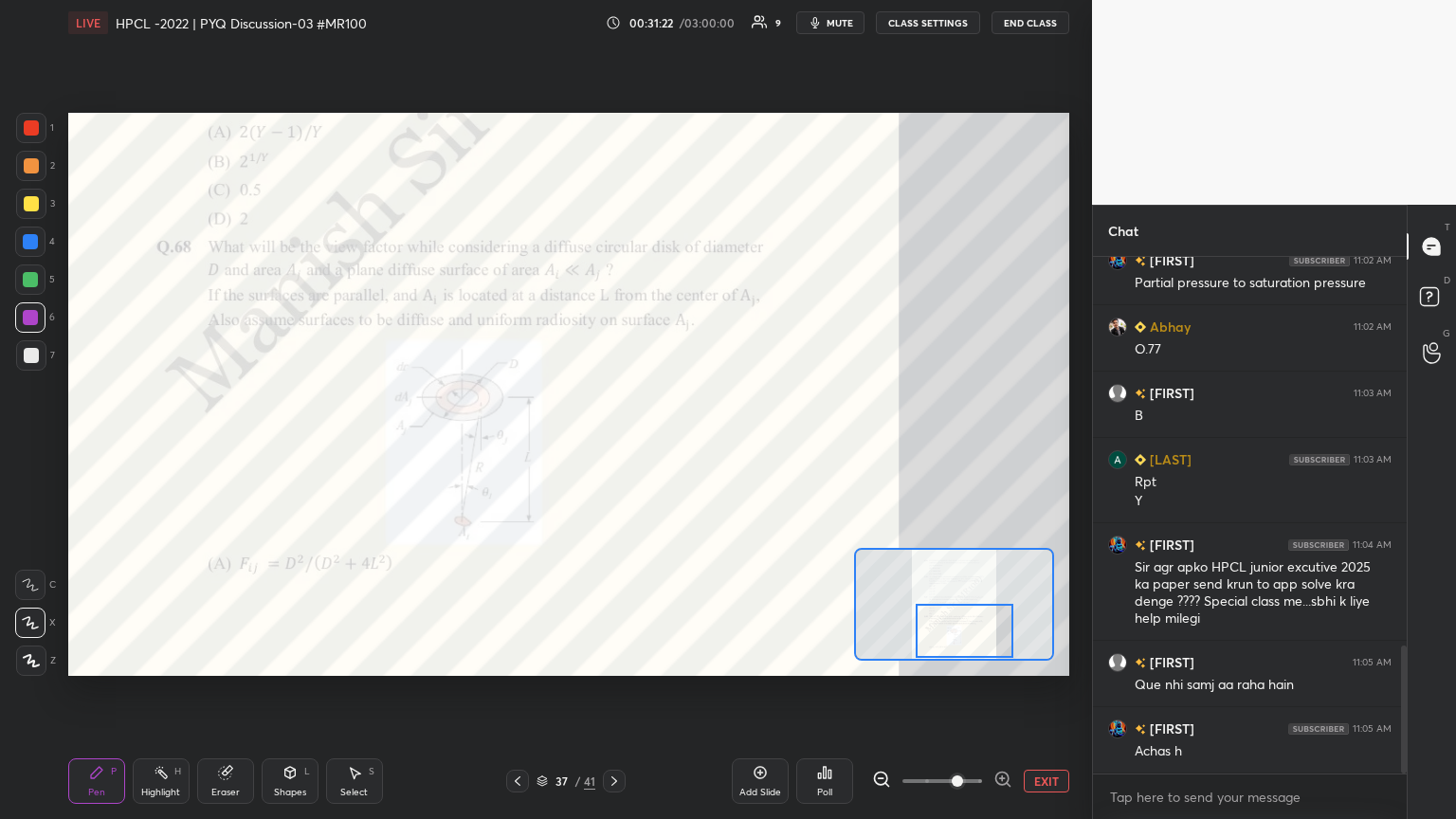 scroll, scrollTop: 1638, scrollLeft: 0, axis: vertical 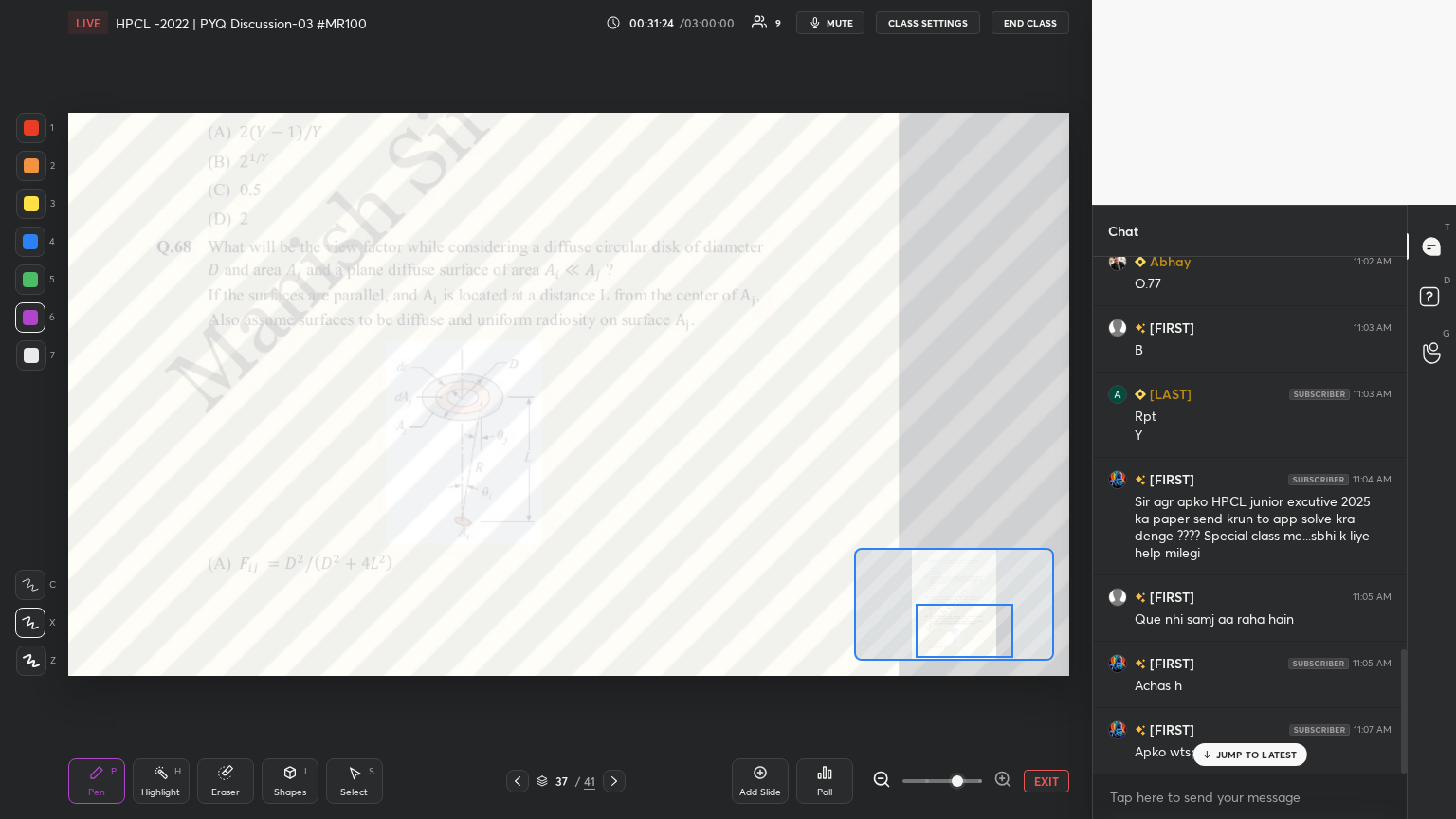 click on "JUMP TO LATEST" at bounding box center (1257, 755) 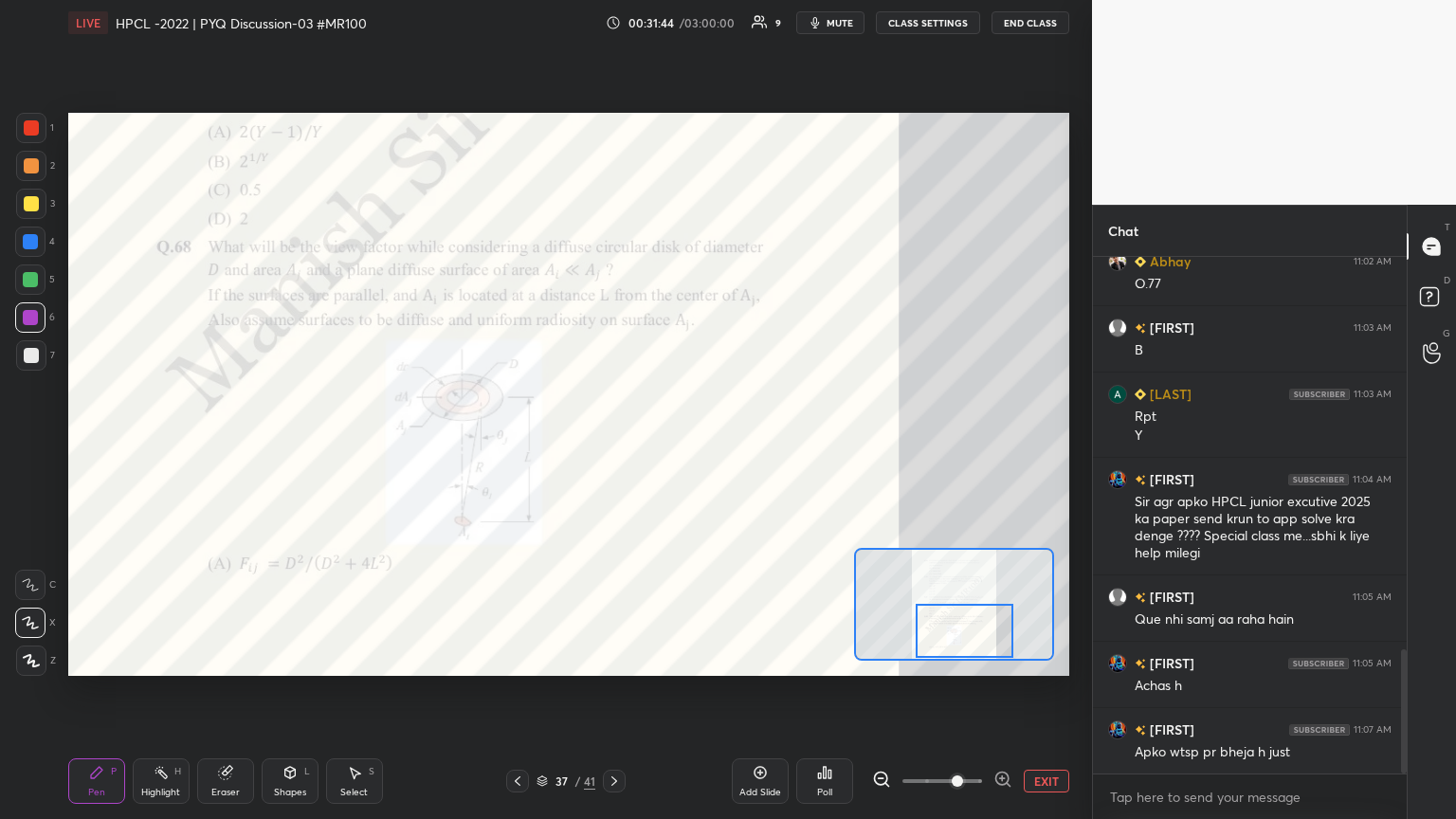 click at bounding box center (614, 781) 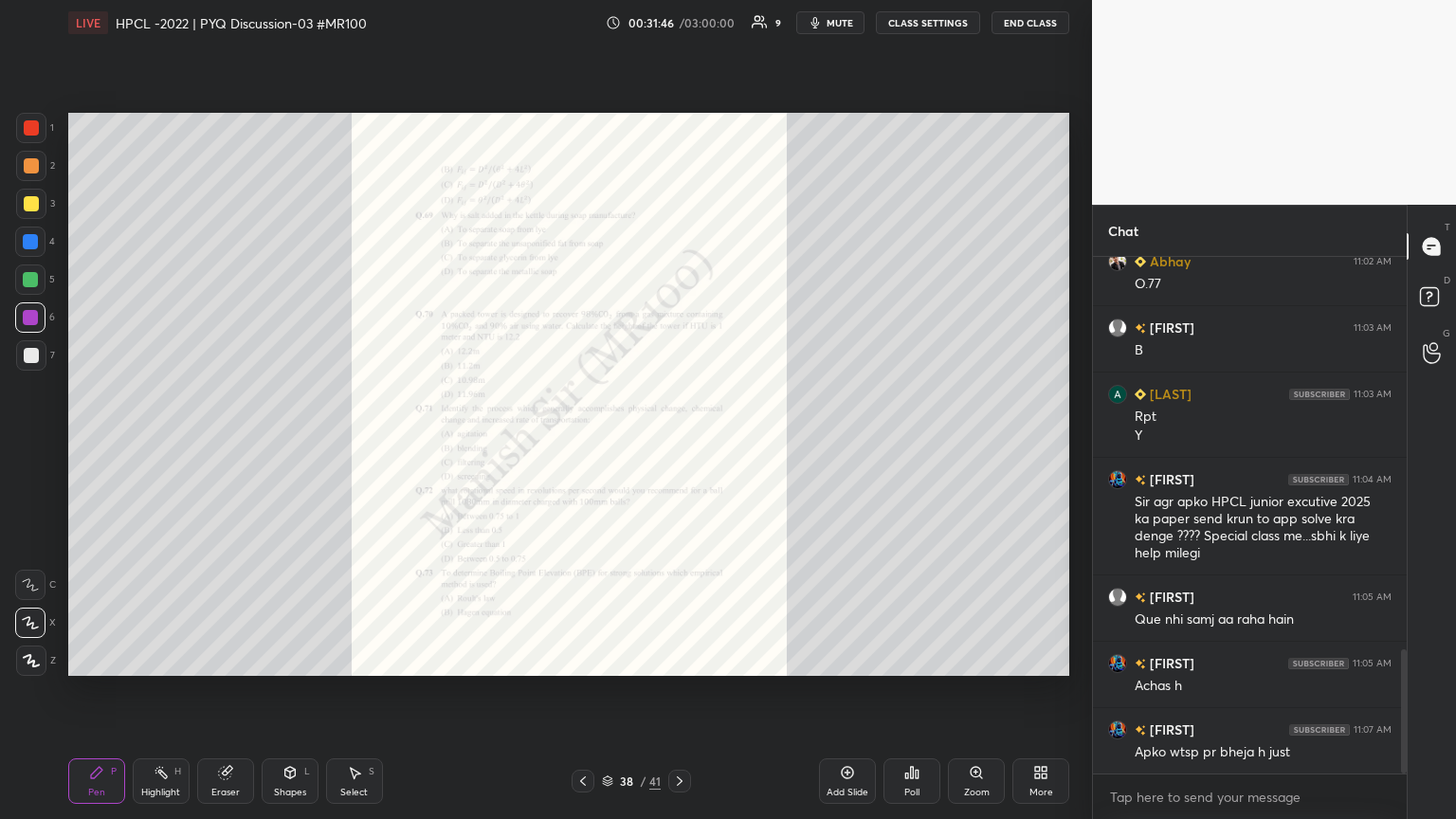 click 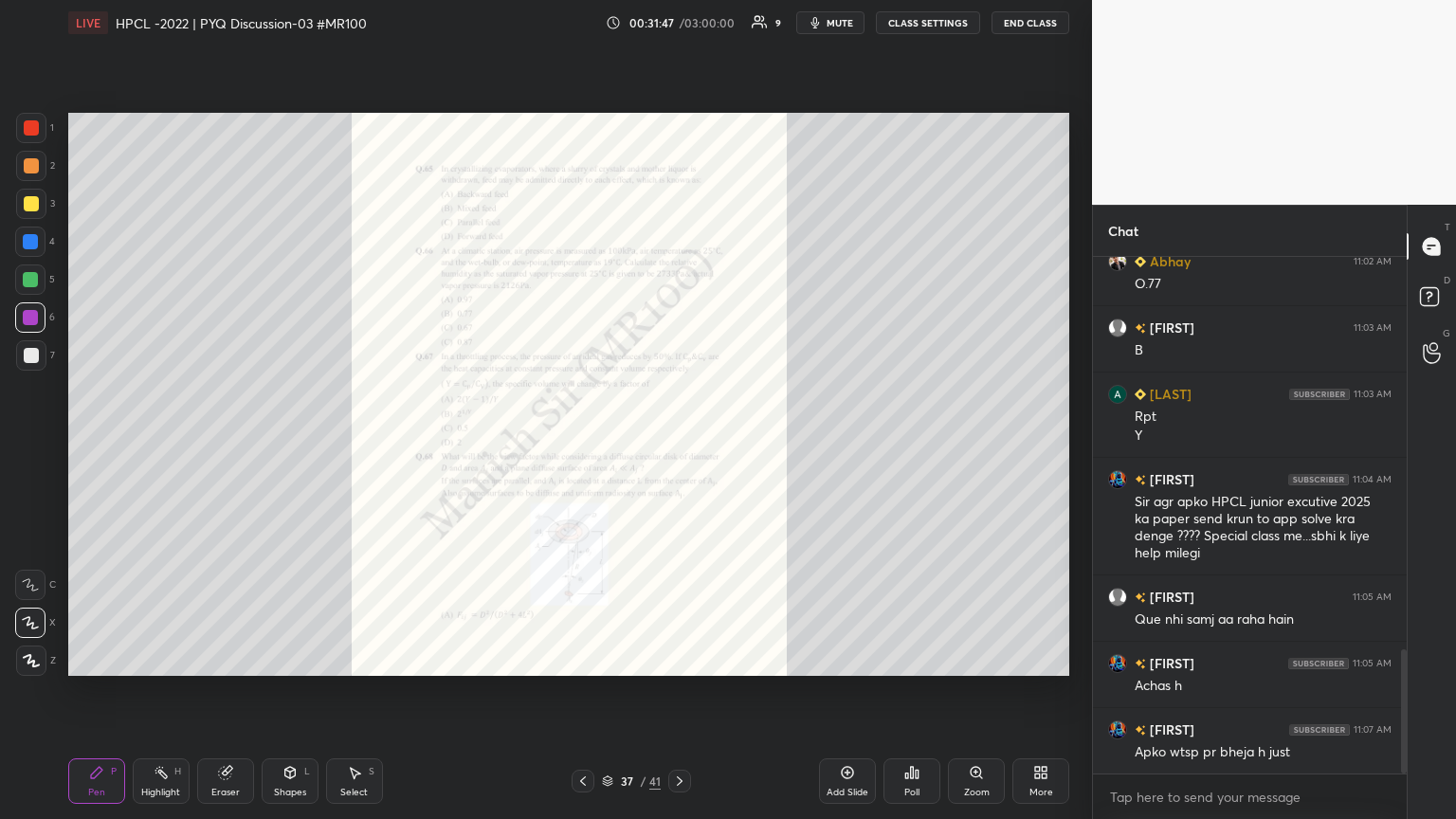 click on "Zoom" at bounding box center [976, 781] 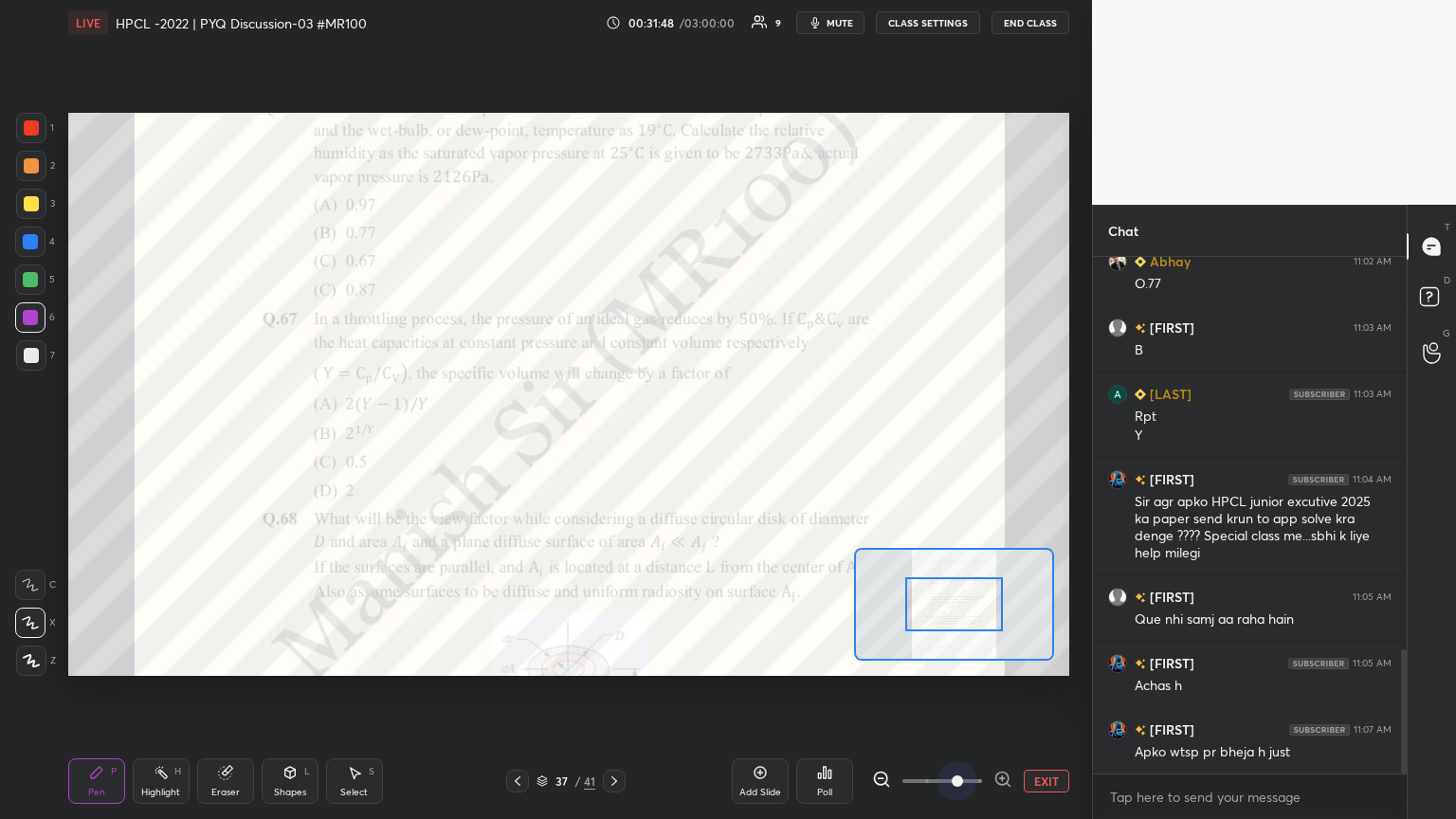 drag, startPoint x: 933, startPoint y: 778, endPoint x: 967, endPoint y: 747, distance: 46.01087 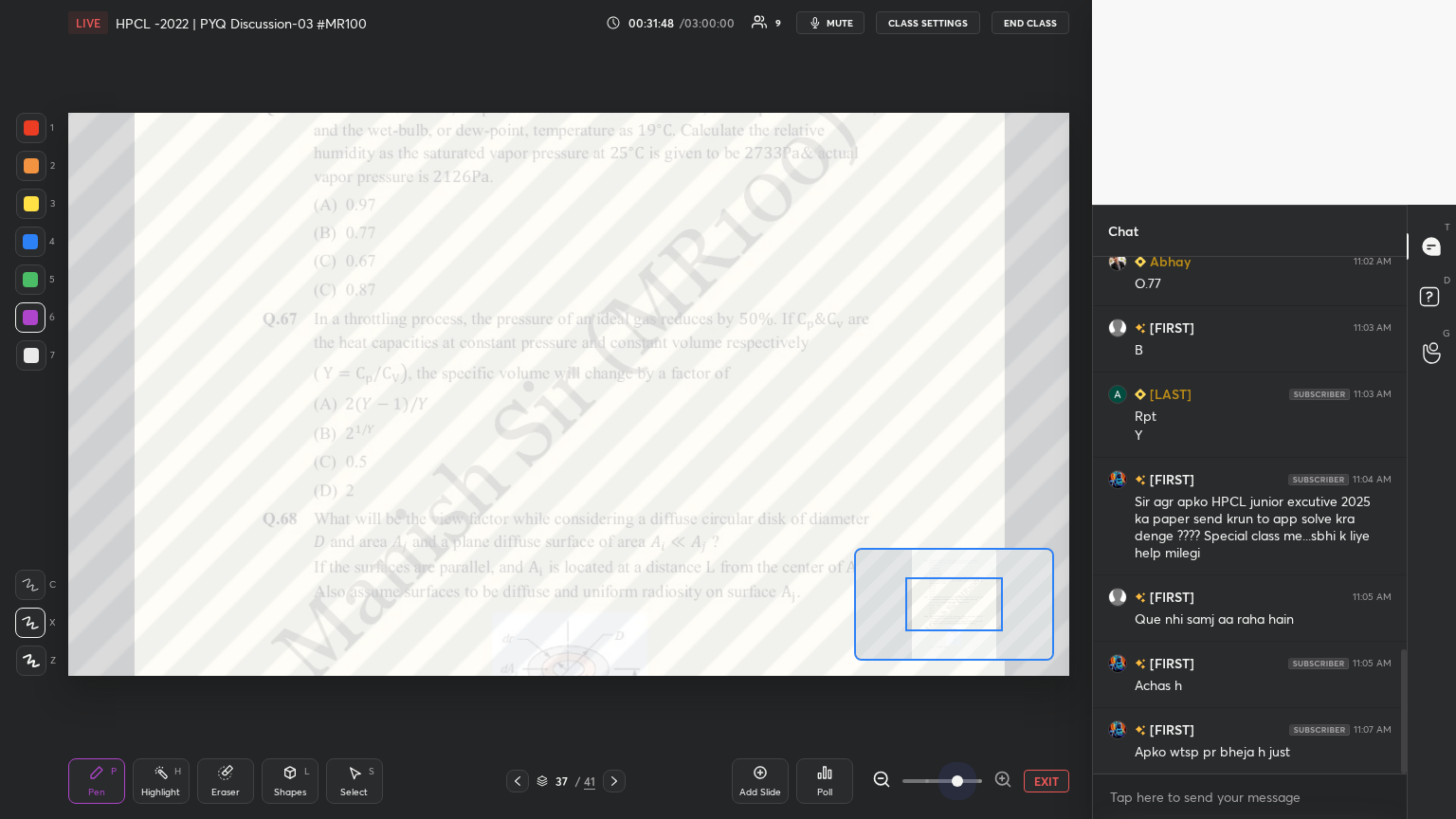 click at bounding box center [957, 781] 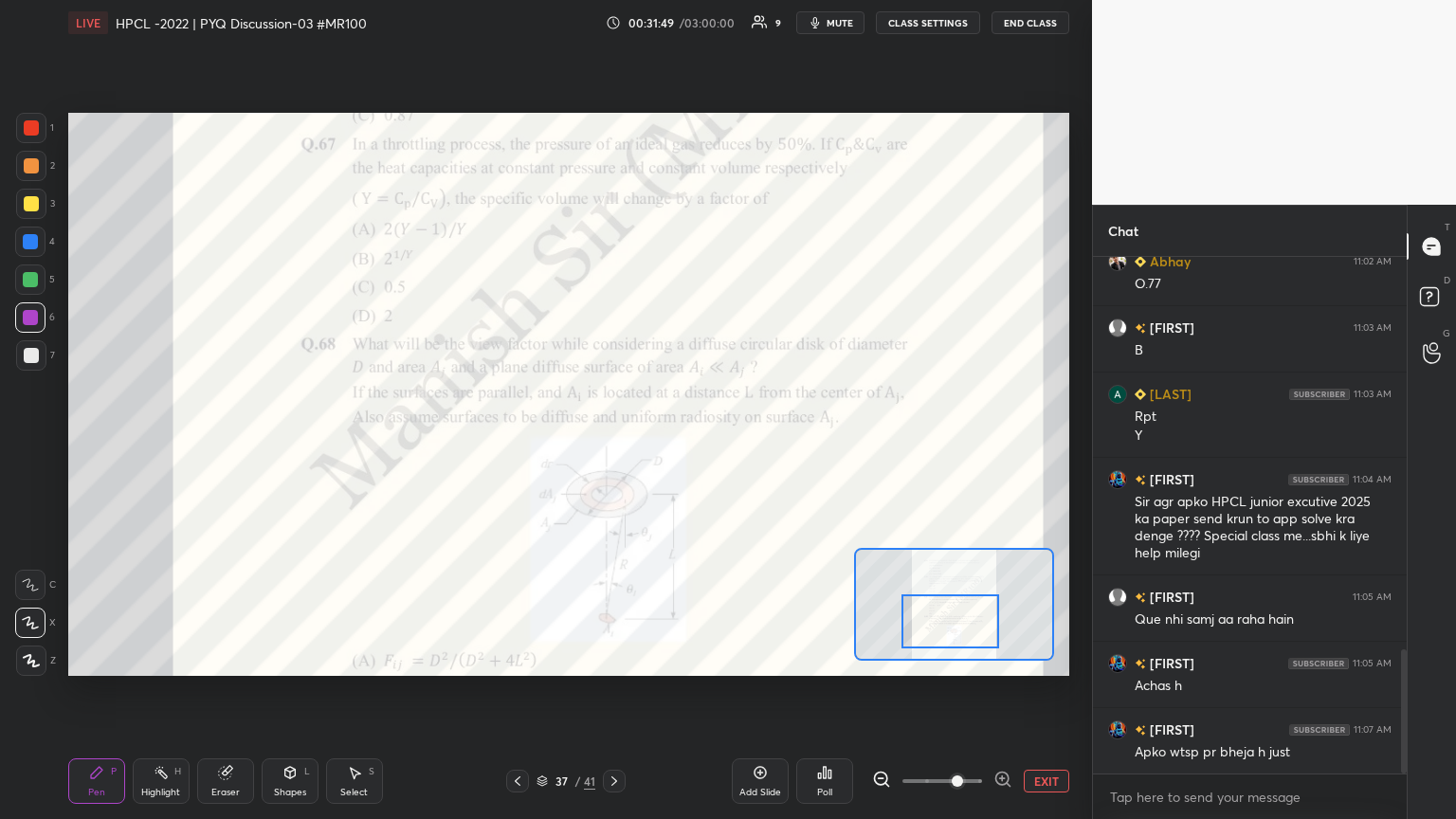 drag, startPoint x: 974, startPoint y: 607, endPoint x: 972, endPoint y: 629, distance: 22.090722 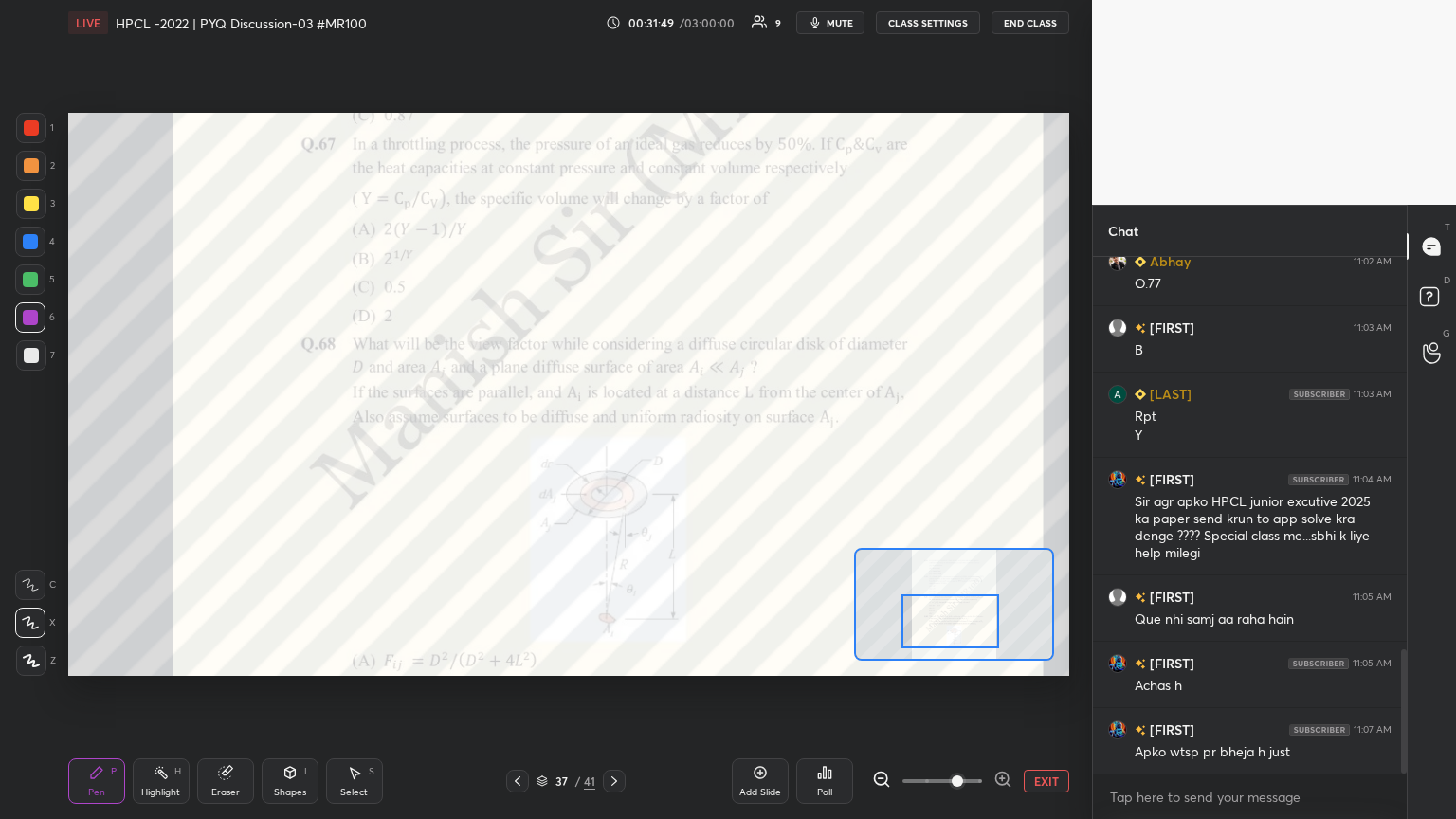 click at bounding box center [951, 621] 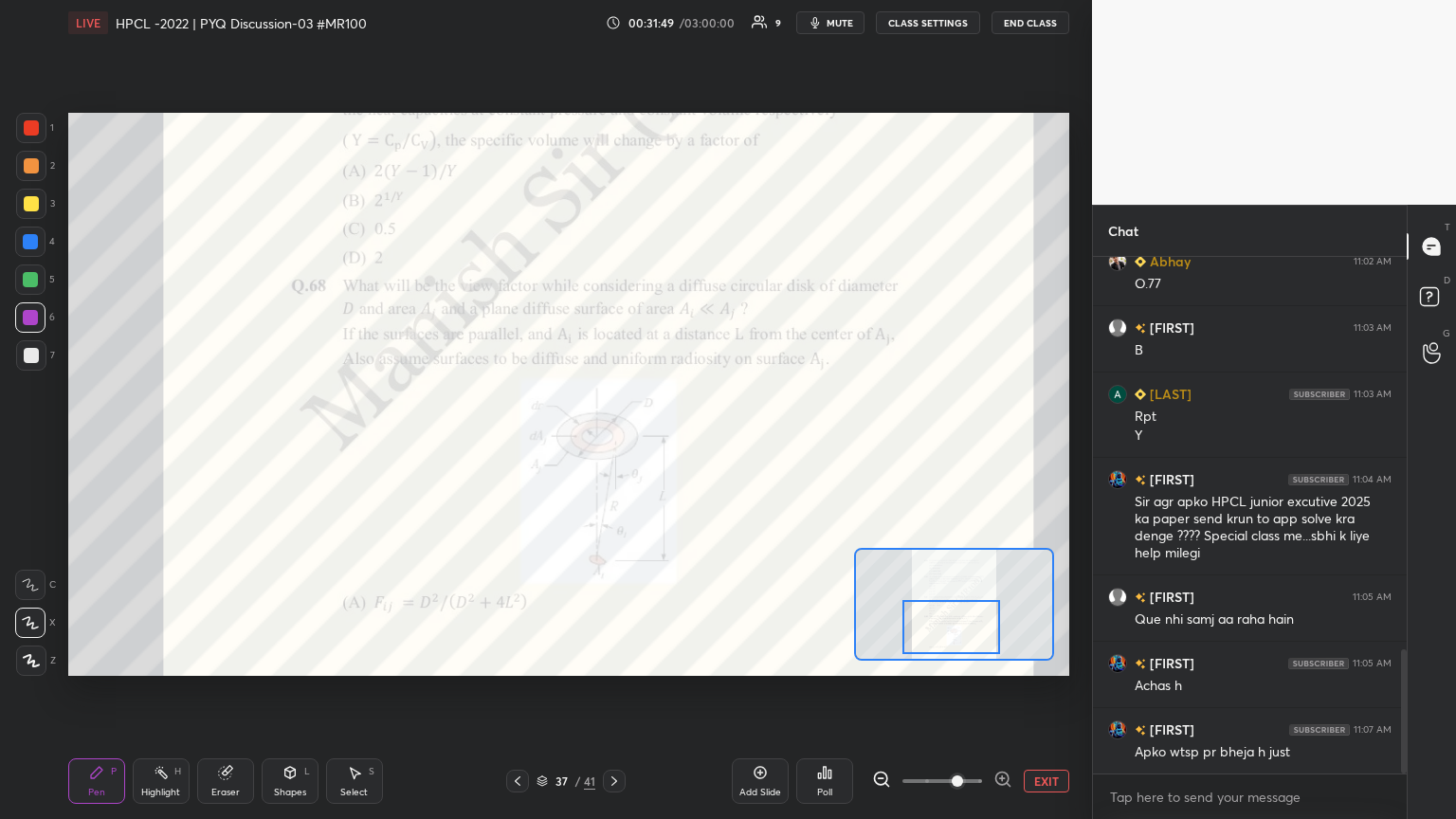 click on "Eraser" at bounding box center [226, 792] 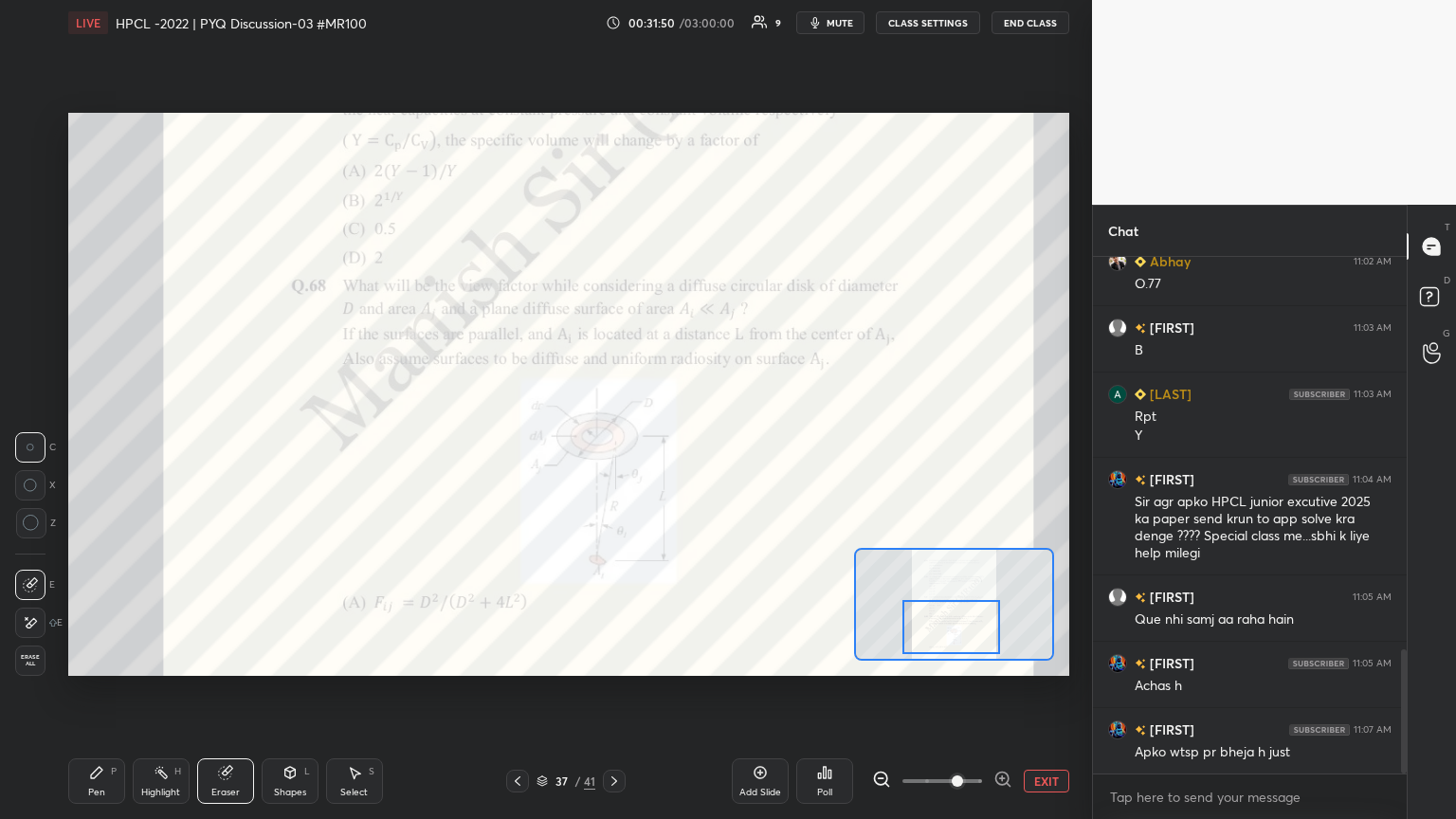 click on "Erase all" at bounding box center (30, 661) 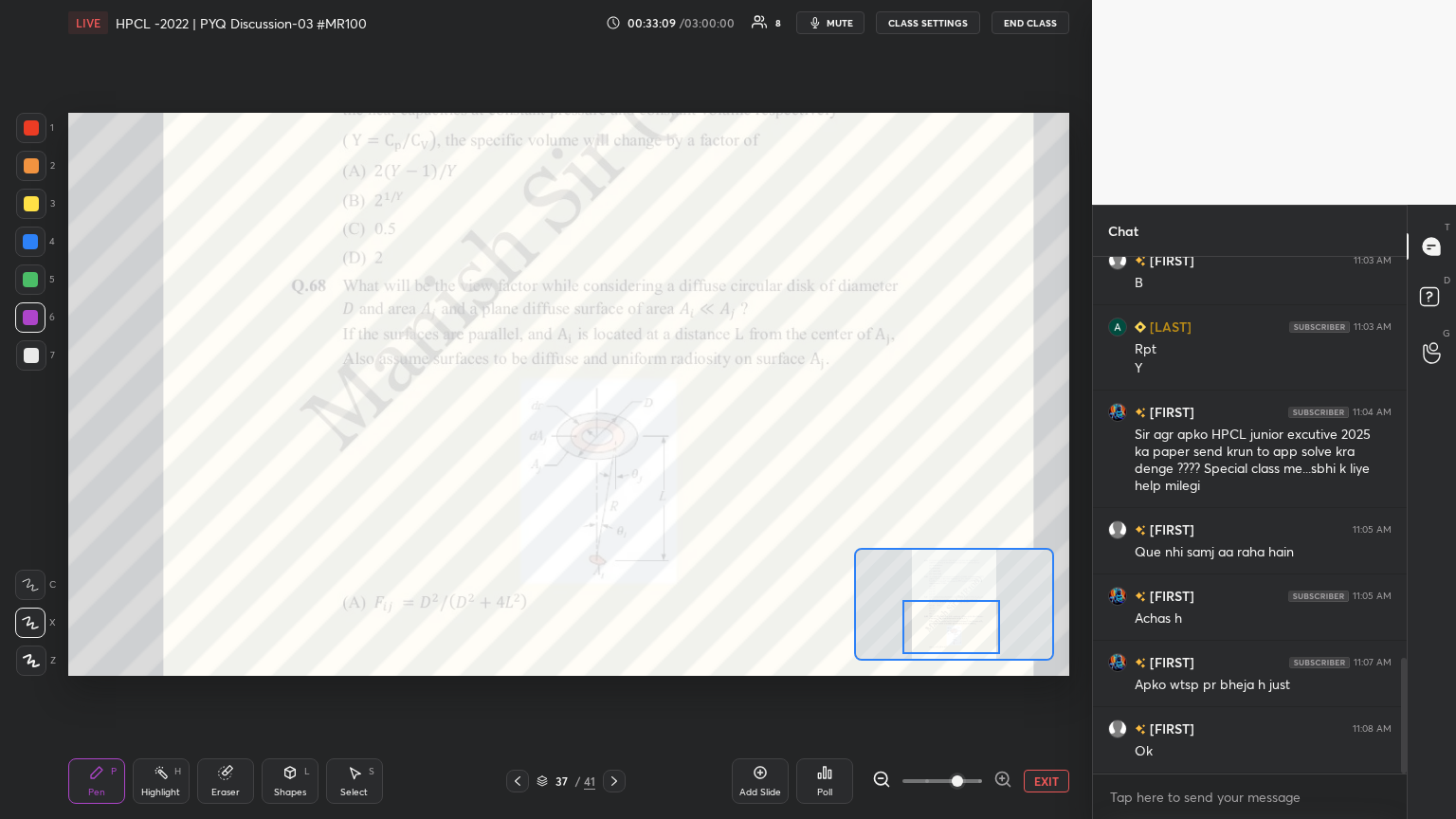 scroll, scrollTop: 1789, scrollLeft: 0, axis: vertical 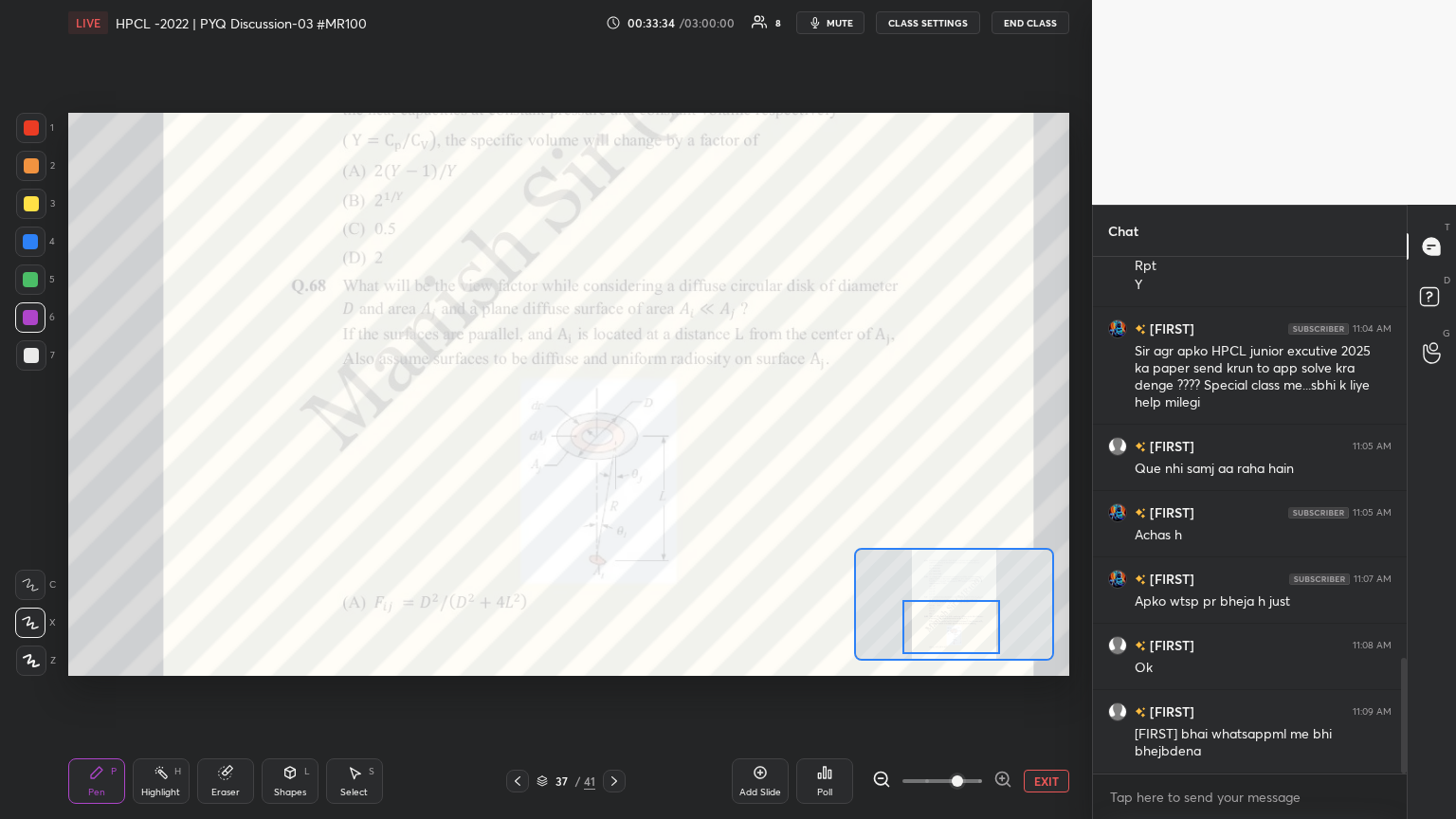 click 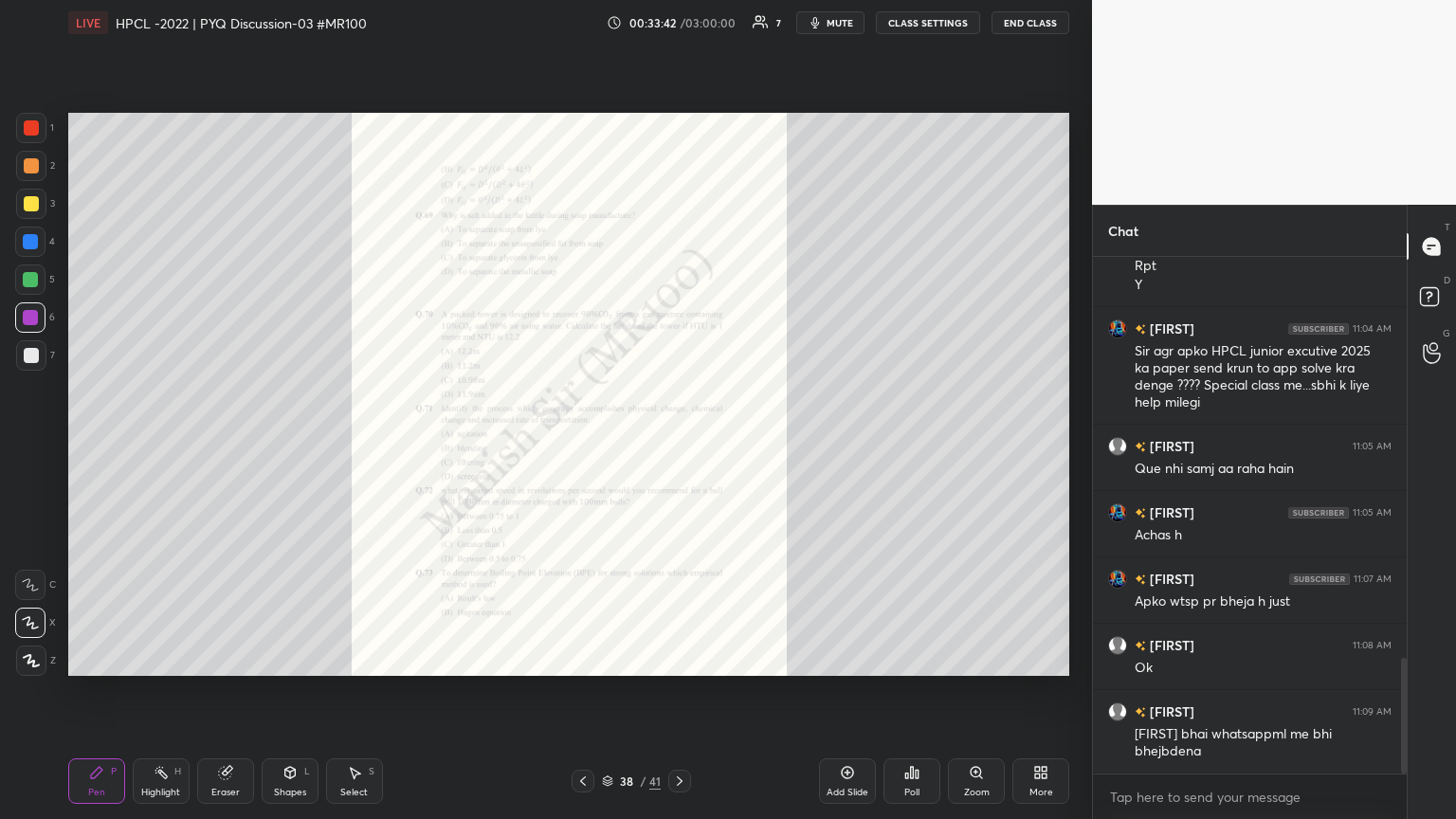 click 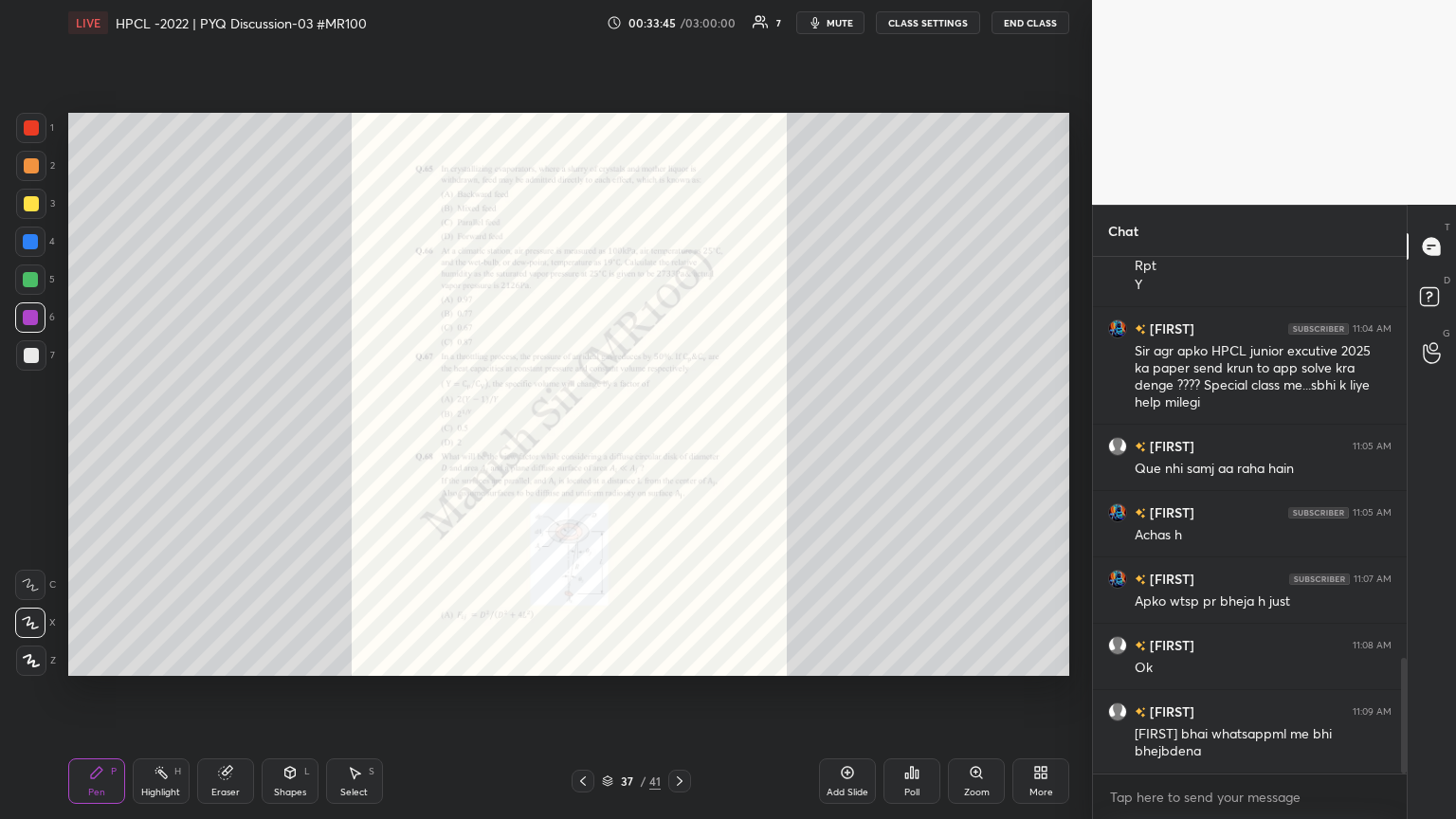 click on "Zoom" at bounding box center (976, 792) 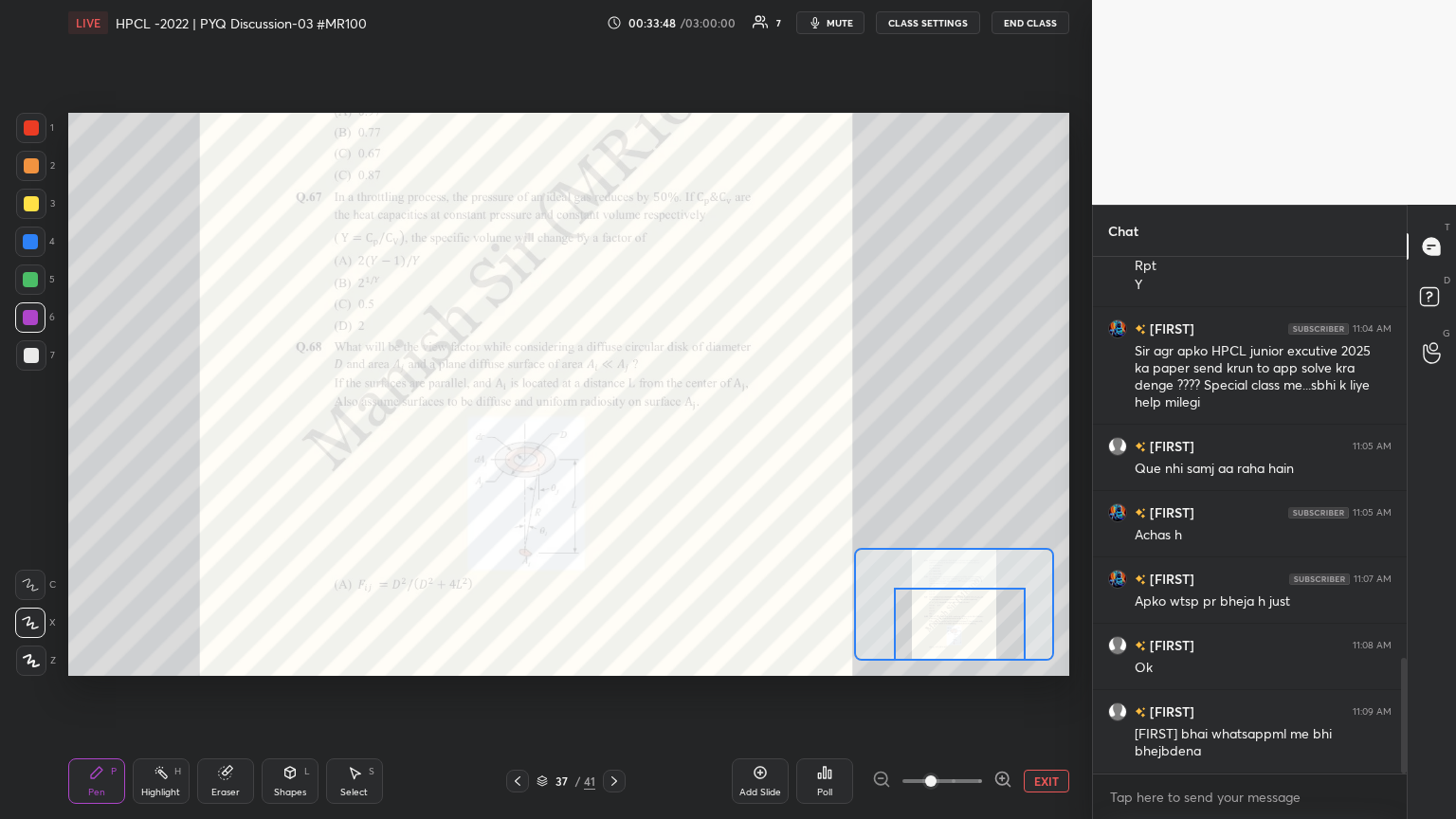 drag, startPoint x: 945, startPoint y: 614, endPoint x: 950, endPoint y: 638, distance: 24.515301 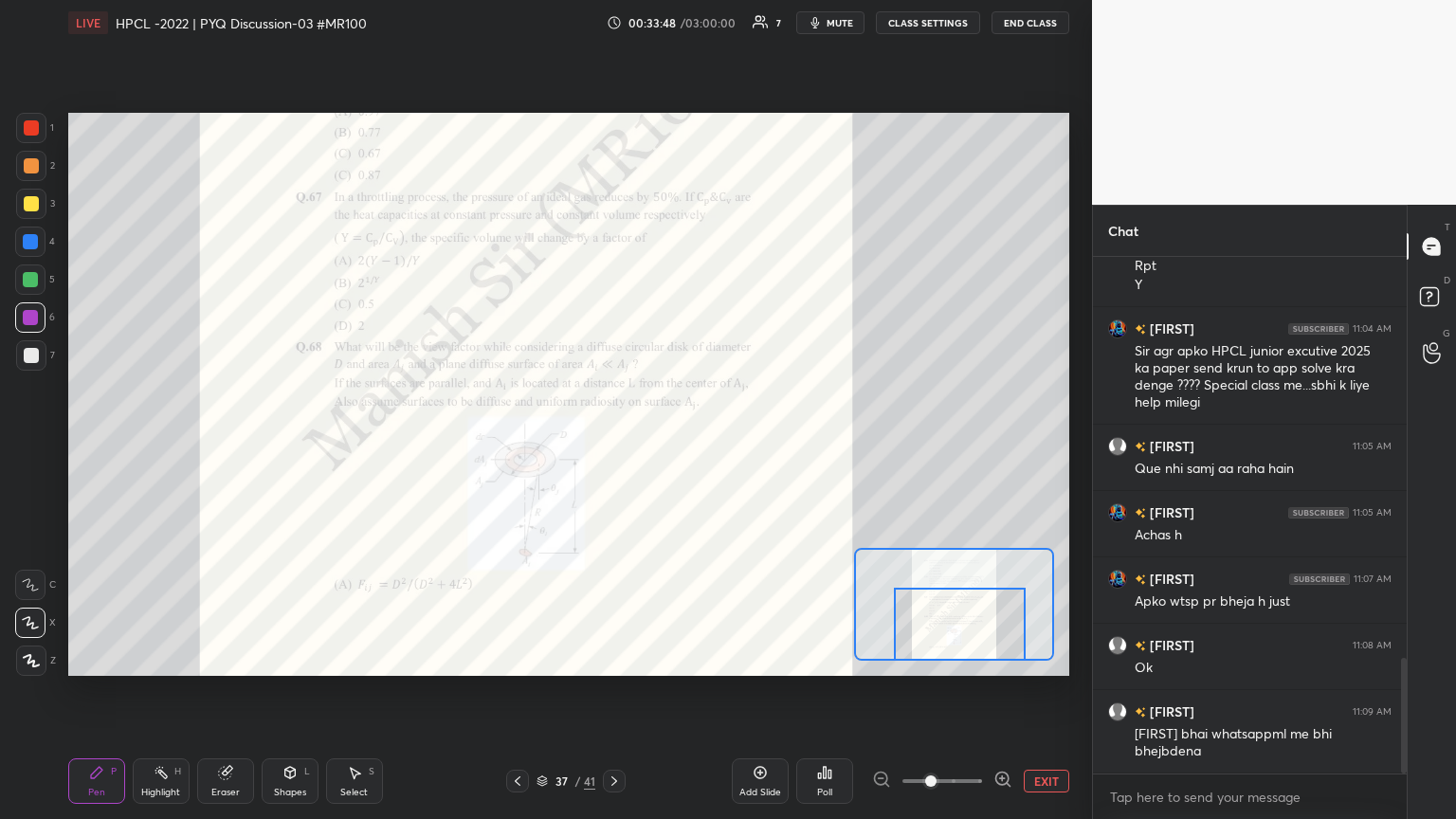 click at bounding box center (959, 624) 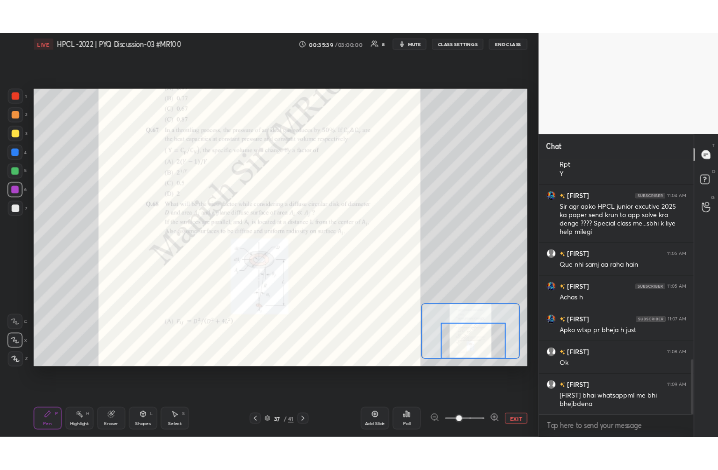 scroll, scrollTop: 1975, scrollLeft: 0, axis: vertical 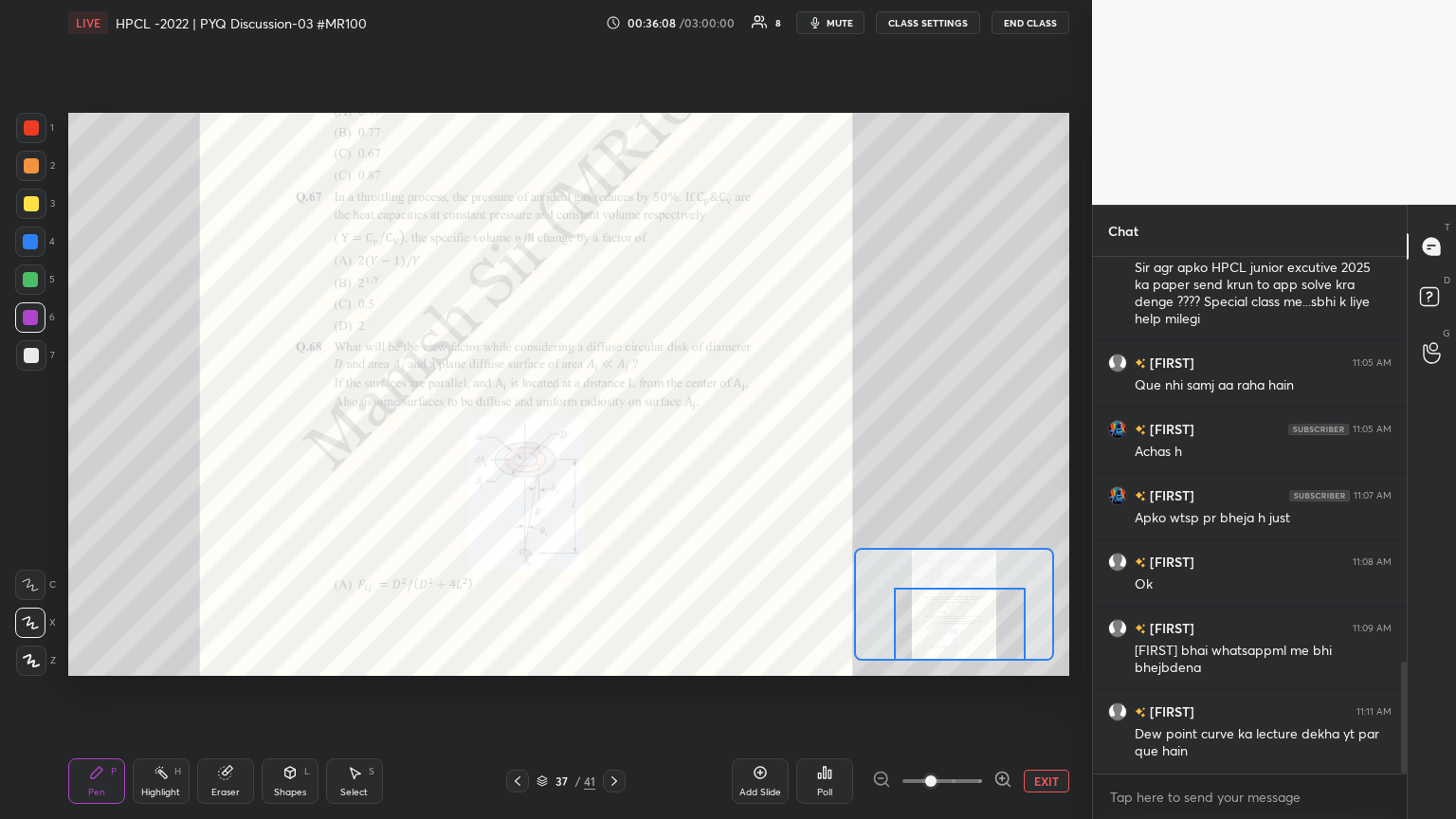 click on "EXIT" at bounding box center [1046, 781] 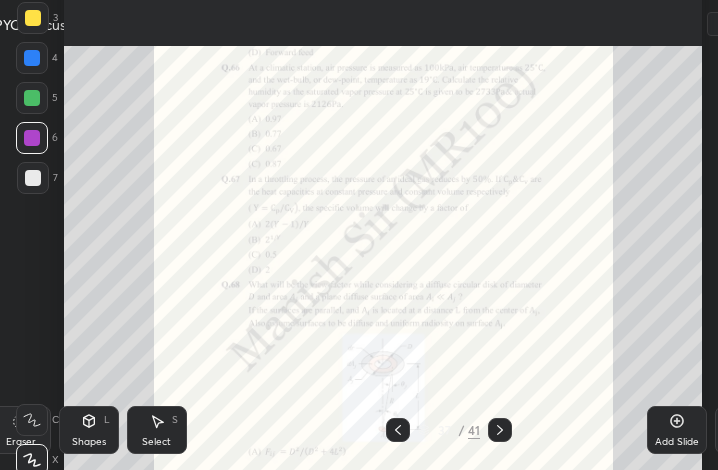 scroll, scrollTop: 342, scrollLeft: 462, axis: both 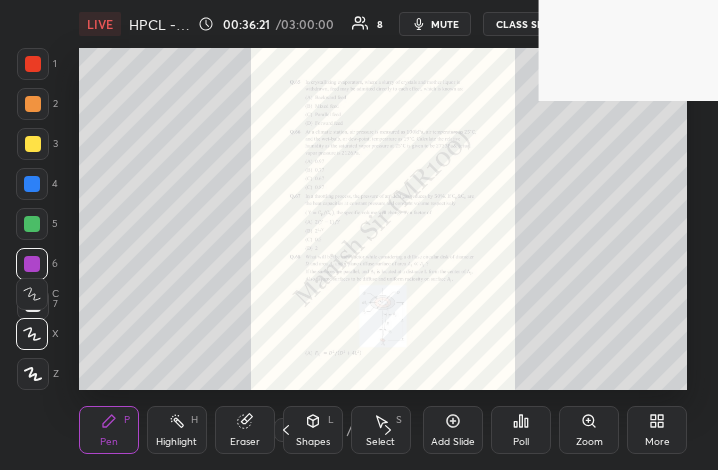 click on "More" at bounding box center (657, 442) 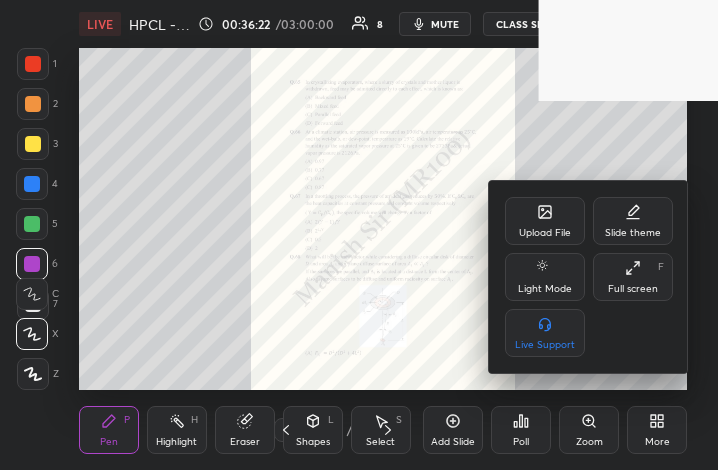 click on "Upload File" at bounding box center (545, 233) 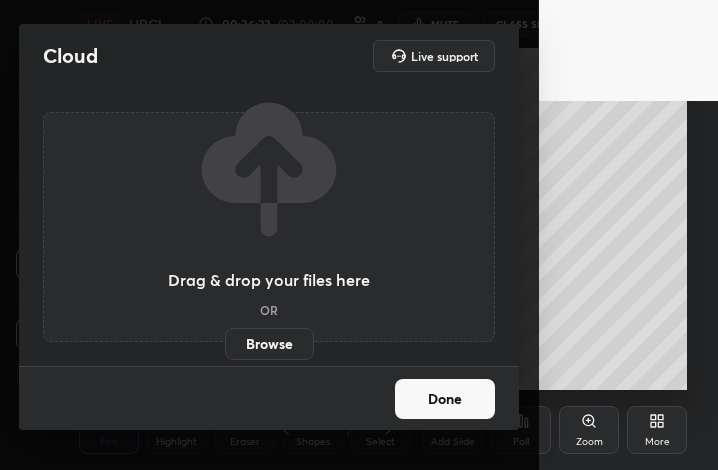 click on "Browse" at bounding box center (269, 344) 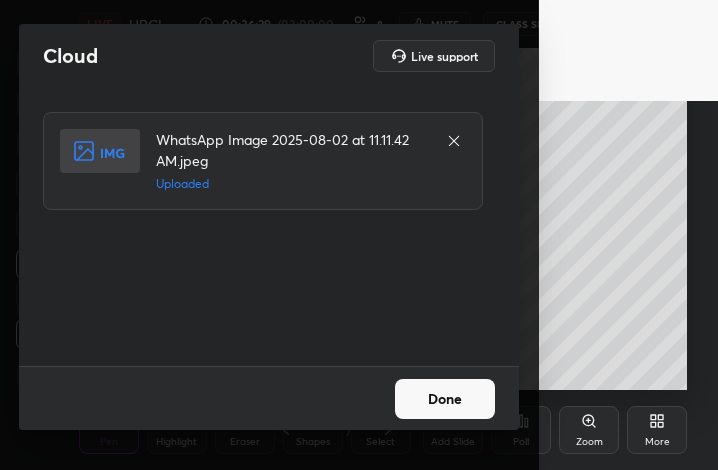 click on "Done" at bounding box center (445, 399) 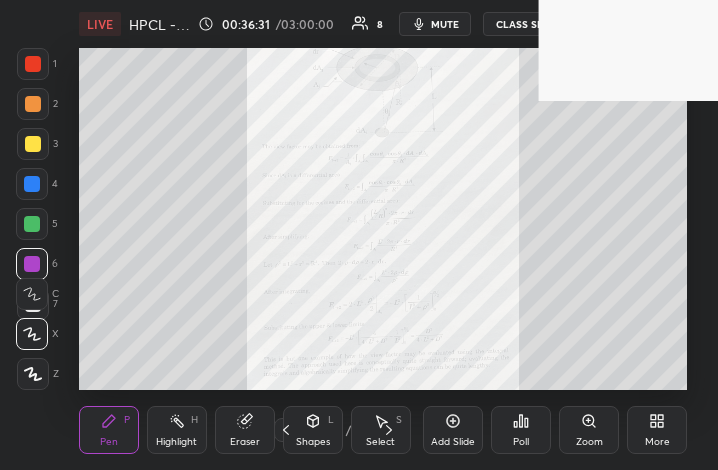 click on "More" at bounding box center [657, 430] 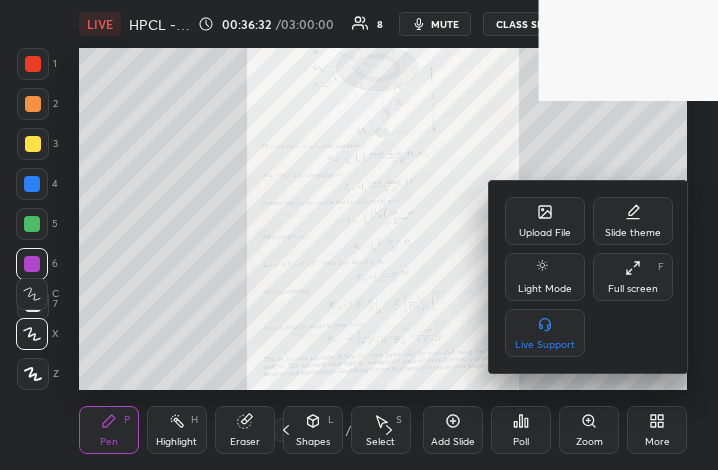 click on "Full screen" at bounding box center (633, 289) 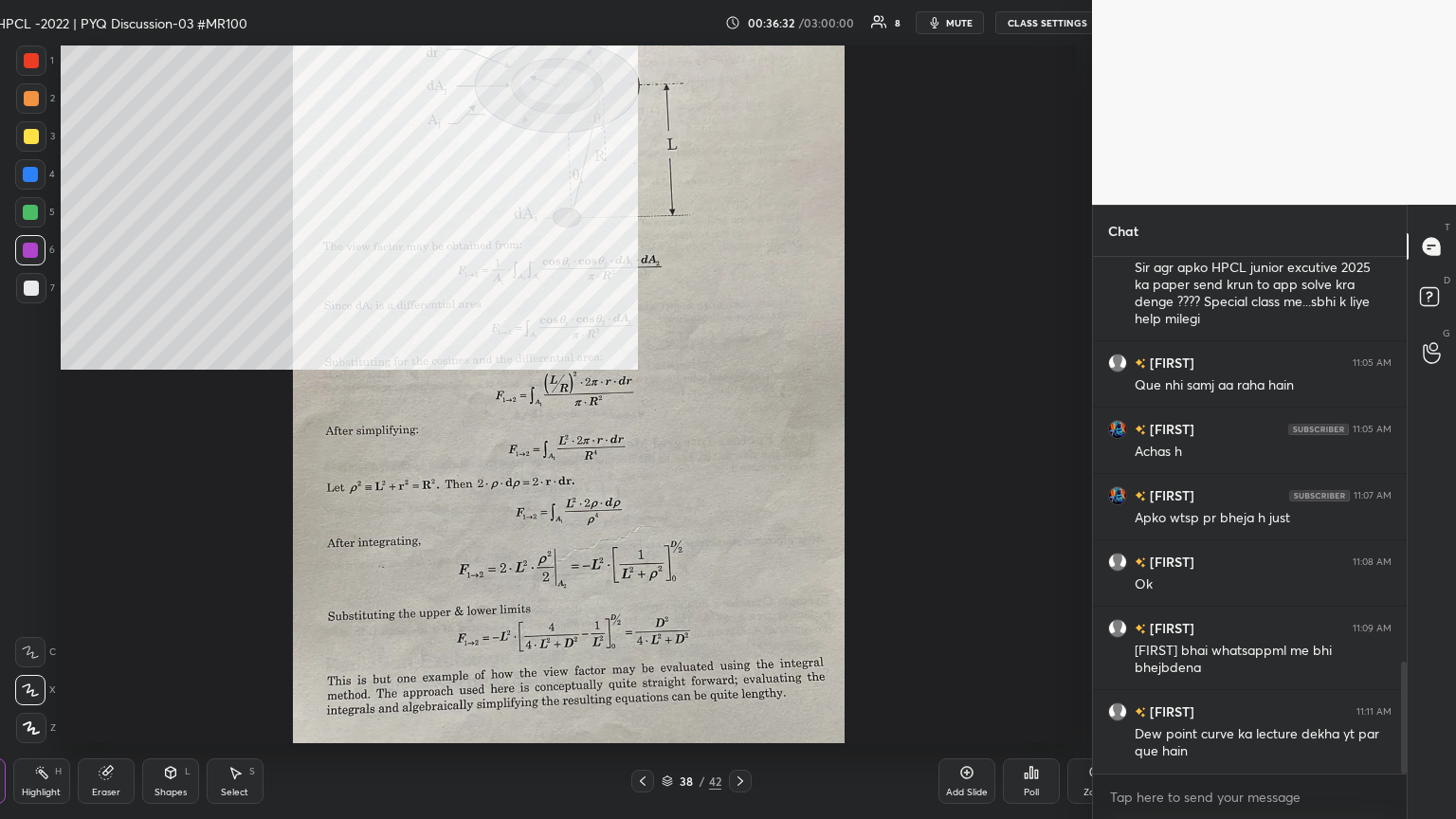 scroll, scrollTop: 94094, scrollLeft: 93418, axis: both 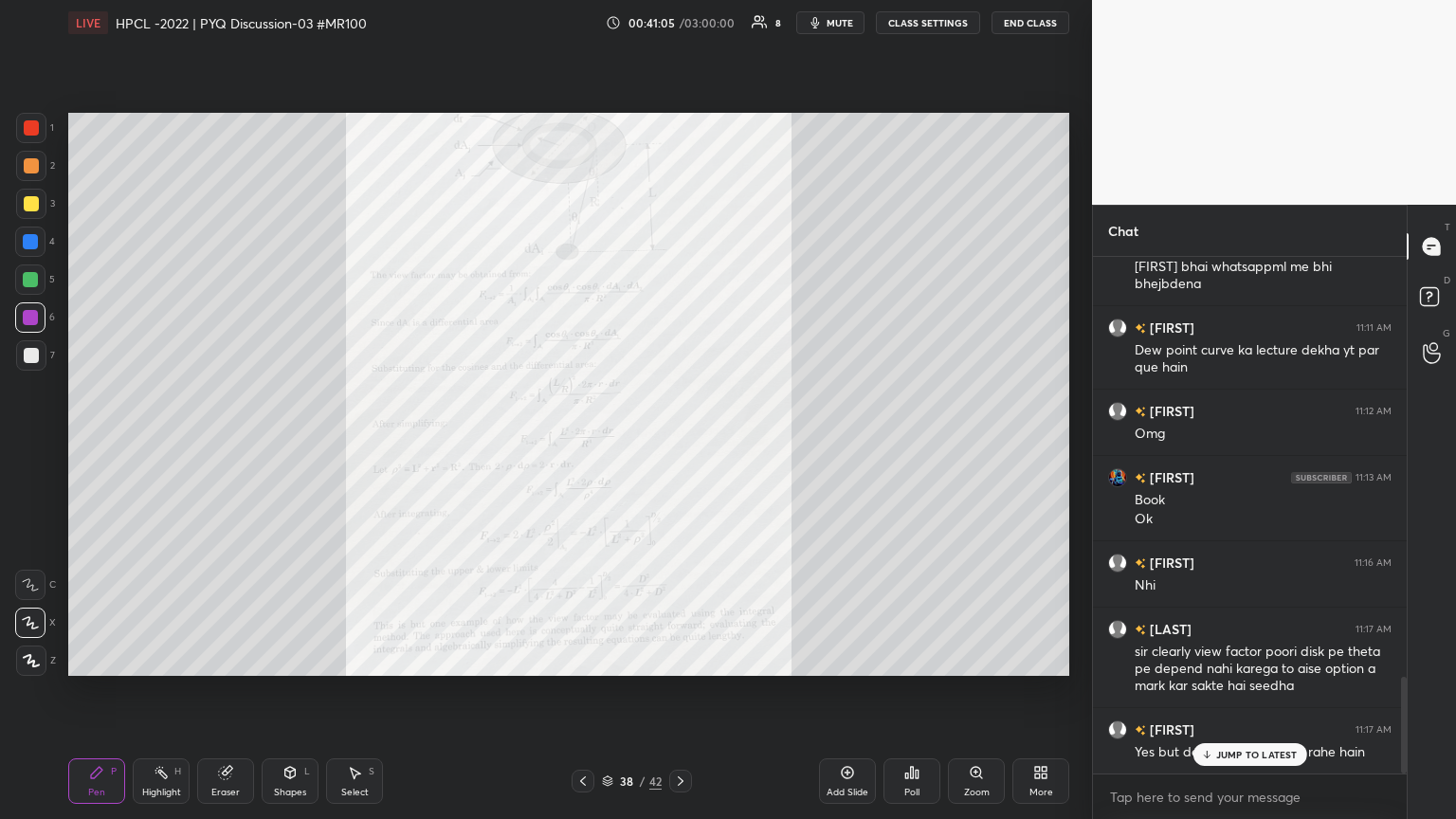click on "JUMP TO LATEST" at bounding box center [1257, 755] 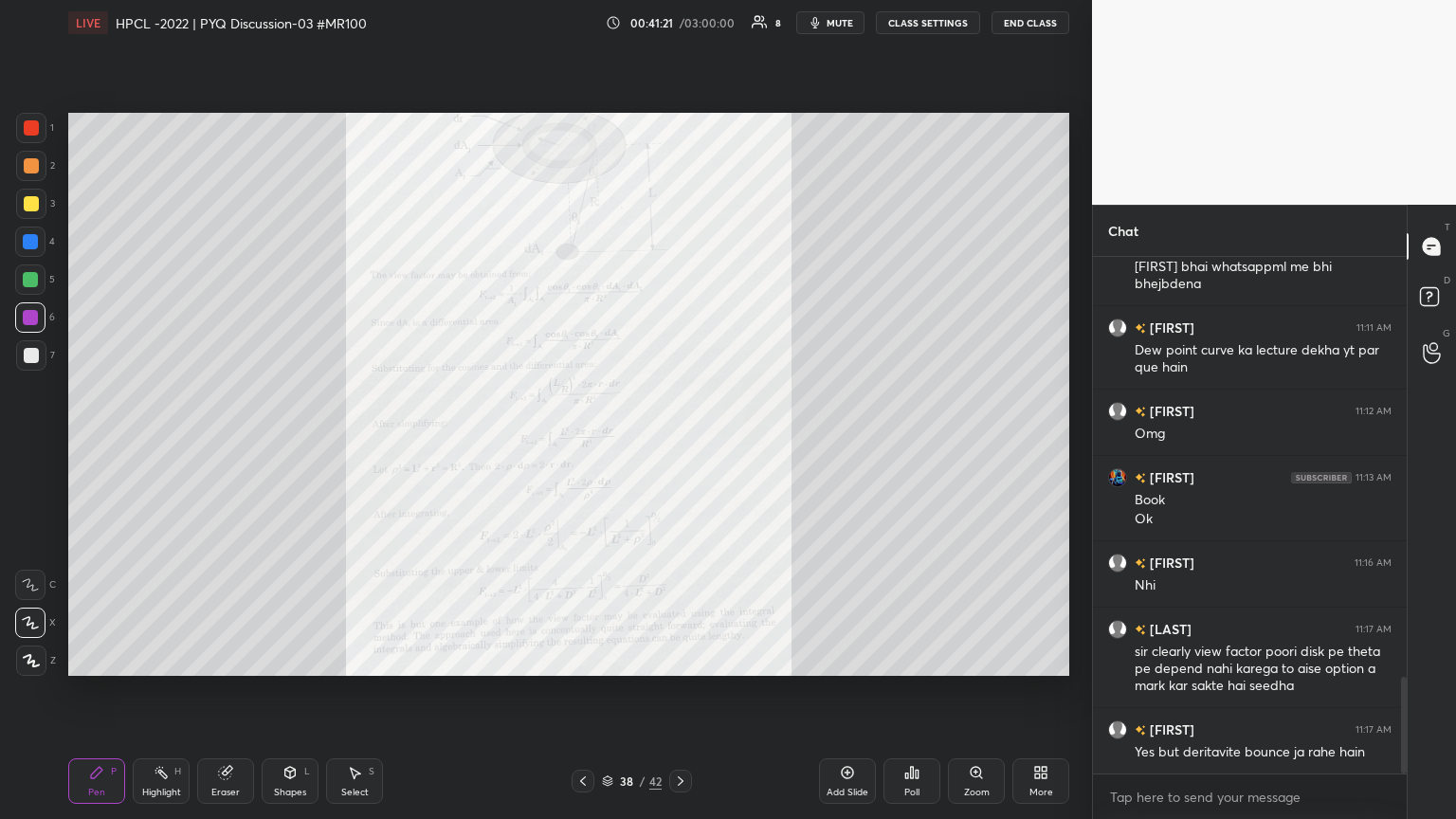 click 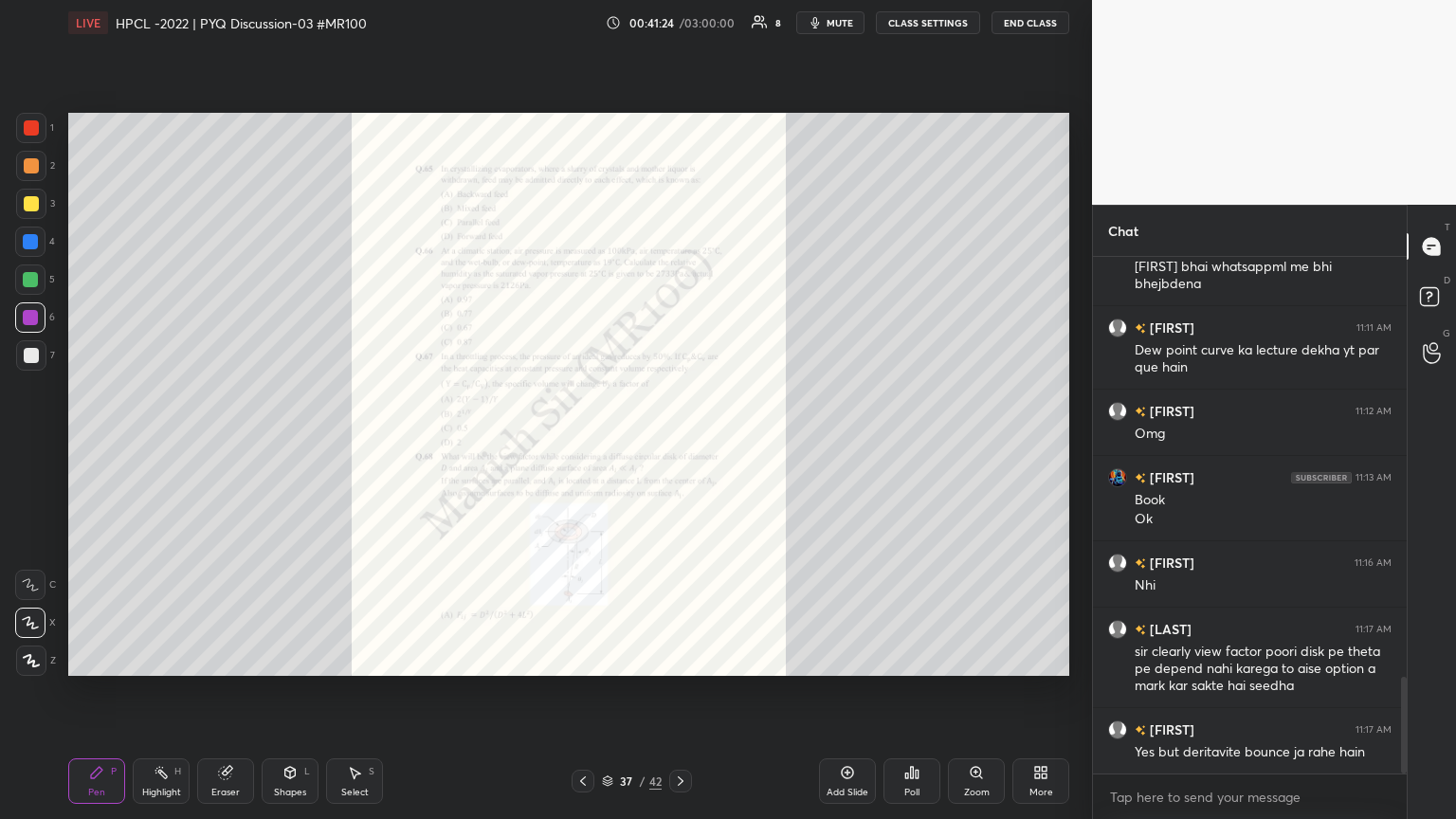 click 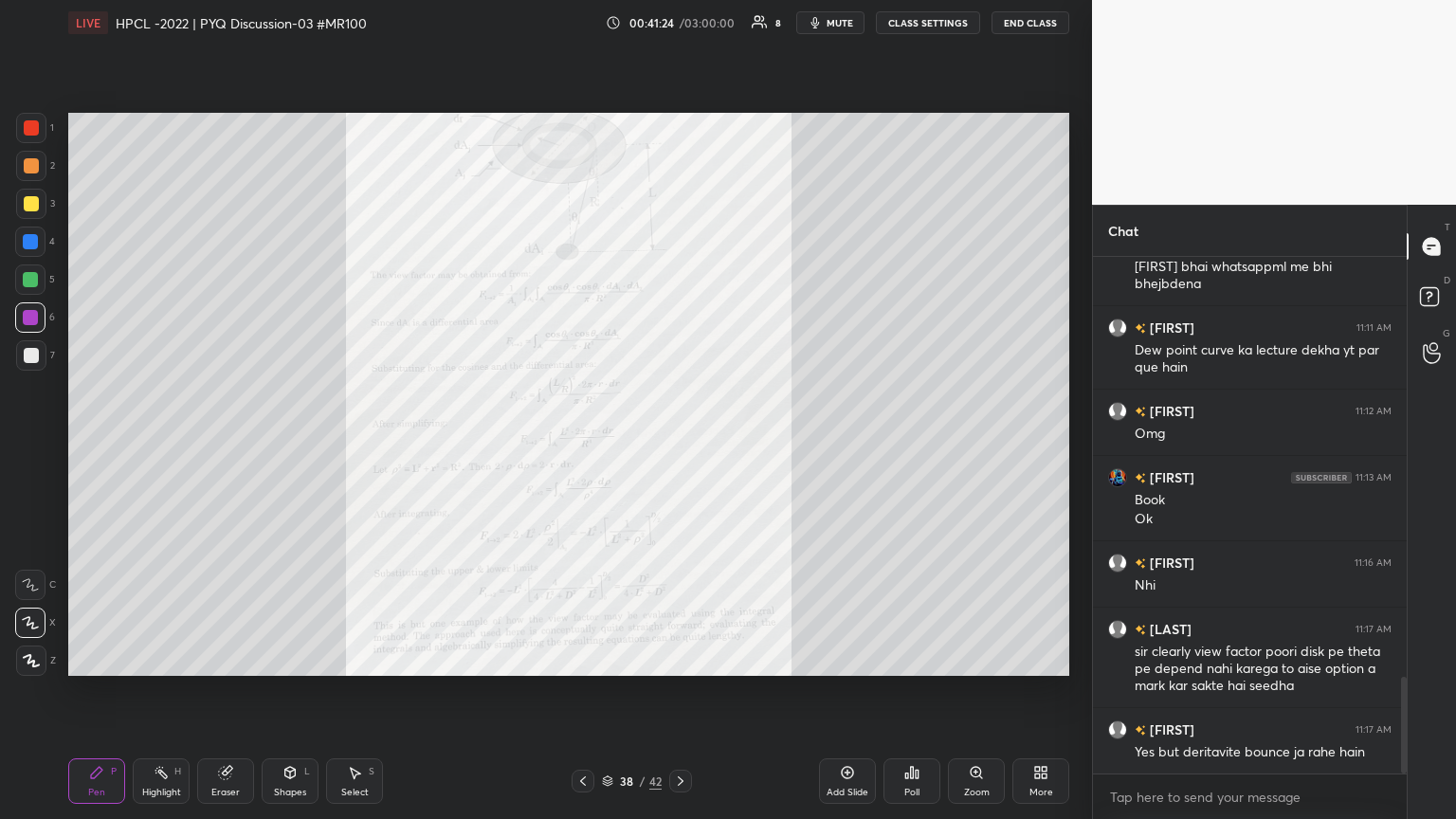 click 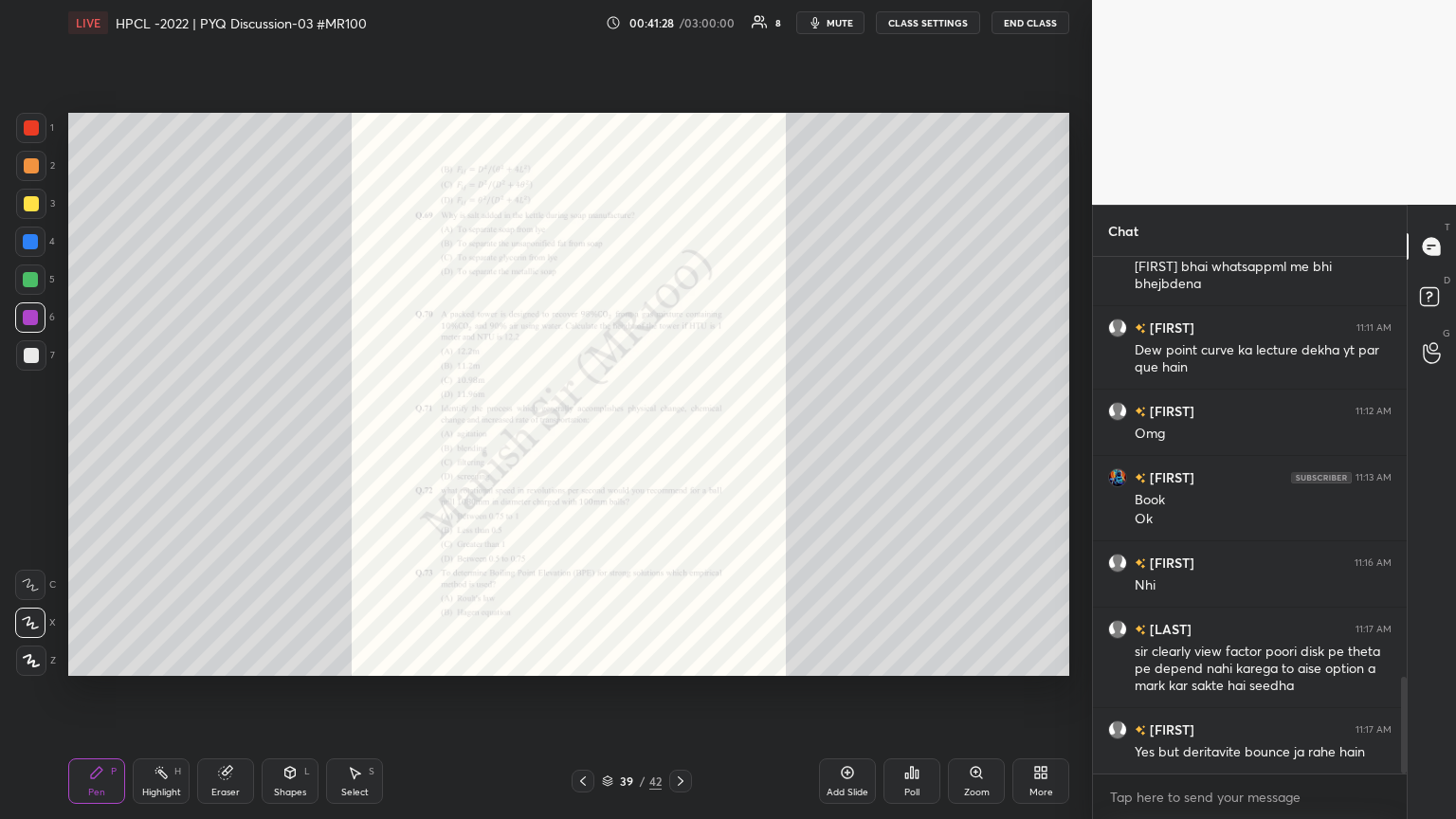 click 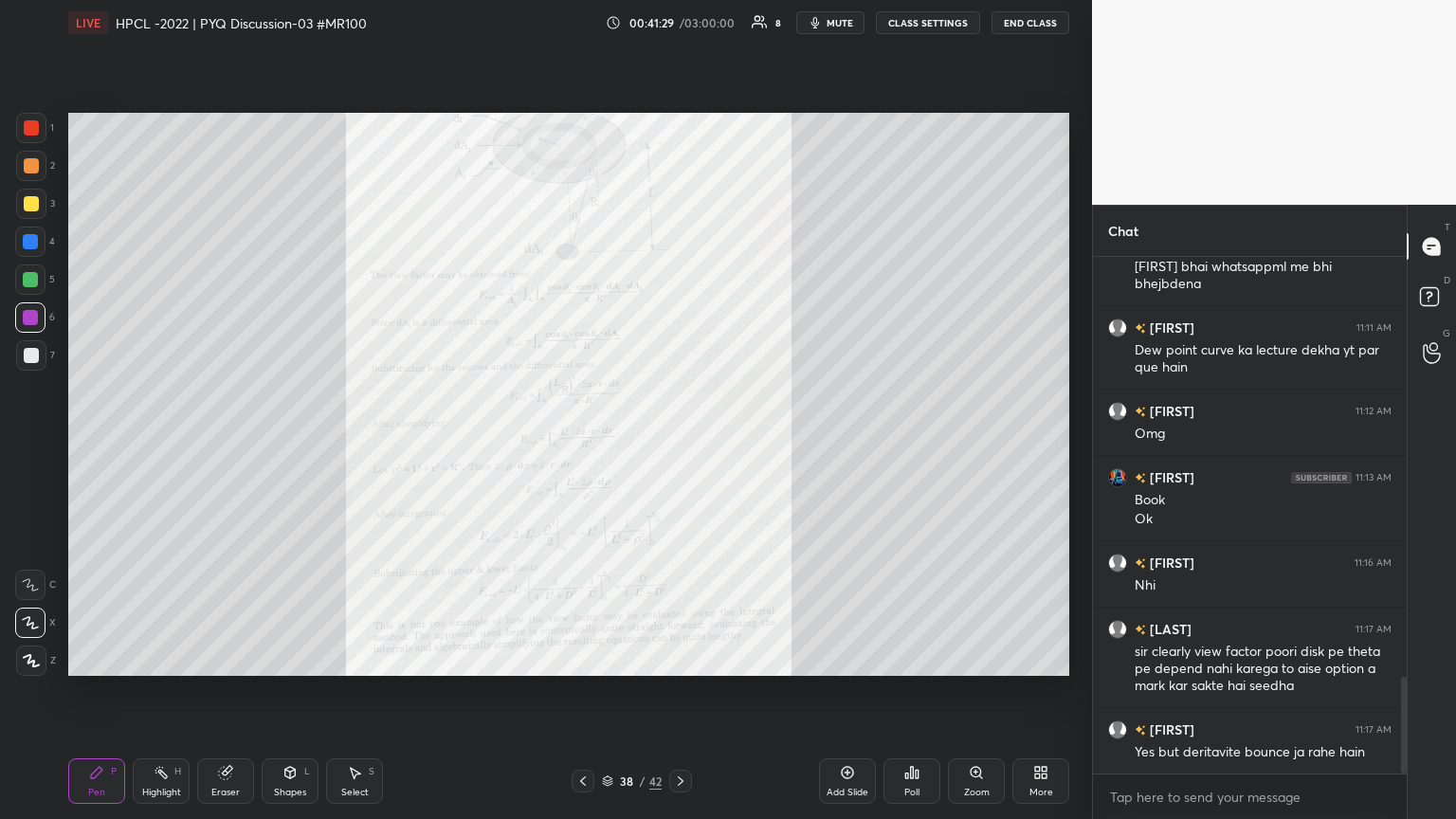 click 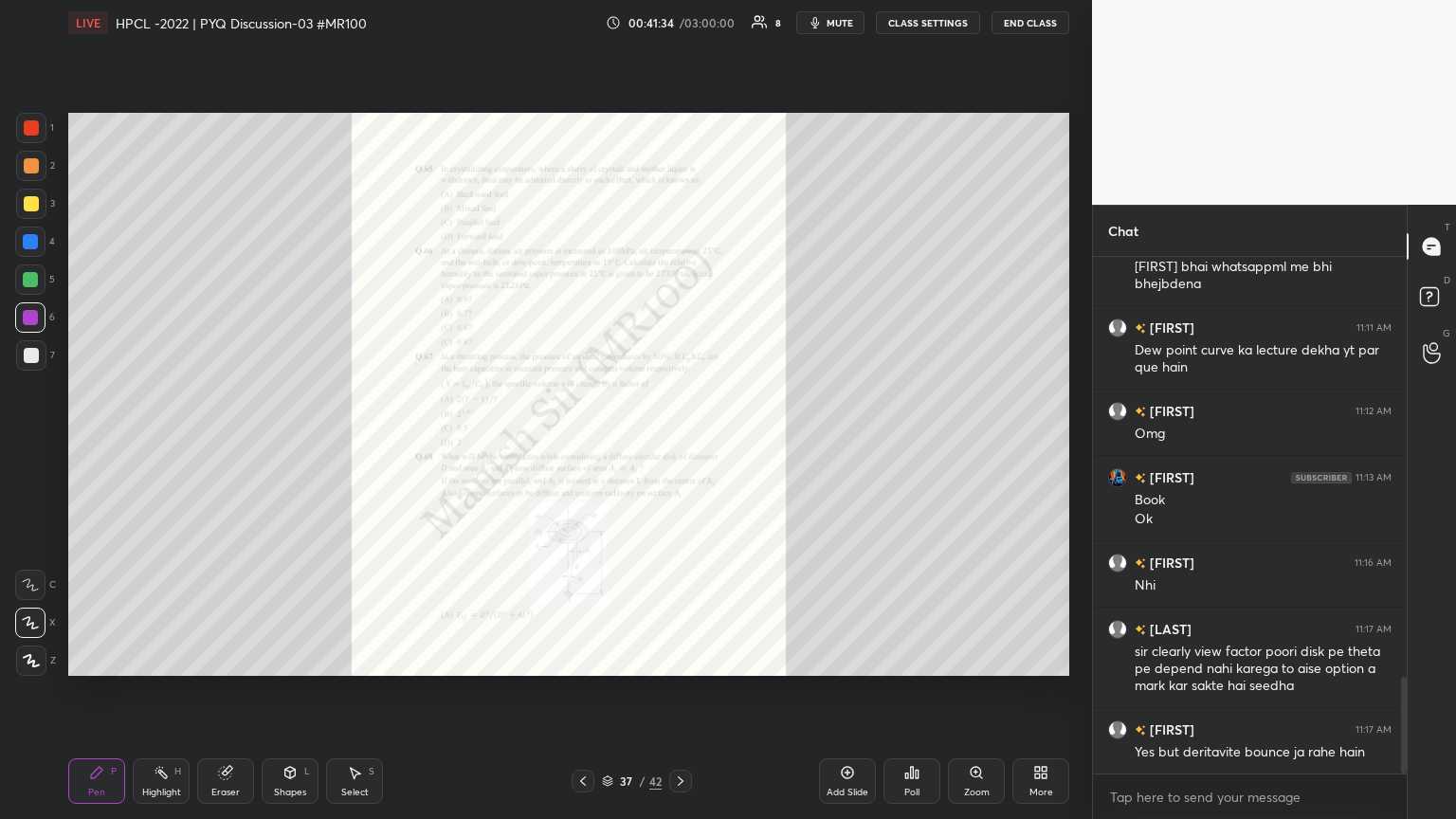 click 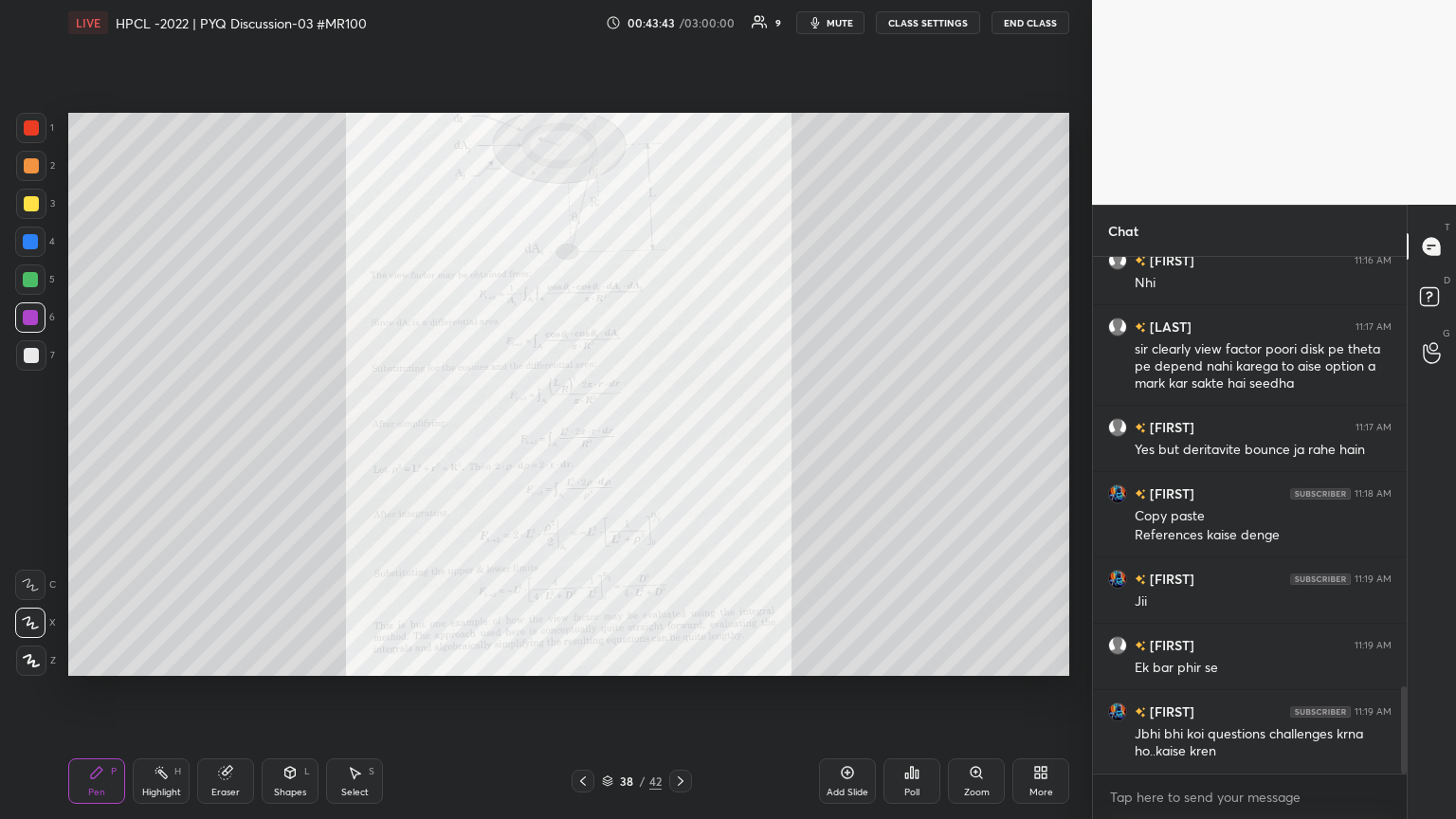 scroll, scrollTop: 2624, scrollLeft: 0, axis: vertical 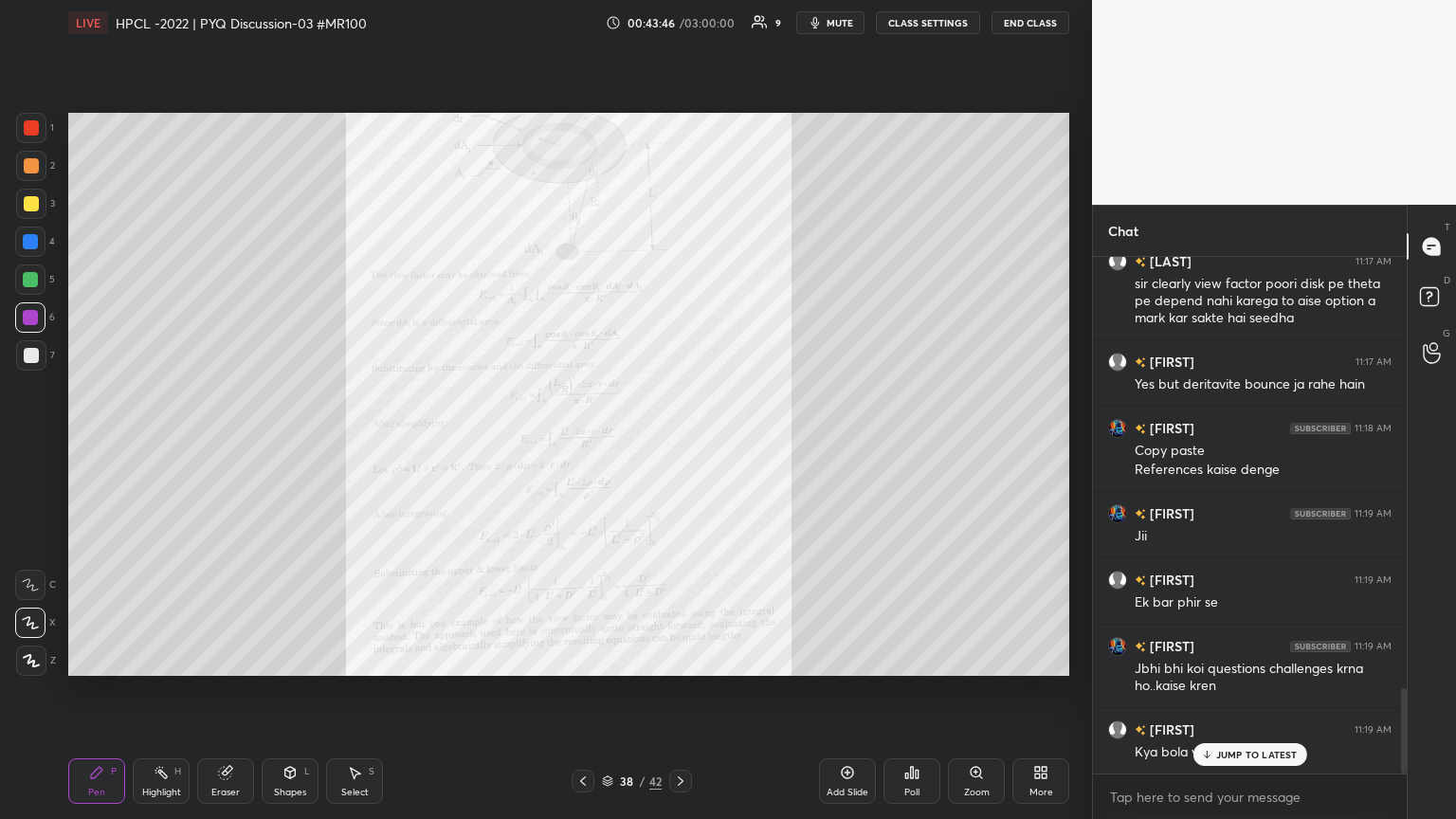 click on "JUMP TO LATEST" at bounding box center [1257, 755] 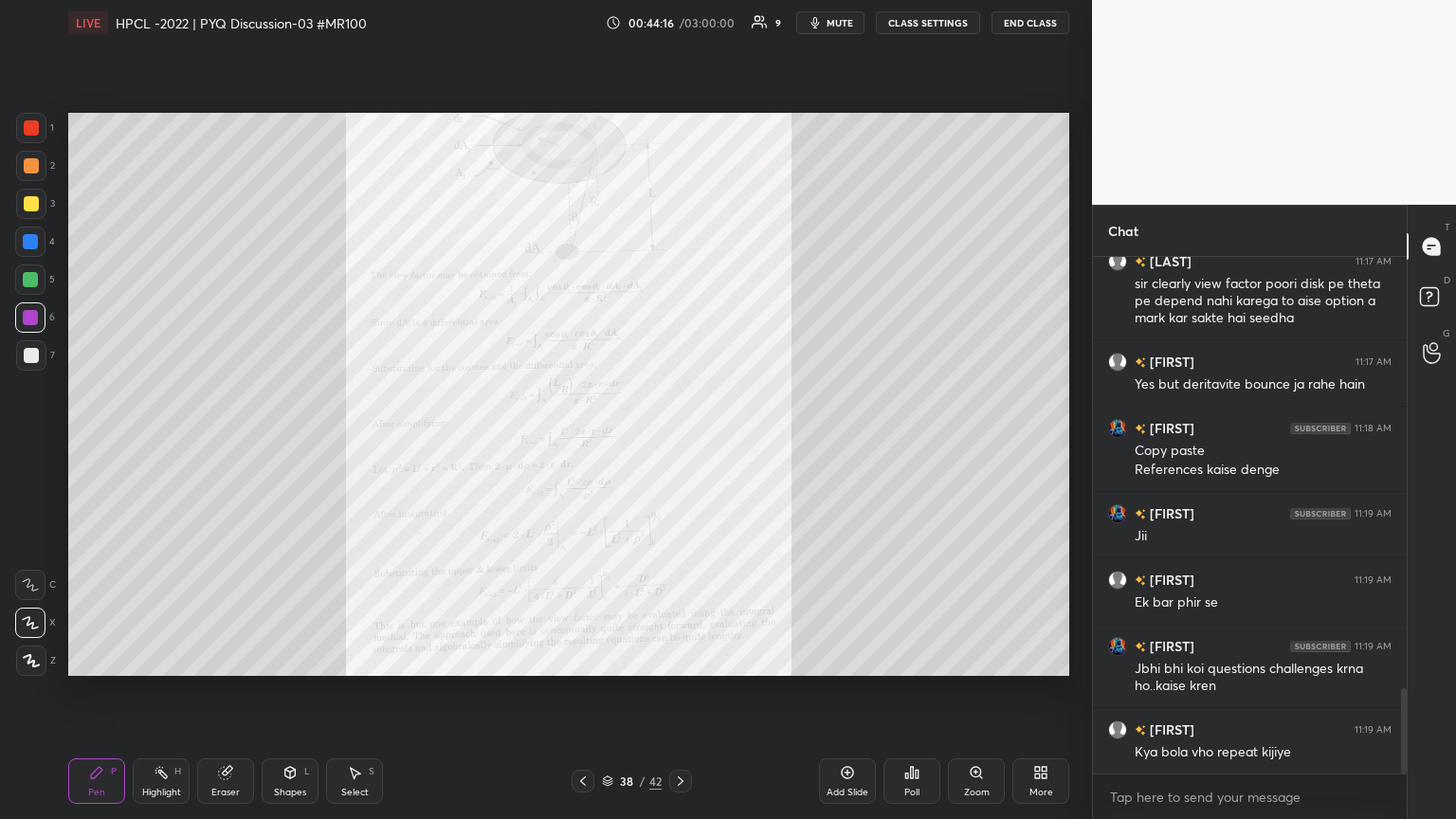 scroll, scrollTop: 2669, scrollLeft: 0, axis: vertical 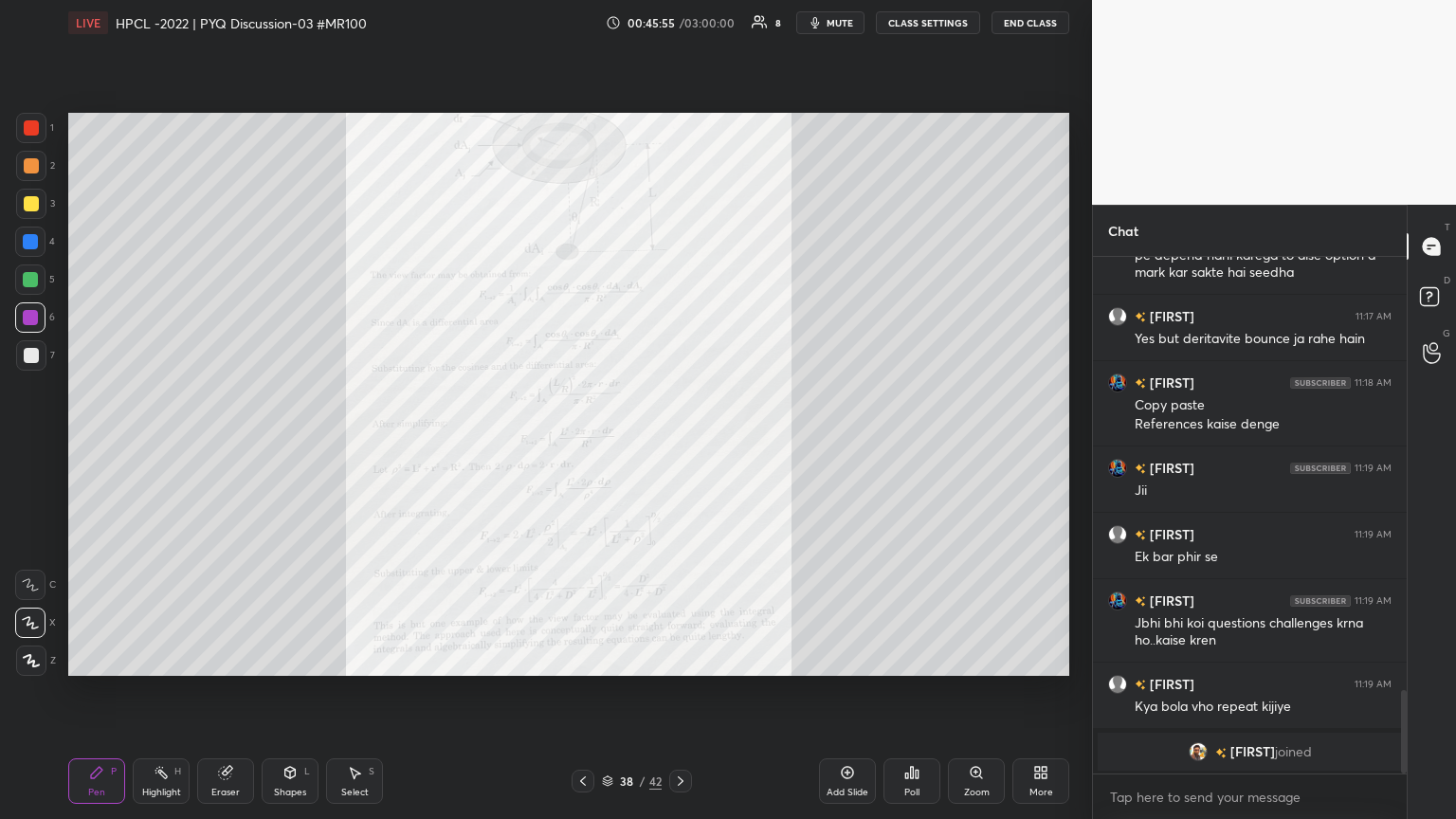 click on "Zoom" at bounding box center [976, 781] 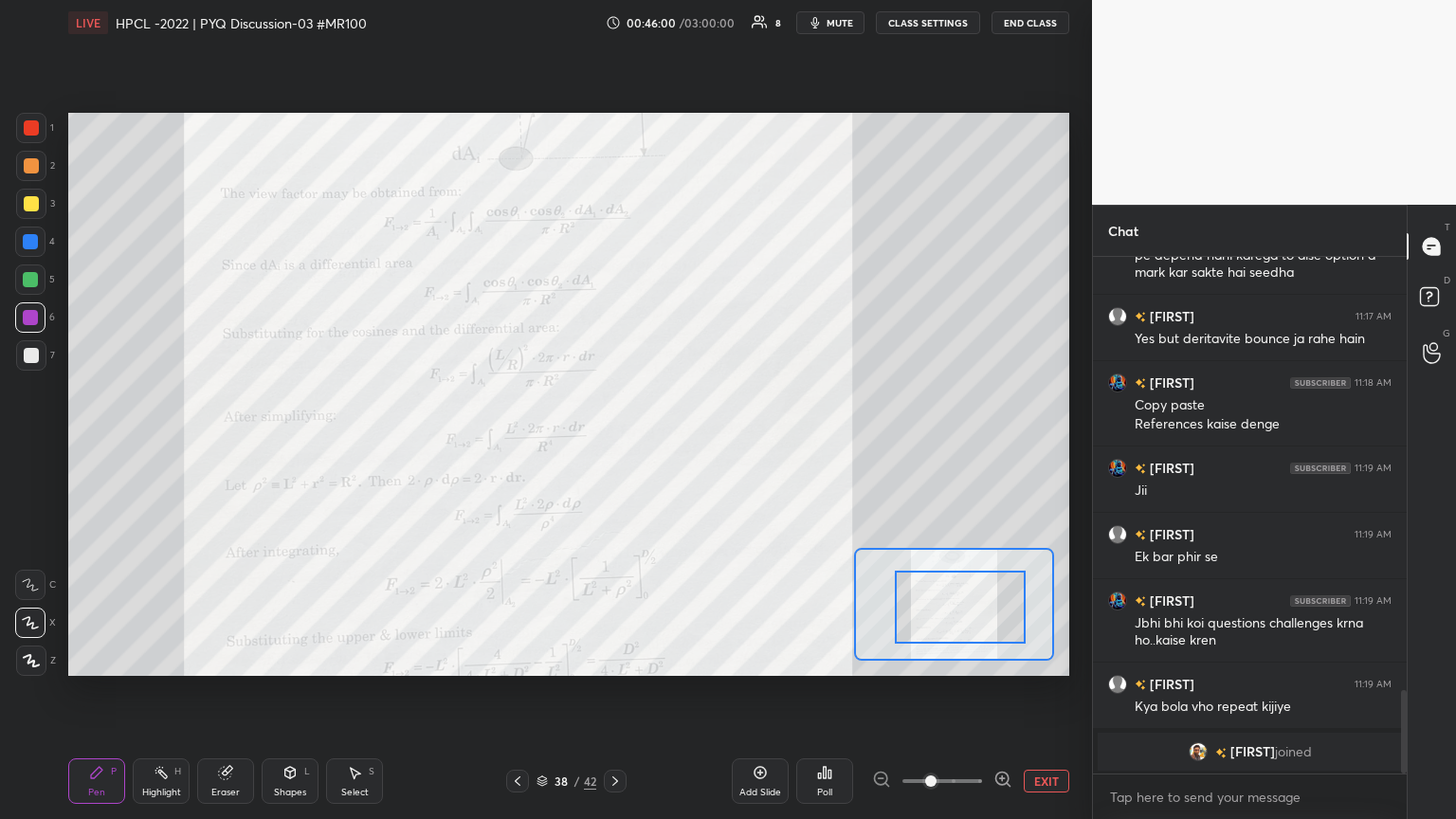click at bounding box center (960, 607) 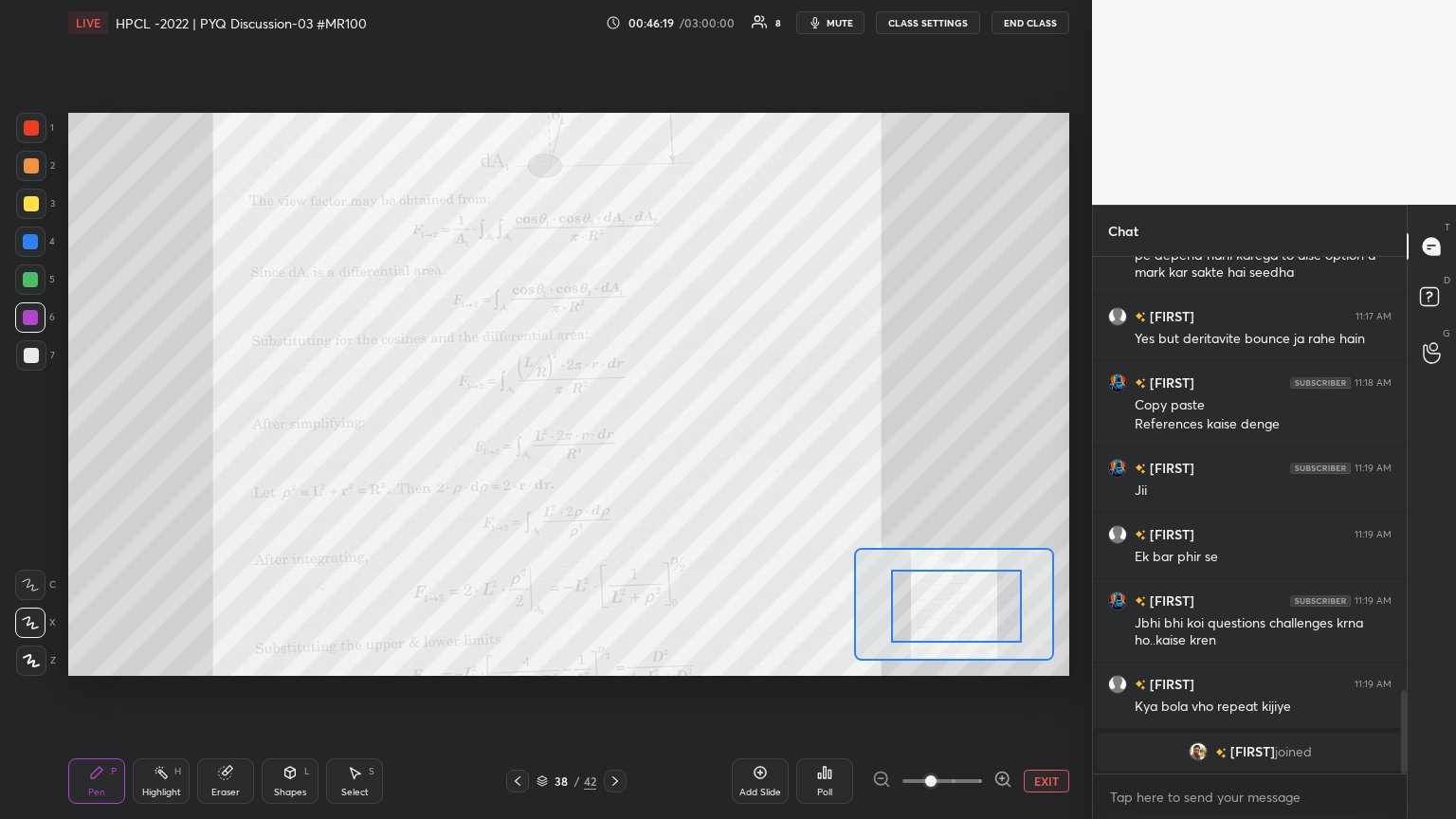 click at bounding box center [956, 606] 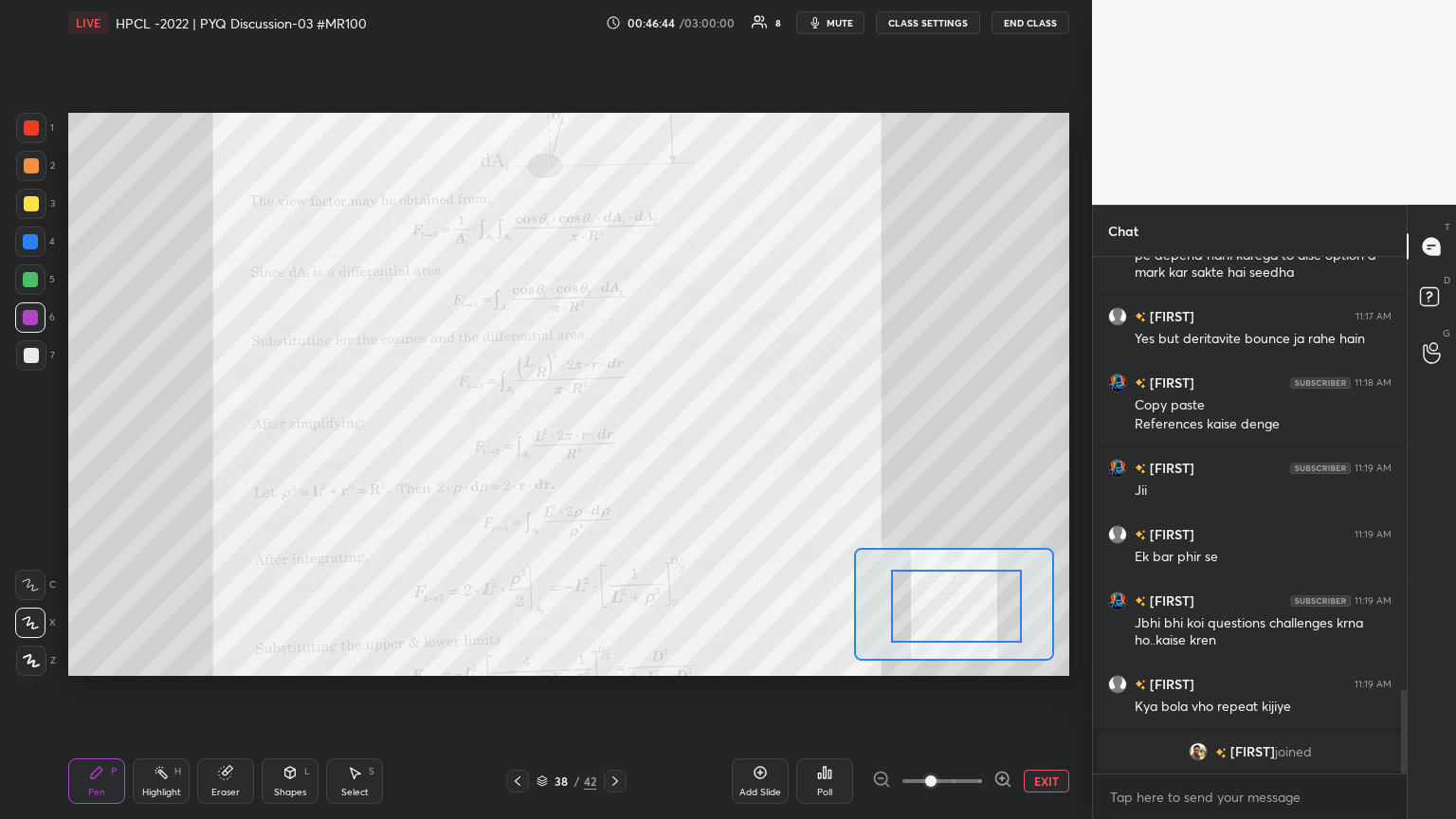 scroll, scrollTop: 2692, scrollLeft: 0, axis: vertical 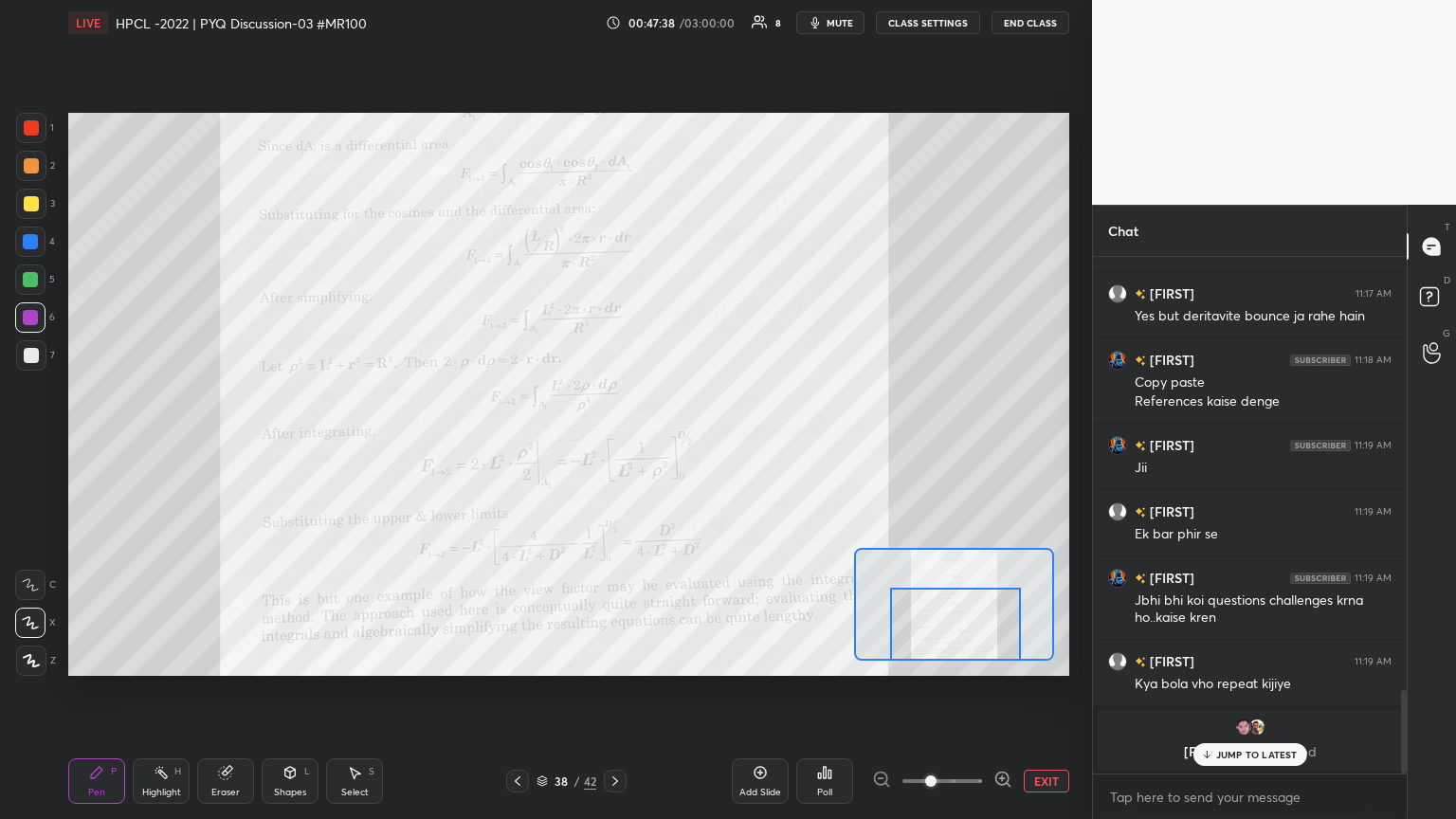 drag, startPoint x: 984, startPoint y: 598, endPoint x: 983, endPoint y: 617, distance: 19.026298 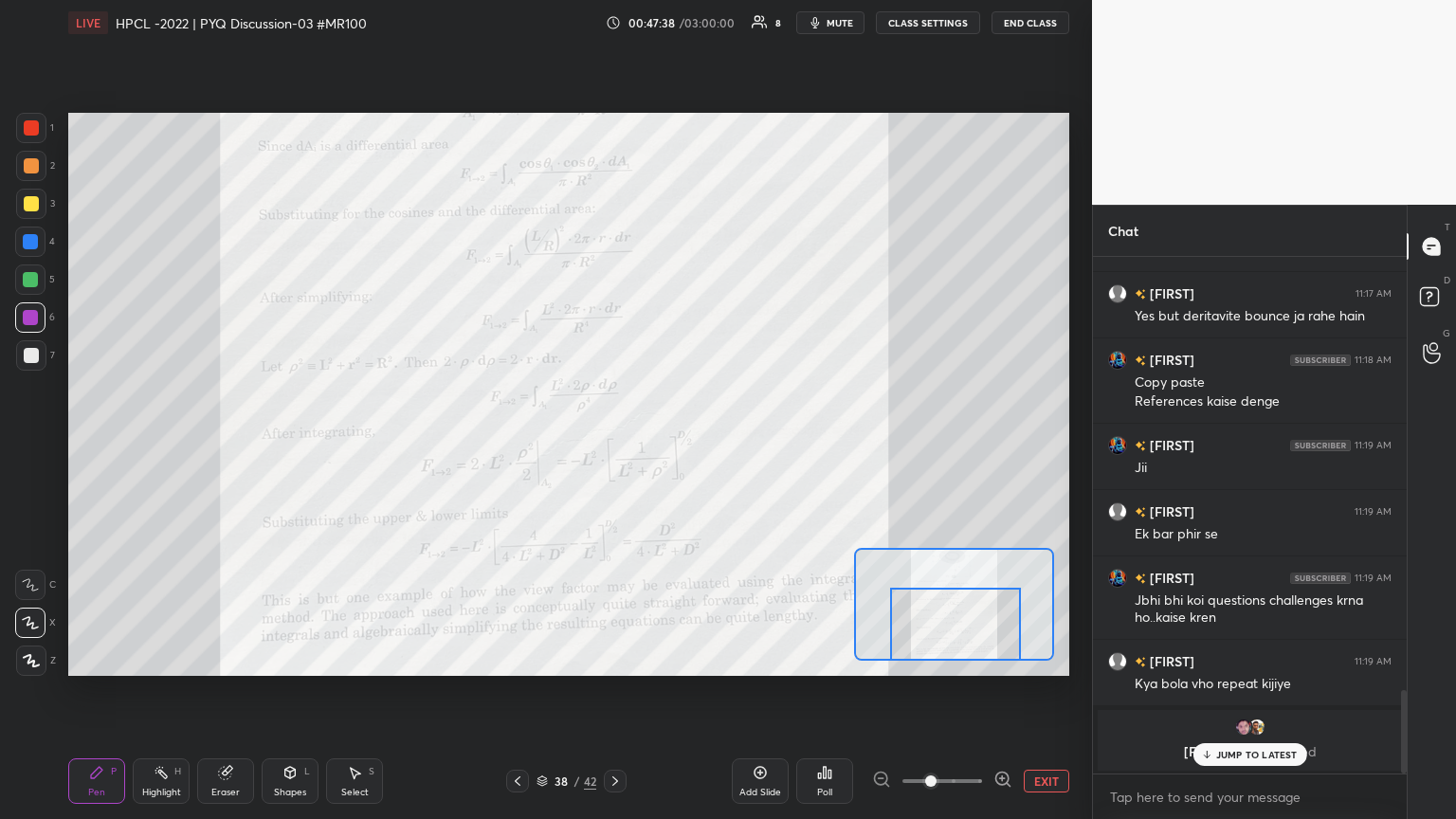click at bounding box center [956, 624] 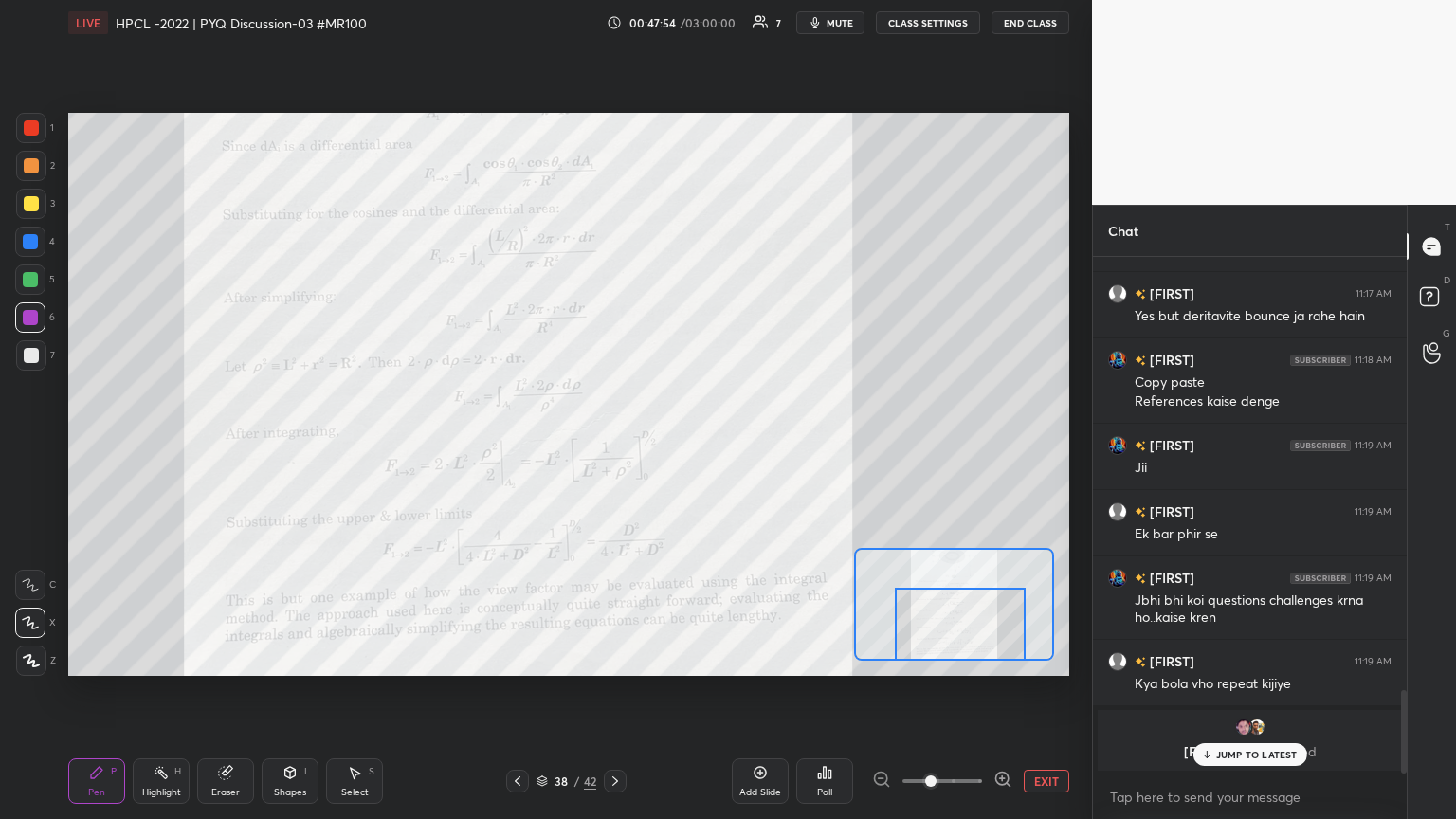click at bounding box center (960, 624) 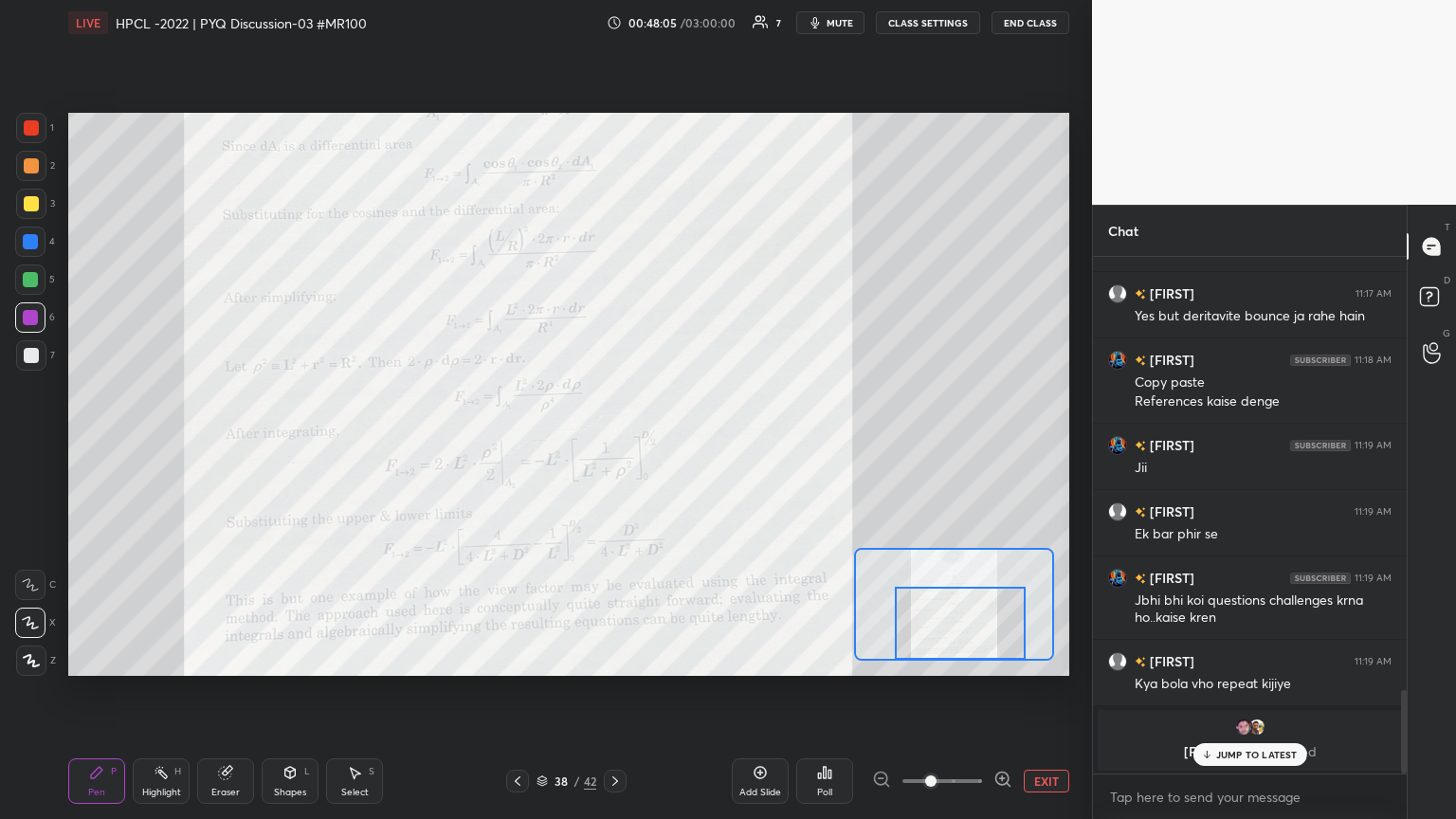 click at bounding box center [960, 623] 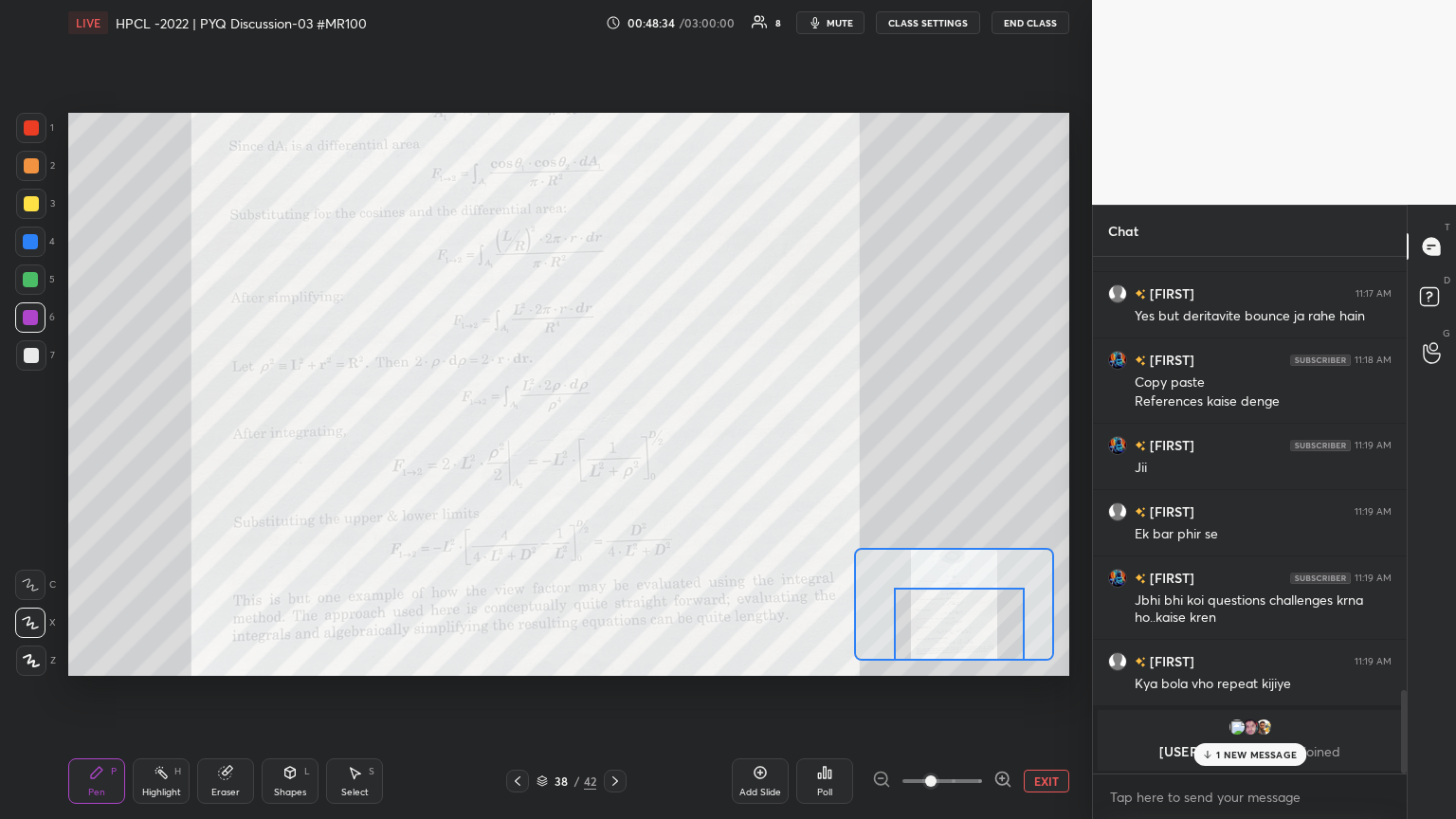 click on "1 NEW MESSAGE" at bounding box center (1256, 755) 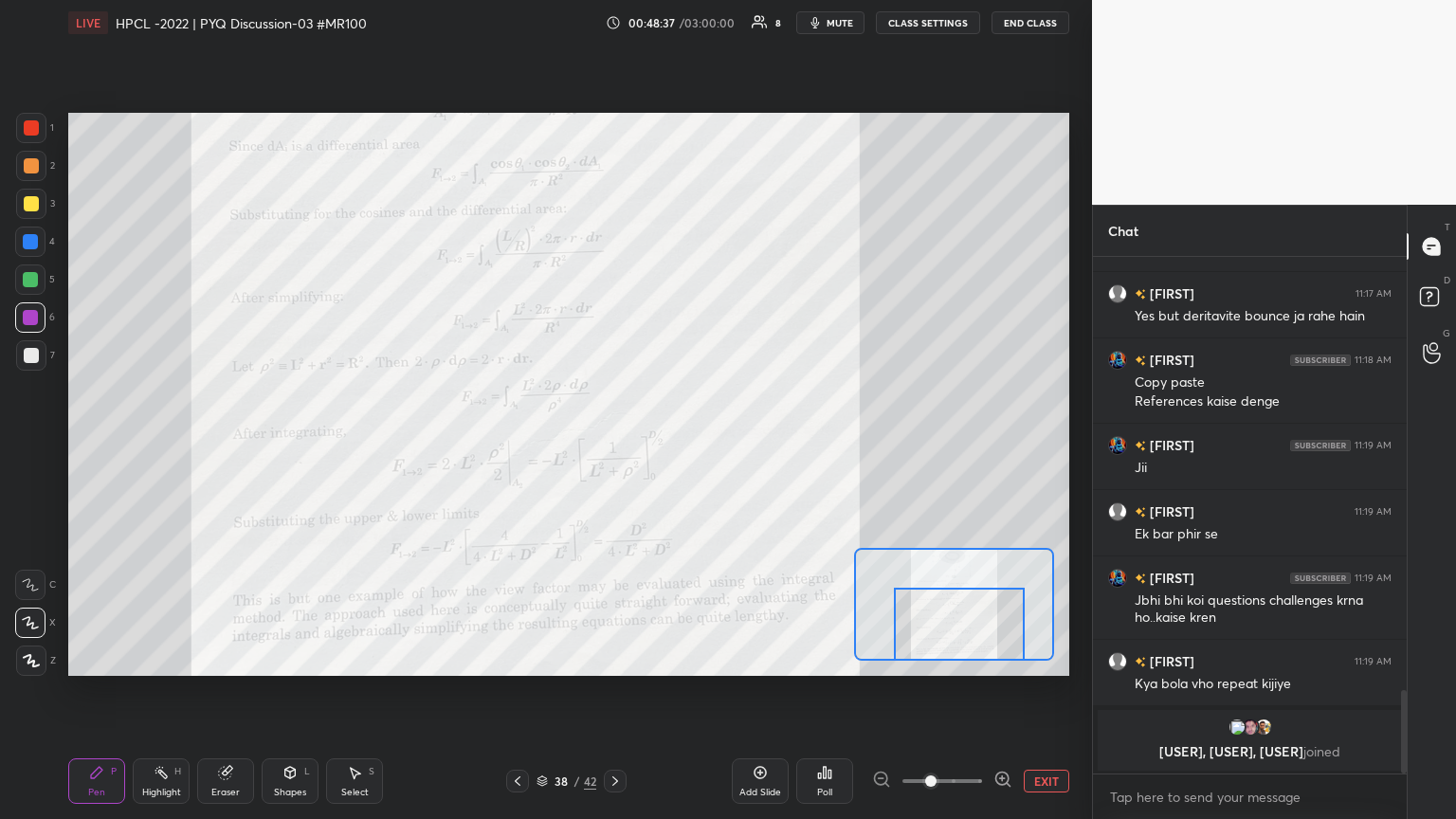 click 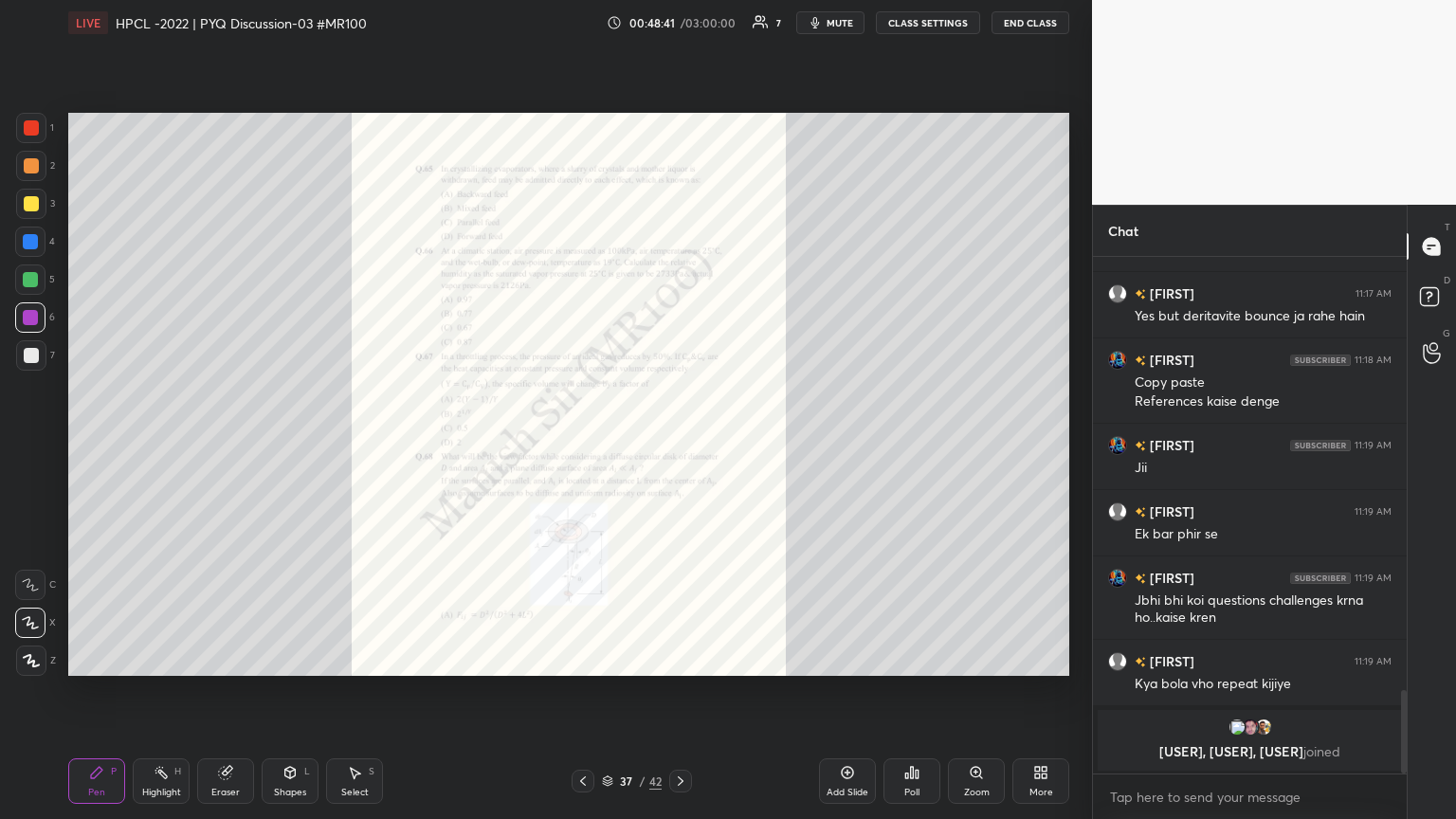 click 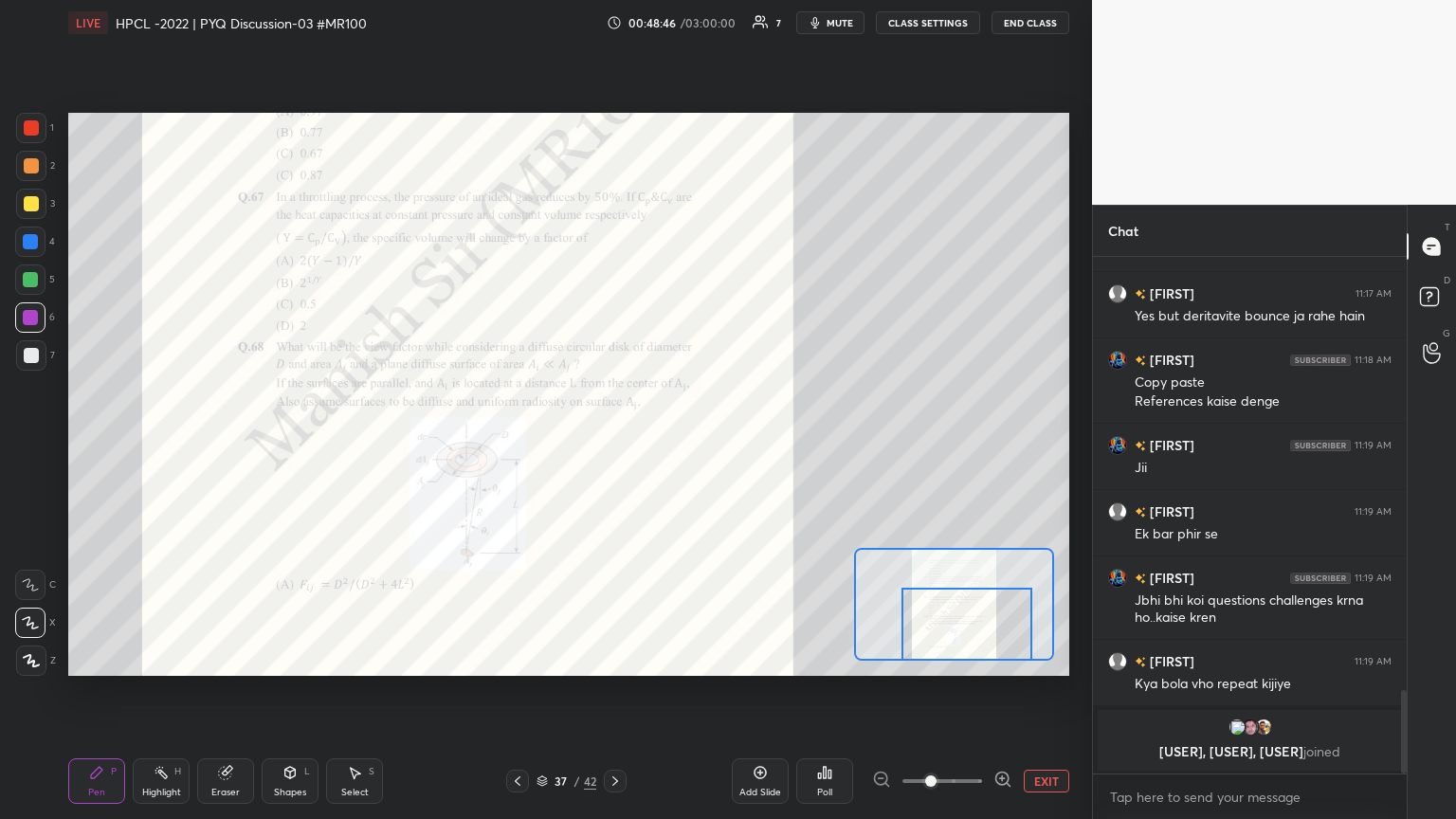drag, startPoint x: 957, startPoint y: 600, endPoint x: 971, endPoint y: 632, distance: 34.928498 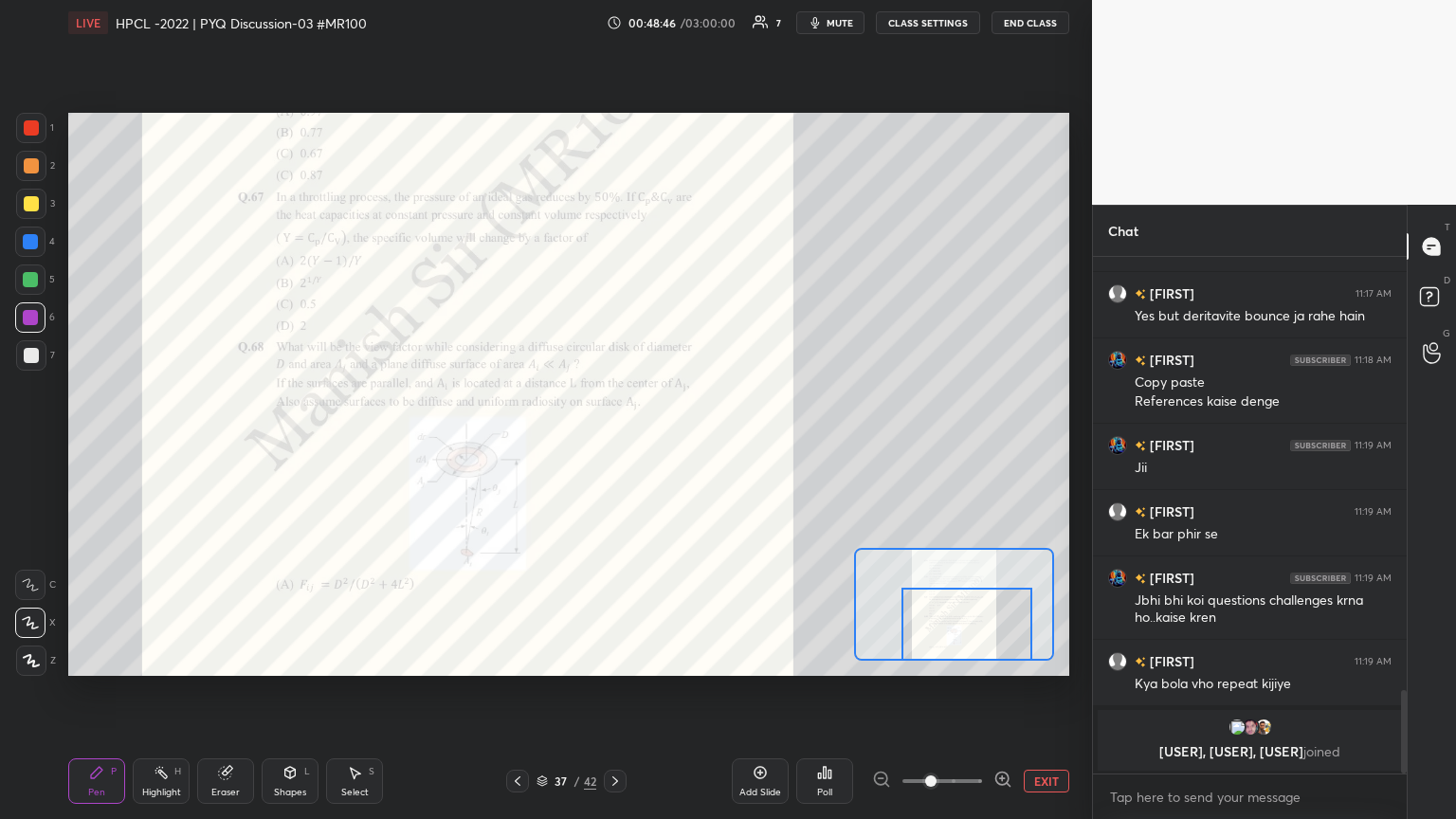 click at bounding box center [967, 624] 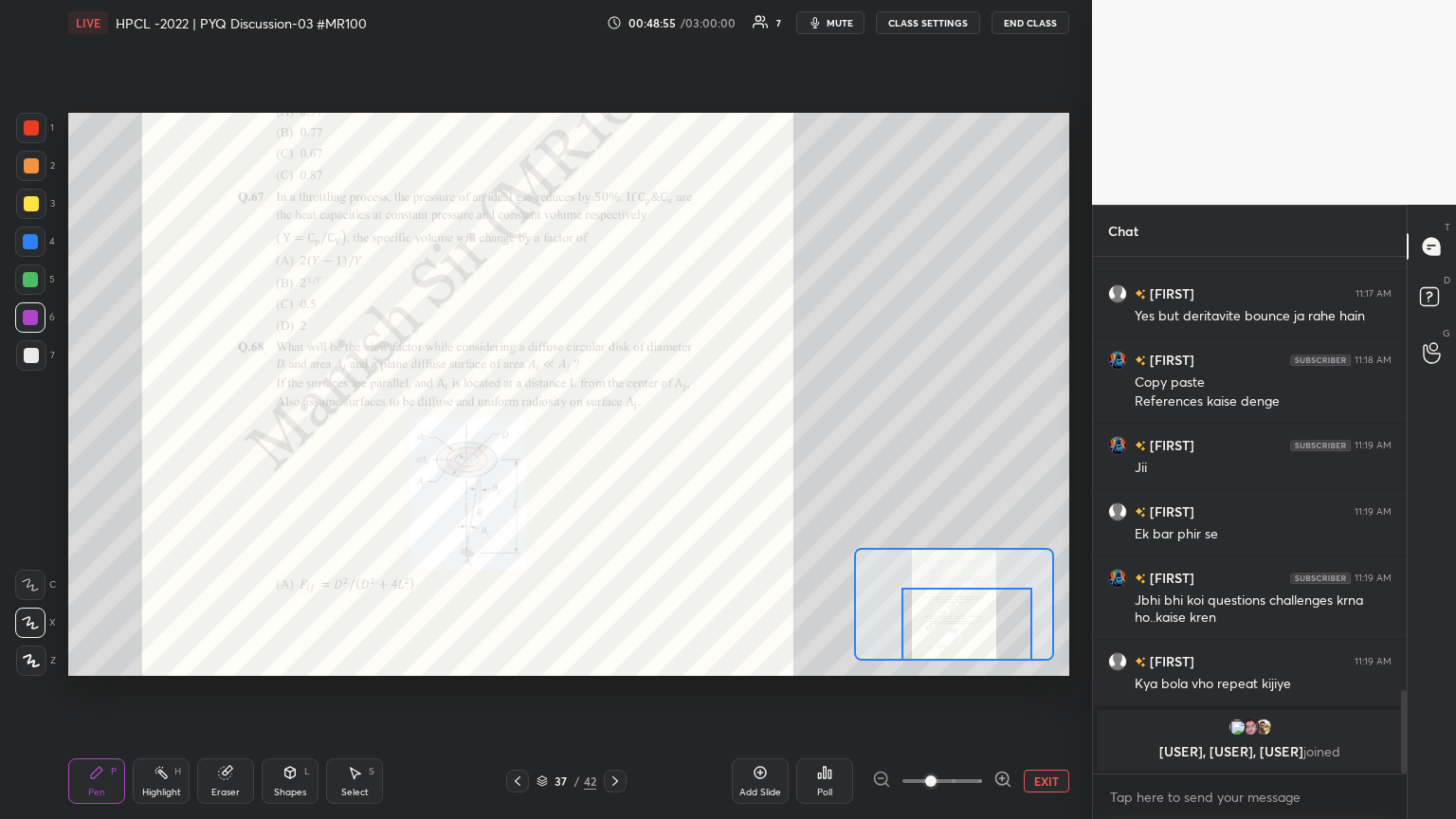click 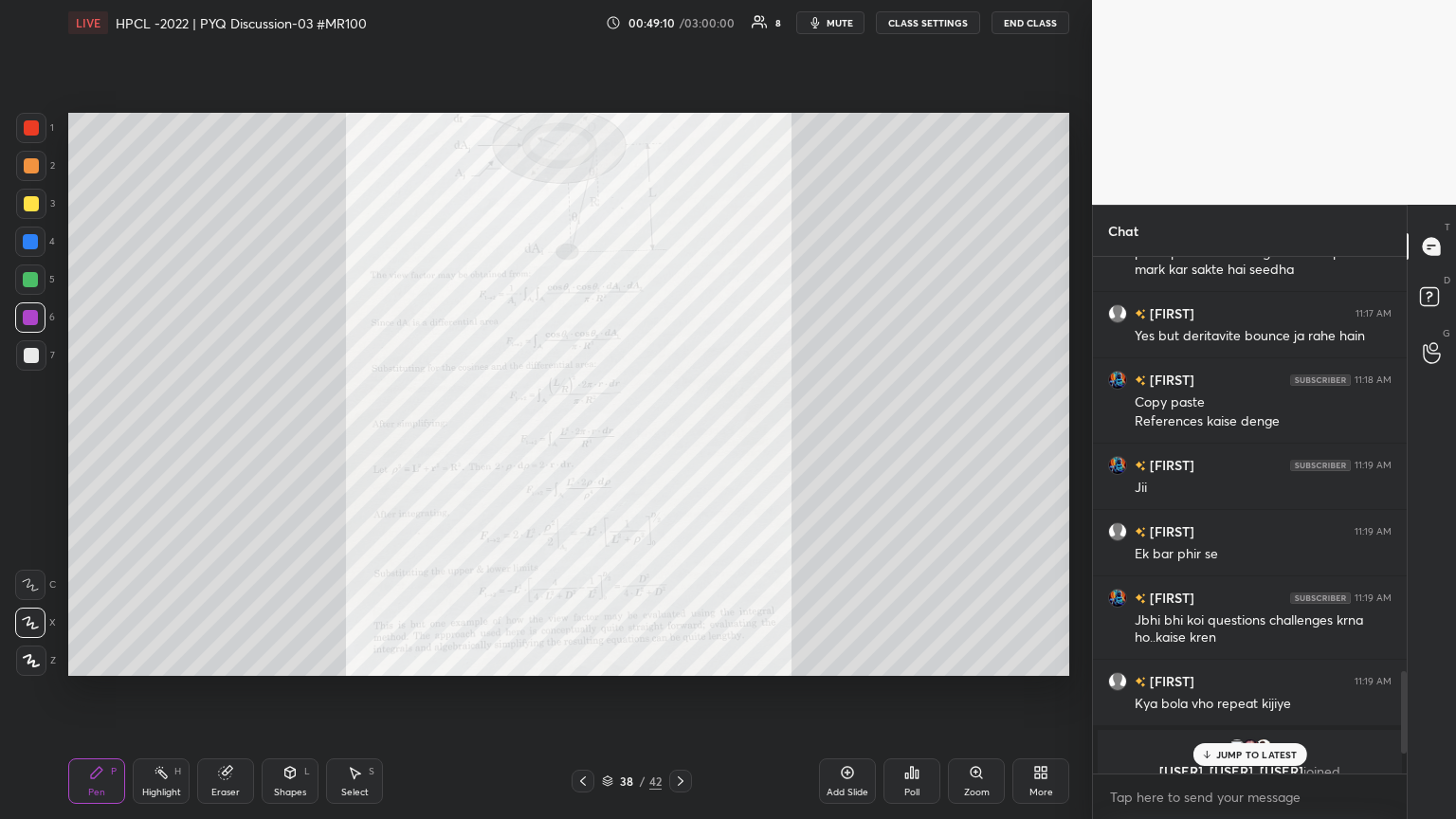 scroll, scrollTop: 2693, scrollLeft: 0, axis: vertical 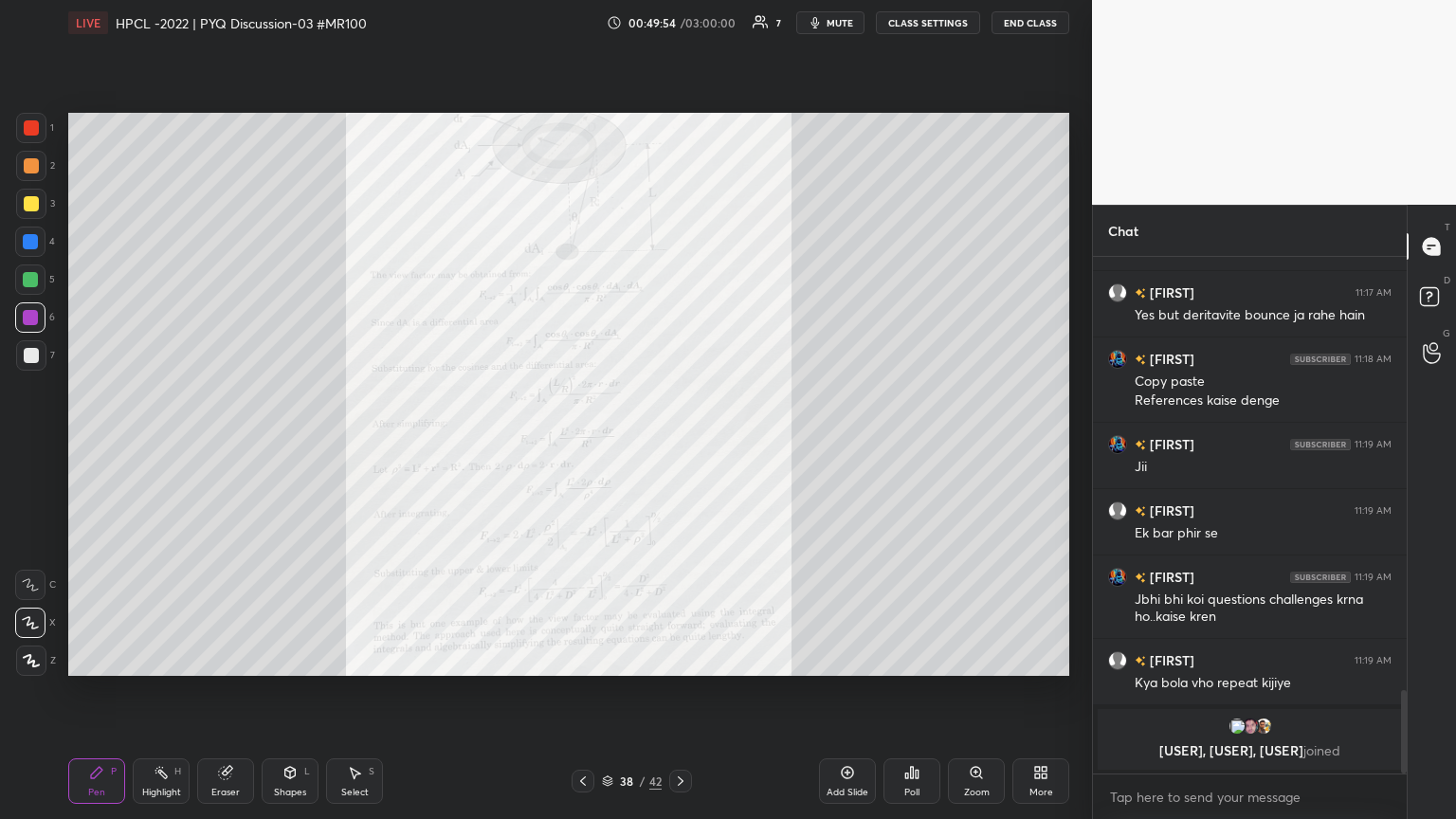 click at bounding box center (31, 204) 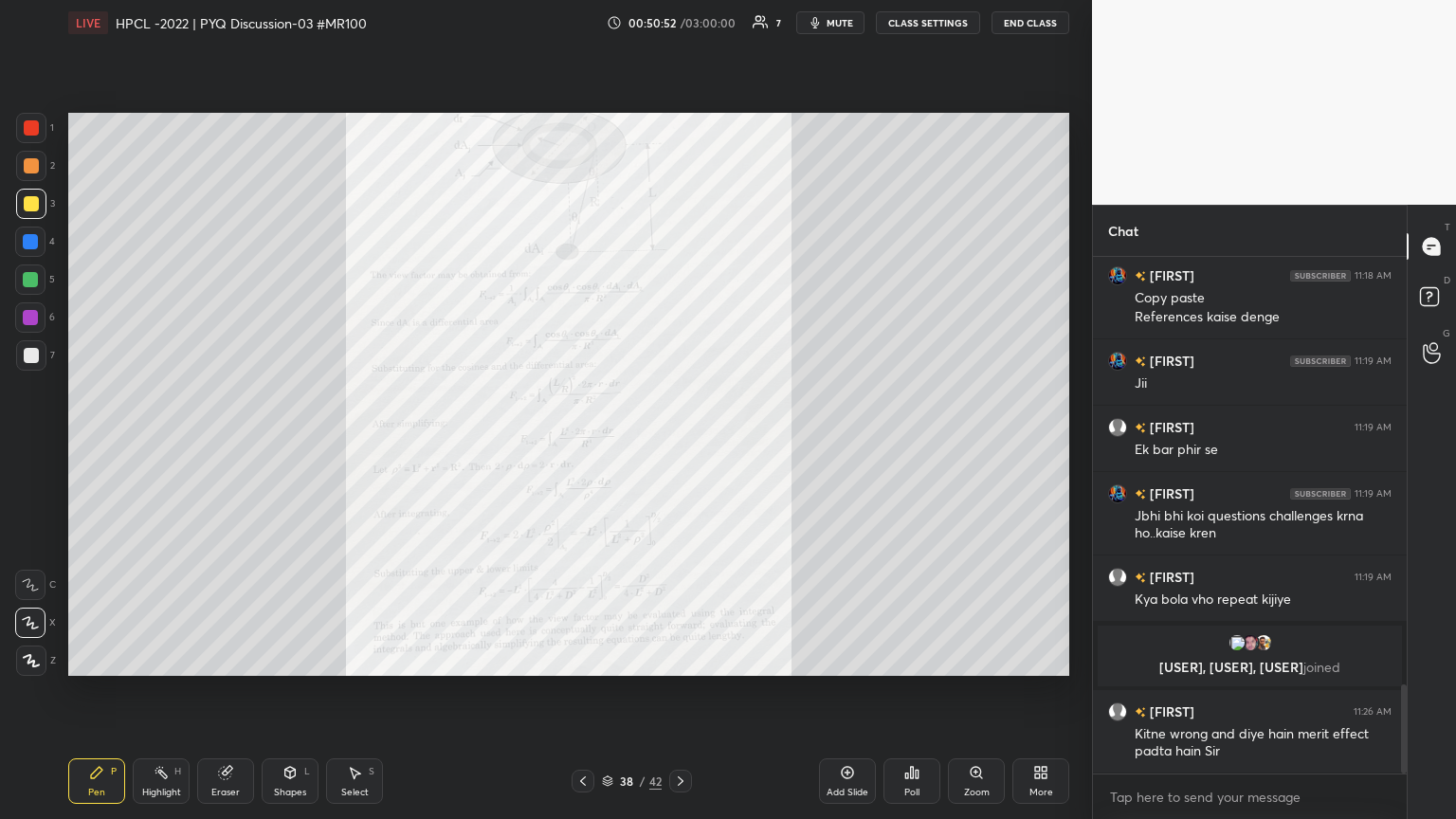 scroll, scrollTop: 2547, scrollLeft: 0, axis: vertical 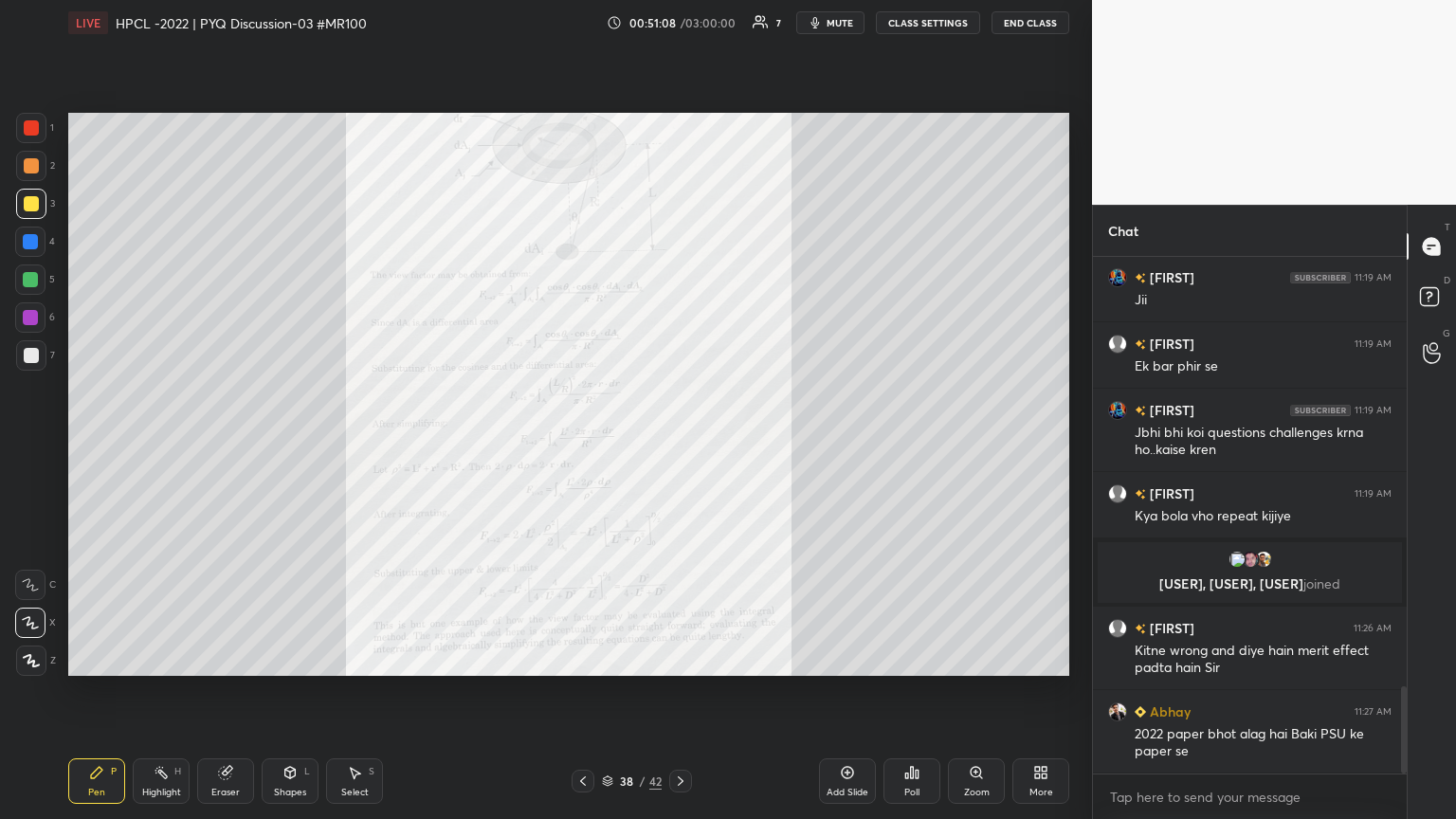 click at bounding box center (30, 318) 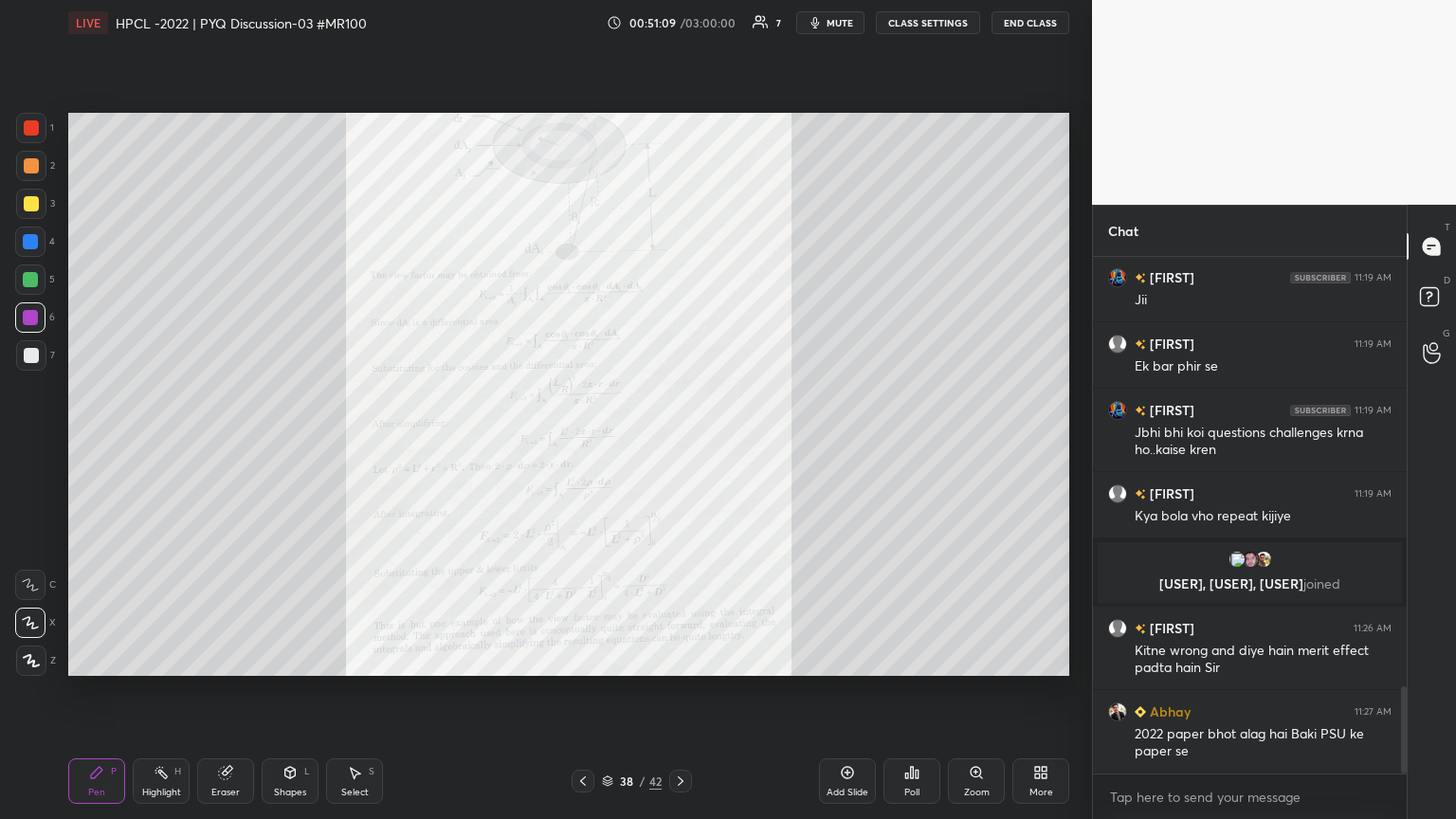 click at bounding box center (30, 280) 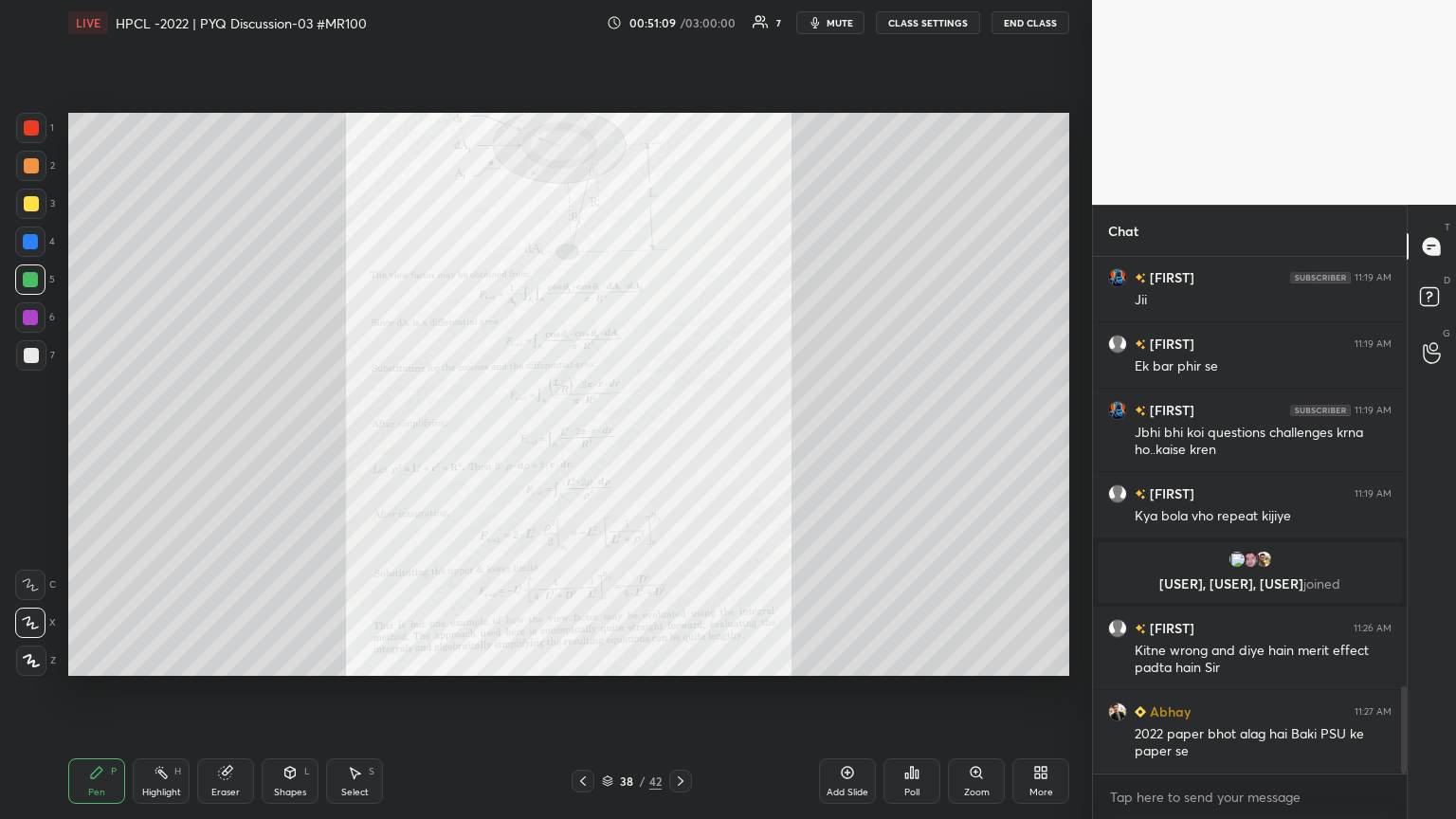 click at bounding box center (30, 242) 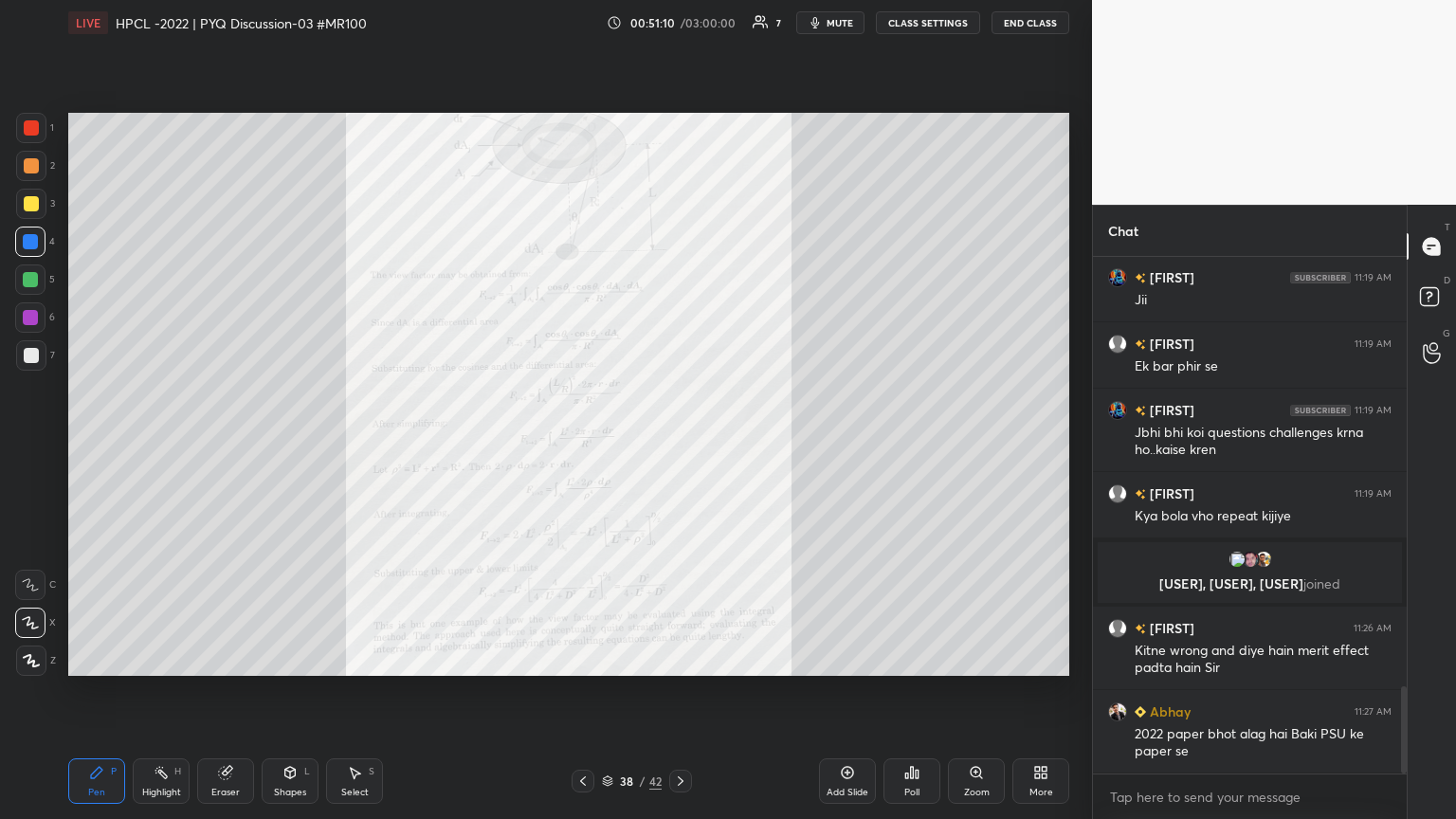 click at bounding box center [31, 204] 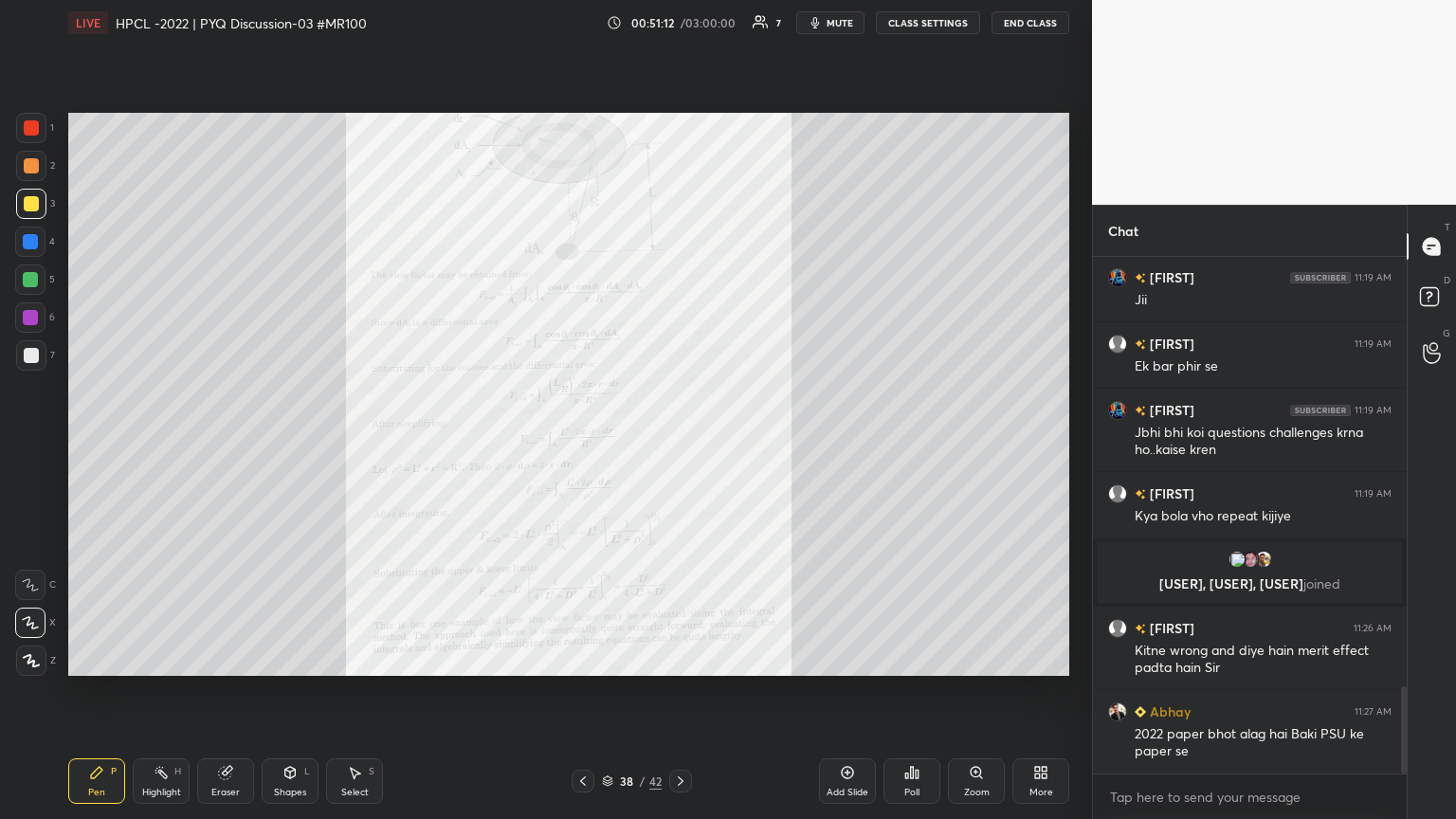 click on "2" at bounding box center (35, 170) 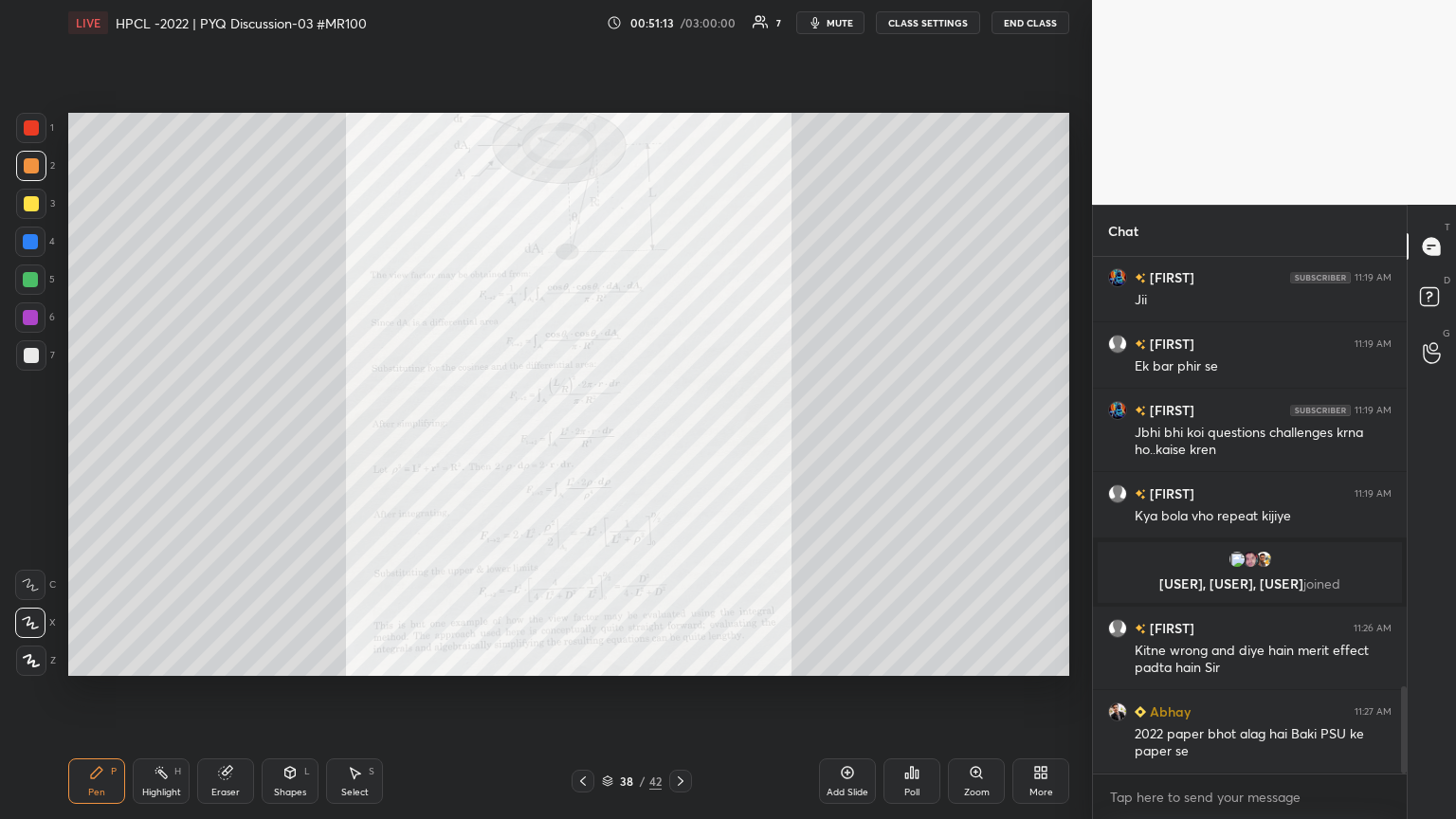 click at bounding box center (31, 128) 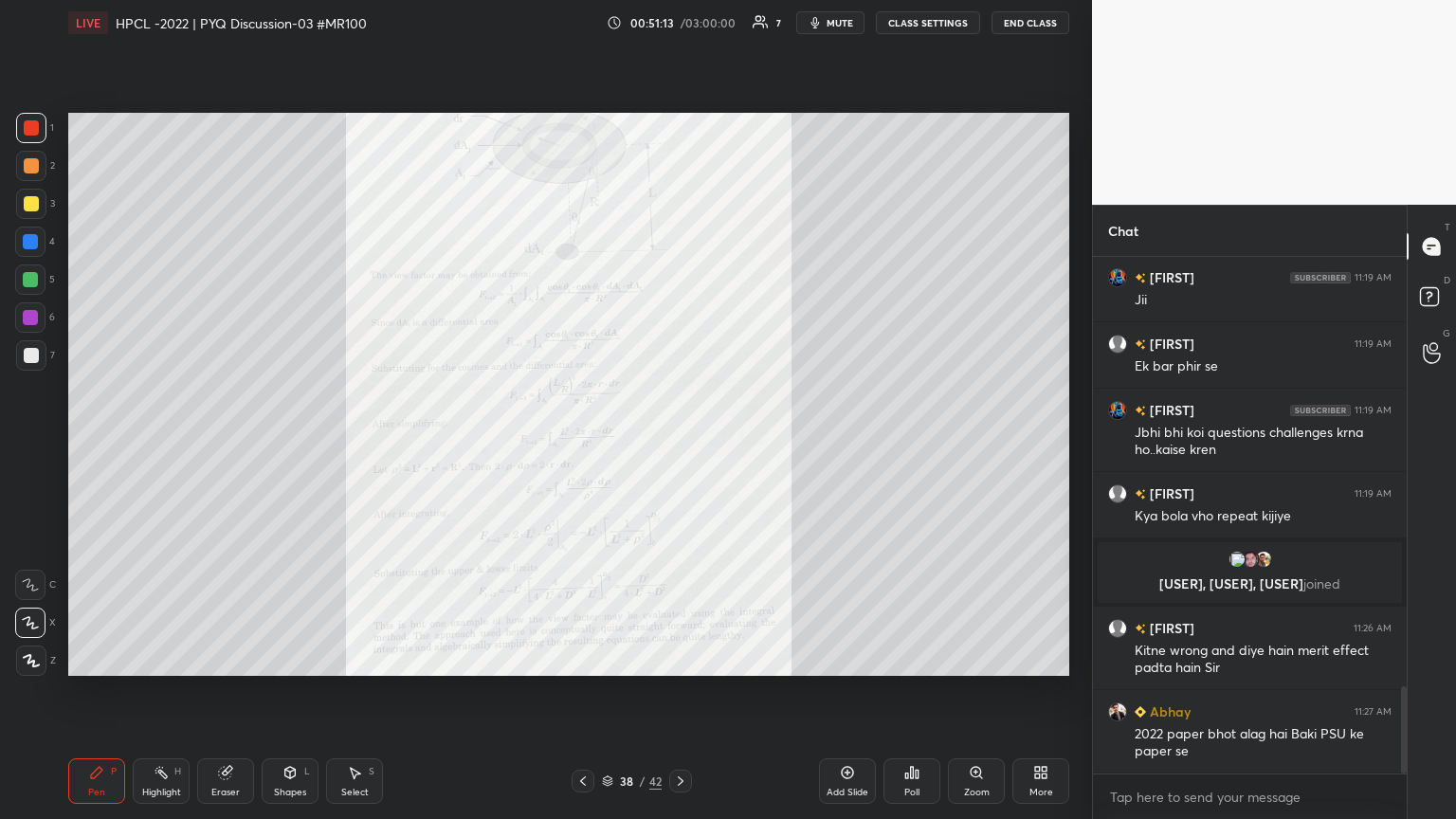 click at bounding box center [31, 355] 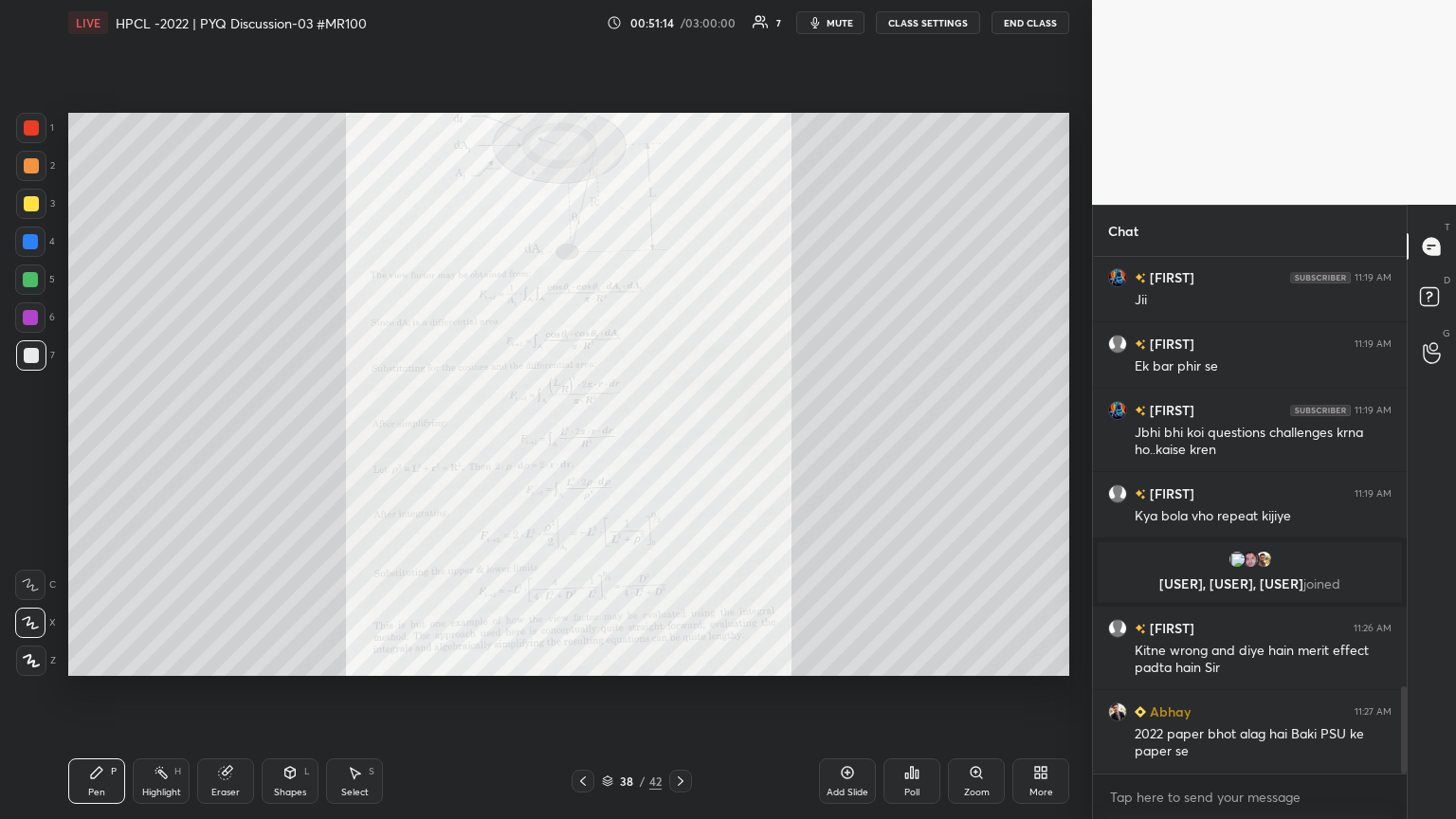 click 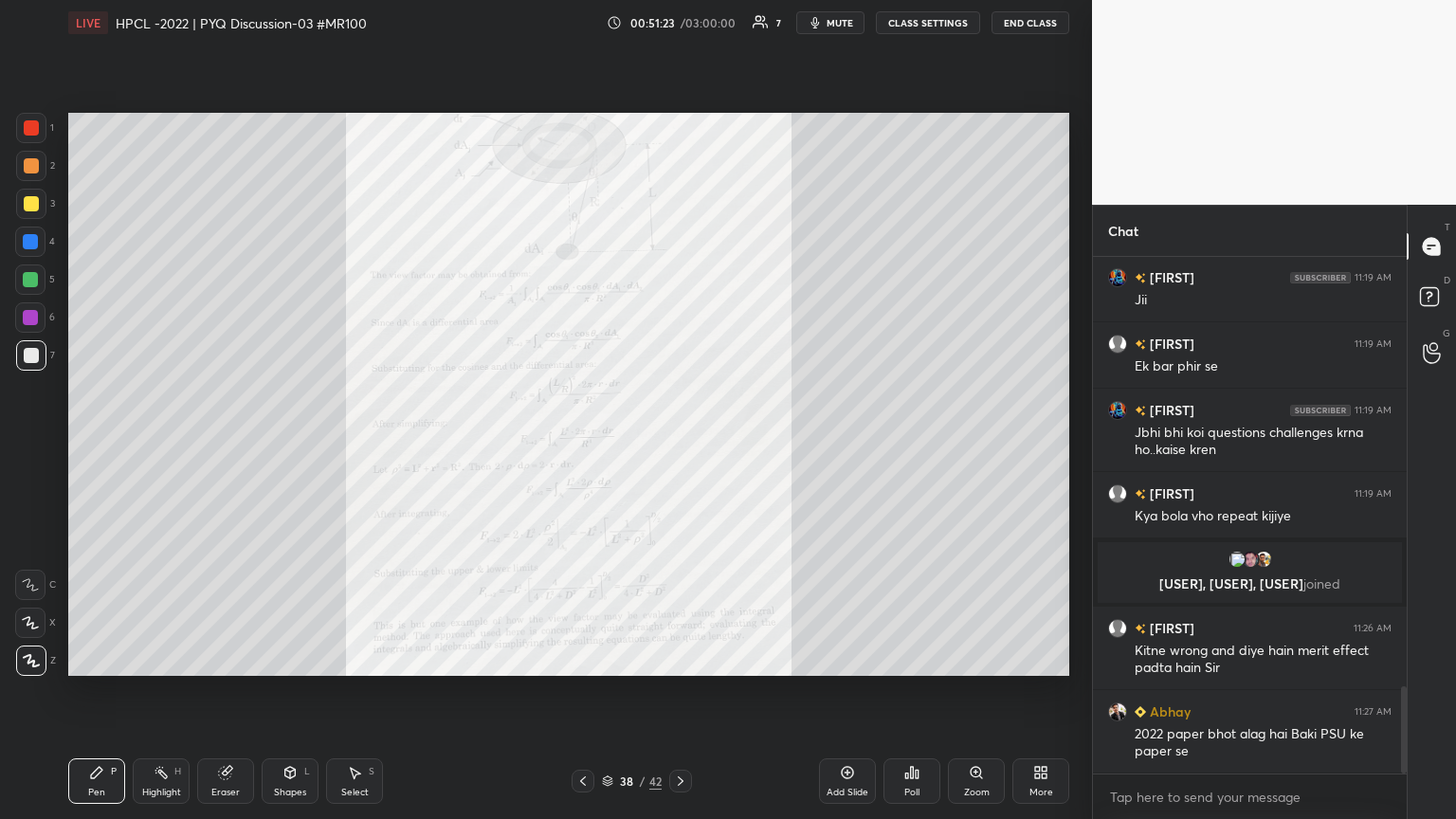 click at bounding box center (31, 661) 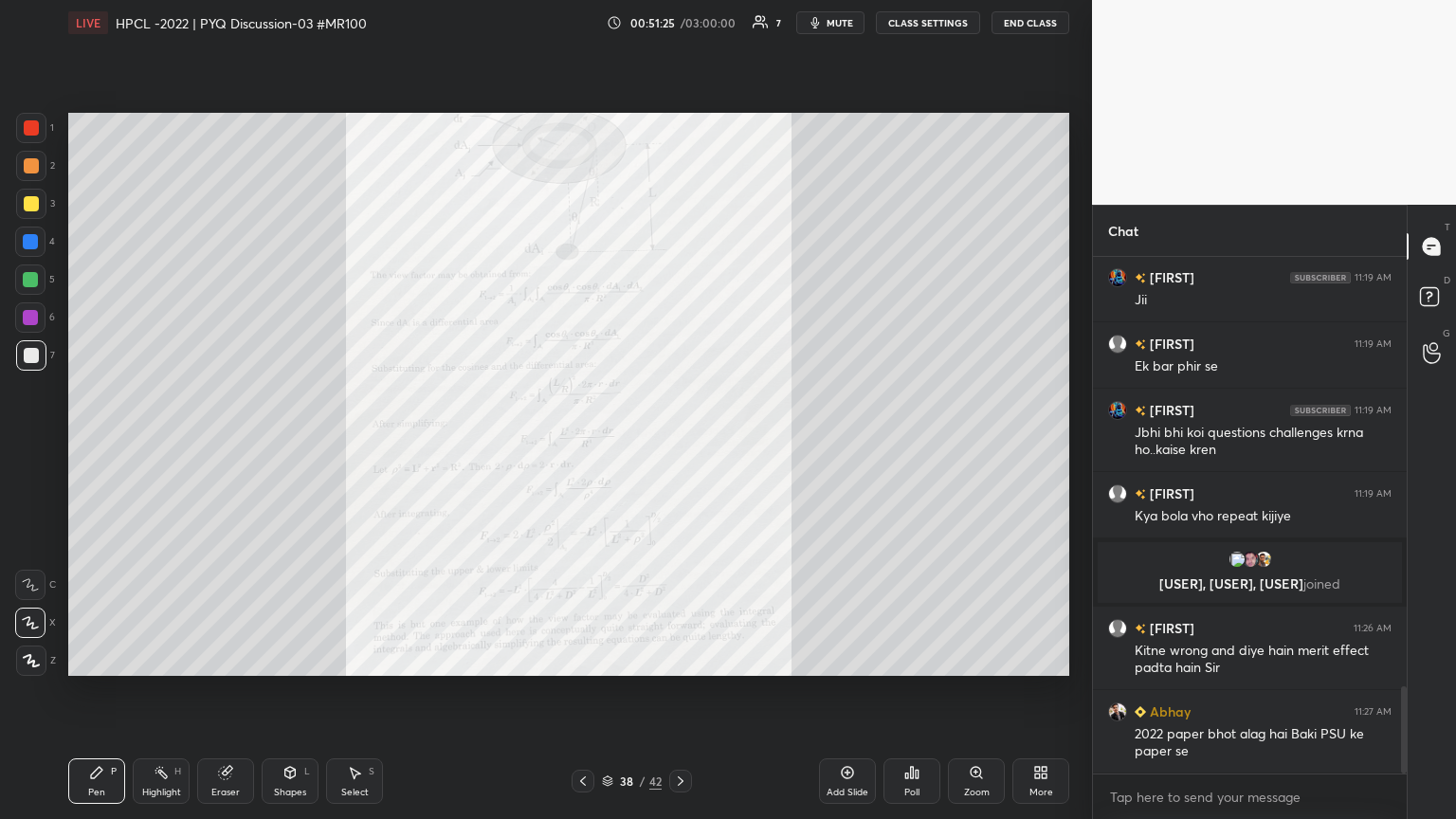 click 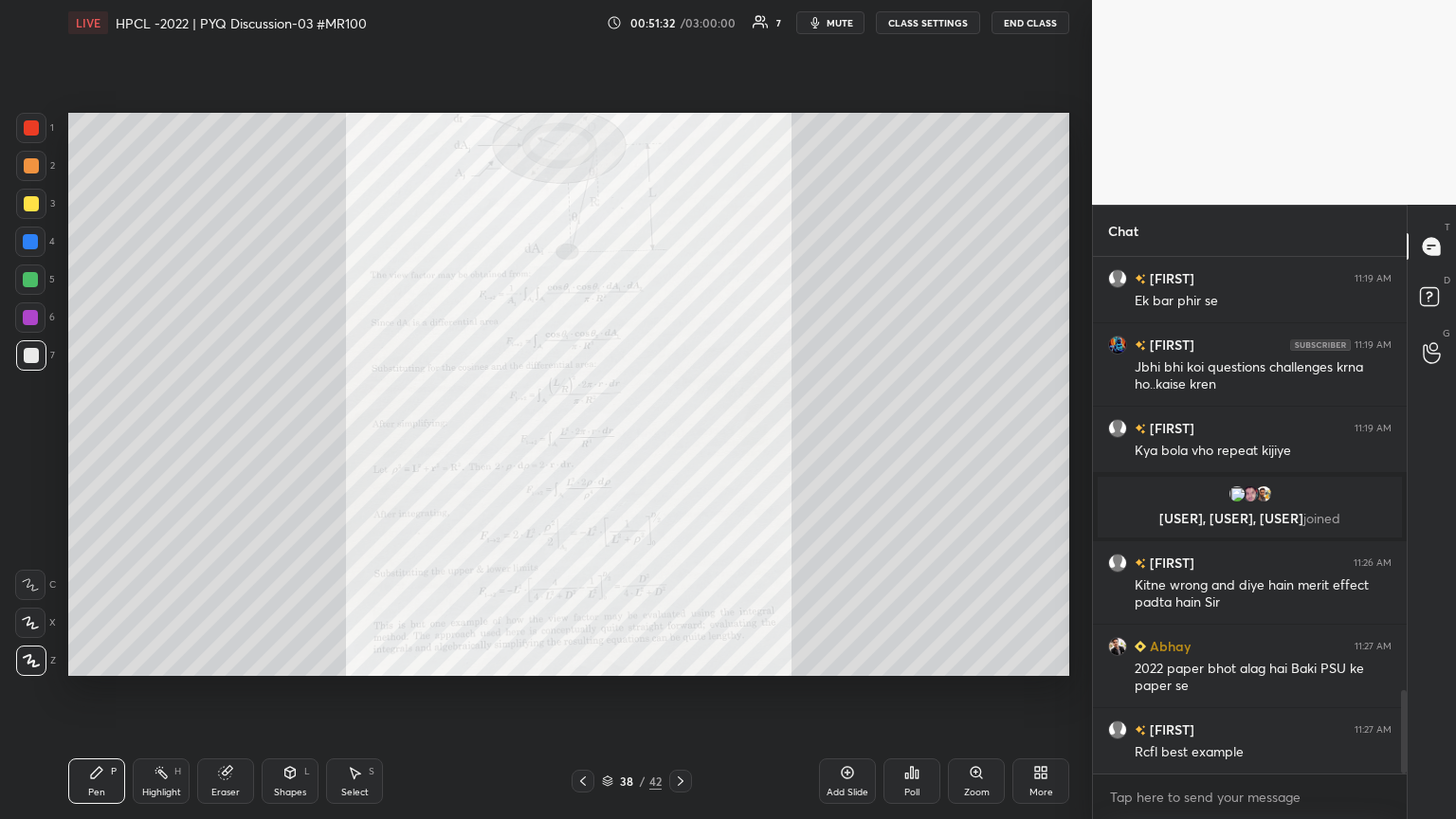 scroll, scrollTop: 2680, scrollLeft: 0, axis: vertical 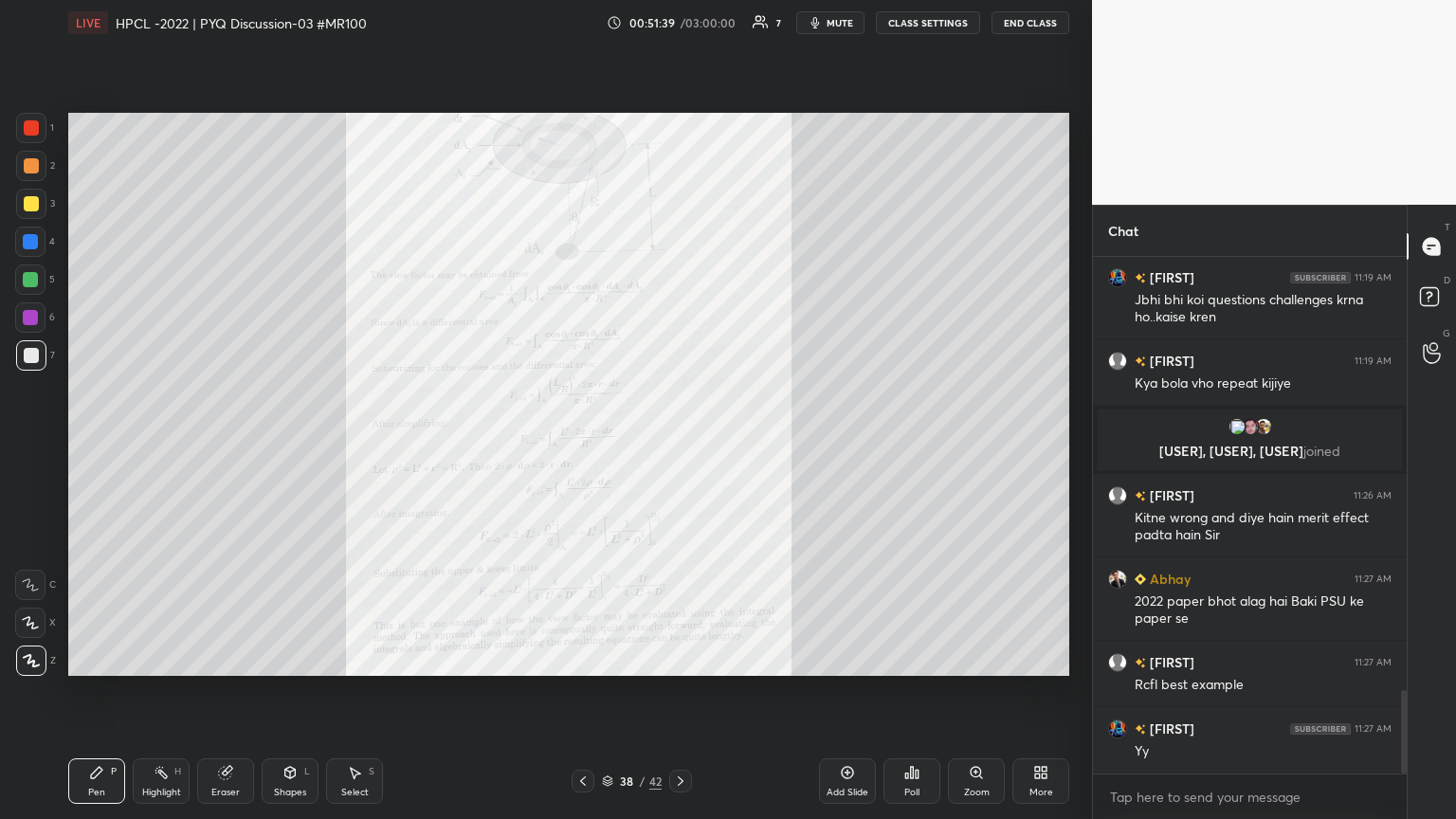 click 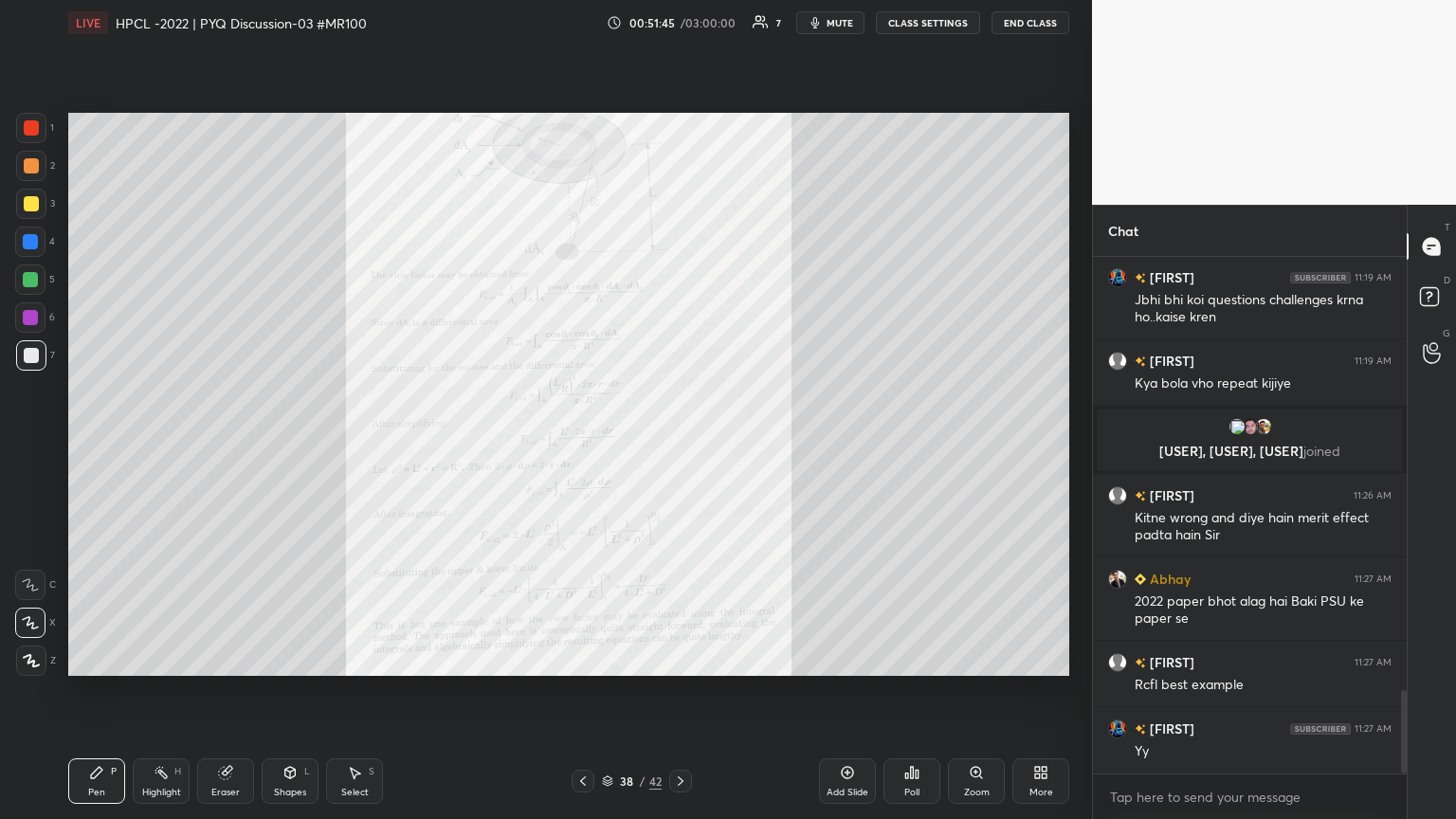 click 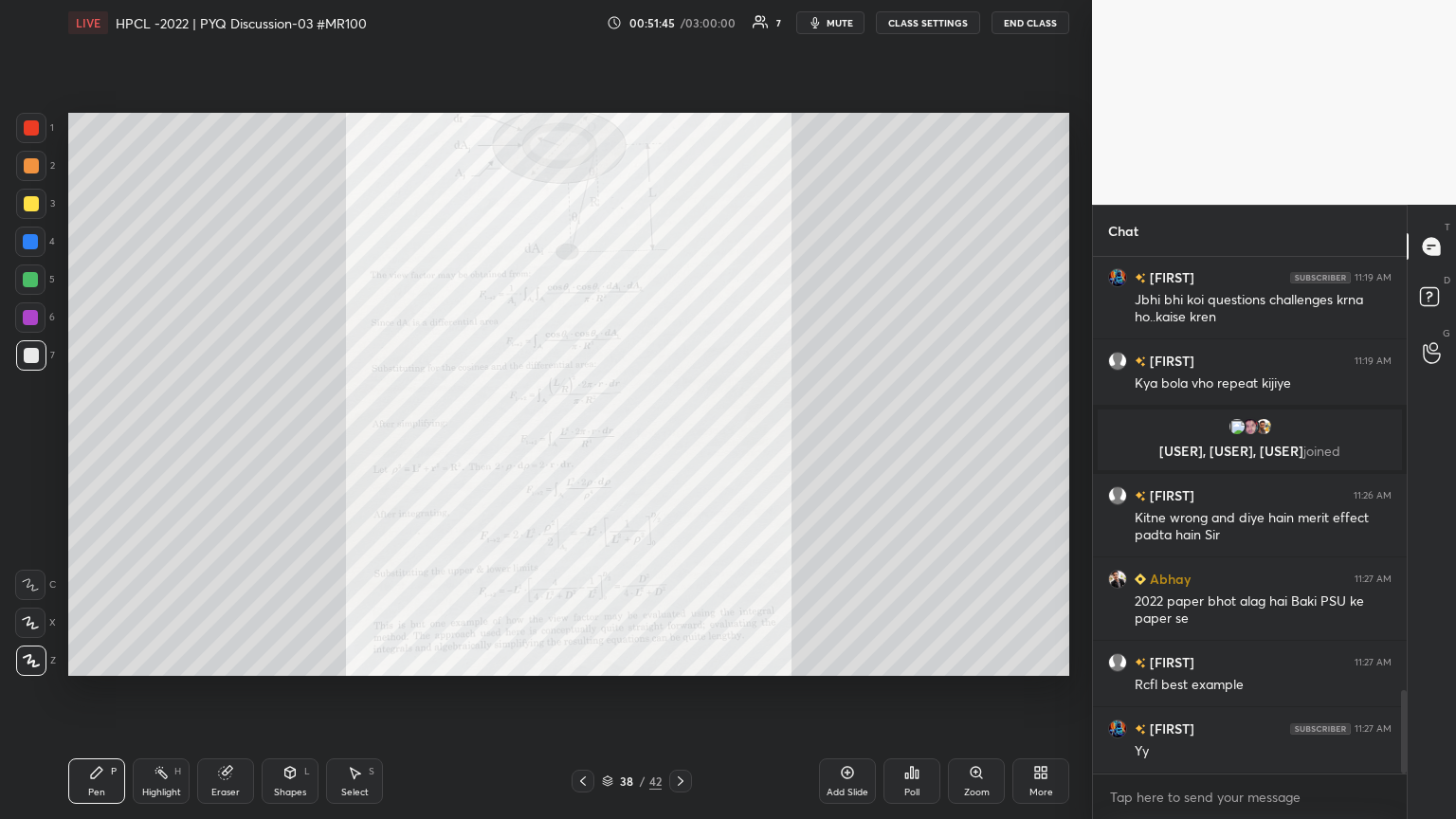 click at bounding box center [30, 623] 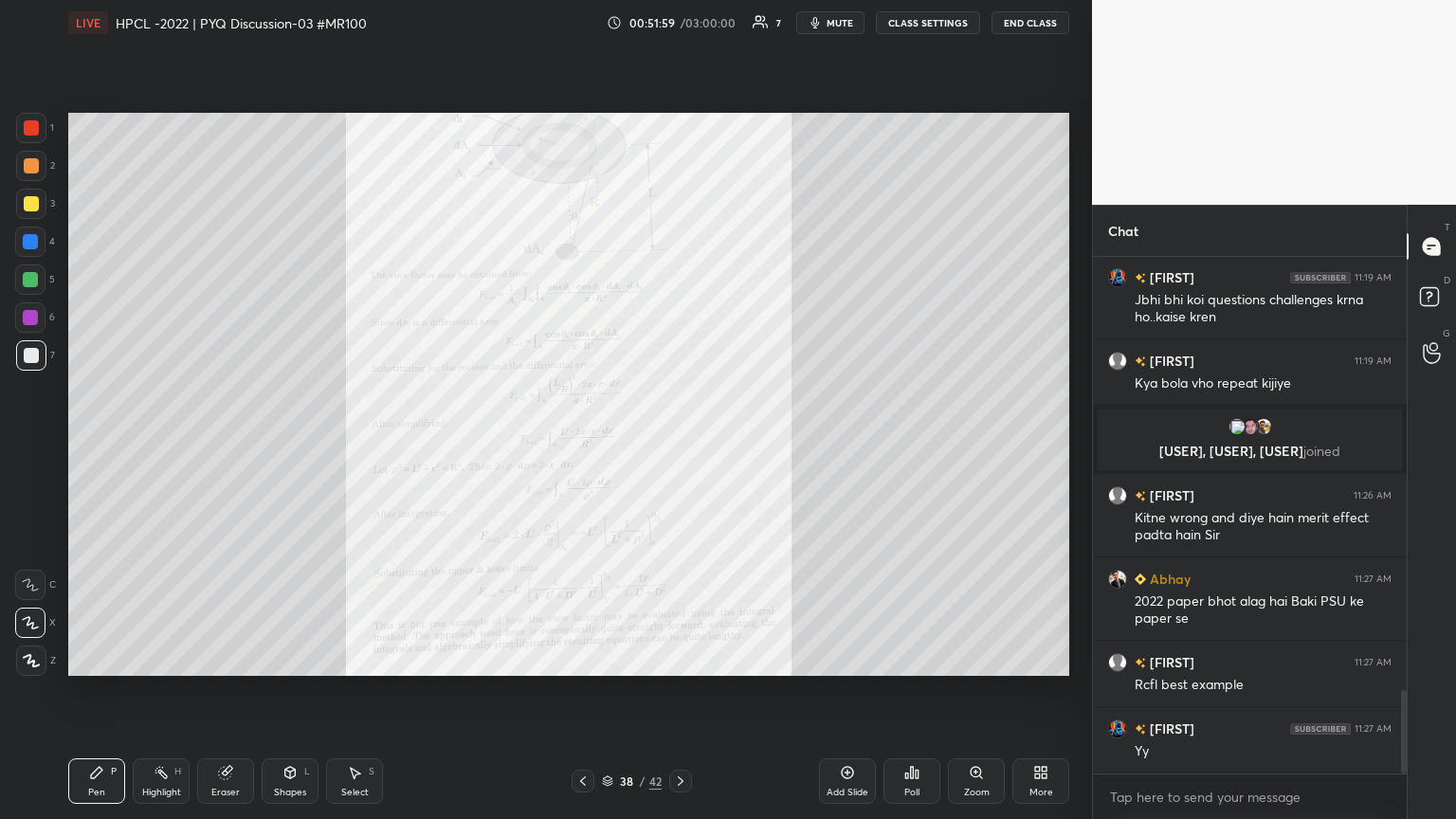 click 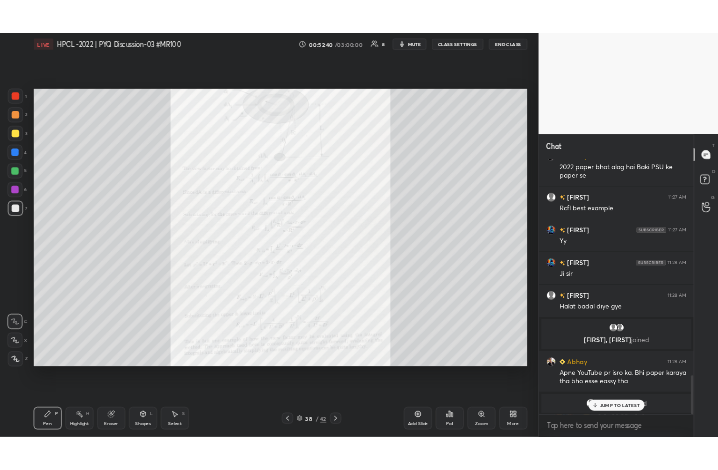 scroll, scrollTop: 3071, scrollLeft: 0, axis: vertical 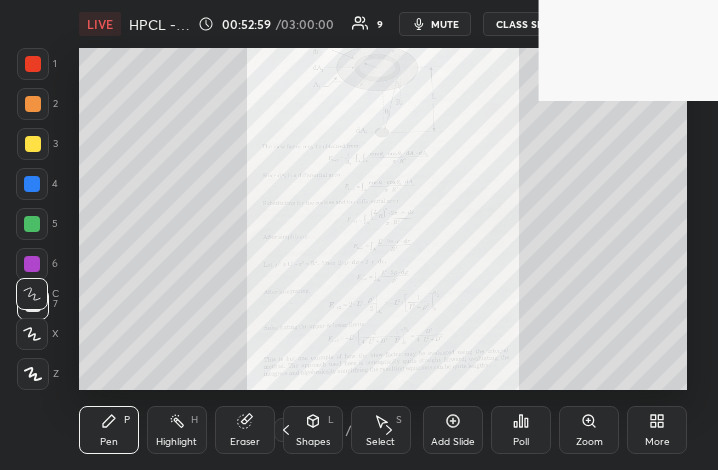click on "More" at bounding box center (657, 442) 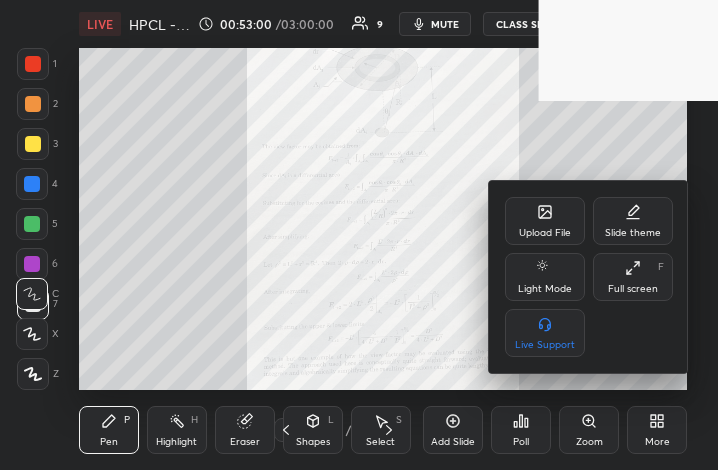 click on "Full screen" at bounding box center (633, 289) 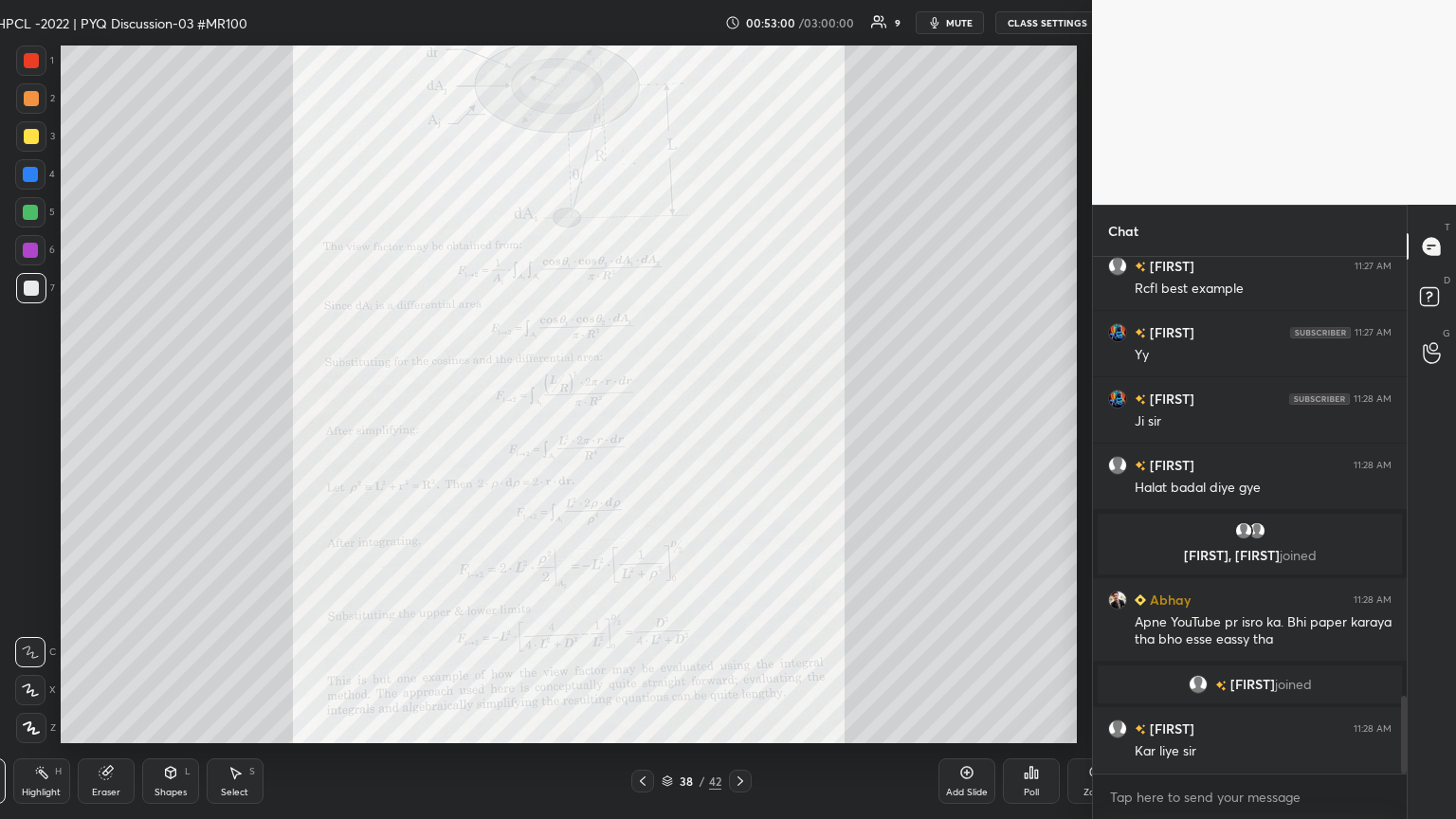 scroll, scrollTop: 94094, scrollLeft: 93414, axis: both 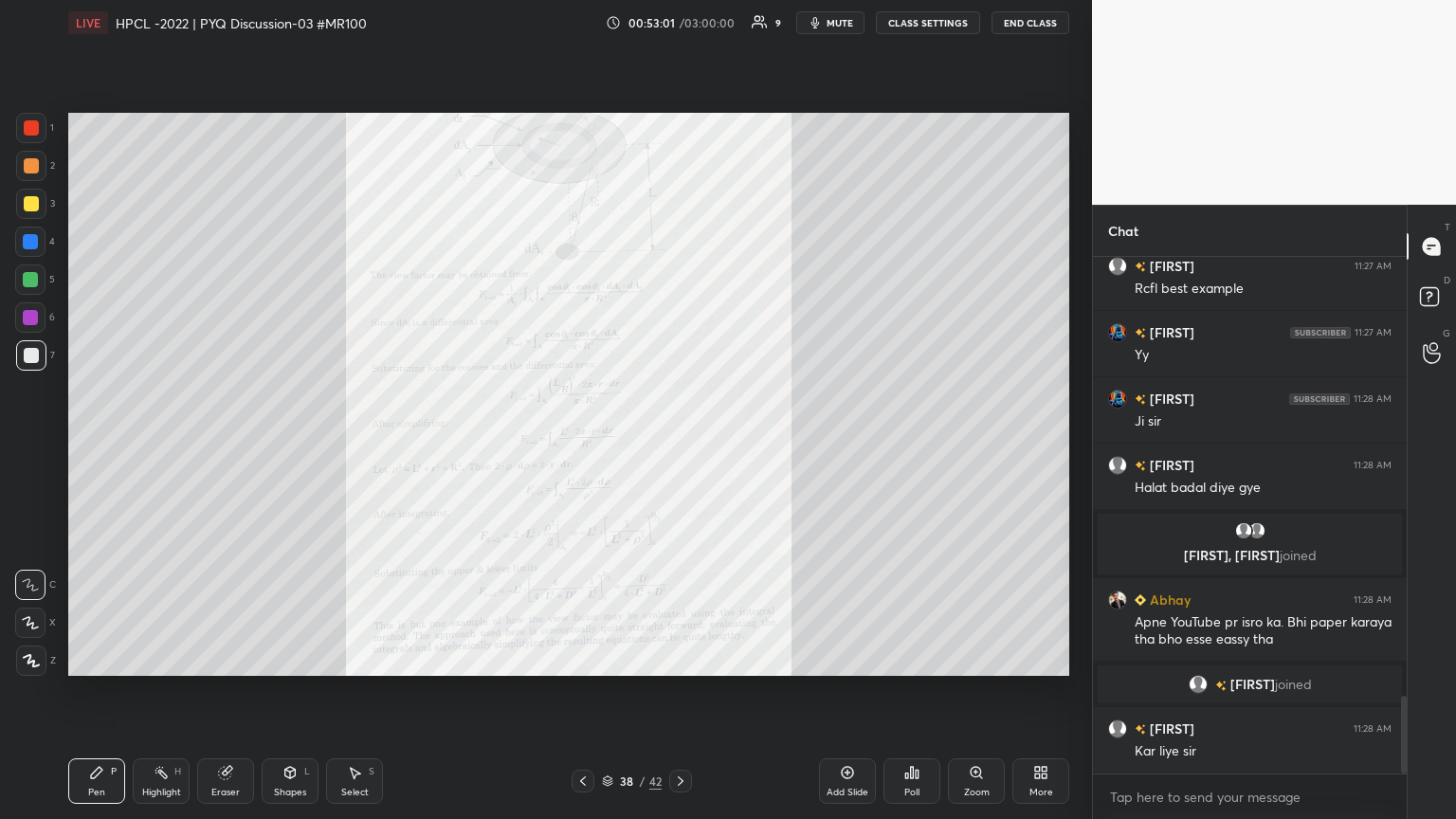 click on "1 2 3 4 5 6 7 C X Z C X Z E E Erase all   H H LIVE HPCL -2022 | PYQ Discussion-03 #MR100 00:53:01 /  03:00:00 9 mute CLASS SETTINGS End Class Setting up your live class Poll for   secs No correct answer Start poll Back HPCL -2022 | PYQ Discussion-03 #MR100 [FIRST] [LAST] Pen P Highlight H Eraser Shapes L Select S 38 / 42 Add Slide Poll Zoom More Chat [FIRST] 11:17 AM sir clearly view factor poori disk pe theta pe depend nahi karega to aise option a mark kar sakte hai seedha [FIRST] 11:17 AM Yes but deritavite bounce ja rahe hain [FIRST] 11:18 AM Copy paste References kaise denge [FIRST] 11:19 AM Jii [FIRST] 11:19 AM Ek bar phir se [FIRST] 11:19 AM Jbhi bhi koi questions challenges krna ho..kaise kren [FIRST] 11:19 AM Kya bola vho repeat kijiye [FIRST], [FIRST], [FIRST]  joined [FIRST] 11:26 AM Kitne wrong and diye hain merit effect padta hain Sir [FIRST] 11:27 AM 2022 paper bhot alag hai Baki PSU ke paper se [FIRST] 11:27 AM Rcfl best example [FIRST] 11:27 AM Yy [FIRST] 11:28 AM Ji sir [FIRST] 11:28 AM Halat badal diye gye  joined x" at bounding box center (728, 410) 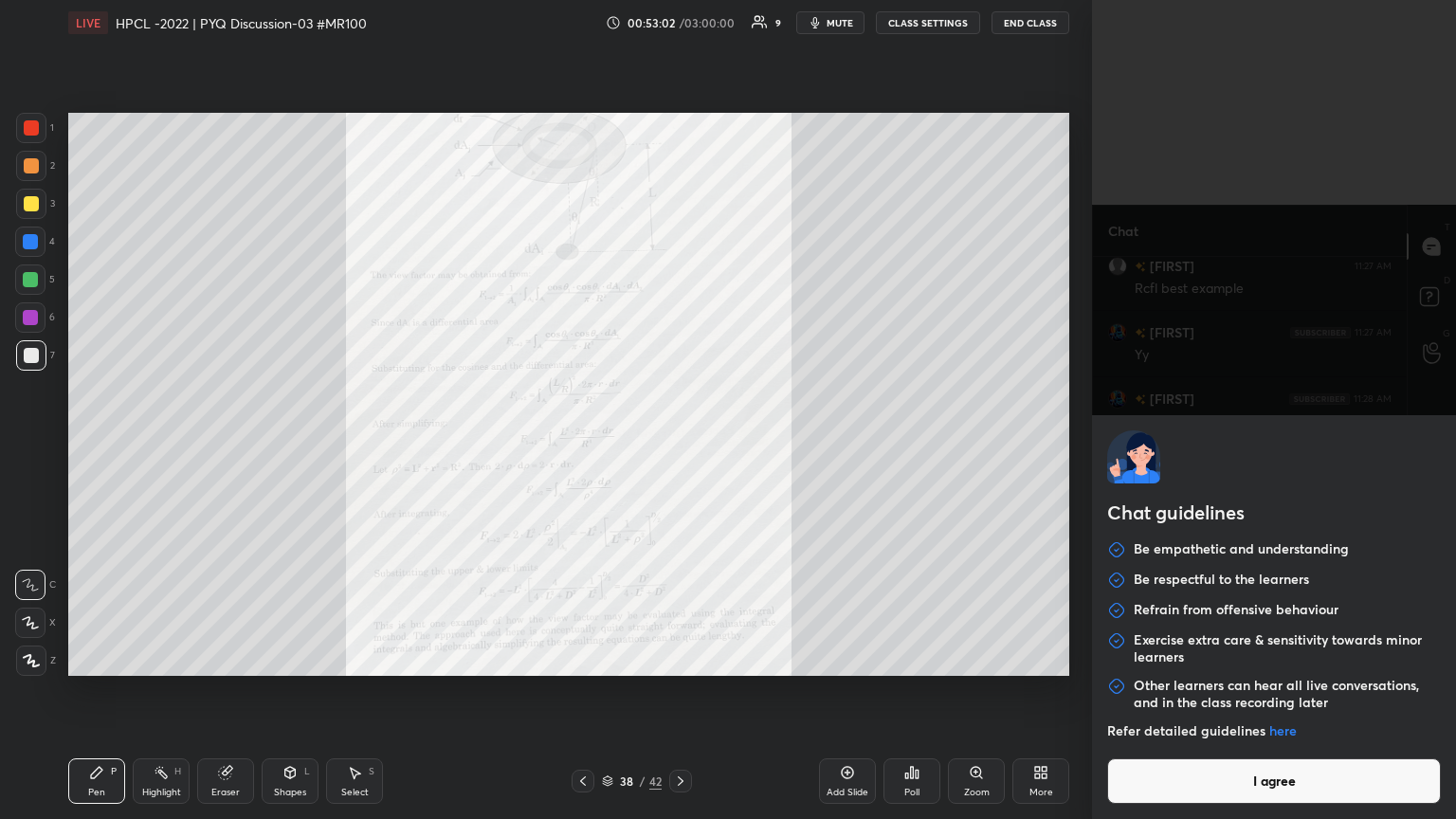 click on "I agree" at bounding box center (1274, 781) 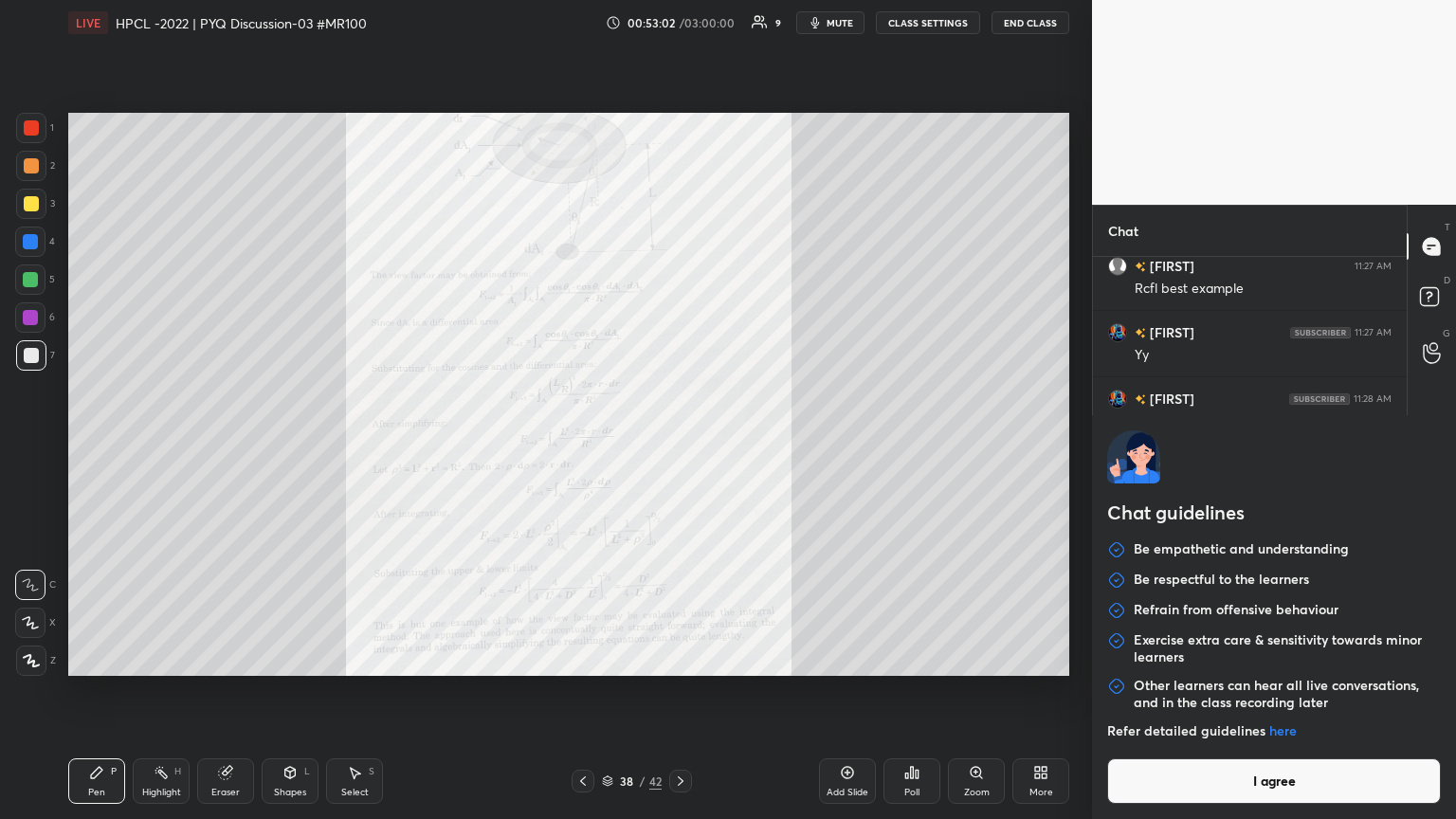 type on "x" 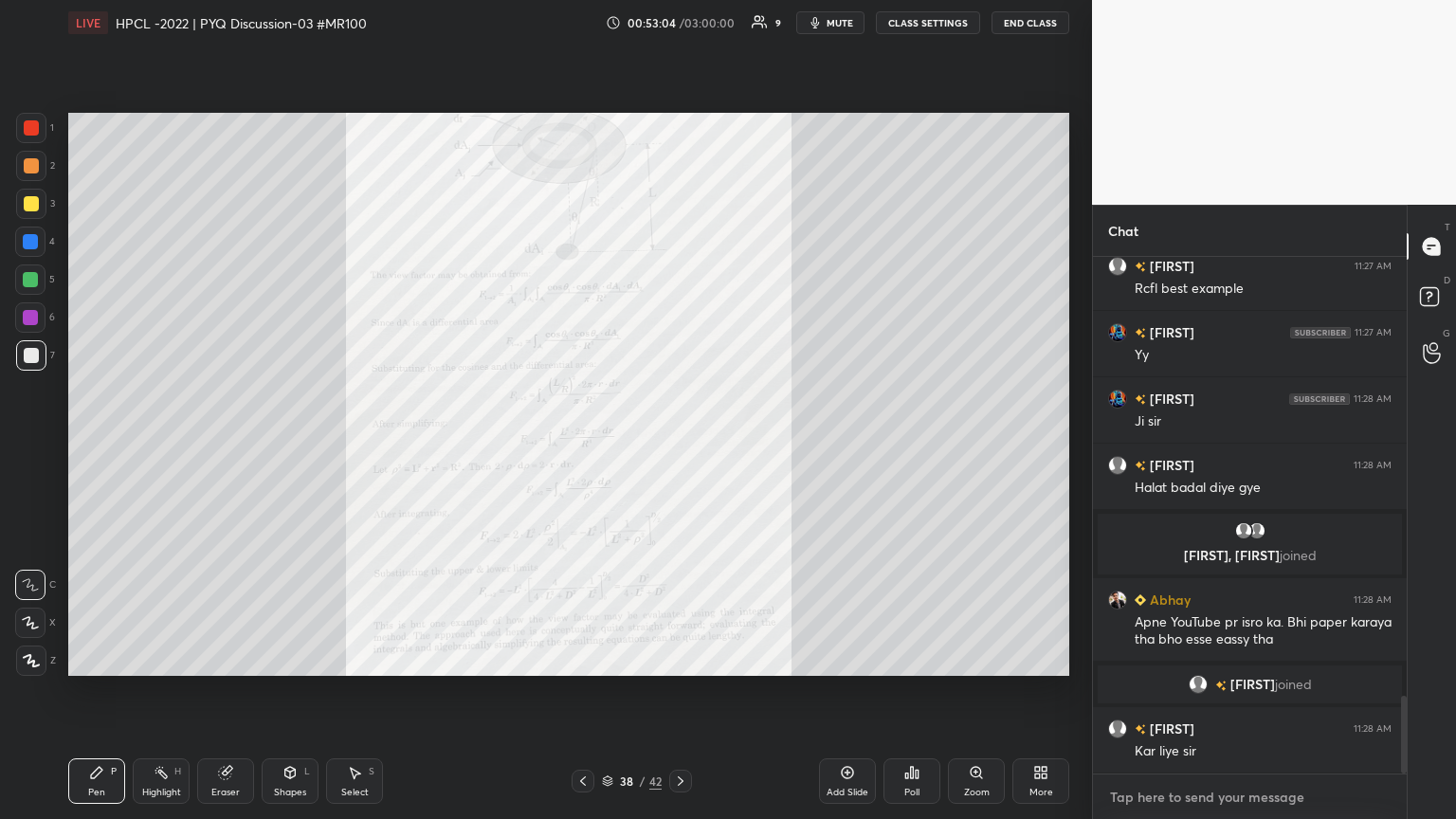 paste on "https://chat.whatsapp.com/LhexOAGVIxB1FrU61SvROL" 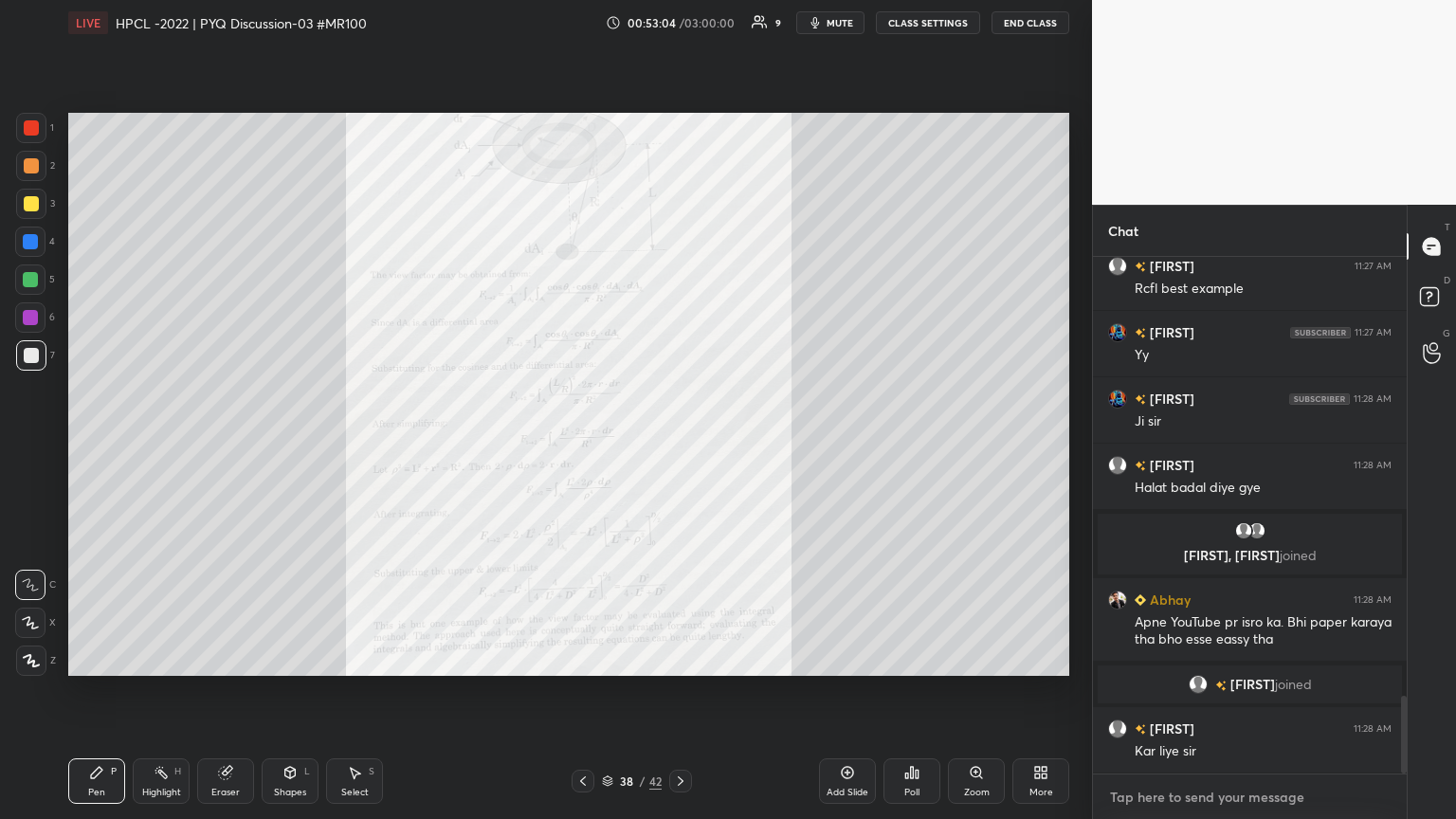 type on "https://chat.whatsapp.com/LhexOAGVIxB1FrU61SvROL" 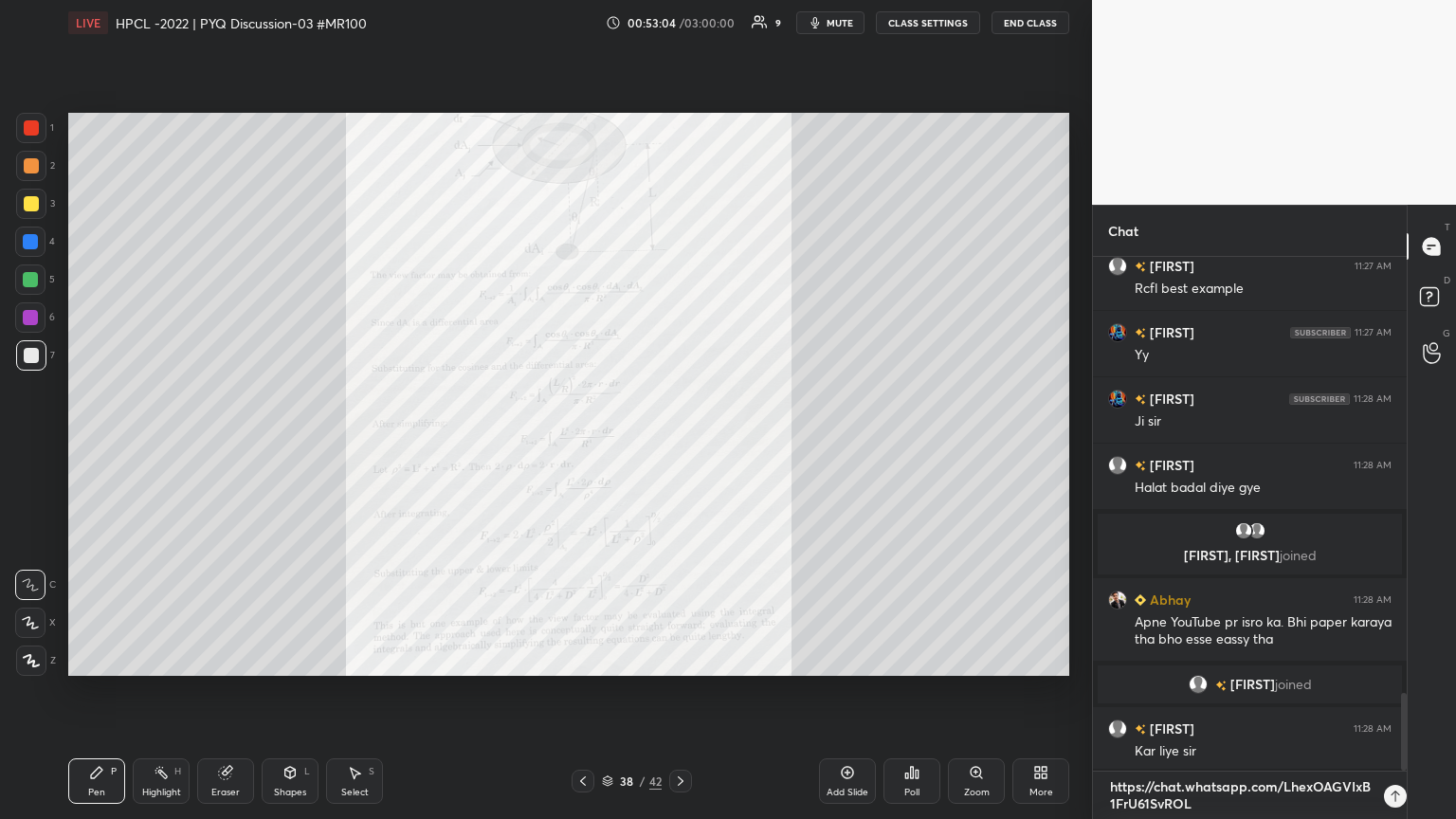 scroll, scrollTop: 0, scrollLeft: 0, axis: both 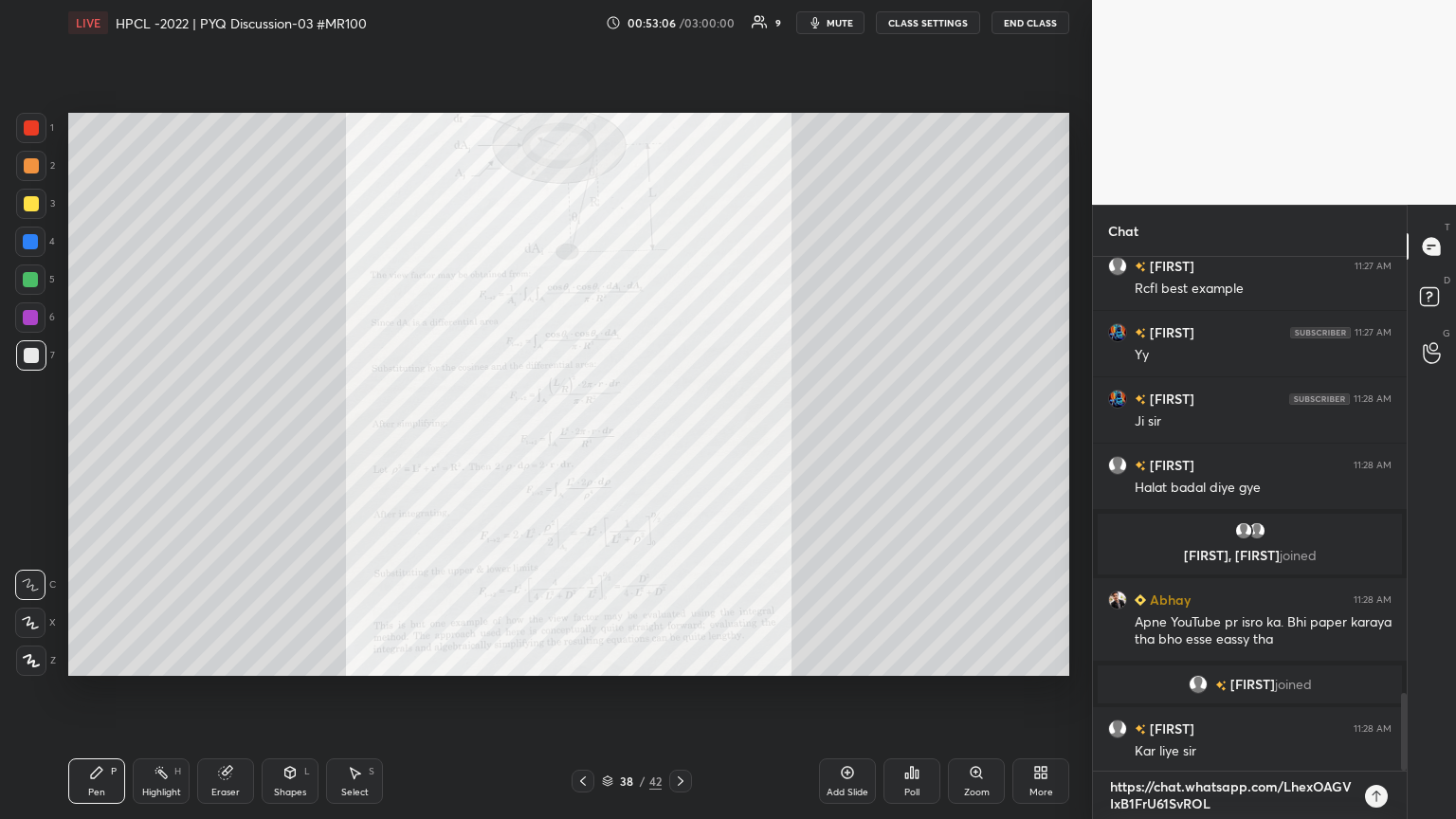 type on "https://chat.whatsapp.com/LhexOAGVIxB1FrU61SvROL" 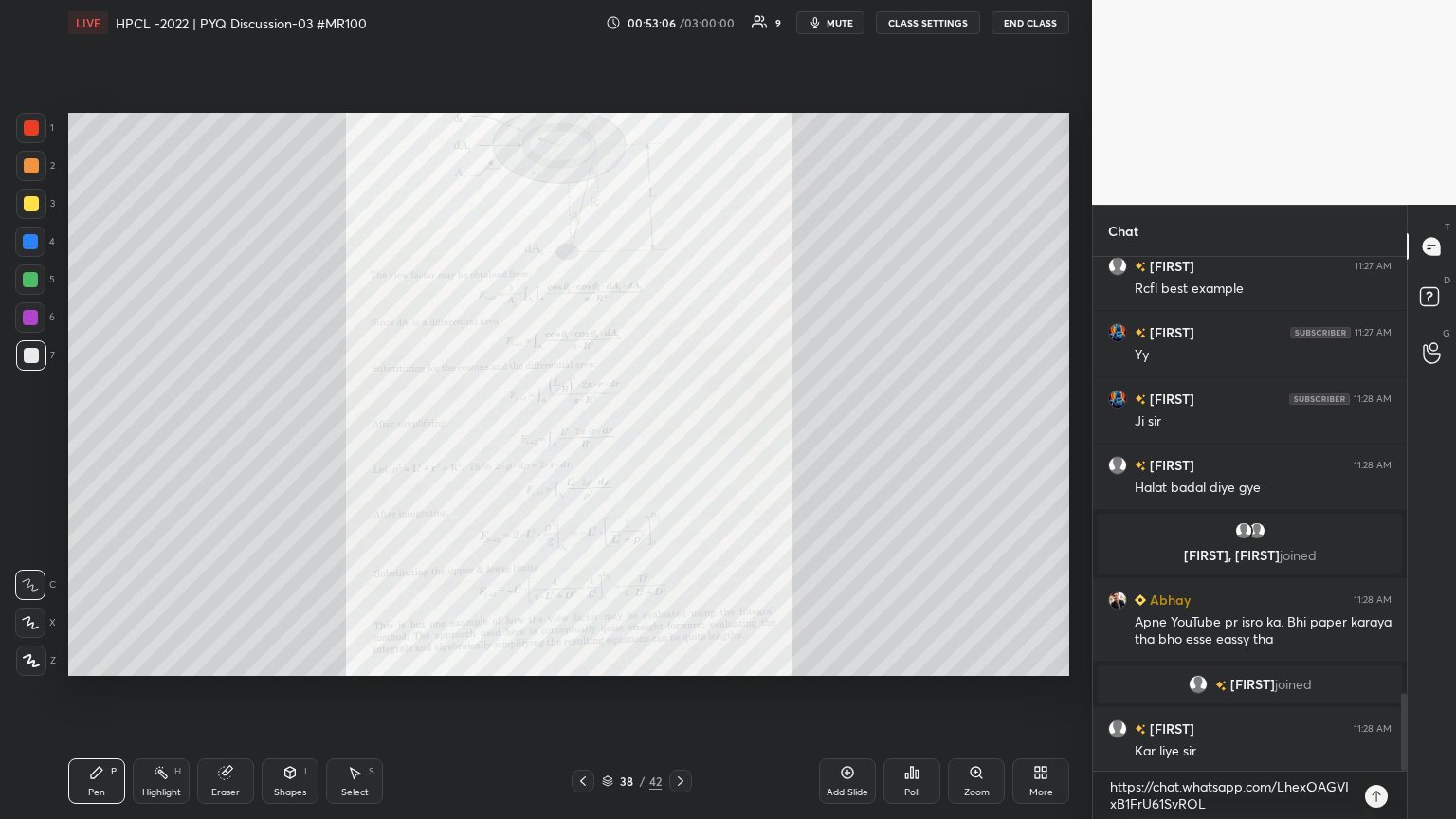 type on "x" 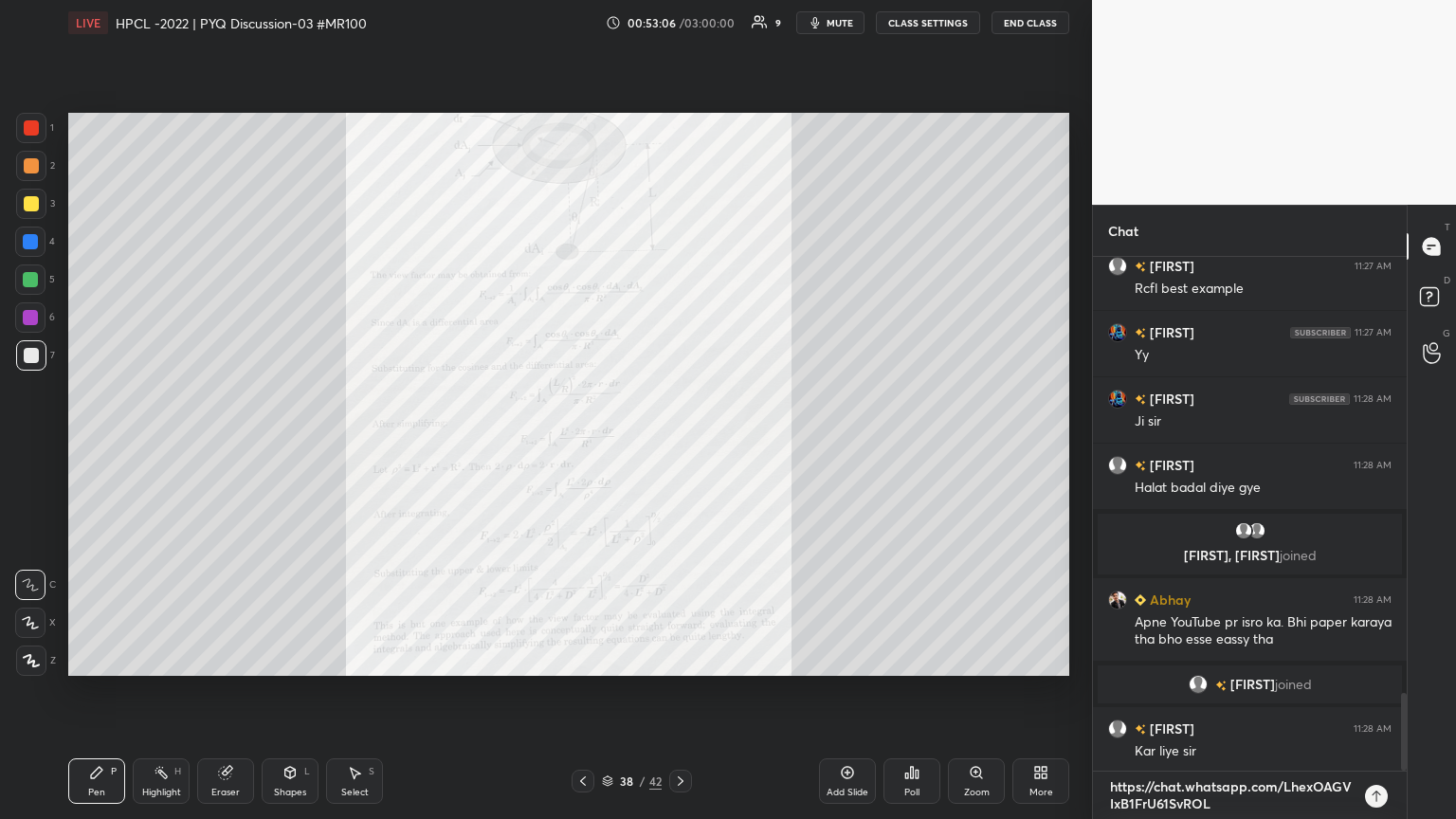 type 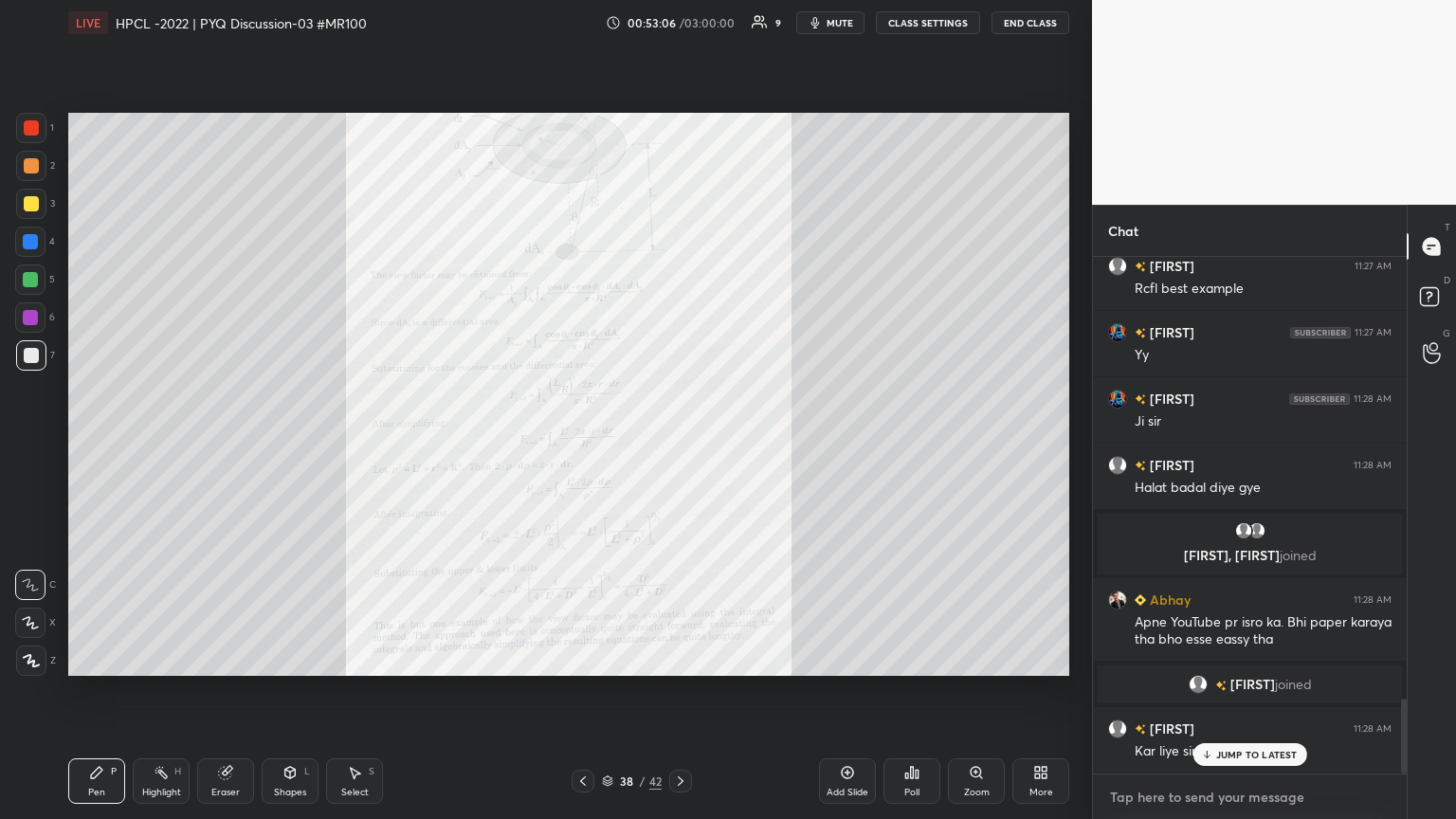 scroll, scrollTop: 6, scrollLeft: 6, axis: both 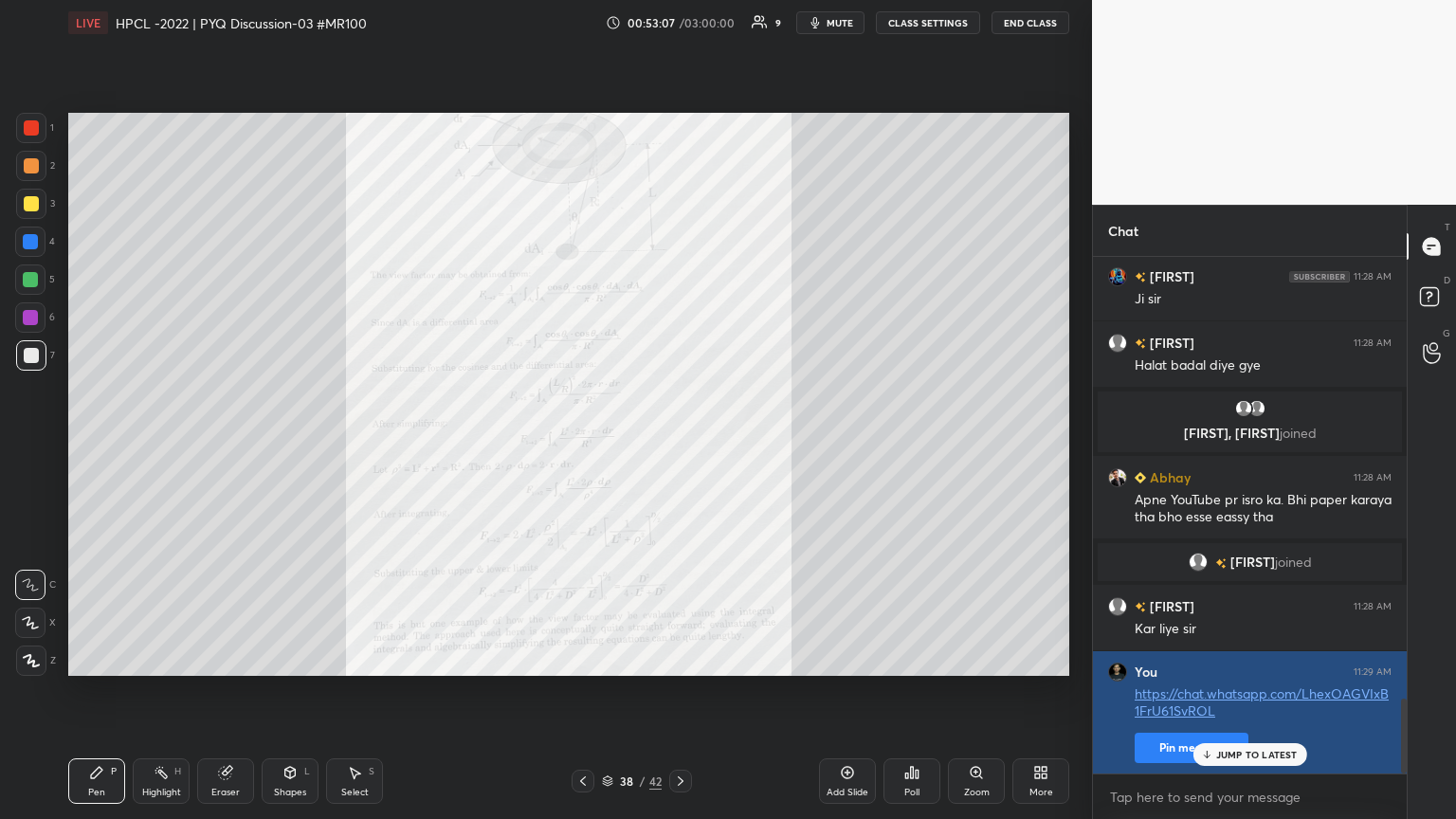 type on "x" 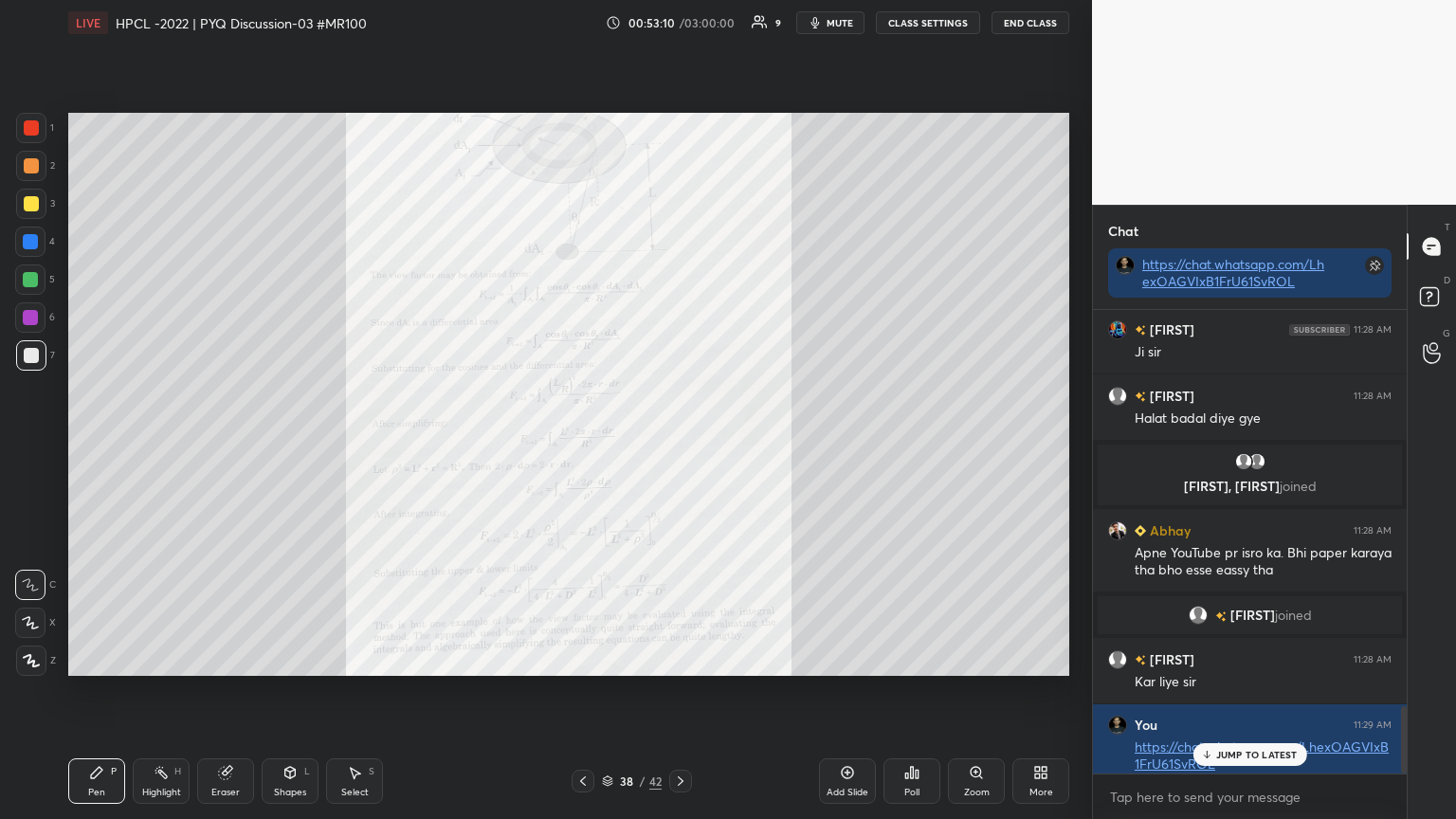 click on "JUMP TO LATEST" at bounding box center (1249, 755) 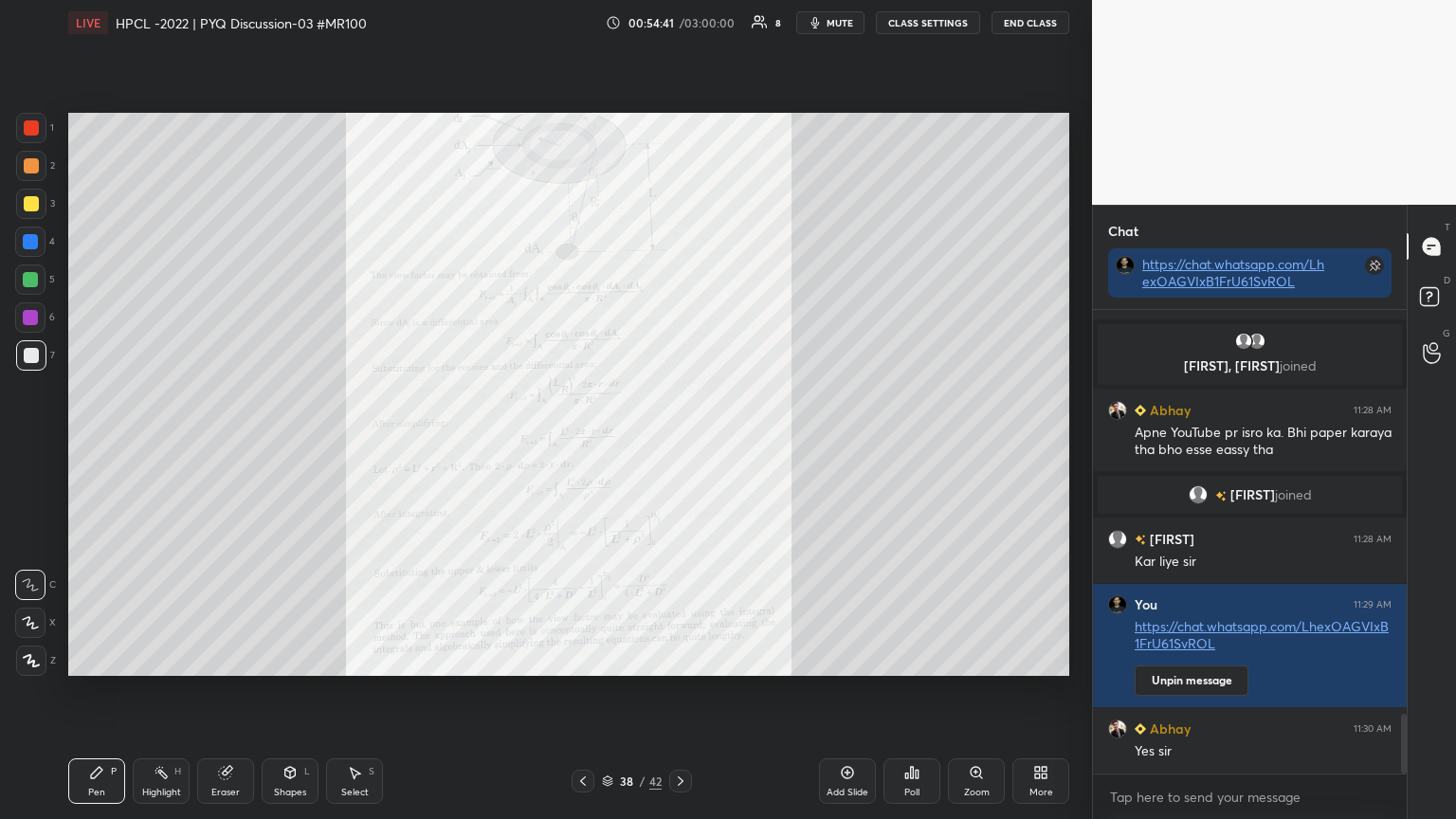 scroll, scrollTop: 3219, scrollLeft: 0, axis: vertical 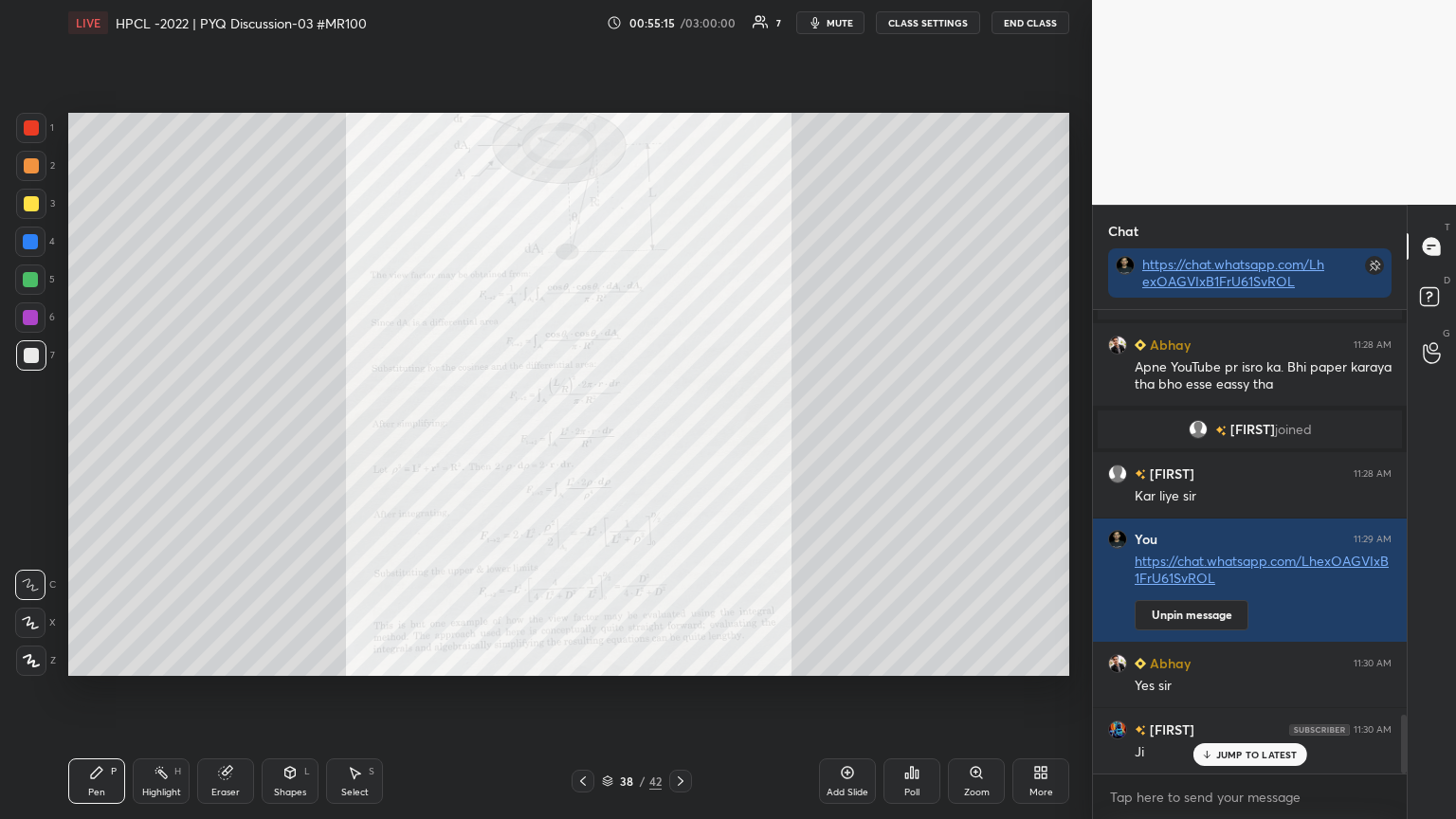 click 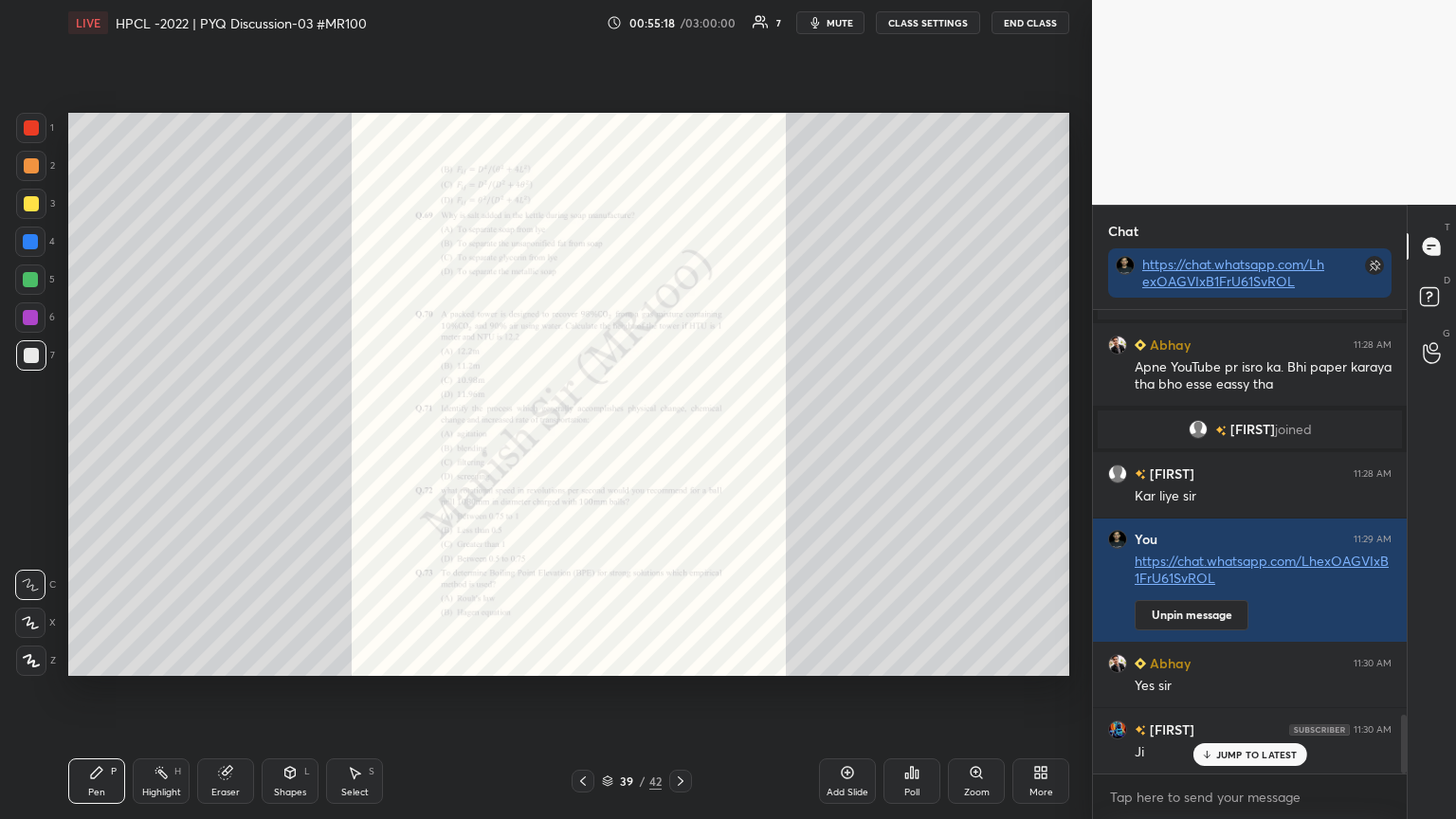 click on "Zoom" at bounding box center [976, 781] 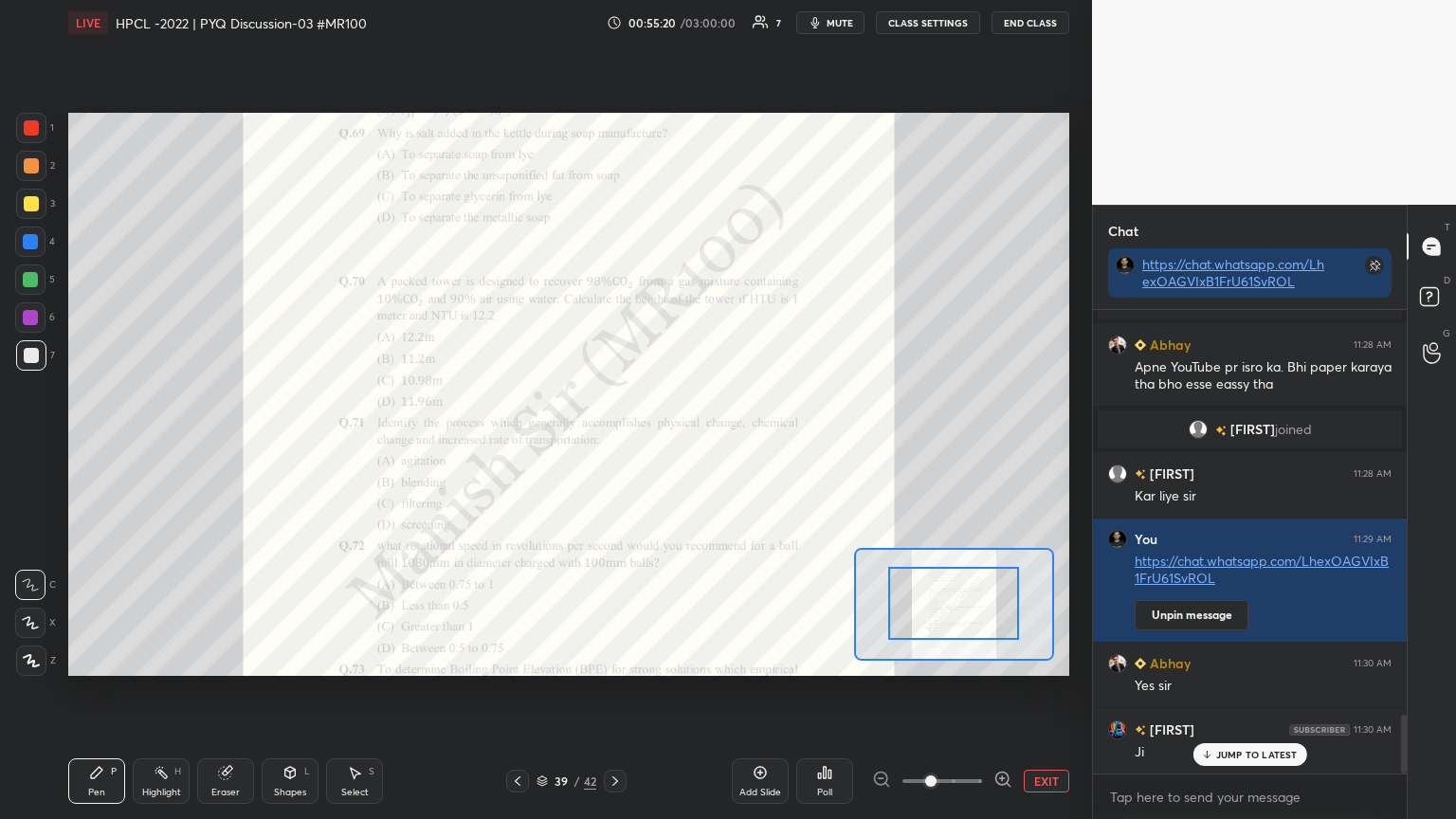 drag, startPoint x: 967, startPoint y: 621, endPoint x: 974, endPoint y: 605, distance: 17.464249 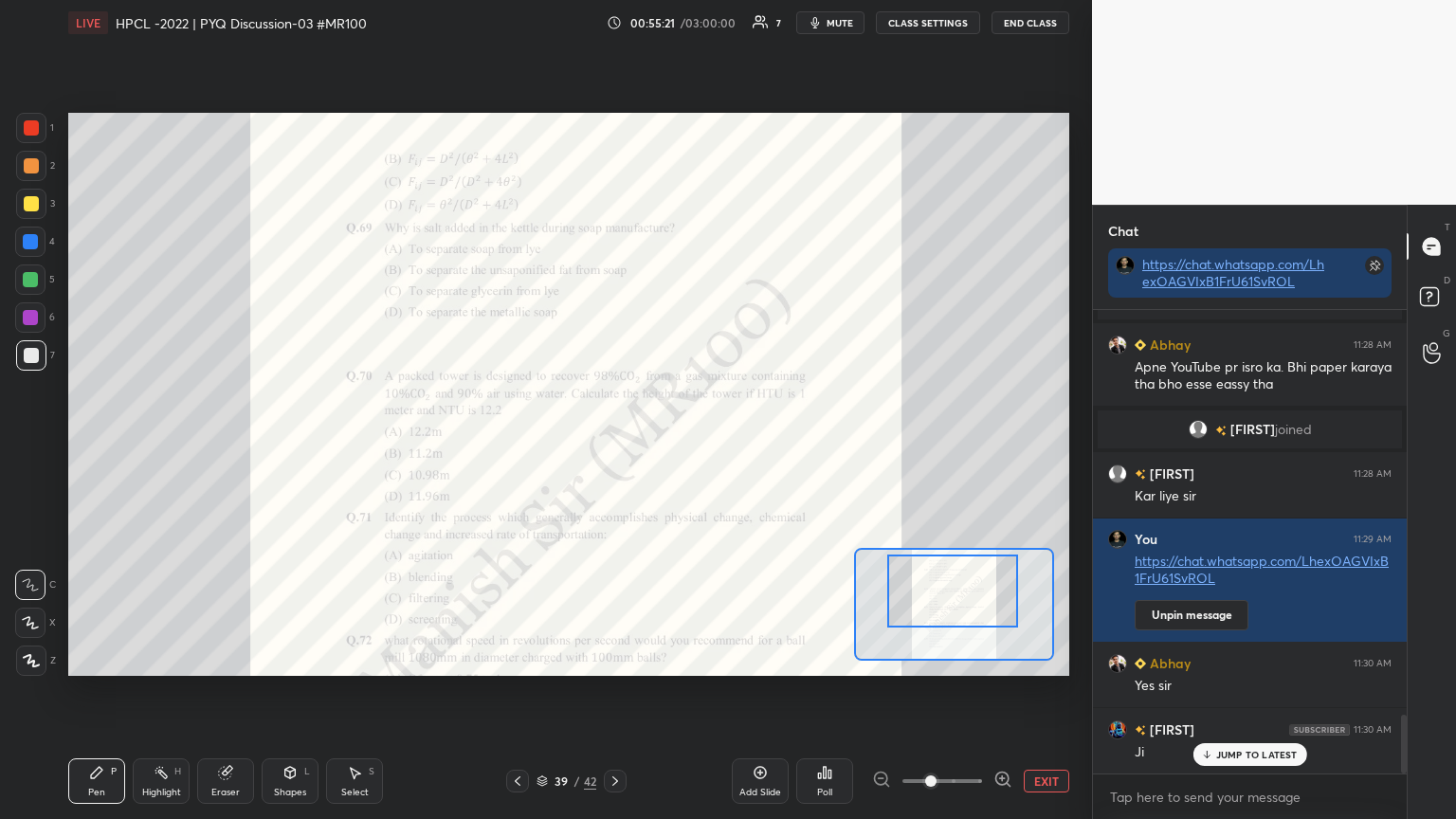 drag, startPoint x: 974, startPoint y: 606, endPoint x: 973, endPoint y: 593, distance: 13.038405 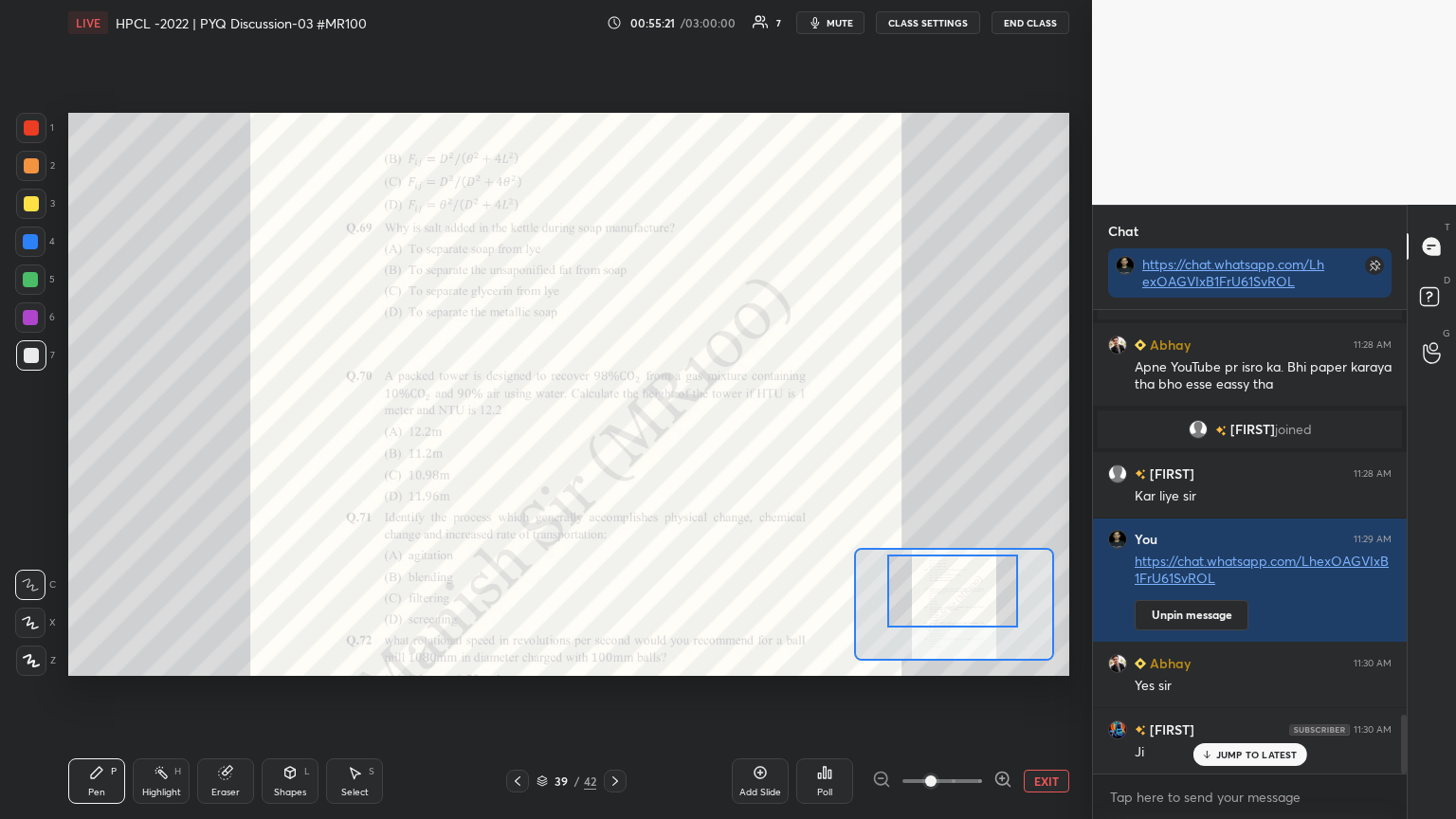 click at bounding box center [953, 591] 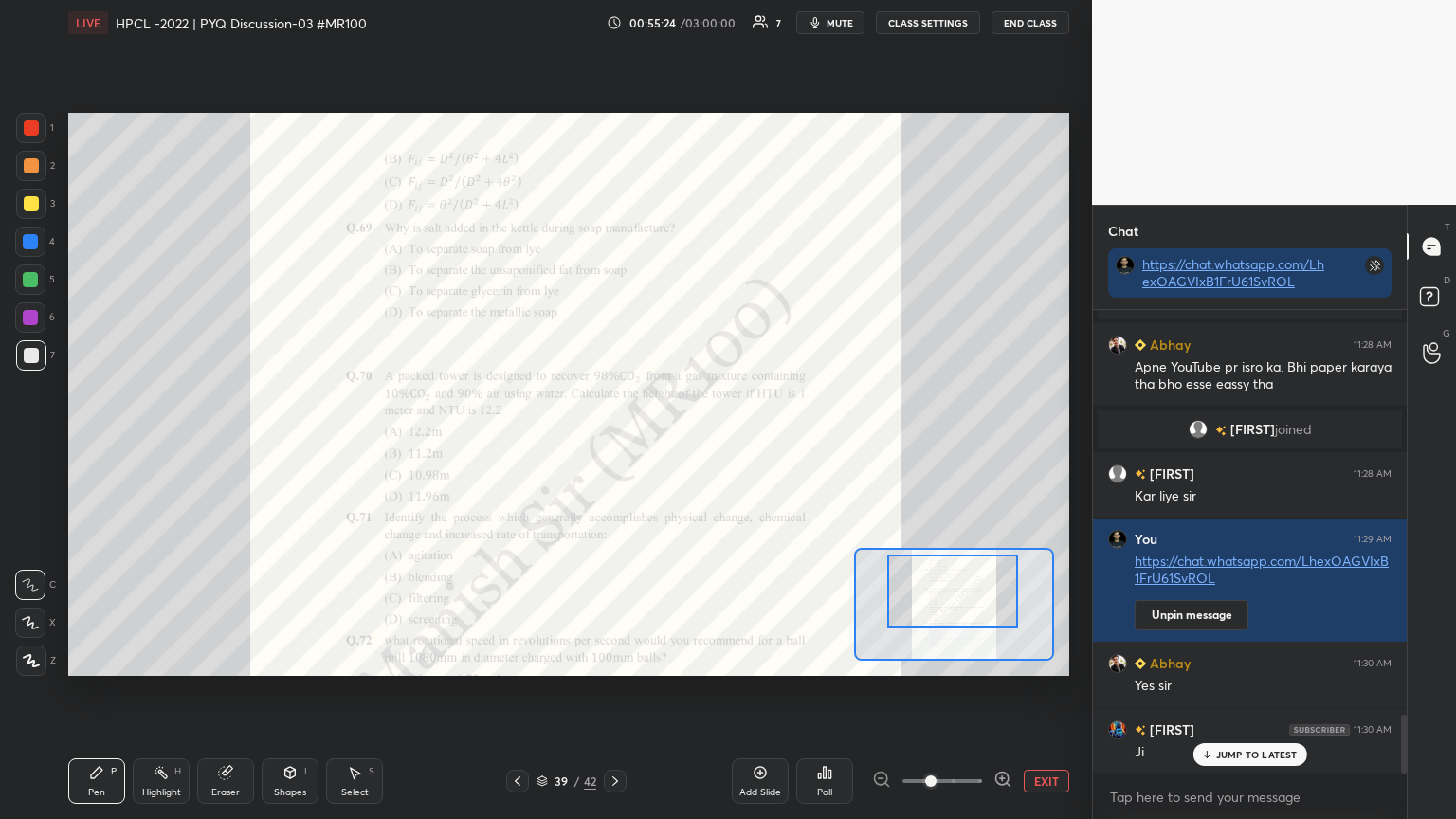 click on "Add Slide" at bounding box center (760, 781) 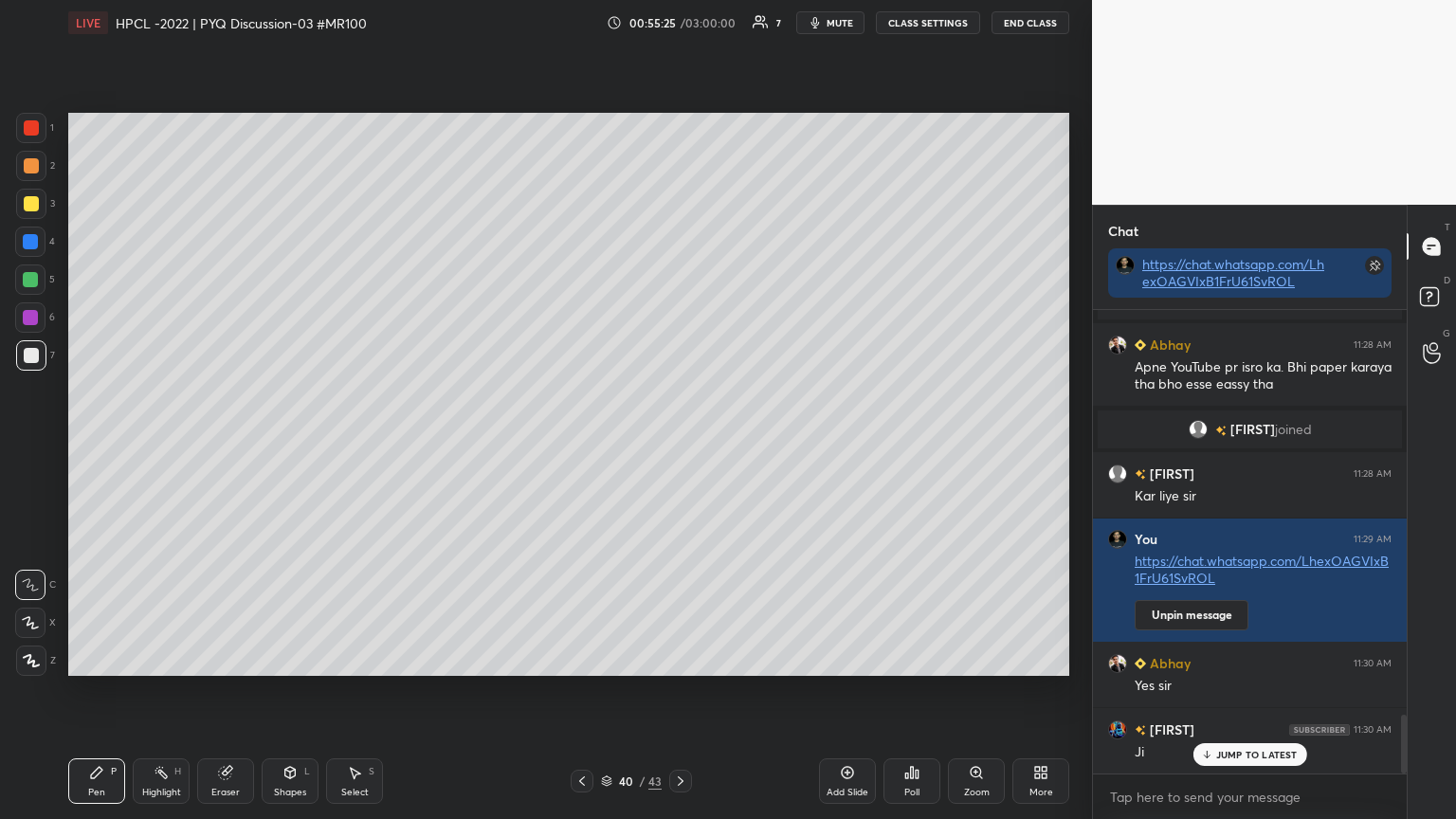 click 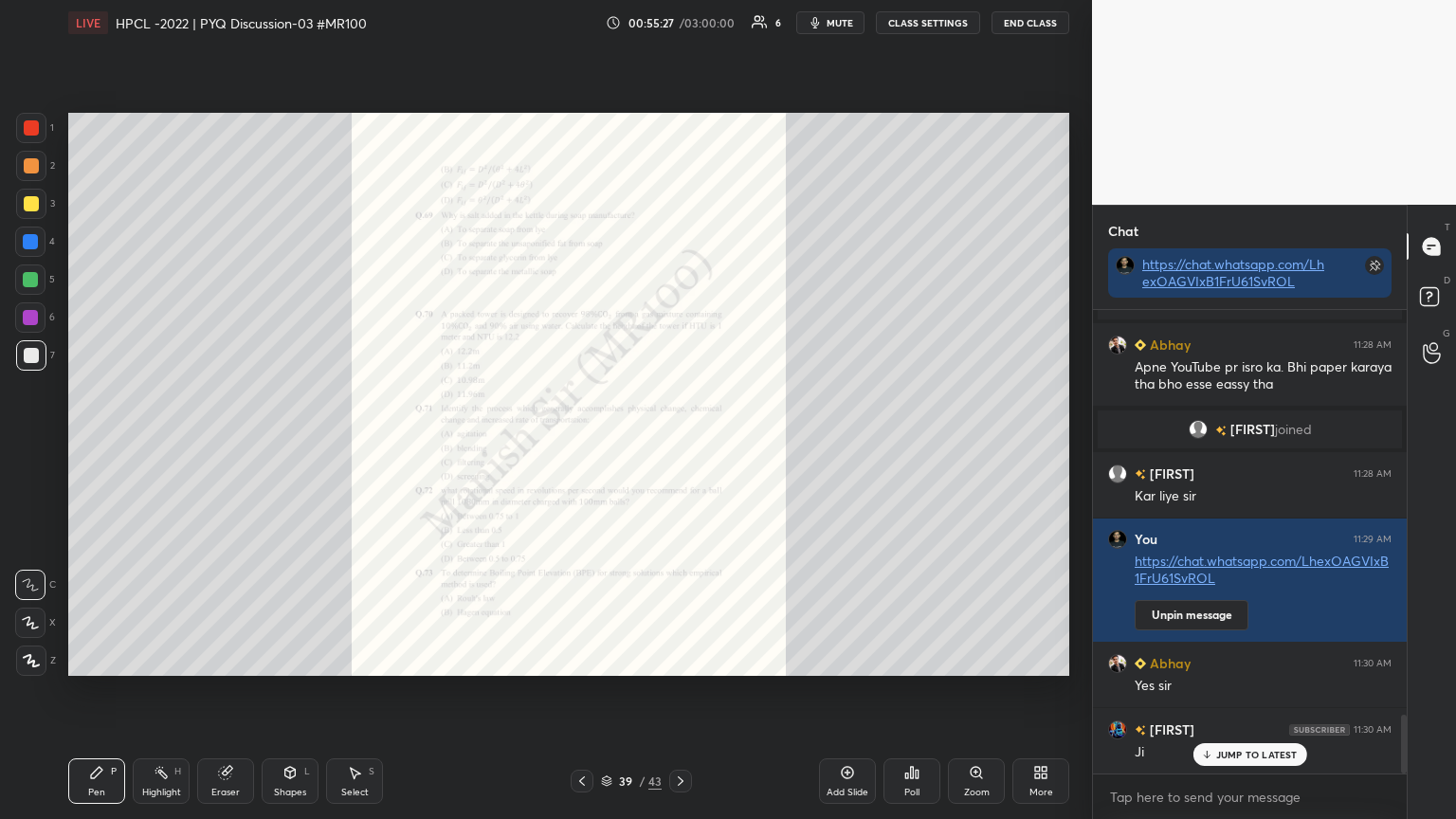 click on "Zoom" at bounding box center [976, 792] 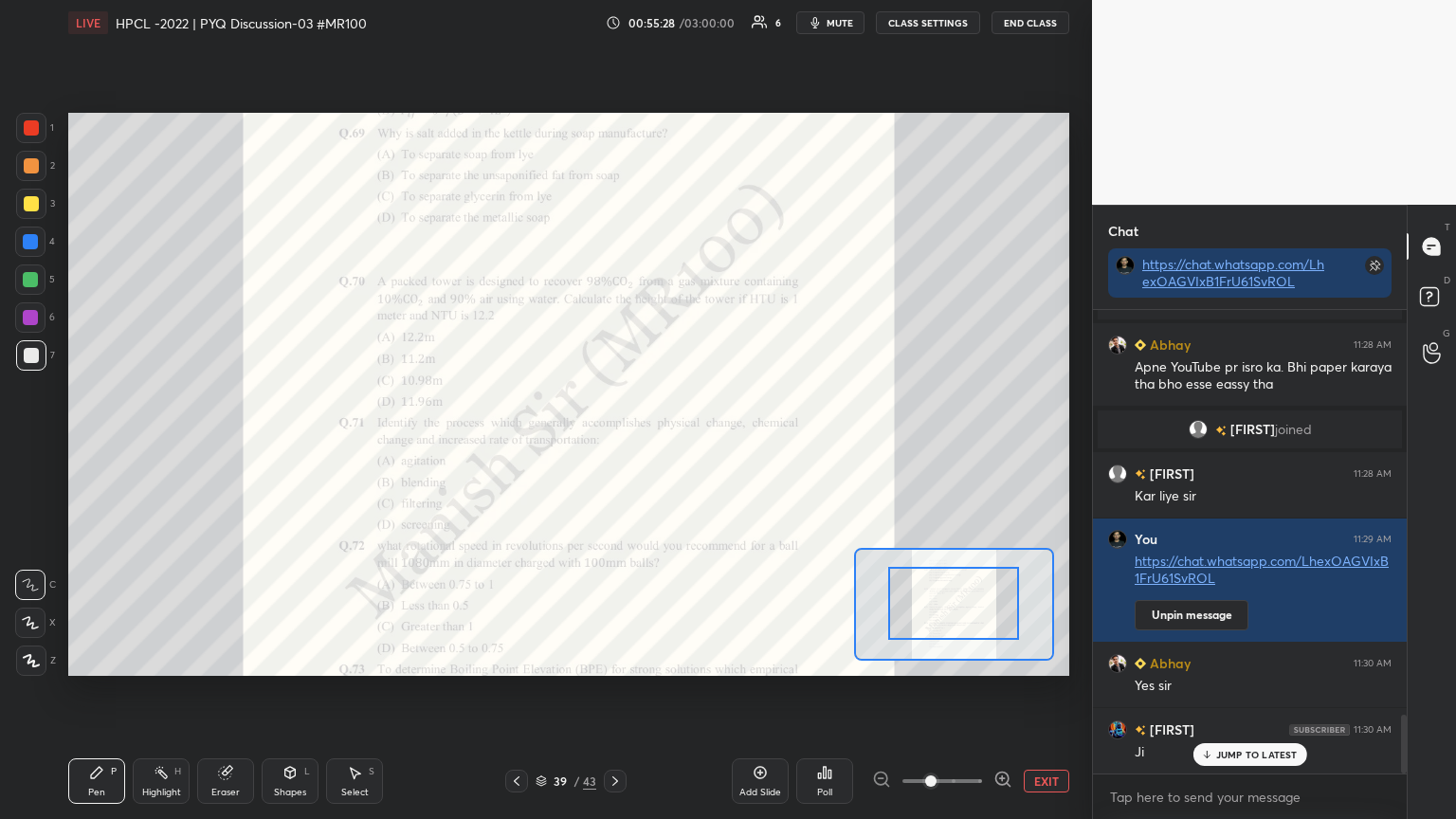 drag, startPoint x: 940, startPoint y: 627, endPoint x: 940, endPoint y: 606, distance: 21 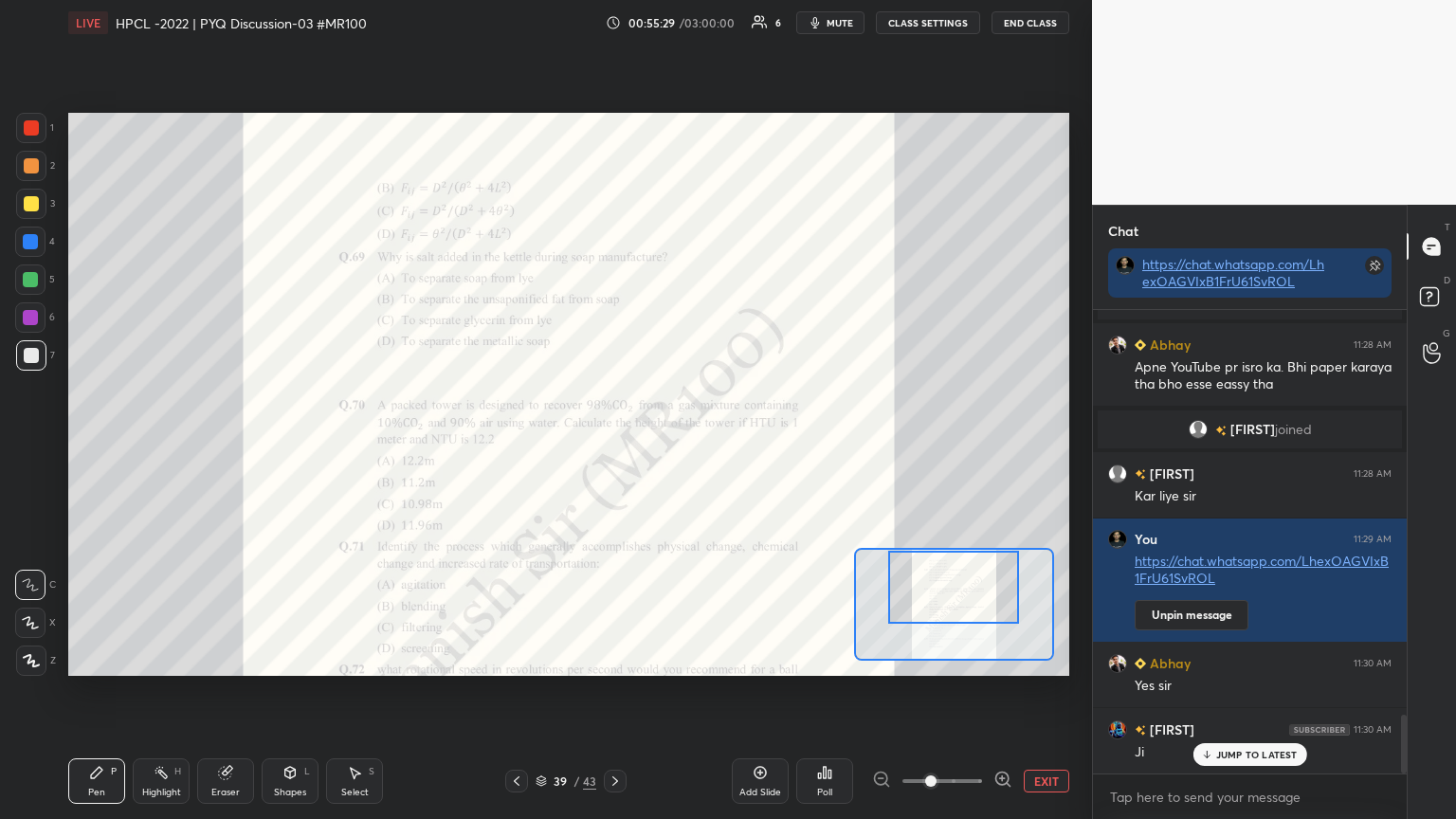 drag, startPoint x: 940, startPoint y: 620, endPoint x: 940, endPoint y: 604, distance: 16 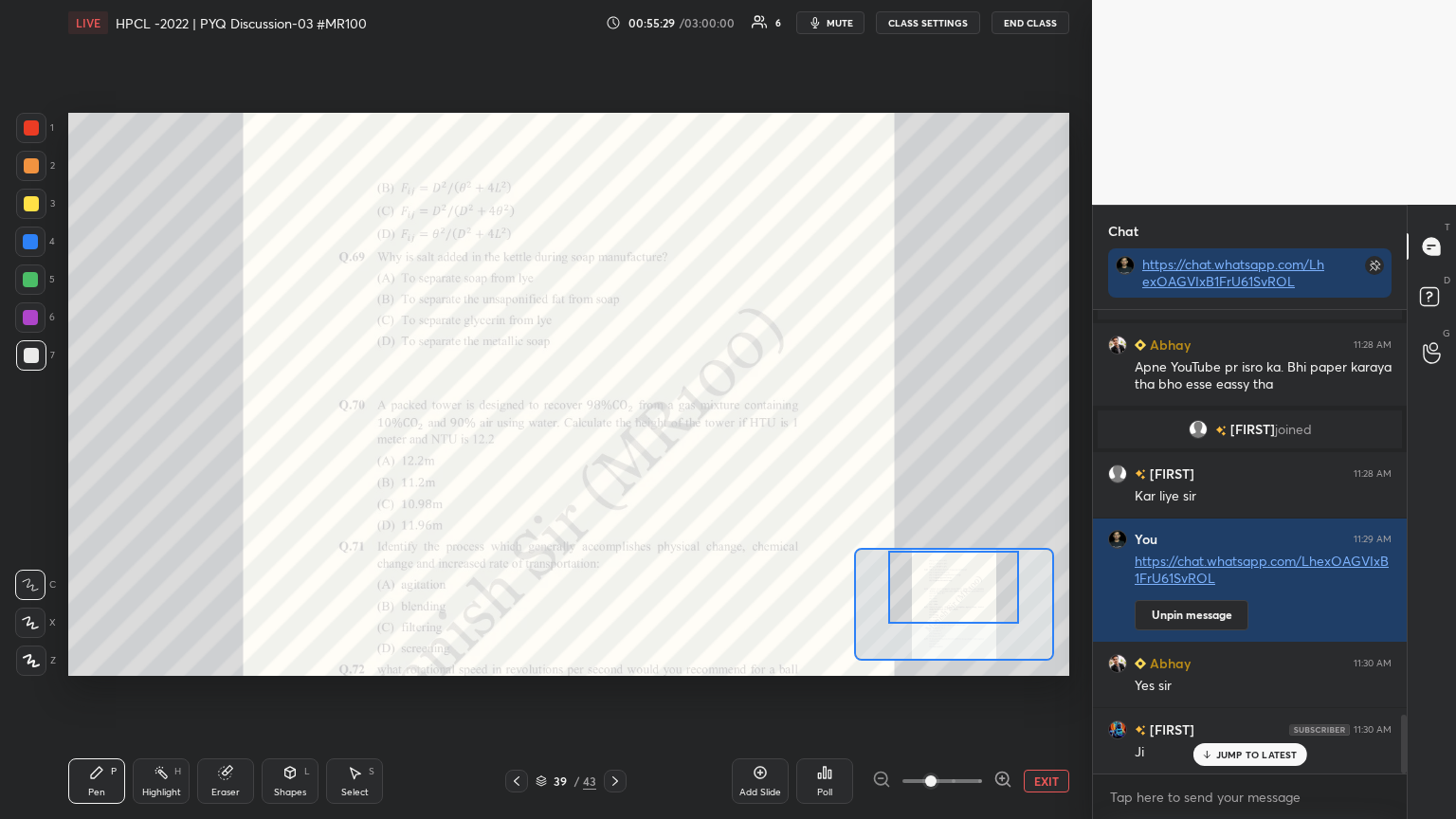 click at bounding box center [954, 587] 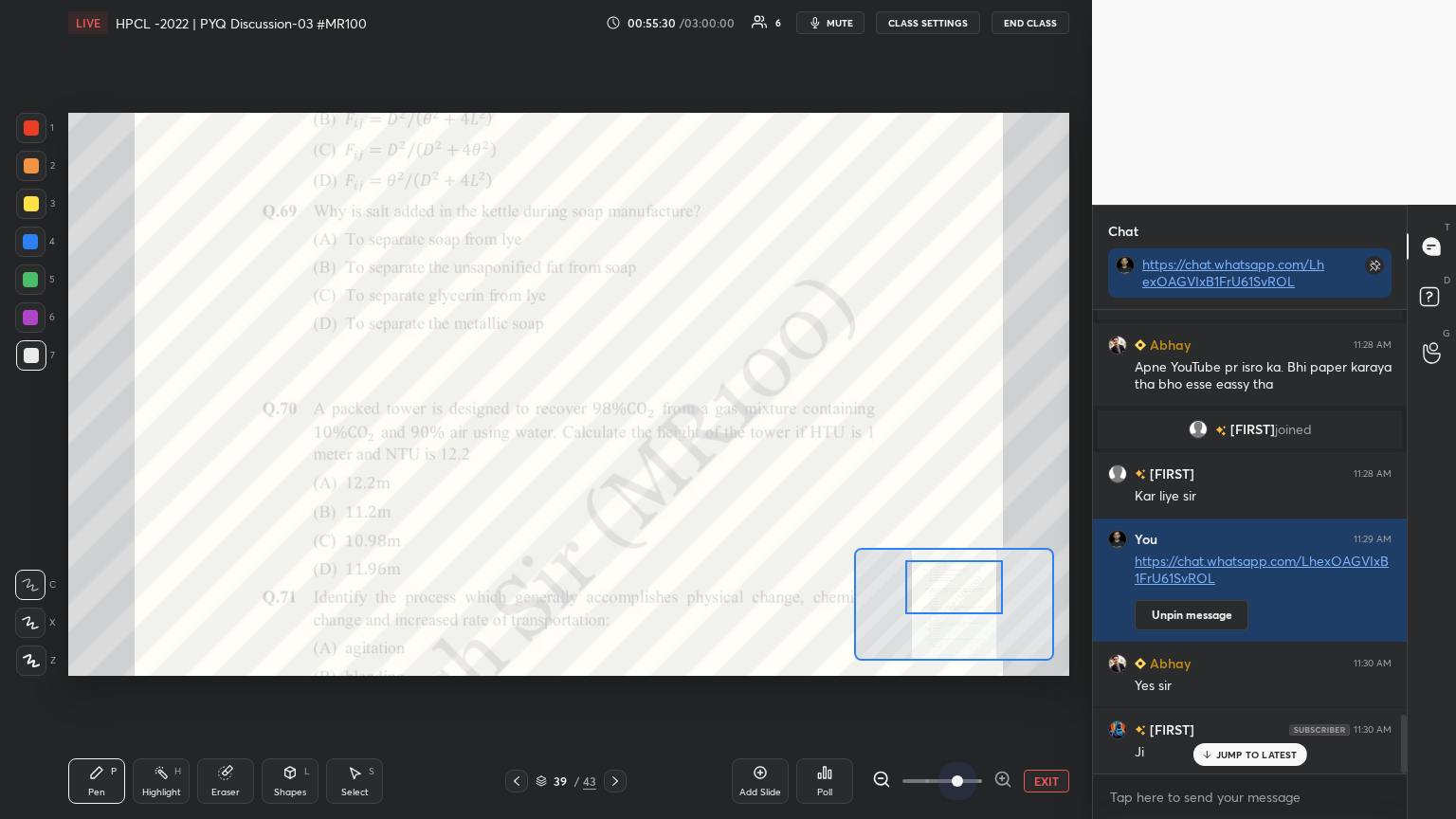 click at bounding box center (942, 781) 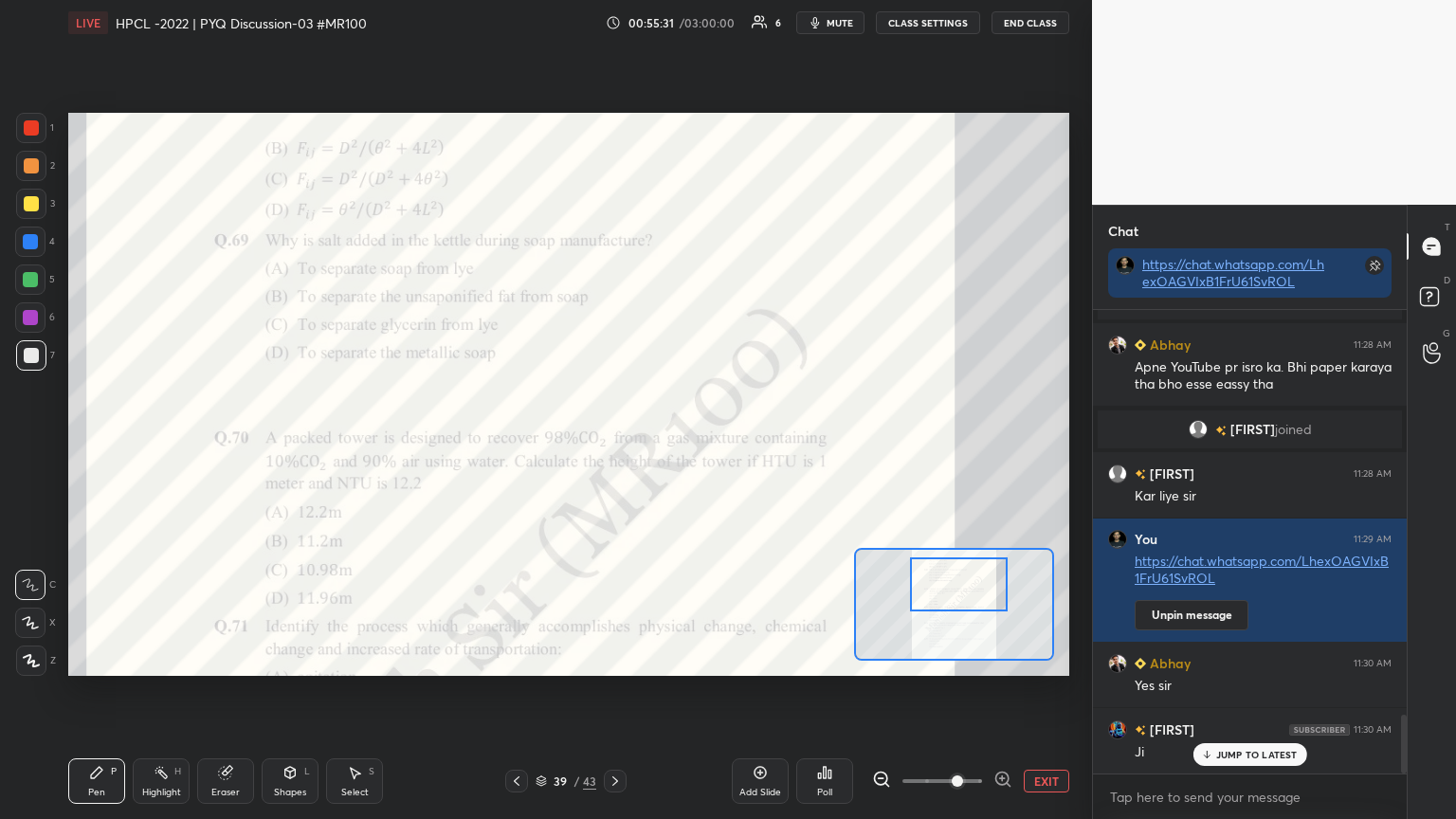 click at bounding box center [959, 584] 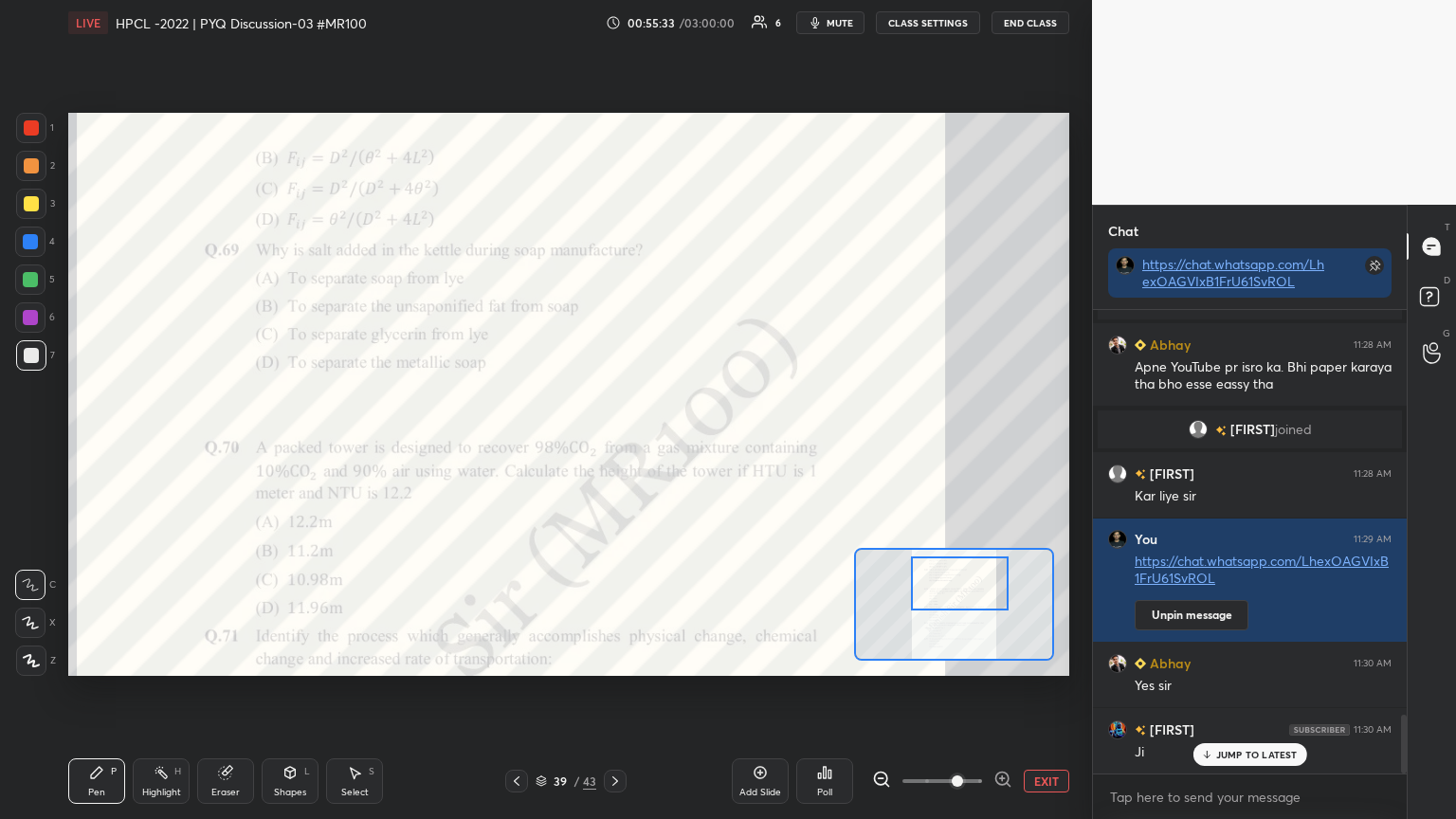 click on "Shapes L" at bounding box center (290, 781) 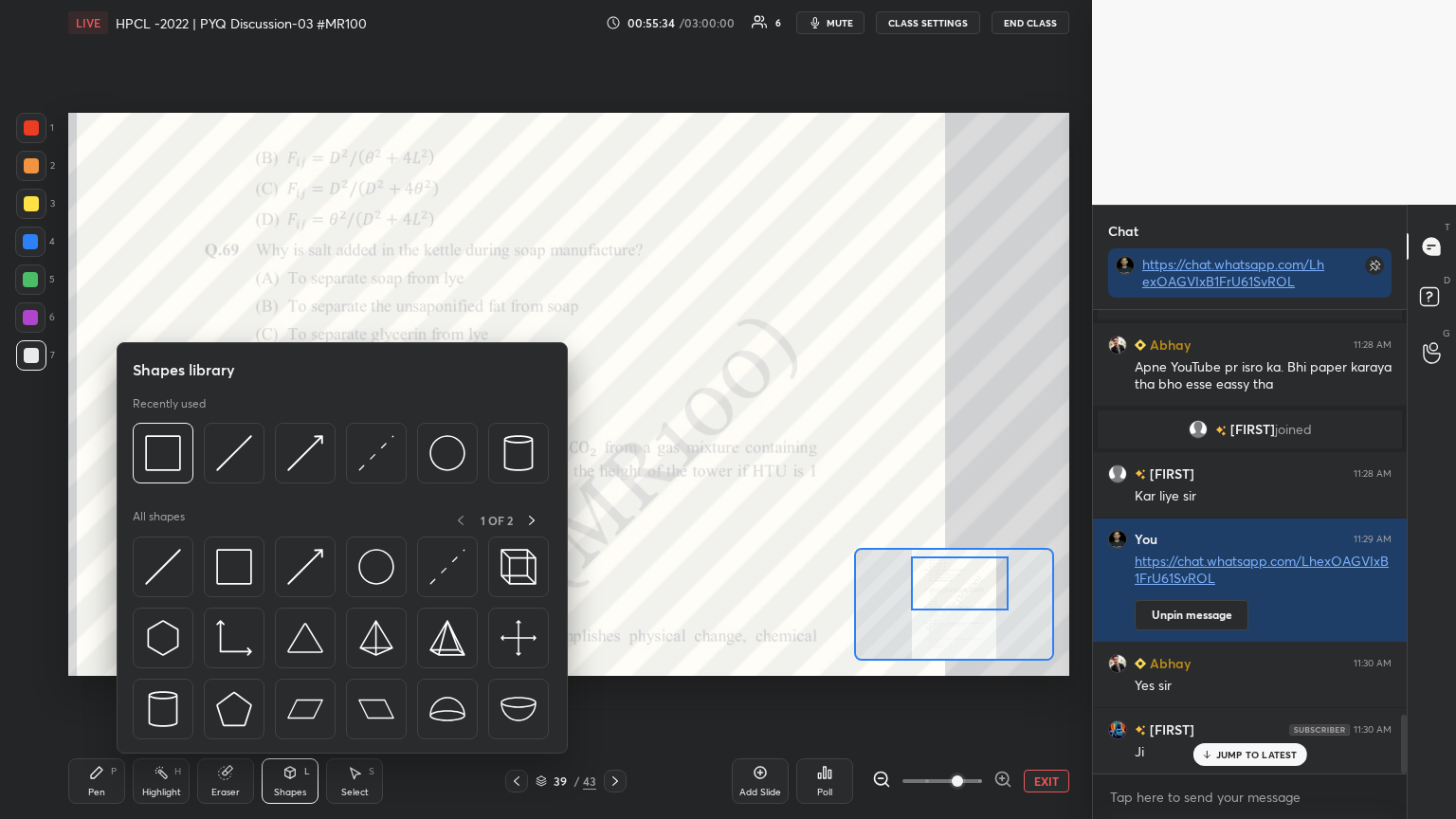 click at bounding box center [31, 128] 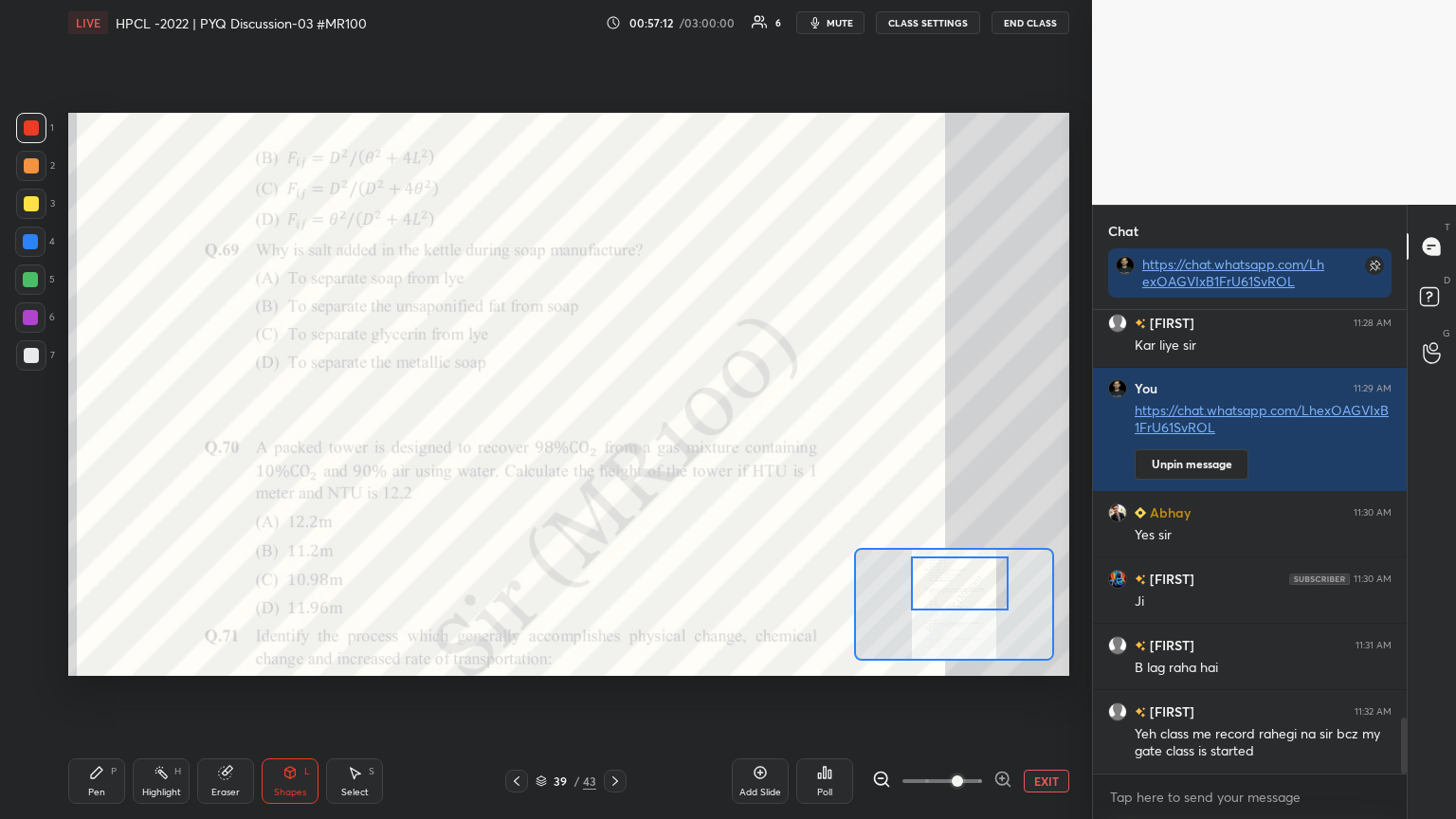 scroll, scrollTop: 3481, scrollLeft: 0, axis: vertical 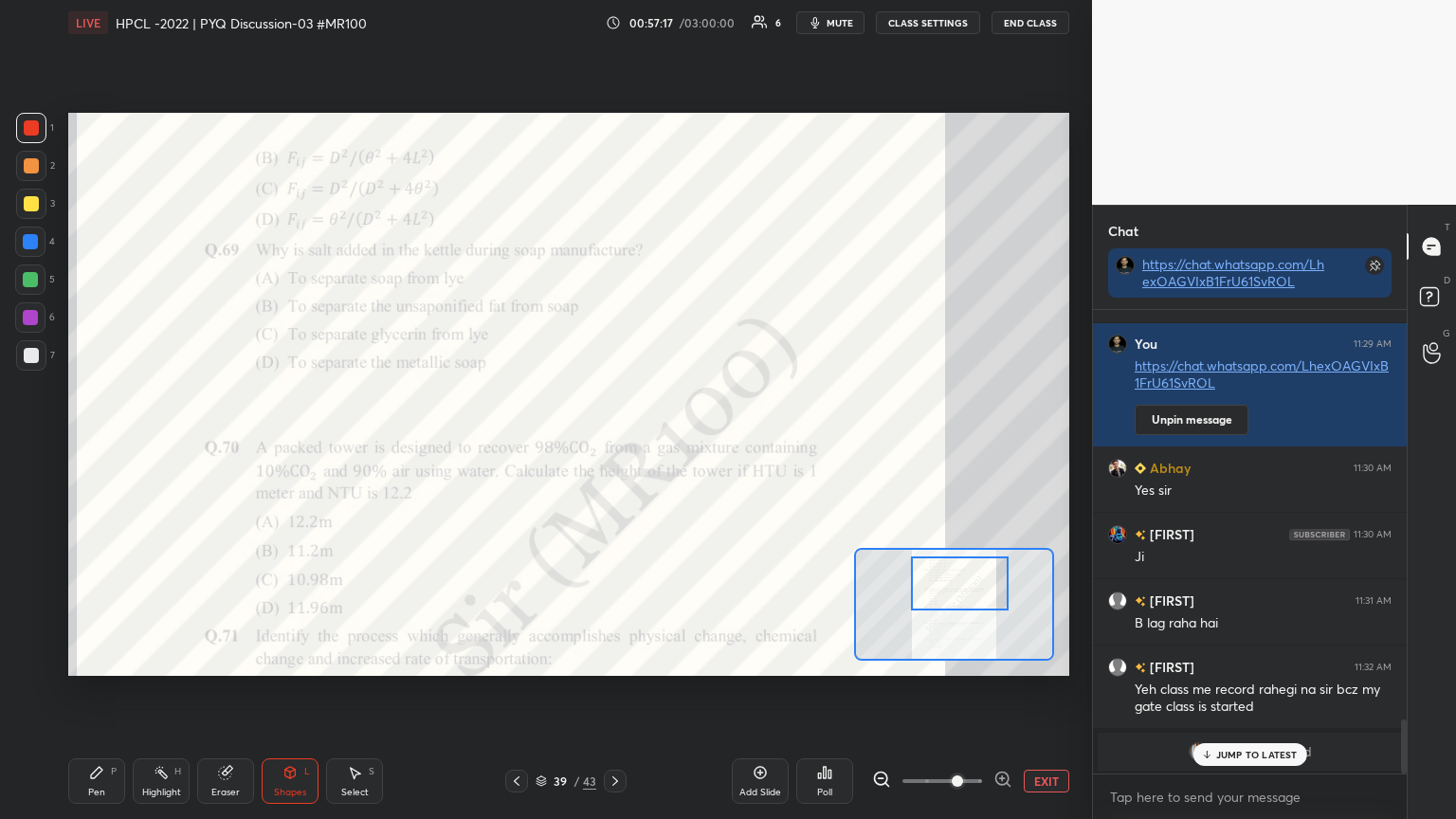click on "JUMP TO LATEST" at bounding box center [1257, 755] 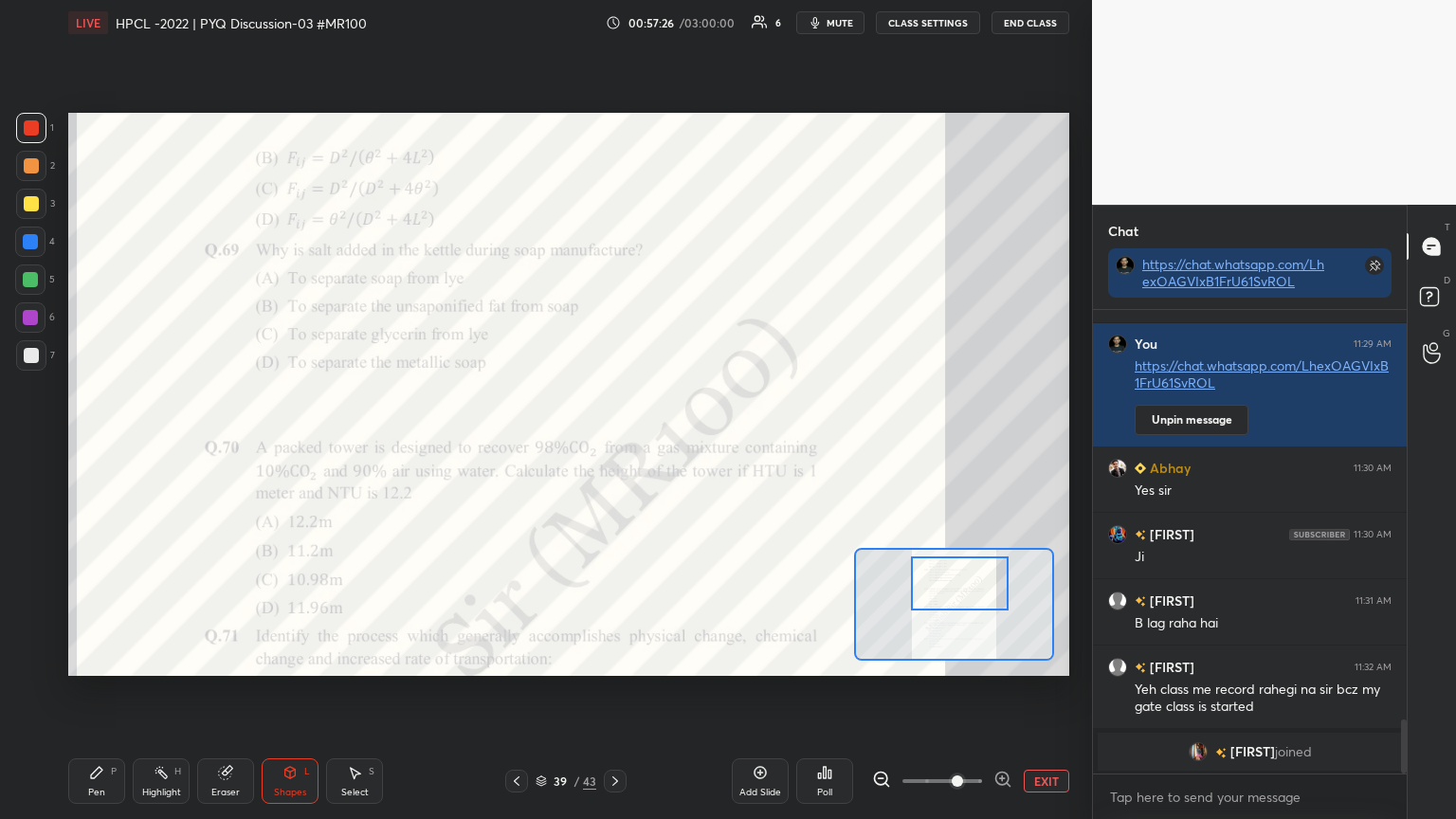 click at bounding box center (31, 166) 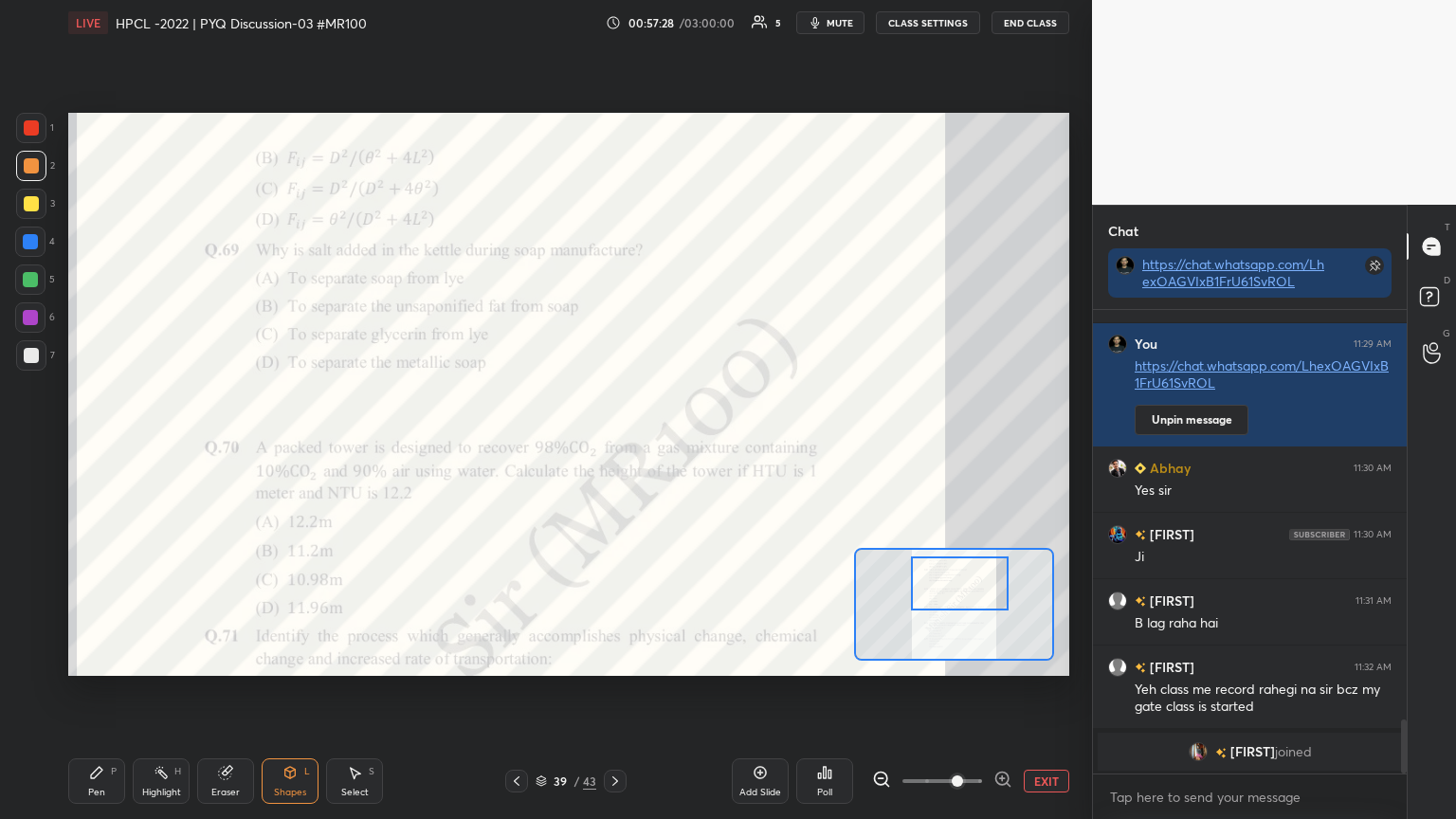 scroll, scrollTop: 3139, scrollLeft: 0, axis: vertical 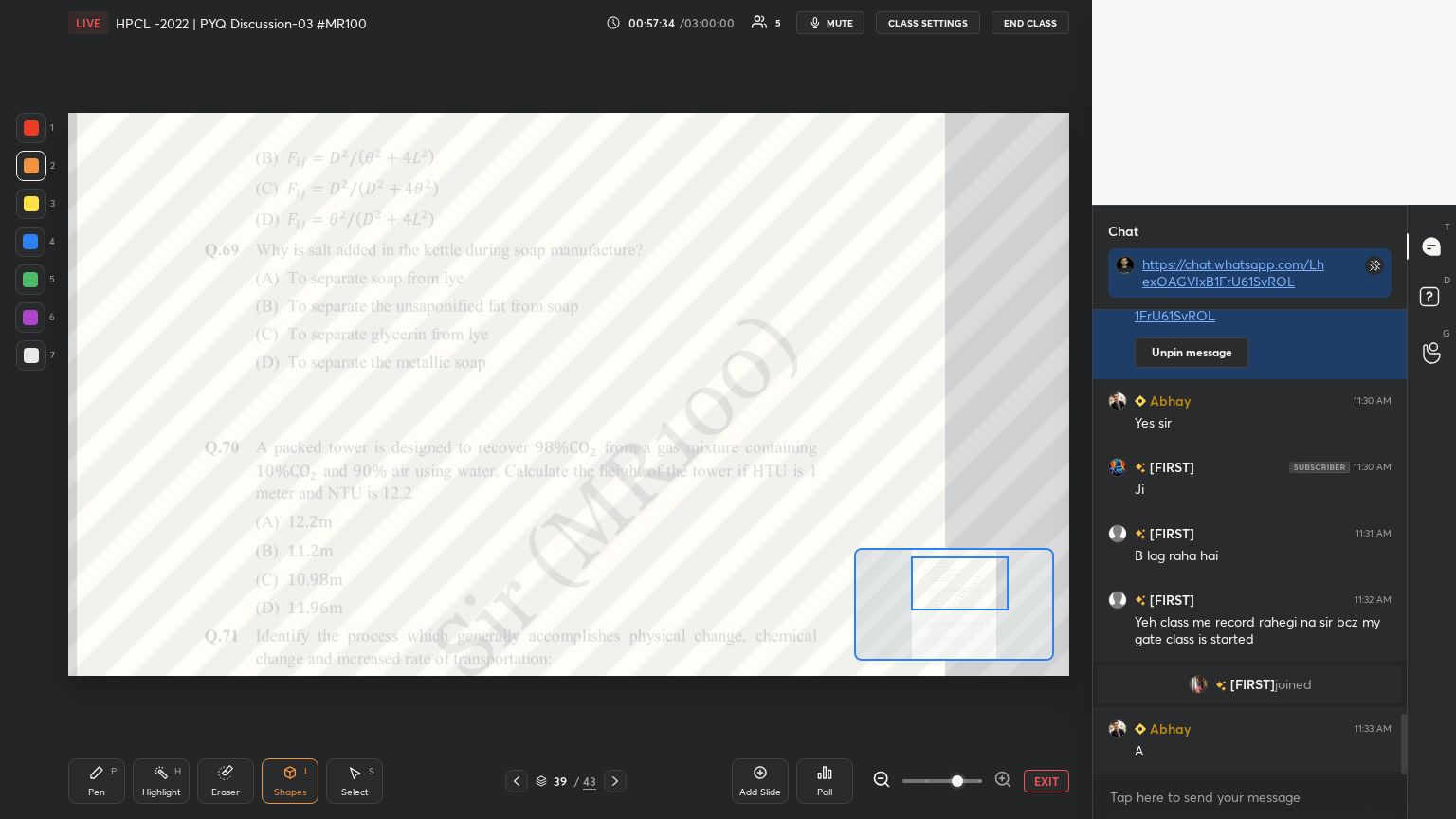 click on "Eraser" at bounding box center [226, 781] 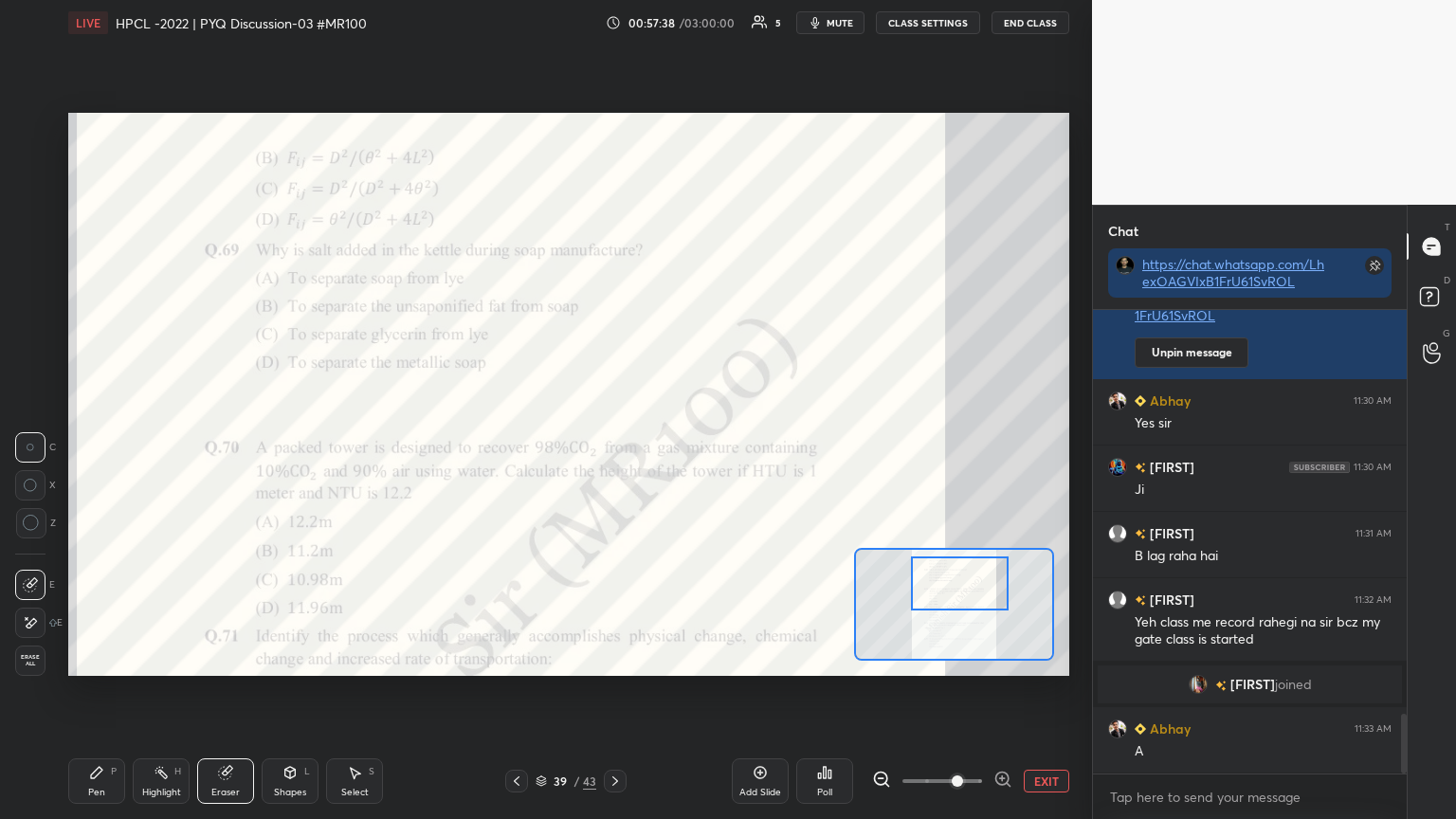 click on "Pen P" at bounding box center (97, 781) 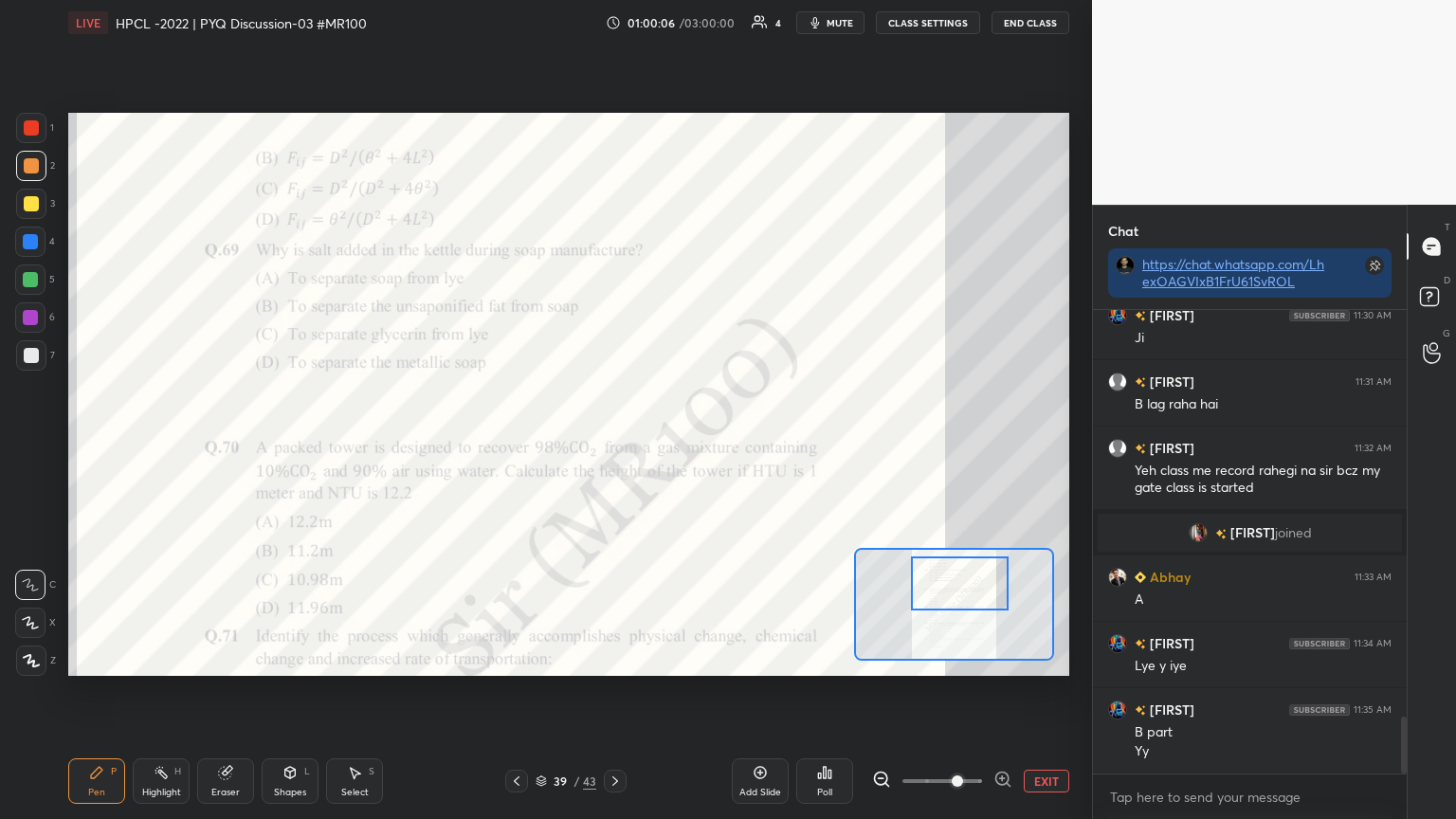 scroll, scrollTop: 3356, scrollLeft: 0, axis: vertical 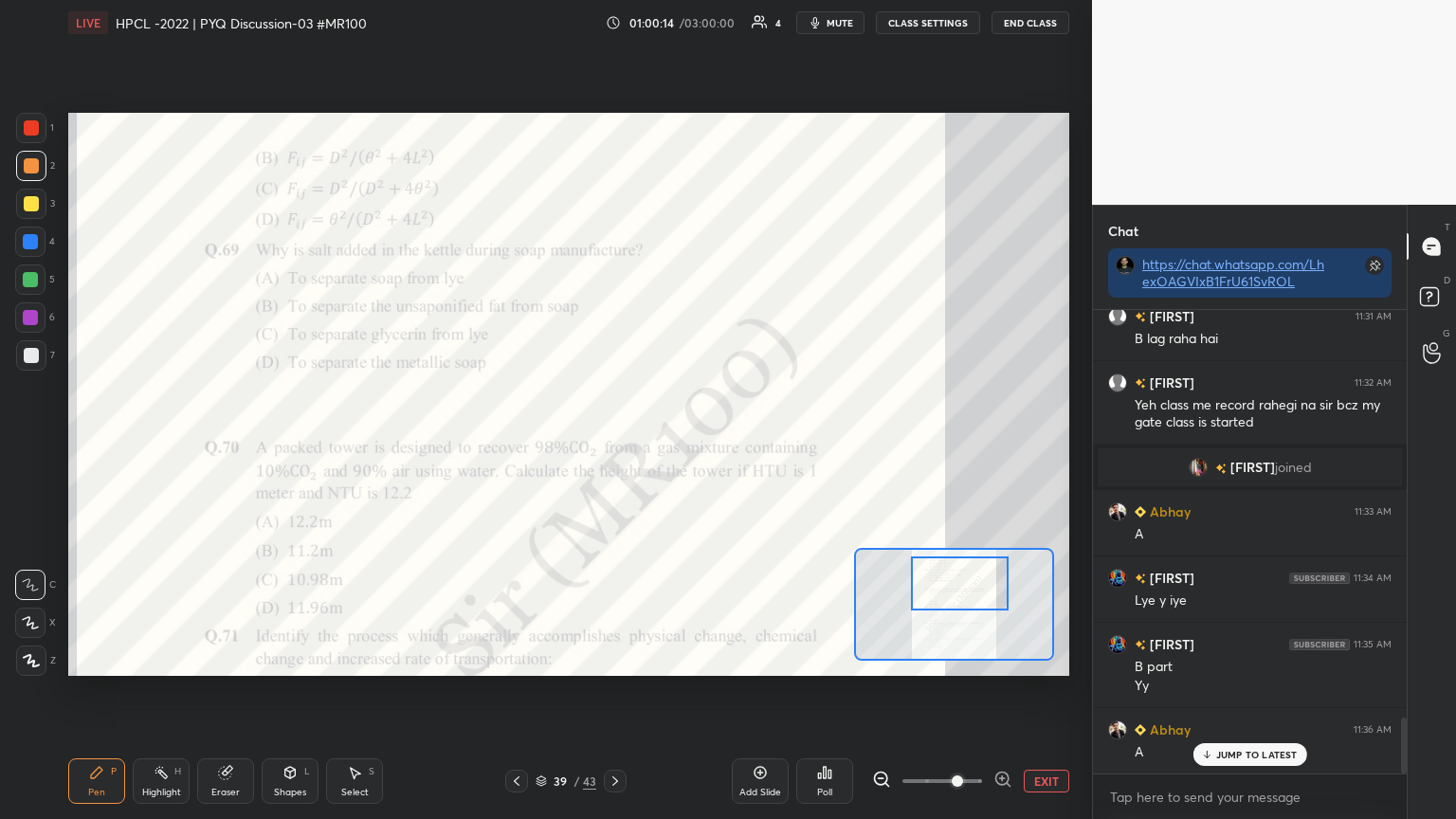 click at bounding box center [31, 128] 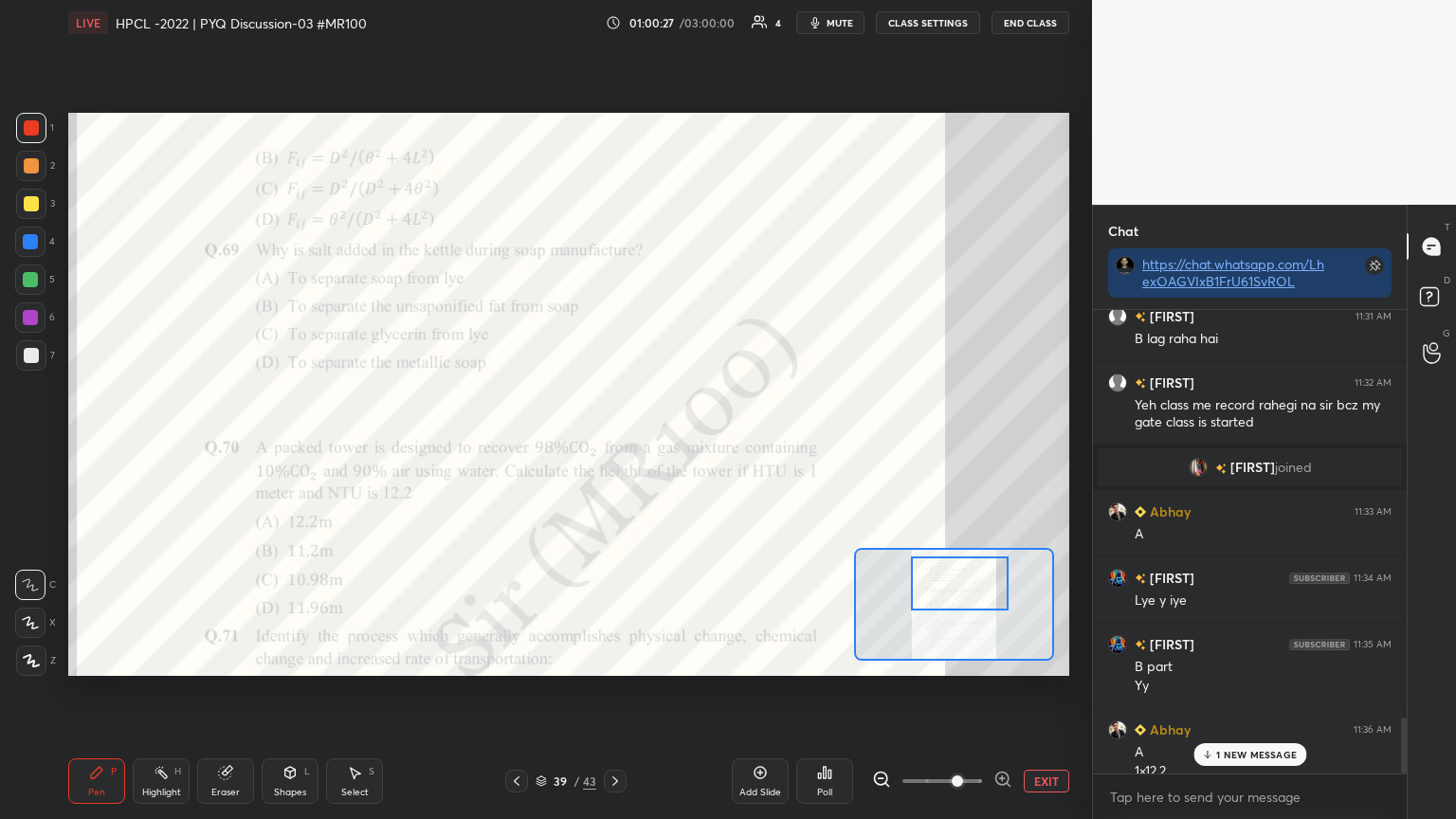 scroll, scrollTop: 3375, scrollLeft: 0, axis: vertical 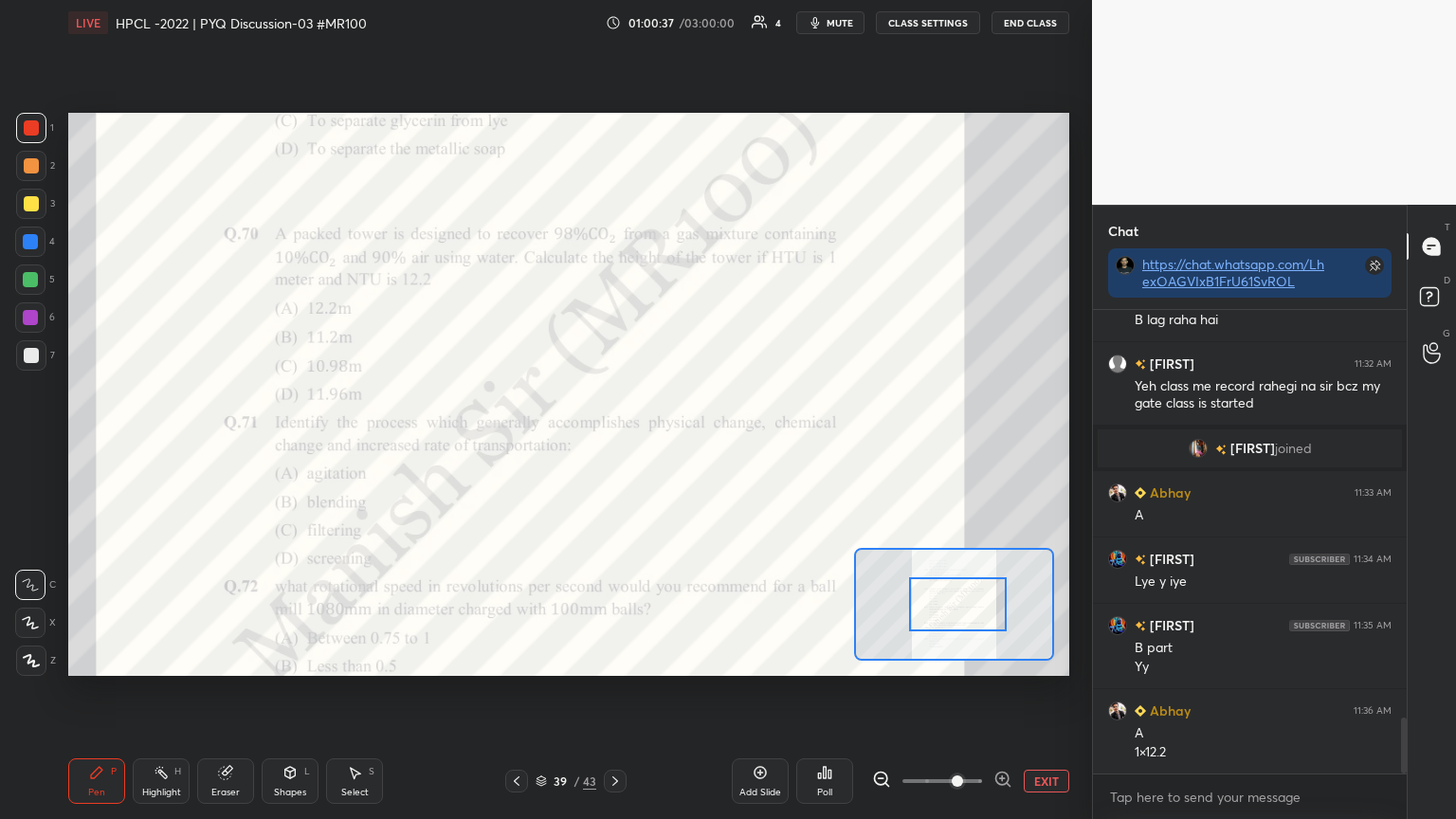 drag, startPoint x: 977, startPoint y: 589, endPoint x: 975, endPoint y: 610, distance: 21.095023 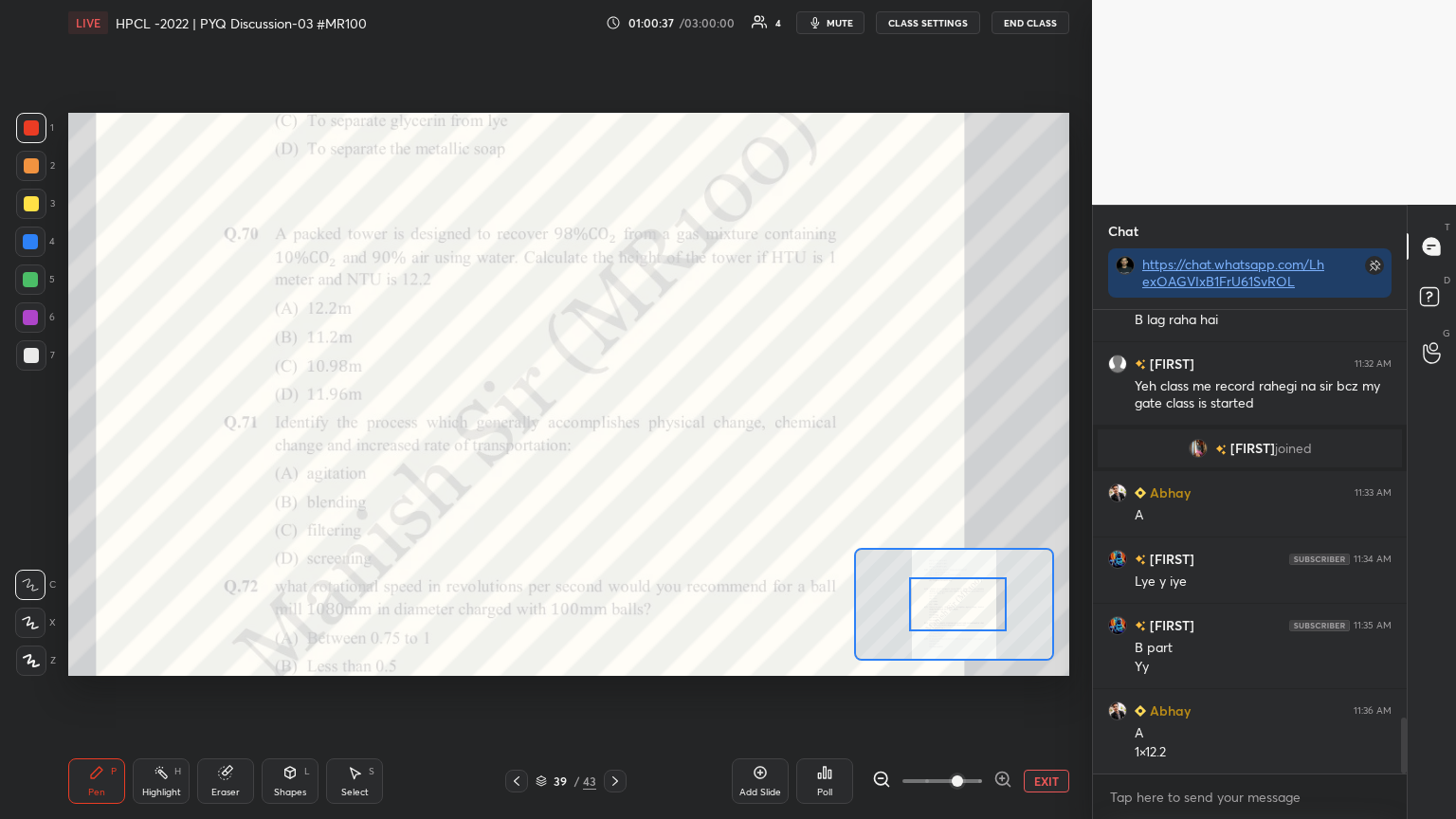 click at bounding box center [958, 604] 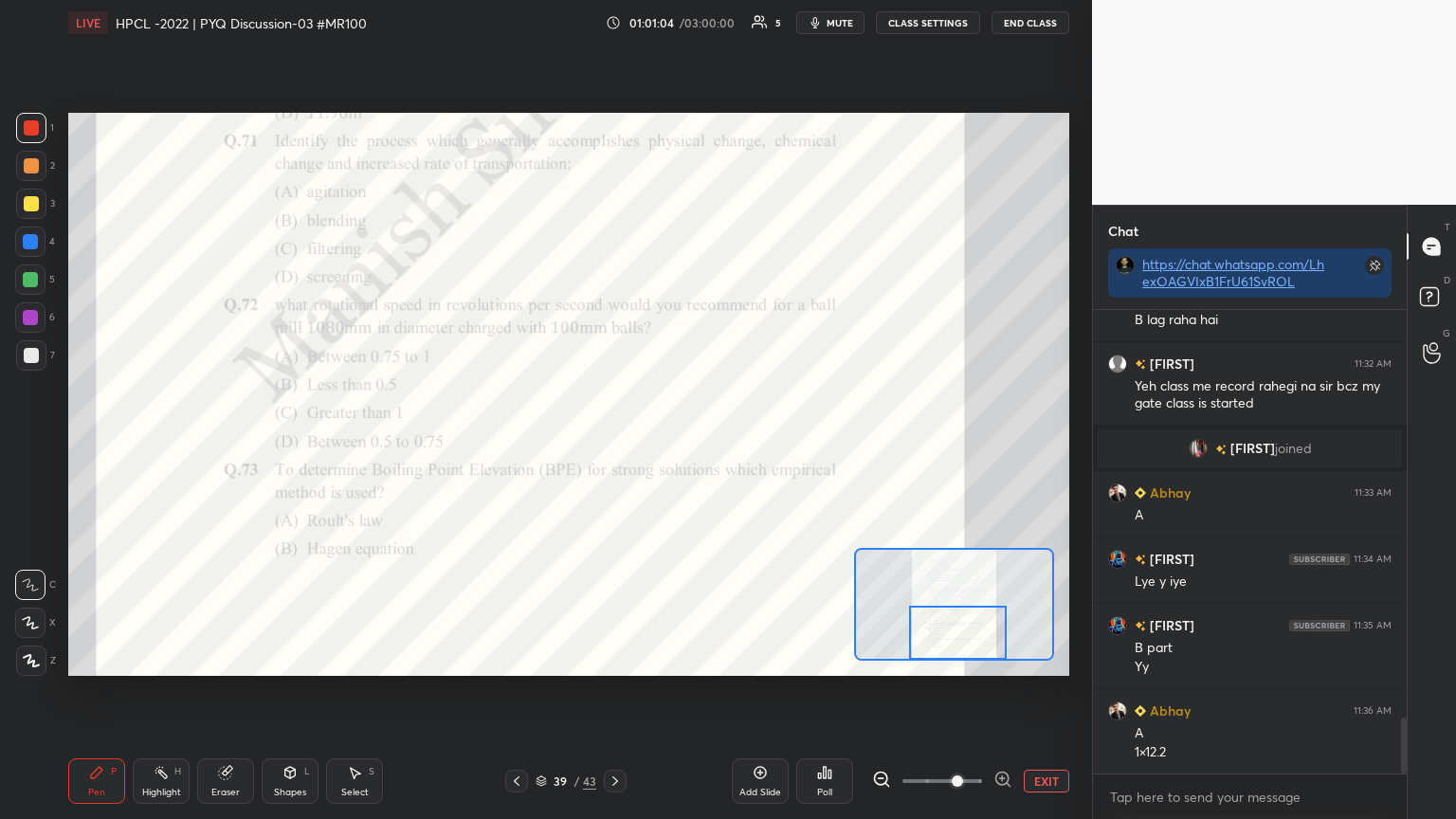 drag, startPoint x: 971, startPoint y: 596, endPoint x: 968, endPoint y: 624, distance: 28.16026 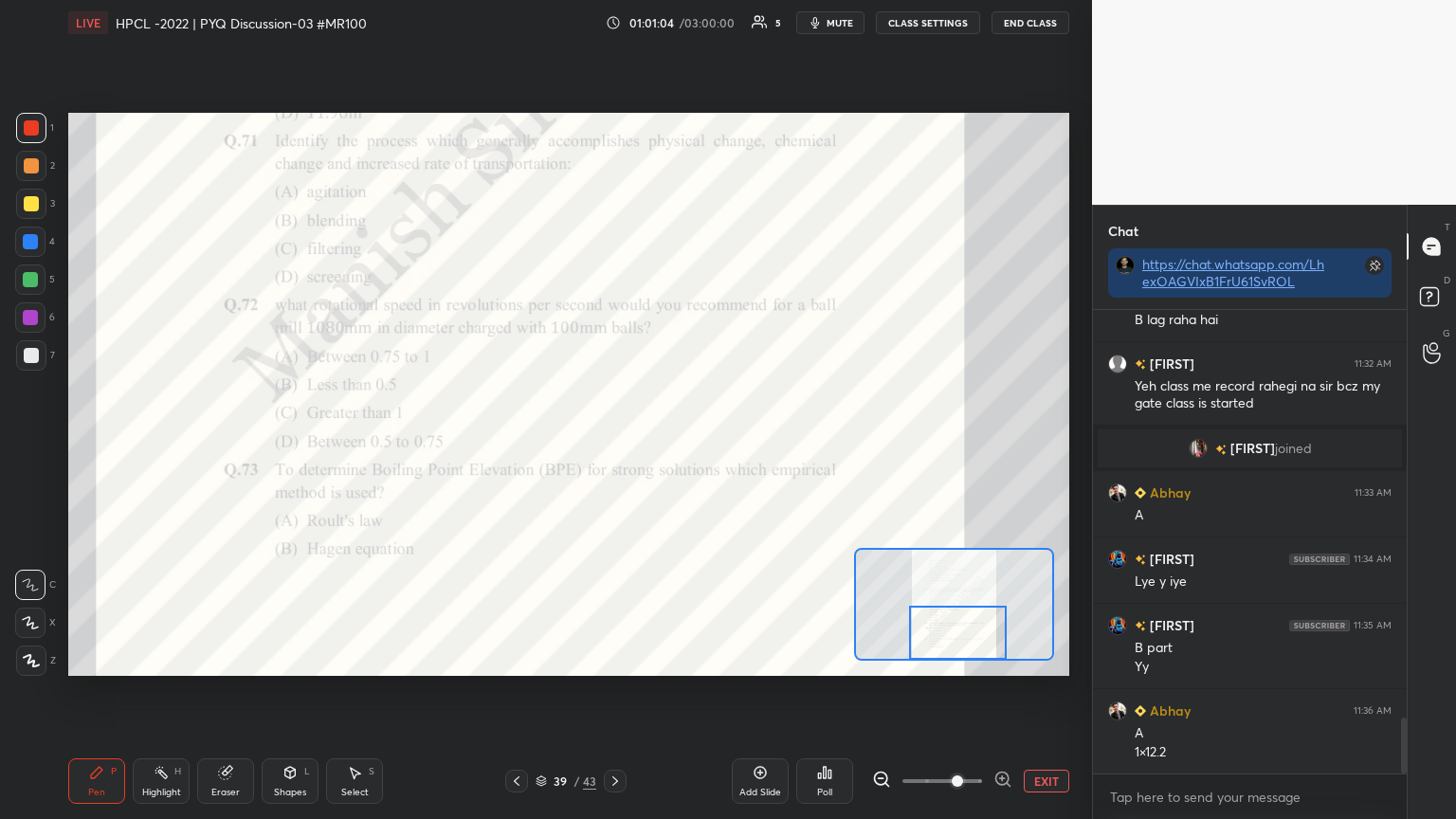 click at bounding box center (958, 632) 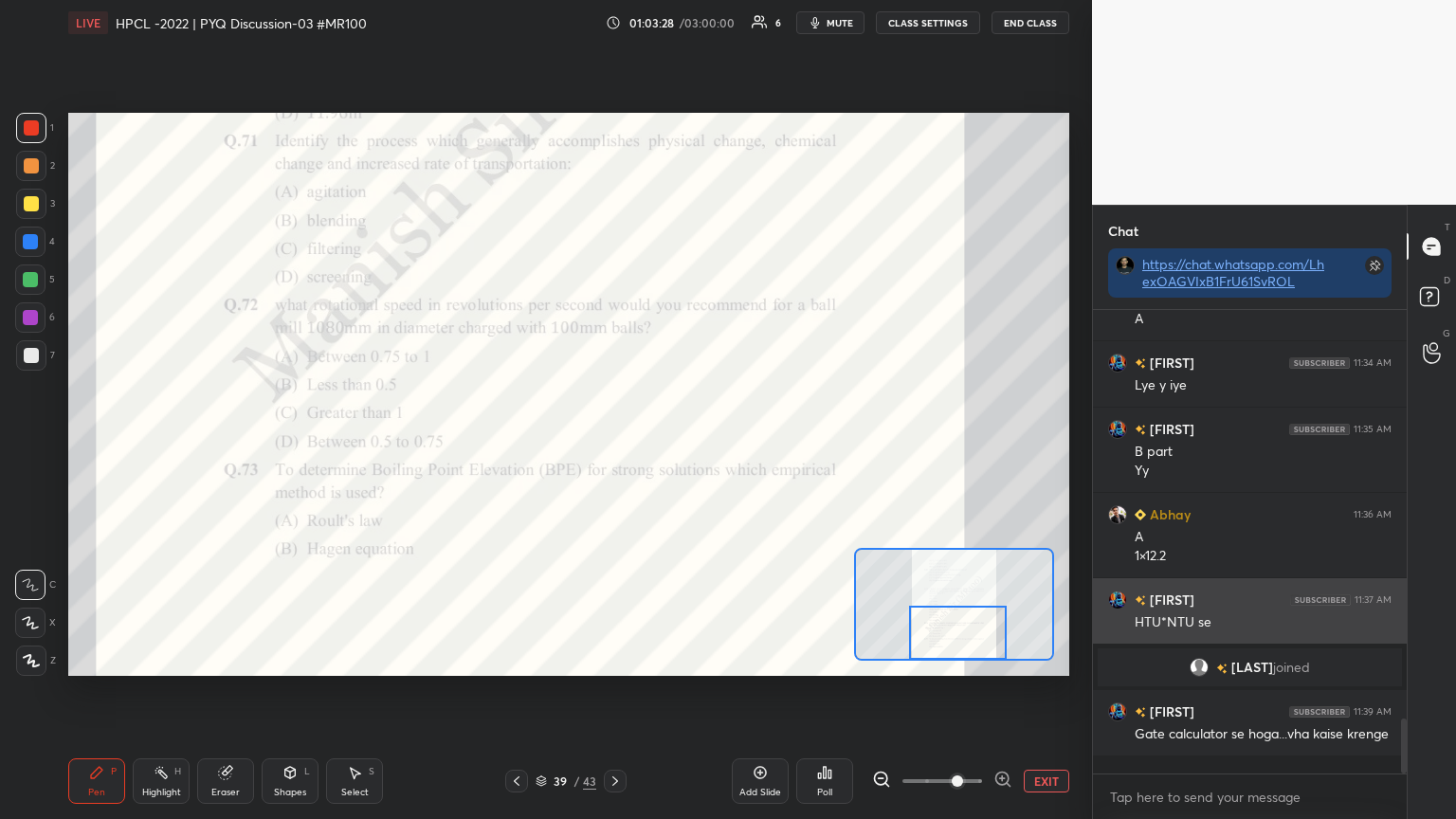 scroll, scrollTop: 3507, scrollLeft: 0, axis: vertical 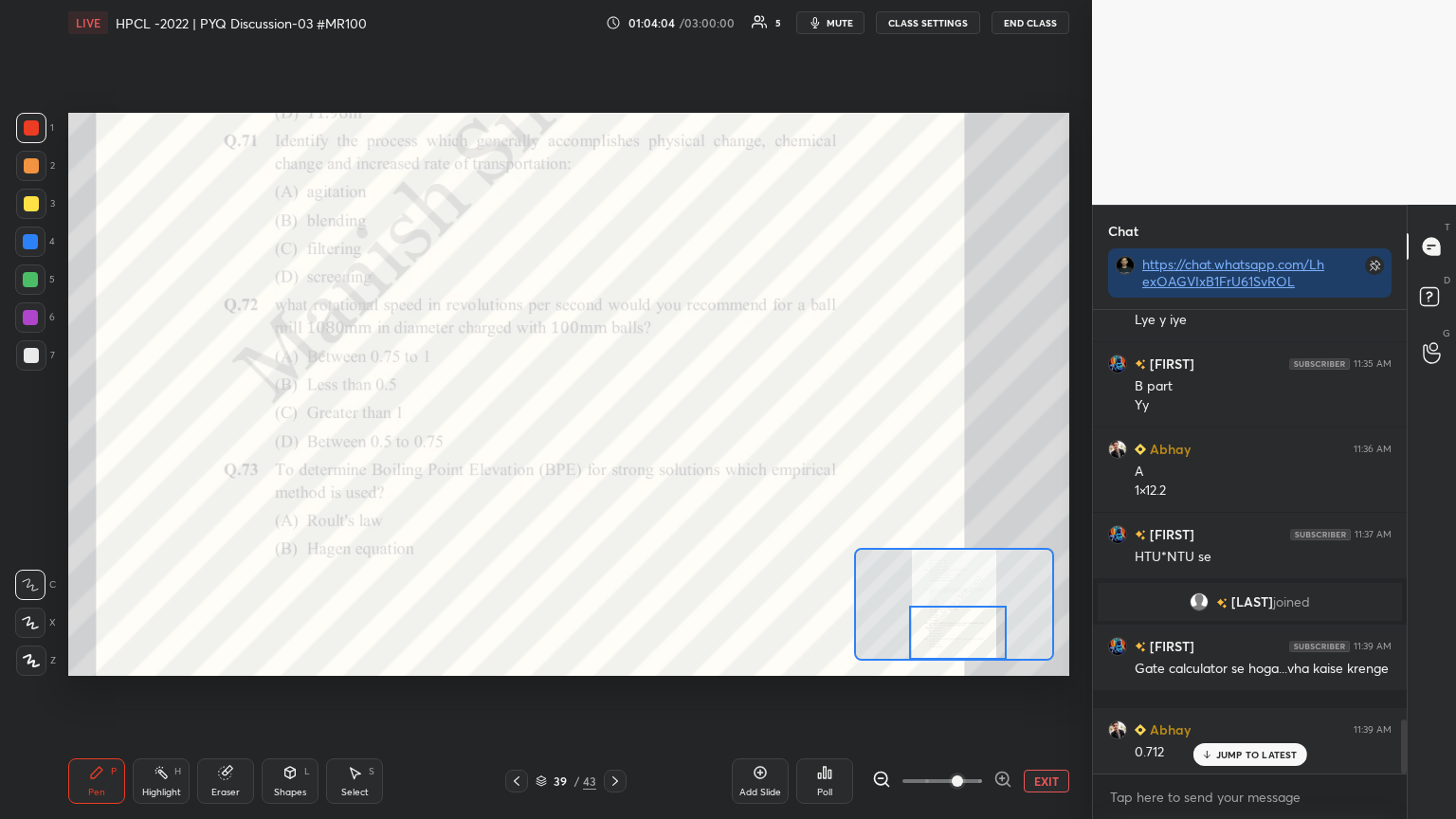 click at bounding box center [31, 204] 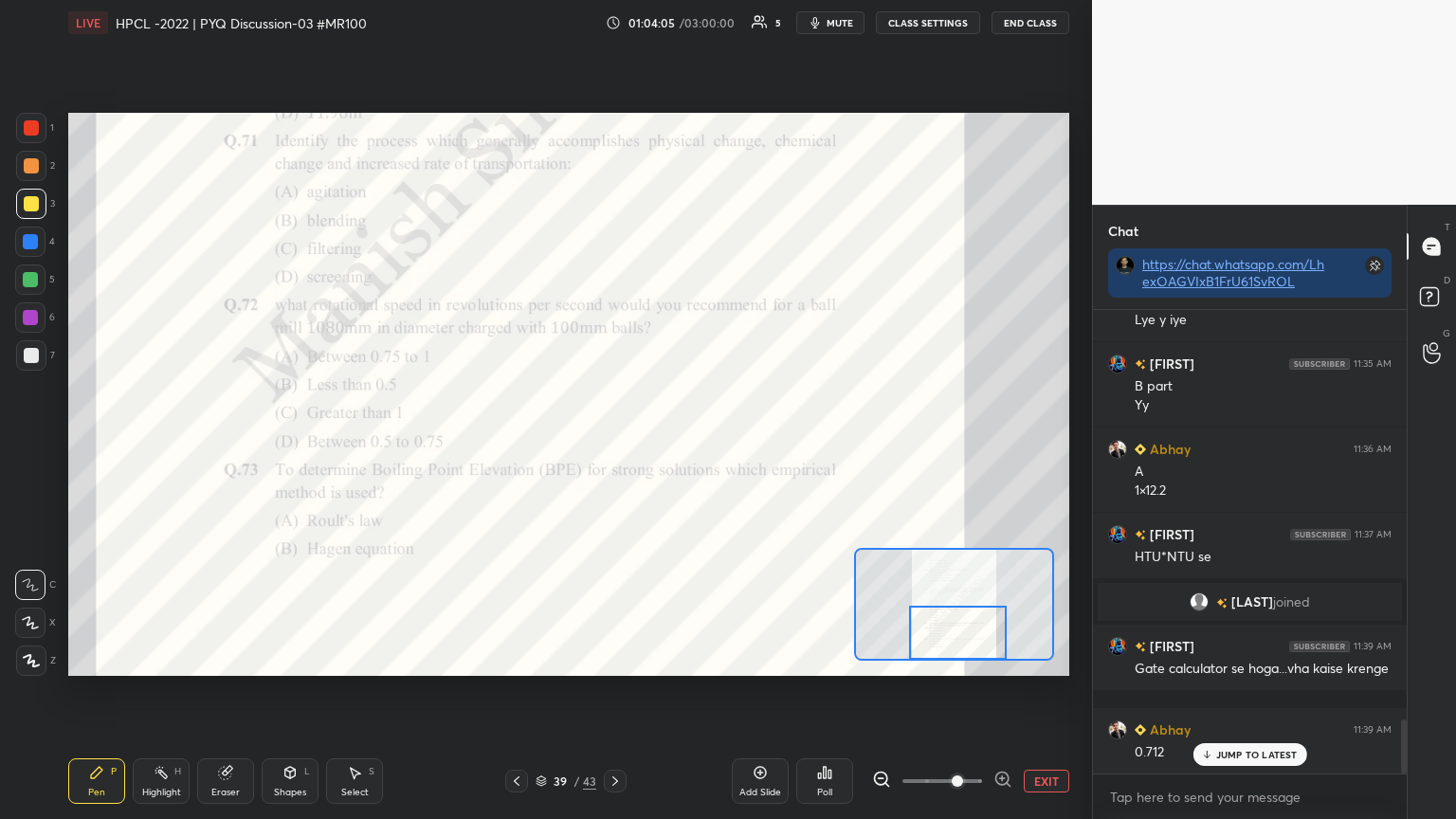 click at bounding box center (31, 166) 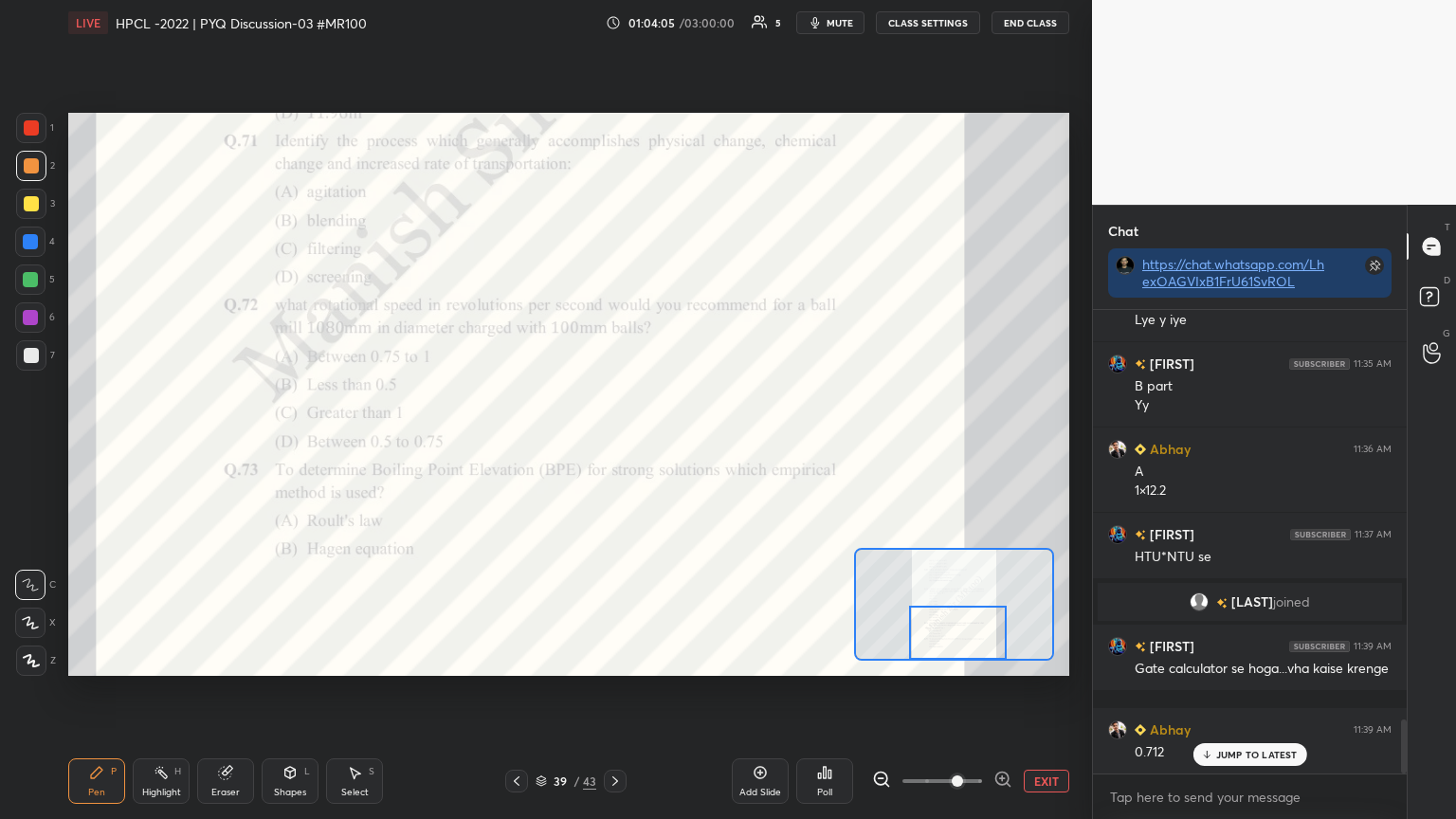 click at bounding box center (31, 128) 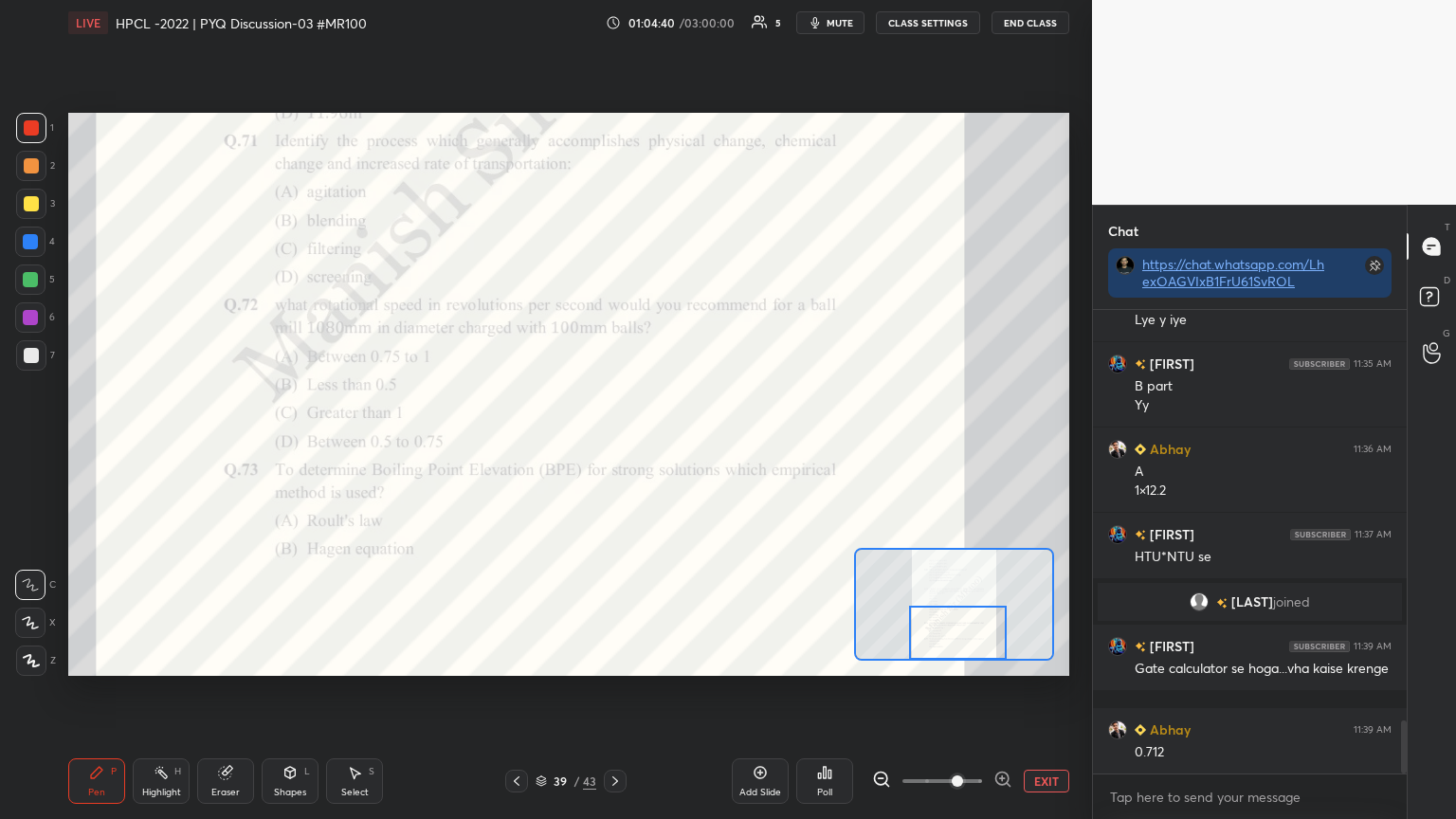 scroll, scrollTop: 3575, scrollLeft: 0, axis: vertical 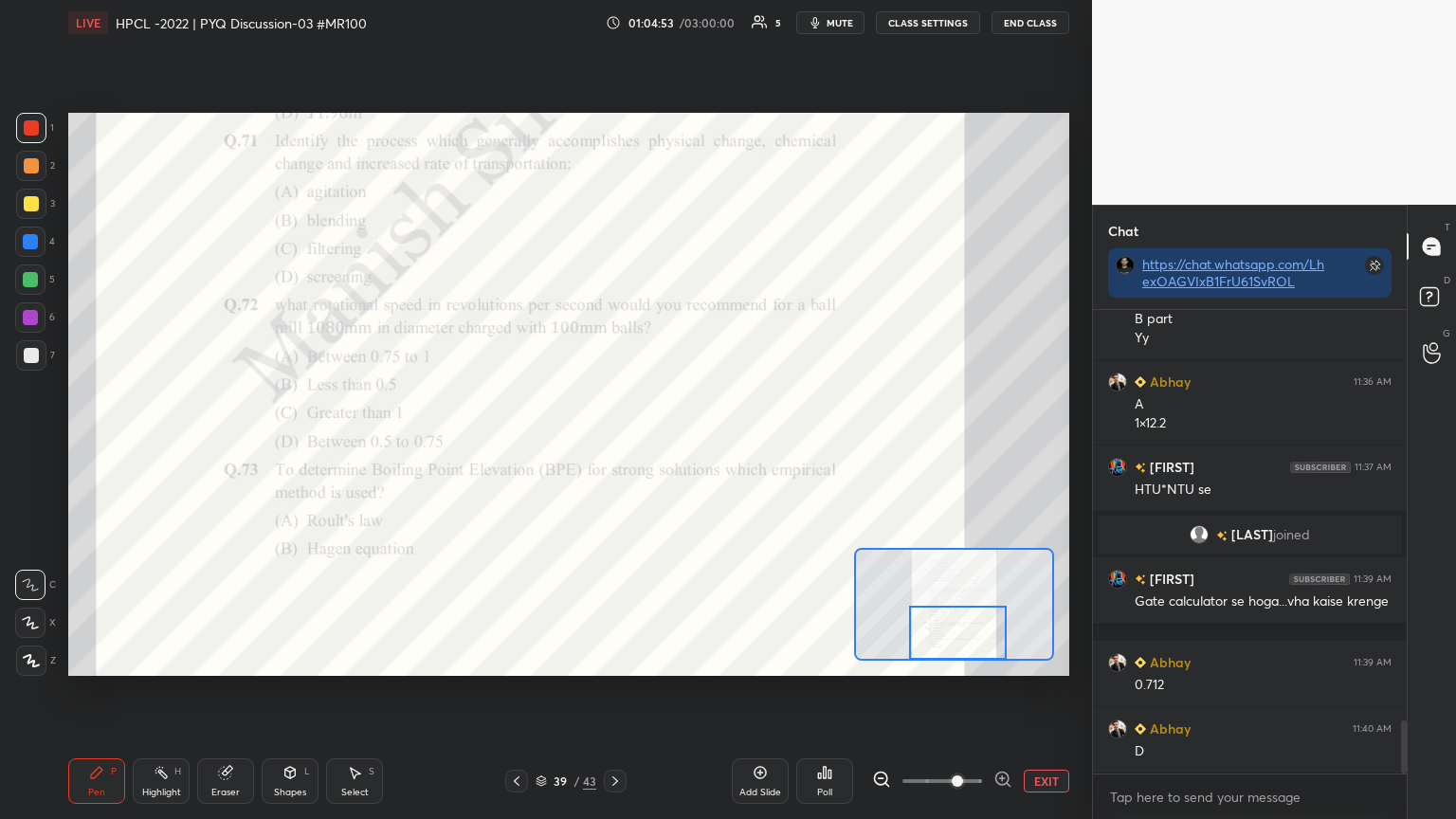 click at bounding box center [30, 318] 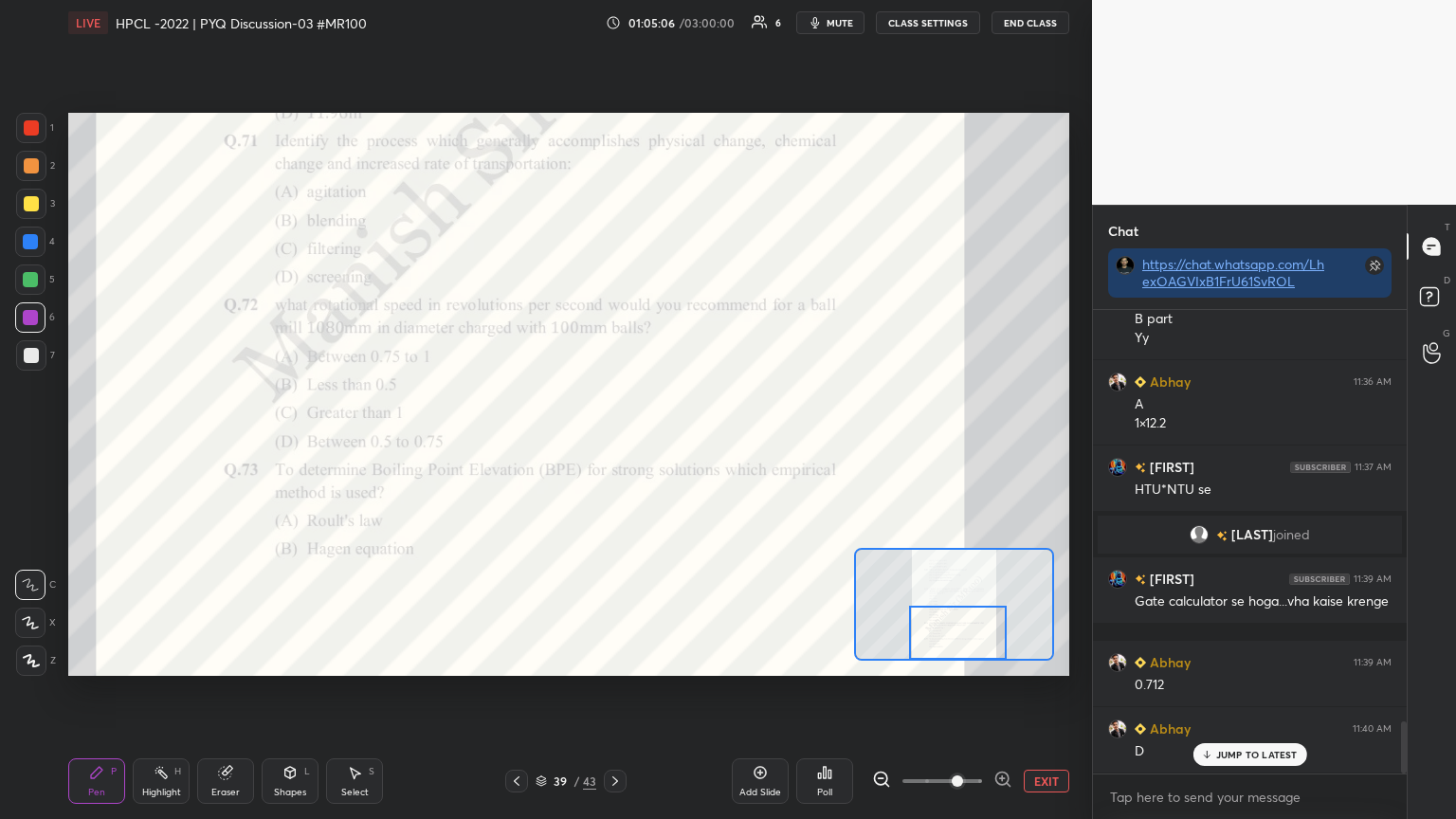 scroll, scrollTop: 3640, scrollLeft: 0, axis: vertical 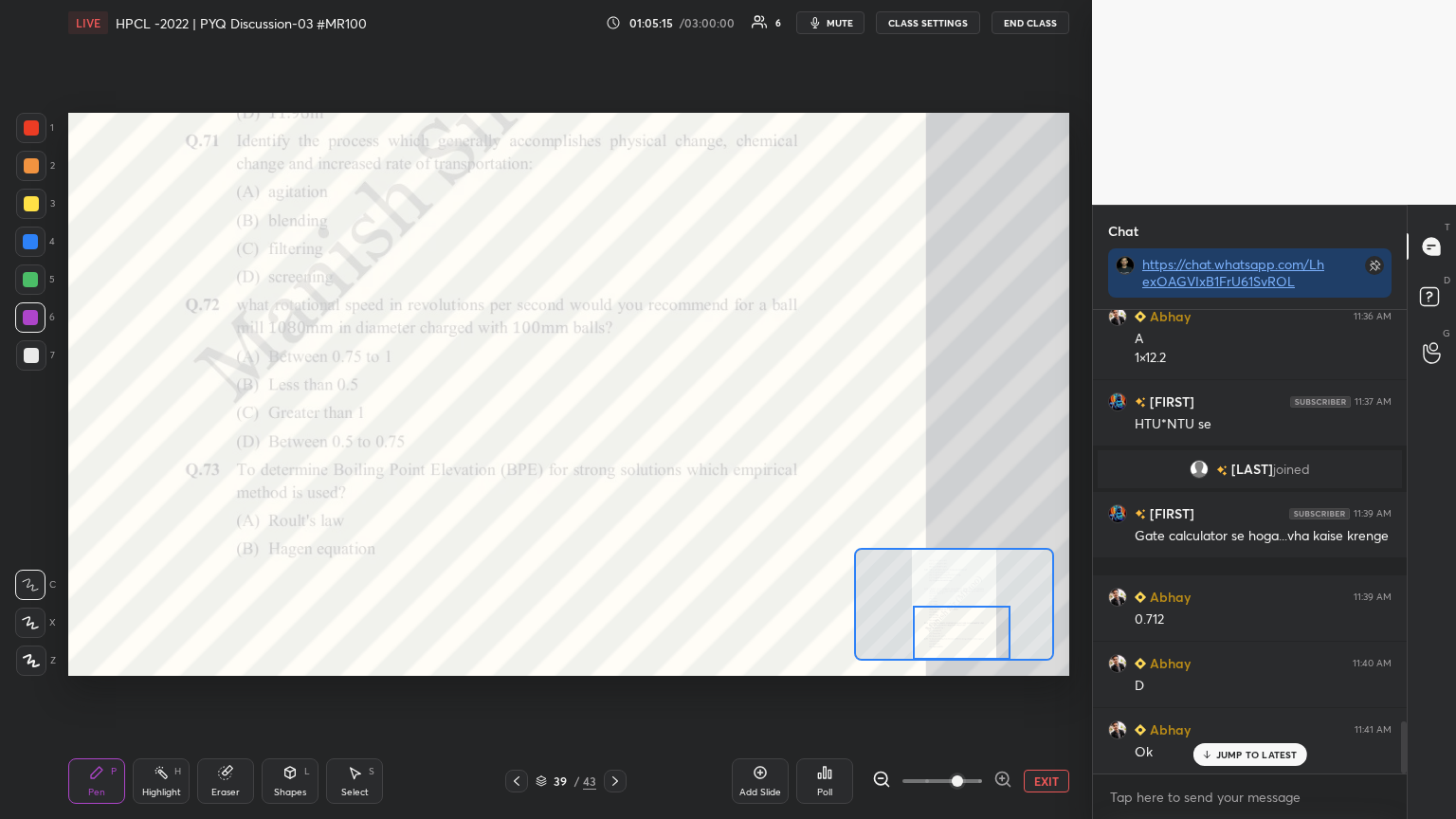 click at bounding box center [962, 632] 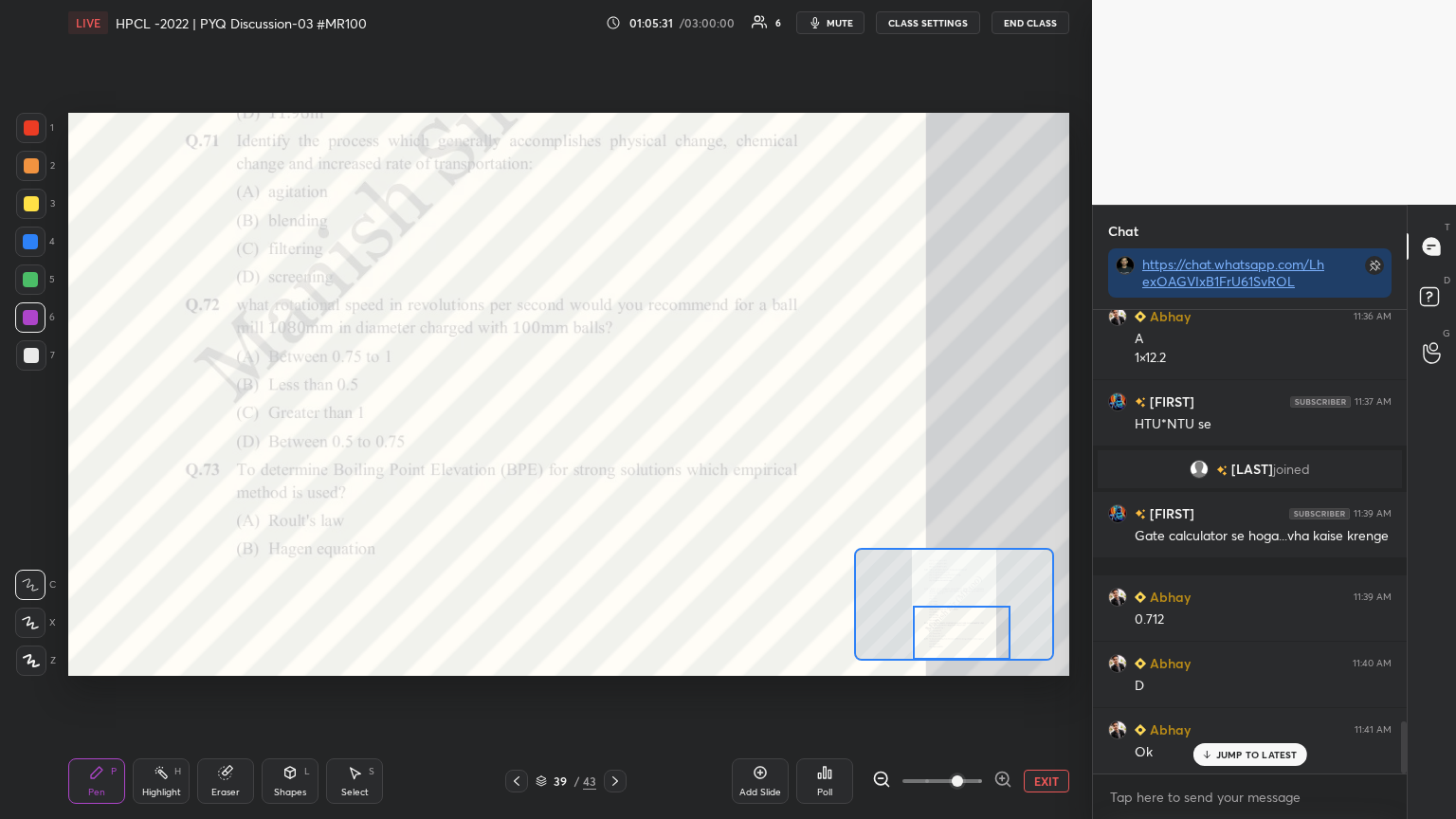 click 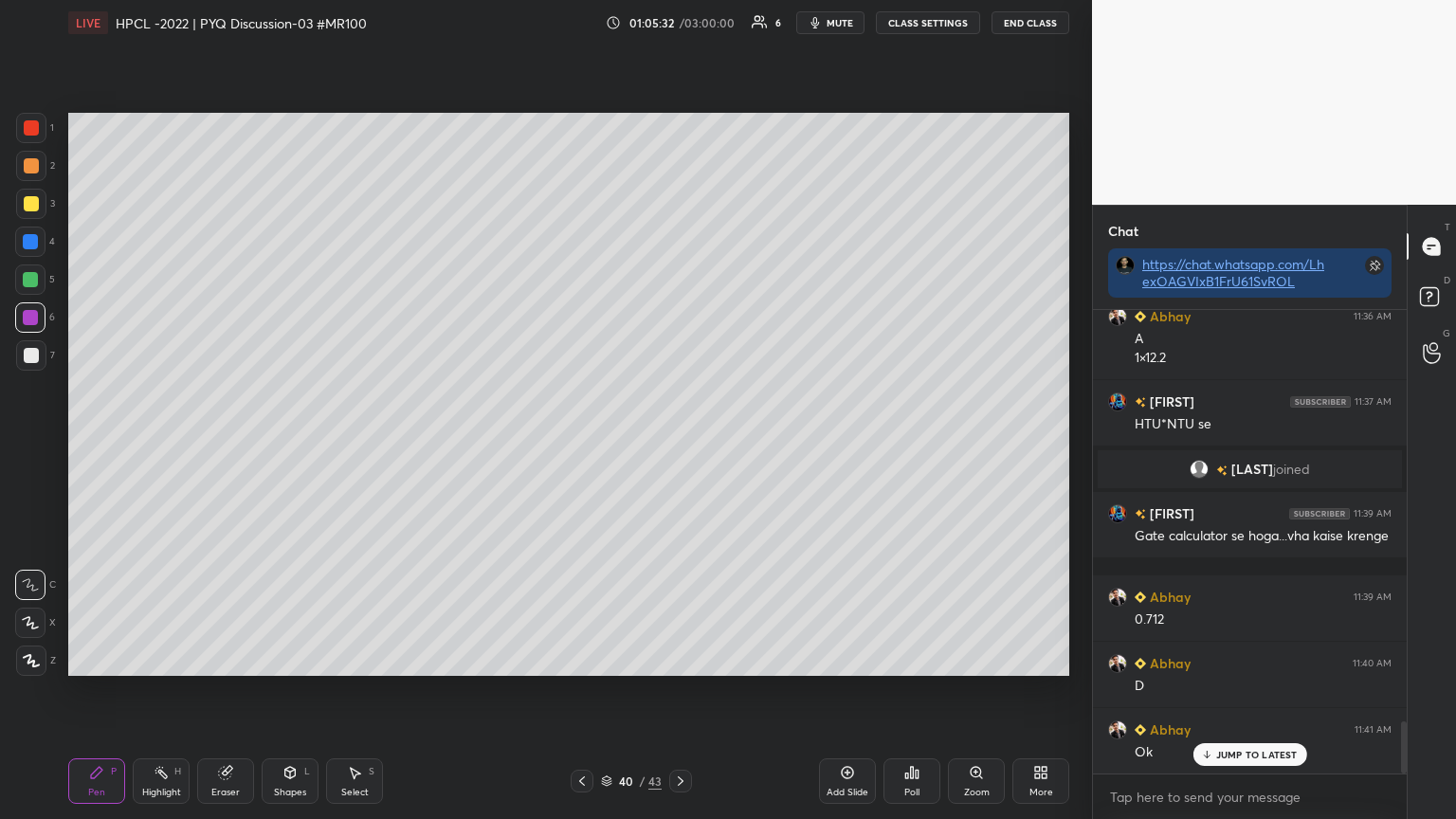 drag, startPoint x: 676, startPoint y: 774, endPoint x: 675, endPoint y: 764, distance: 10.049876 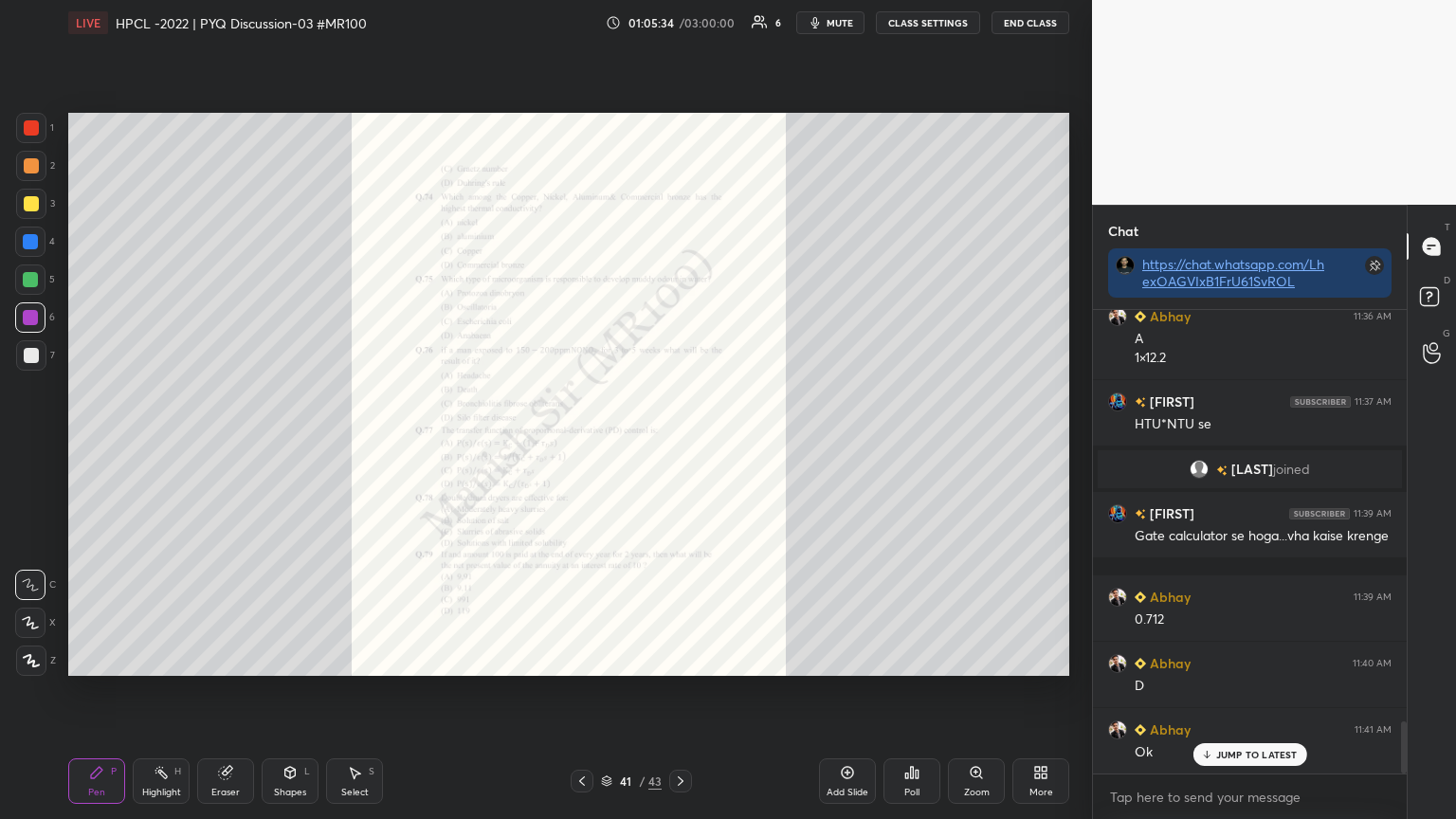click on "Zoom" at bounding box center [976, 781] 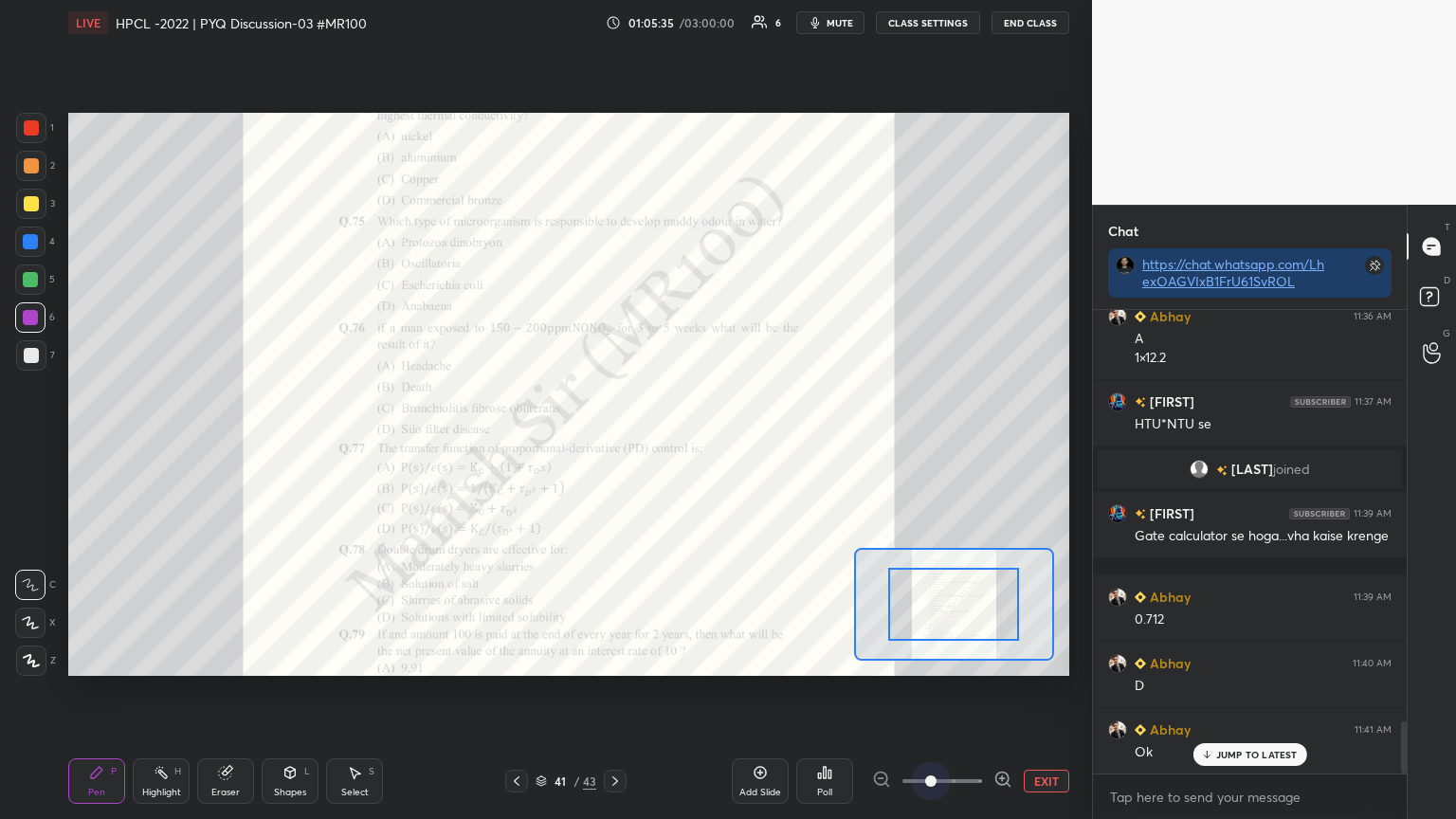 drag, startPoint x: 929, startPoint y: 780, endPoint x: 1005, endPoint y: 726, distance: 93.230896 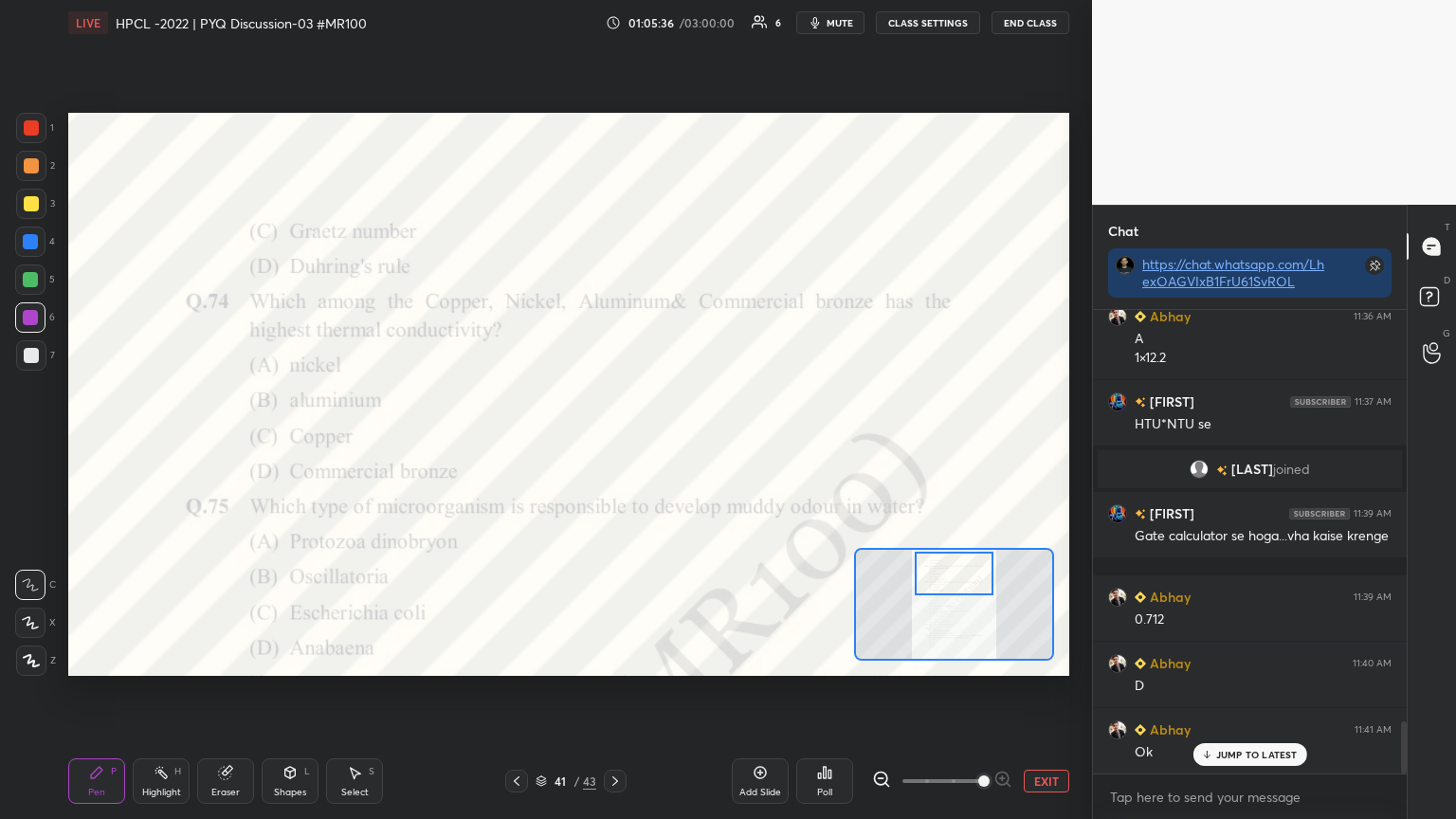 drag, startPoint x: 979, startPoint y: 588, endPoint x: 959, endPoint y: 583, distance: 20.615528 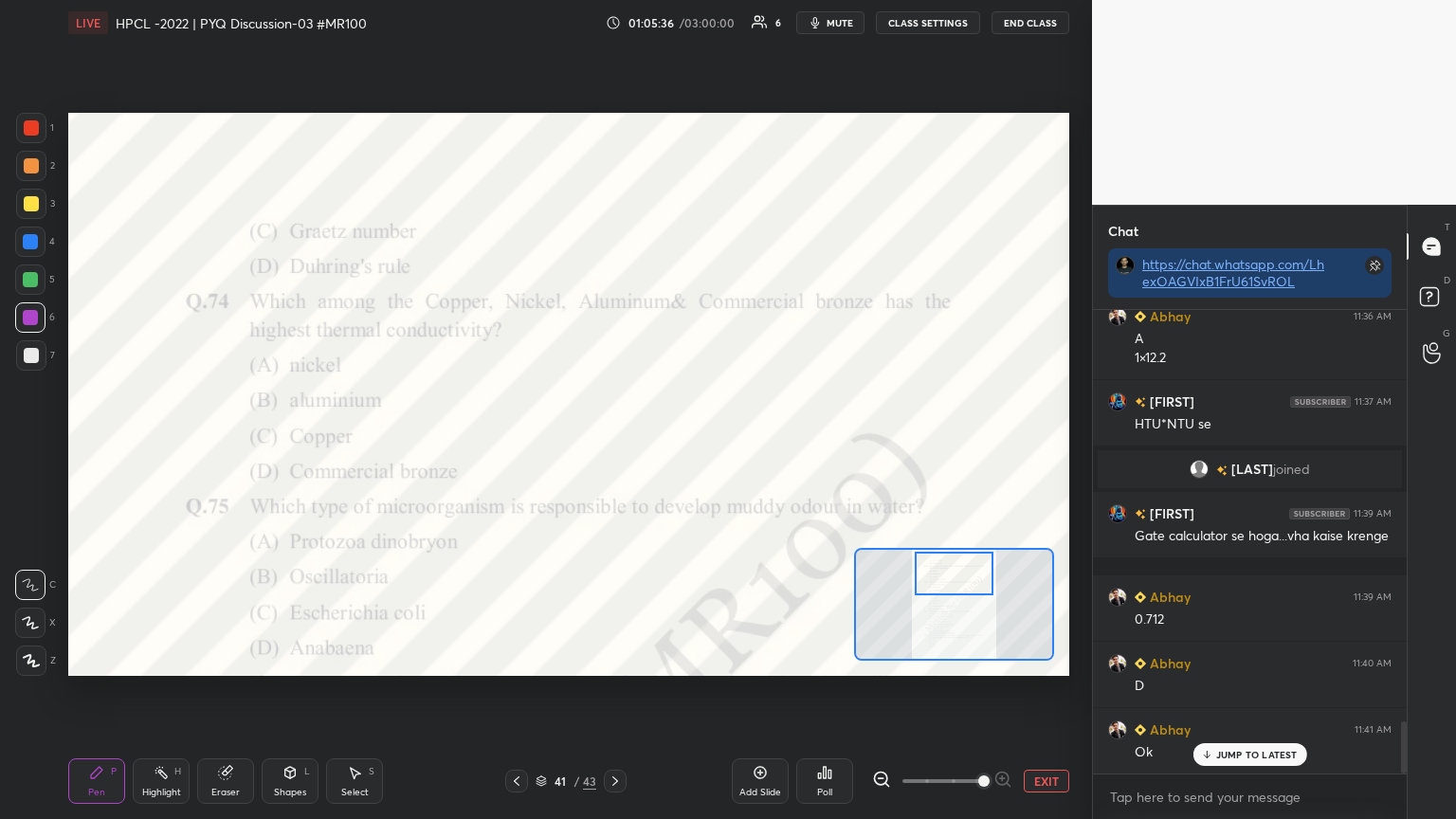 click at bounding box center [954, 573] 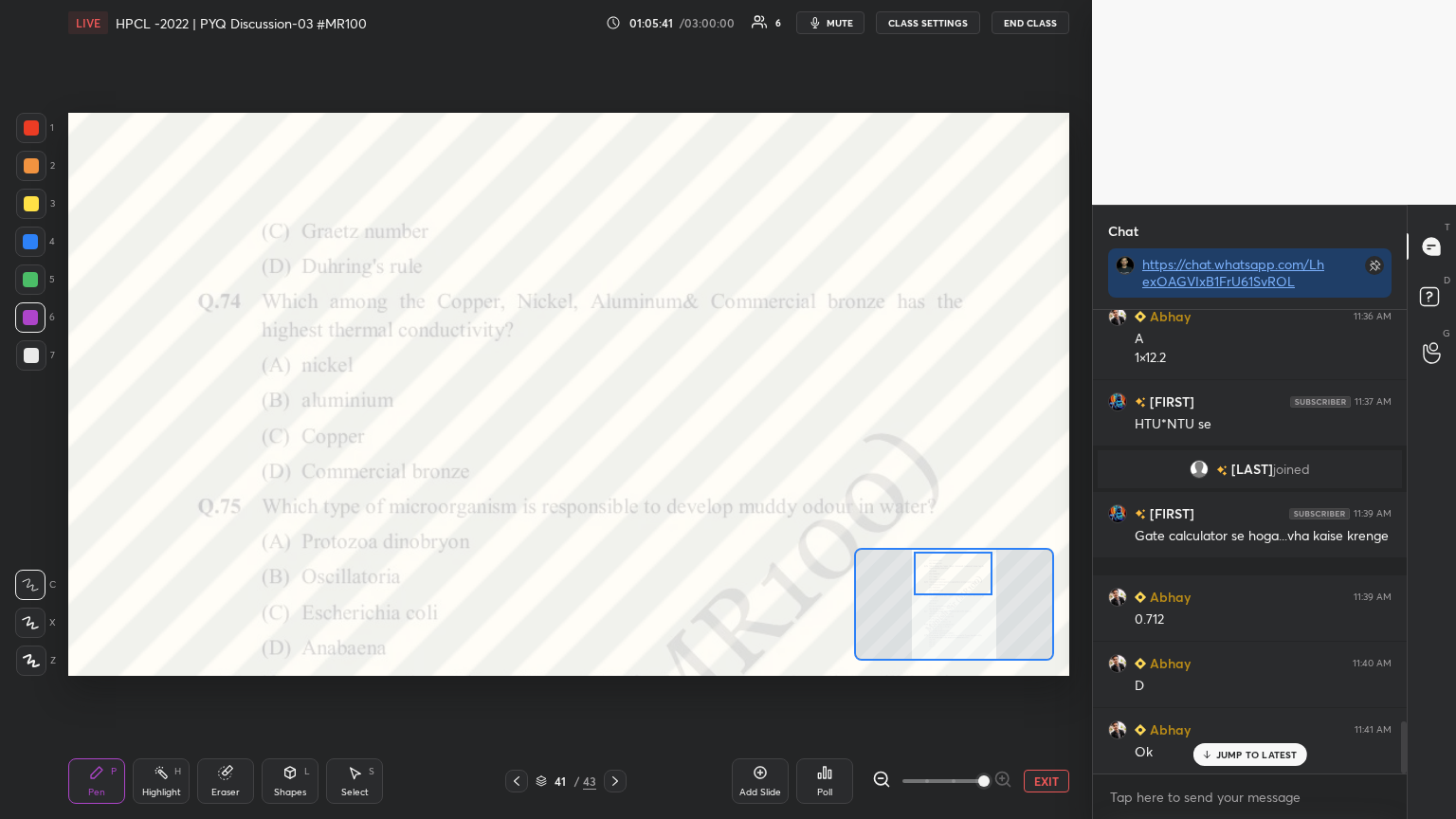 click on "Eraser" at bounding box center [226, 792] 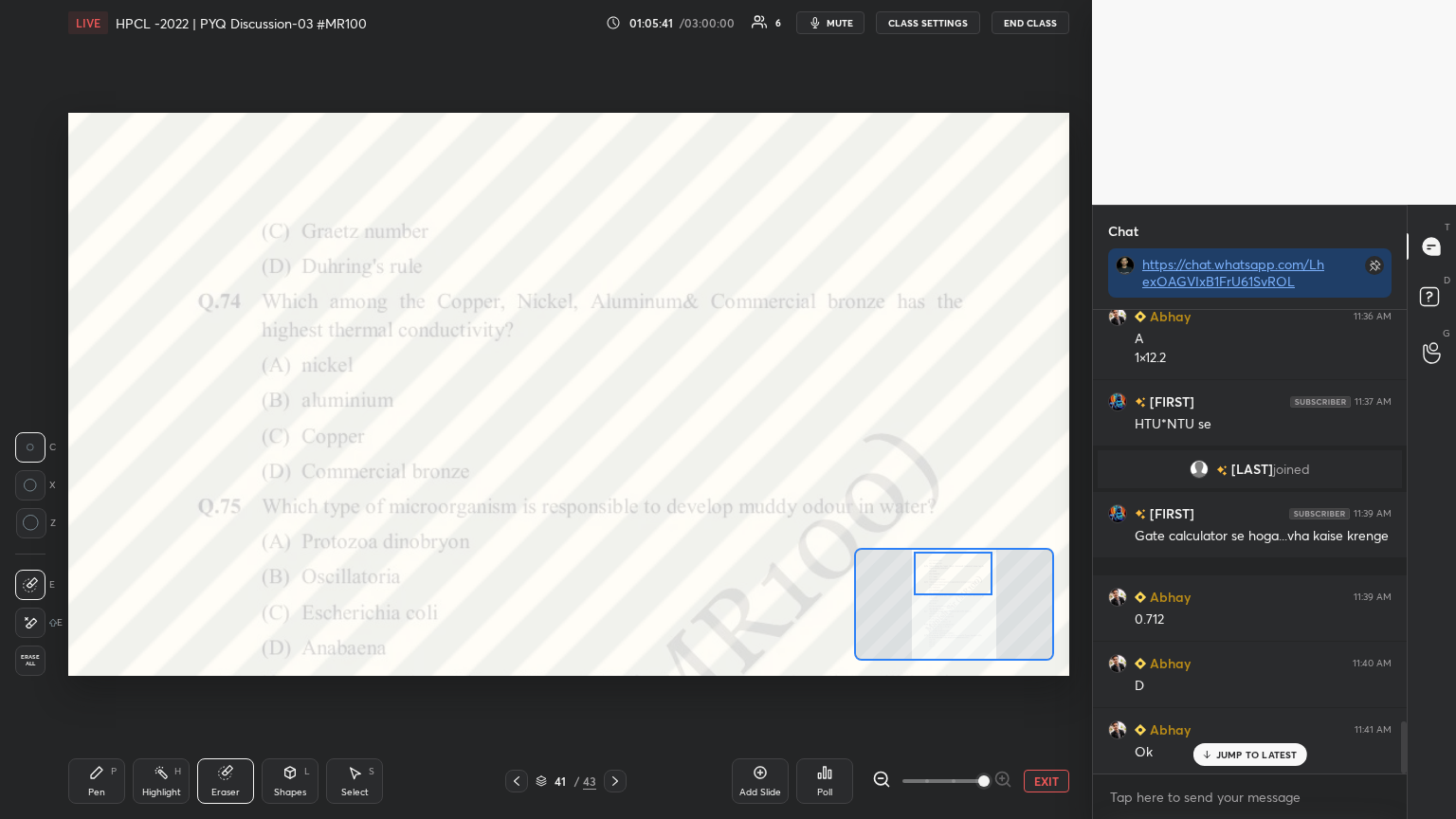 click on "1 2 3 4 5 6 7 C X Z C X Z E E Erase all   H H" at bounding box center (30, 394) 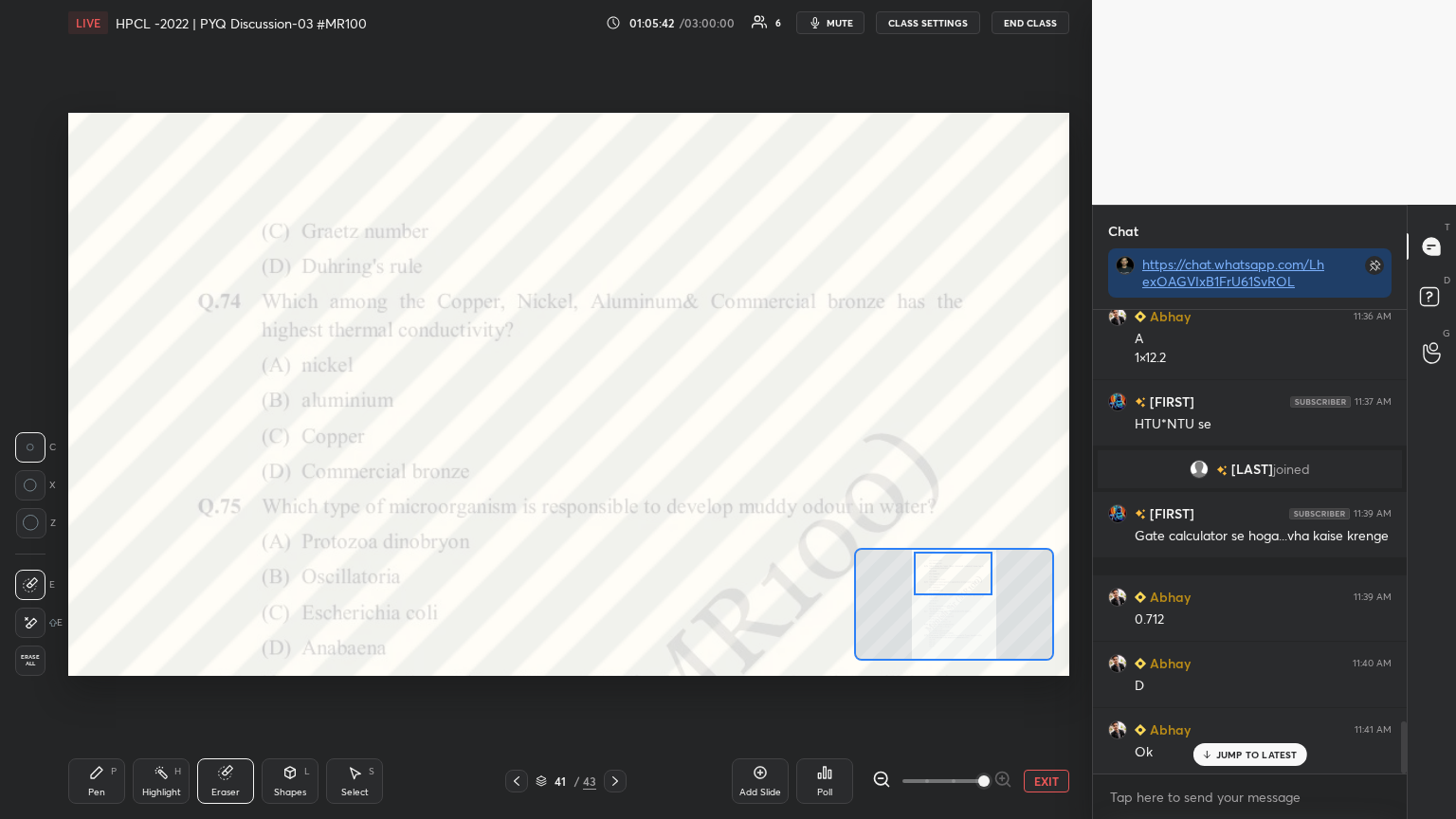 click on "Erase all" at bounding box center [30, 661] 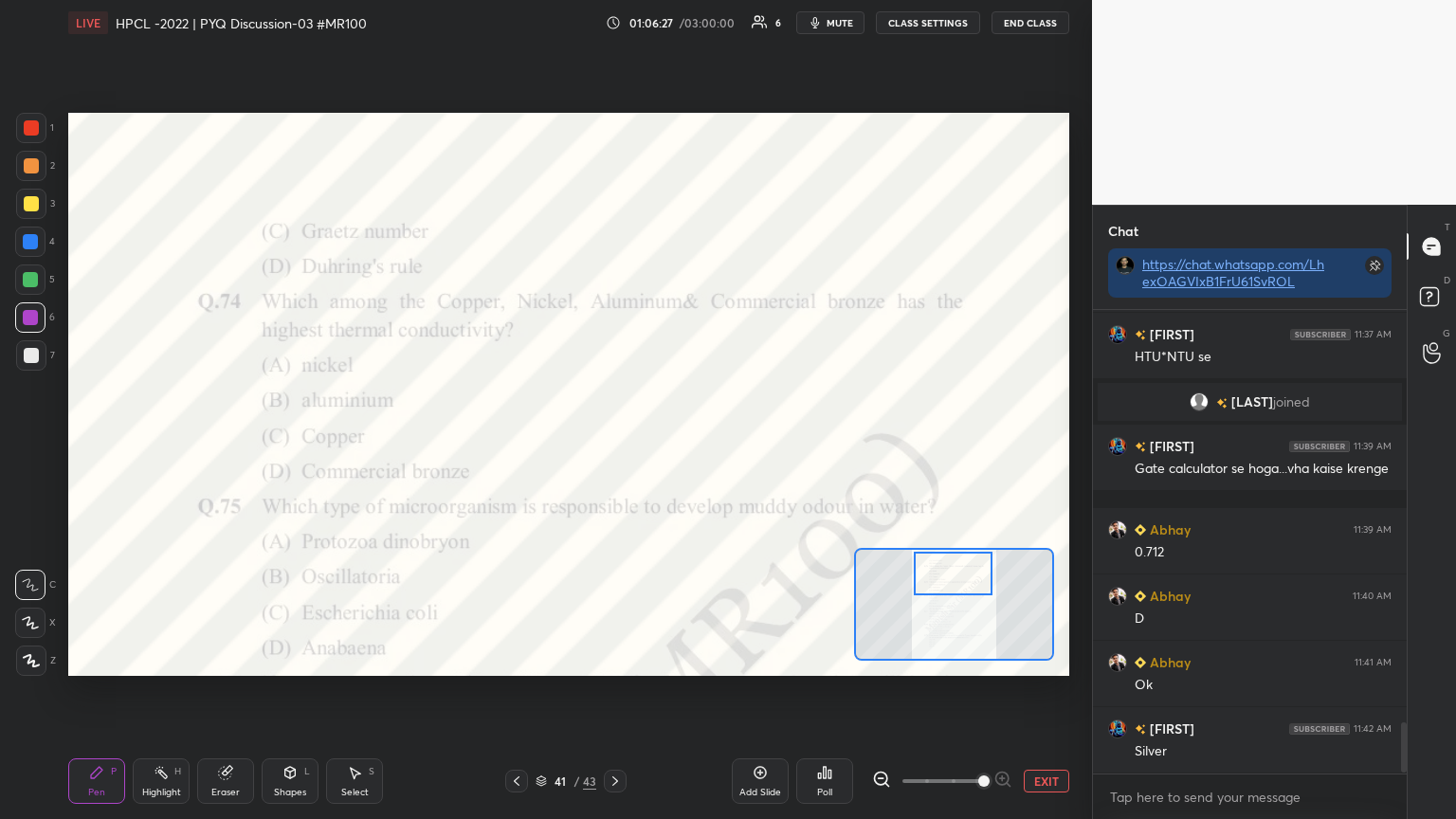 scroll, scrollTop: 3773, scrollLeft: 0, axis: vertical 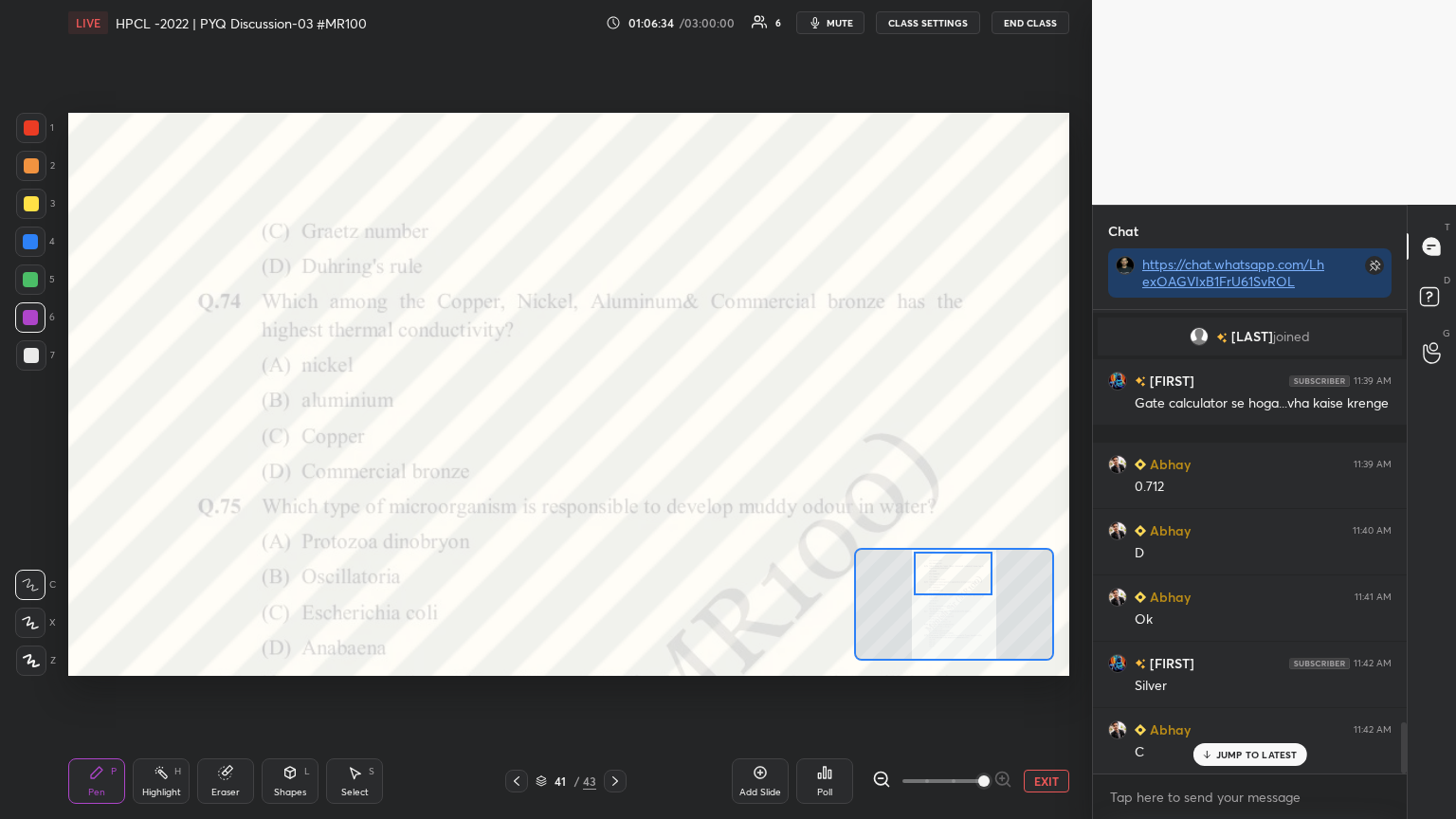 click at bounding box center [30, 242] 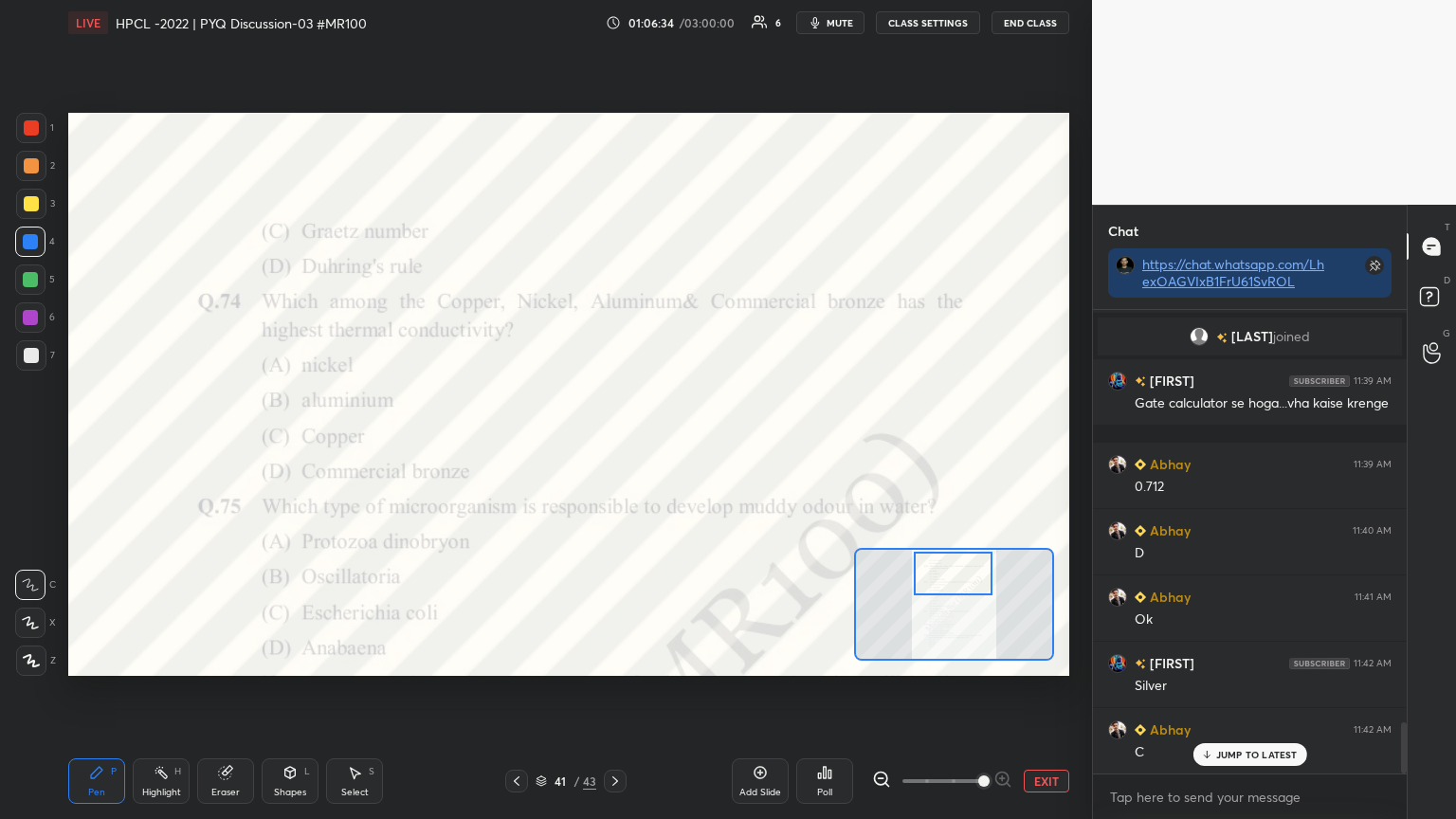 click at bounding box center [30, 280] 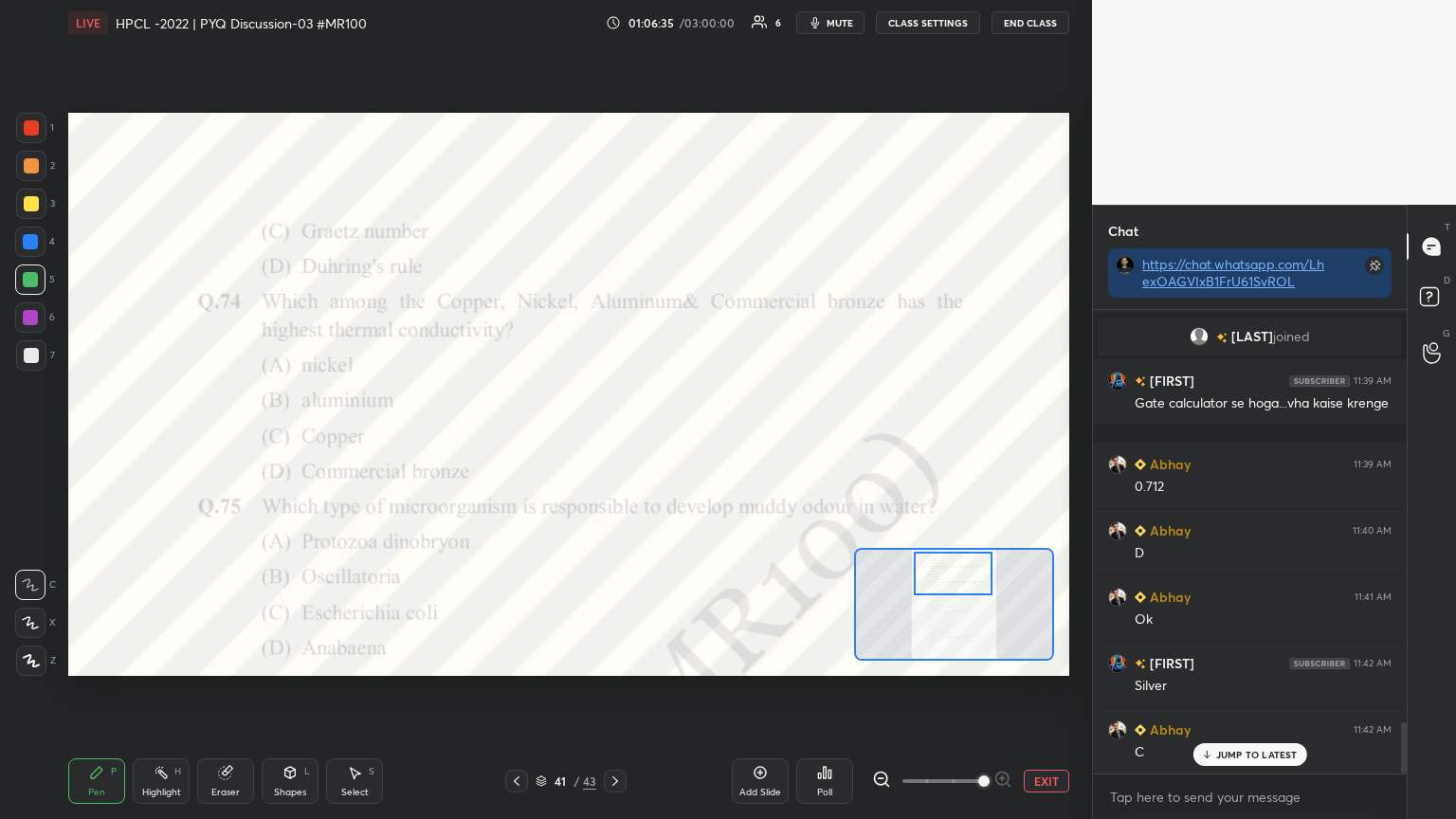 click at bounding box center [30, 318] 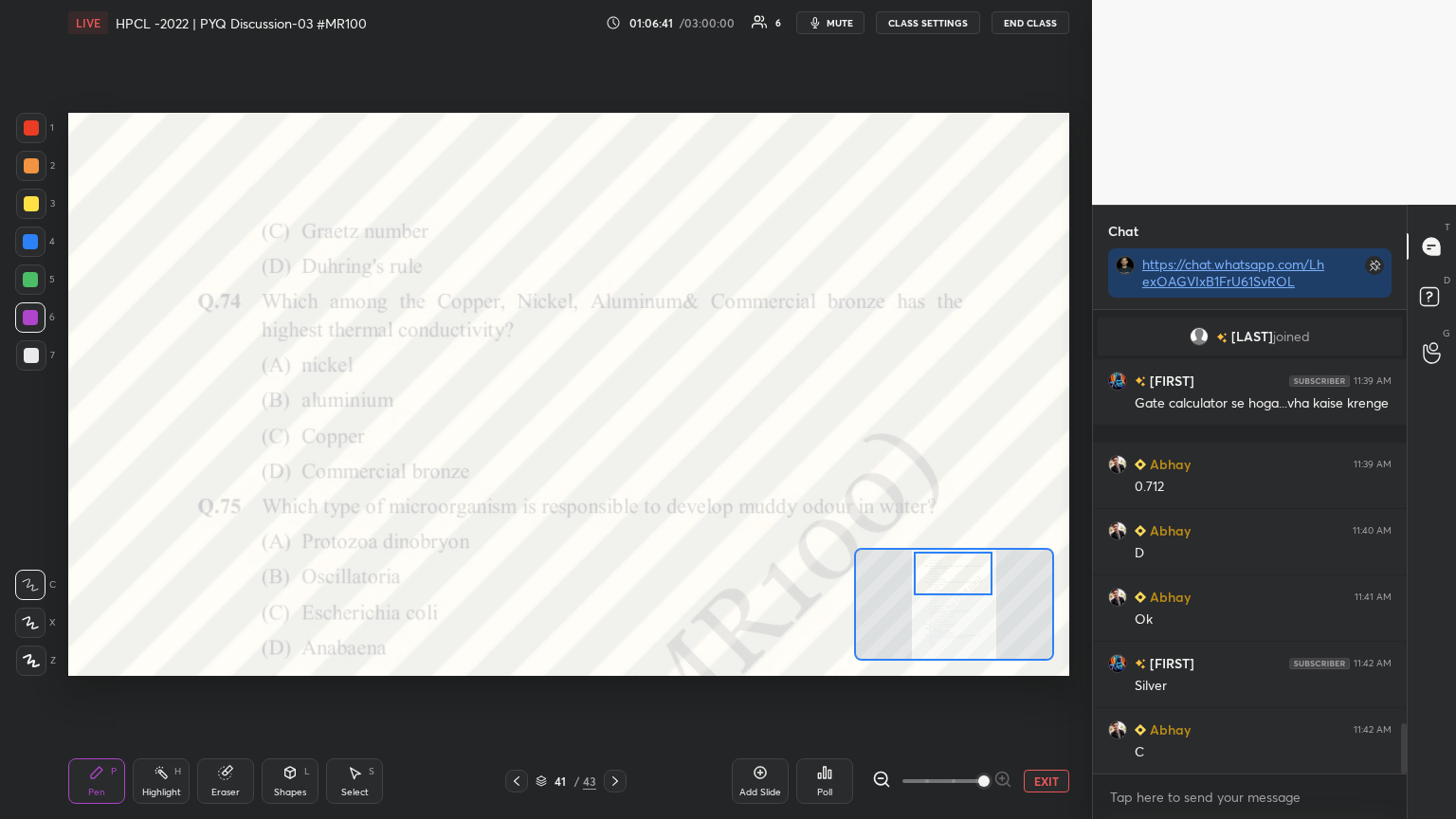 scroll, scrollTop: 3840, scrollLeft: 0, axis: vertical 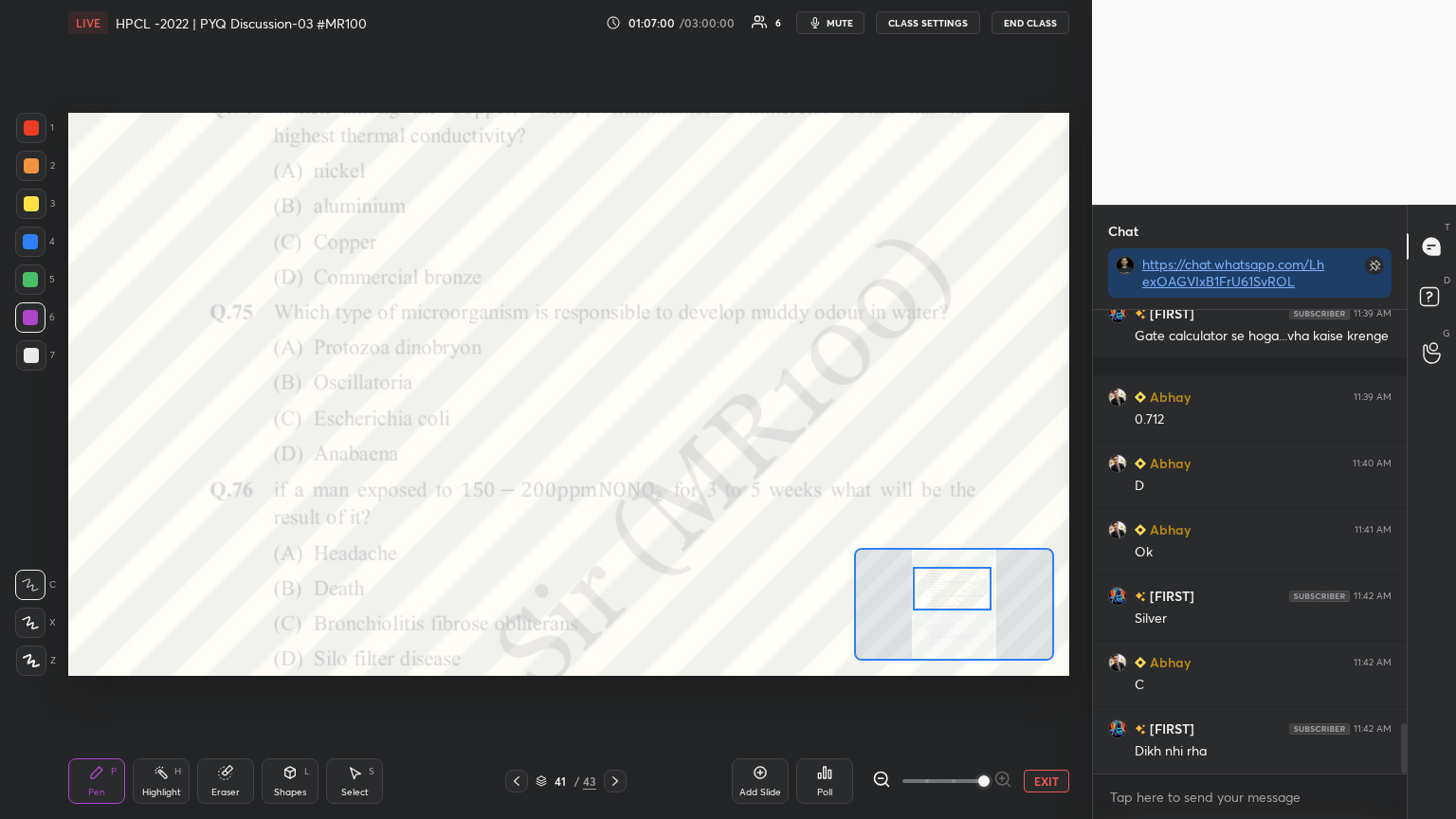 drag, startPoint x: 972, startPoint y: 573, endPoint x: 971, endPoint y: 590, distance: 17.029386 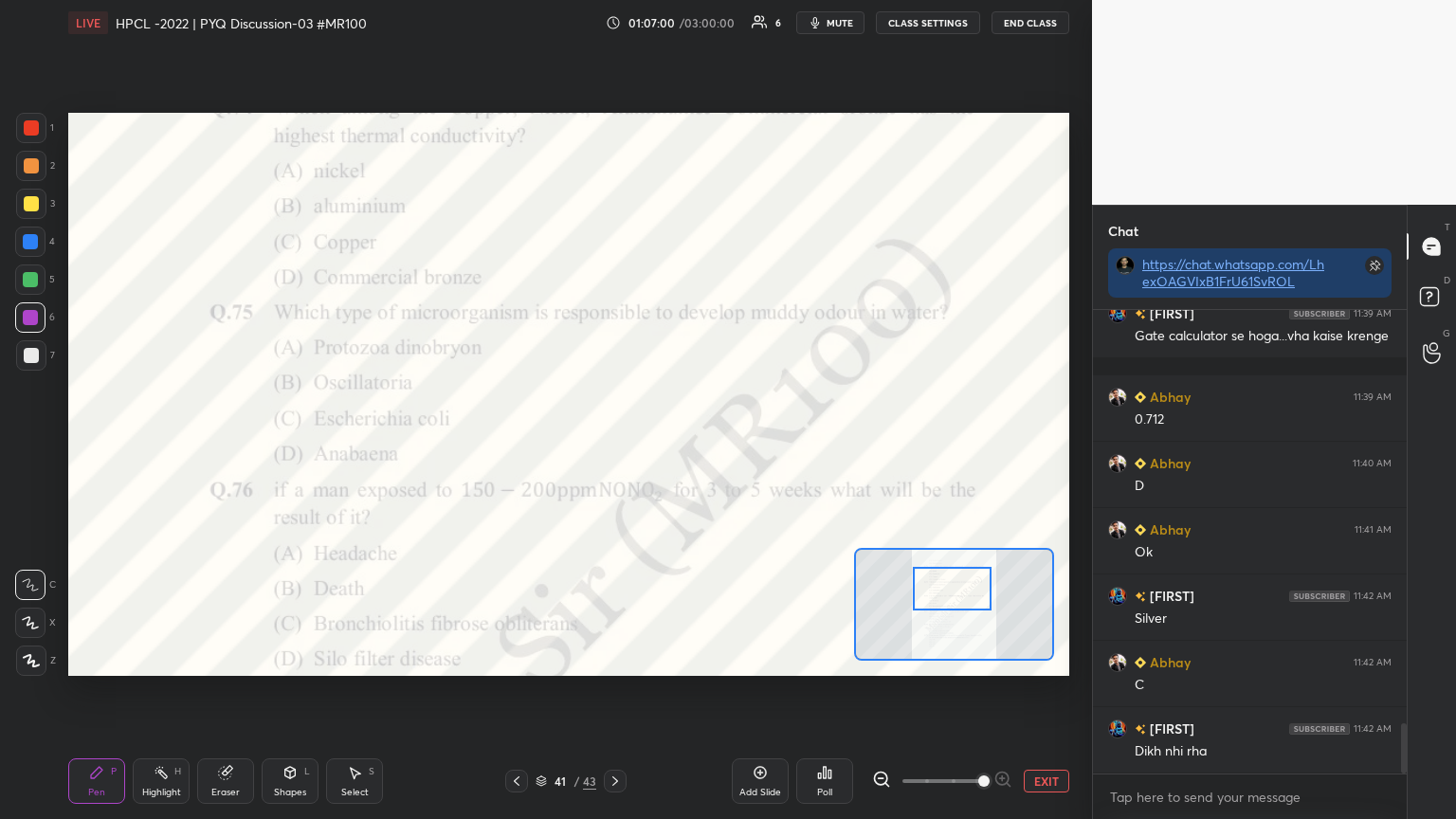 click at bounding box center [952, 589] 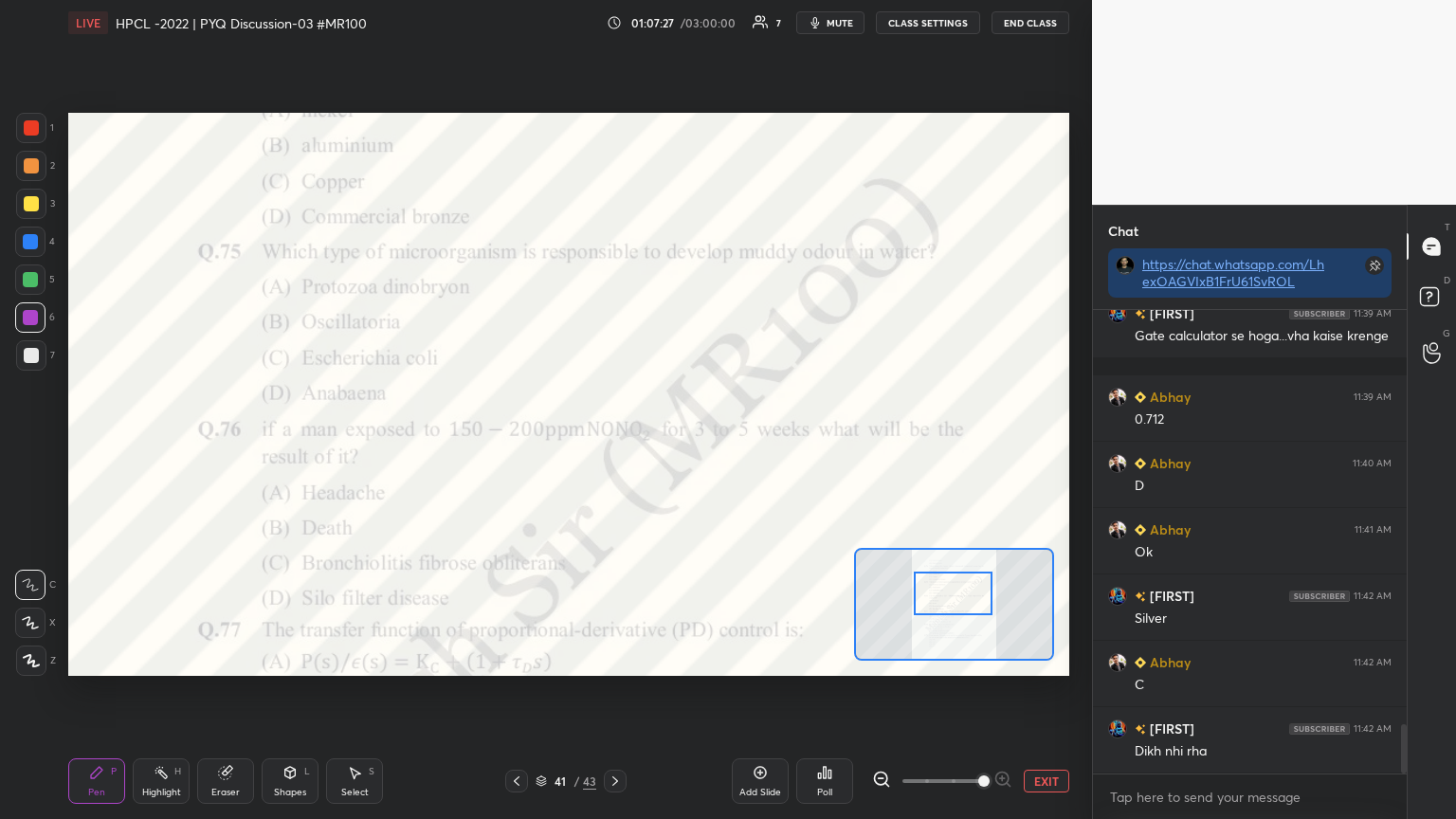 scroll, scrollTop: 3886, scrollLeft: 0, axis: vertical 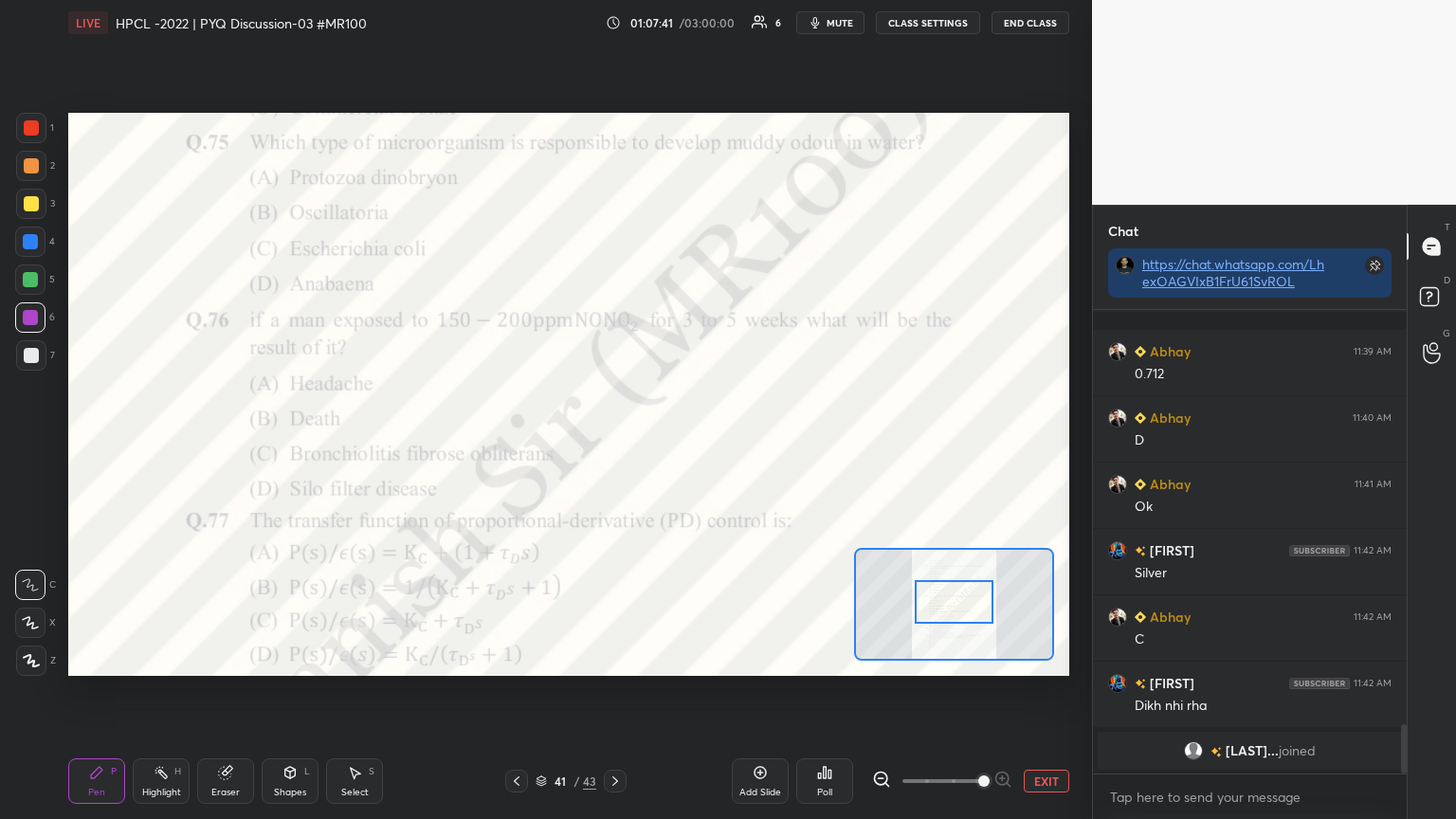 click at bounding box center [954, 602] 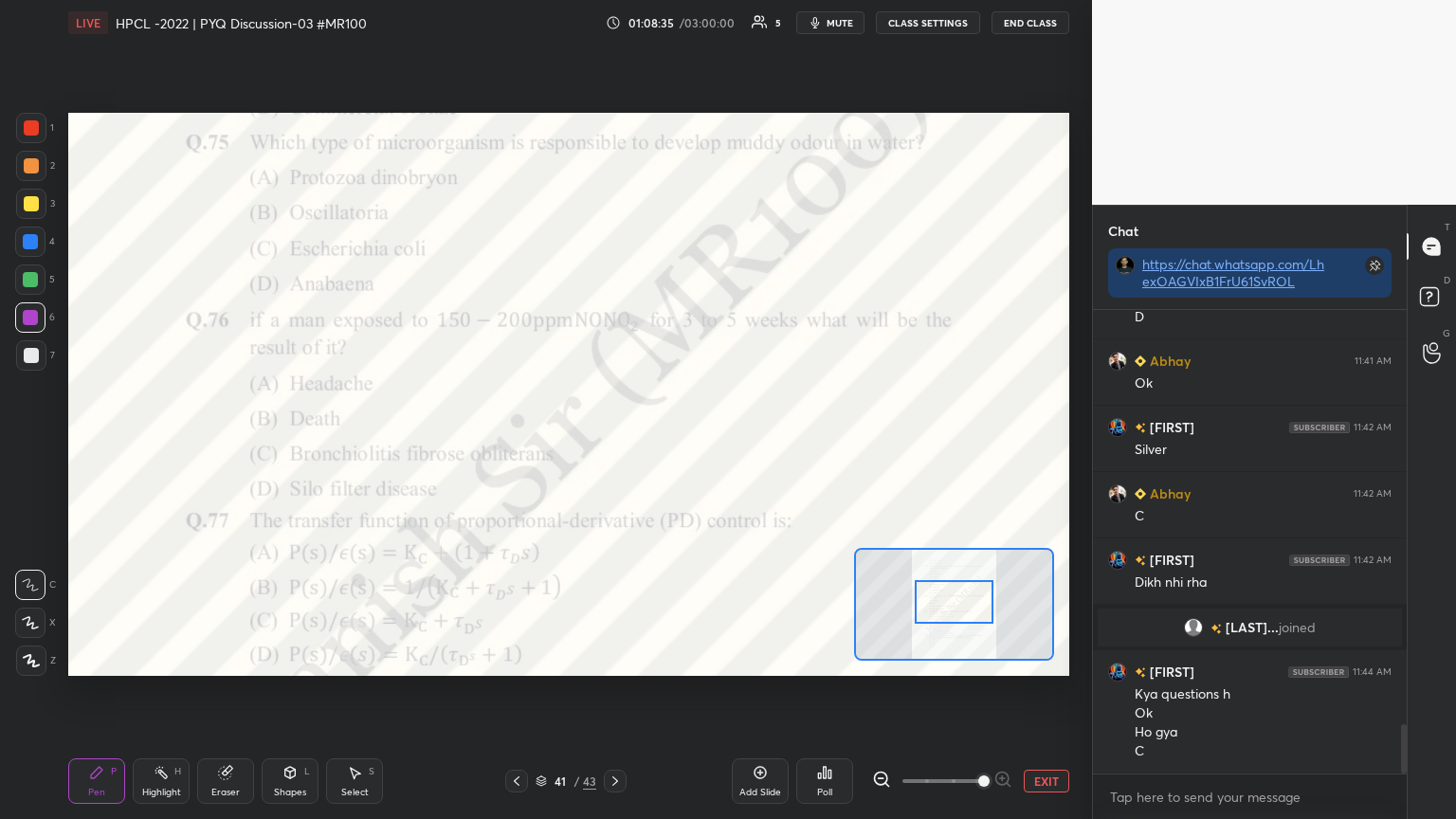 scroll, scrollTop: 3954, scrollLeft: 0, axis: vertical 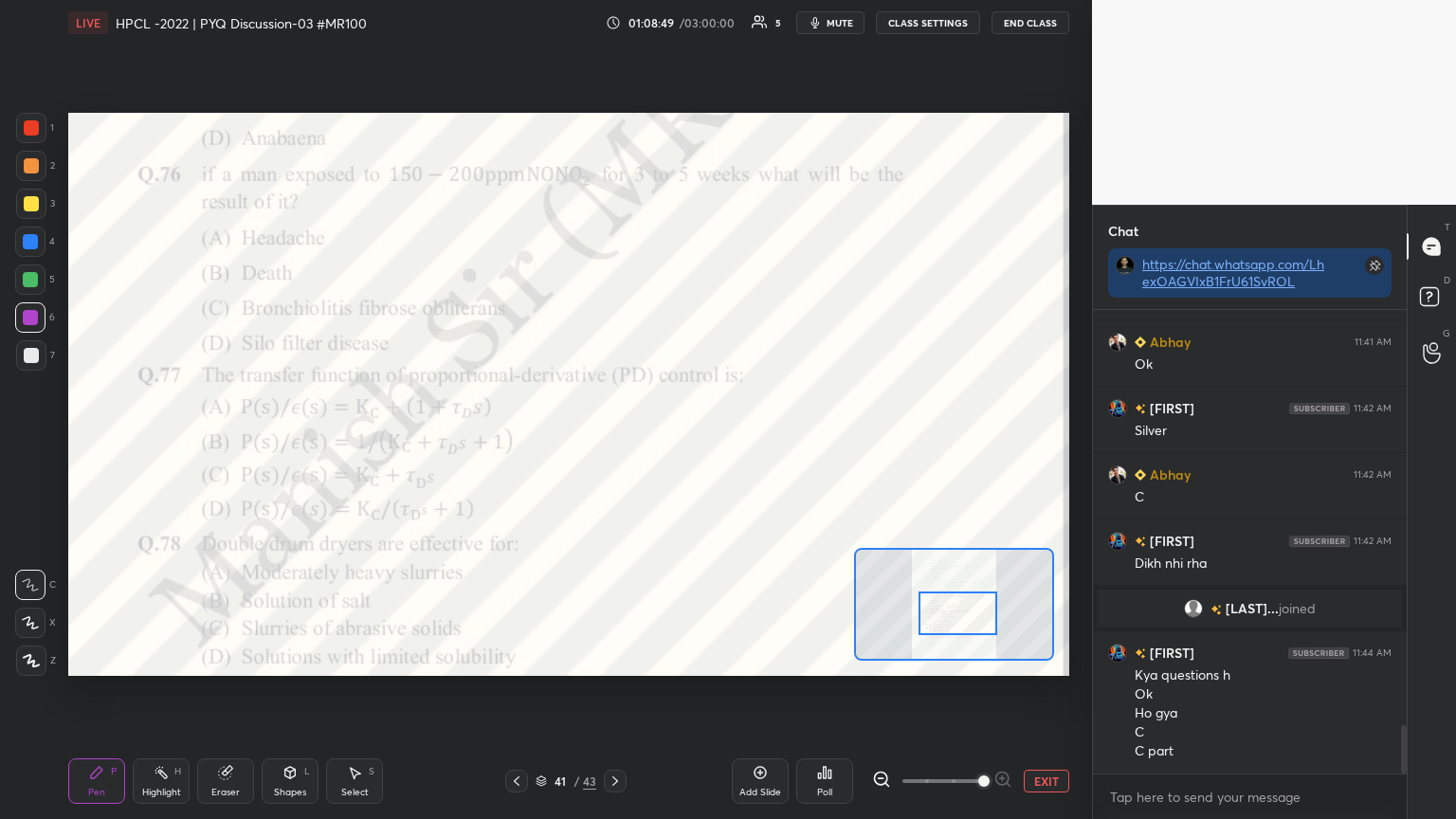 drag, startPoint x: 971, startPoint y: 599, endPoint x: 973, endPoint y: 610, distance: 11.18034 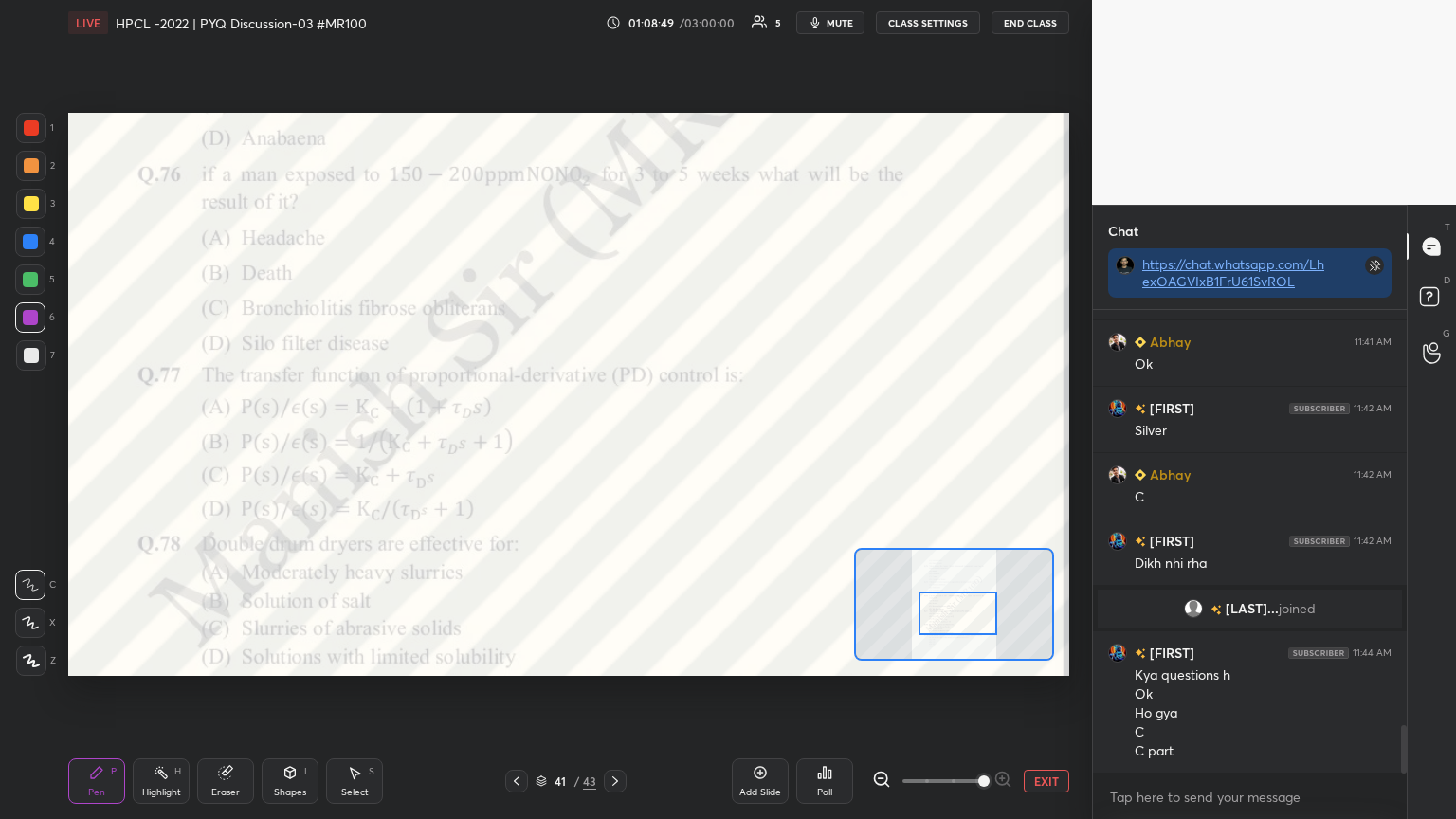 click at bounding box center (957, 613) 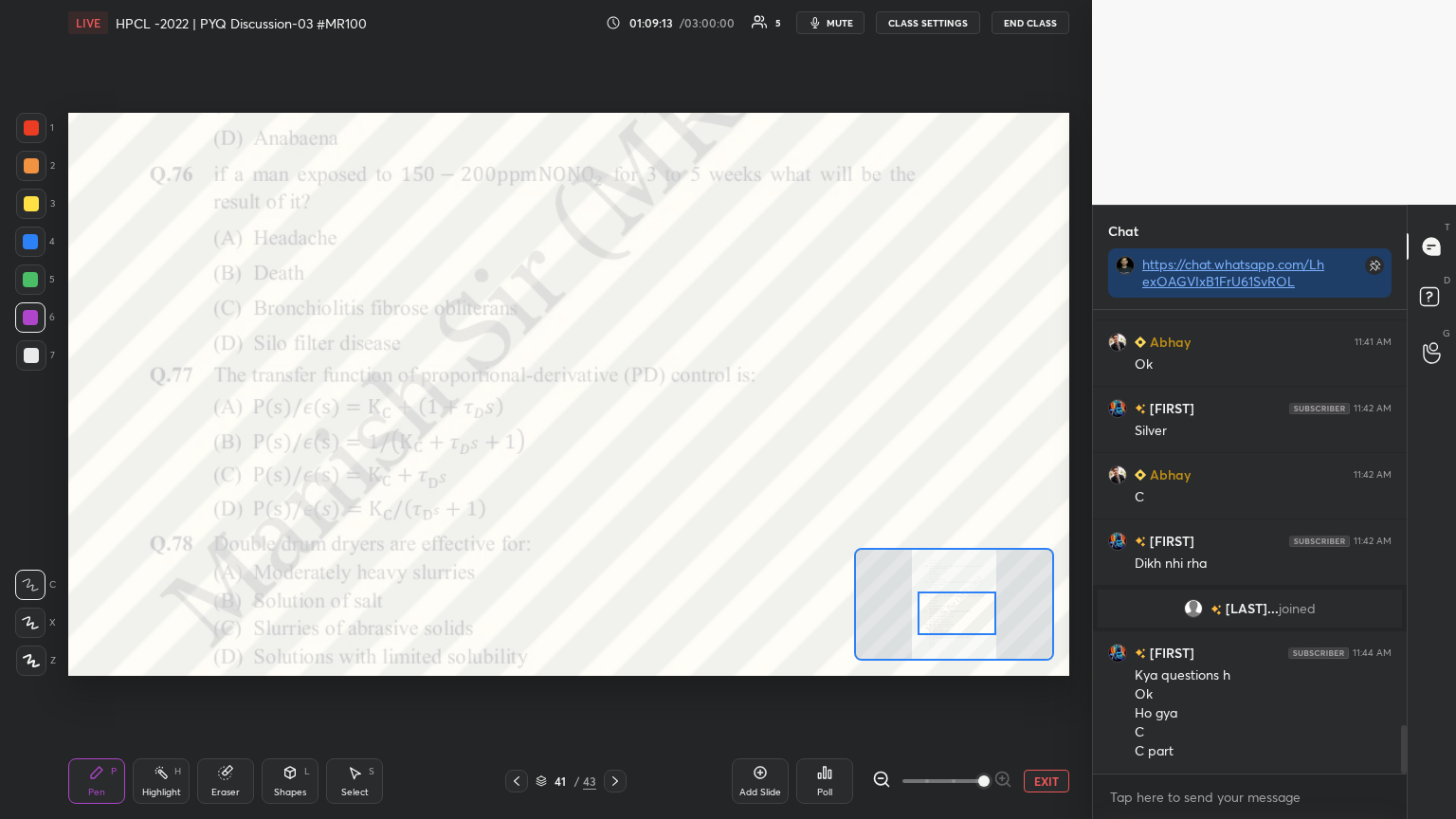 click on "Eraser" at bounding box center (226, 781) 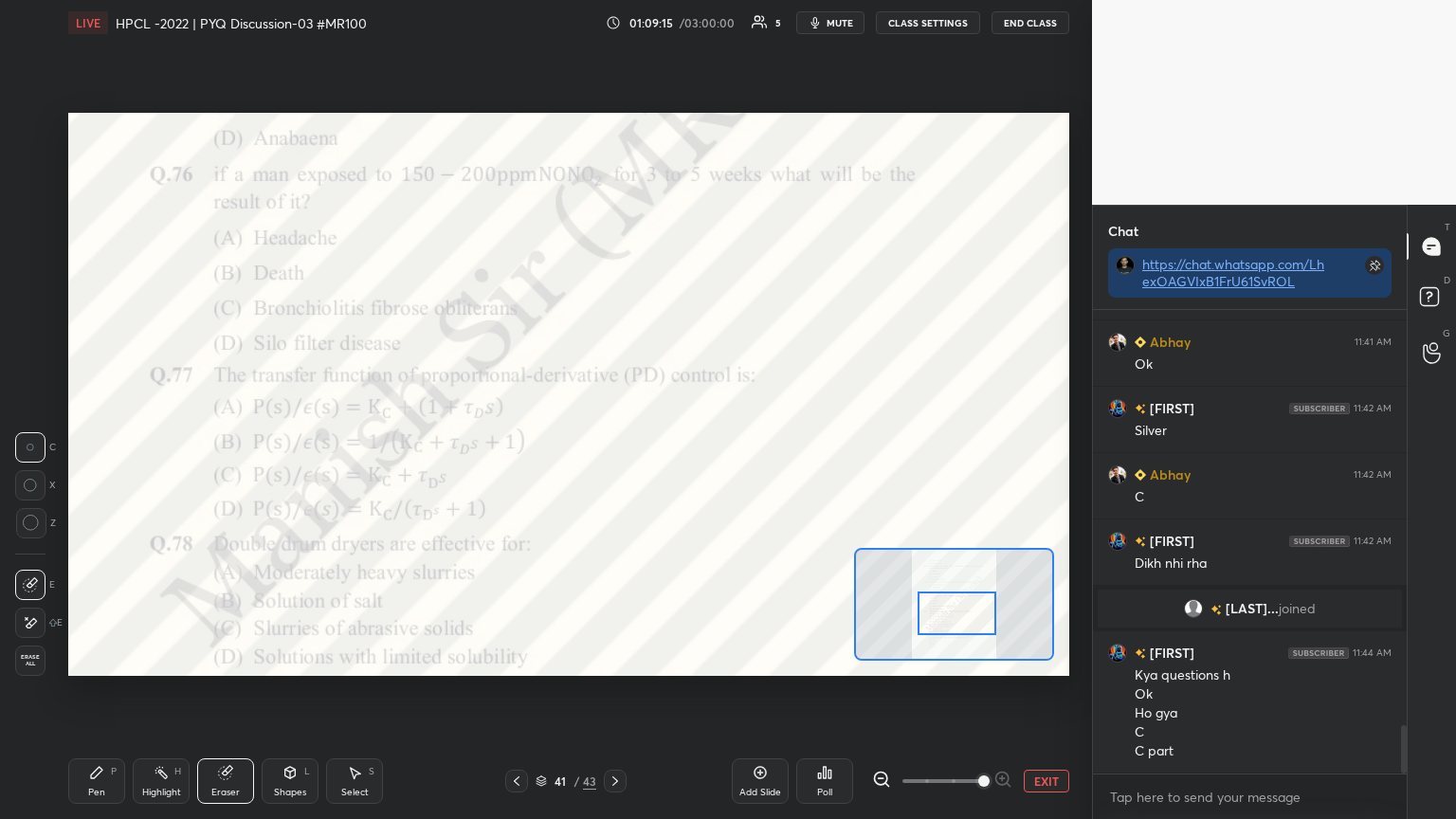 click on "Pen" at bounding box center [97, 792] 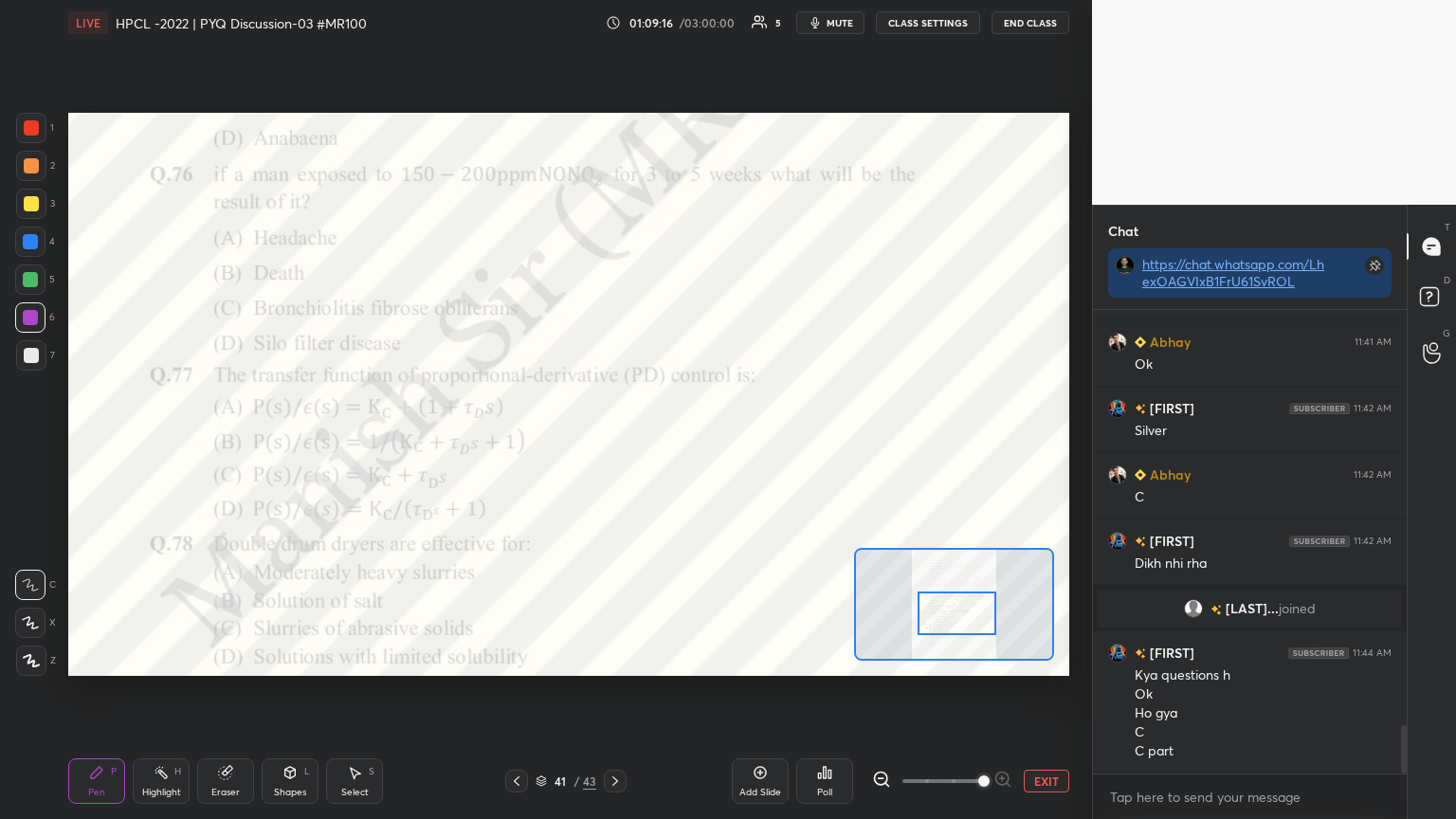 scroll, scrollTop: 4019, scrollLeft: 0, axis: vertical 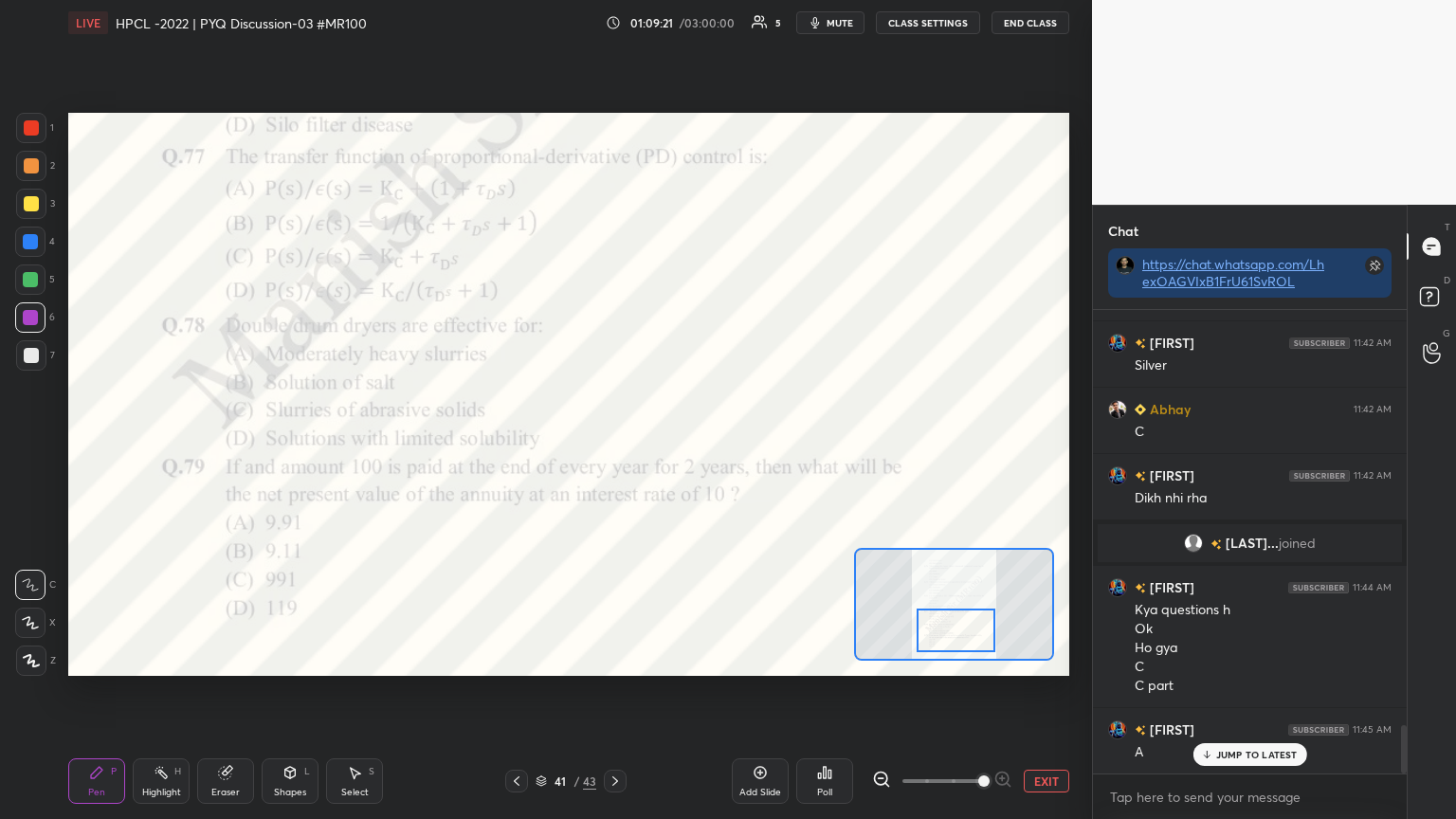 drag, startPoint x: 983, startPoint y: 615, endPoint x: 978, endPoint y: 632, distance: 17.720045 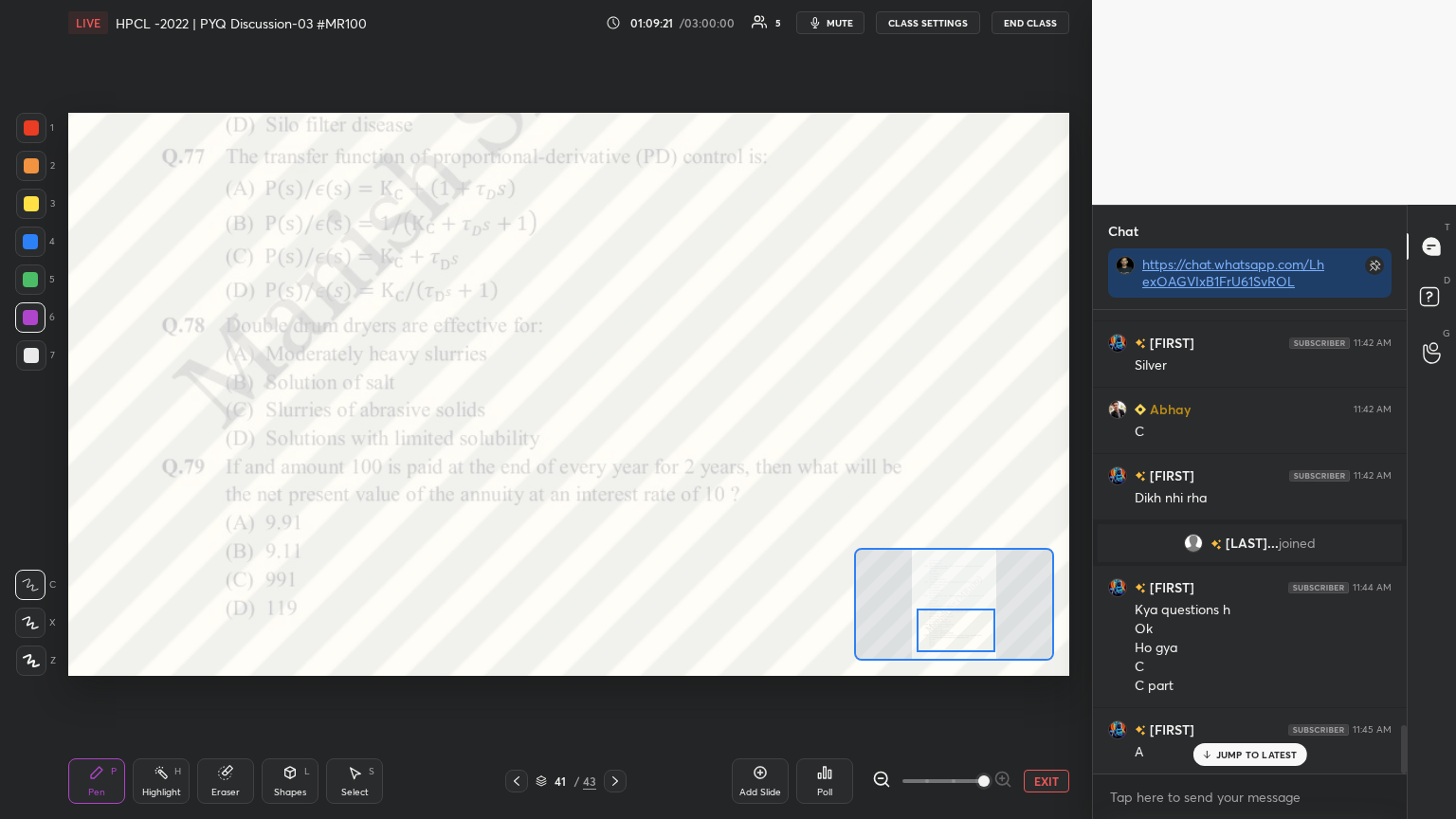click at bounding box center (956, 630) 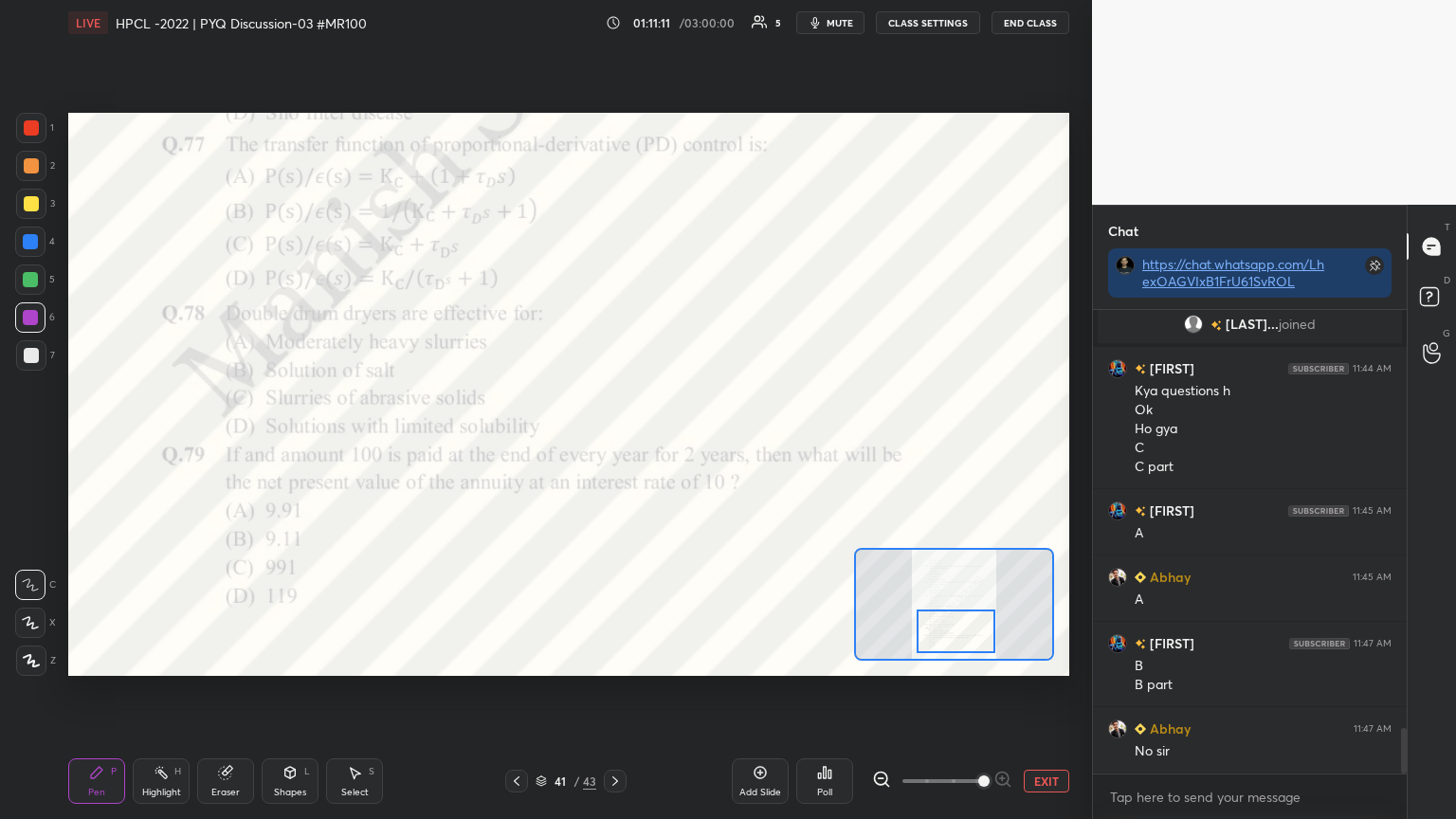 scroll, scrollTop: 4257, scrollLeft: 0, axis: vertical 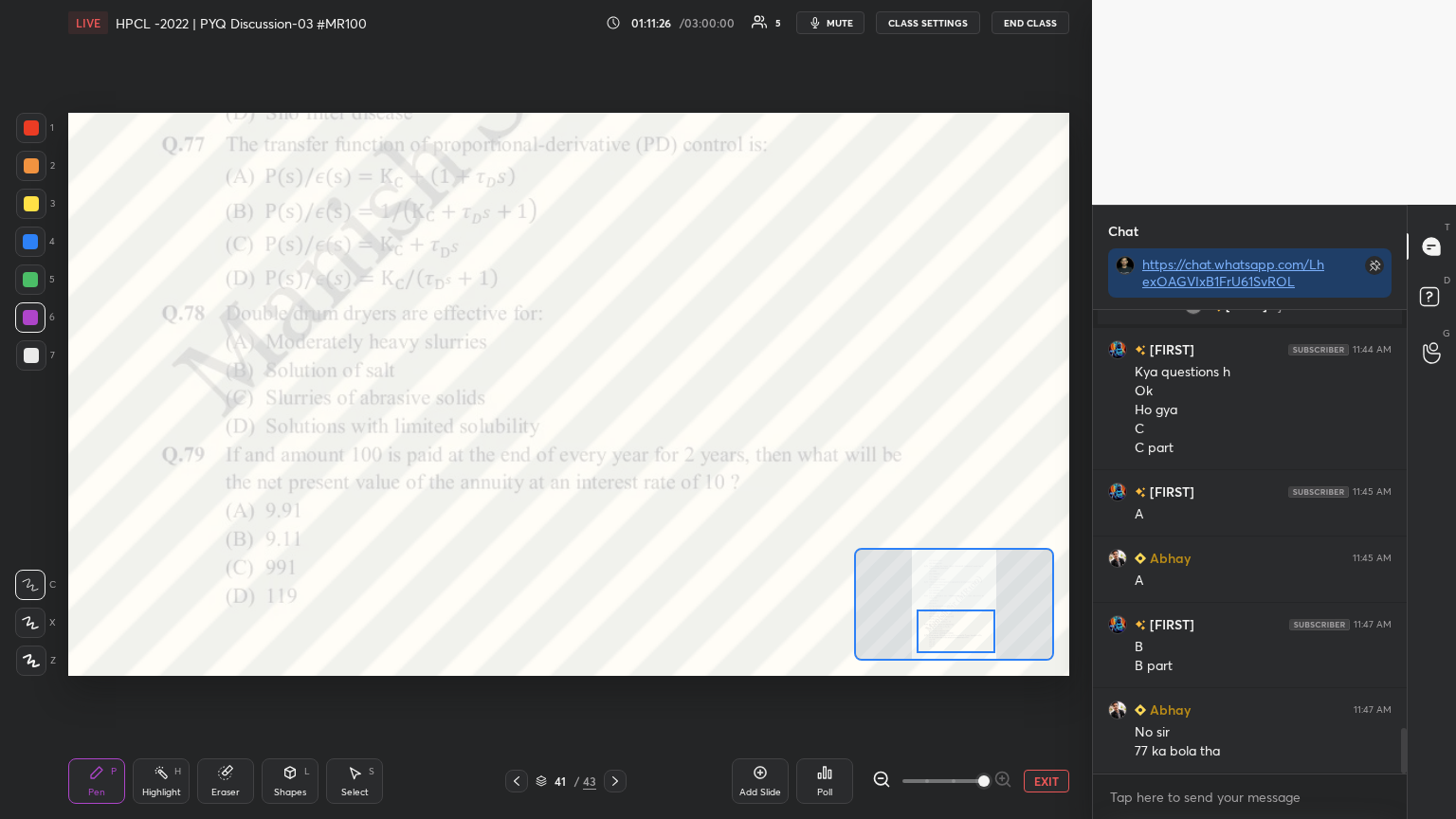 click at bounding box center [31, 128] 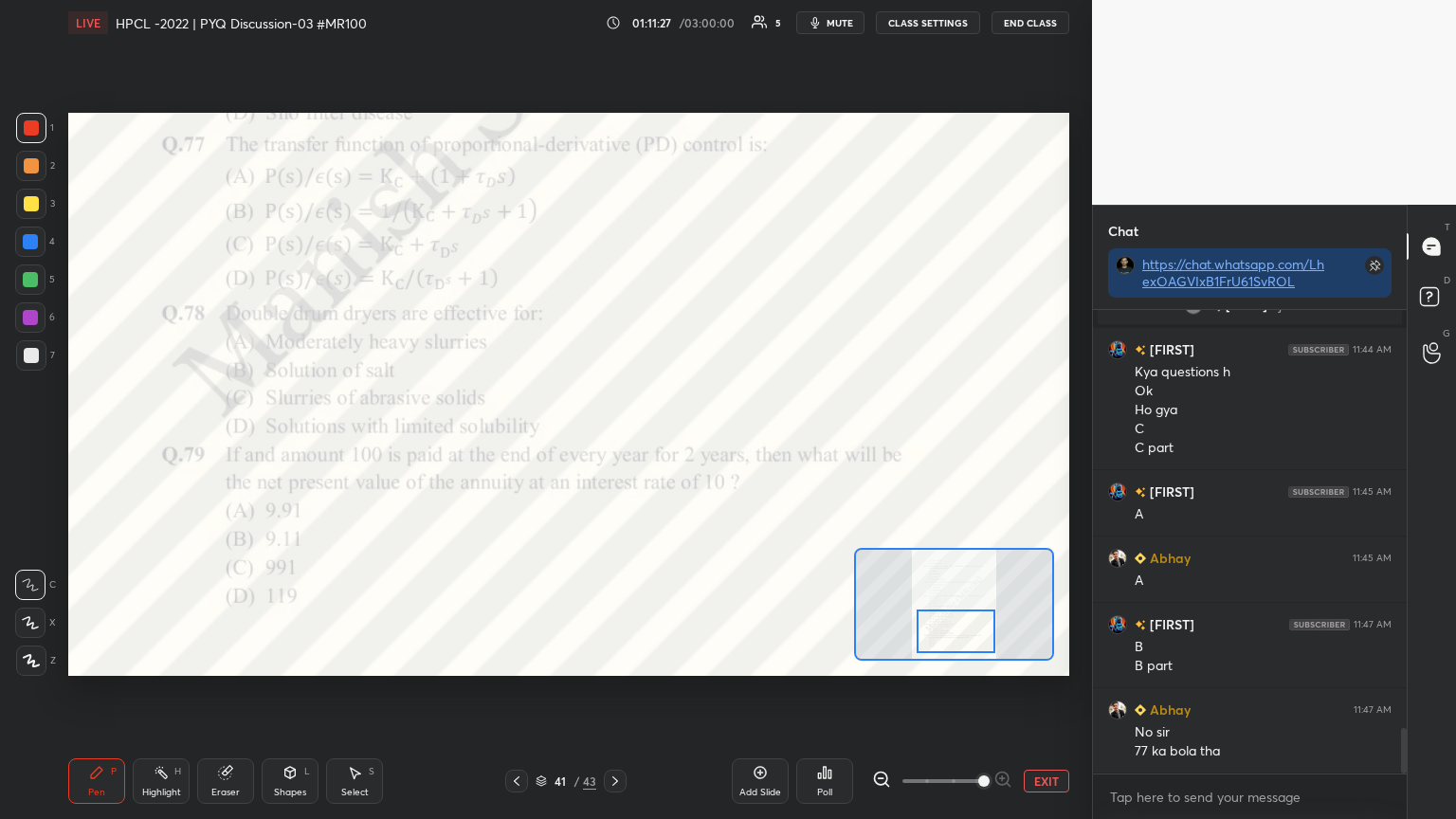 click on "Eraser" at bounding box center (226, 781) 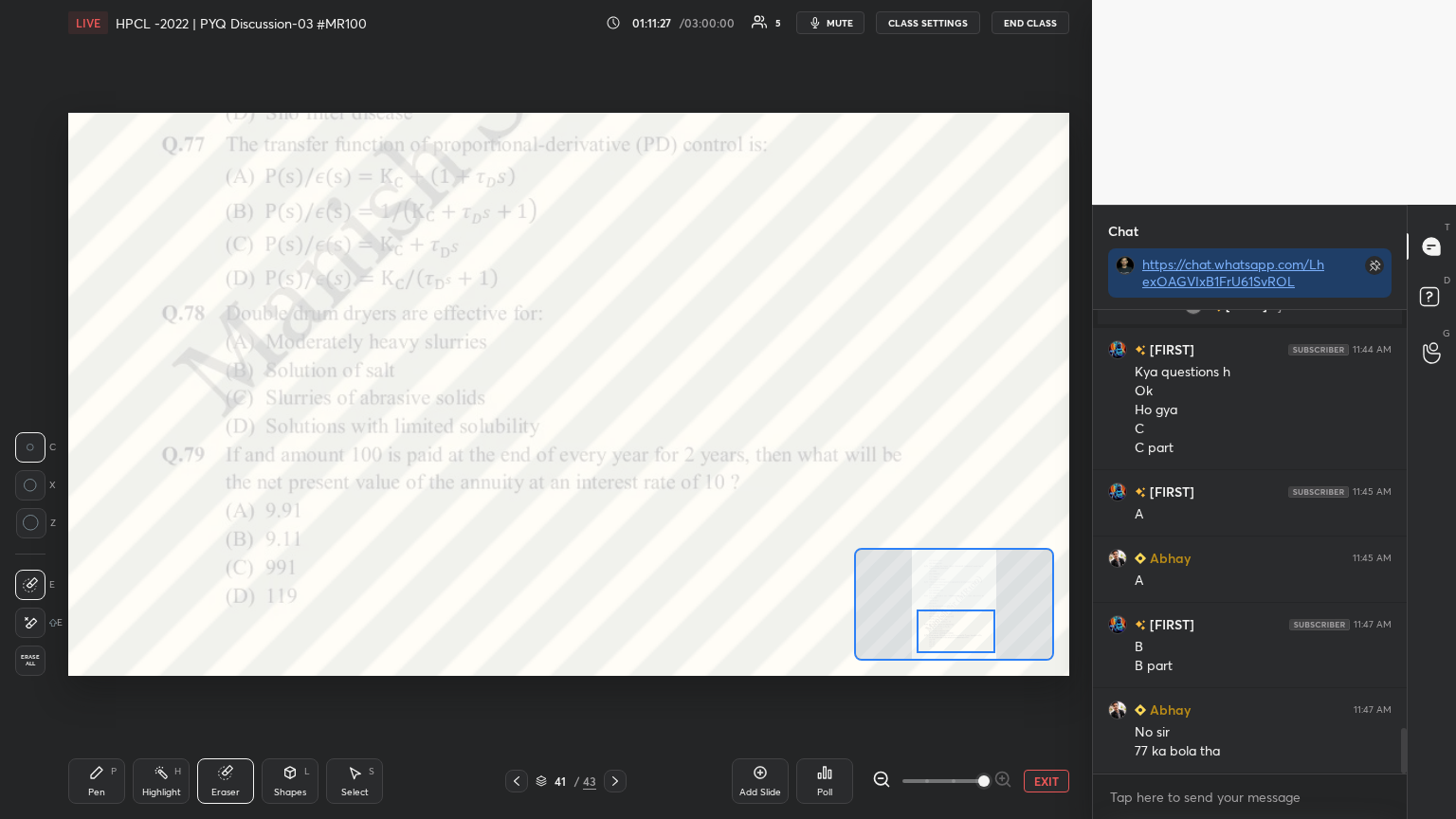click on "Erase all" at bounding box center [30, 661] 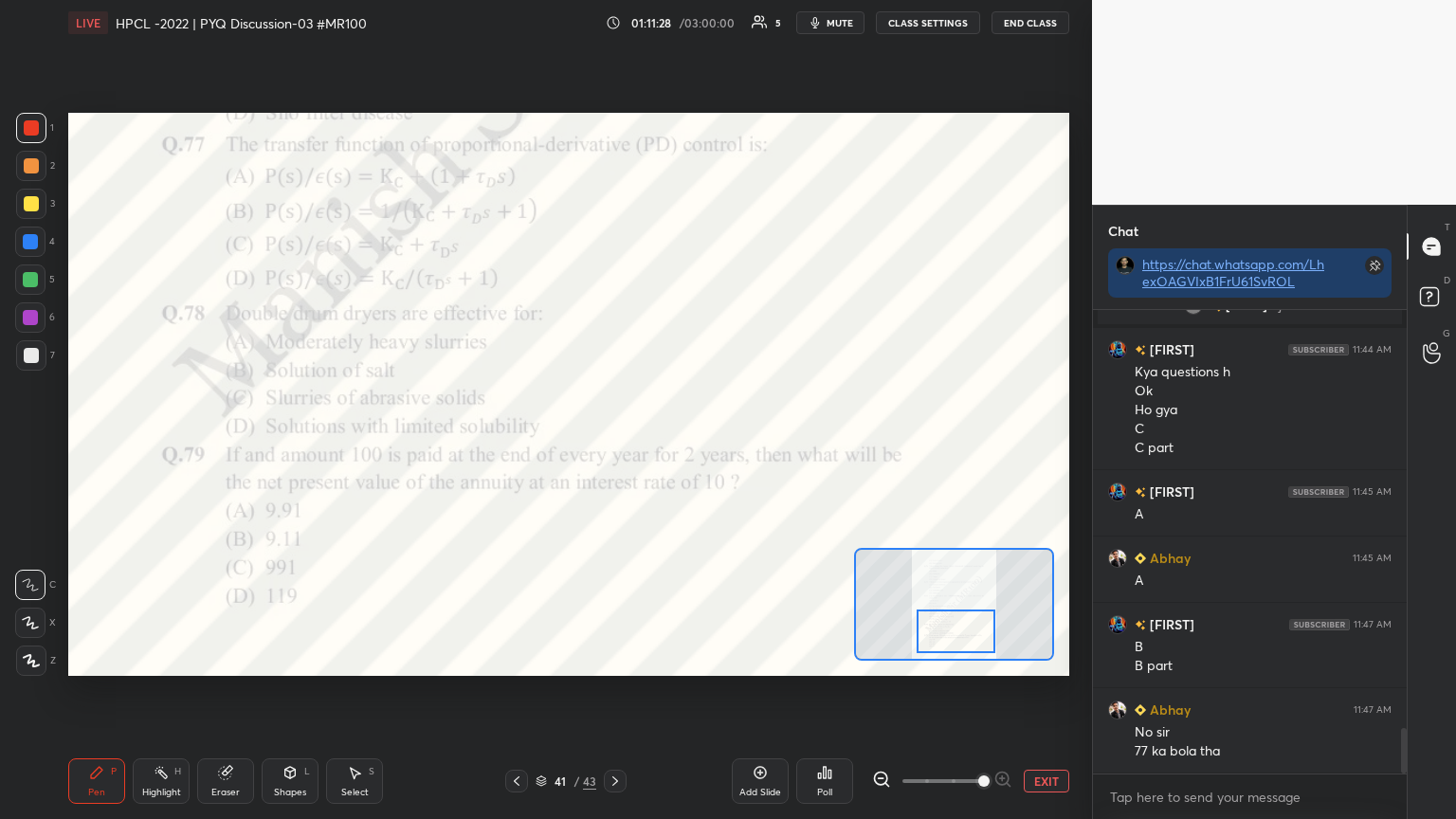 click 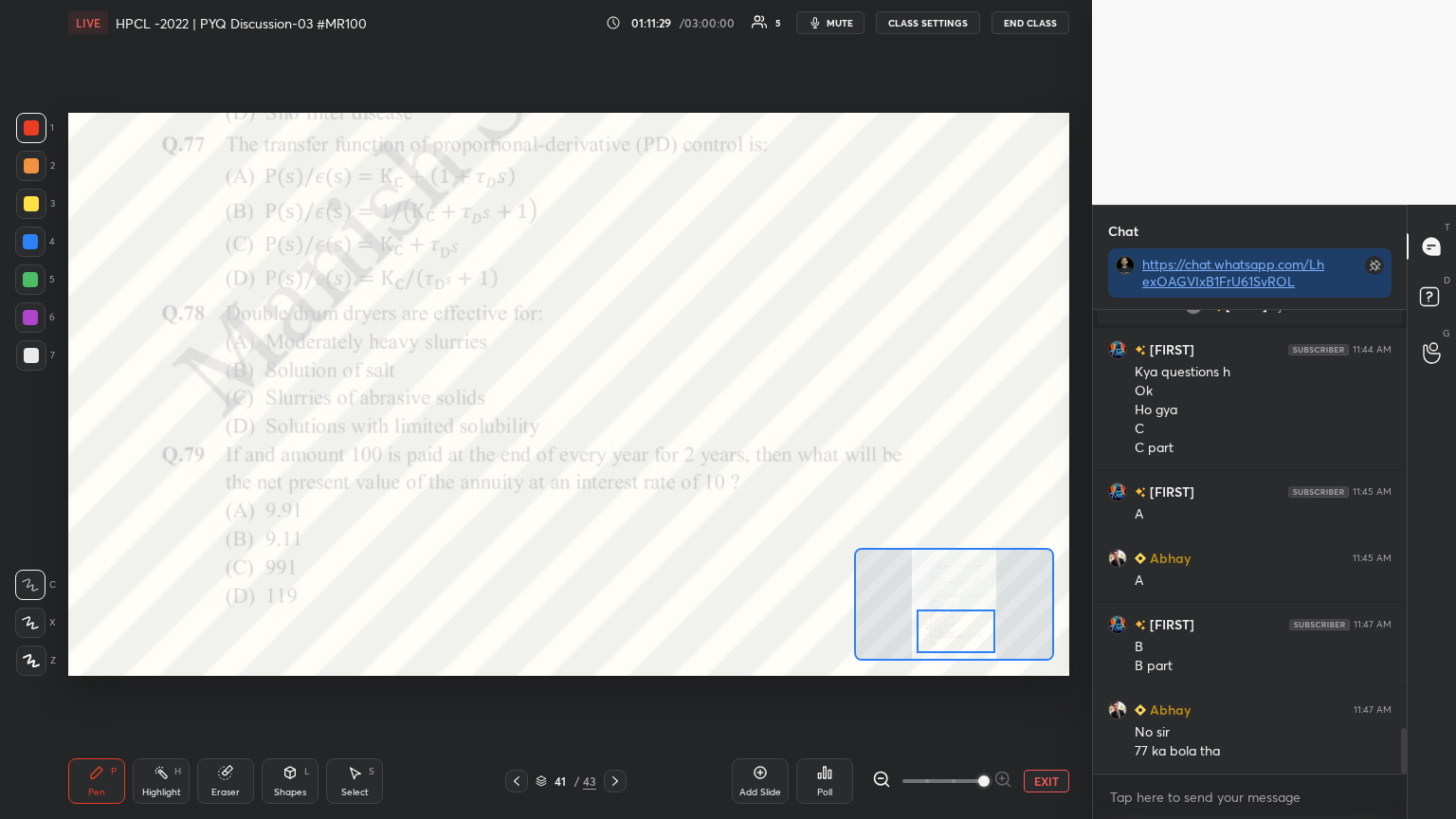 click at bounding box center [30, 318] 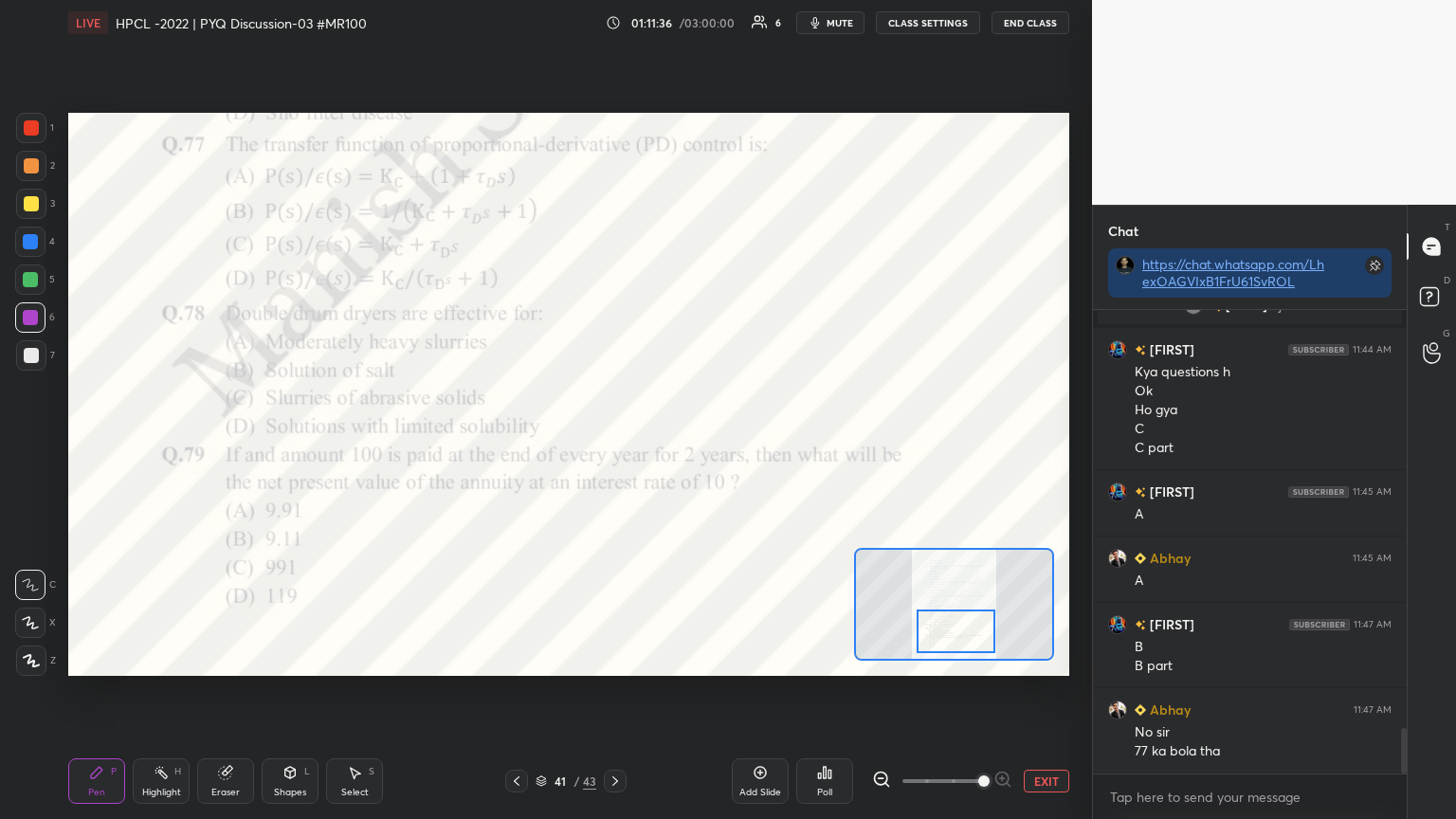 scroll, scrollTop: 4303, scrollLeft: 0, axis: vertical 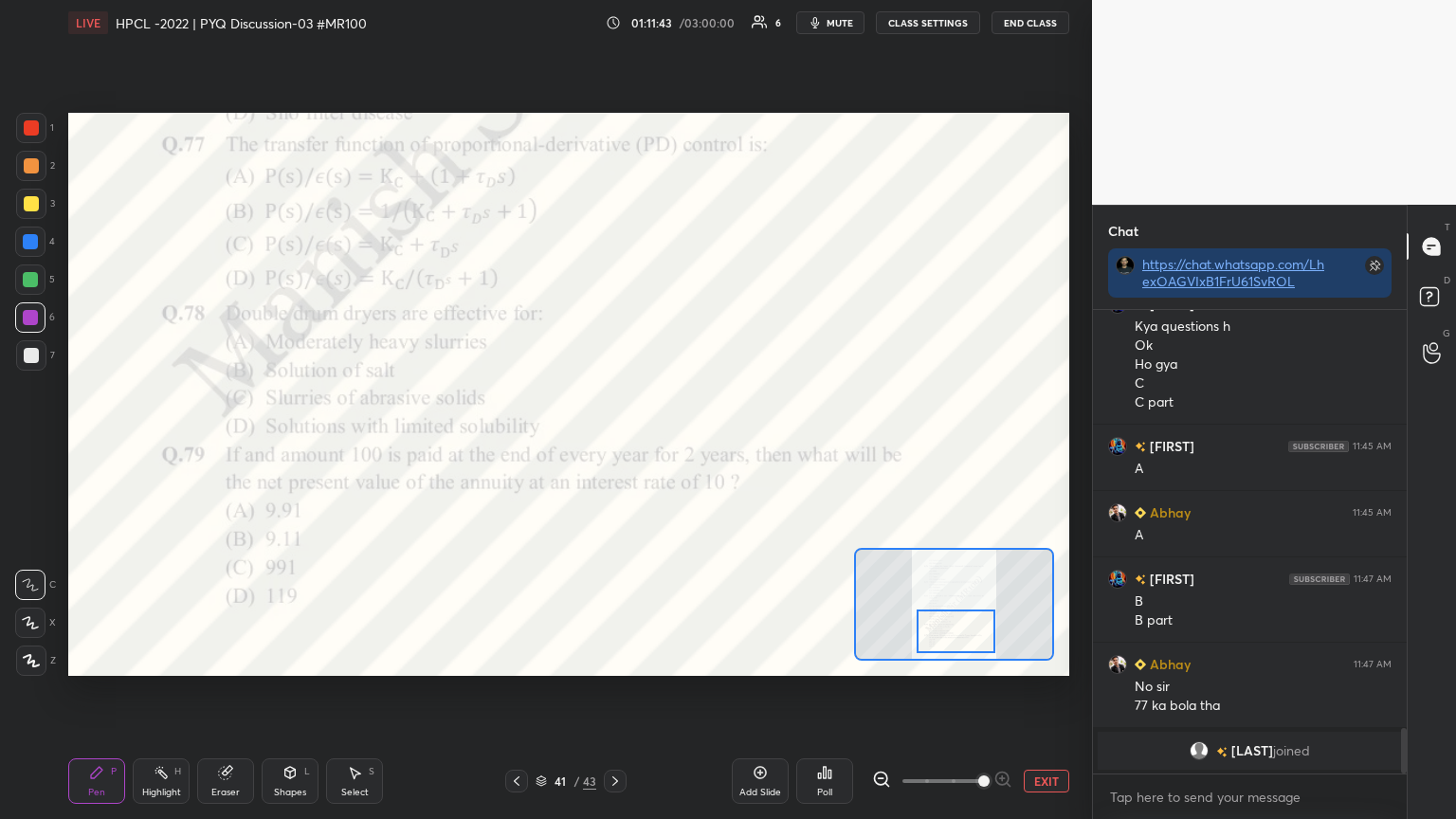 click 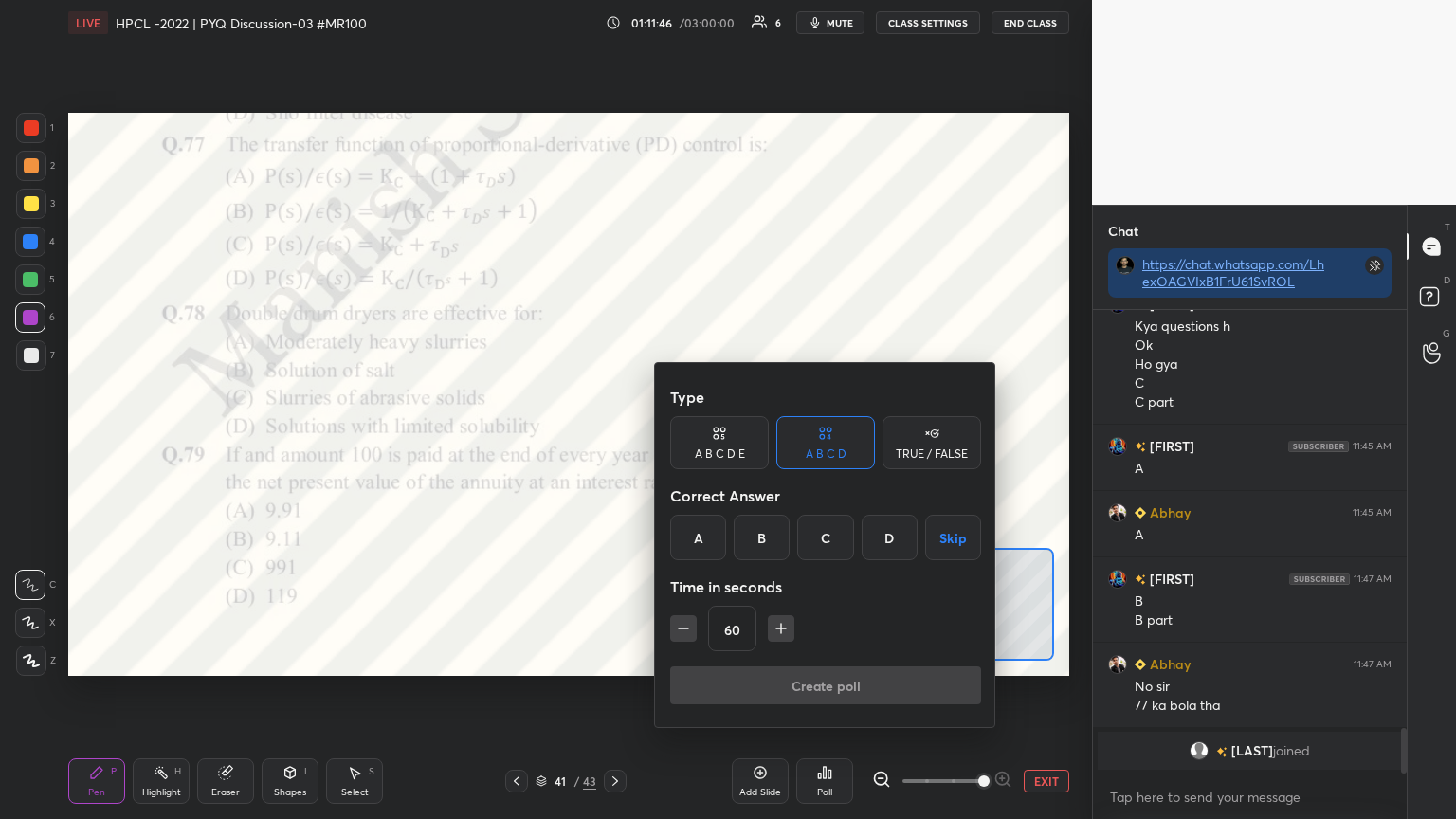 click 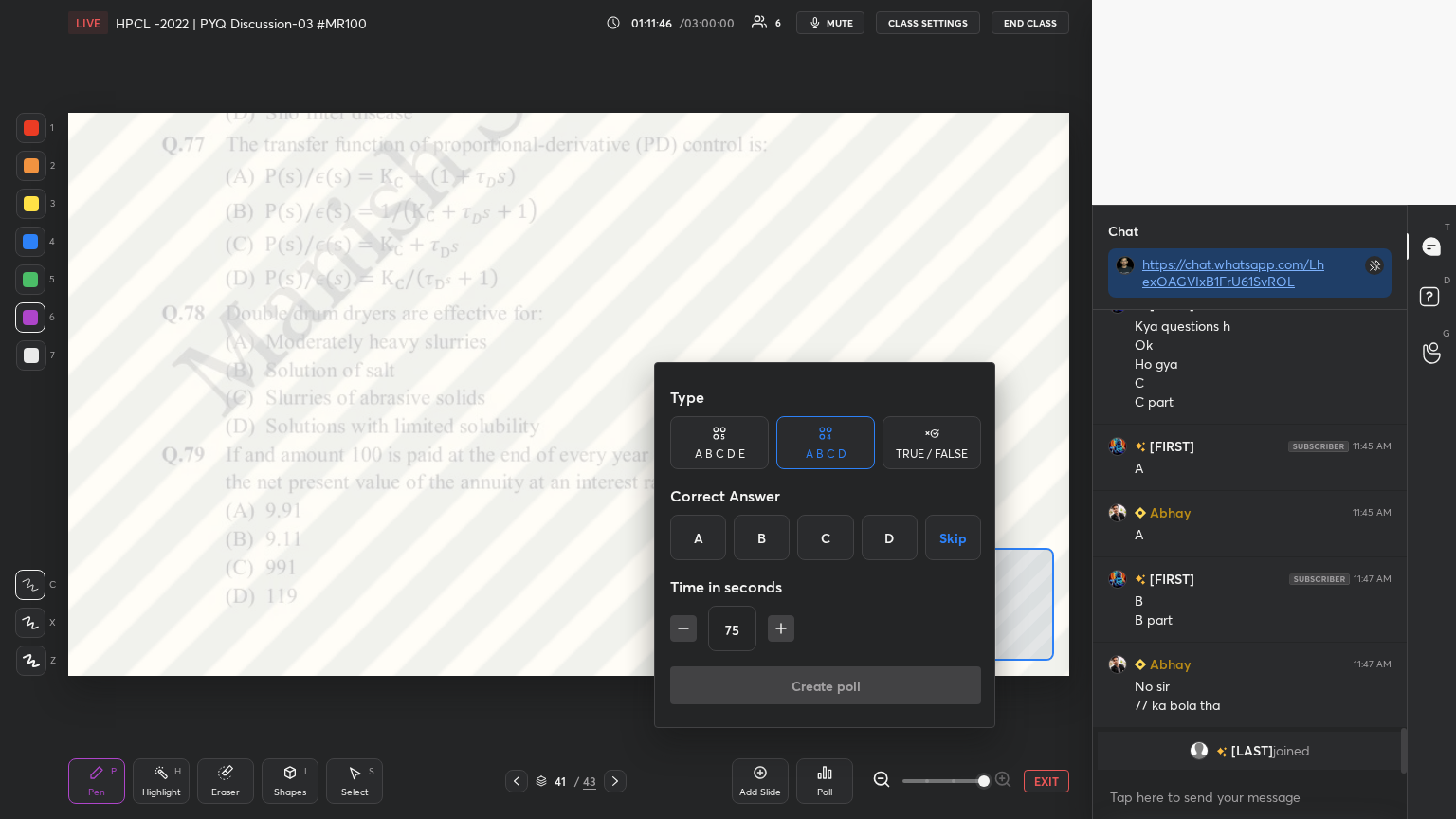 click 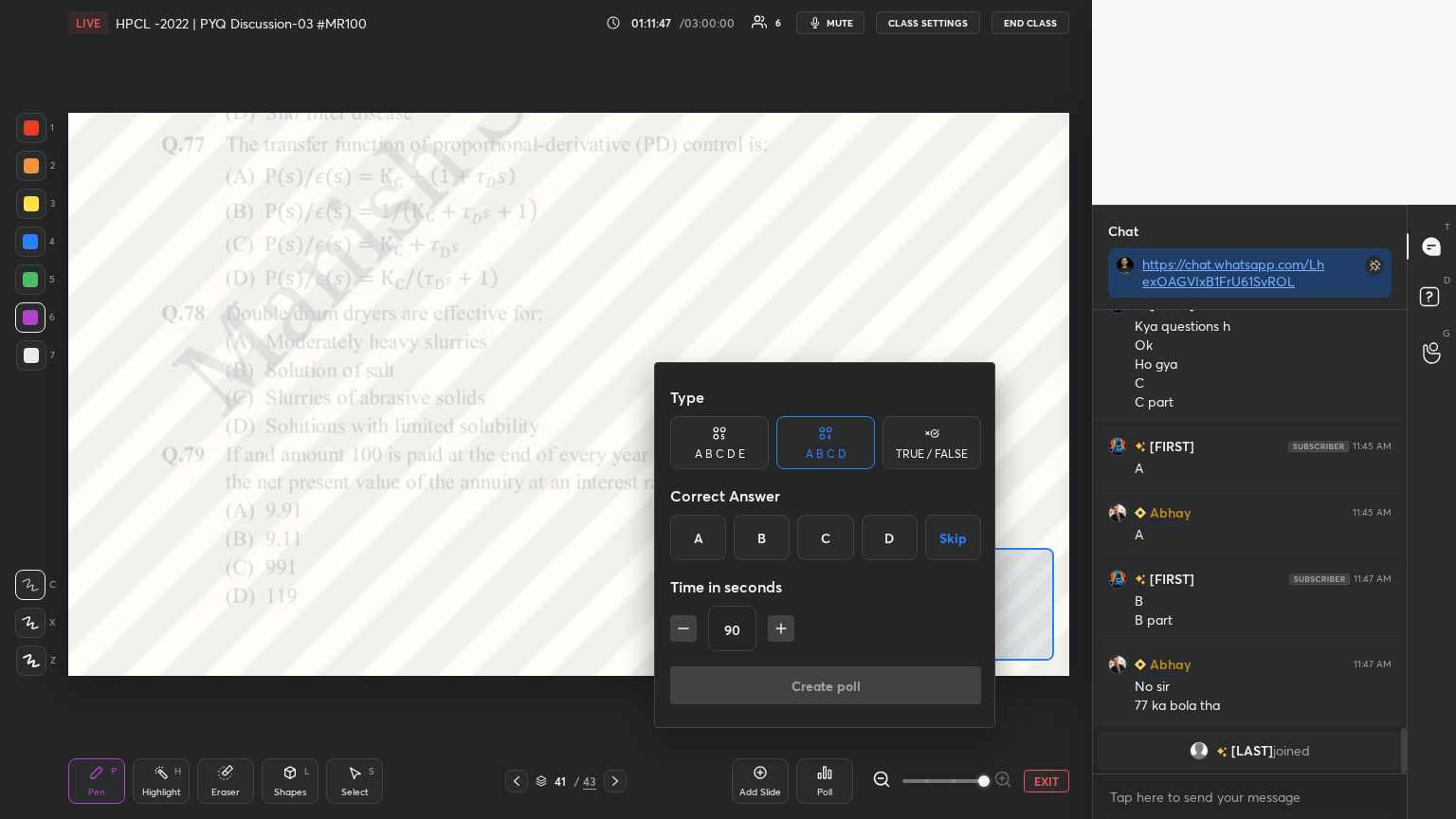 click 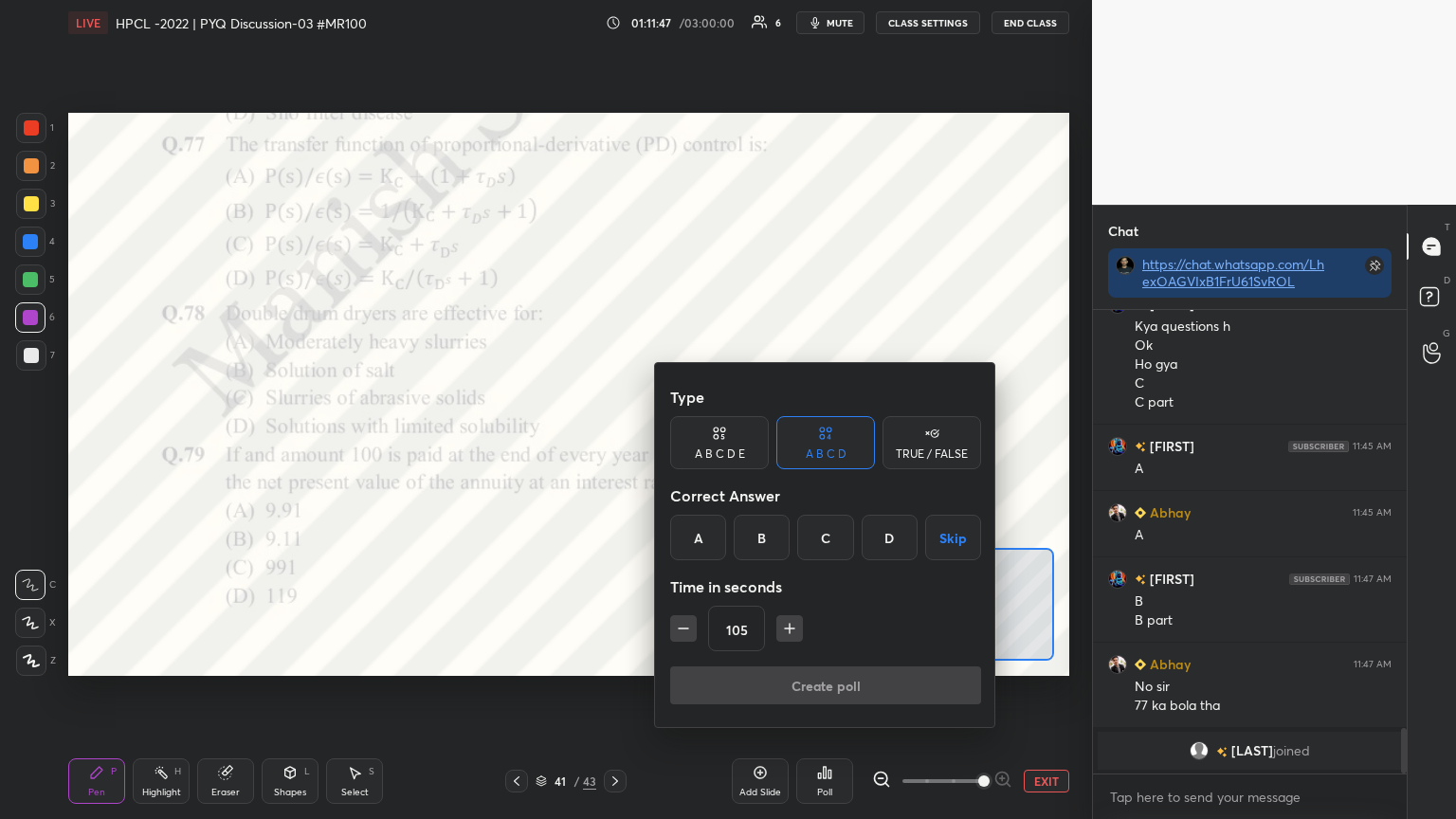 click 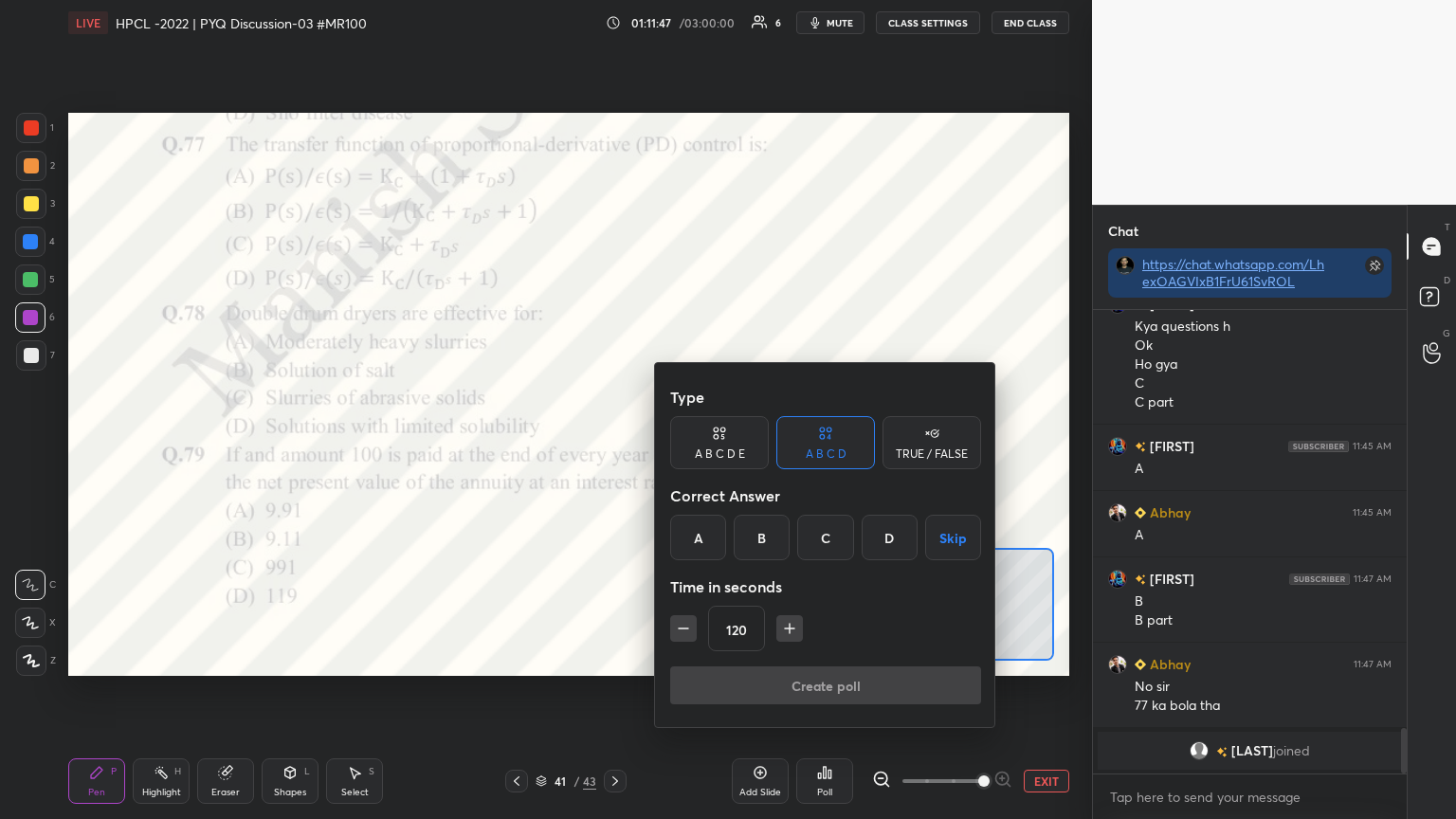 click 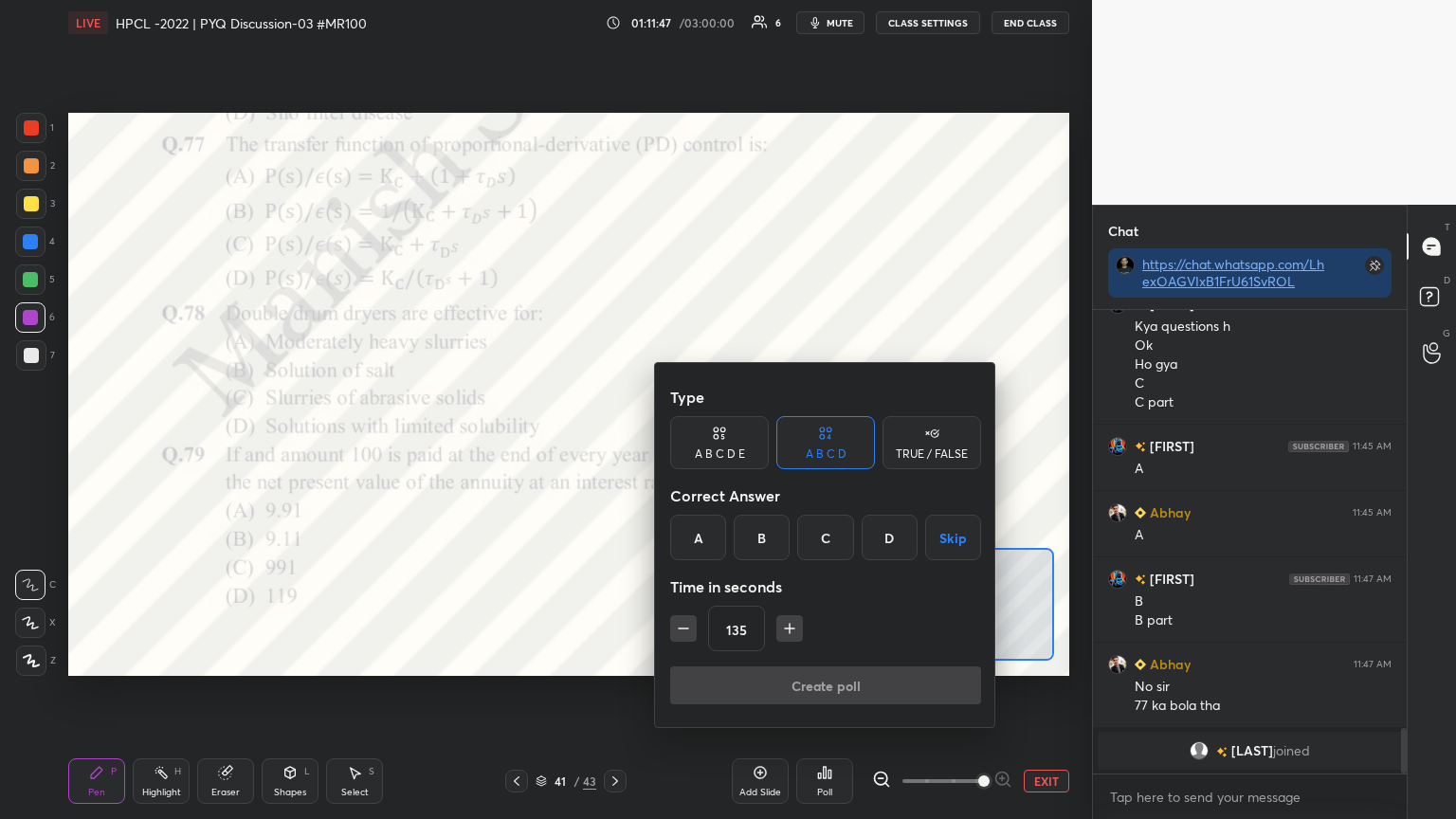 click 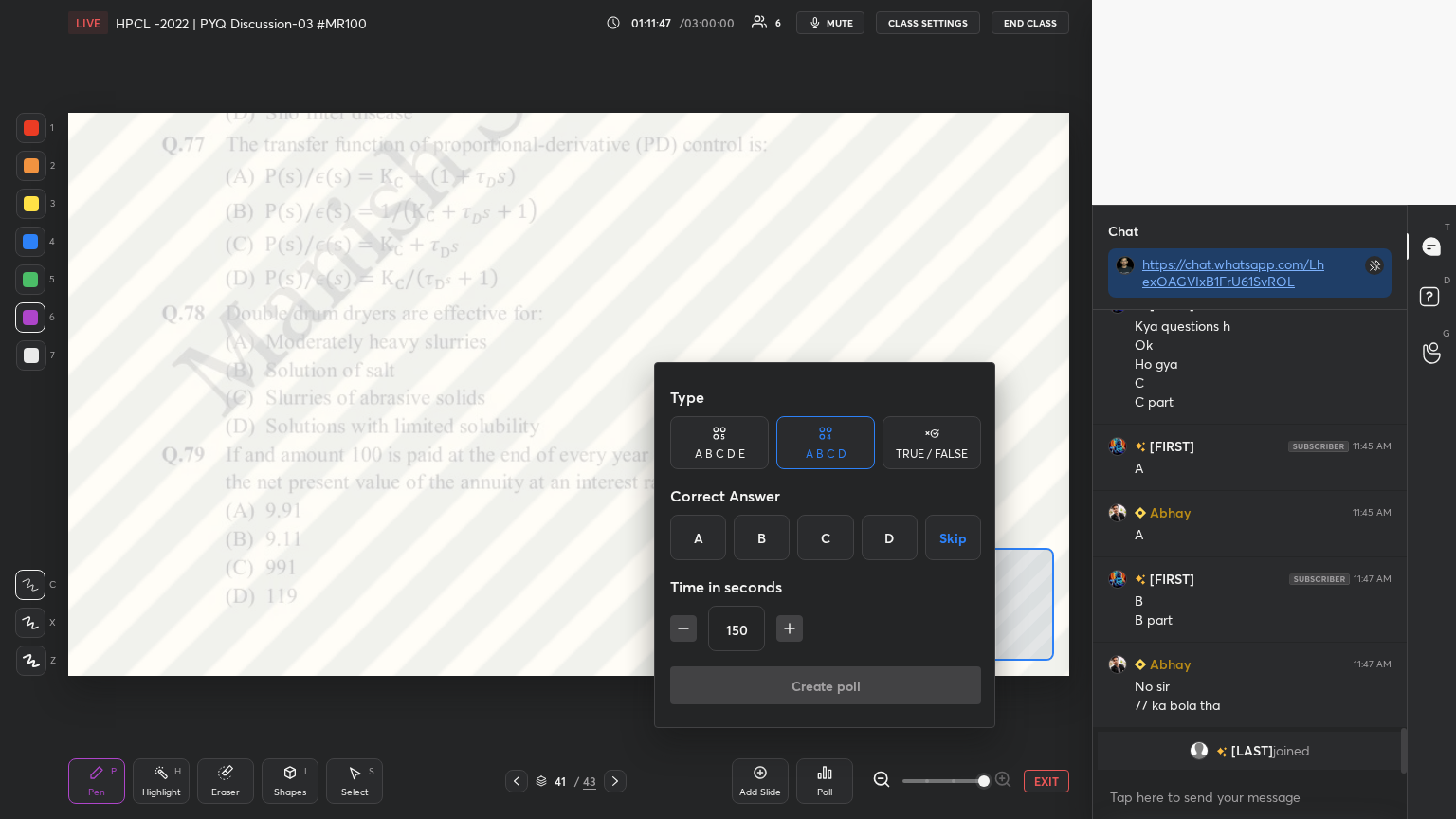 click 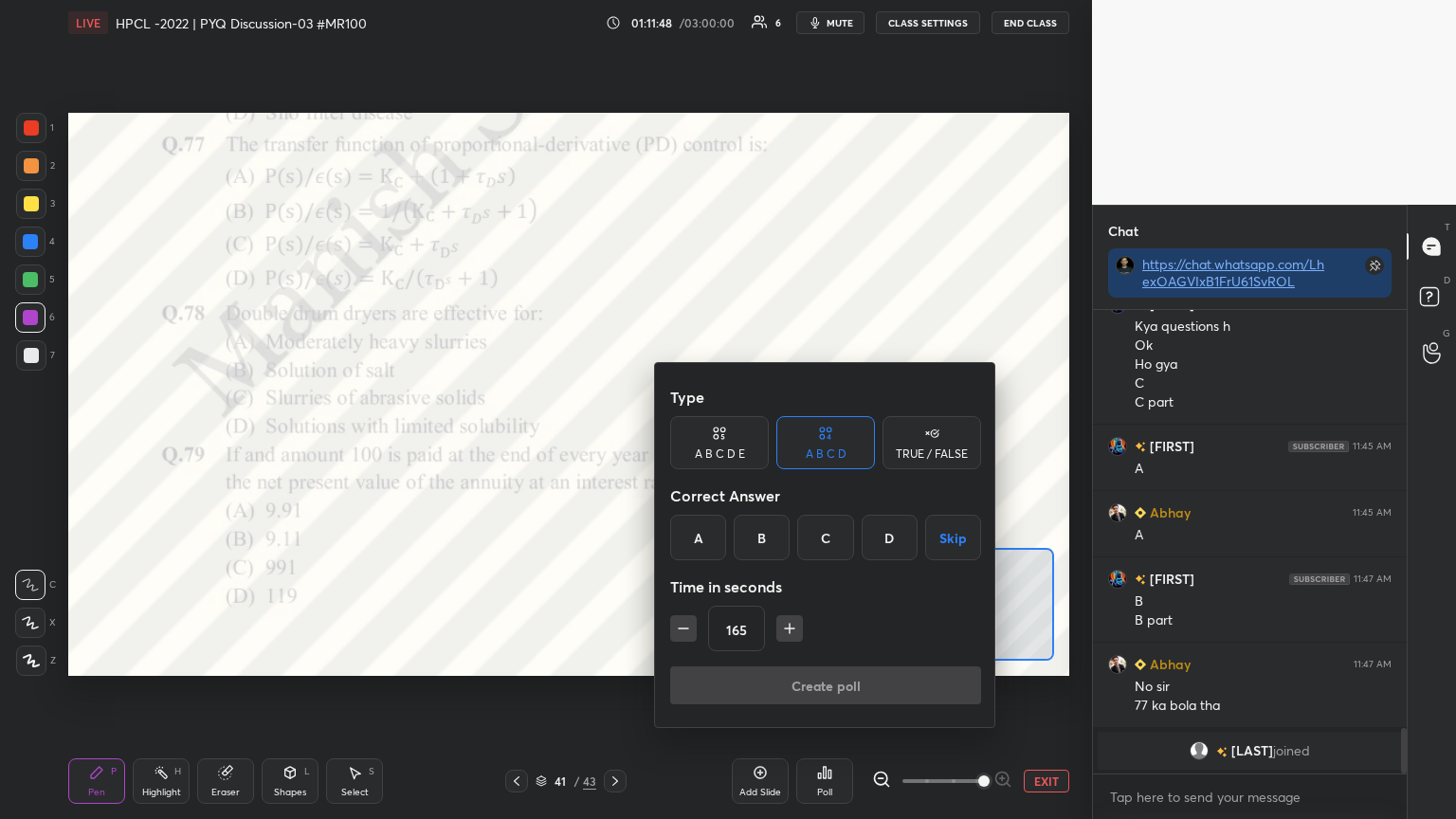 click 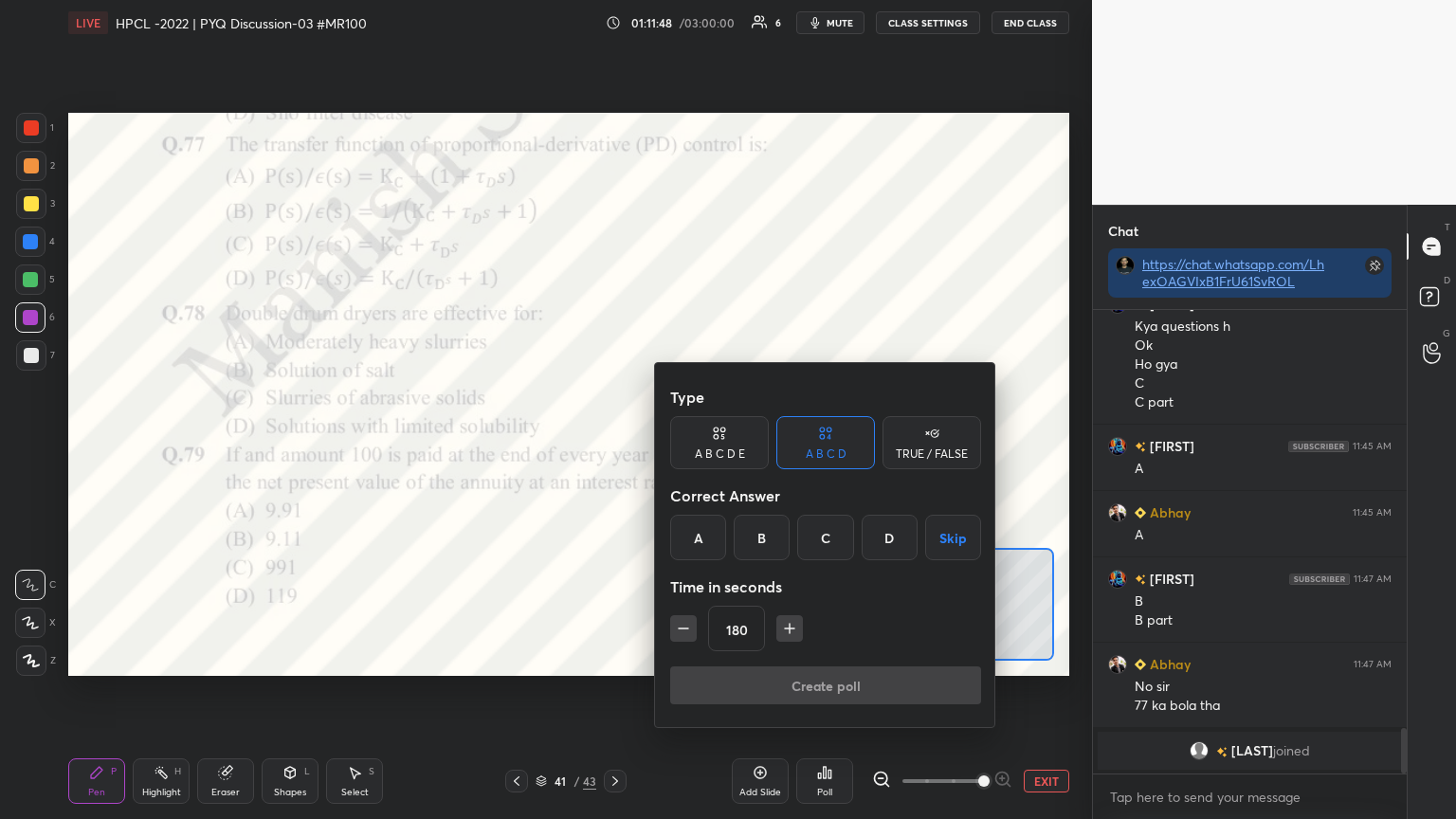 click 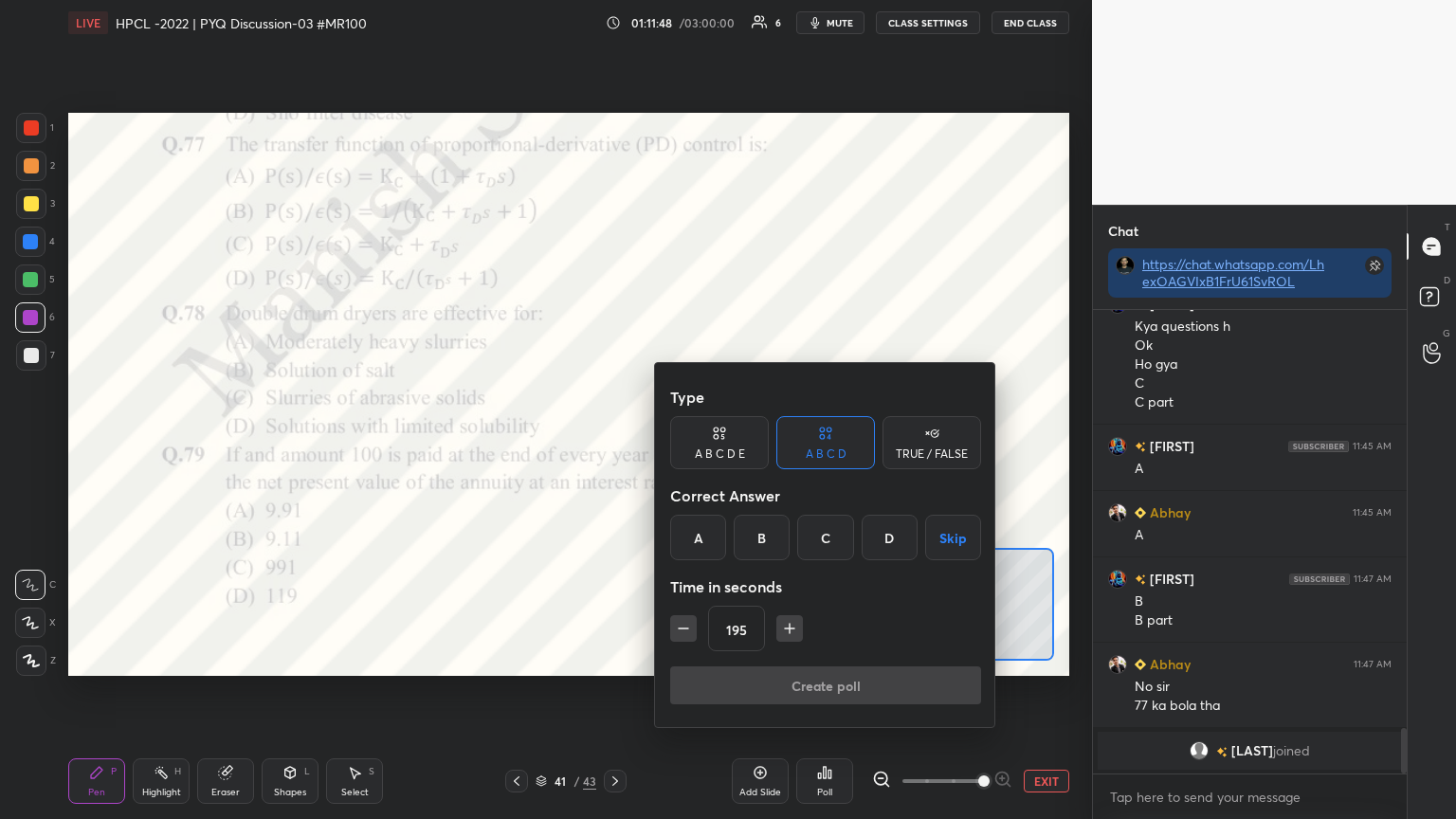 click 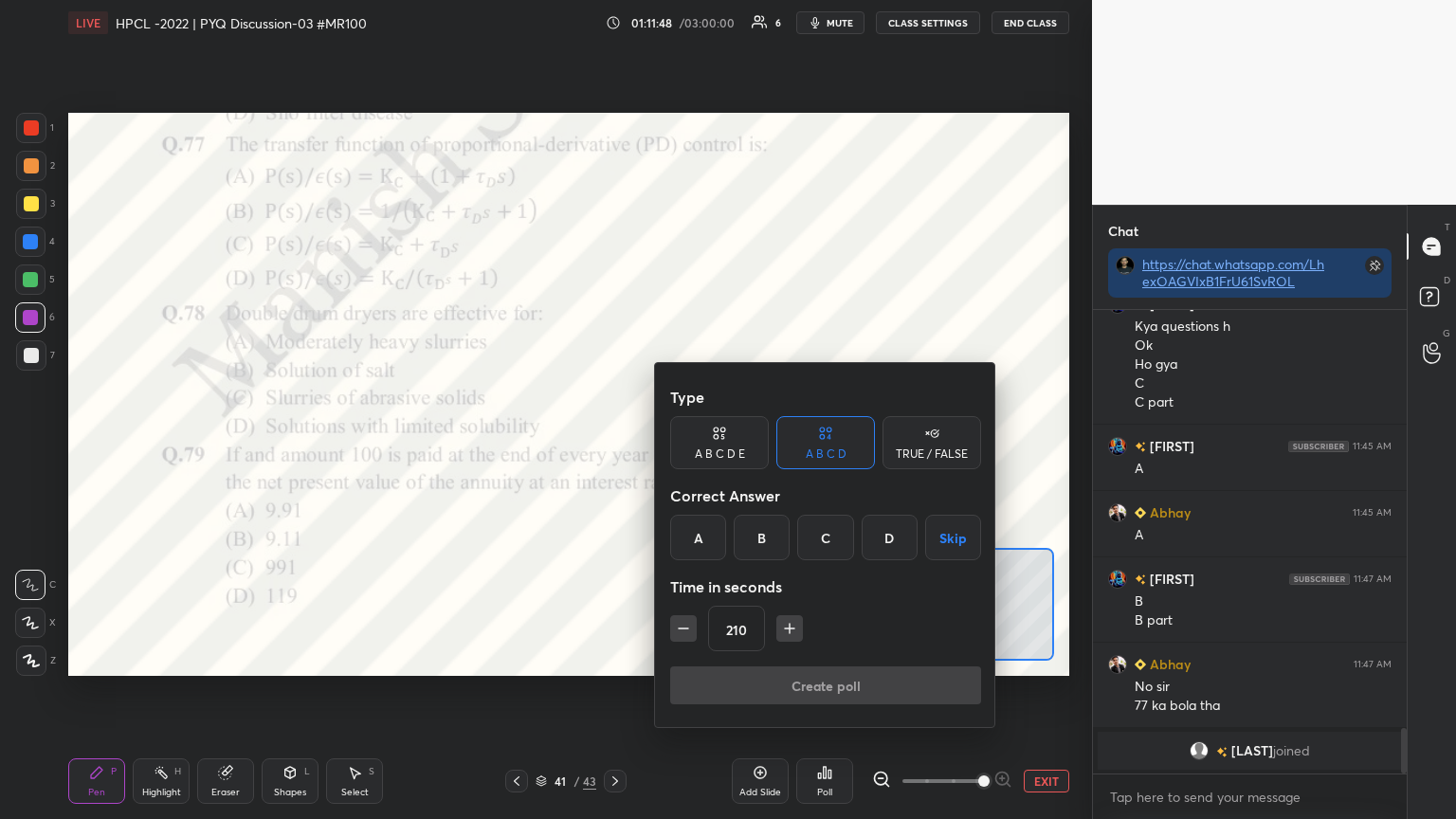 click 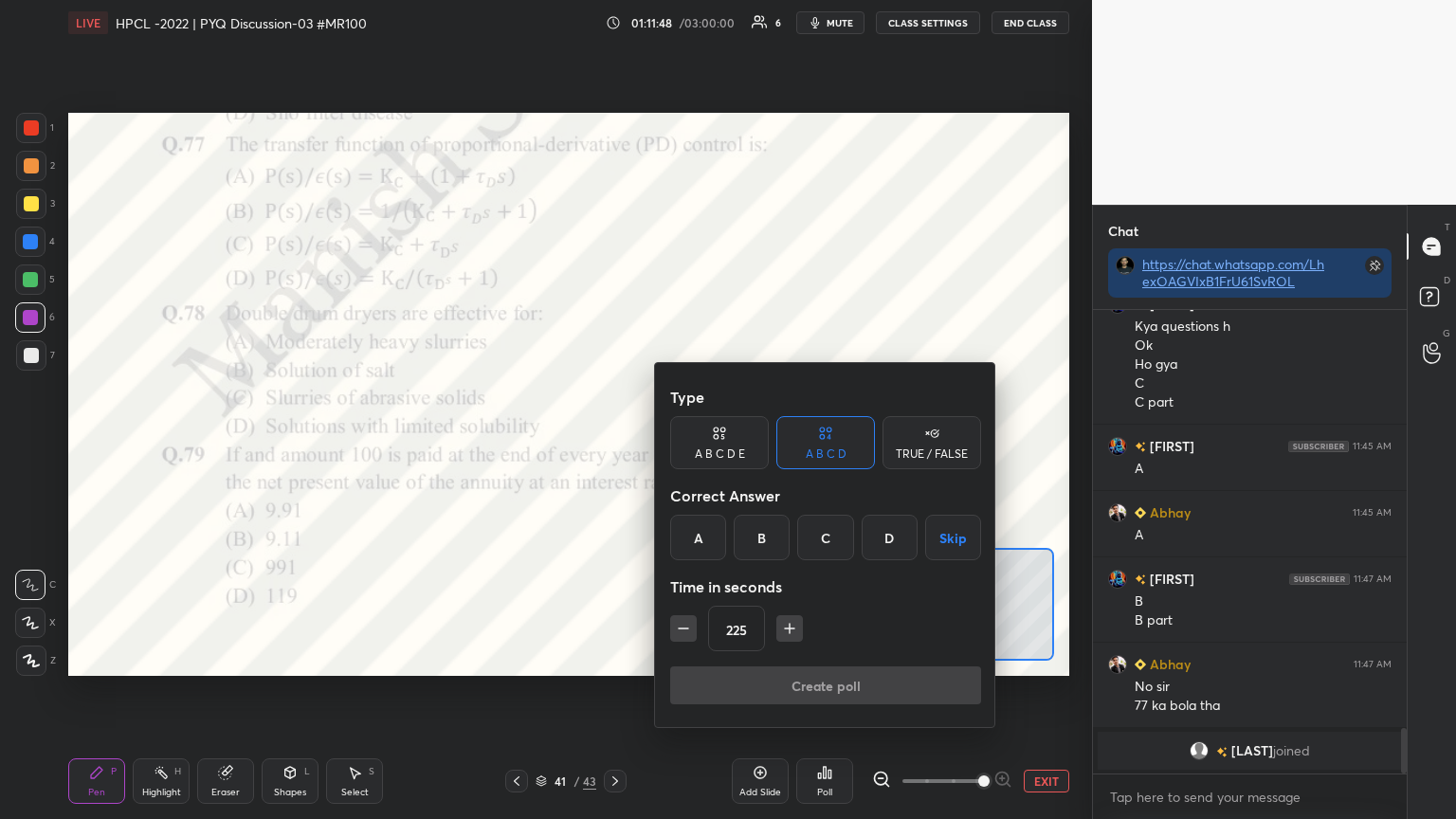 click 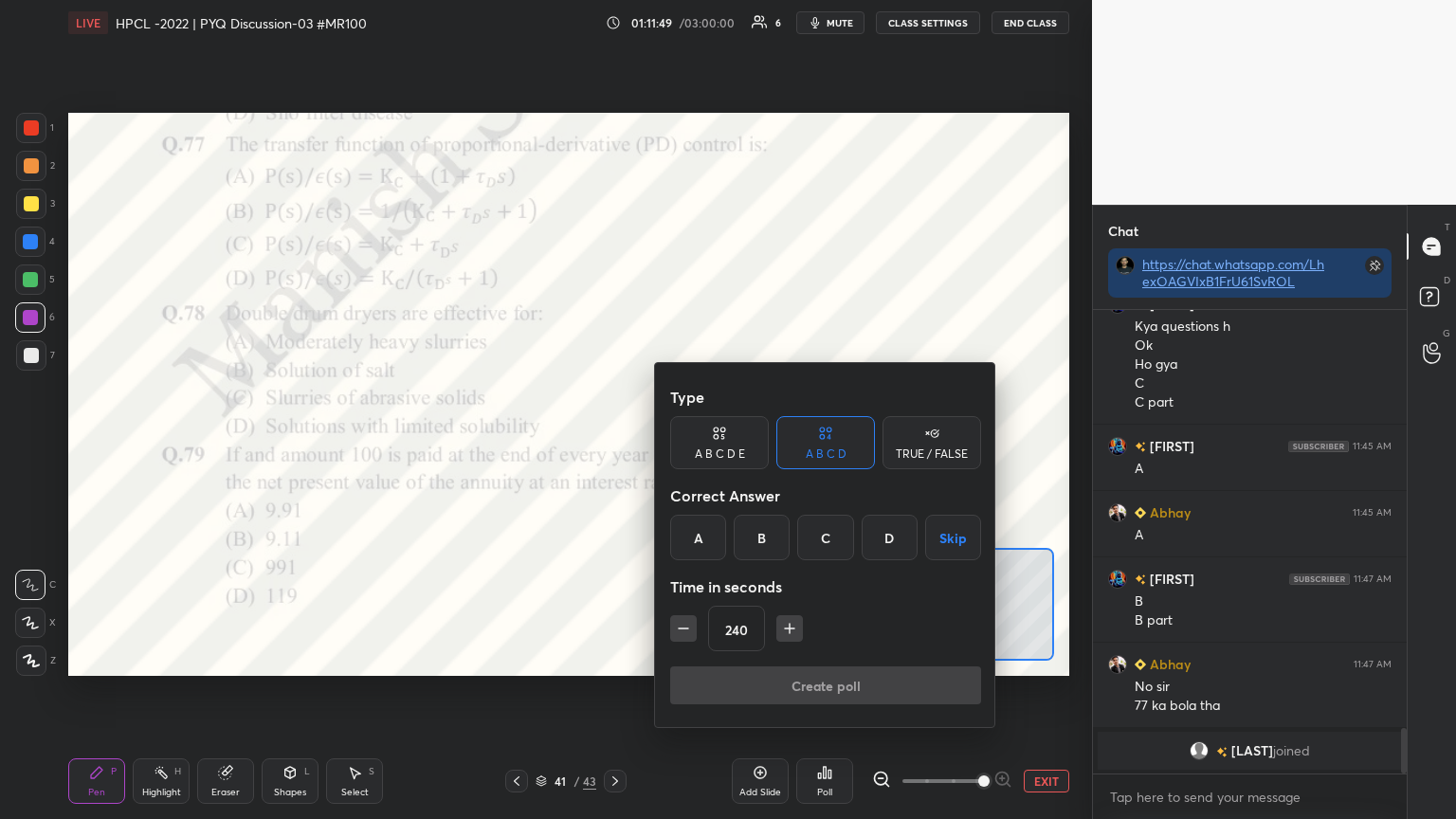click 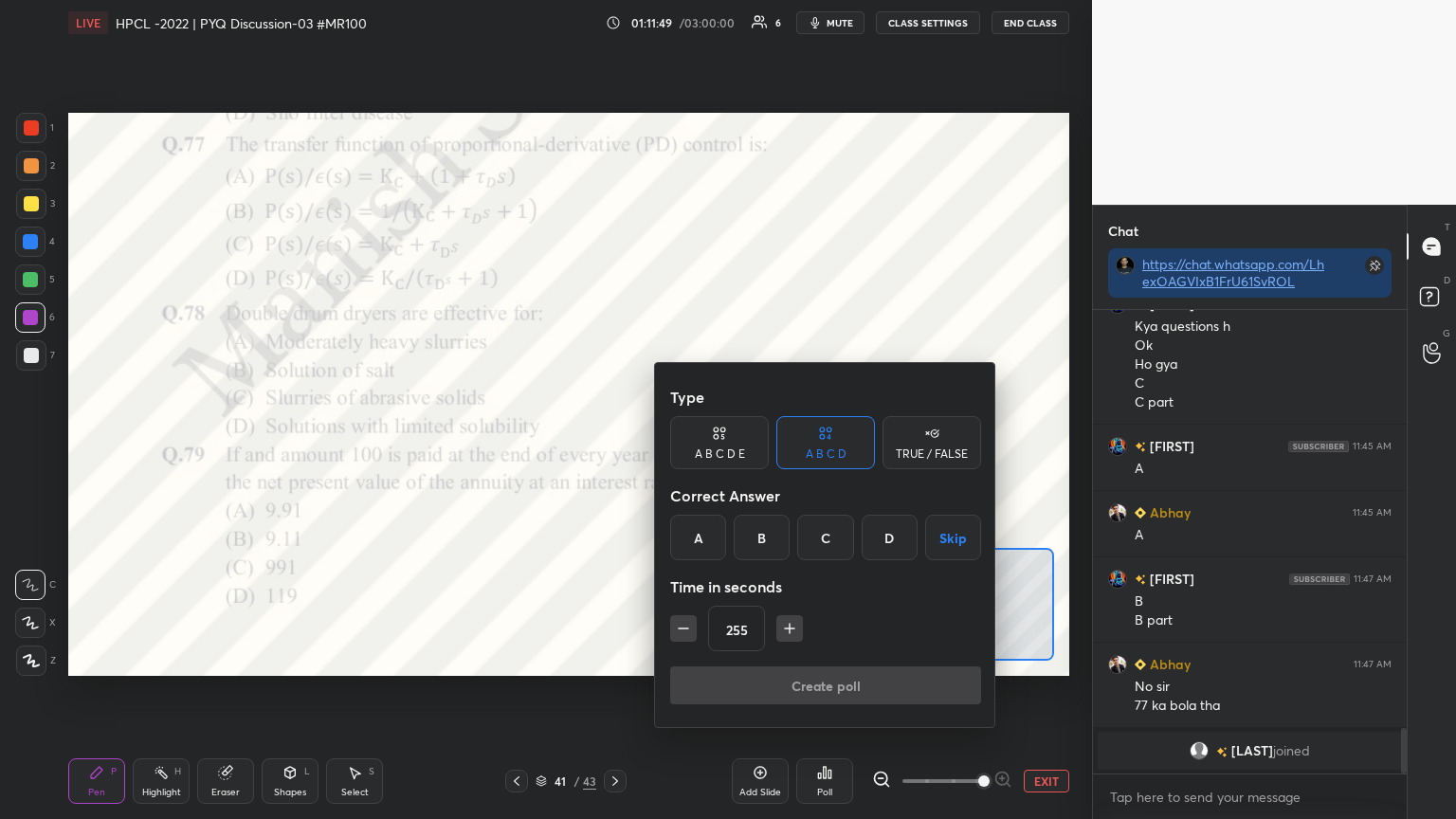 click 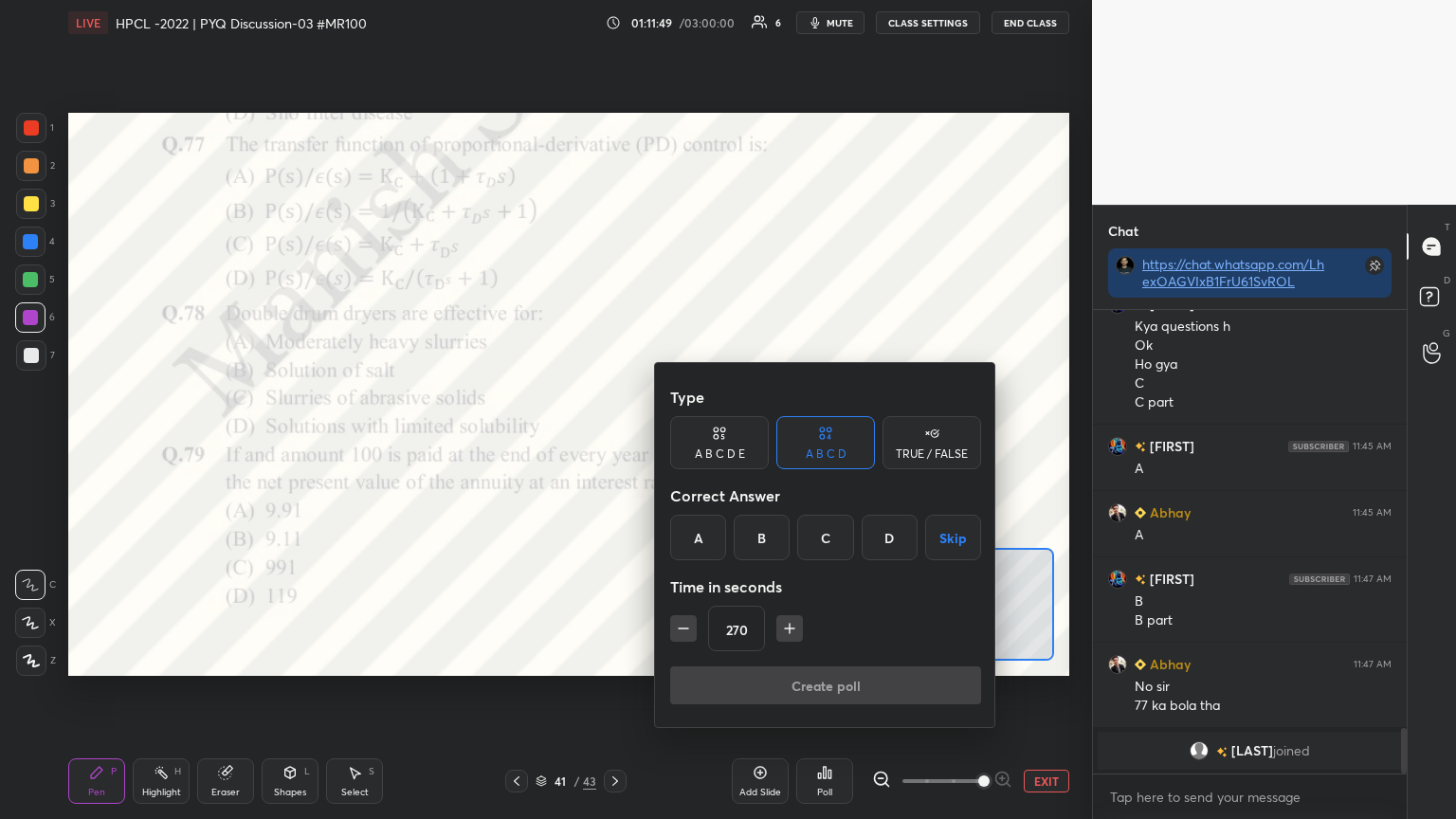 click 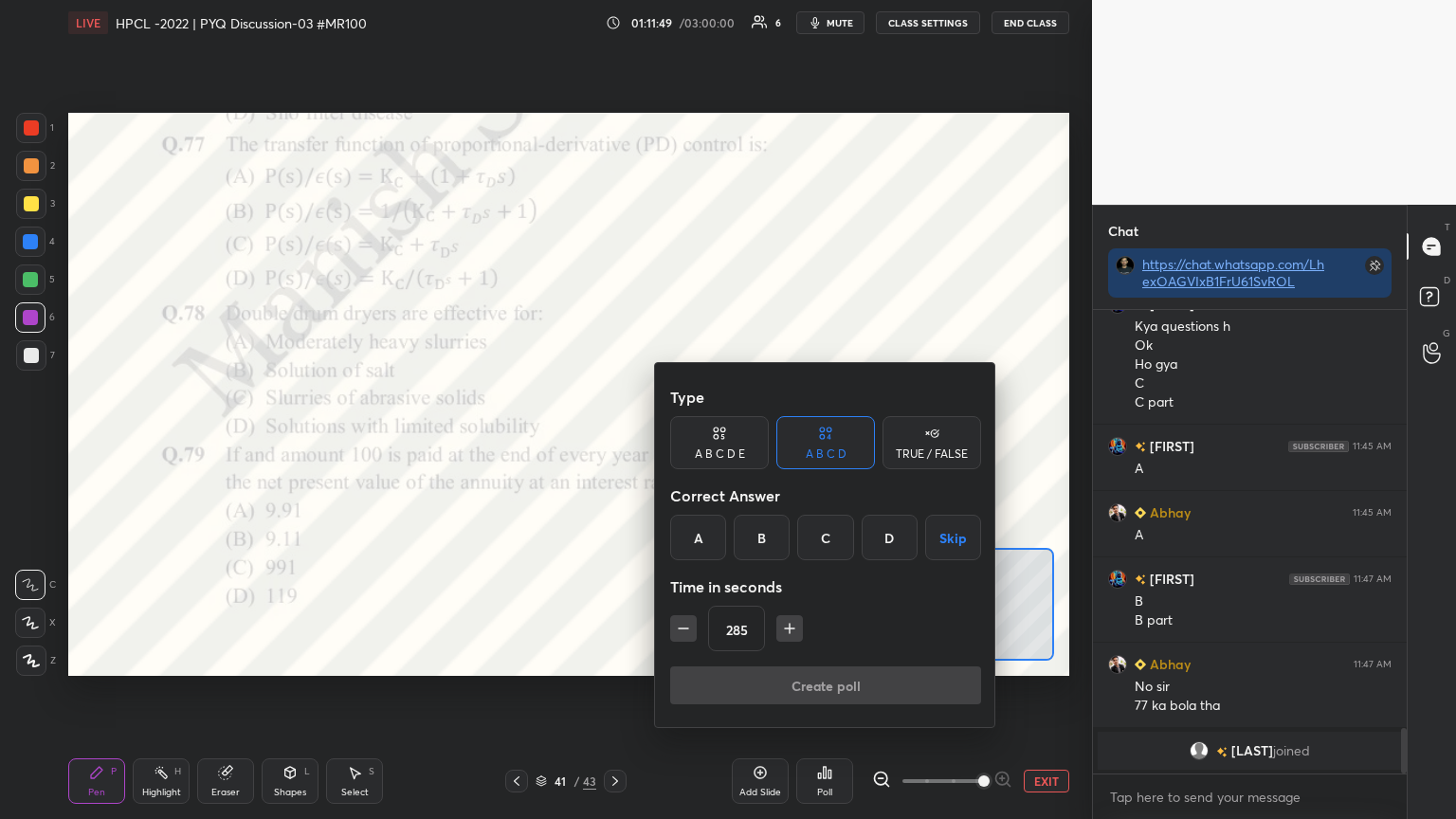 click 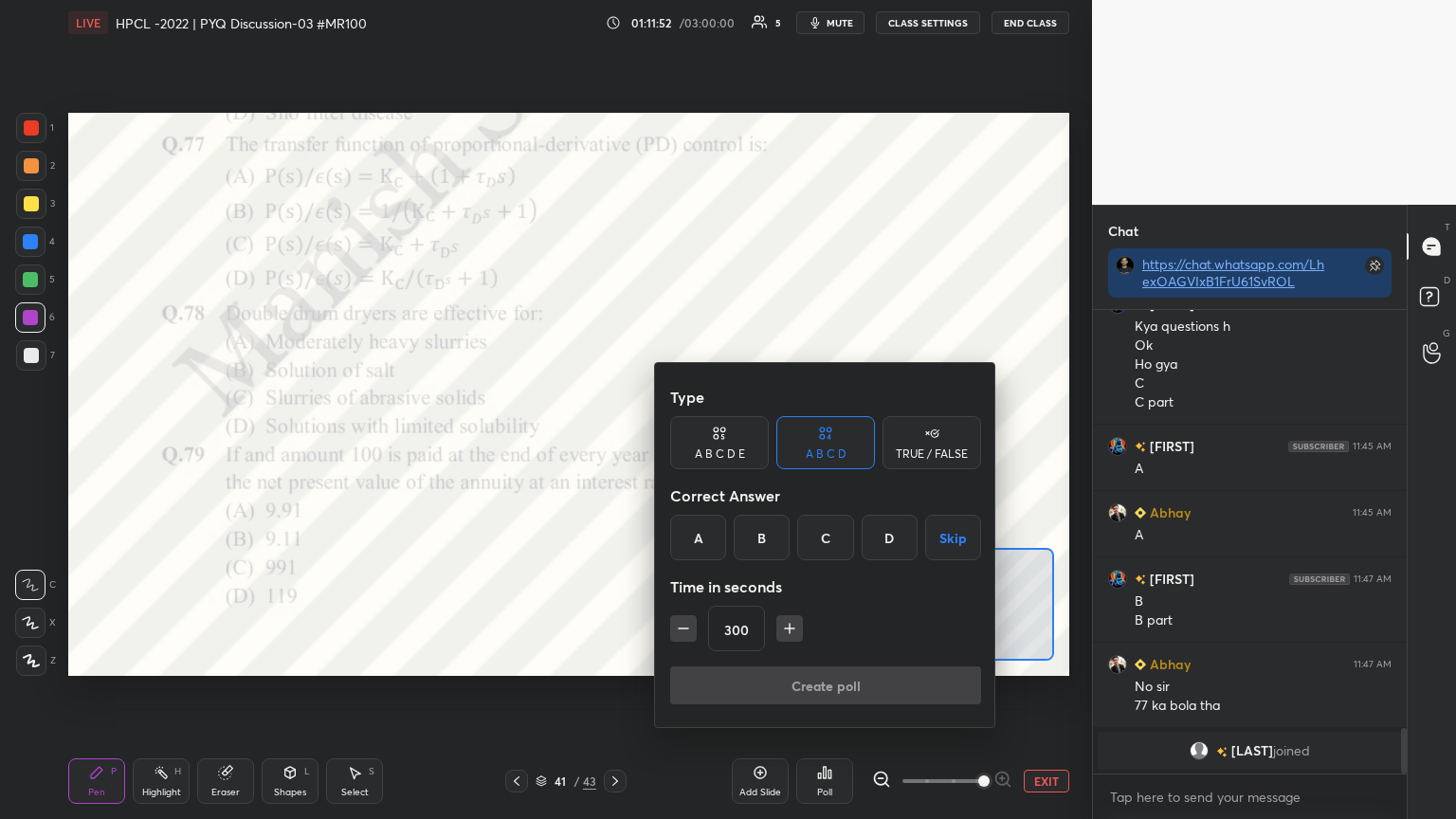 click at bounding box center [790, 628] 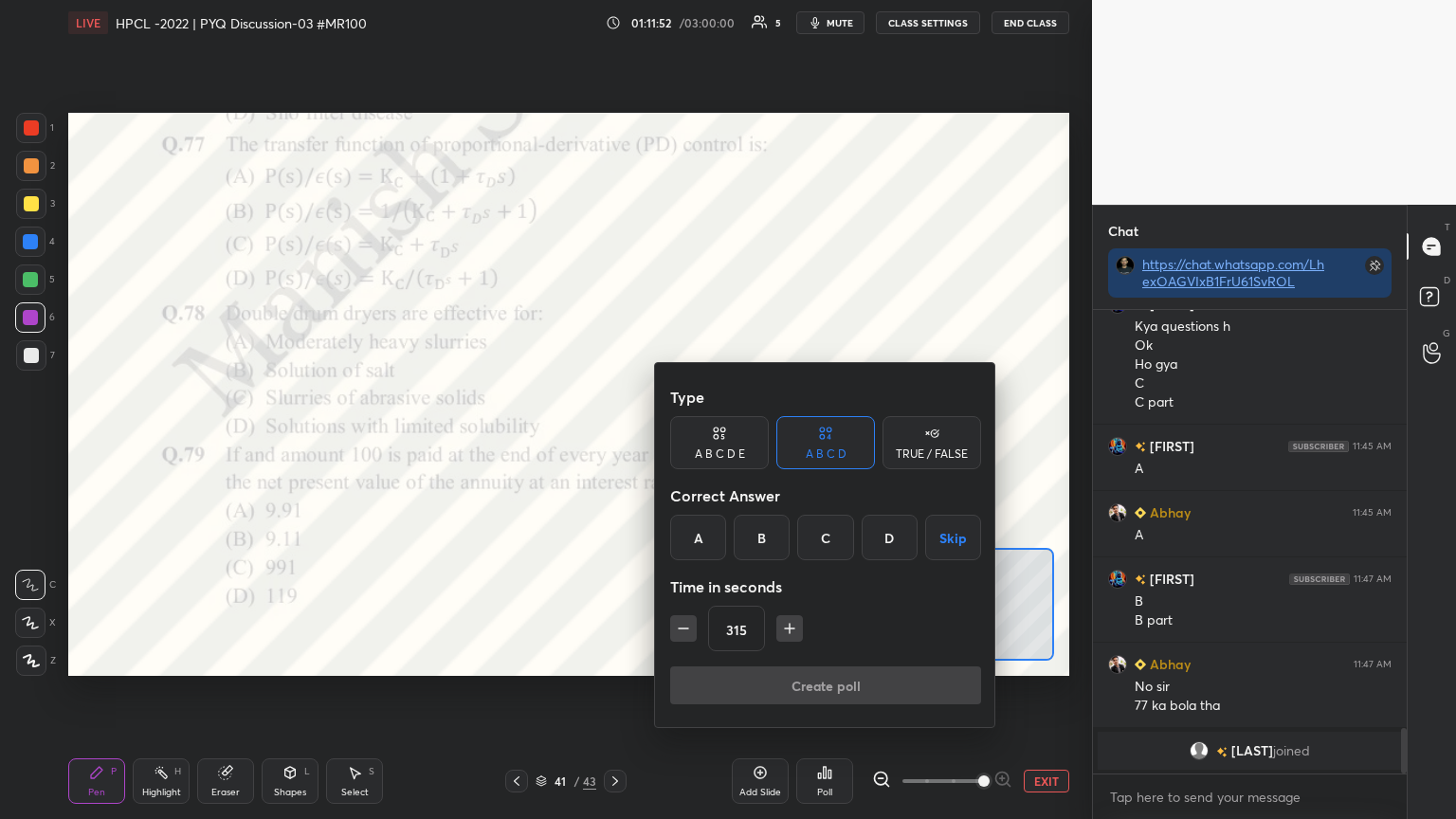 click at bounding box center [790, 628] 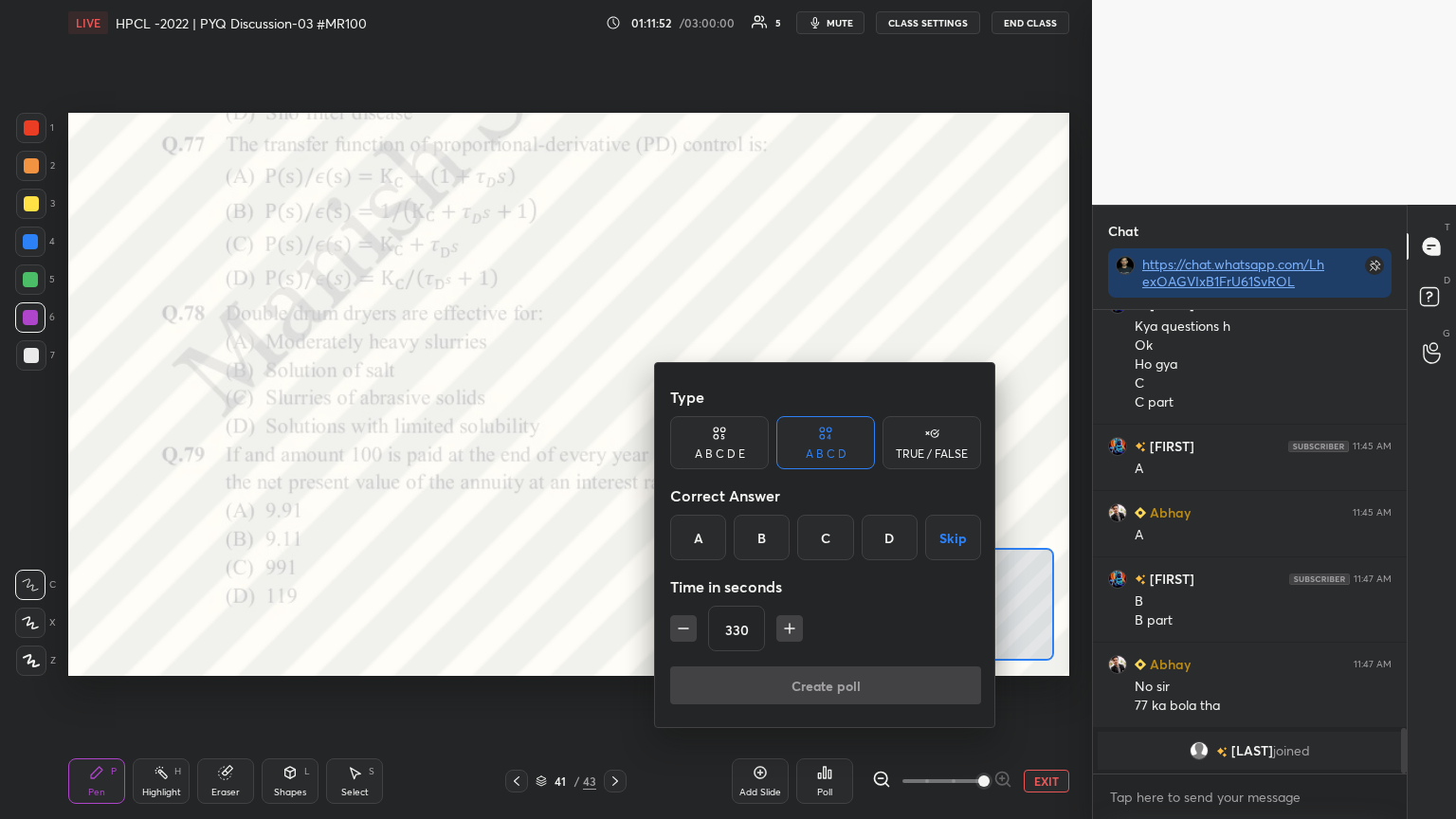 click at bounding box center (790, 628) 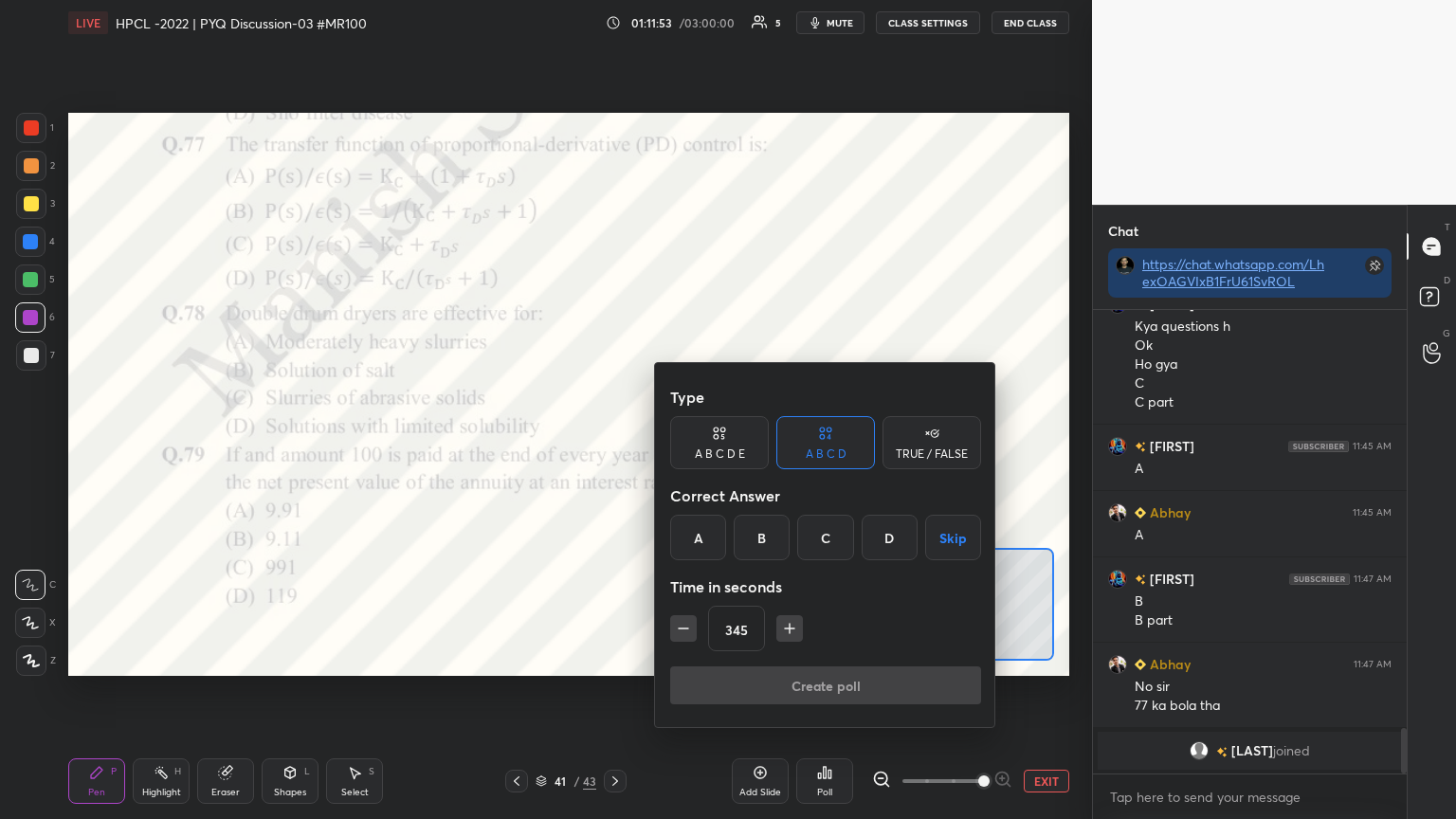 click at bounding box center [790, 628] 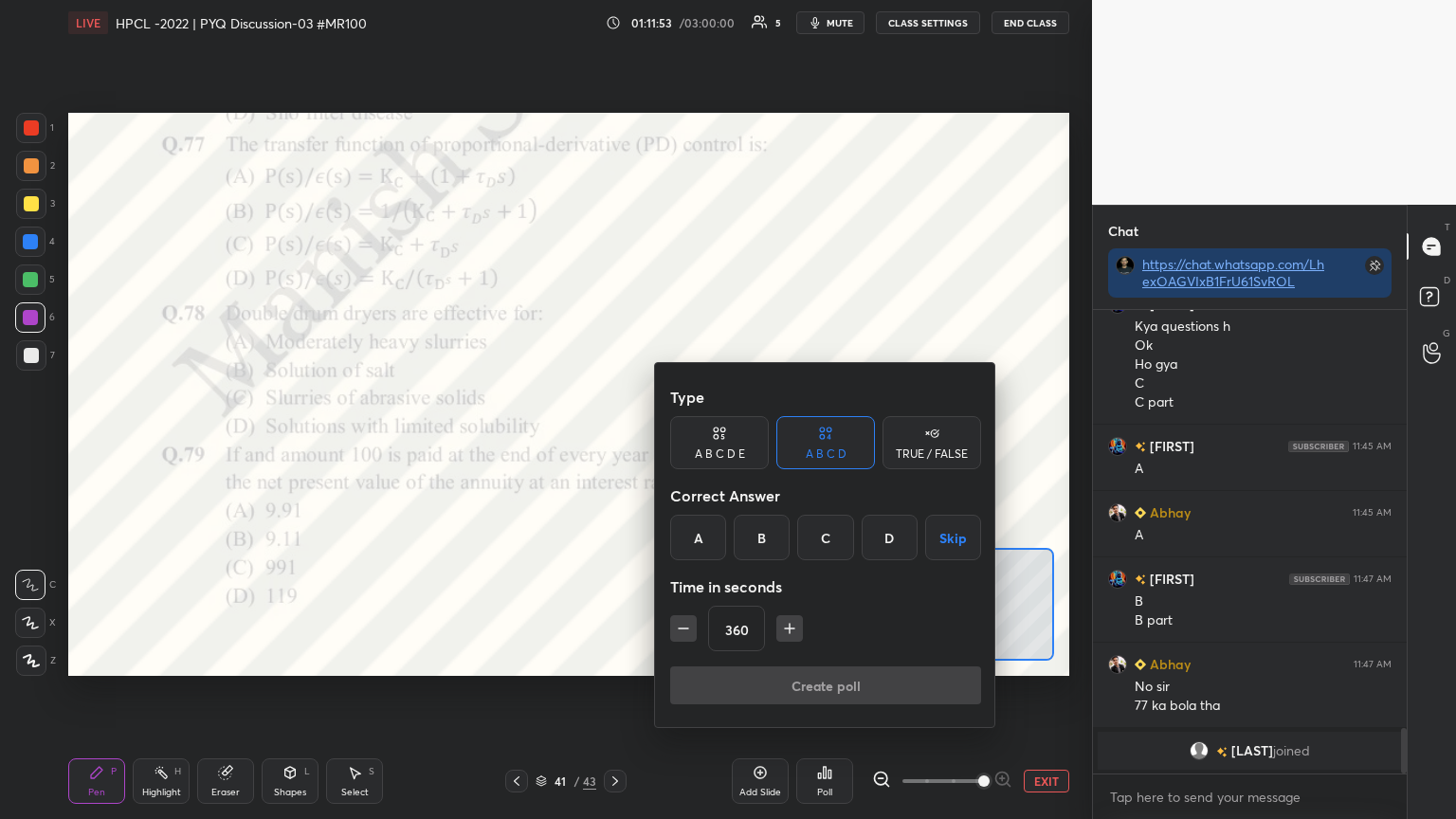 click at bounding box center (790, 628) 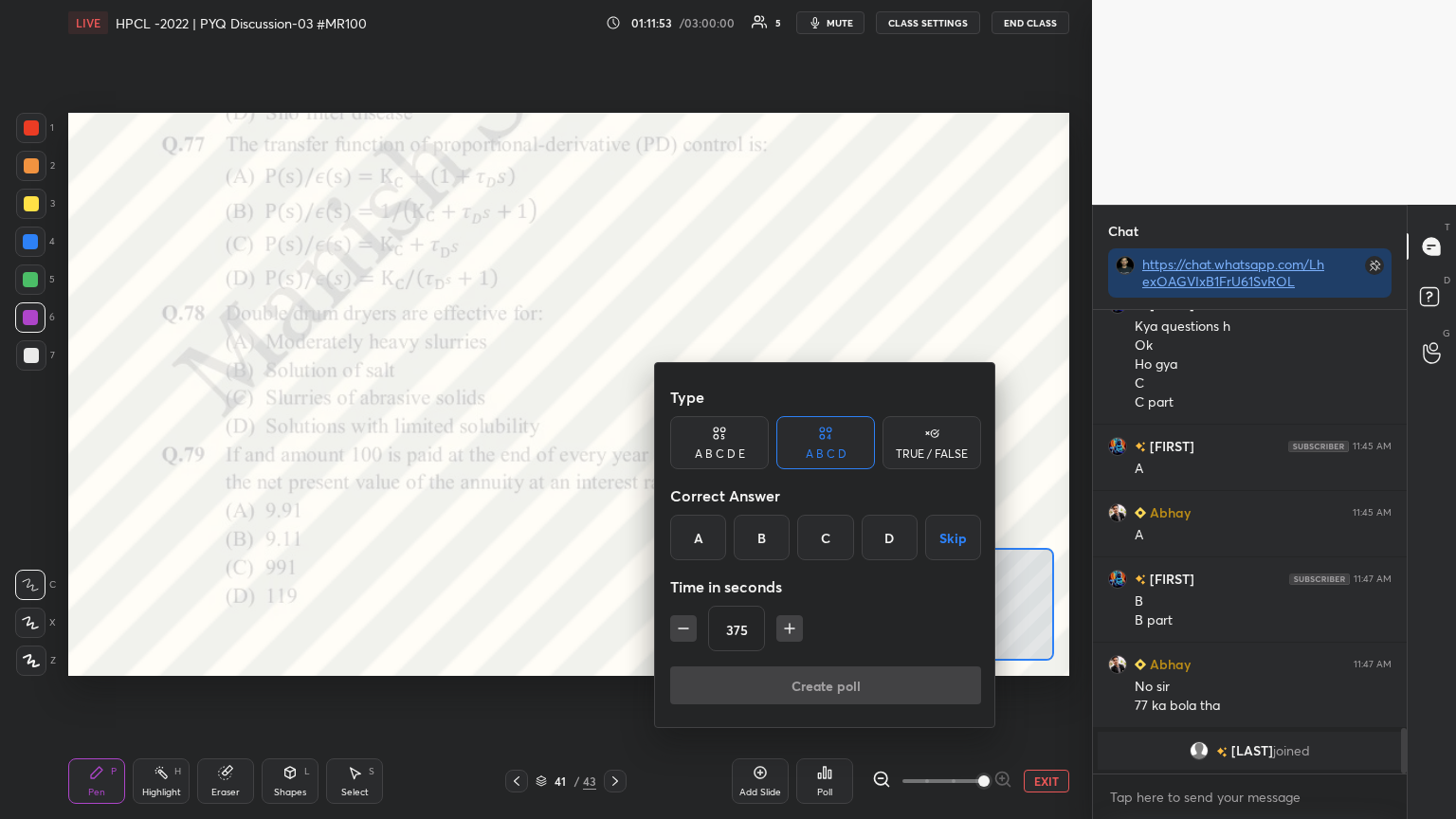 click at bounding box center [790, 628] 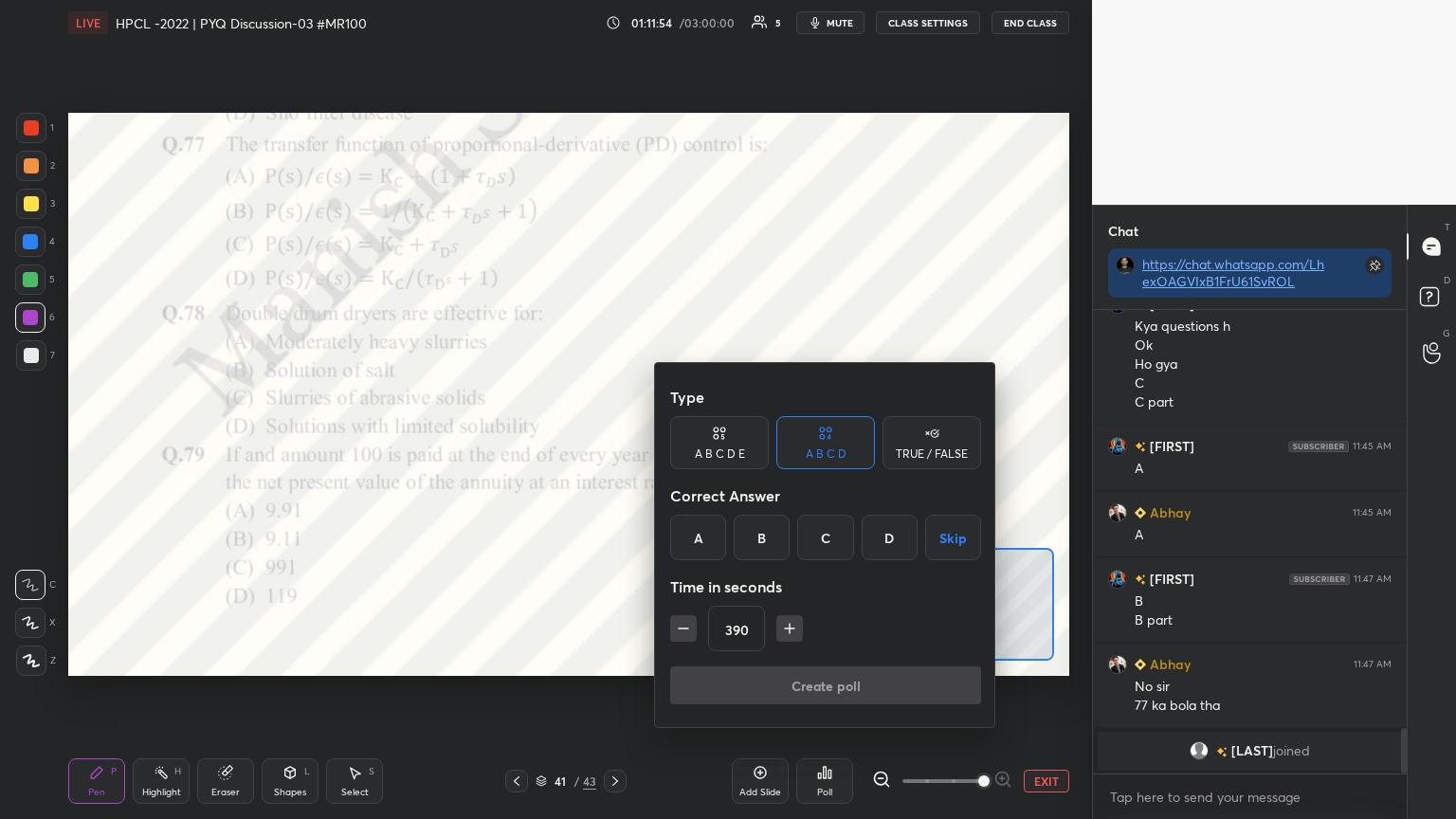 click at bounding box center (790, 628) 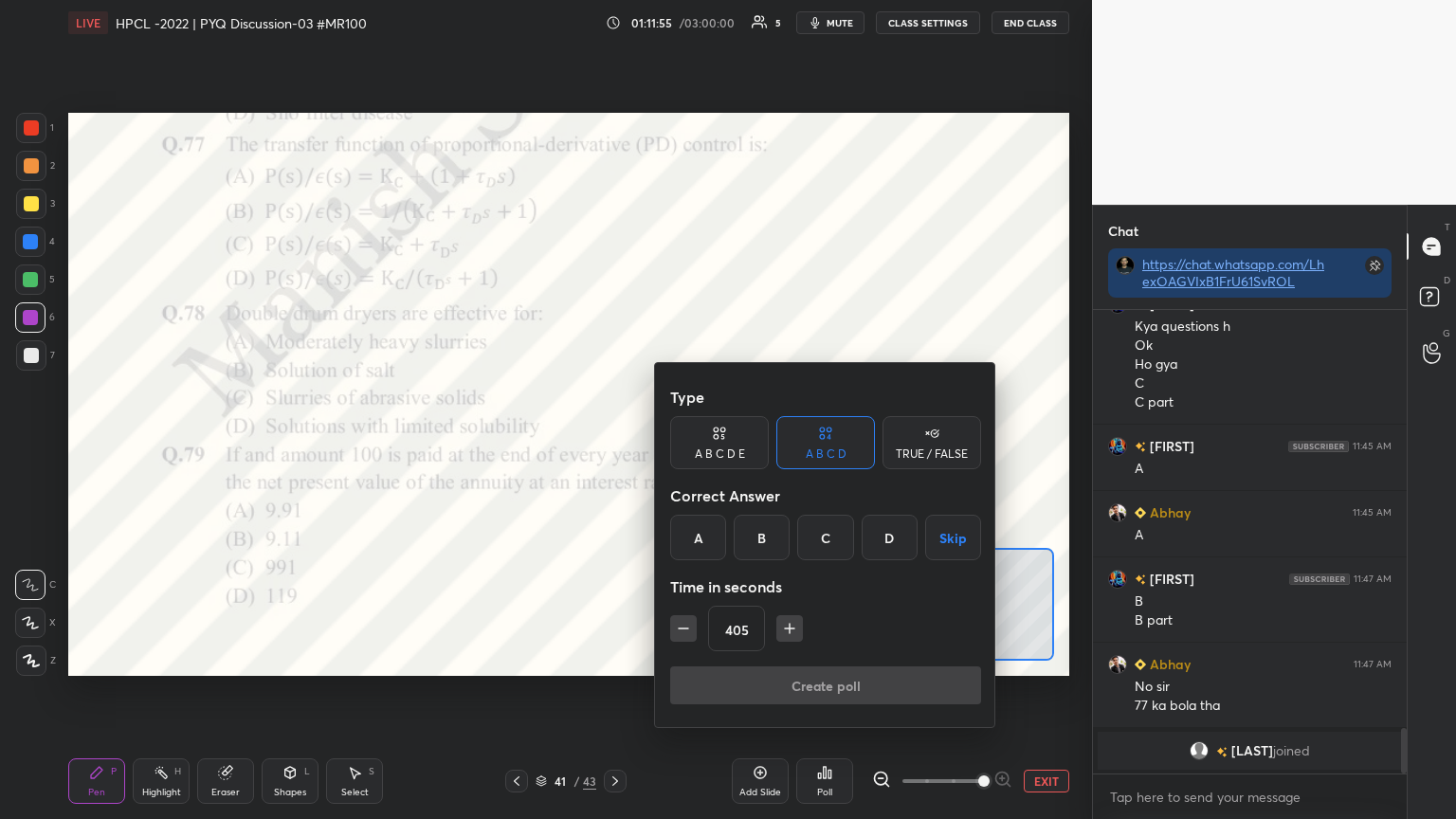 click on "A" at bounding box center [698, 537] 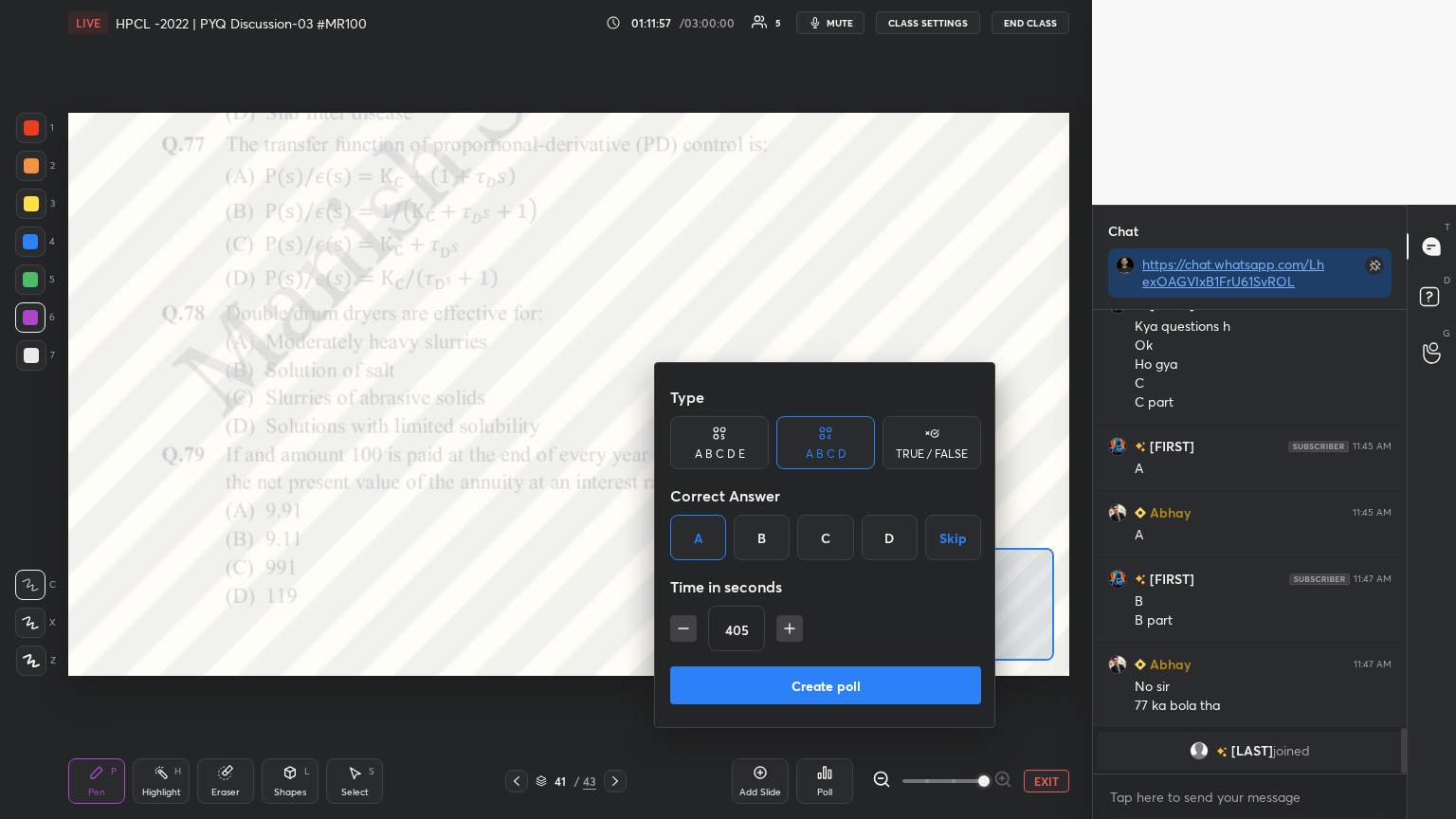 click on "Create poll" at bounding box center [826, 685] 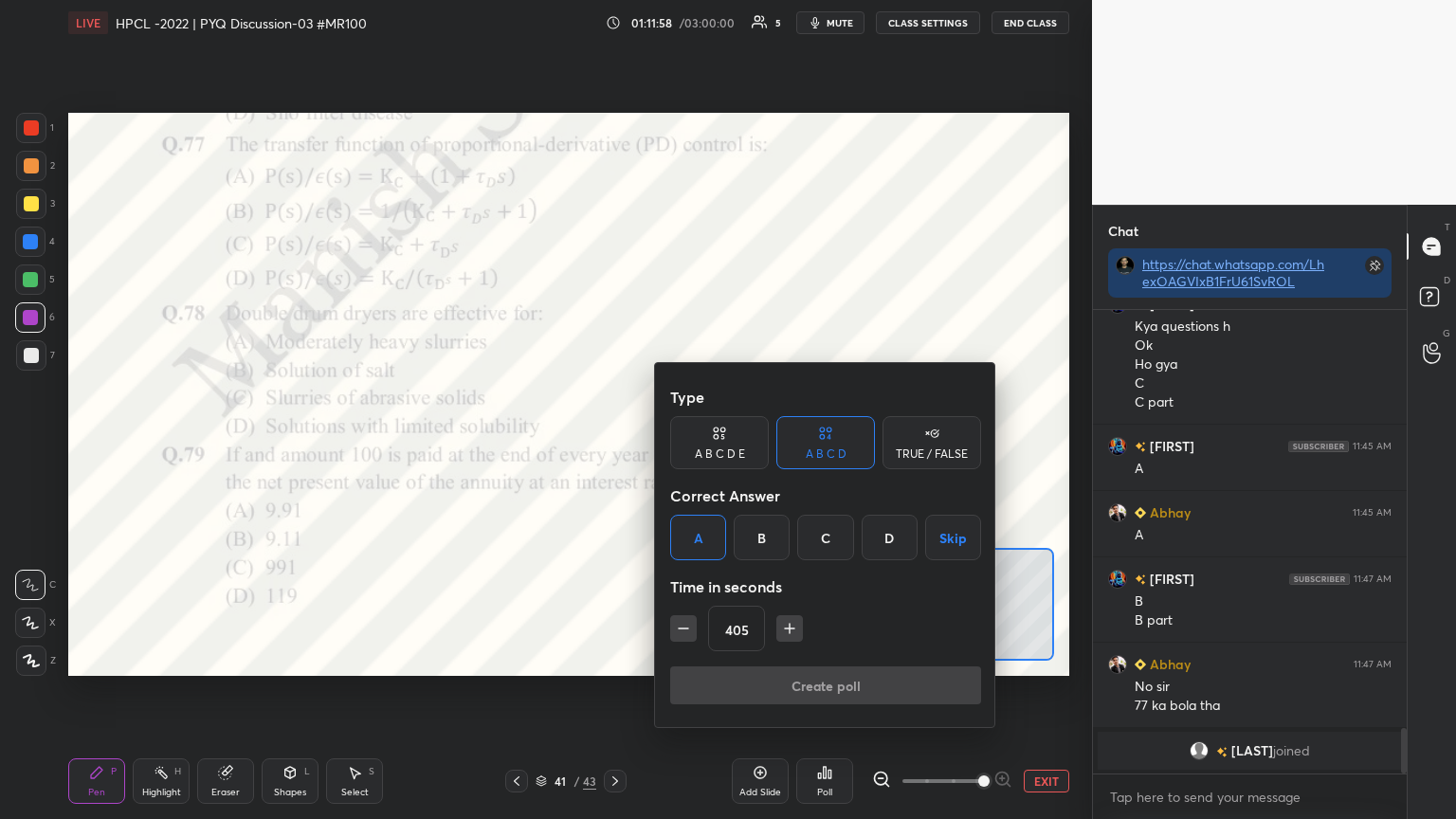 scroll, scrollTop: 237, scrollLeft: 308, axis: both 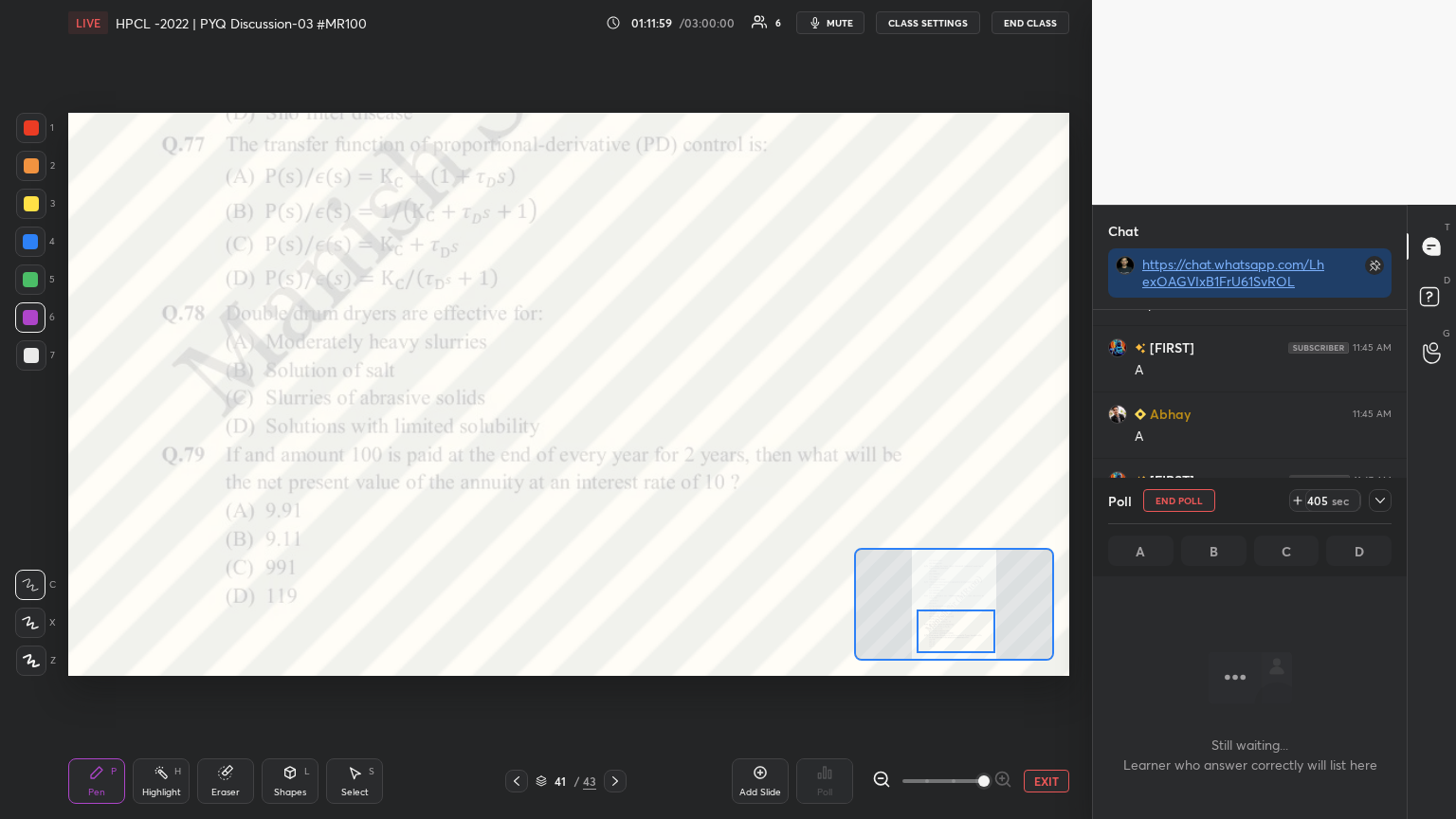 click 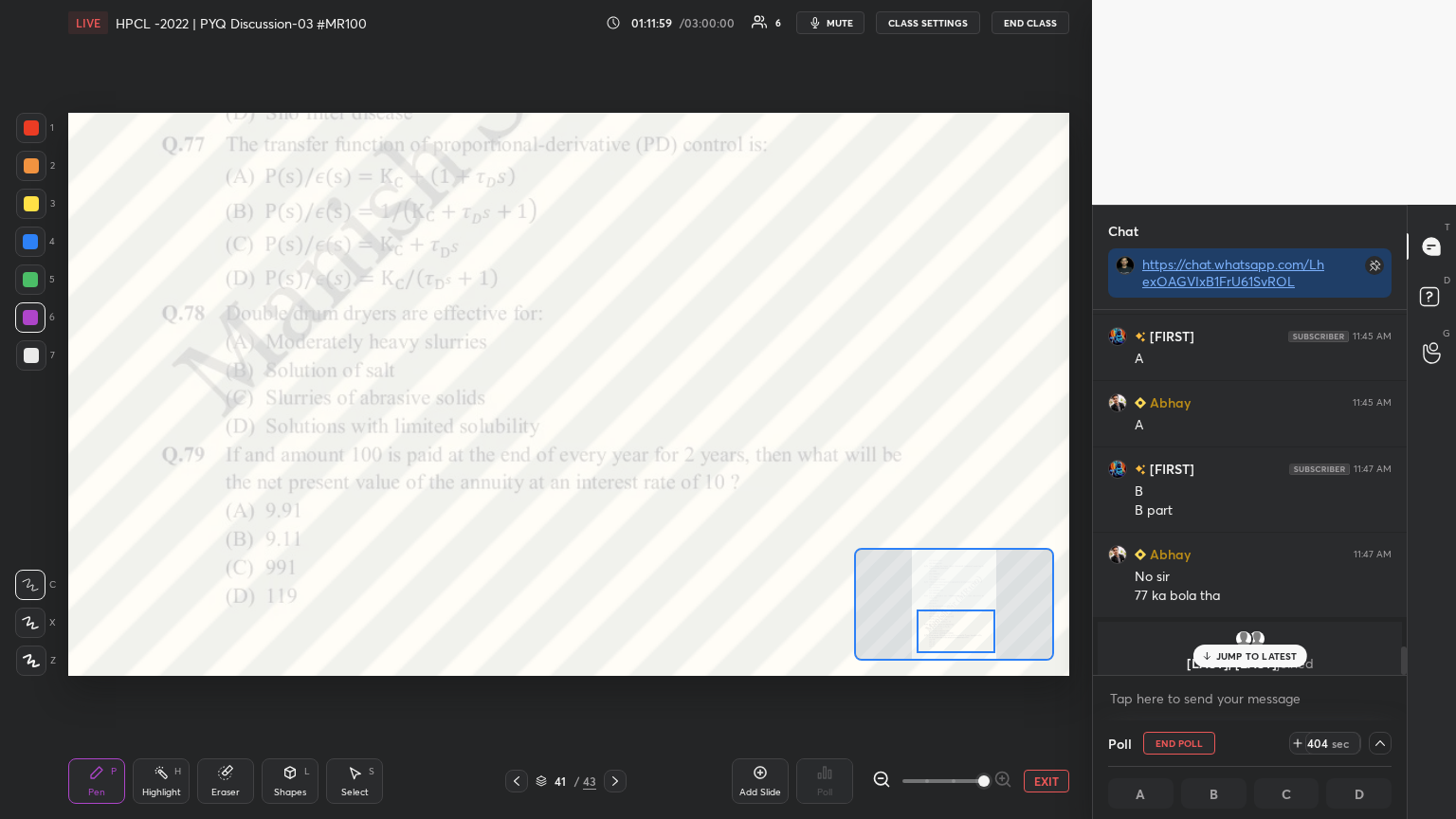 scroll, scrollTop: 4424, scrollLeft: 0, axis: vertical 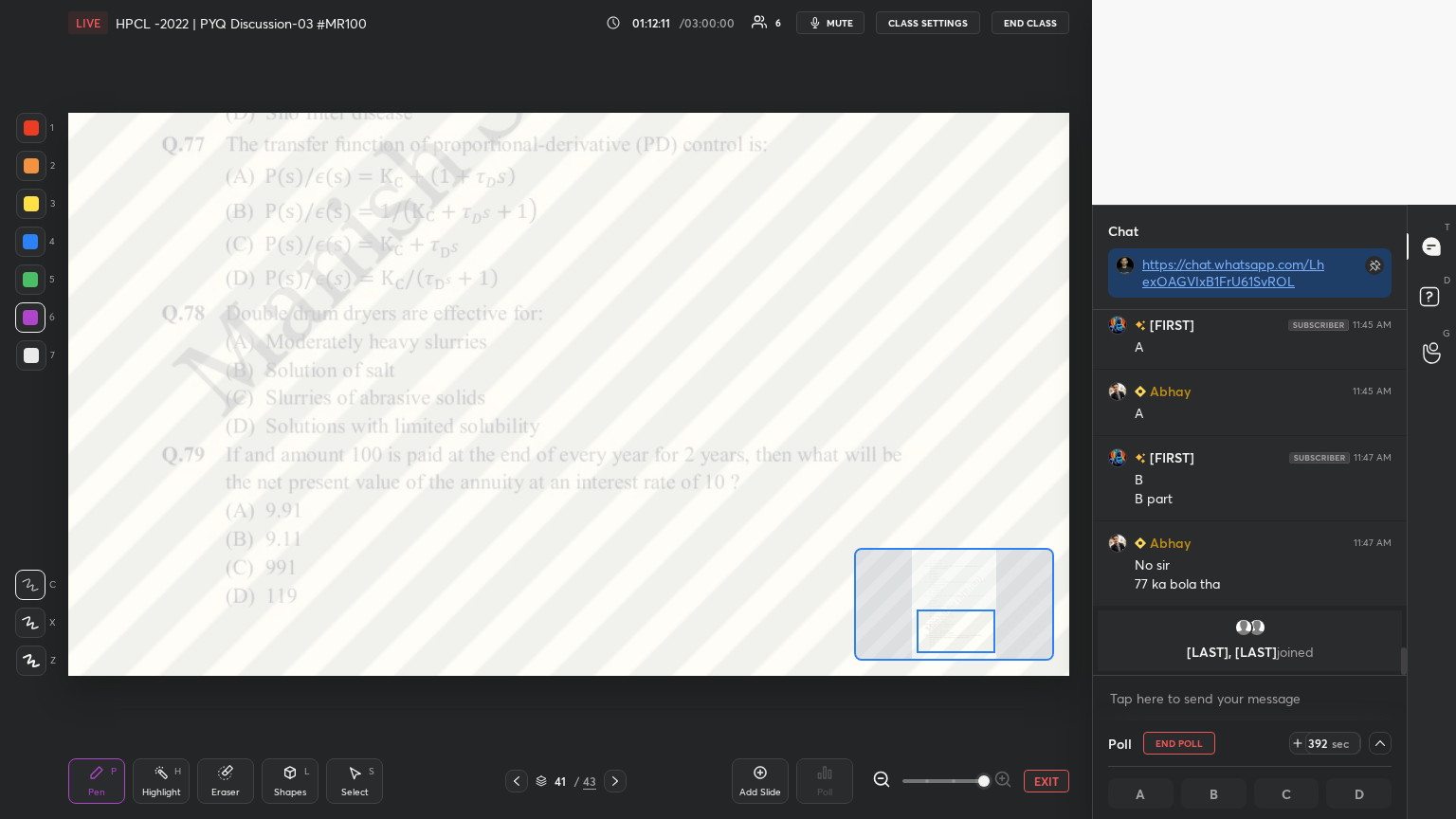 click on "End Poll" at bounding box center (1179, 743) 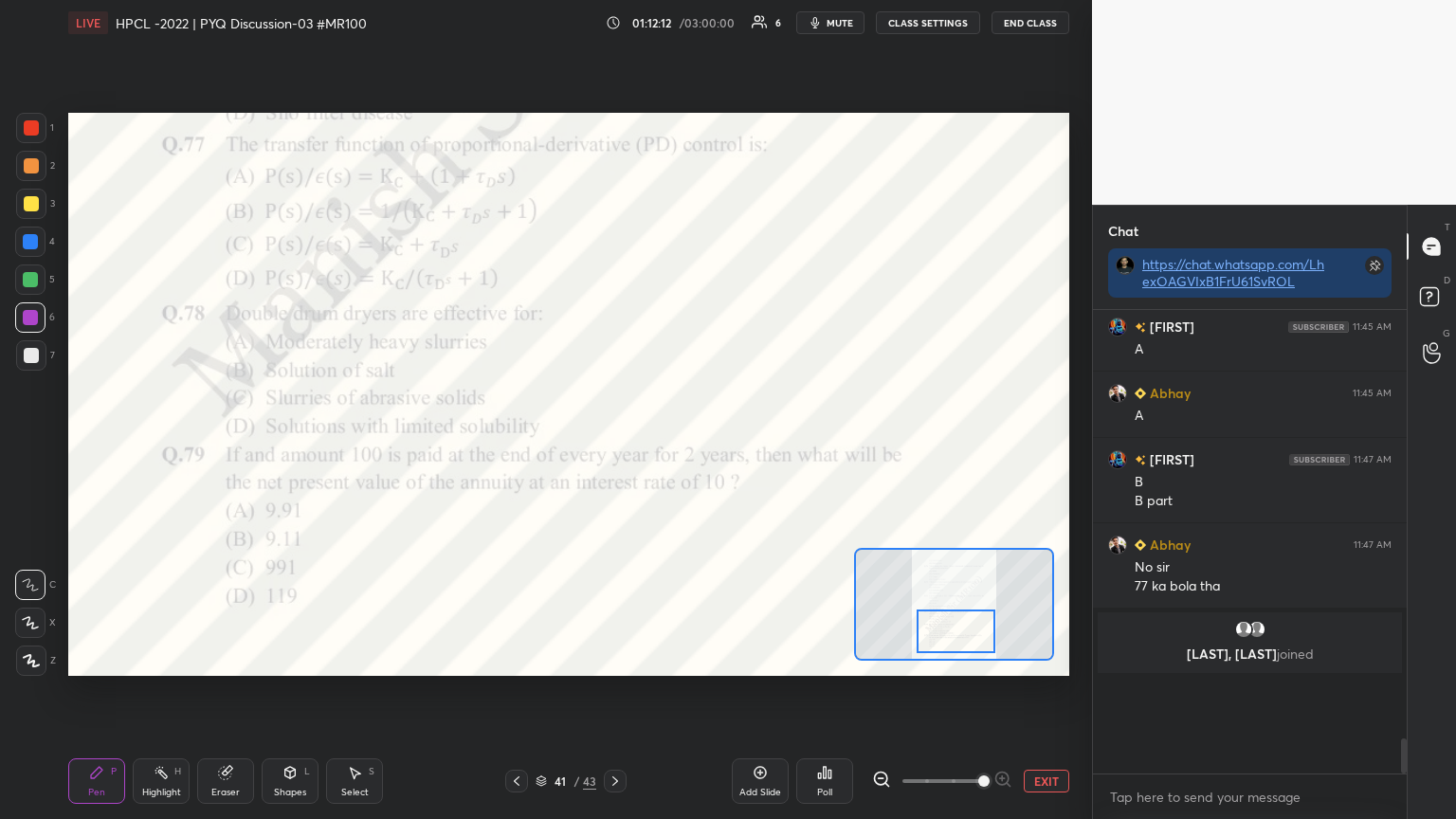 scroll, scrollTop: 7, scrollLeft: 6, axis: both 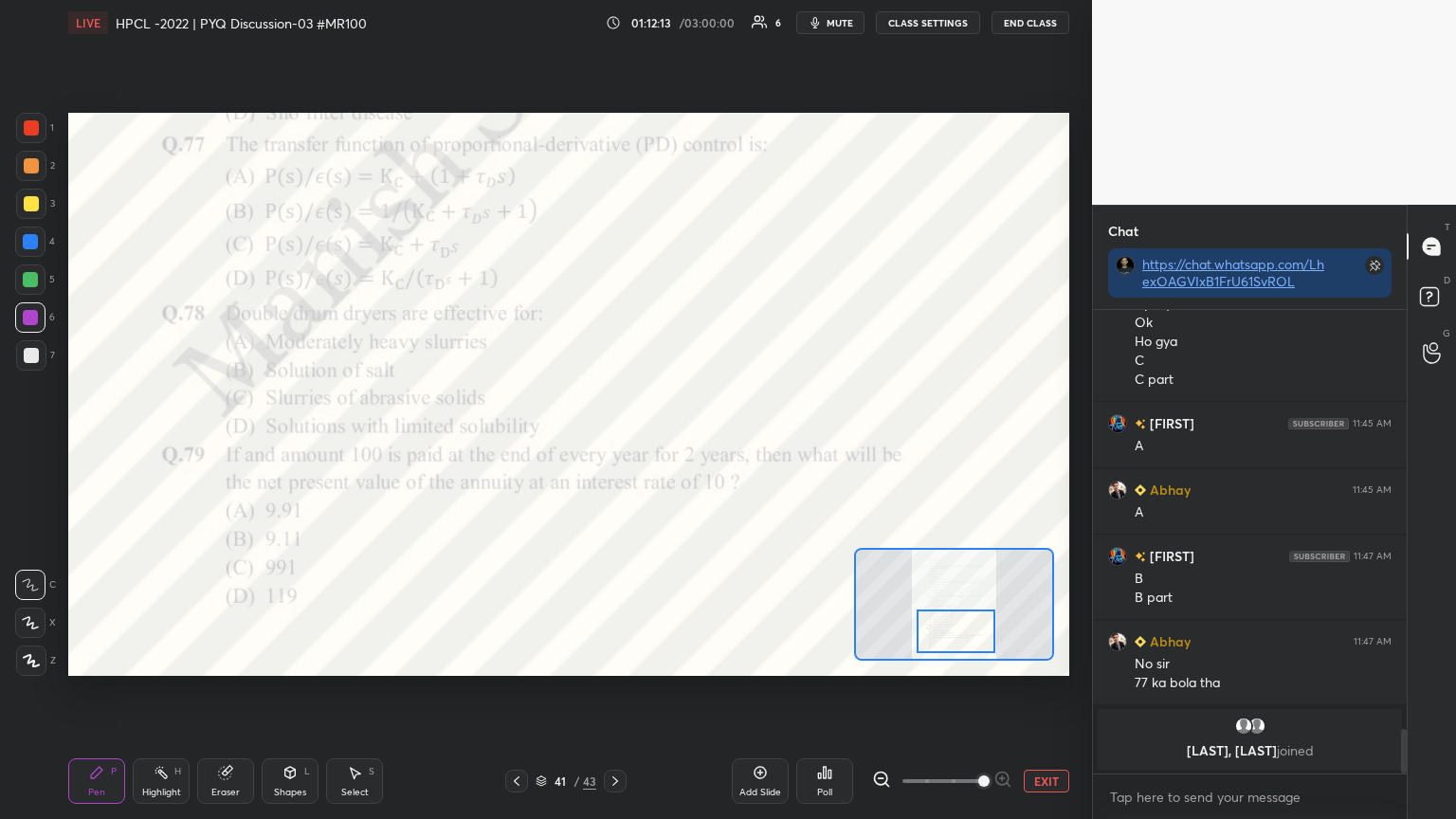 click on "Poll" at bounding box center (825, 781) 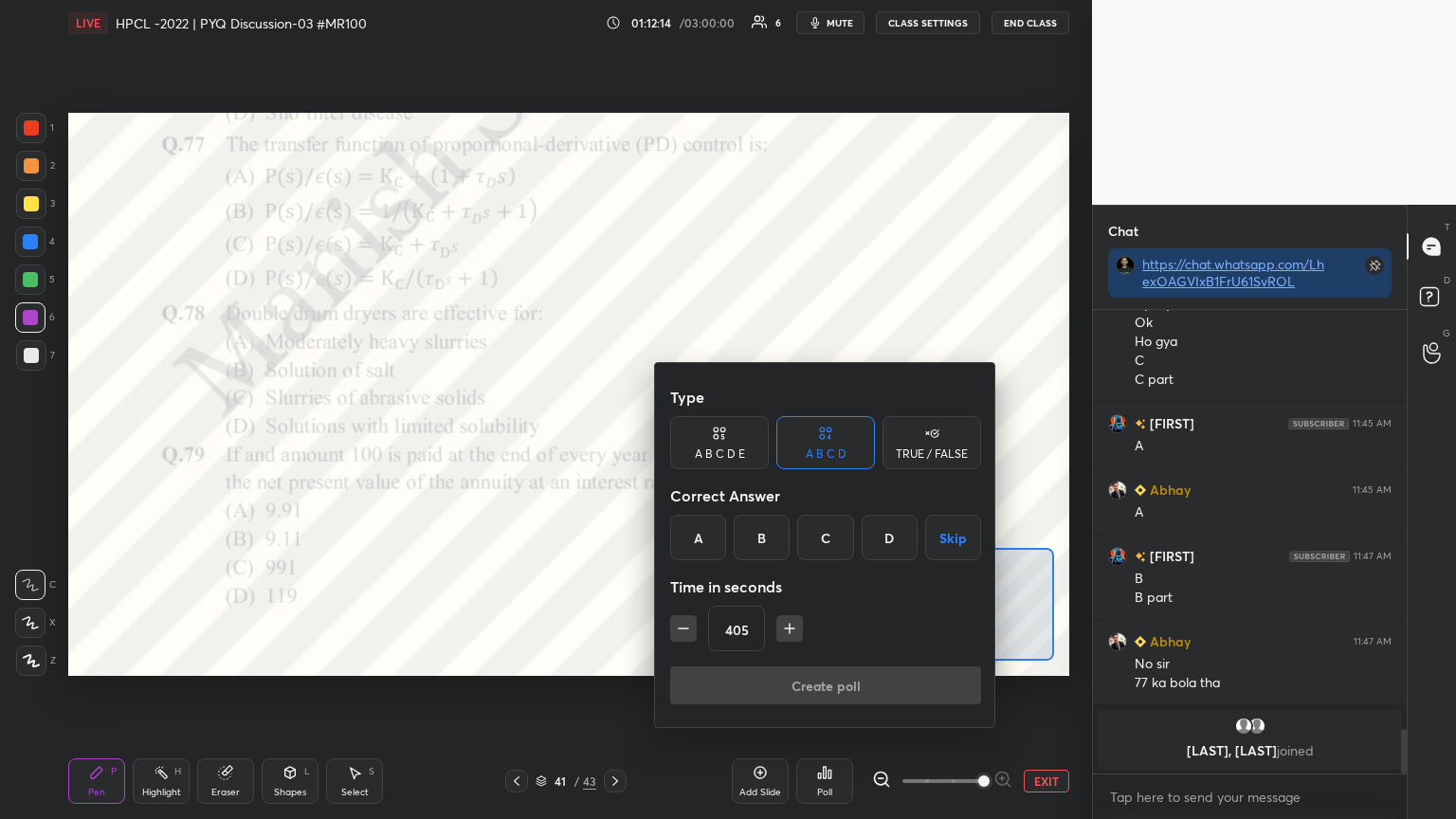 click 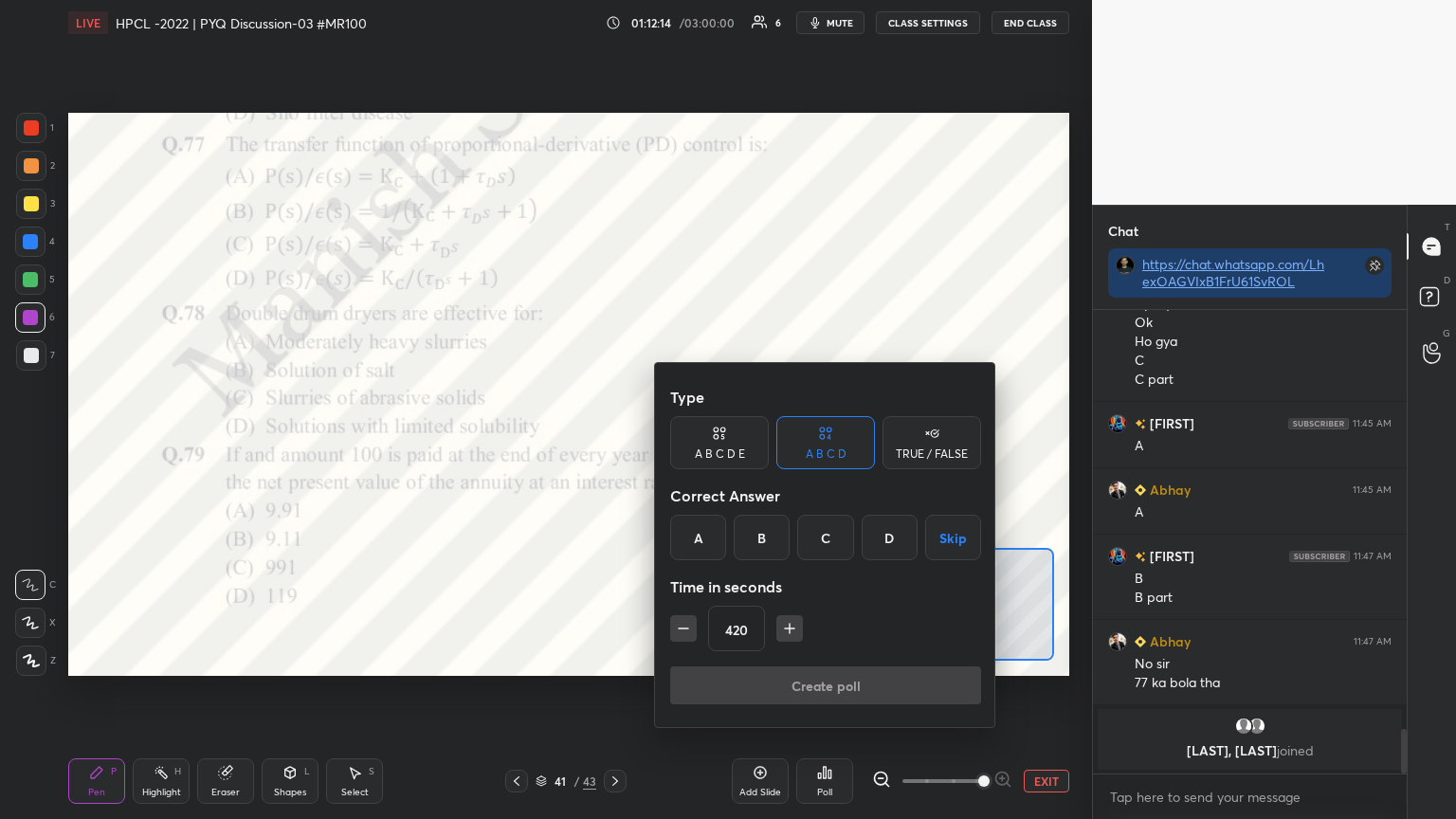 click 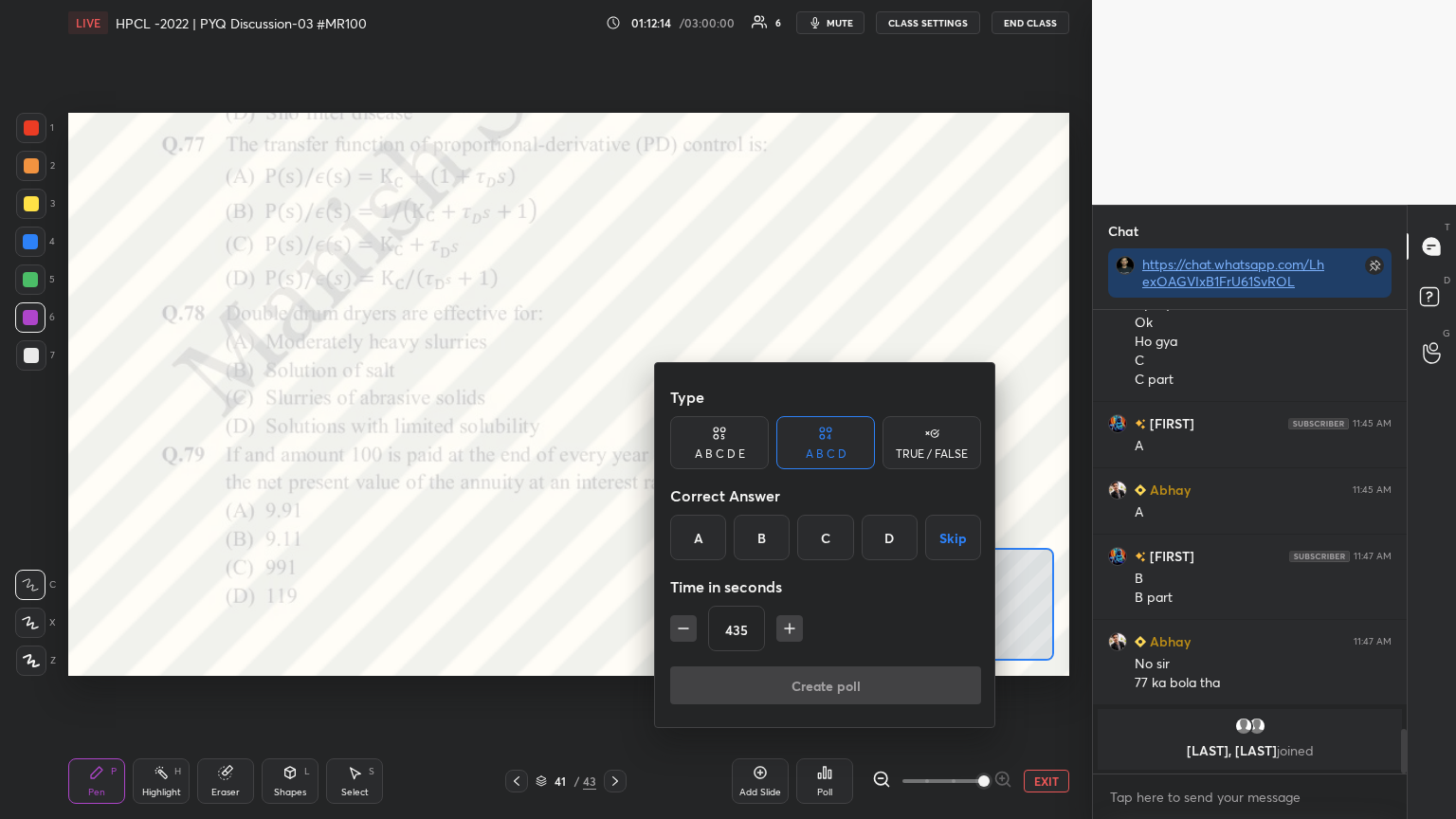 click 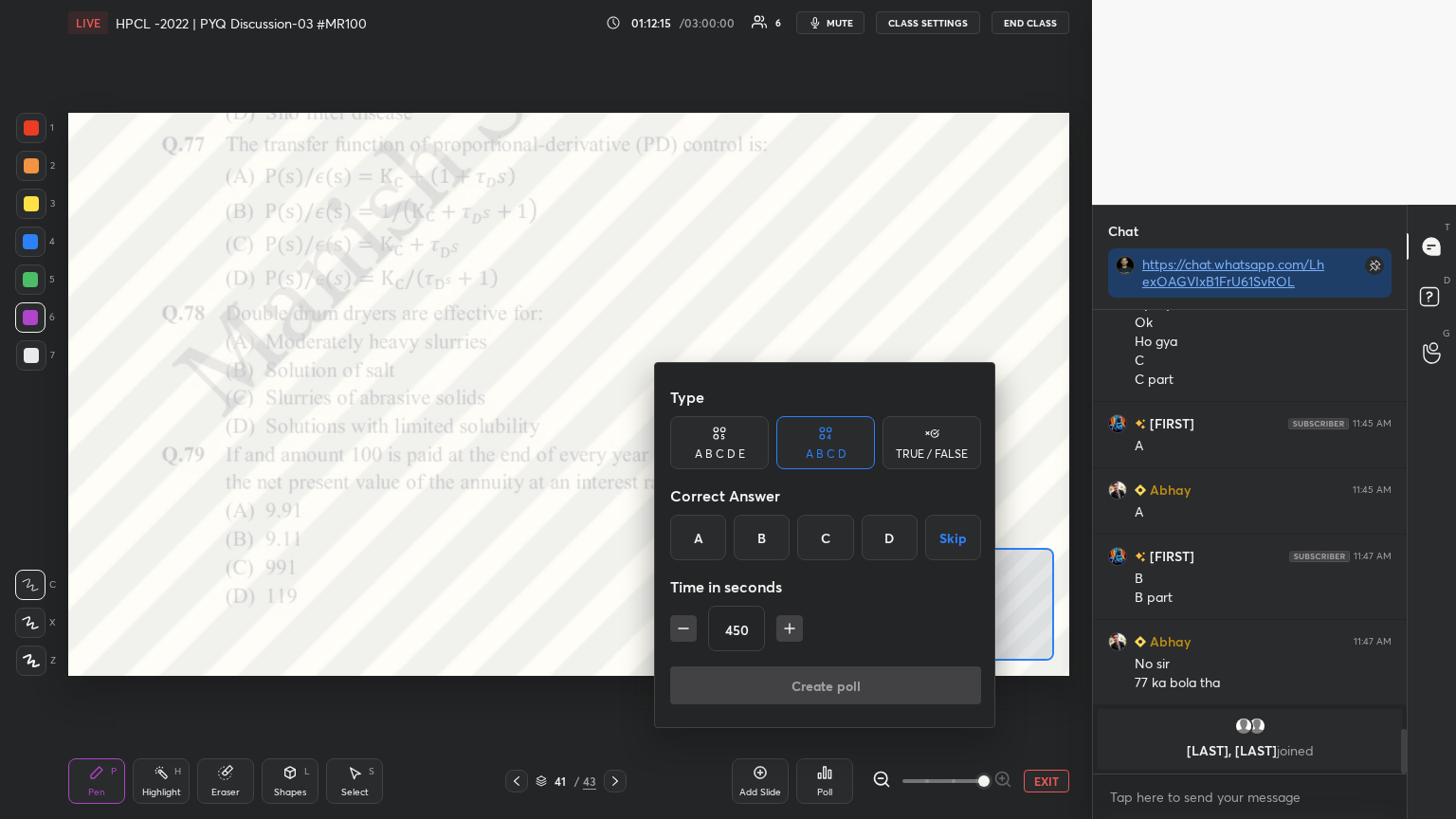 click 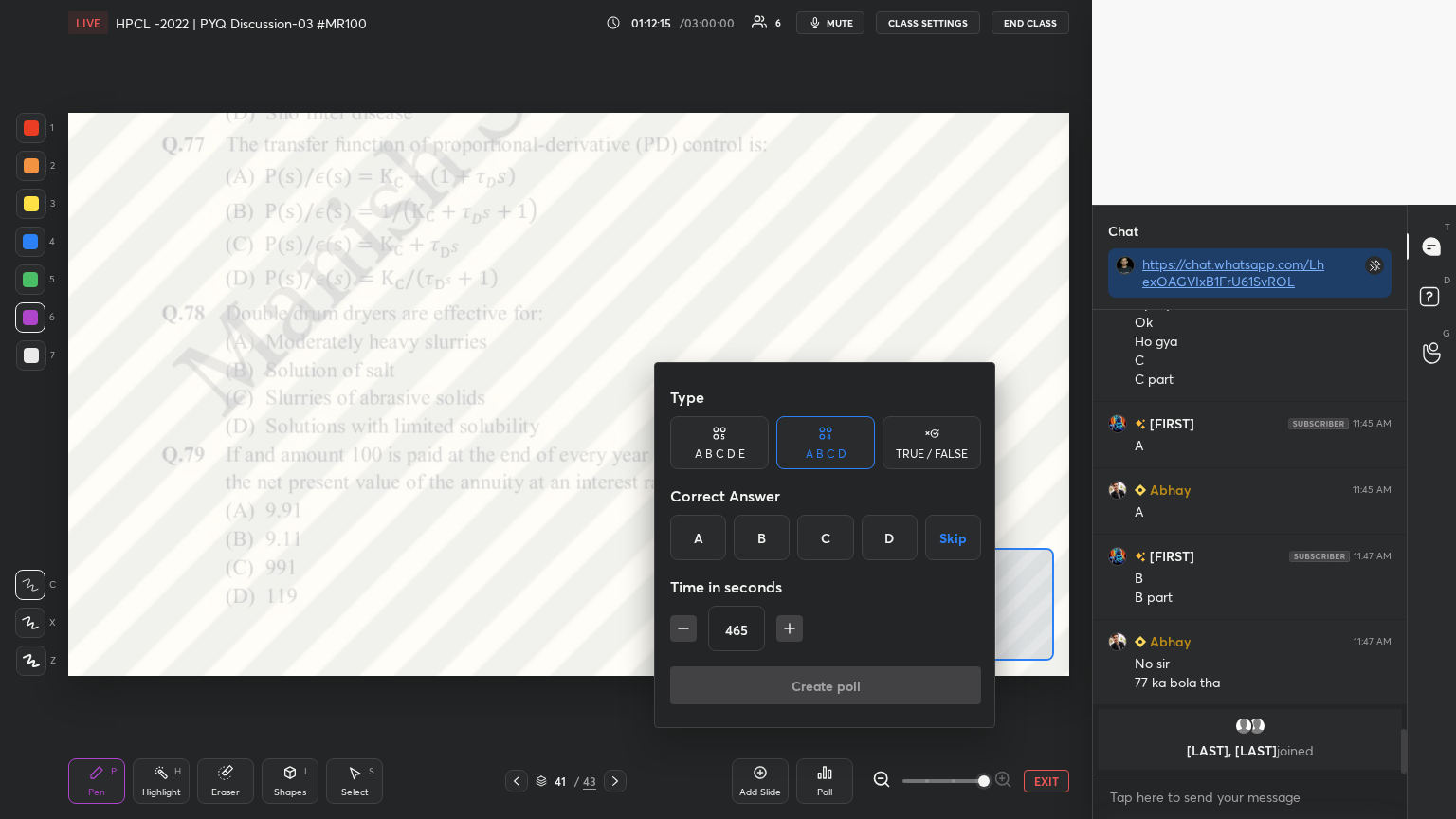click 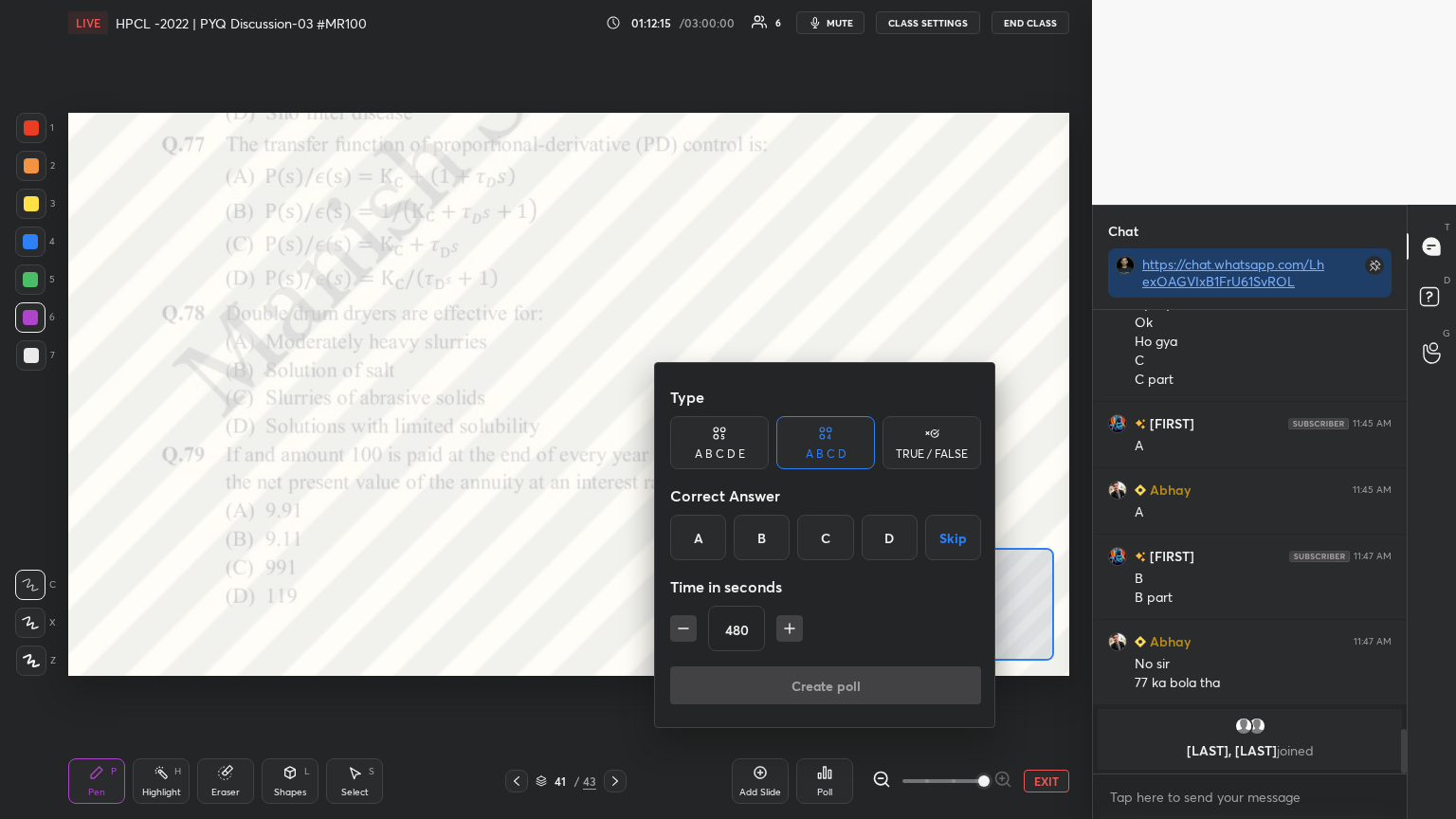 click 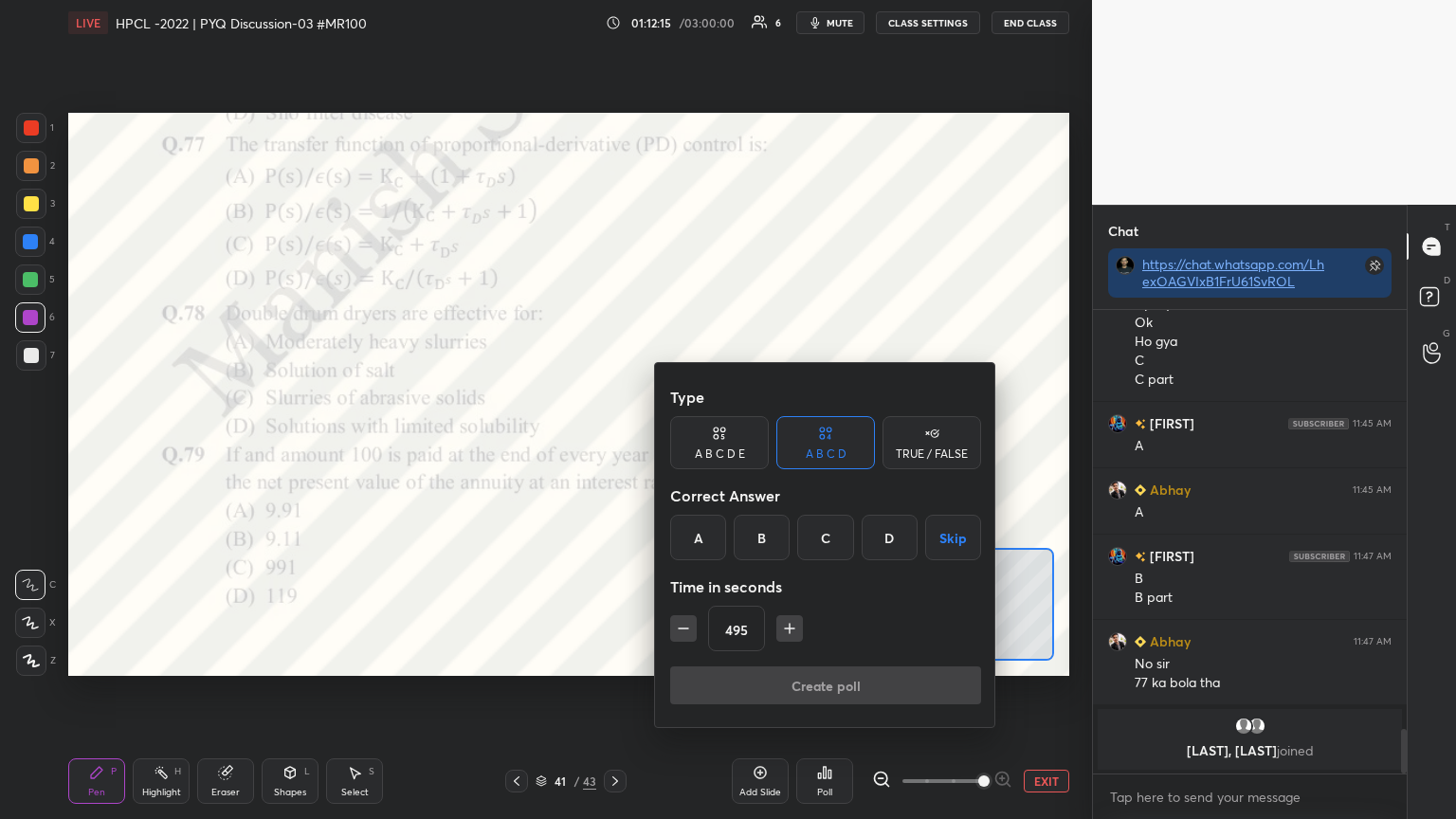 click 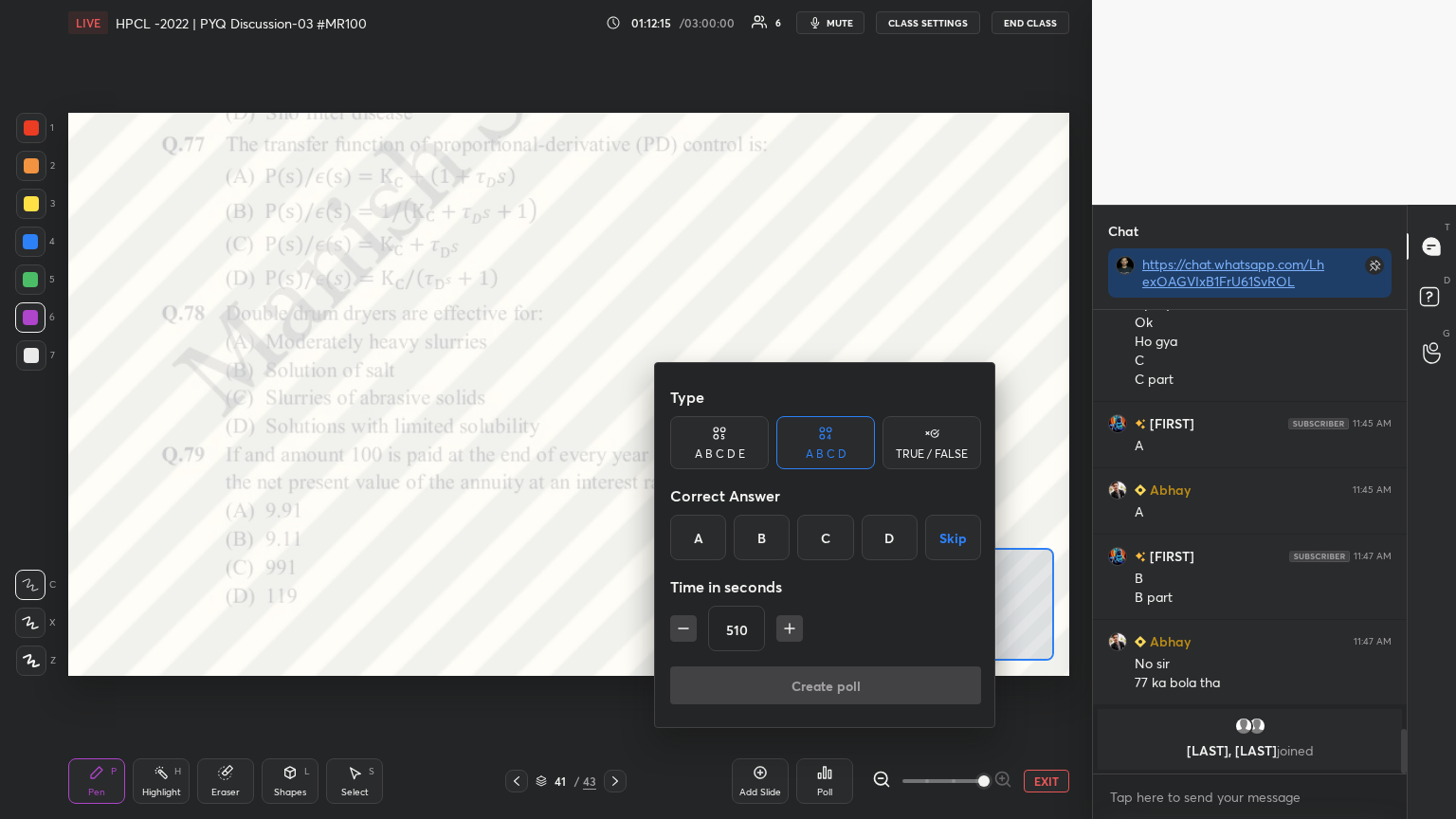 click 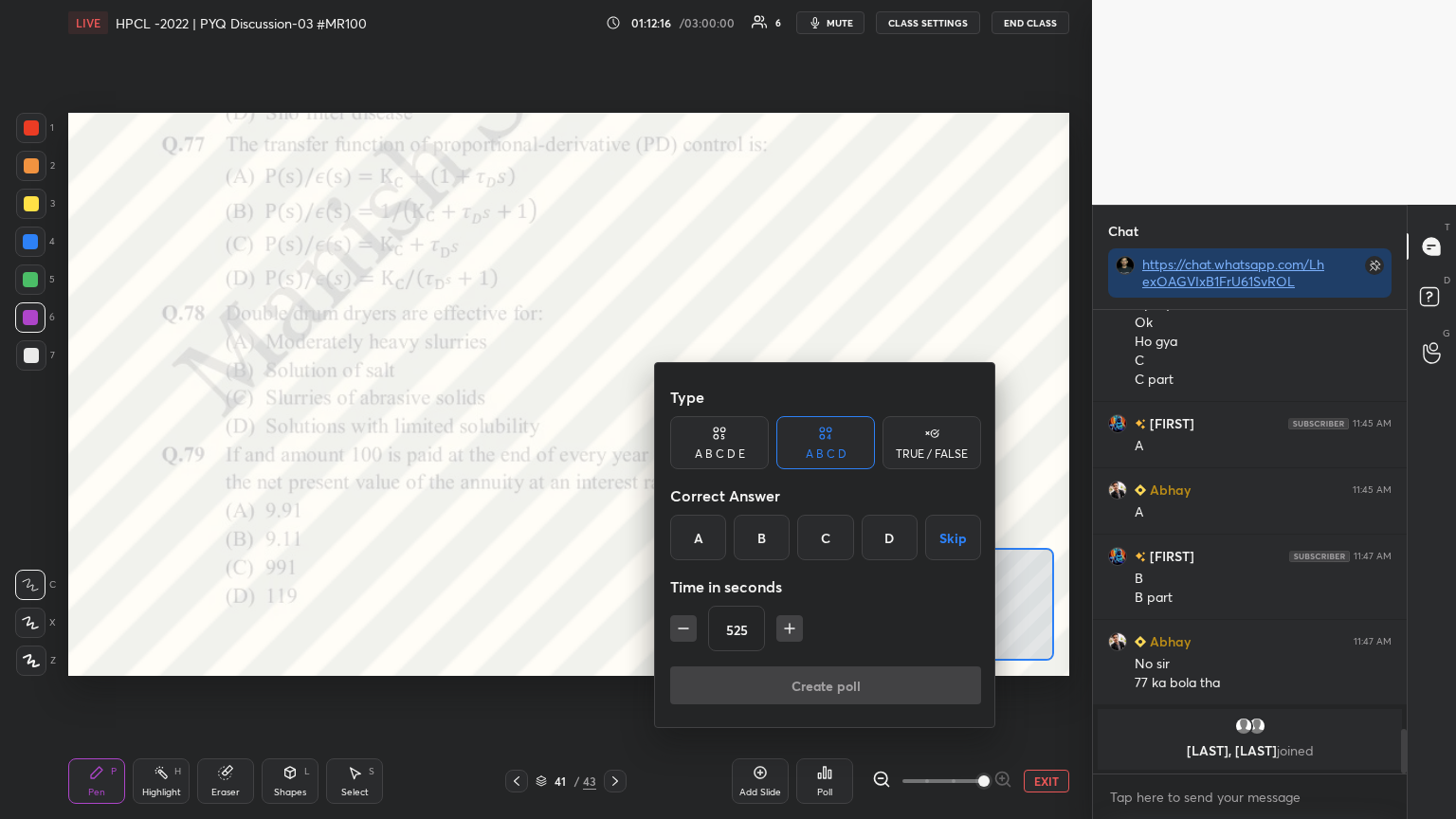 click 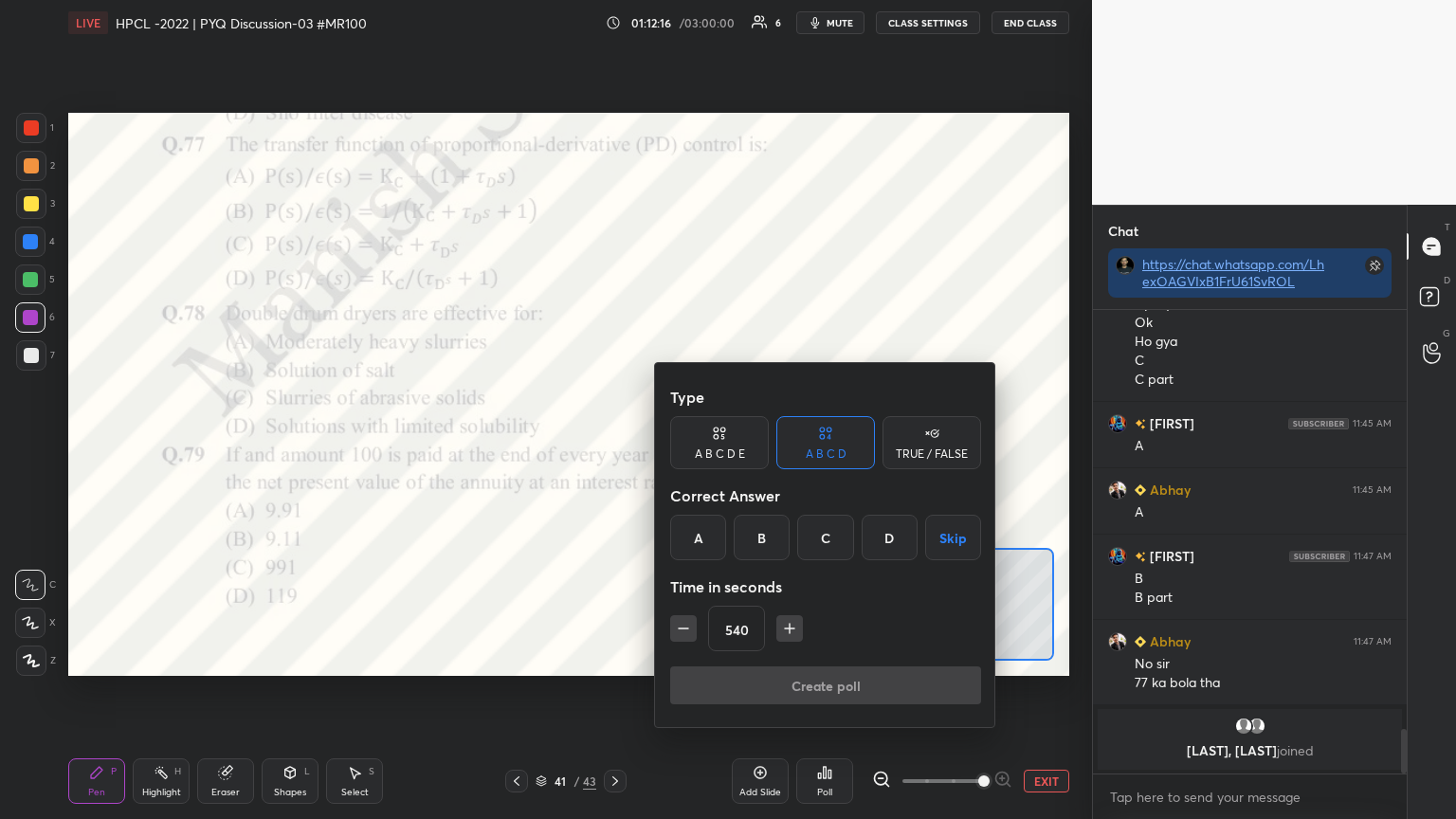 click 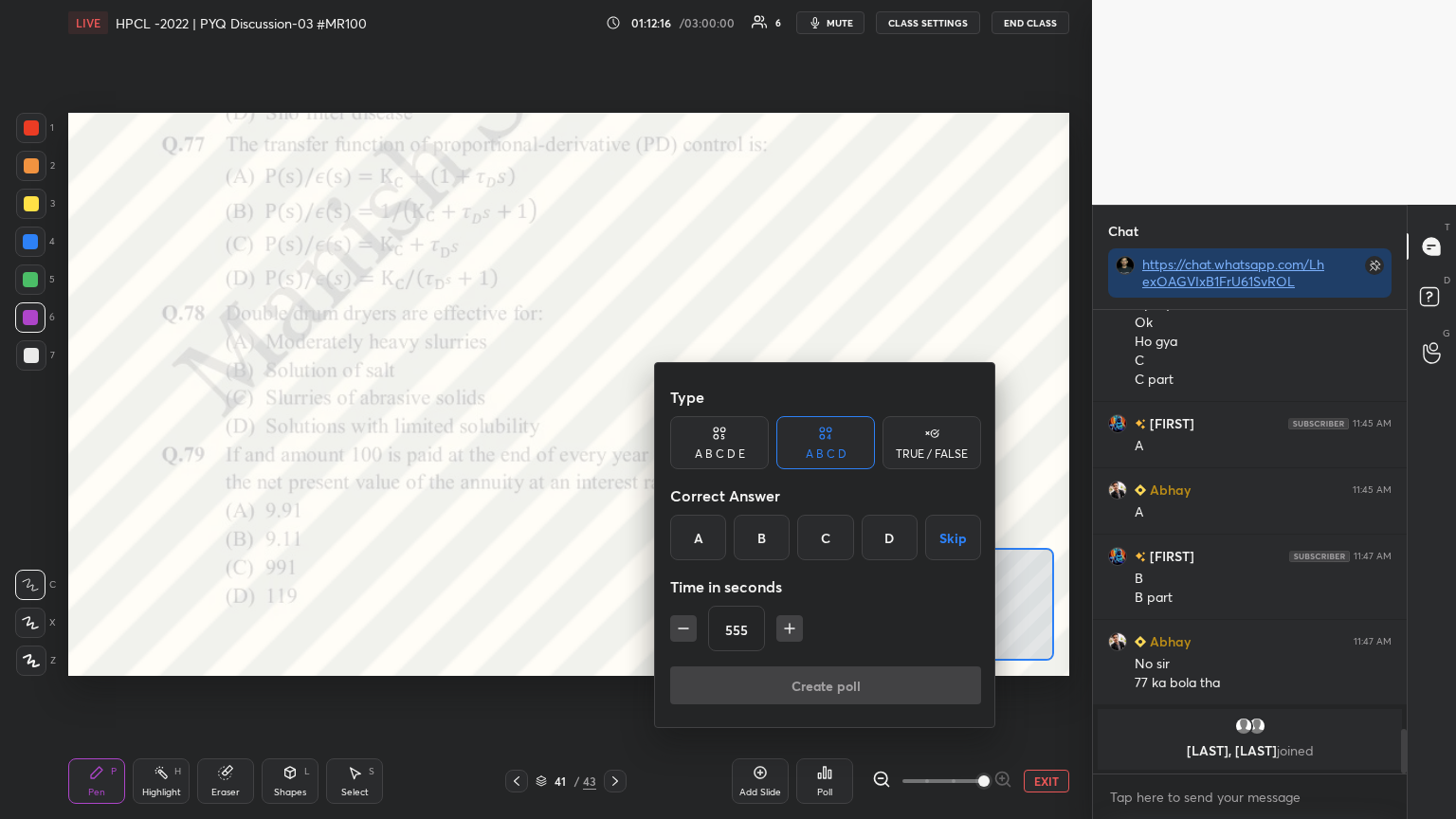click 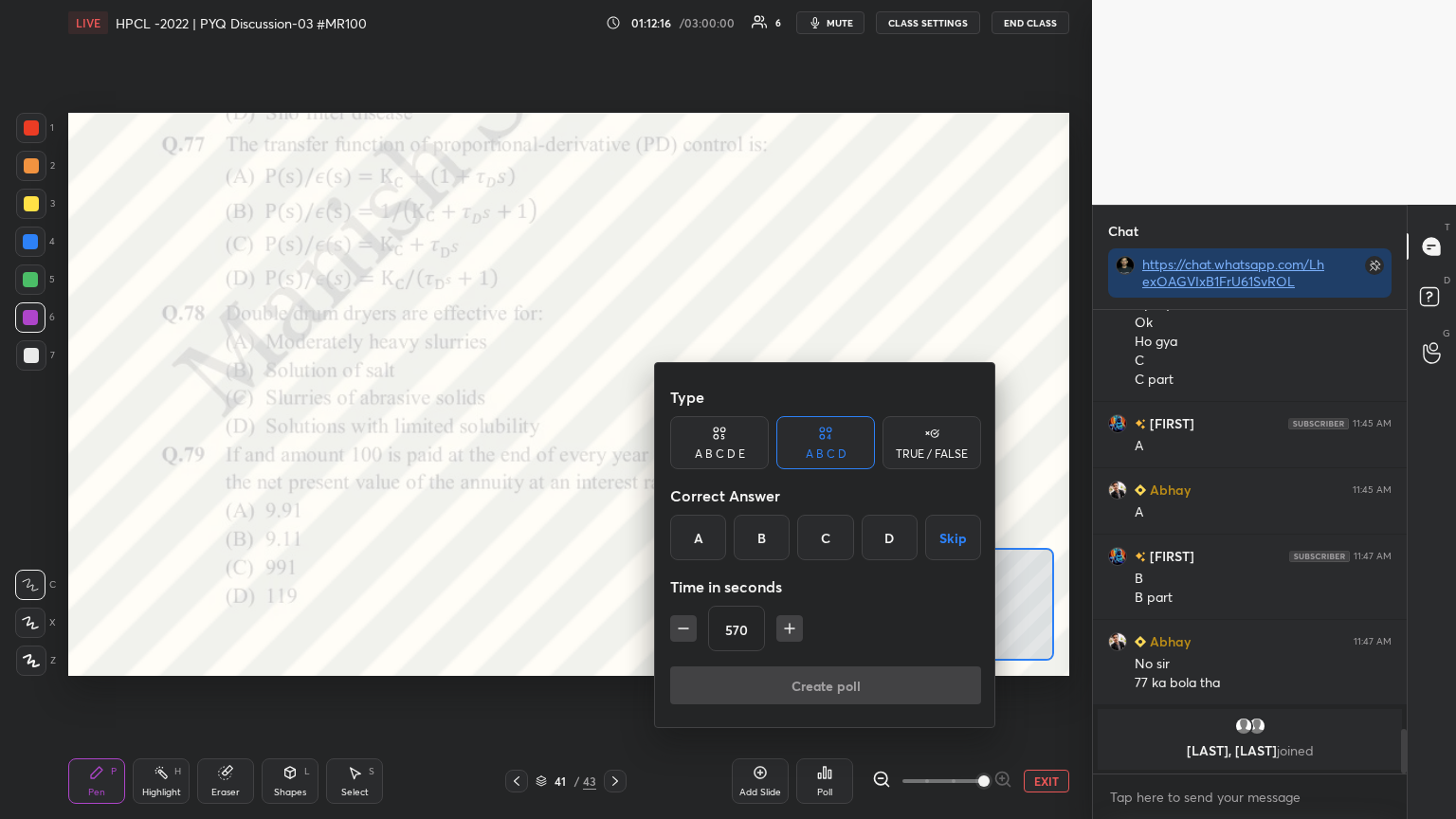 click 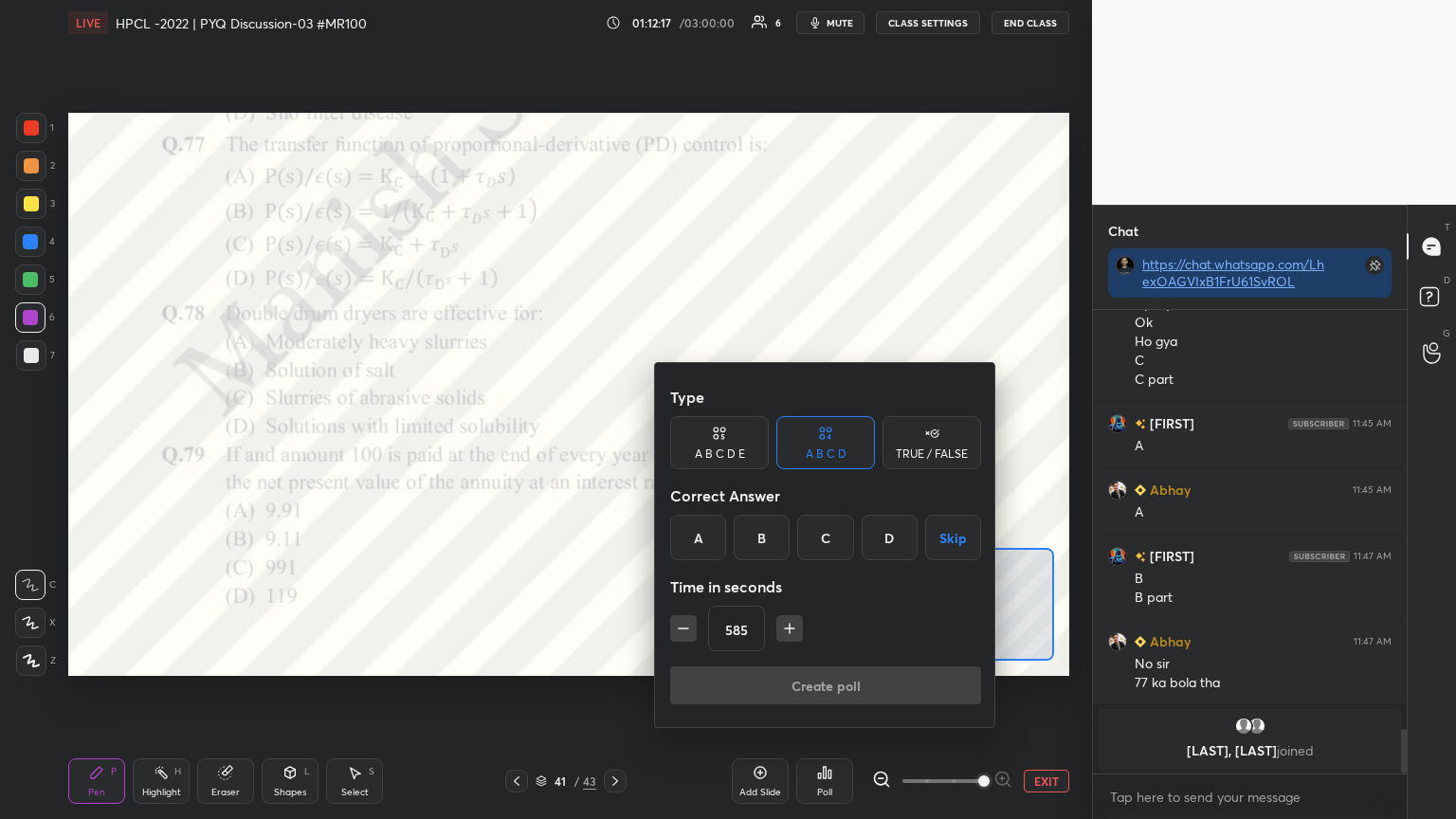 click 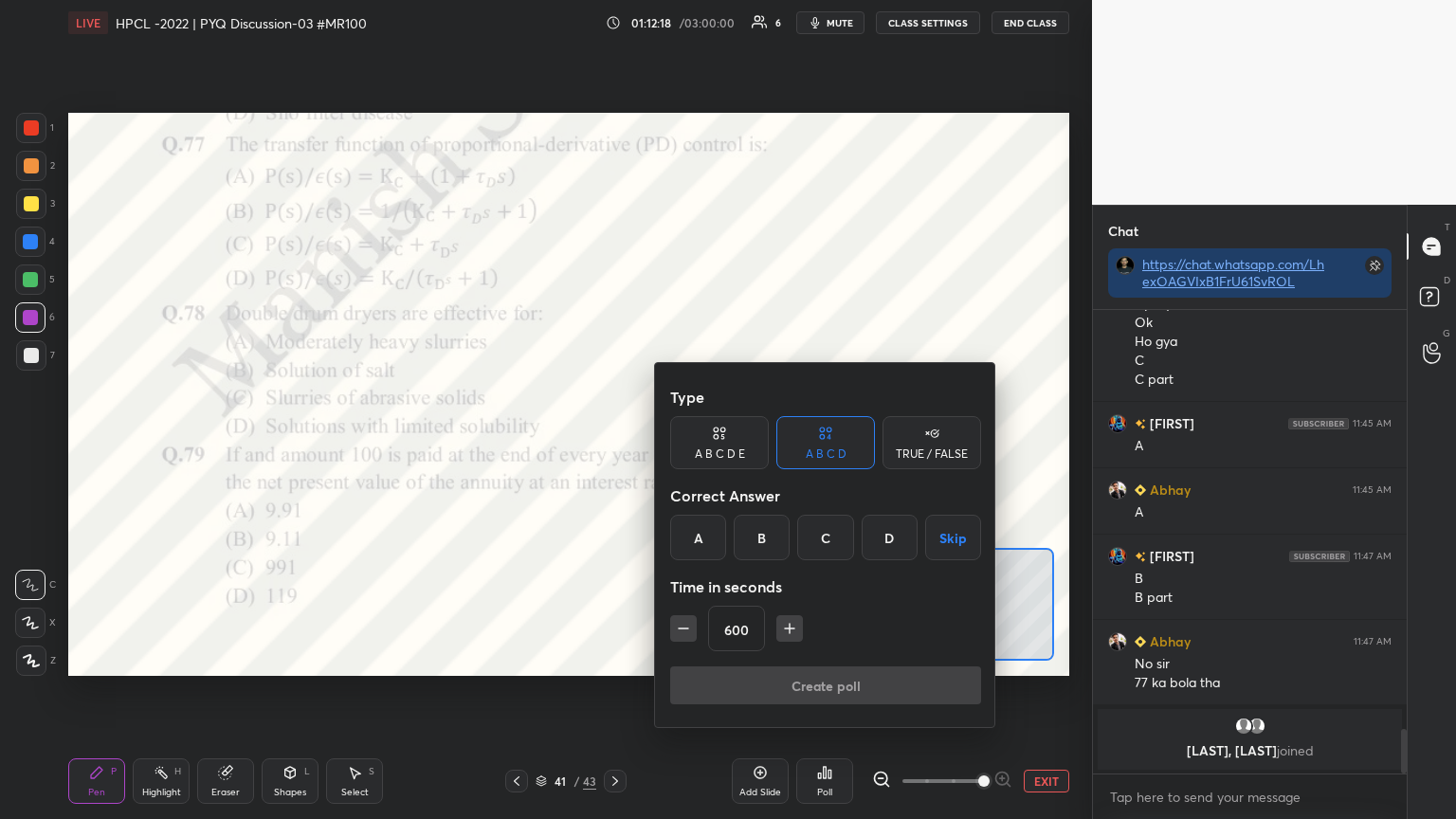 drag, startPoint x: 698, startPoint y: 546, endPoint x: 713, endPoint y: 561, distance: 21.213203 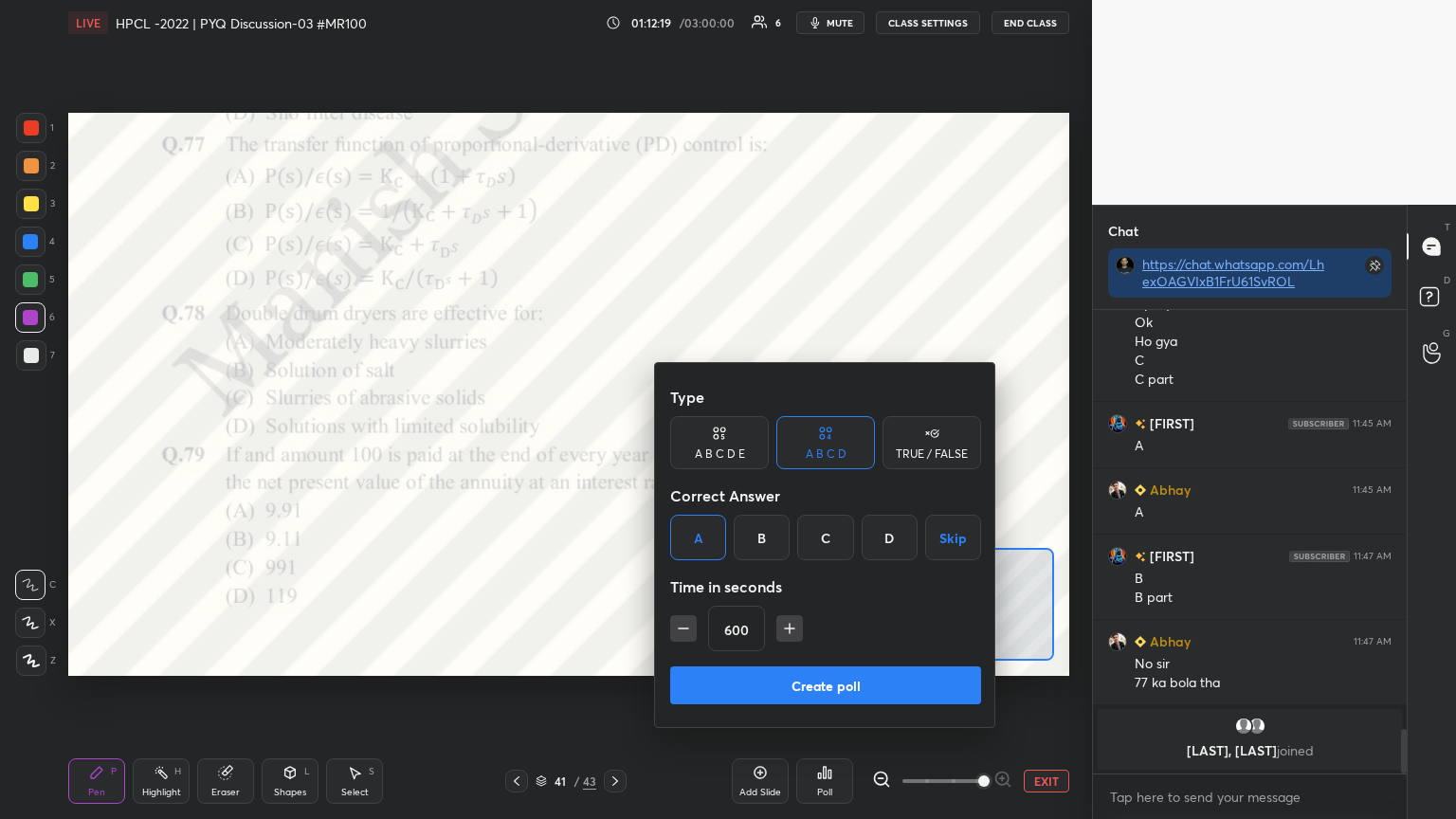 drag, startPoint x: 843, startPoint y: 684, endPoint x: 979, endPoint y: 671, distance: 136.61991 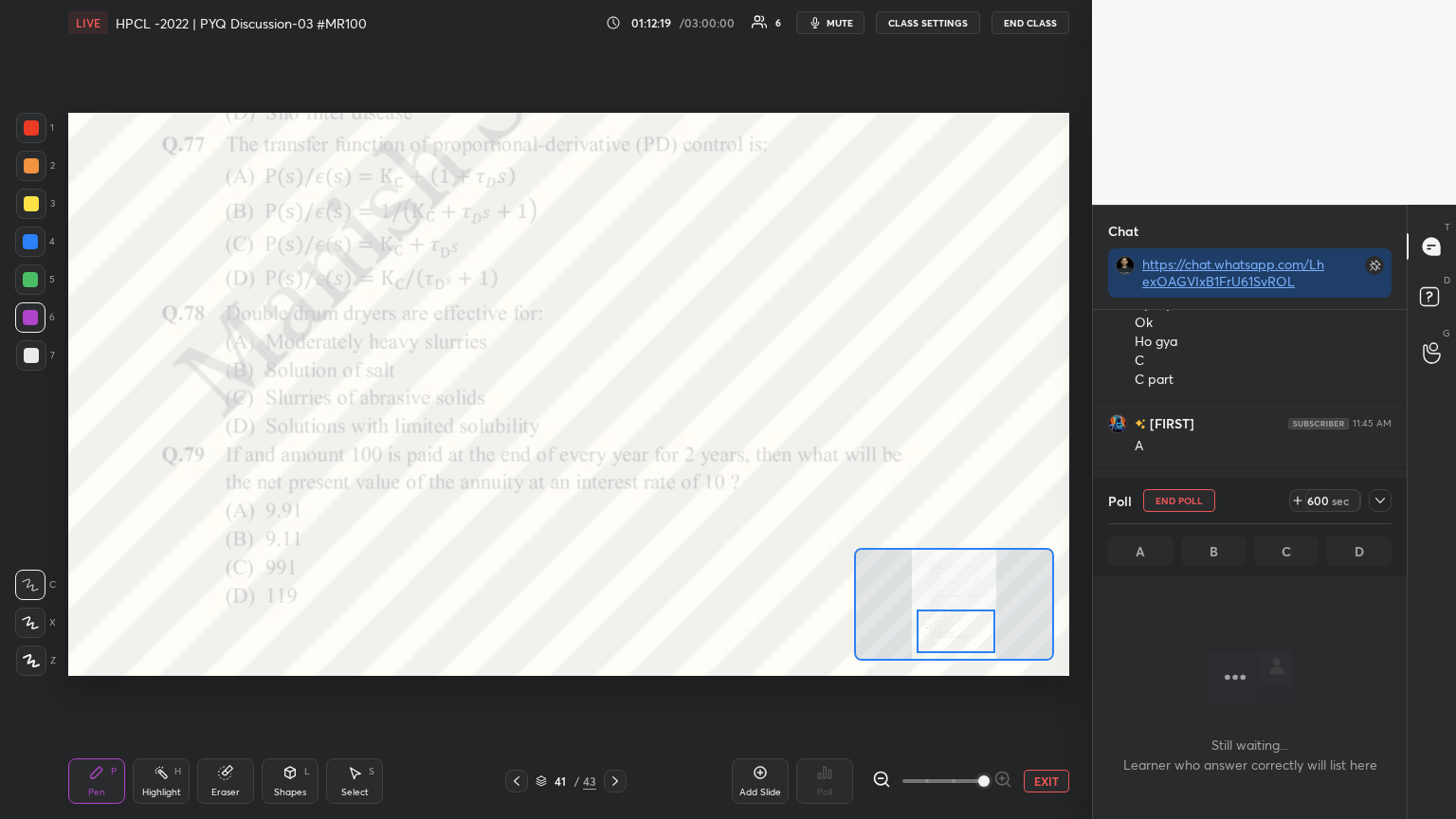 scroll, scrollTop: 277, scrollLeft: 308, axis: both 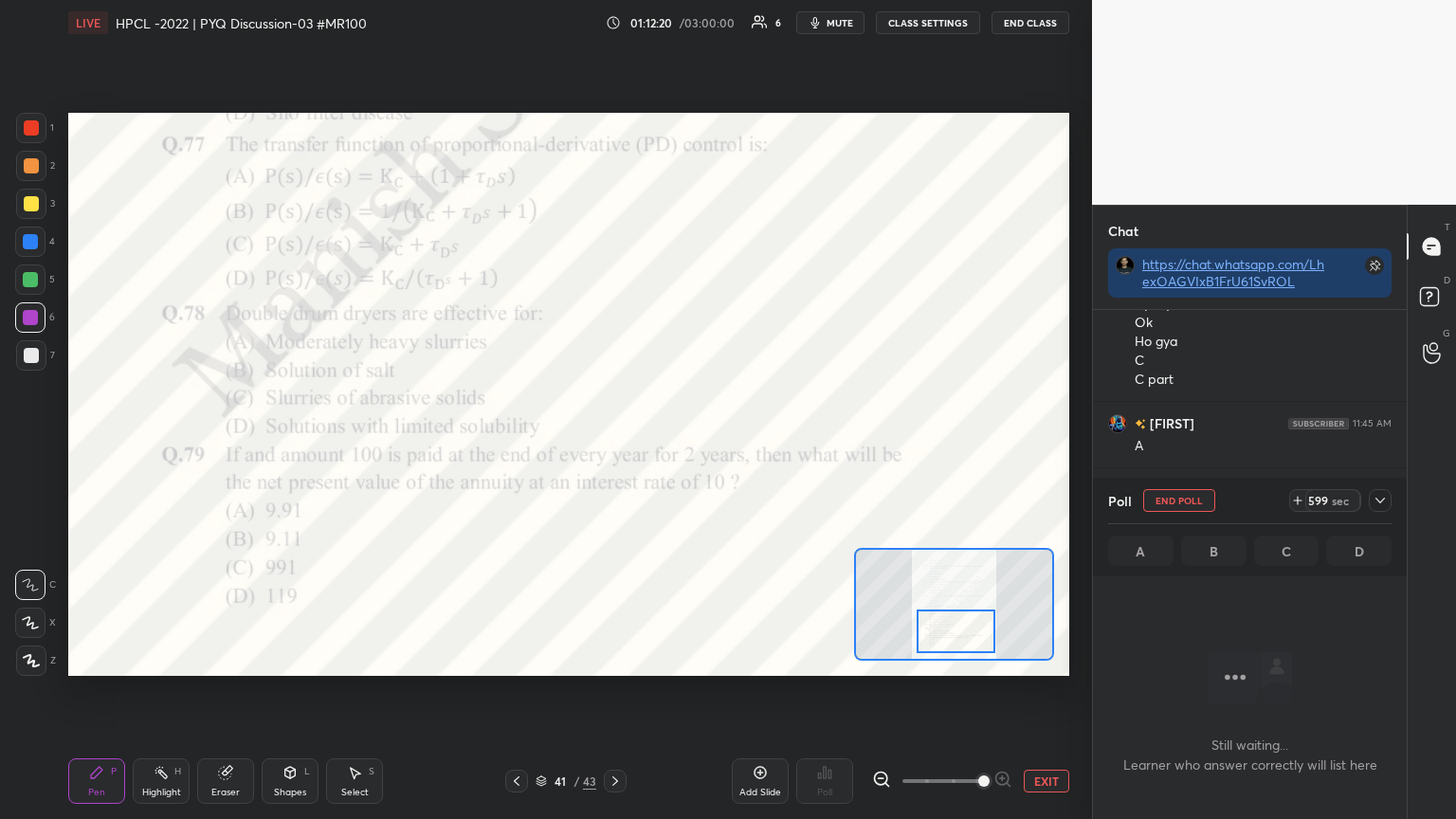 drag, startPoint x: 1376, startPoint y: 498, endPoint x: 1356, endPoint y: 505, distance: 21.18962 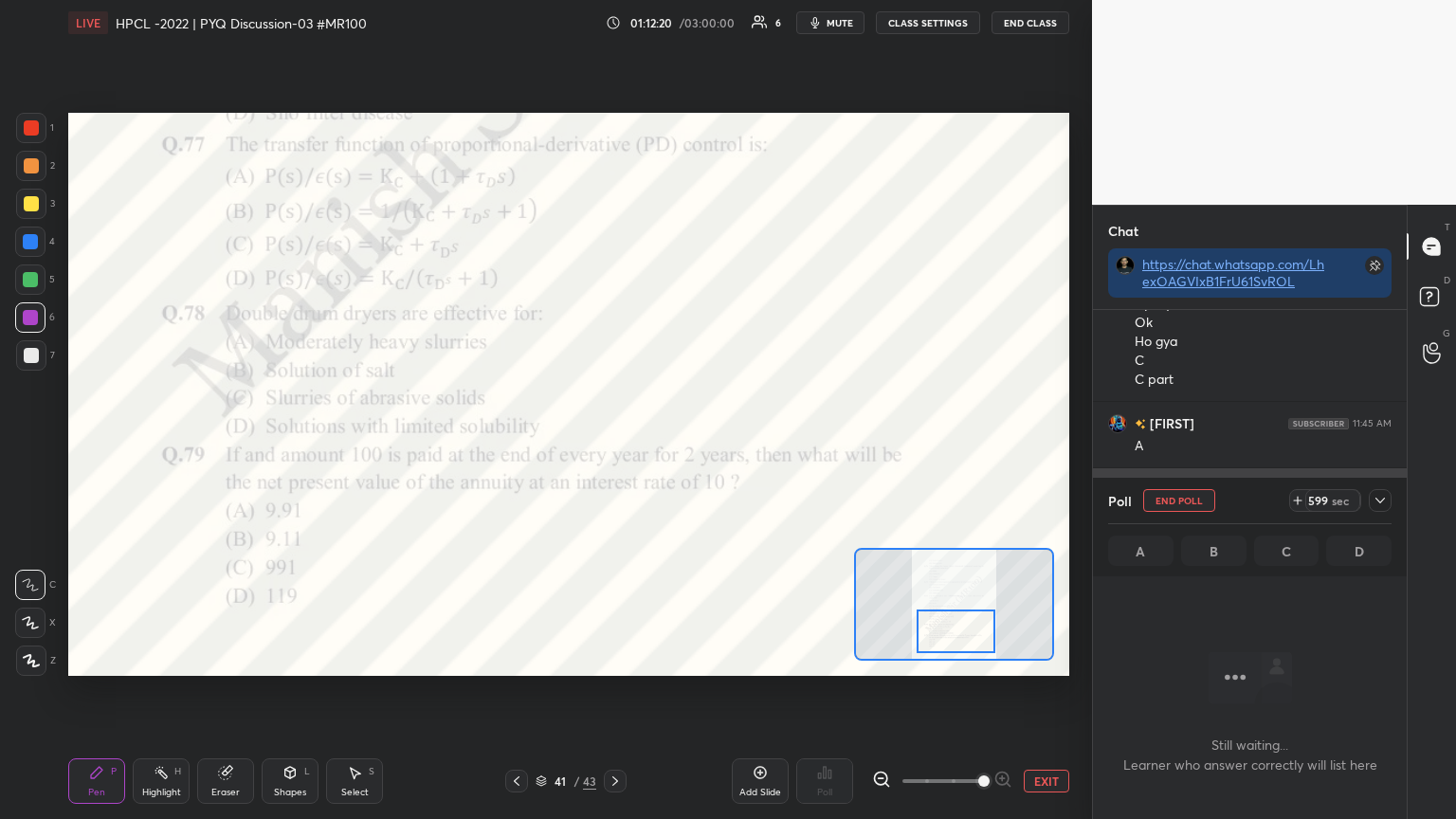 click 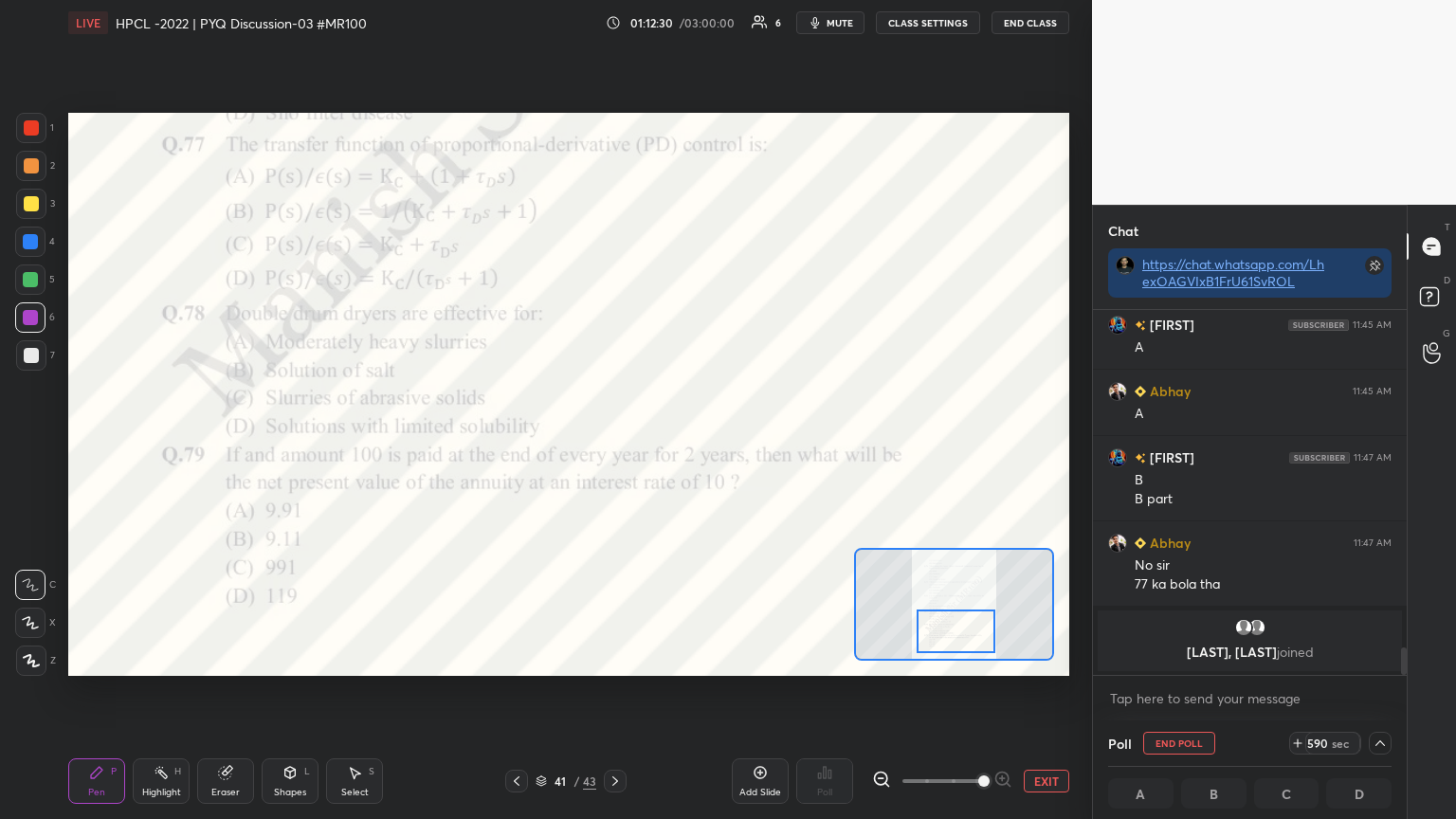 click on "mute" at bounding box center [840, 23] 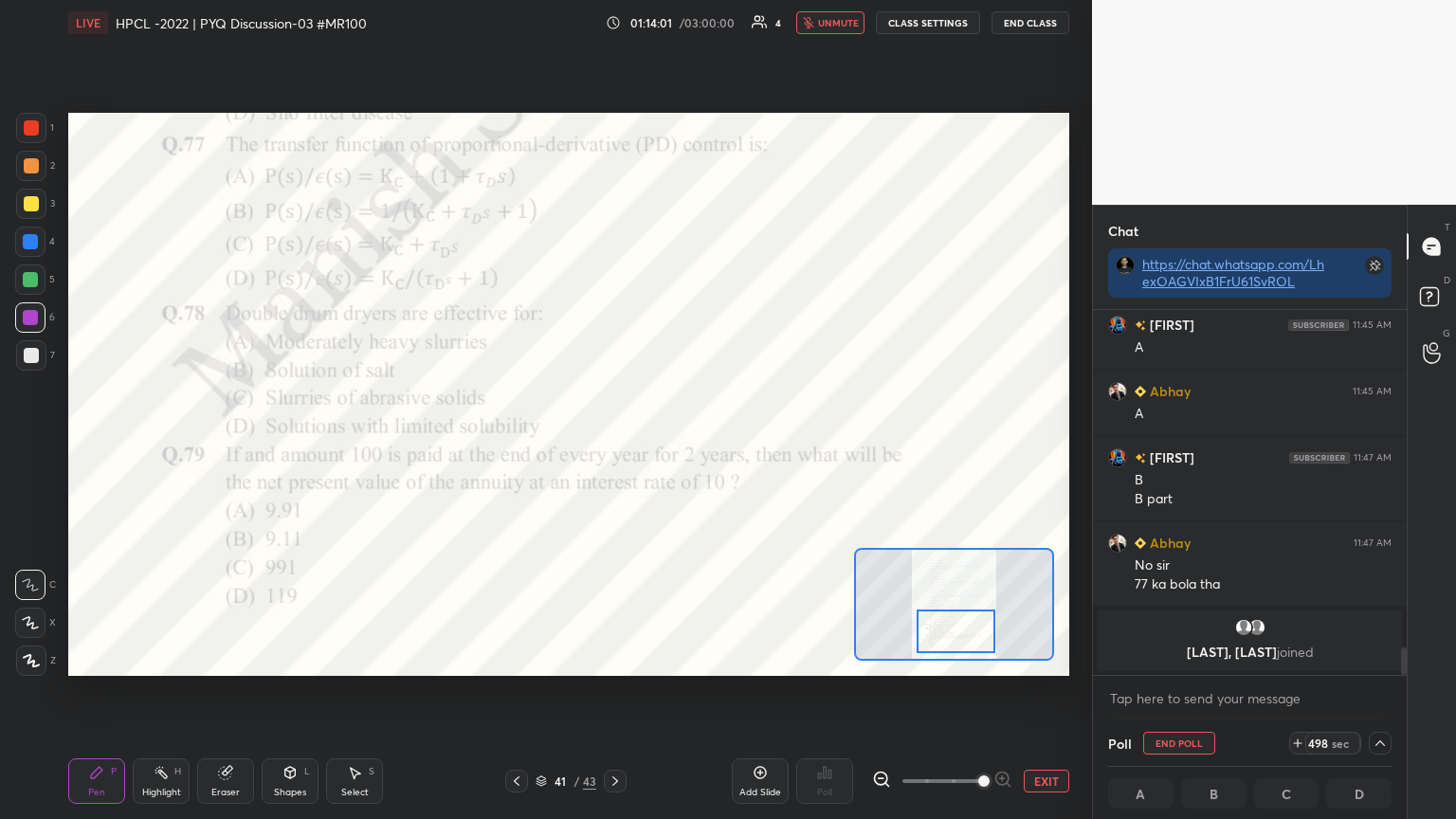 scroll, scrollTop: 0, scrollLeft: 6, axis: horizontal 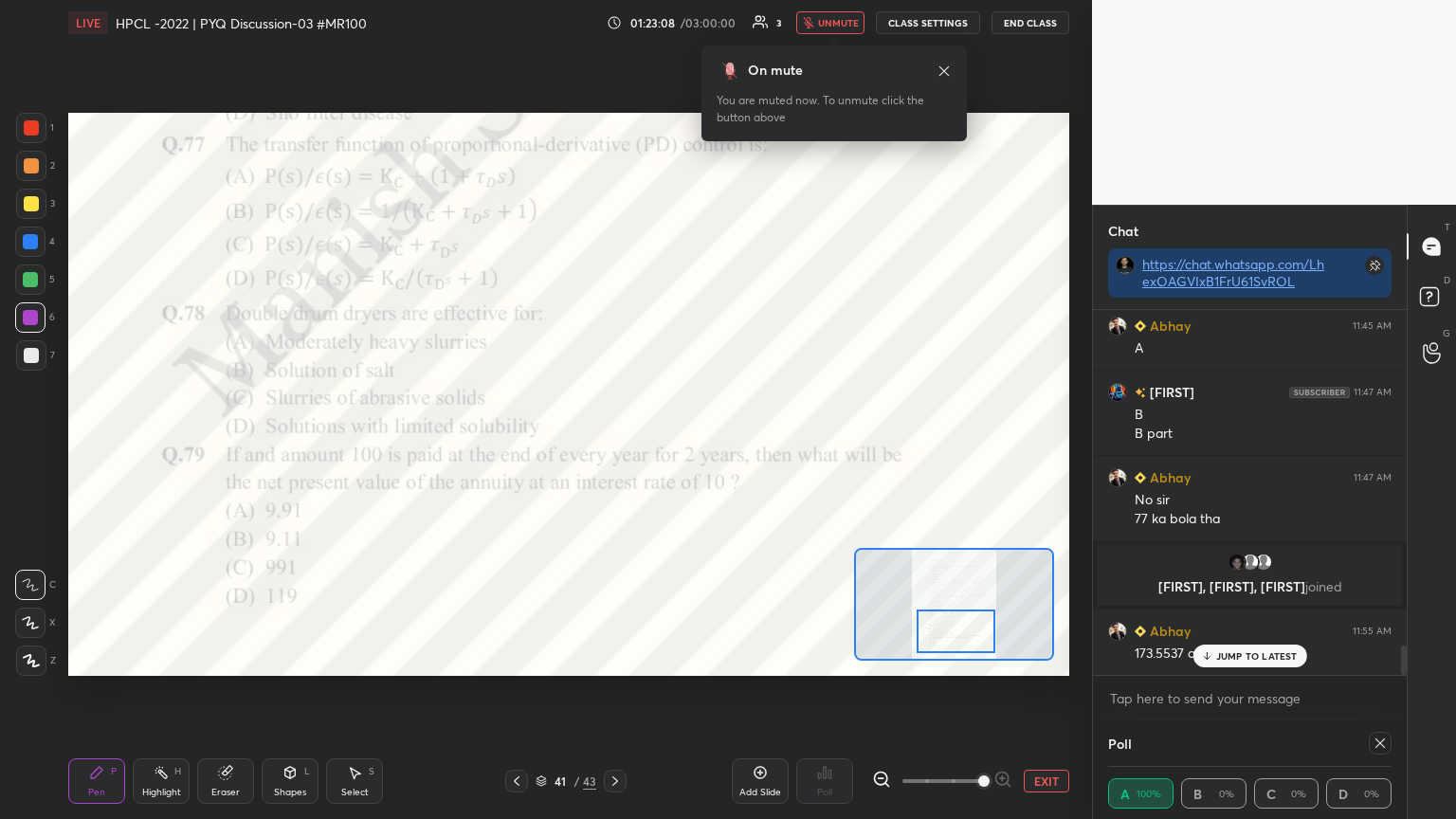 click on "unmute" at bounding box center [838, 23] 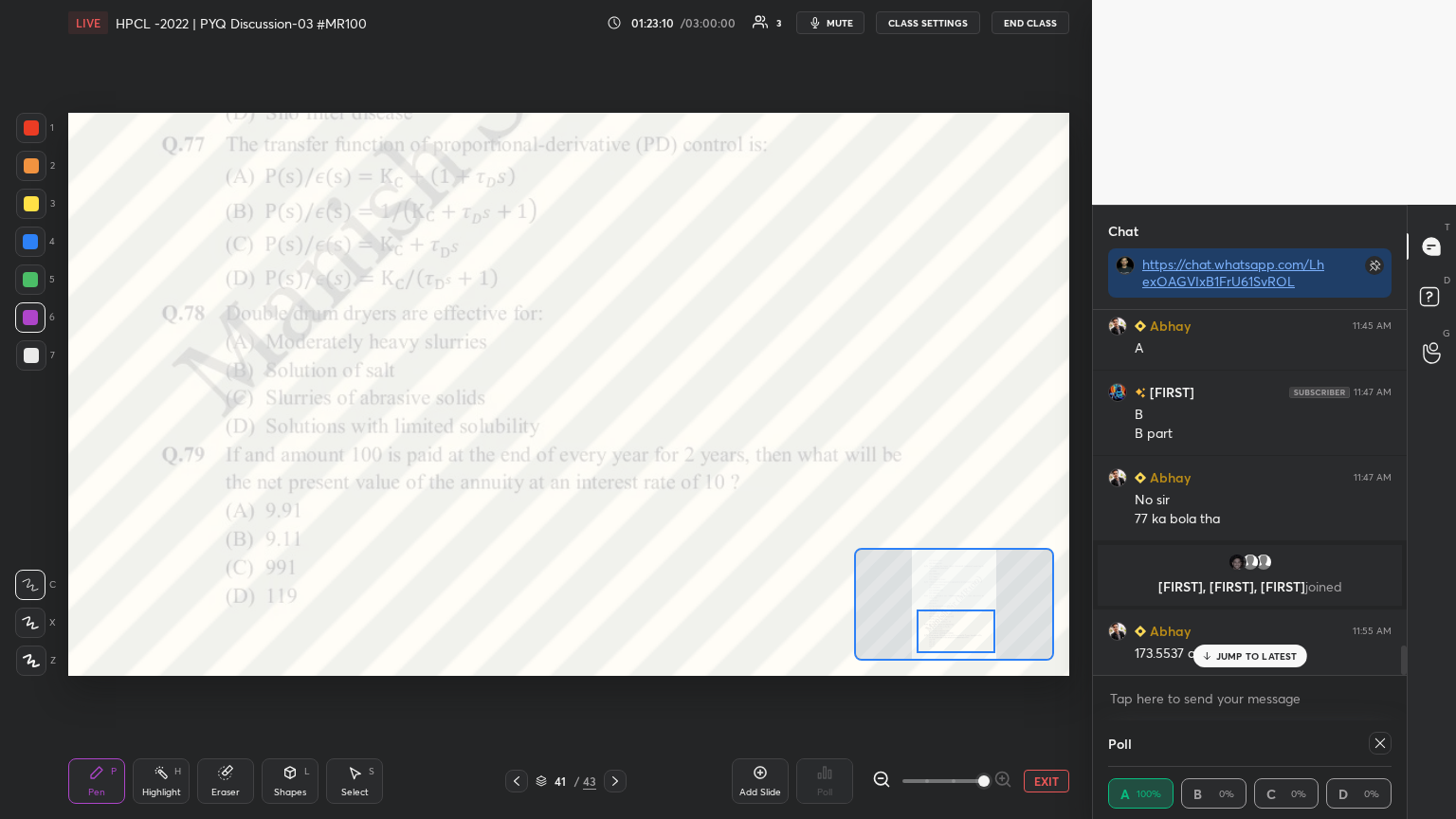 click on "JUMP TO LATEST" at bounding box center [1257, 656] 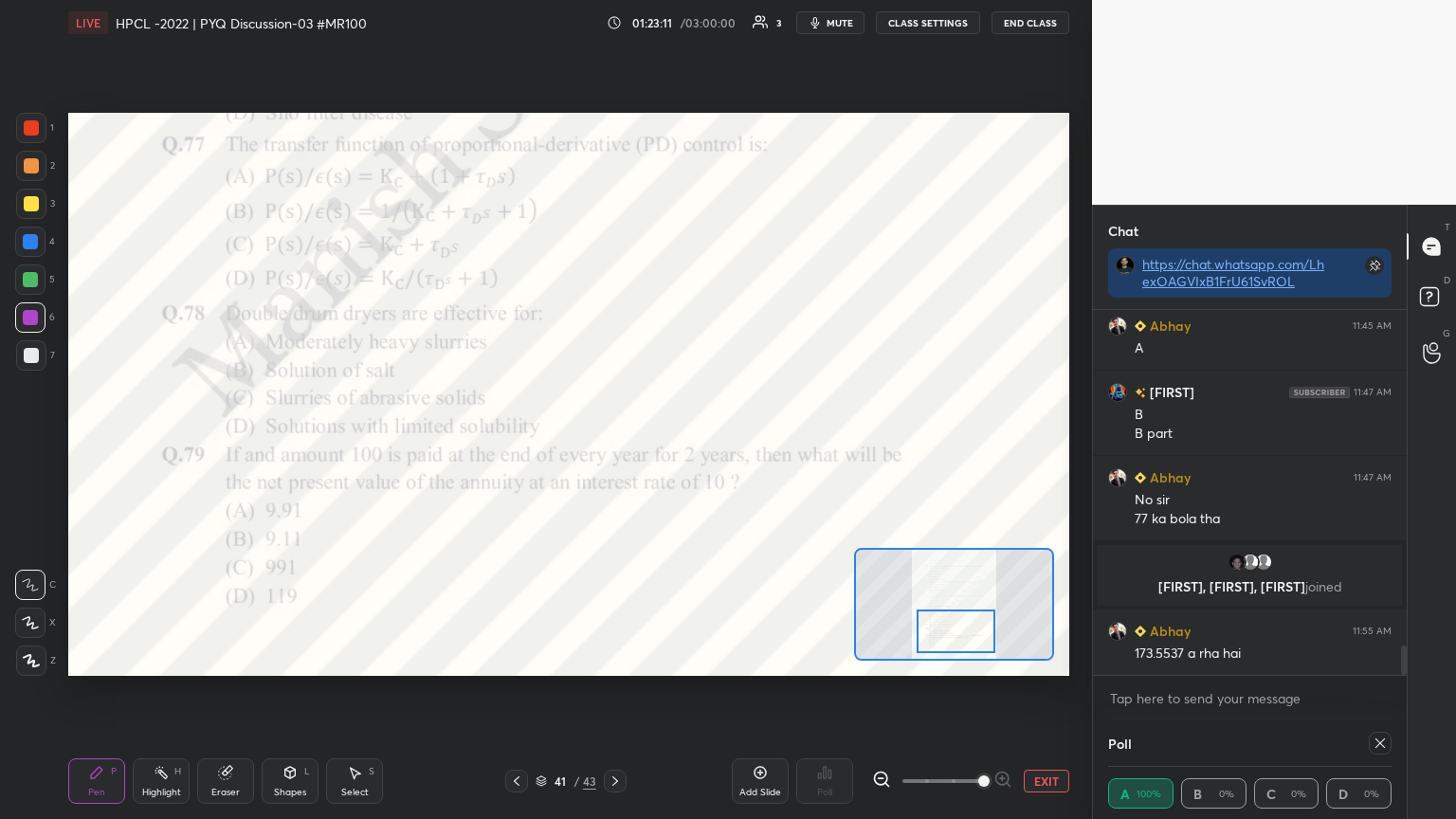 click 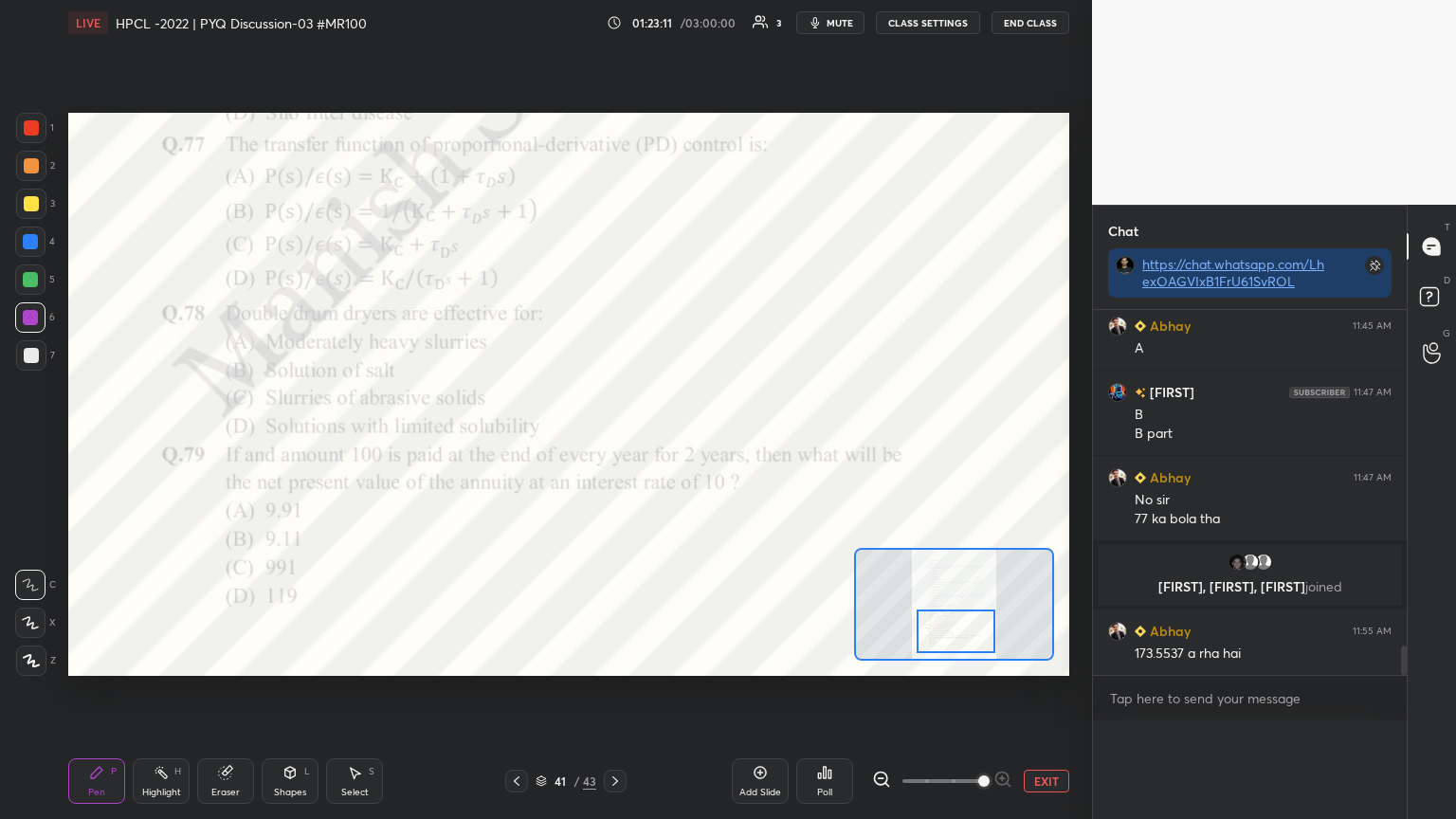 scroll, scrollTop: 6, scrollLeft: 6, axis: both 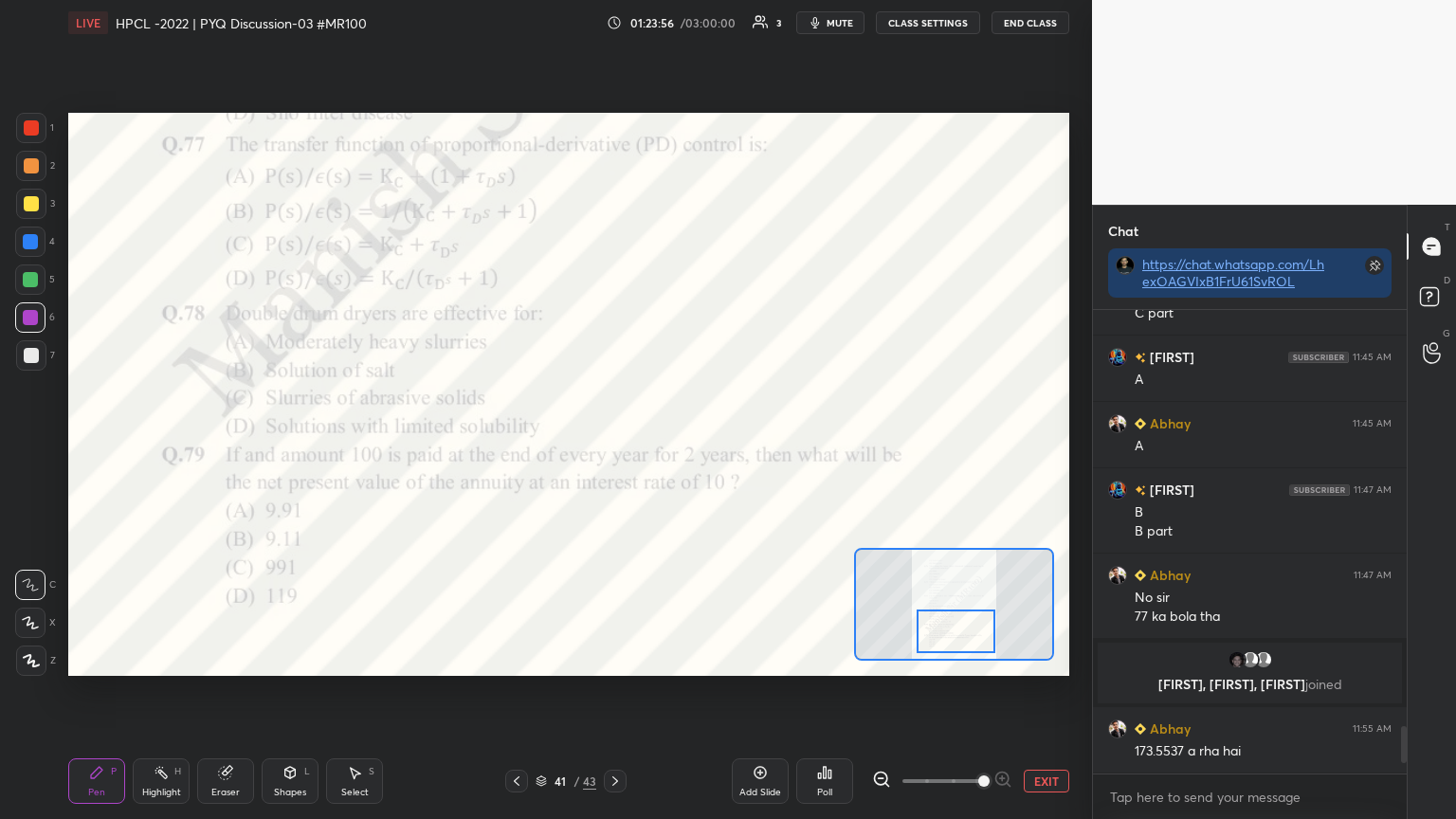 click on "Chat https://chat.whatsapp.com/[HASH] [USER] 11:37 AM HTU*NTU se [USER]  joined [USER] 11:39 AM Gate calculator se hoga...vha kaise krenge [USER] 11:39 AM 0.712 [USER] 11:40 AM D [USER] 11:41 AM Ok [USER] 11:42 AM Silver [USER] 11:42 AM C [USER] 11:44 AM Kya questions h Ok Ho gya C C part [USER] 11:45 AM A [USER] 11:45 AM A [USER] 11:47 AM B B part [USER] 11:47 AM No sir 77 ka bola tha [USER], [USER], [USER]  joined [USER] 11:55 AM 173.5537 a rha hai JUMP TO LATEST Enable hand raising Enable raise hand to speak to learners. Once enabled, chat will be turned off temporarily. Enable x   introducing Raise a hand with a doubt Now learners can raise their hand along with a doubt  How it works? Doubts asked by learners will show up here NEW DOUBTS ASKED No one has raised a hand yet Can't raise hand Looks like educator just invited you to speak. Please wait before you can raise your hand again. Got it Poll End Poll 28  sec A B C D Still waiting...
Learner who answer correctly will list here T Messages (T) D Doubts (D) G Raise Hand (G)" at bounding box center (1274, 512) 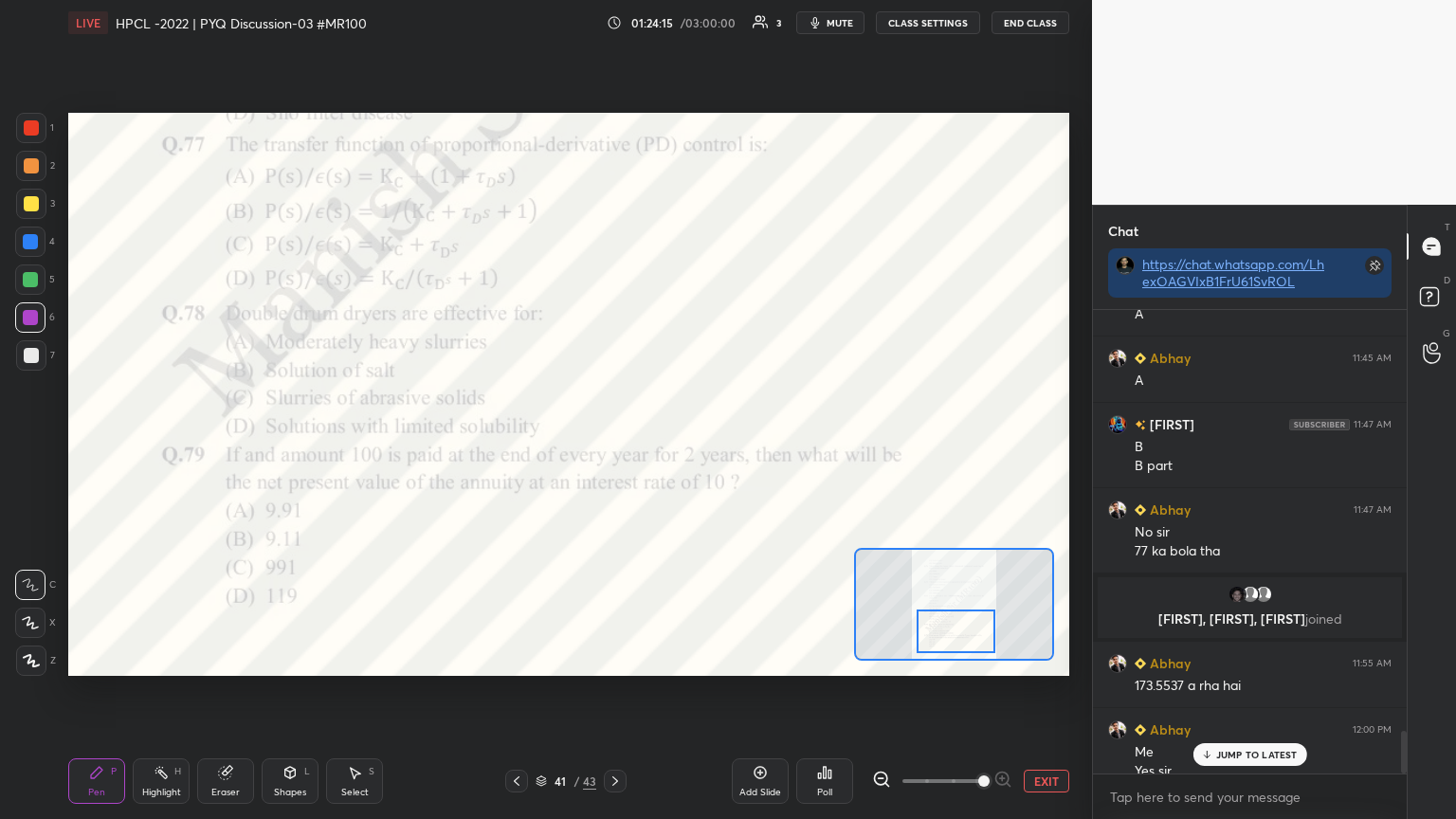 scroll, scrollTop: 4550, scrollLeft: 0, axis: vertical 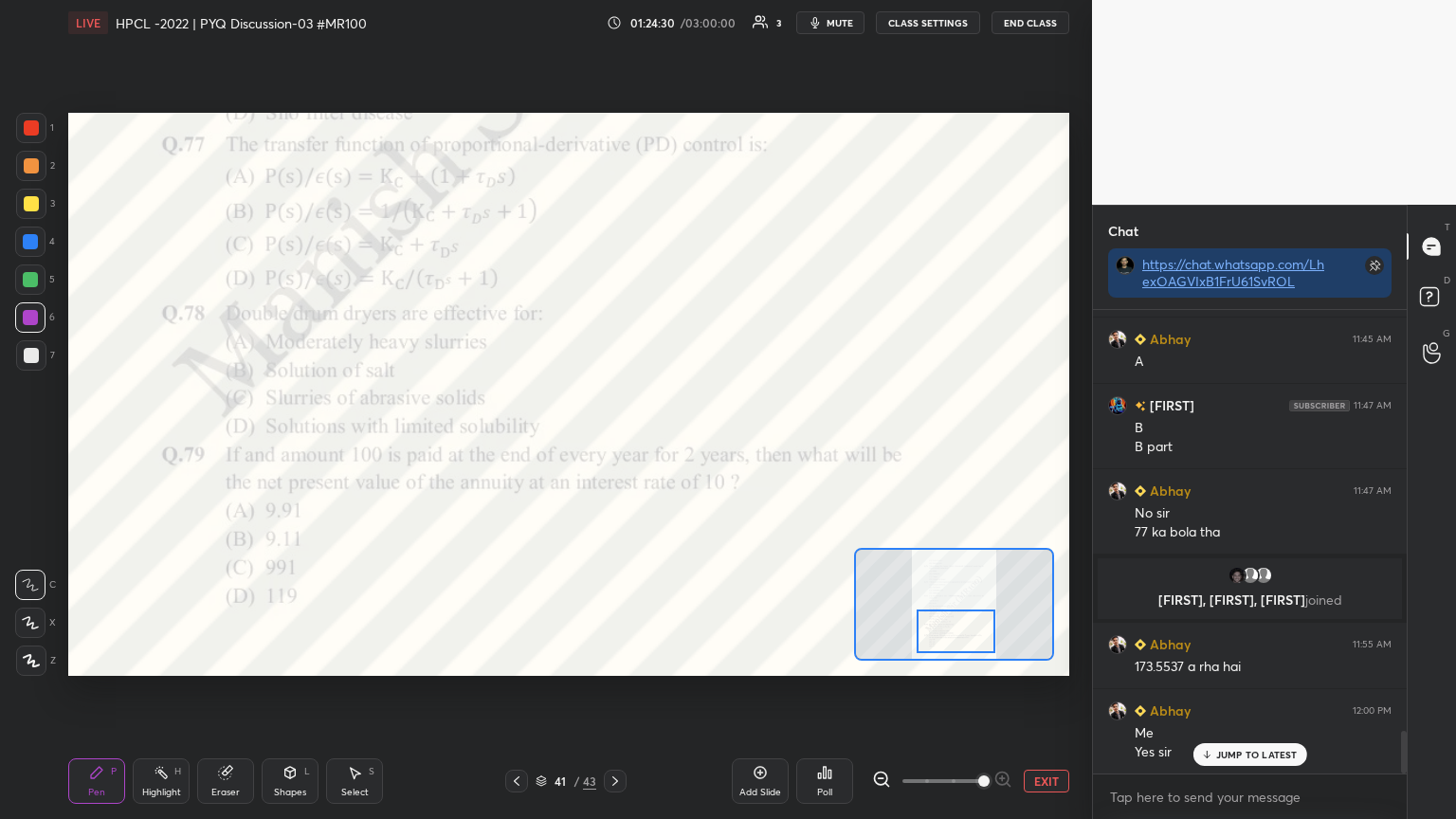 click on "Eraser" at bounding box center (226, 781) 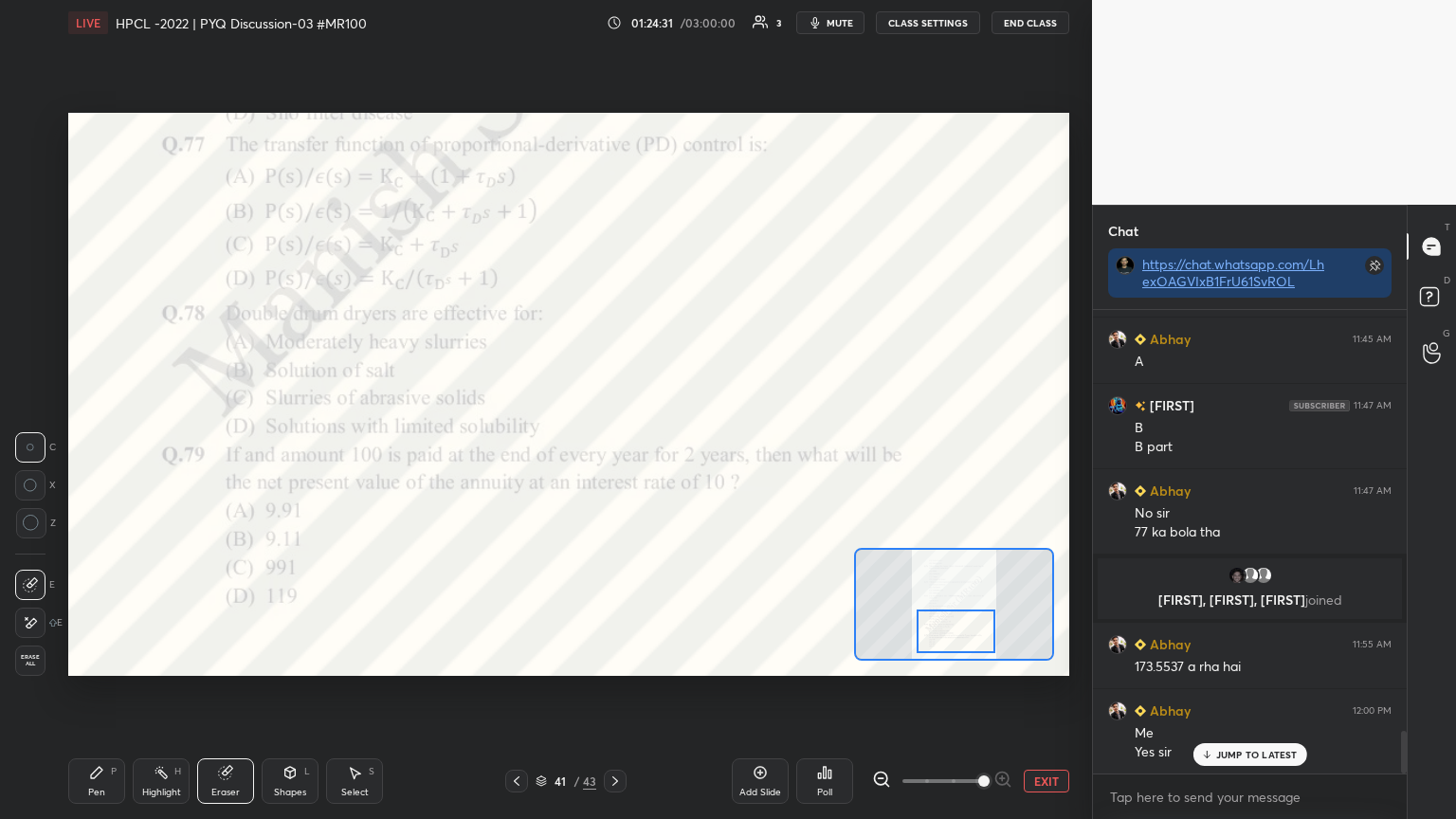 click on "Pen P" at bounding box center [97, 781] 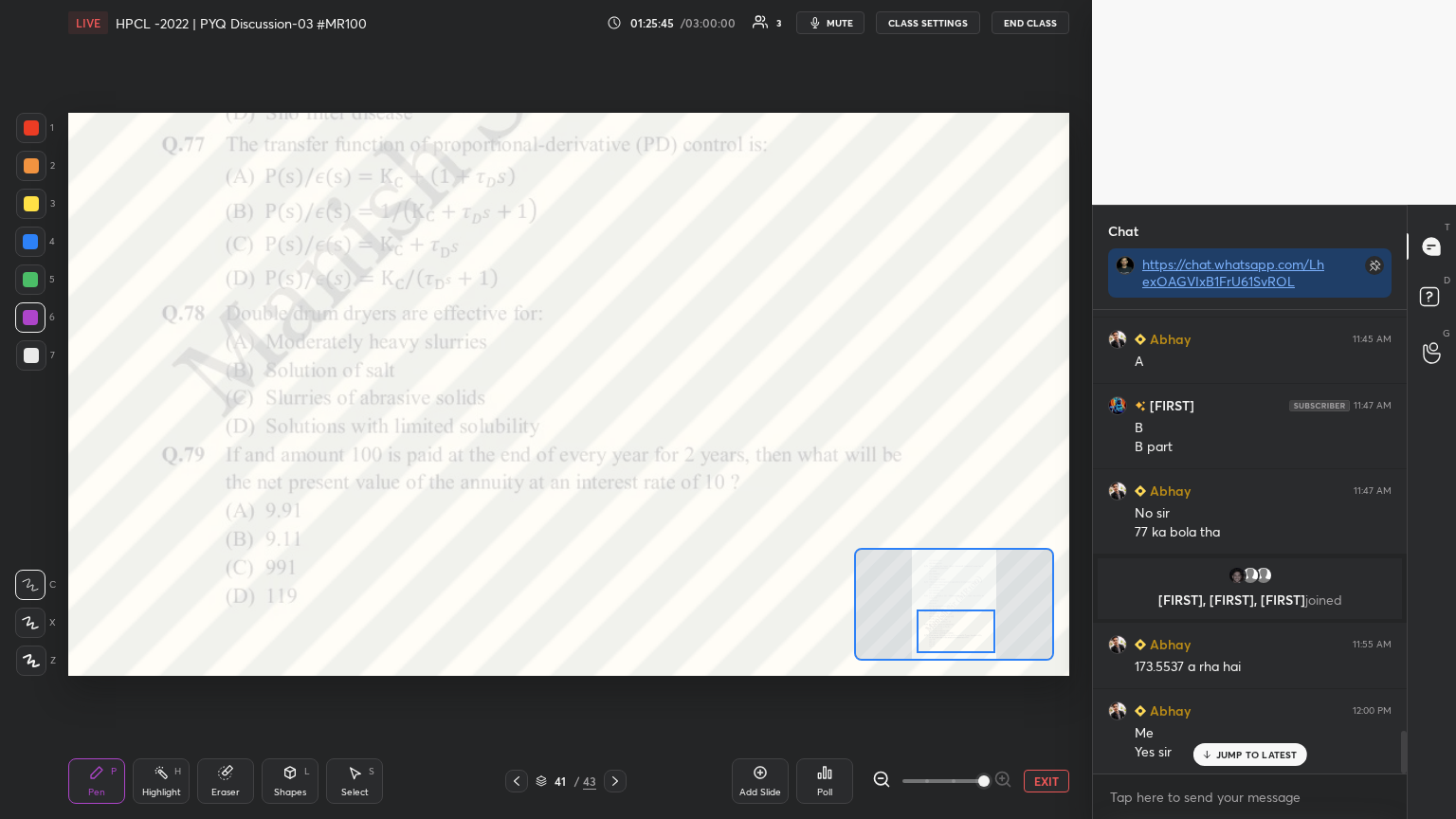 click 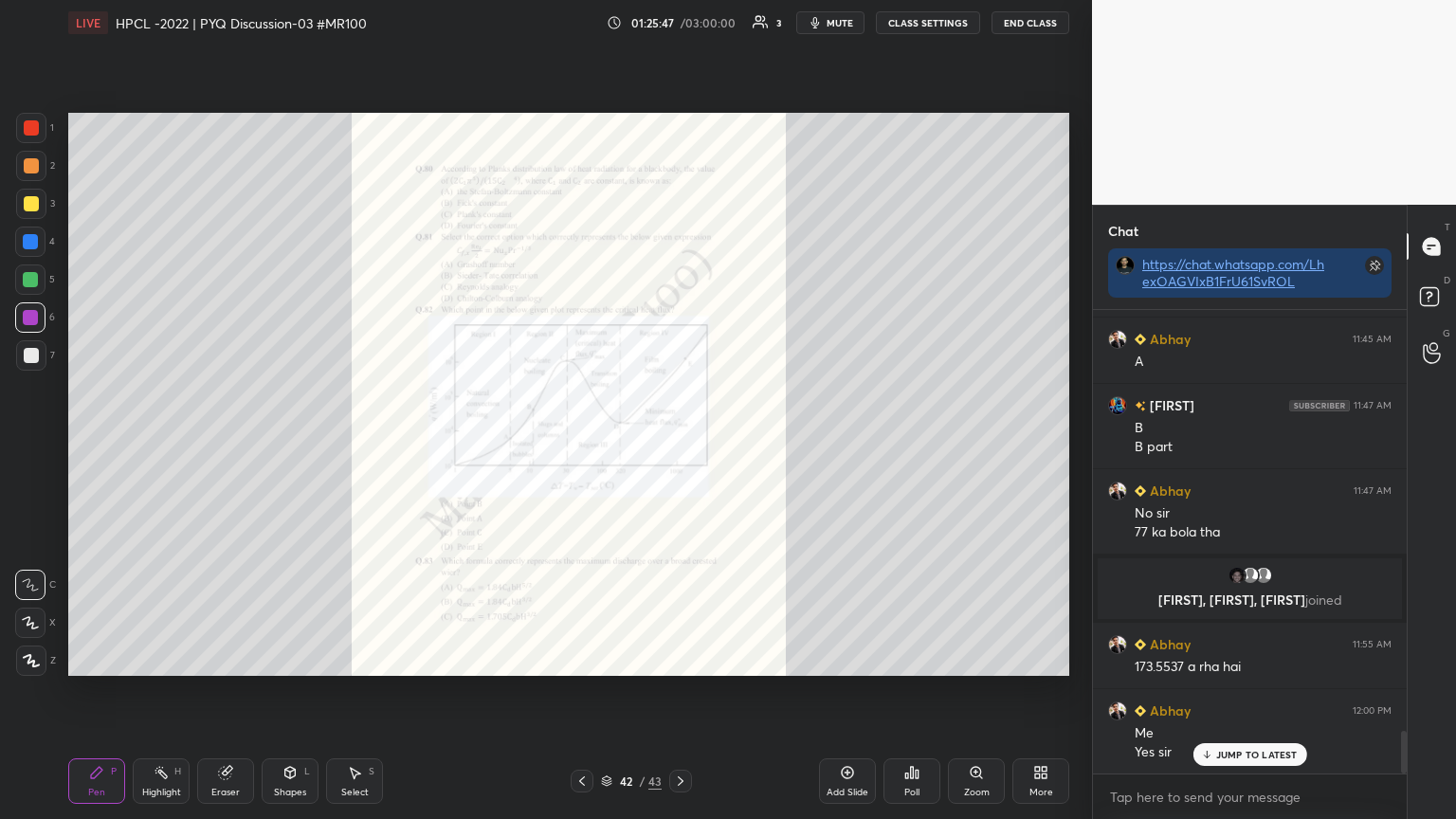click on "Zoom" at bounding box center [976, 792] 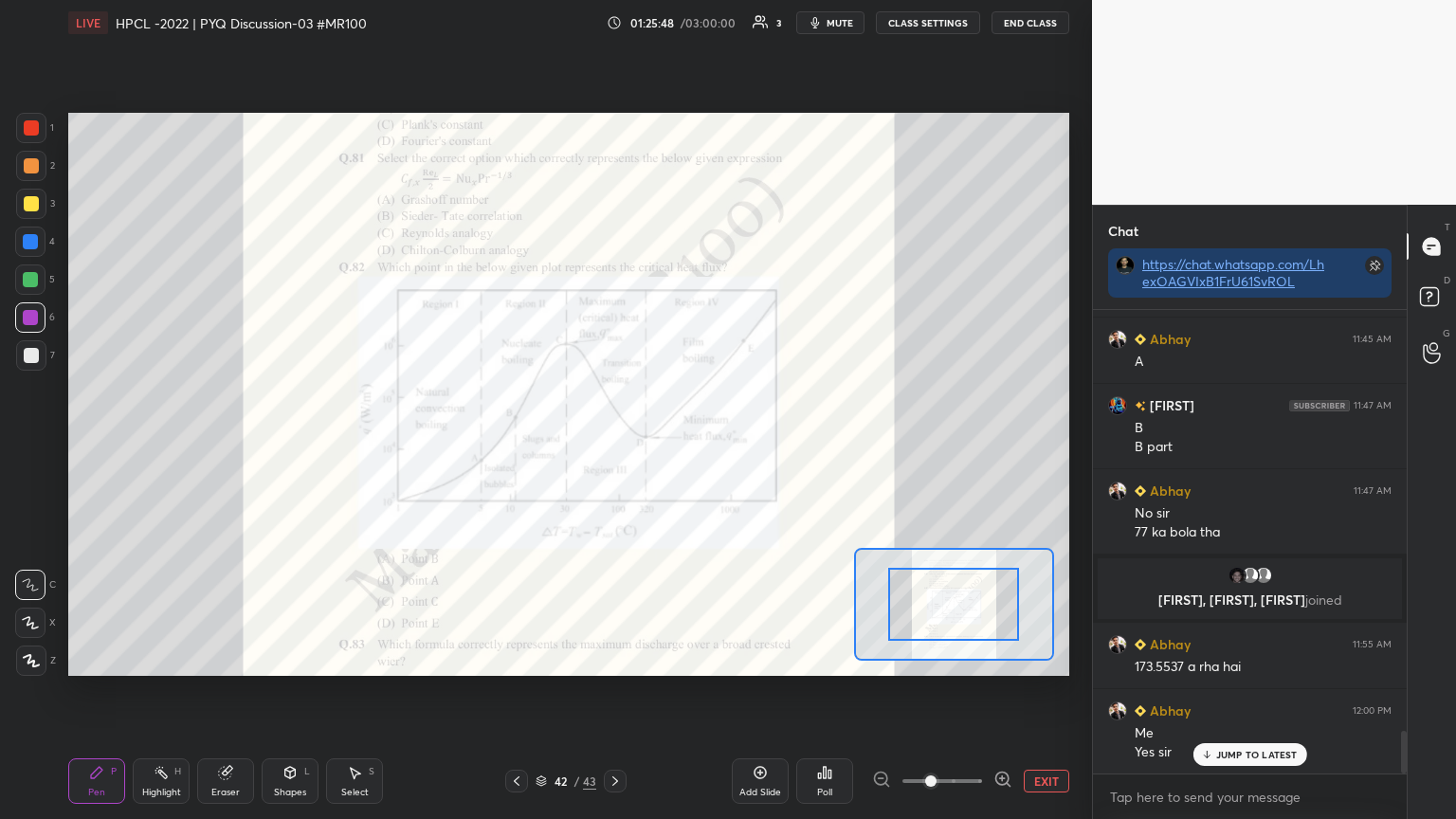 click at bounding box center (954, 604) 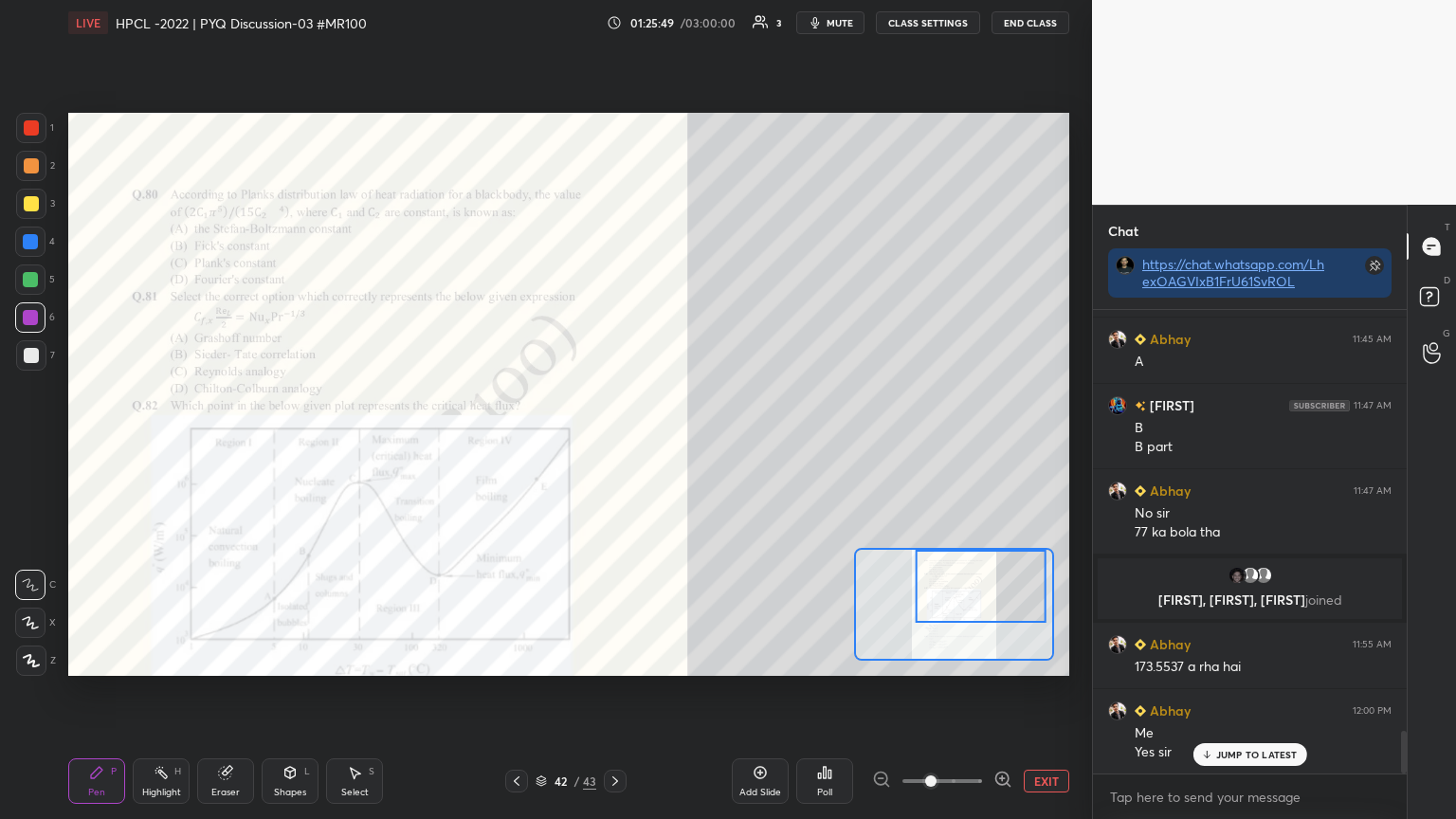 drag, startPoint x: 978, startPoint y: 637, endPoint x: 969, endPoint y: 607, distance: 31.32092 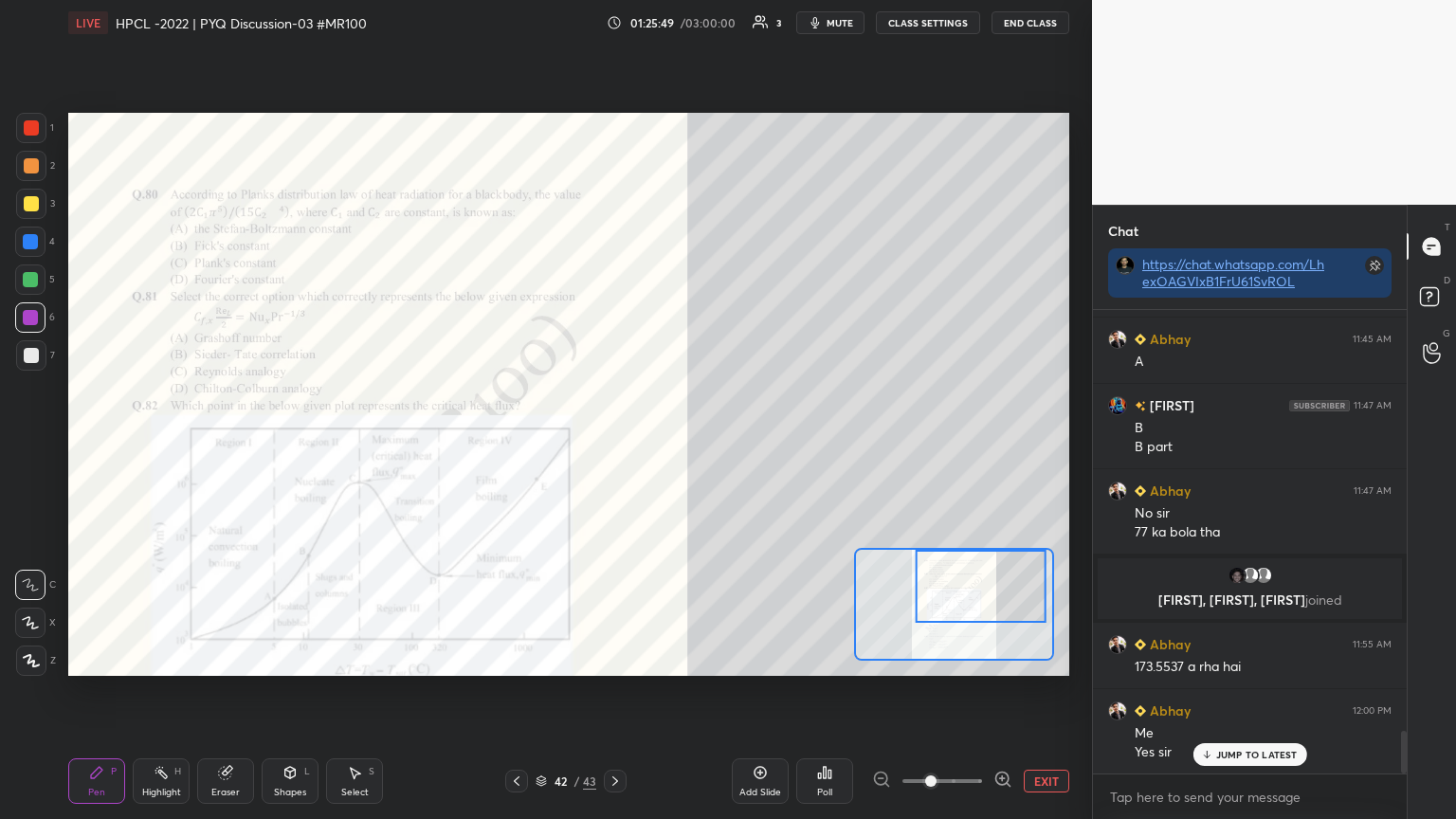 click at bounding box center [981, 586] 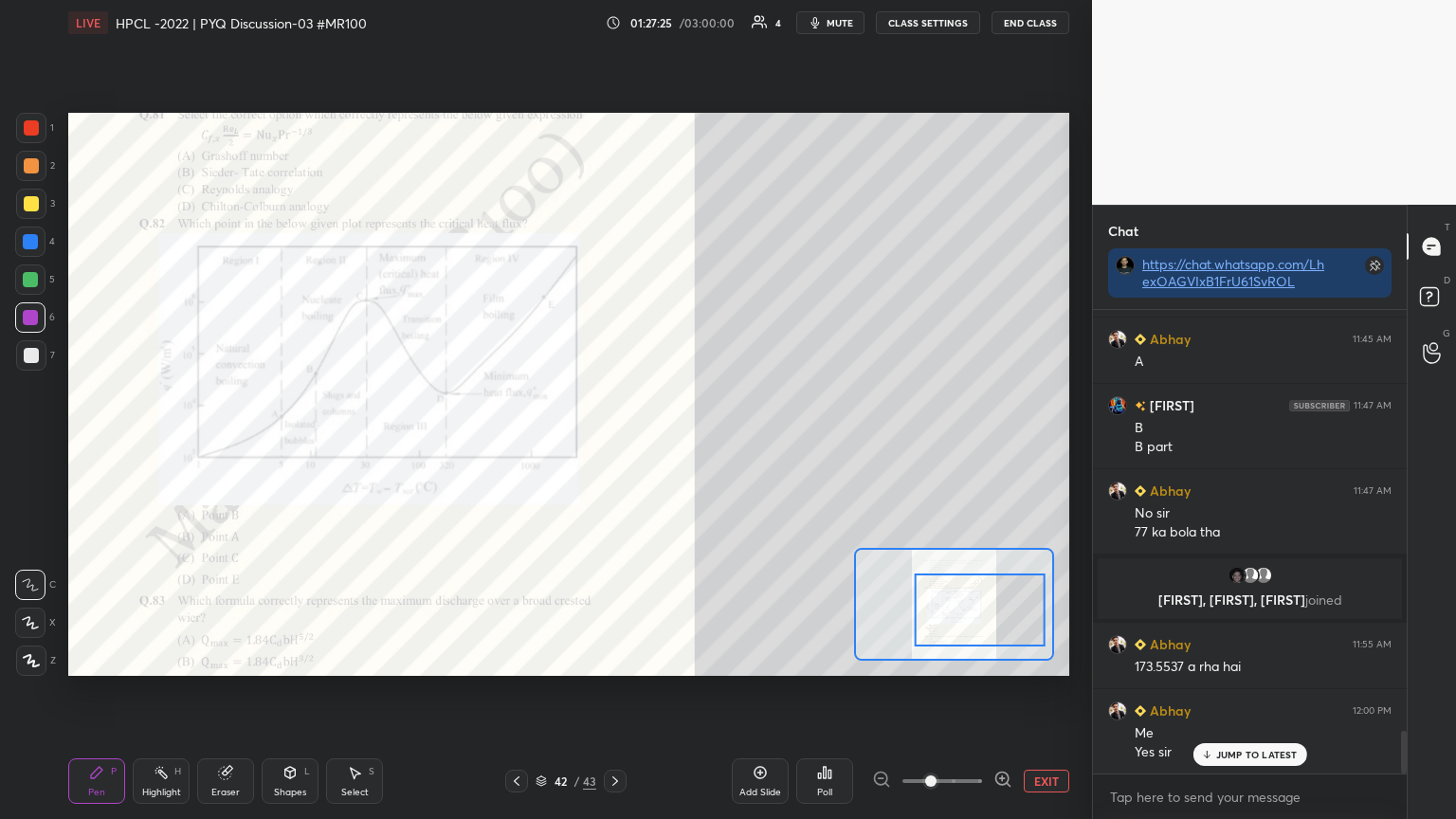 drag, startPoint x: 974, startPoint y: 606, endPoint x: 973, endPoint y: 619, distance: 13.038405 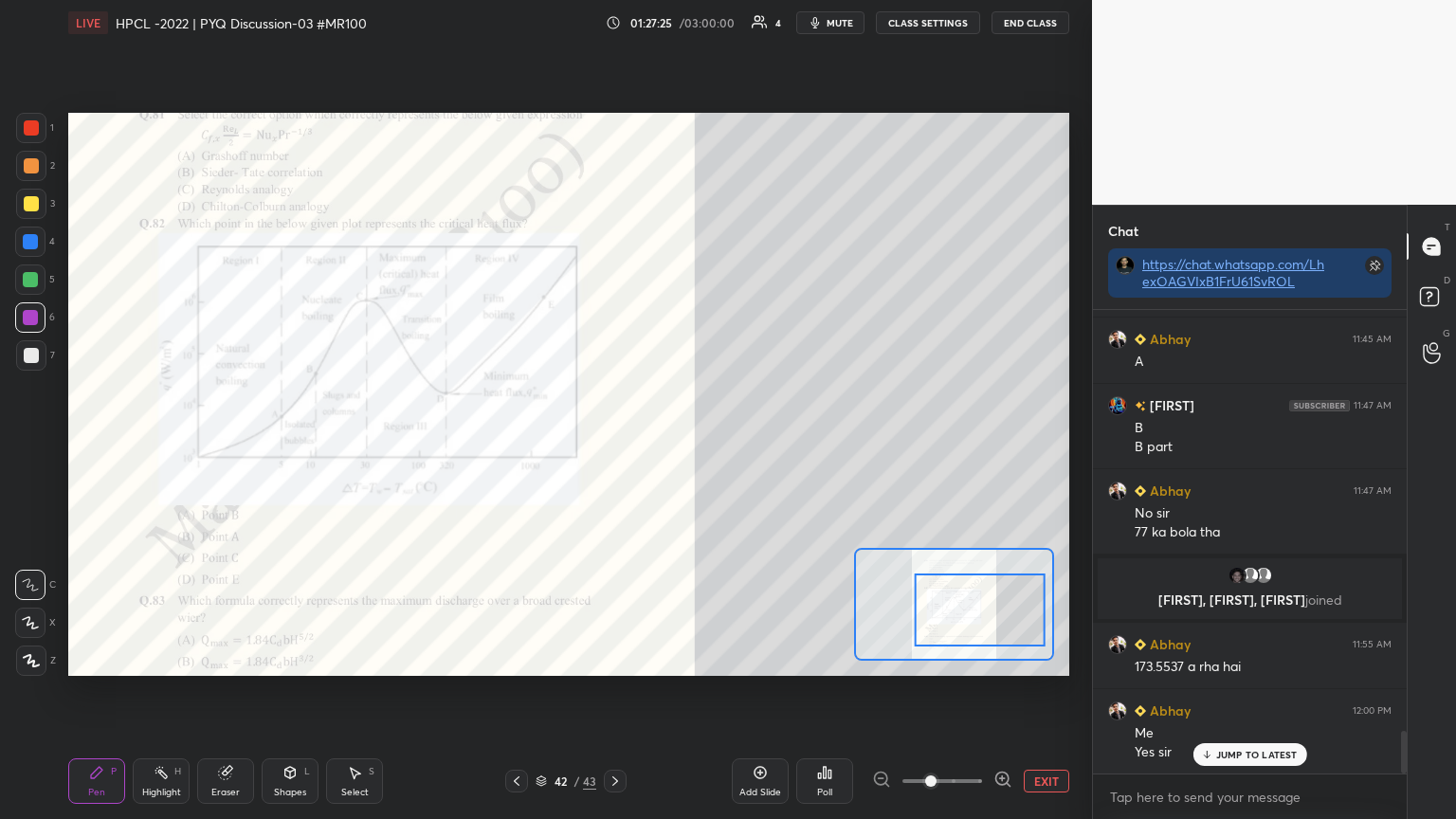 click at bounding box center [980, 610] 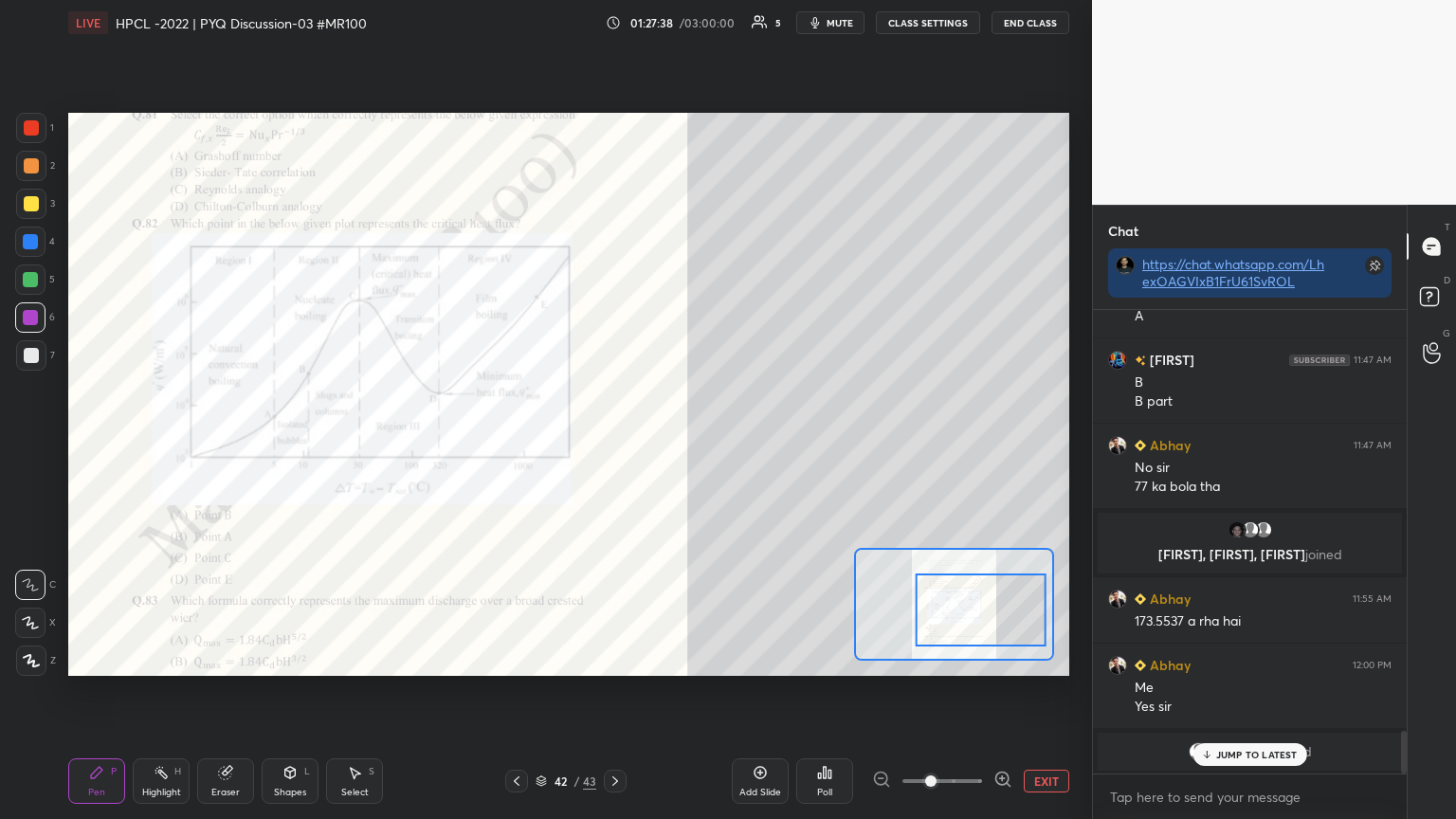 scroll, scrollTop: 4663, scrollLeft: 0, axis: vertical 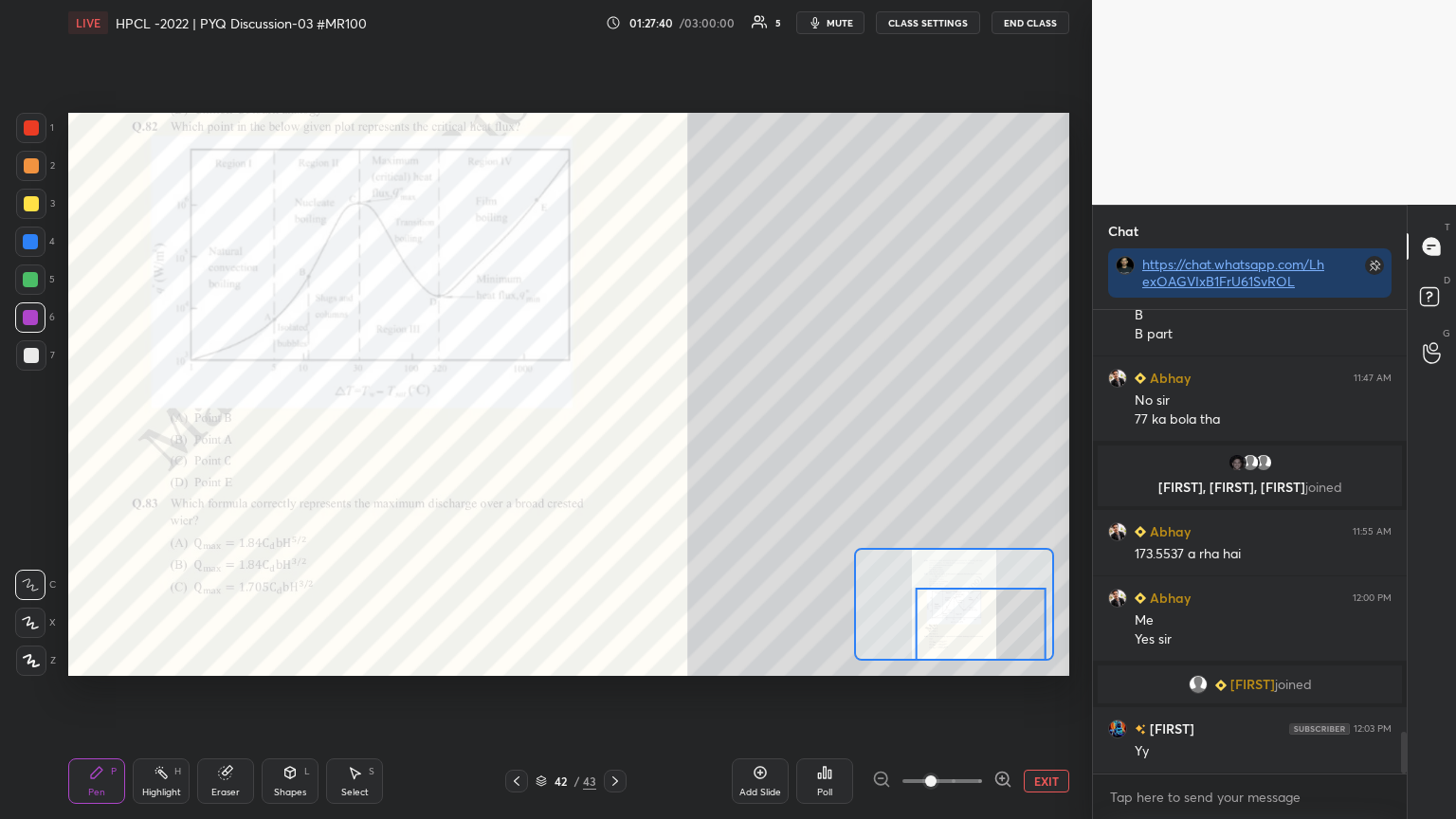 drag, startPoint x: 1007, startPoint y: 601, endPoint x: 1002, endPoint y: 625, distance: 24.515301 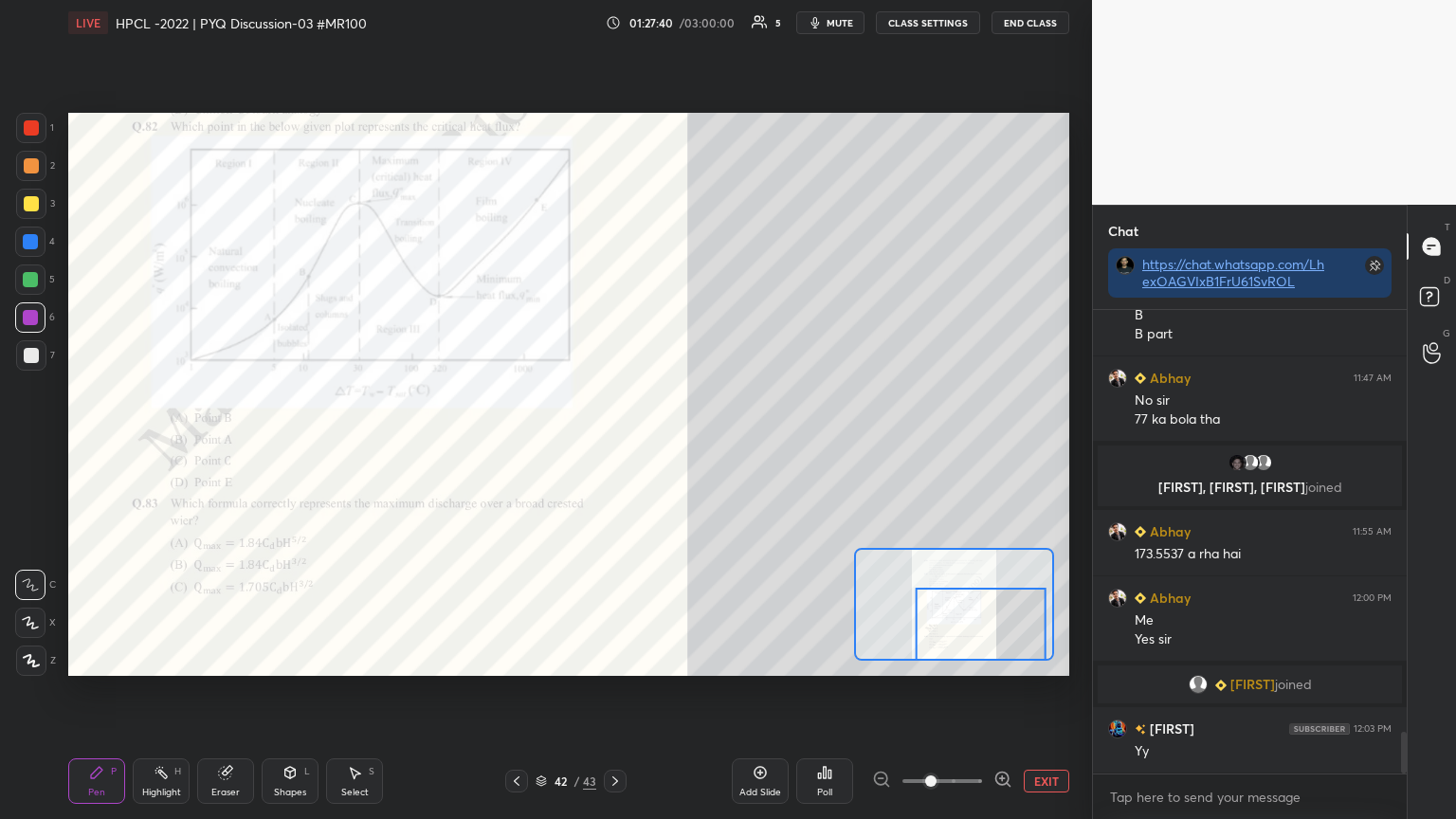 click at bounding box center (981, 624) 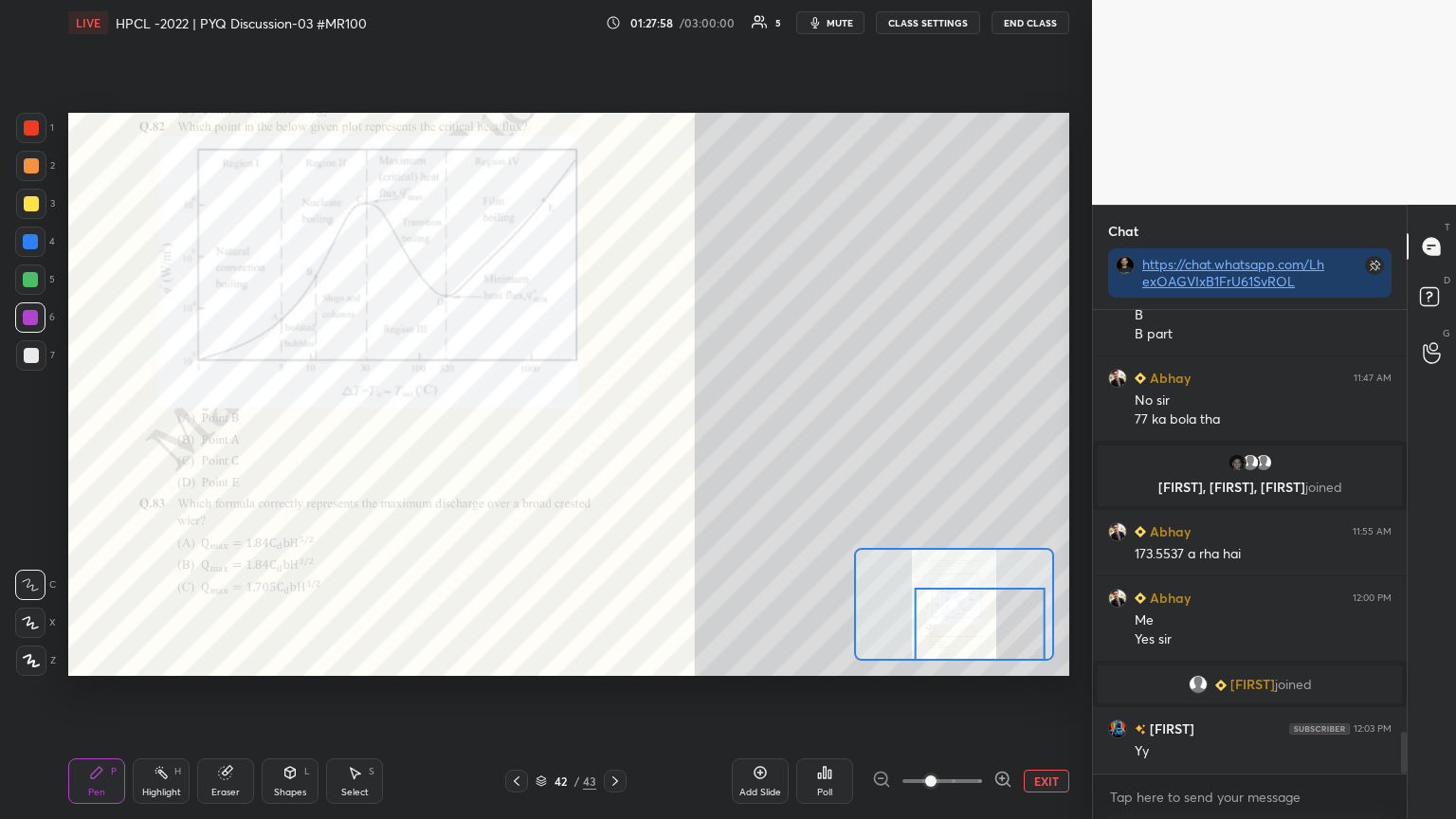 click 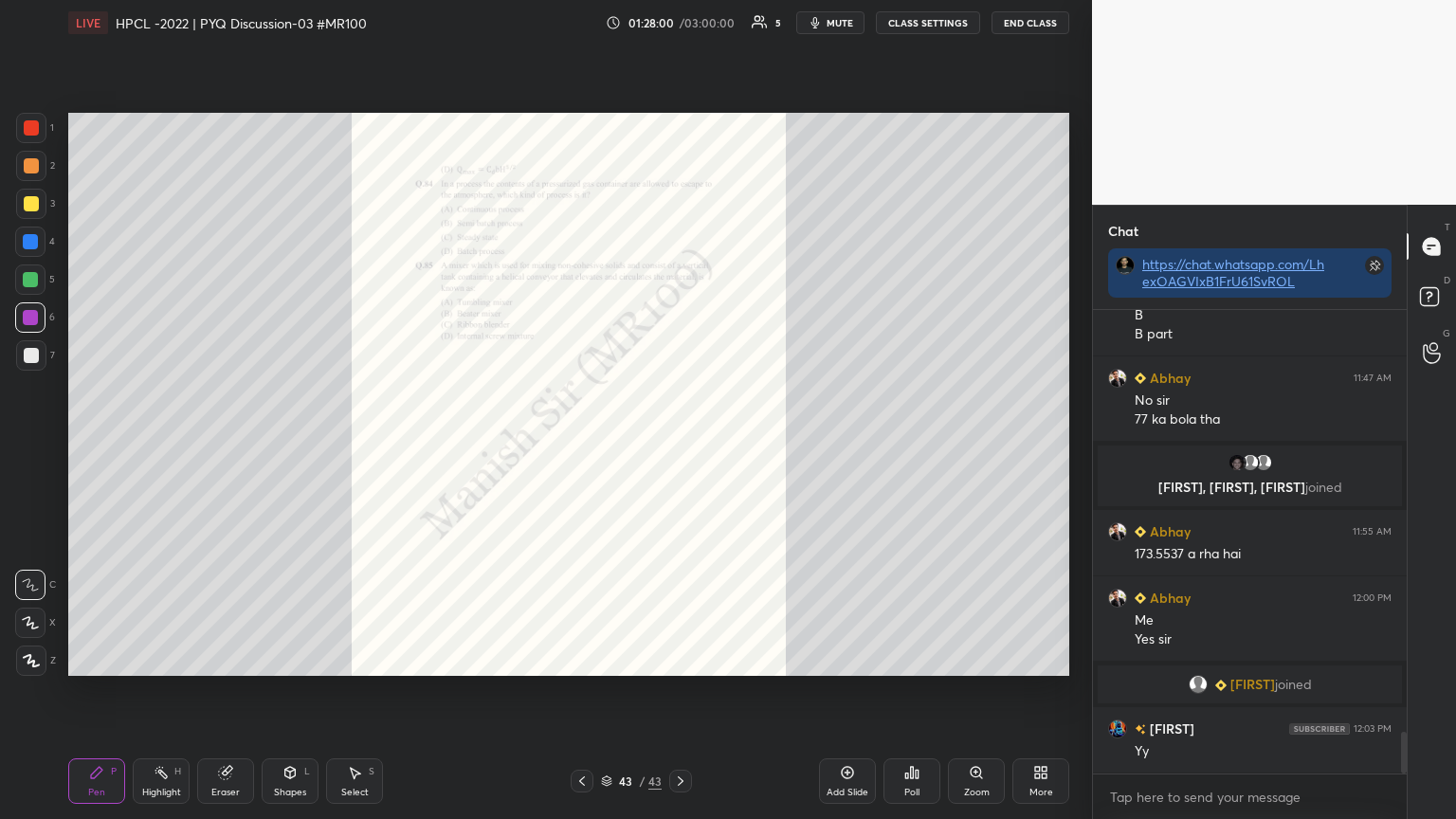 drag, startPoint x: 978, startPoint y: 785, endPoint x: 982, endPoint y: 738, distance: 47.169906 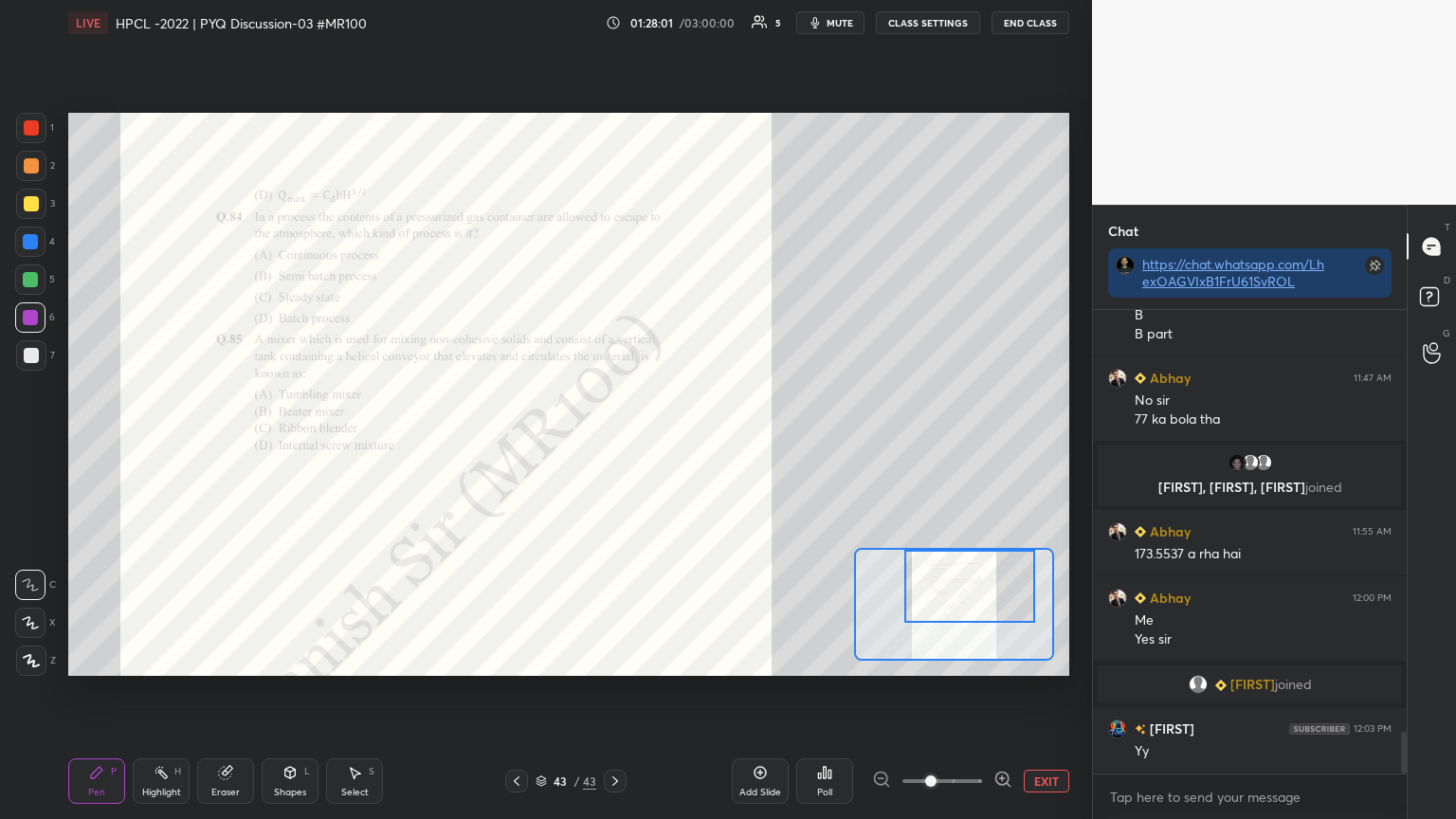 click at bounding box center [970, 586] 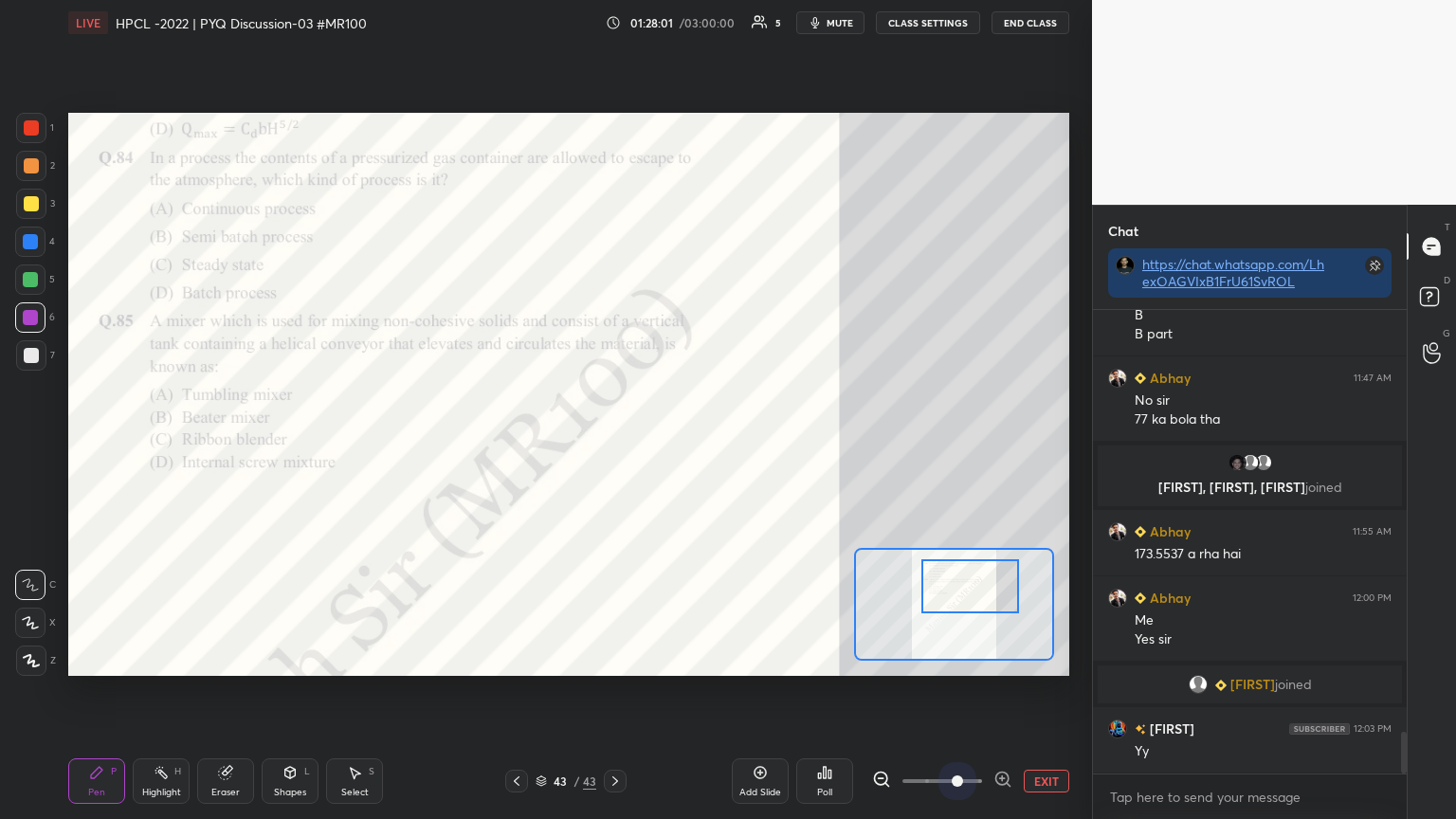 drag, startPoint x: 947, startPoint y: 783, endPoint x: 993, endPoint y: 757, distance: 52.839379 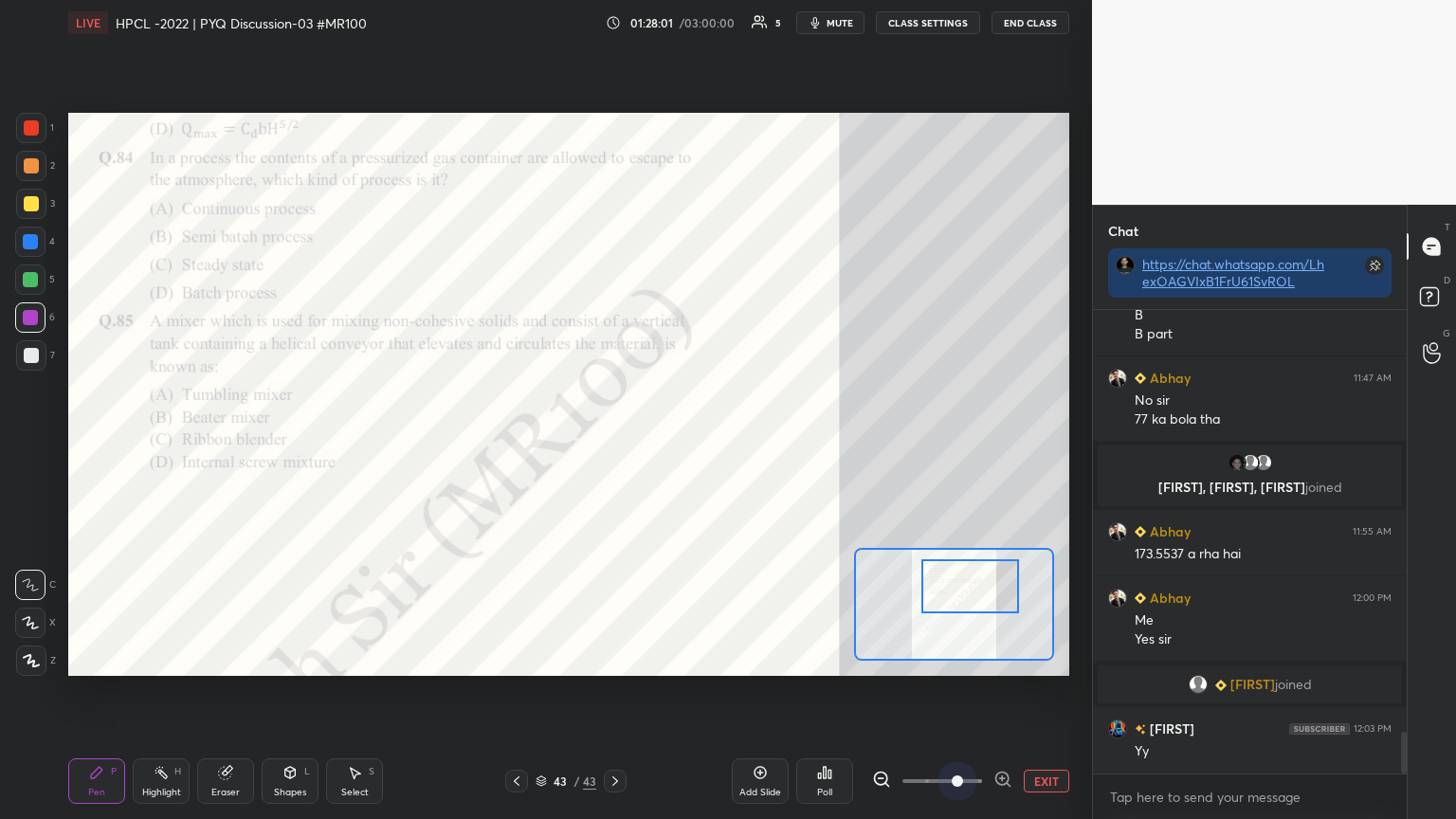 click at bounding box center [957, 781] 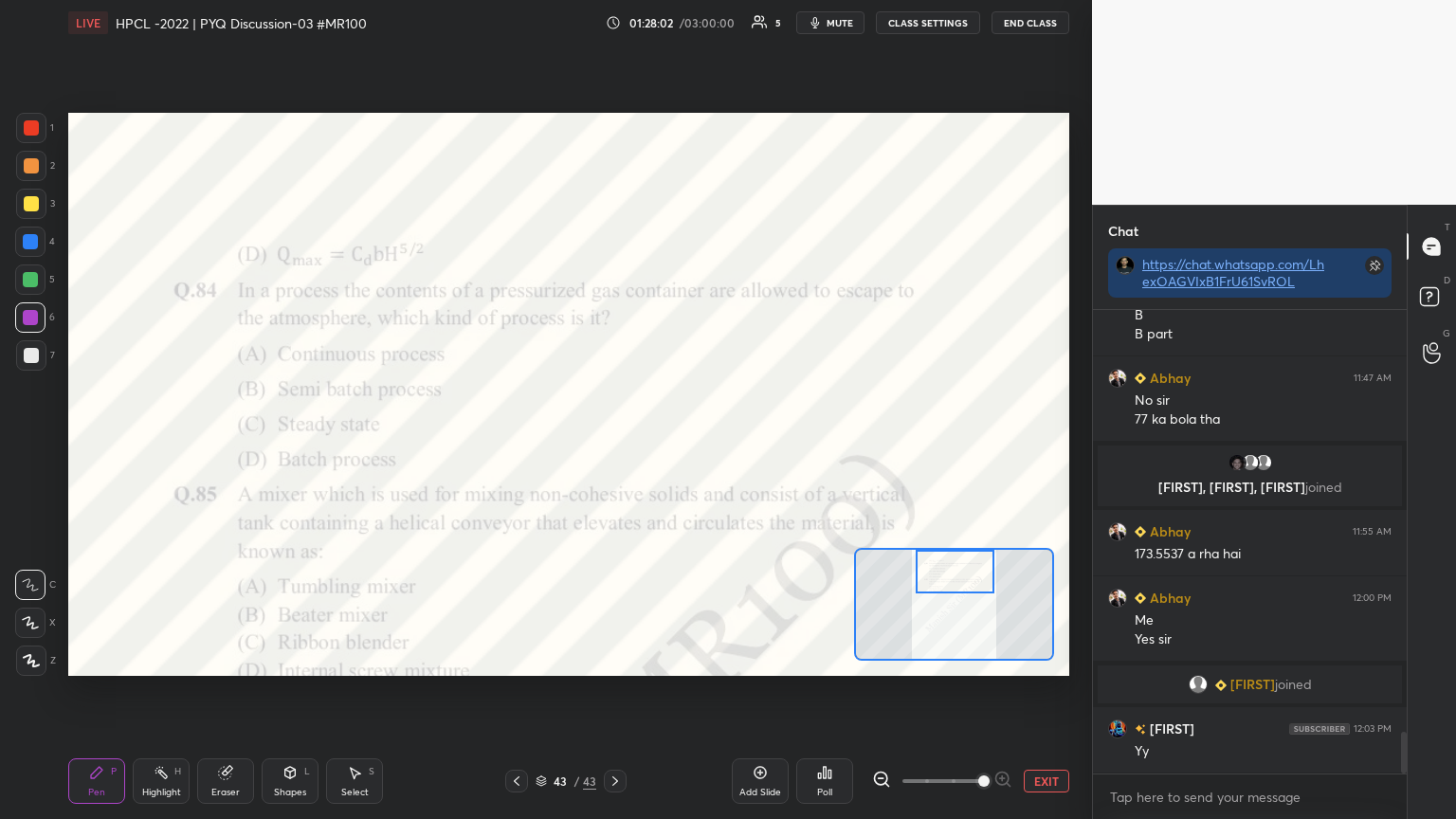 drag, startPoint x: 984, startPoint y: 590, endPoint x: 965, endPoint y: 575, distance: 24 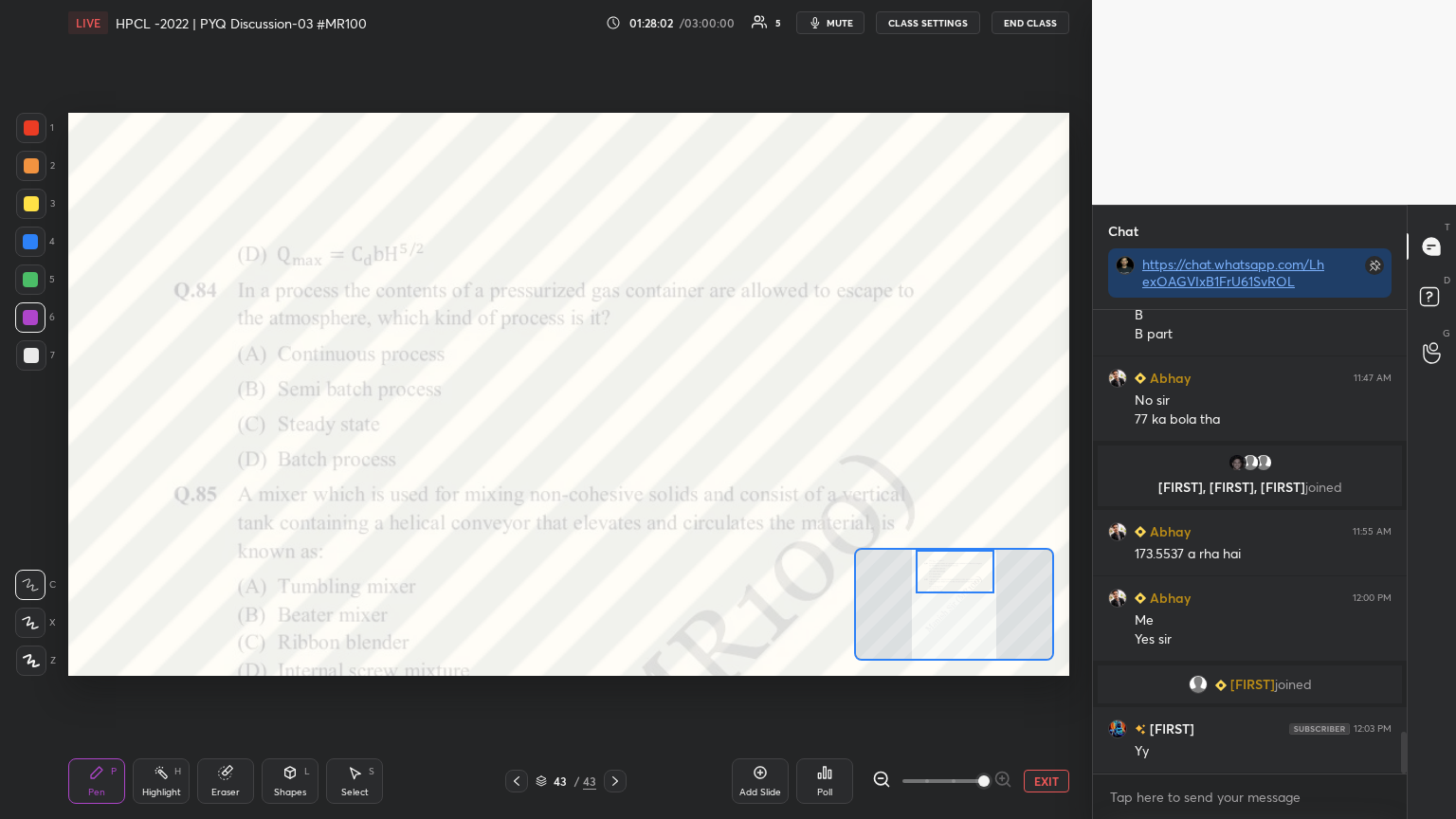 click at bounding box center [955, 572] 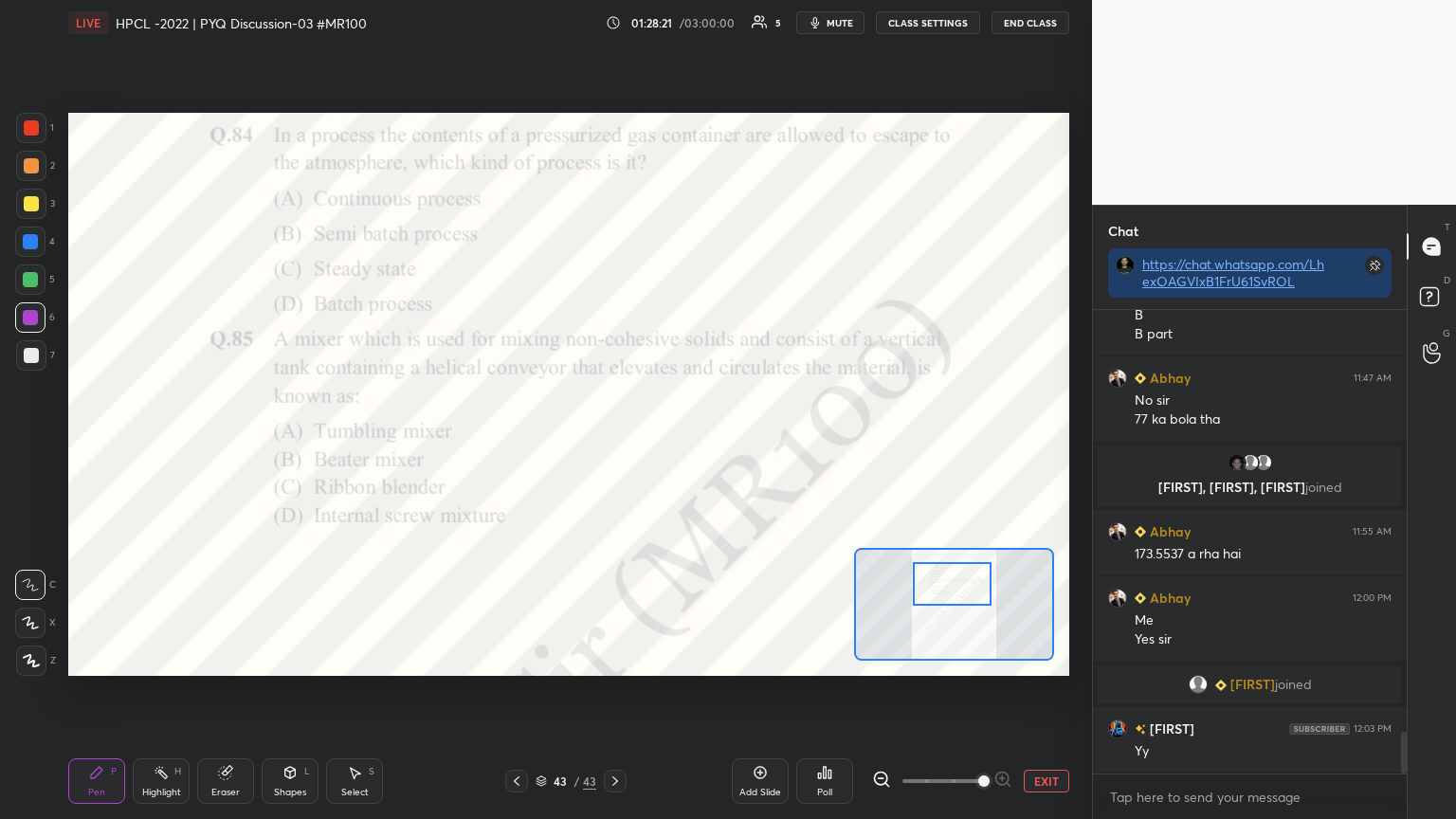 drag, startPoint x: 962, startPoint y: 570, endPoint x: 958, endPoint y: 580, distance: 10.7703296 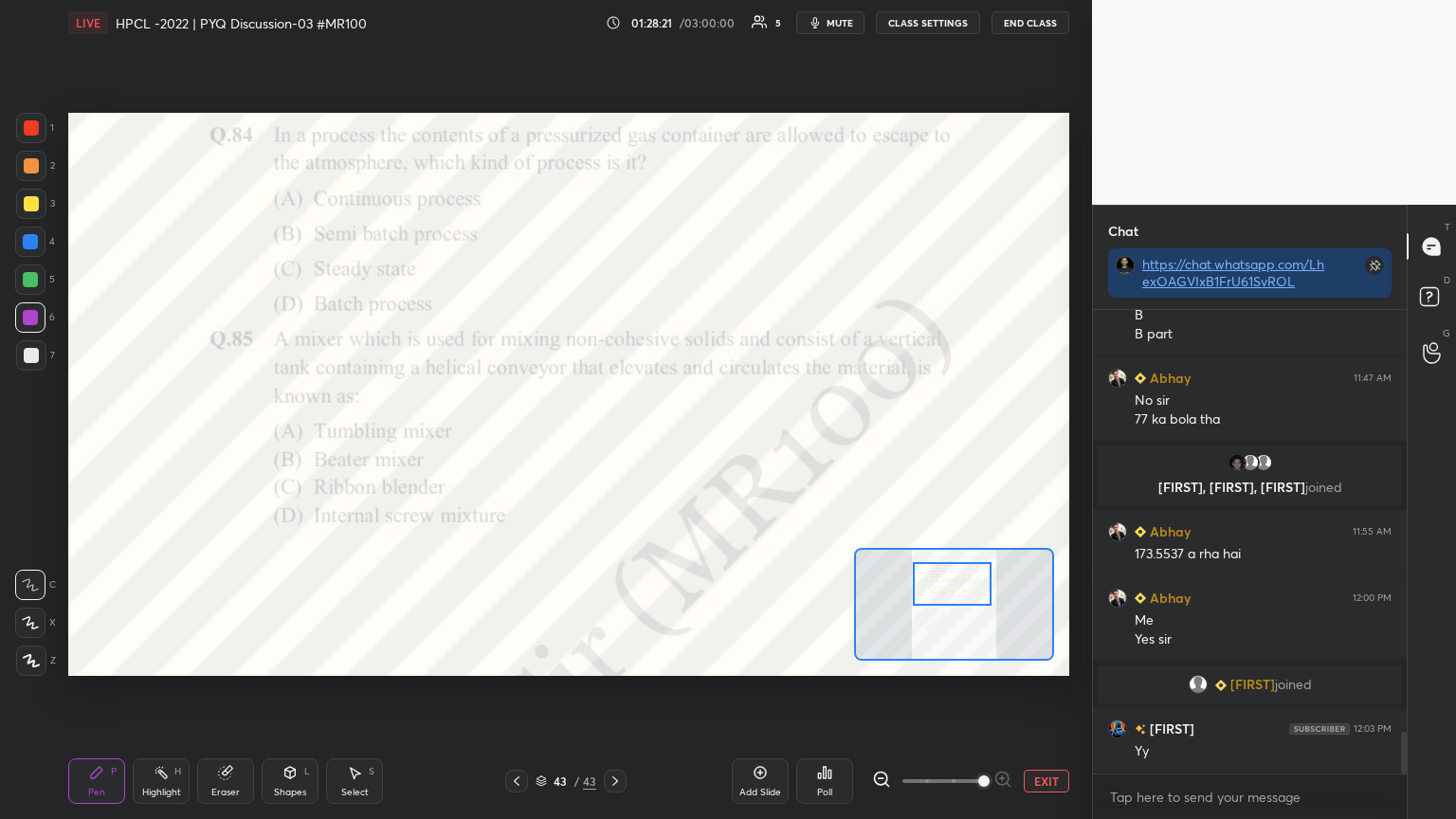 click at bounding box center (952, 584) 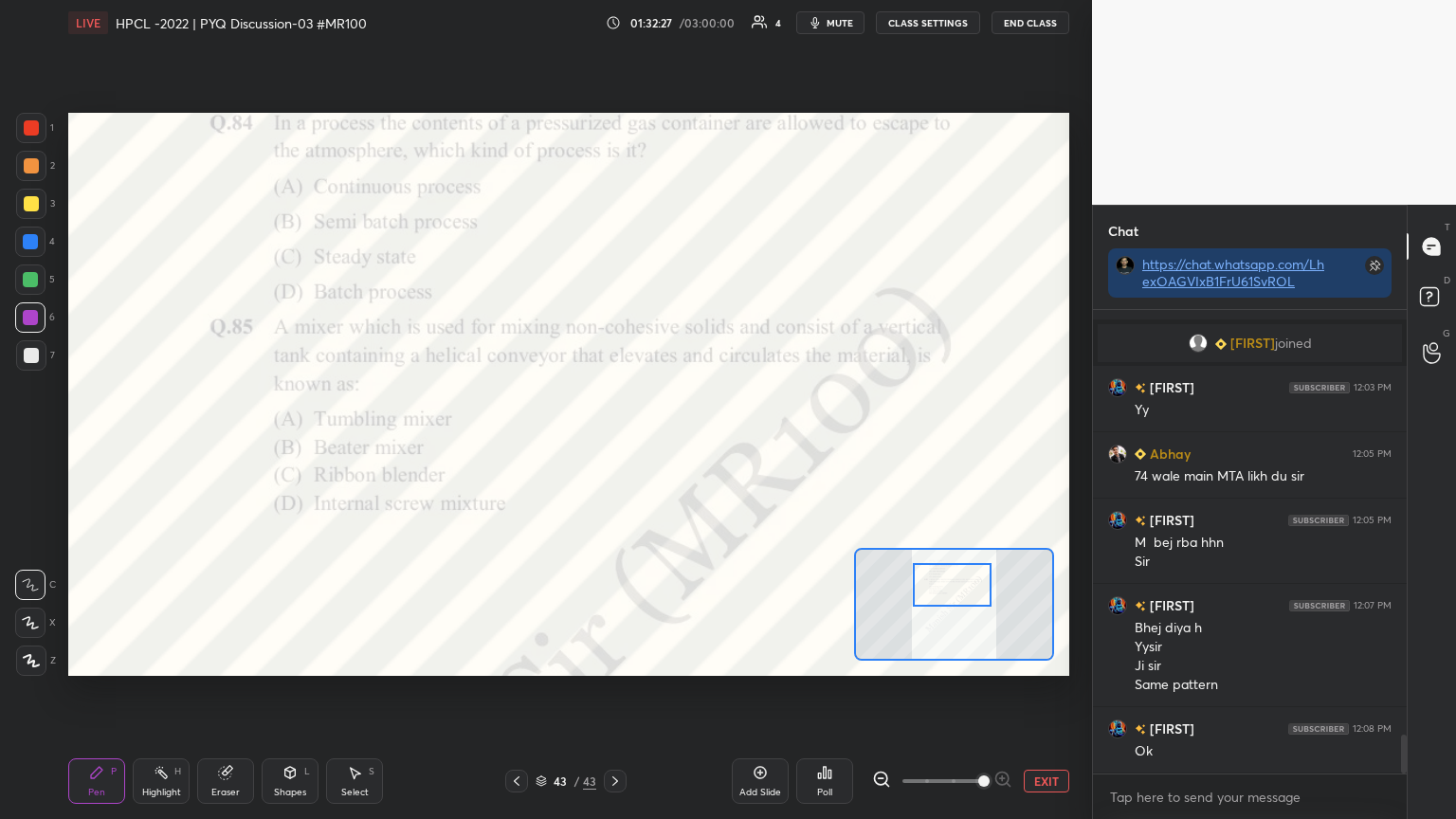 scroll, scrollTop: 5069, scrollLeft: 0, axis: vertical 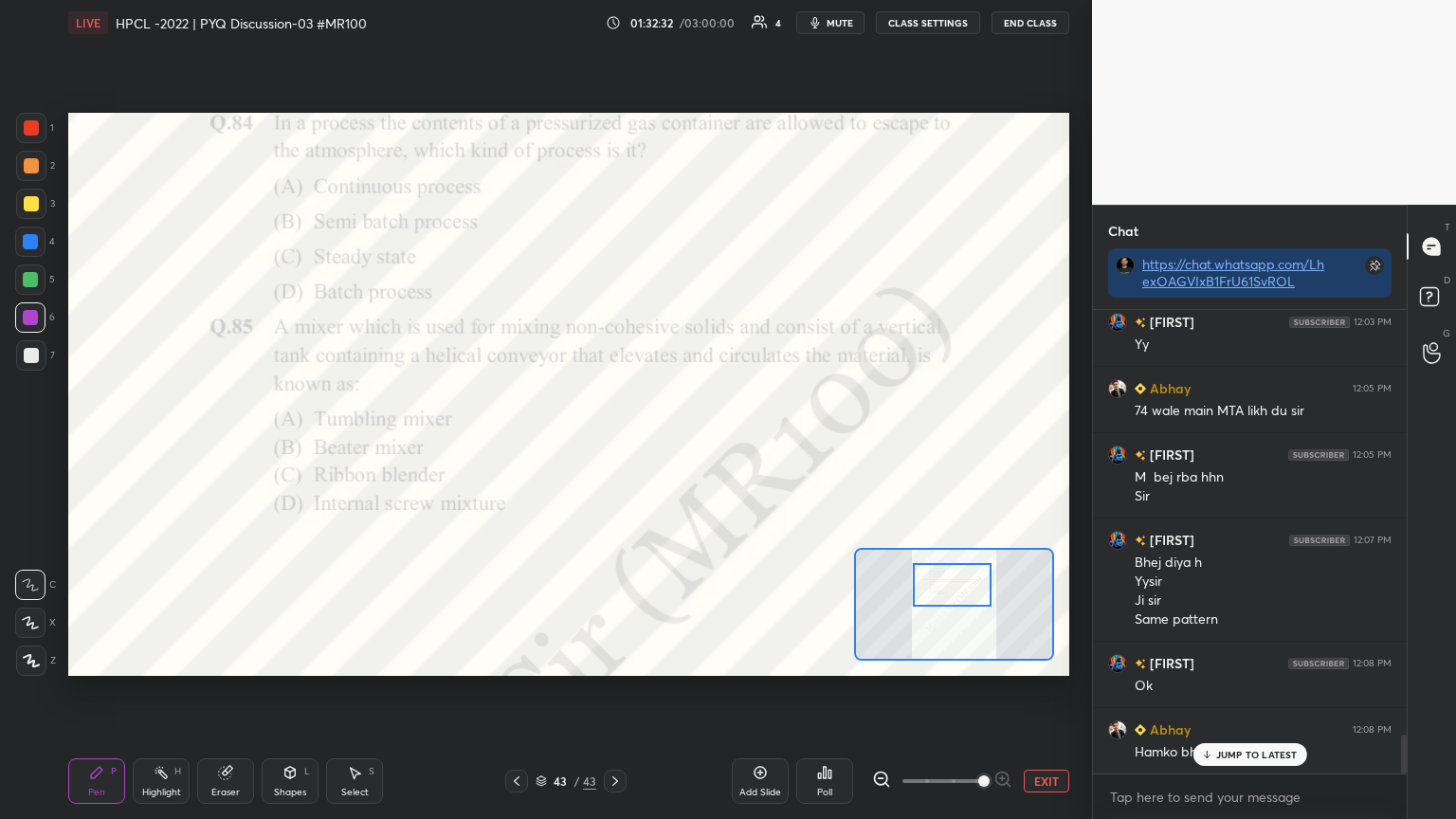 click on "JUMP TO LATEST" at bounding box center (1257, 755) 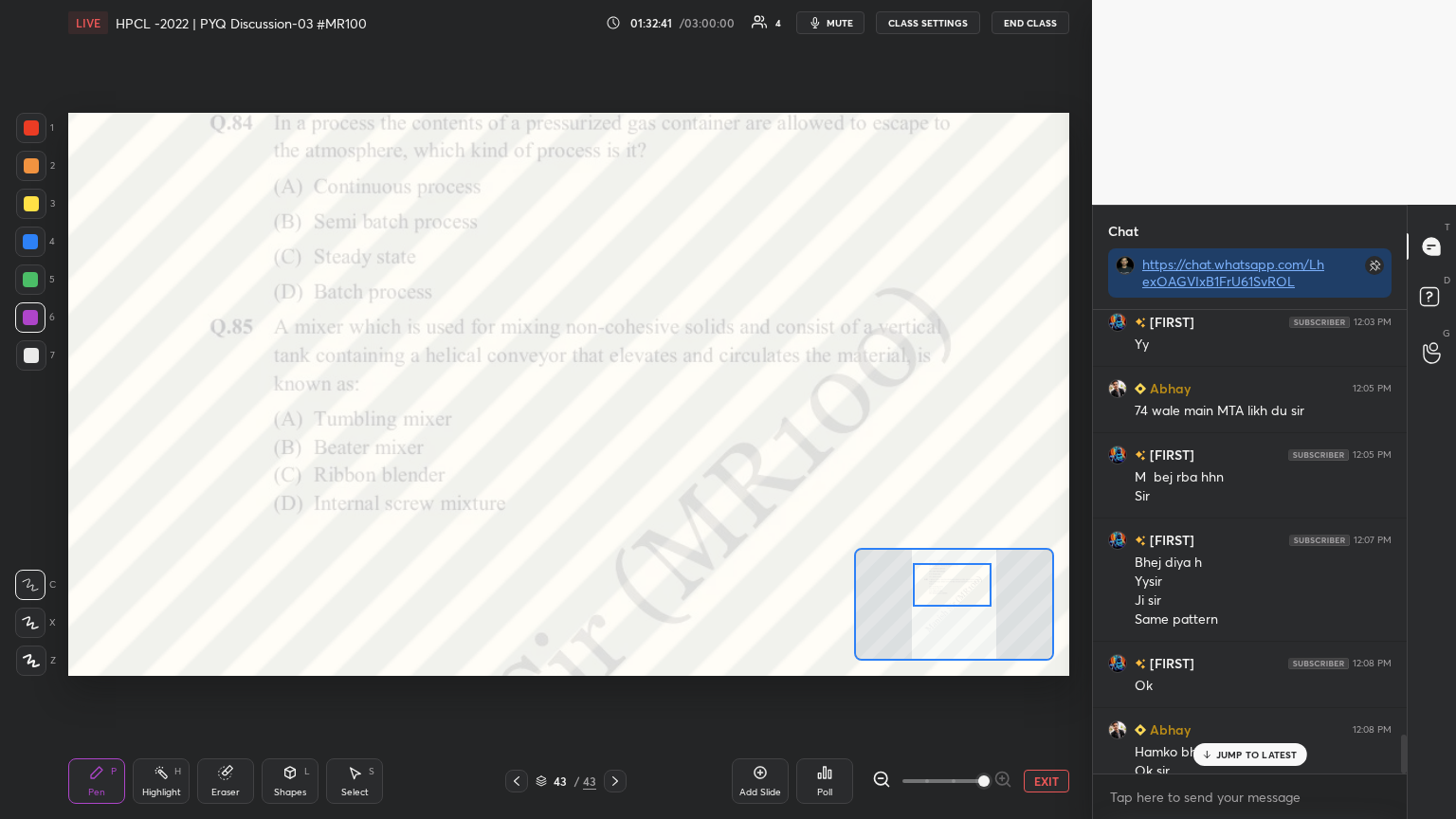 scroll, scrollTop: 5088, scrollLeft: 0, axis: vertical 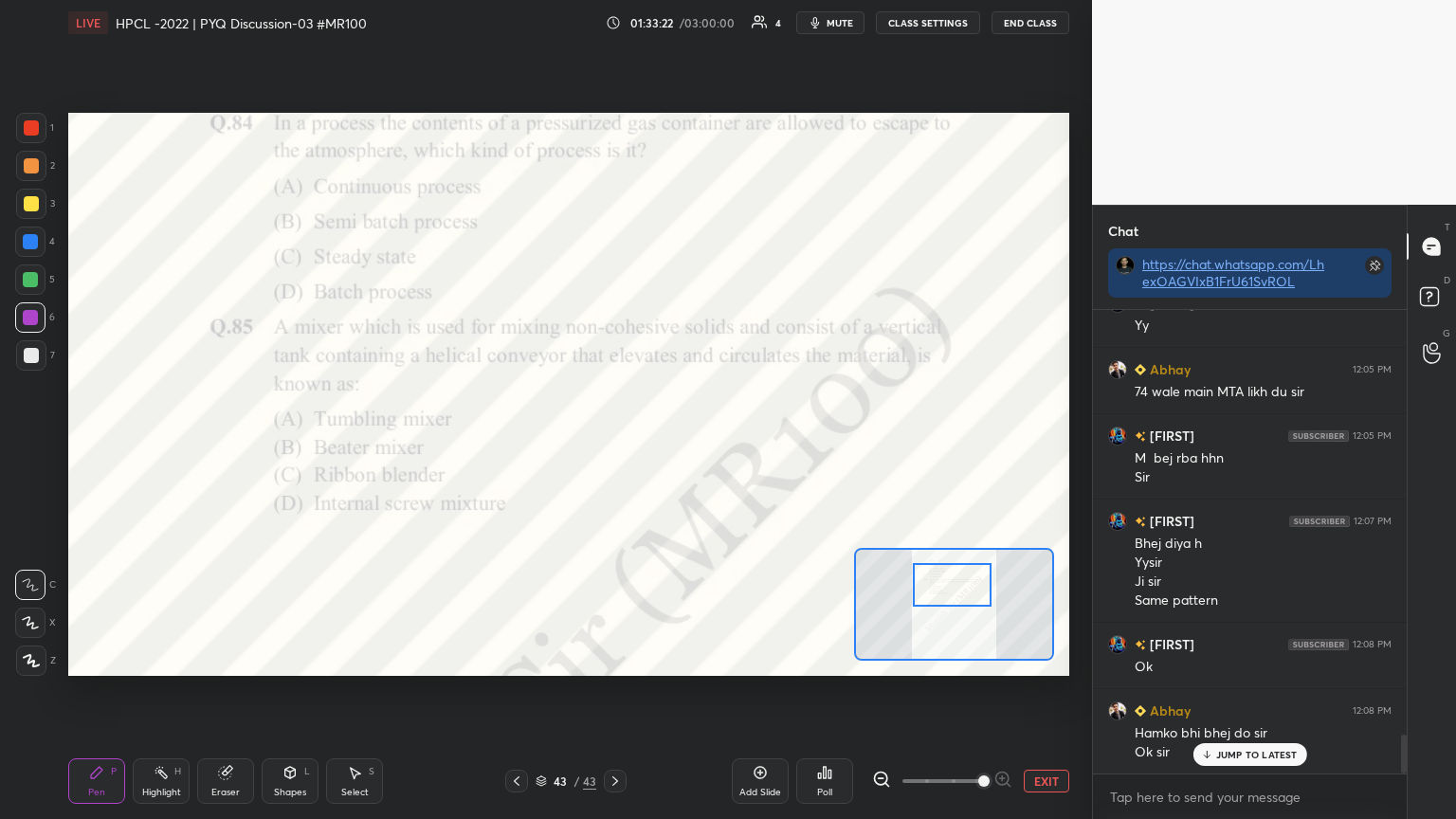 click 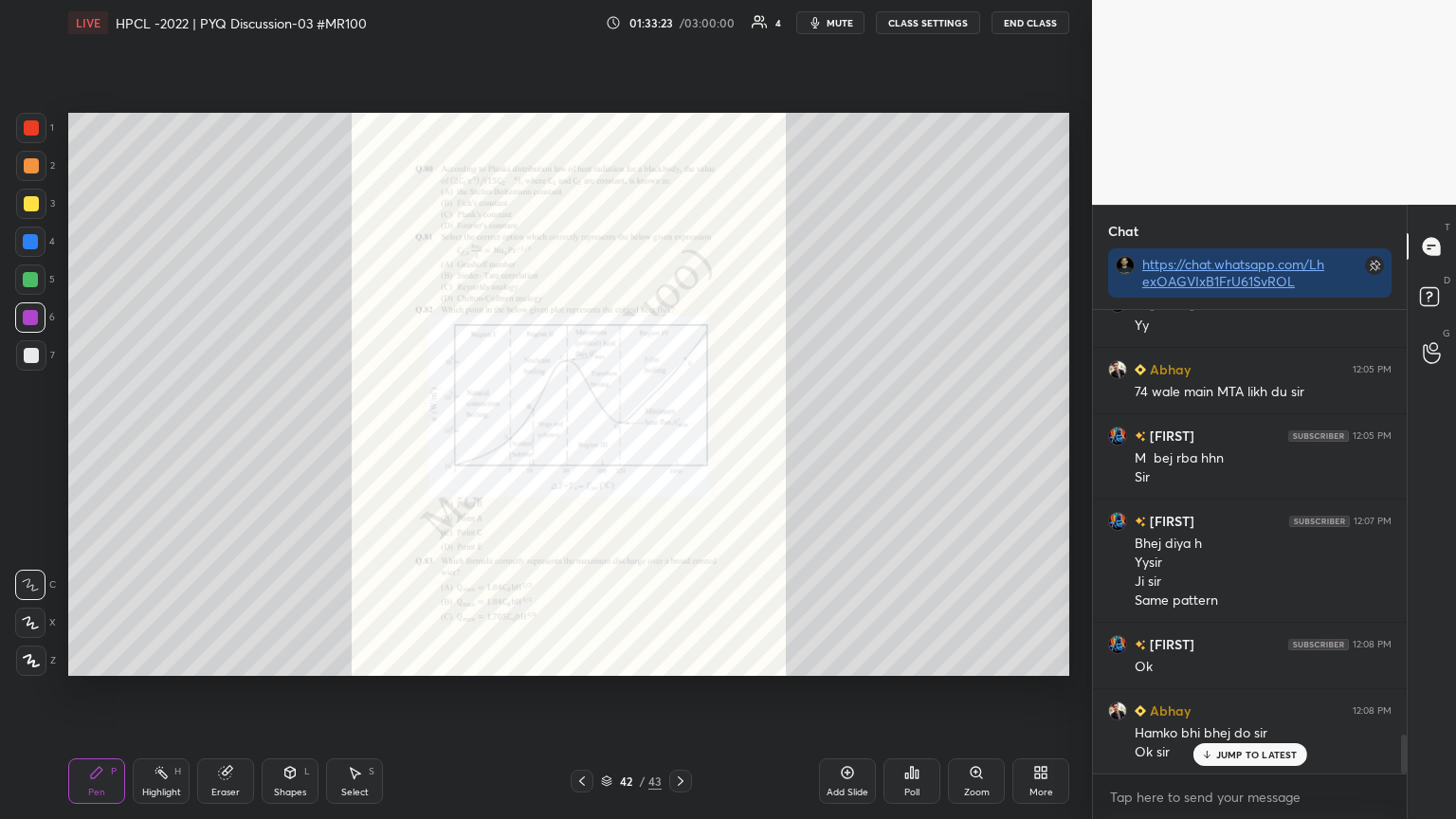 click on "42 / 43" at bounding box center [631, 781] 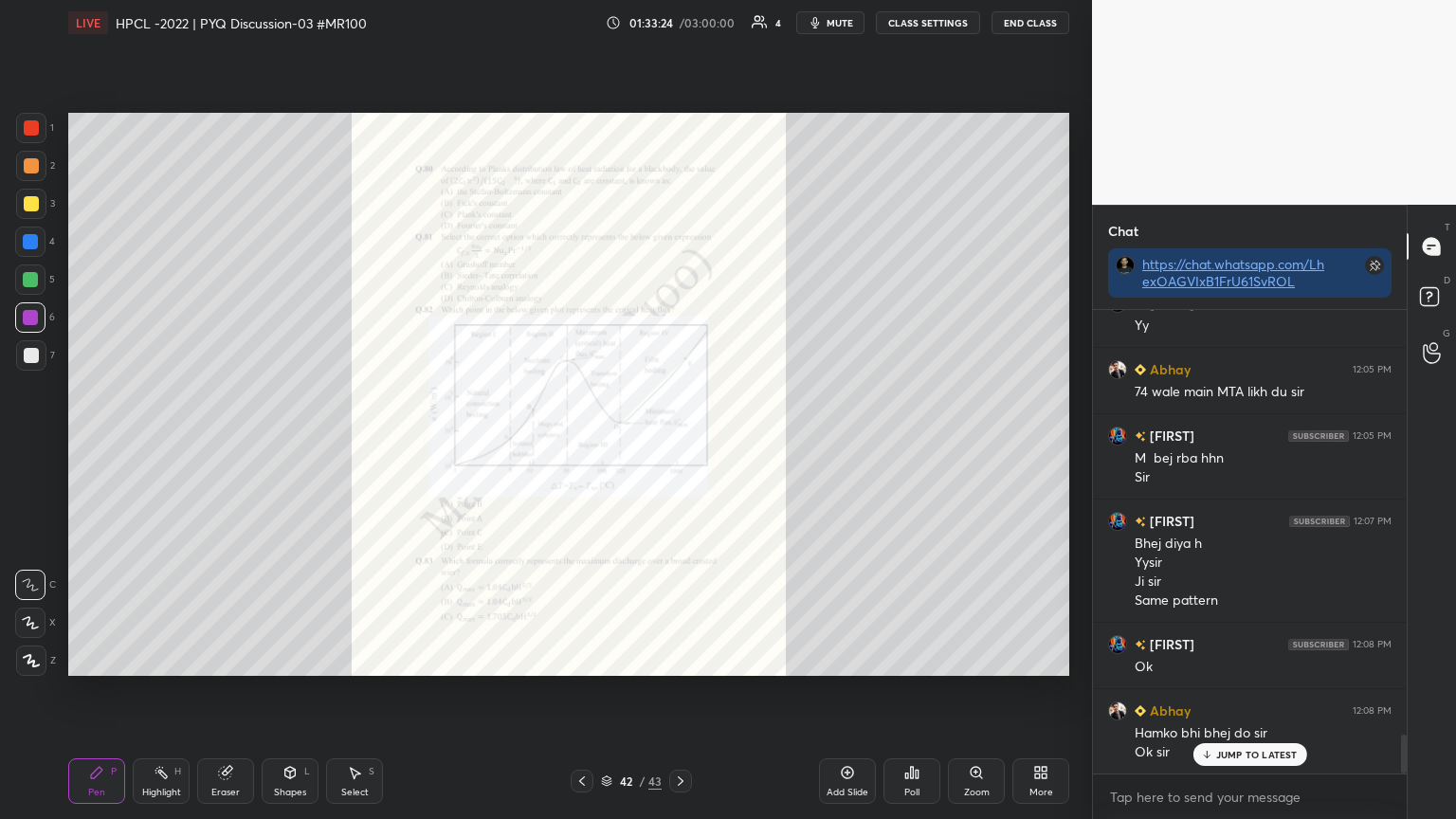 click 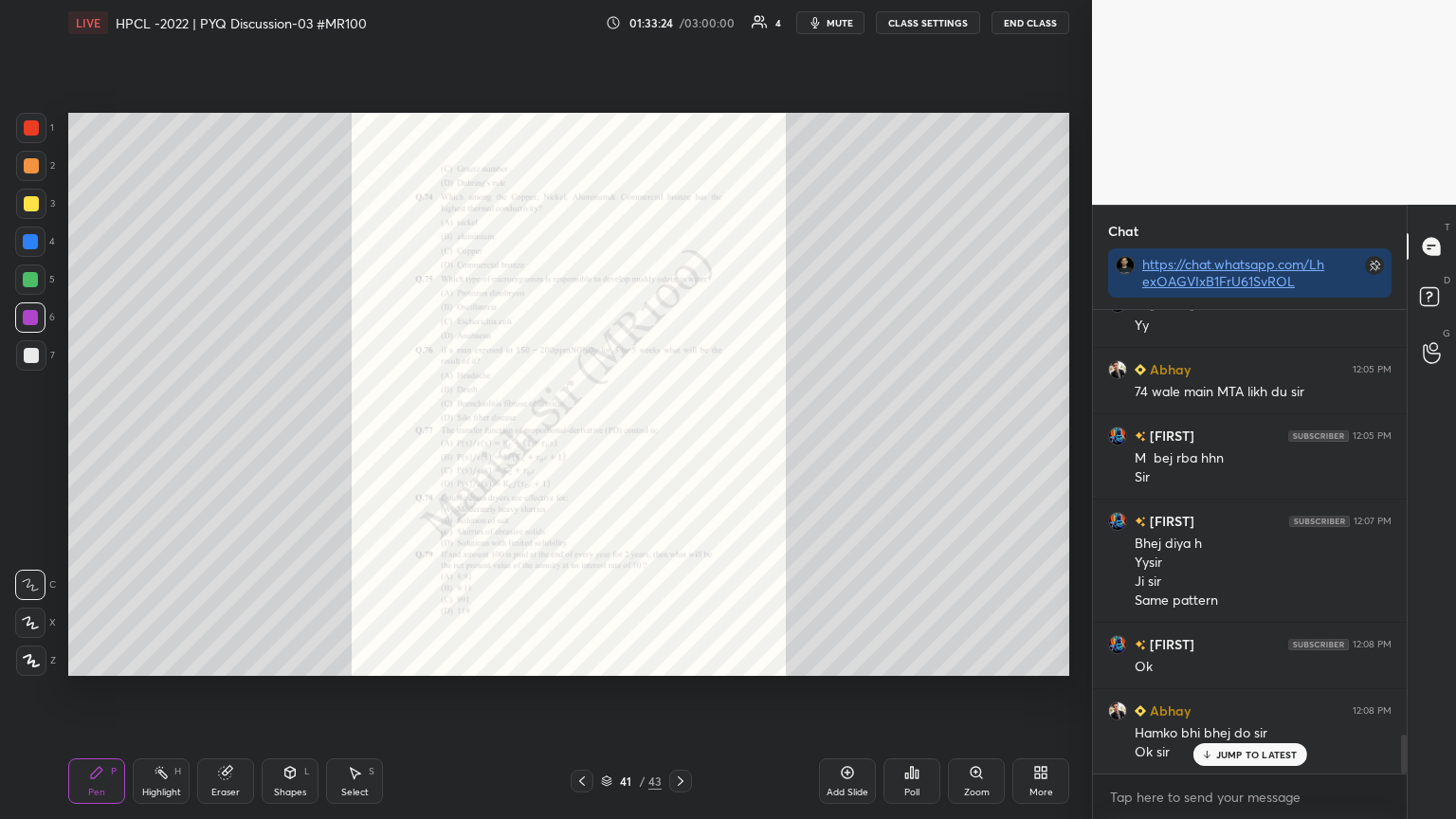 click 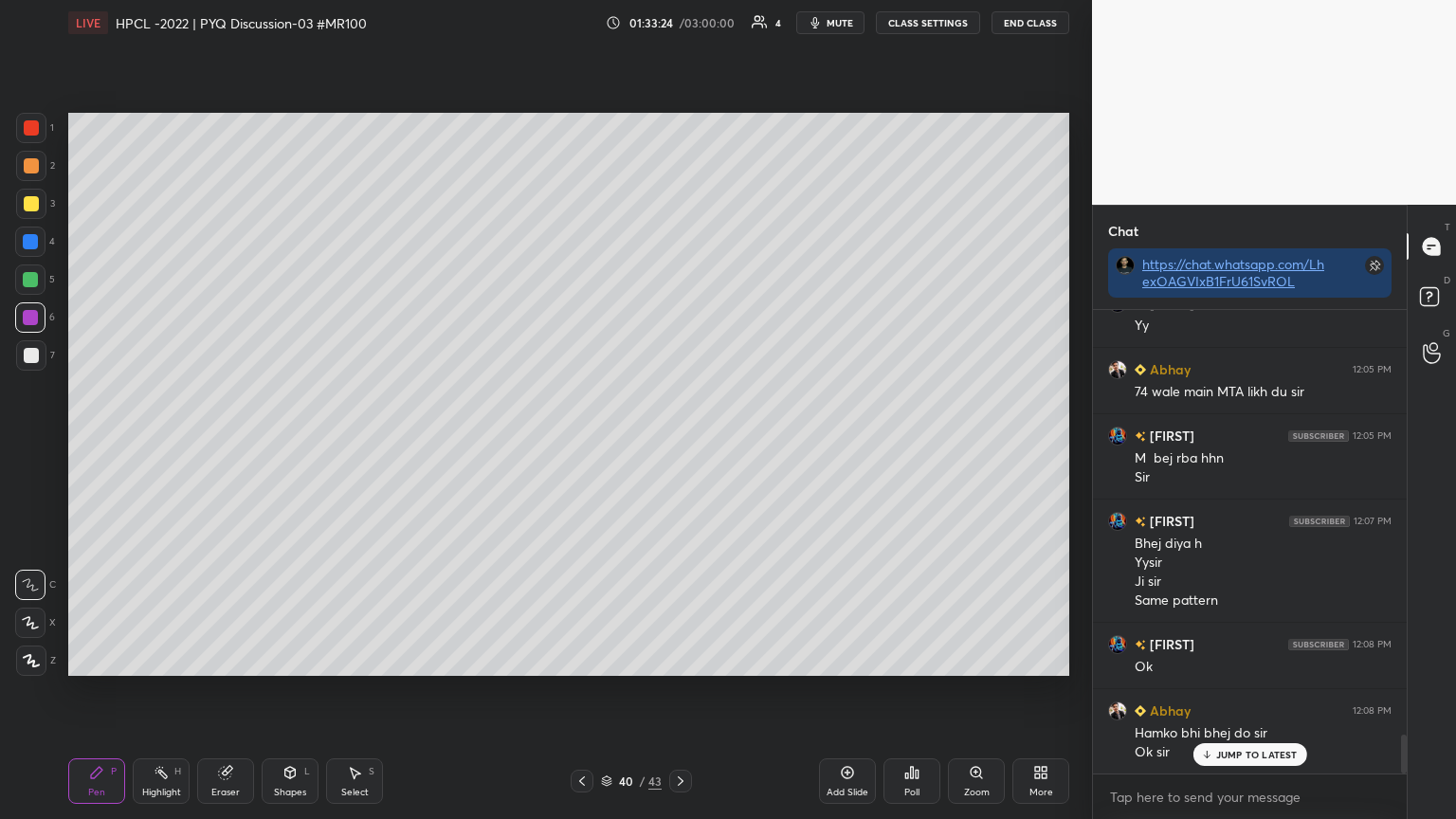 click 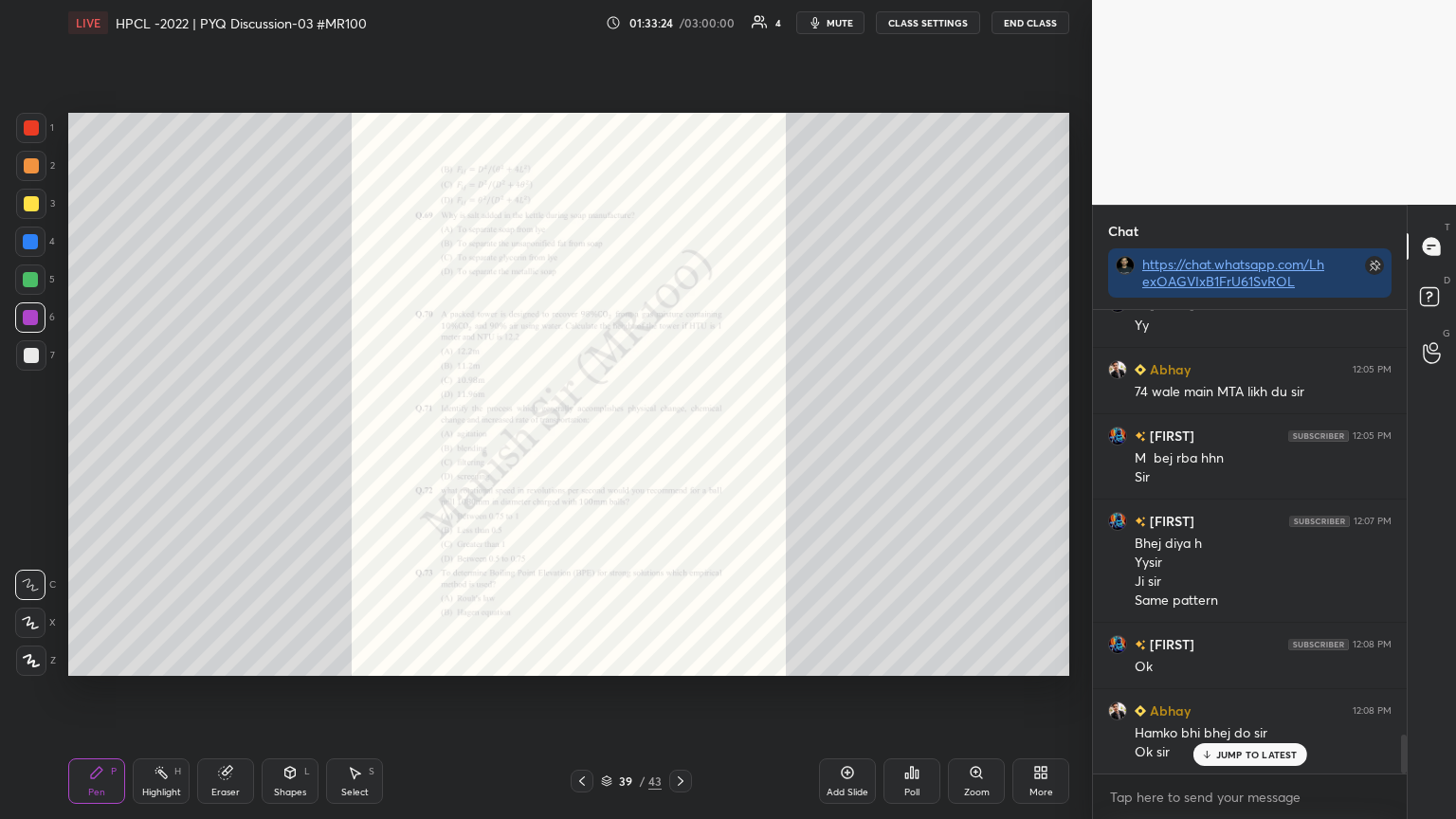 click 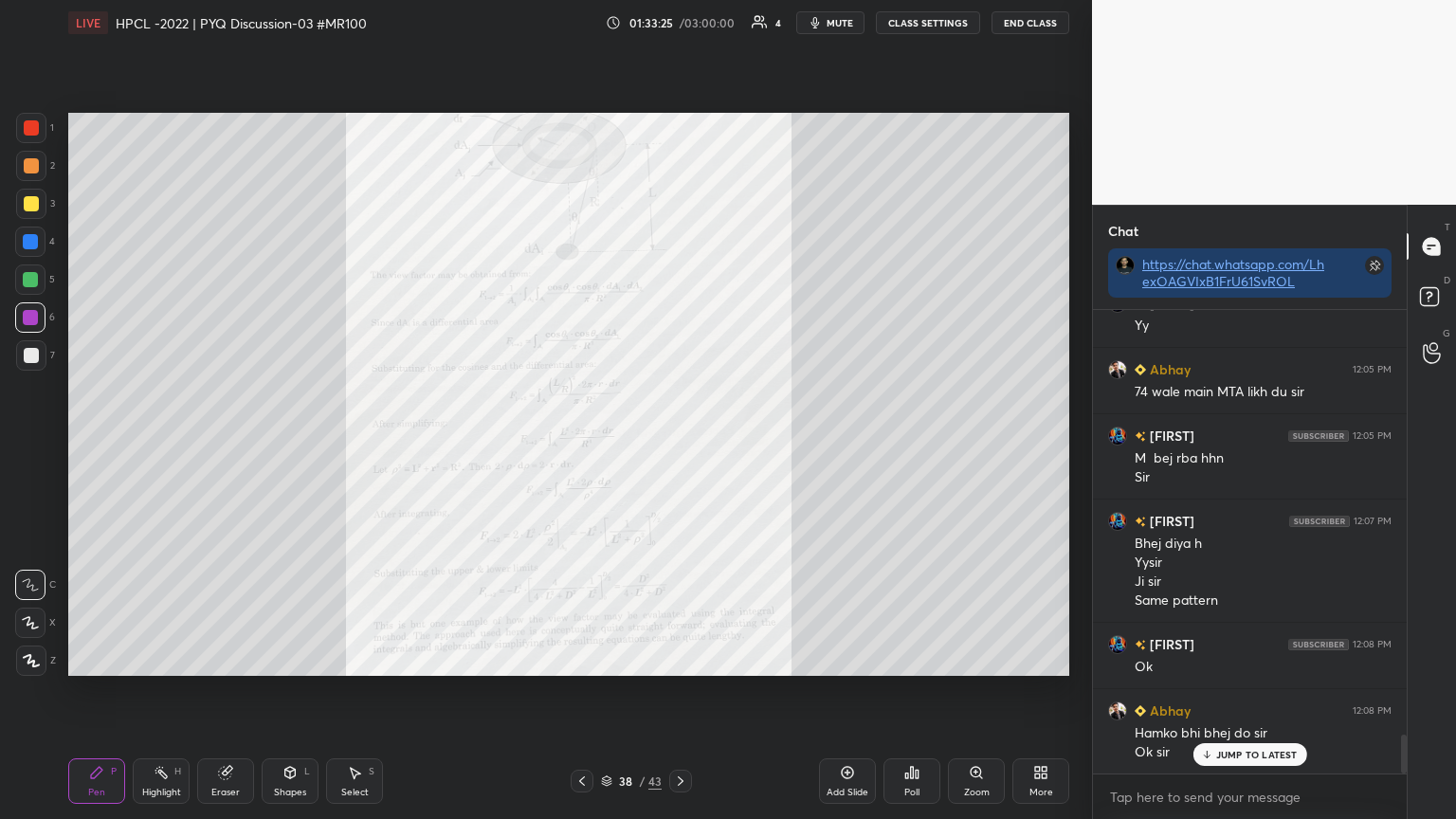 click 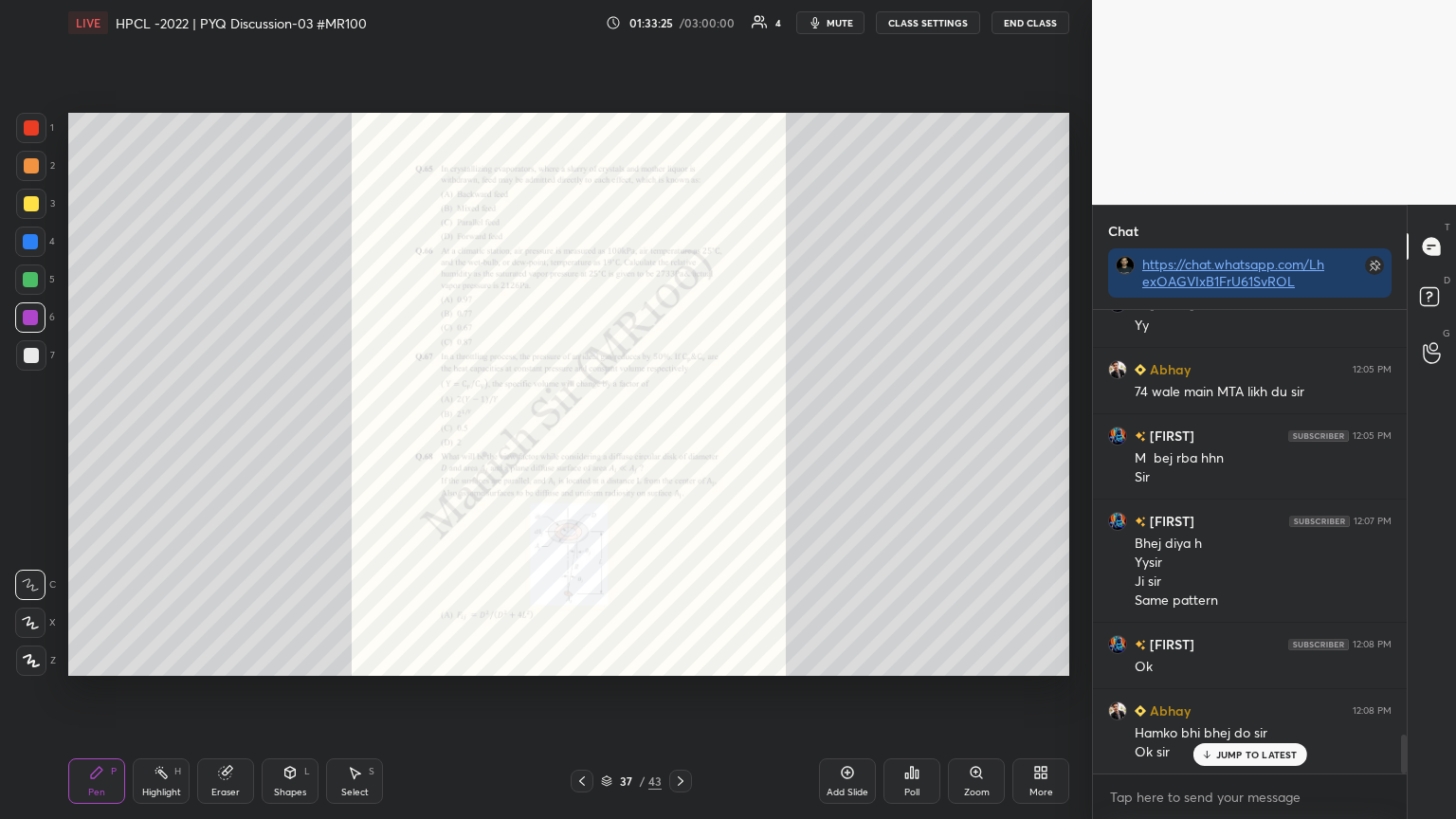 click 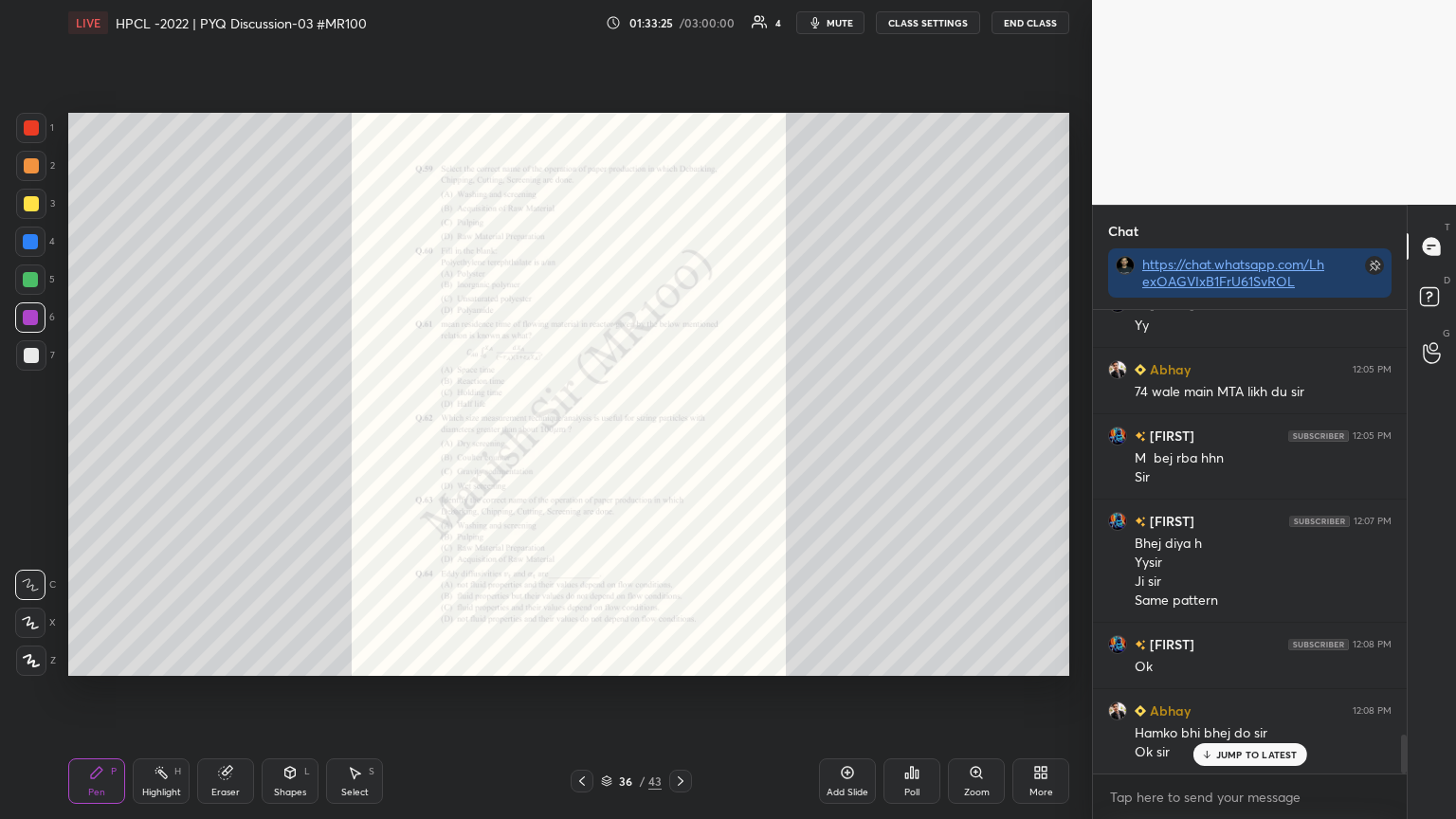 click 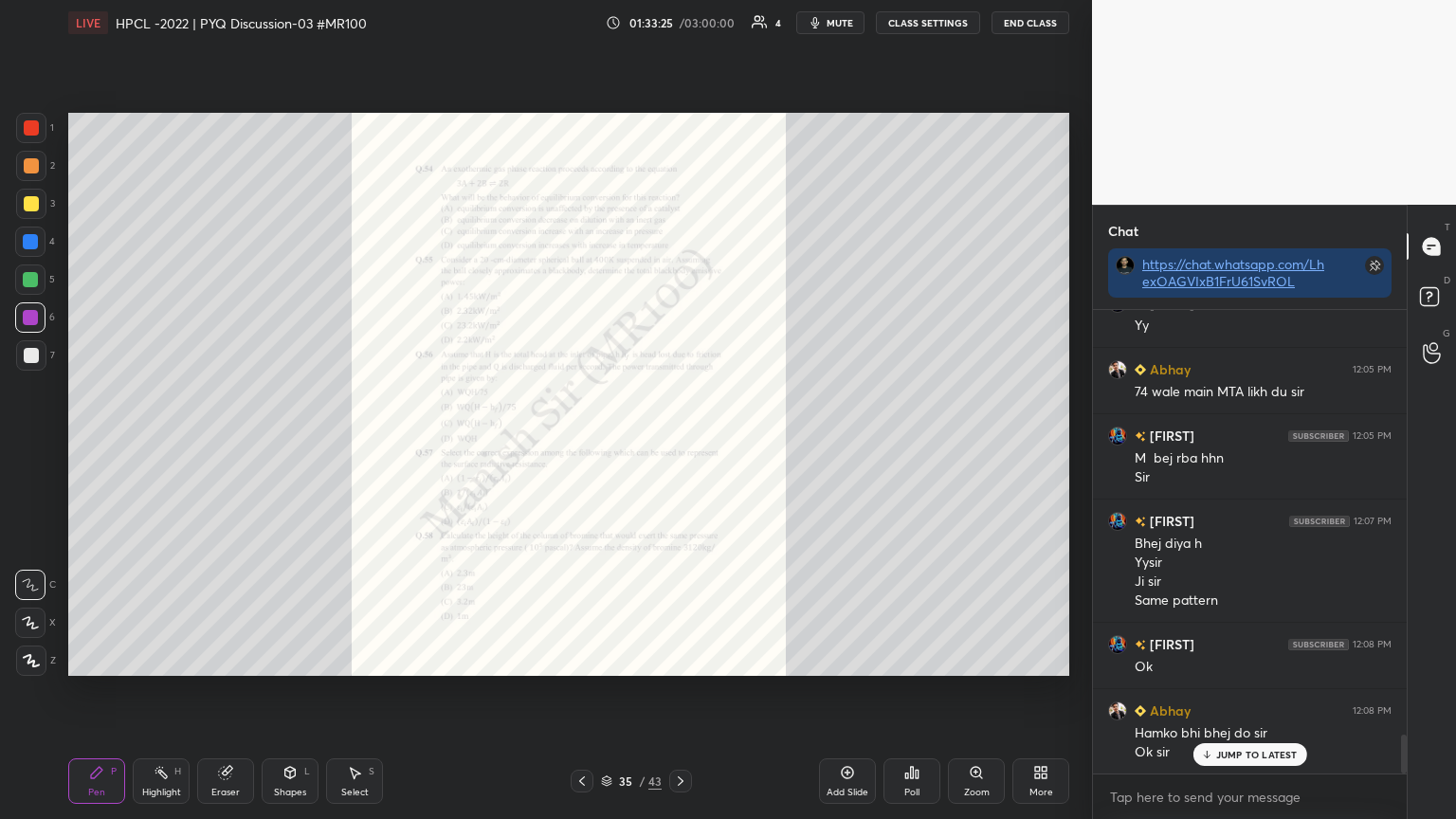 click 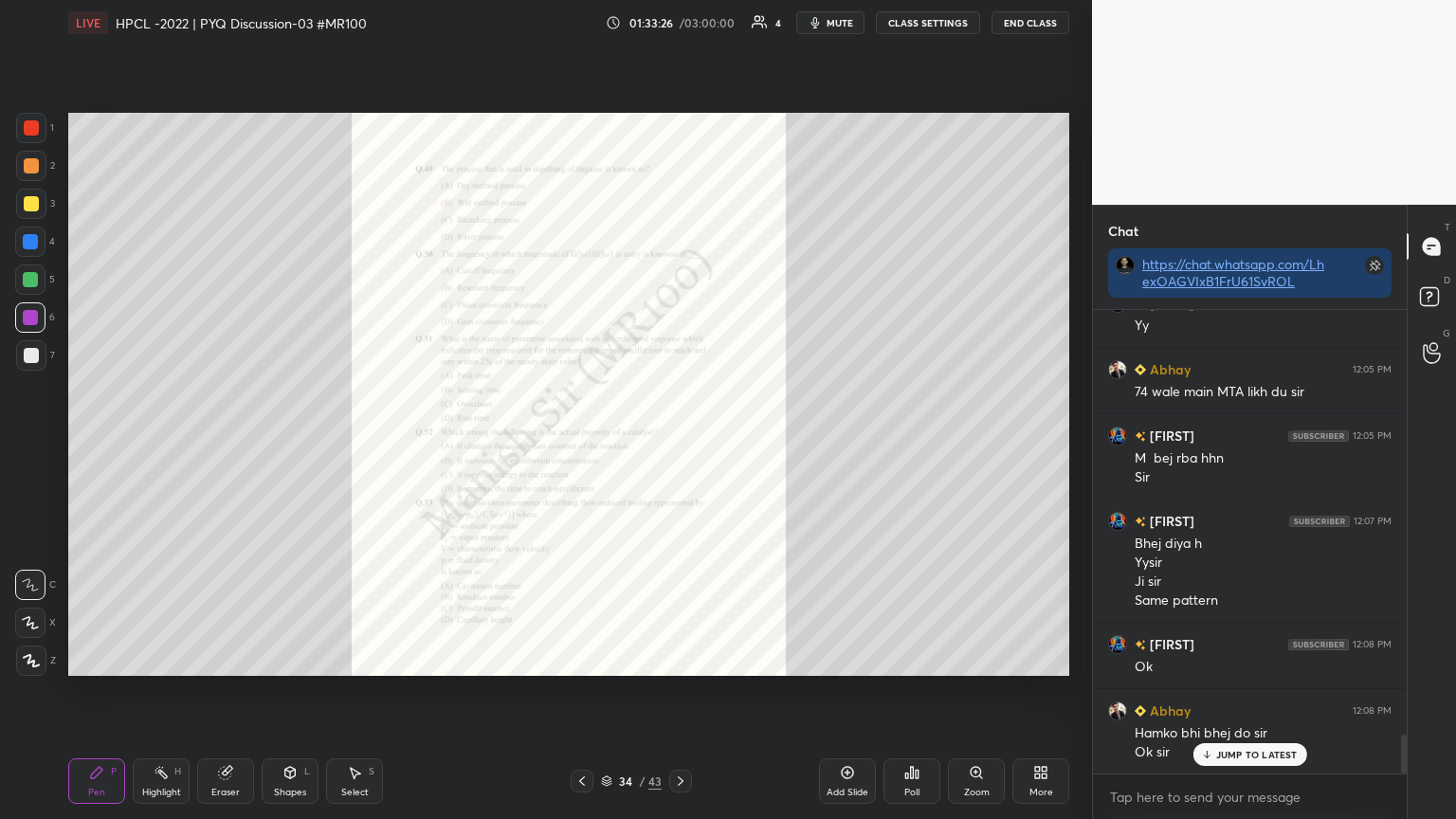 click 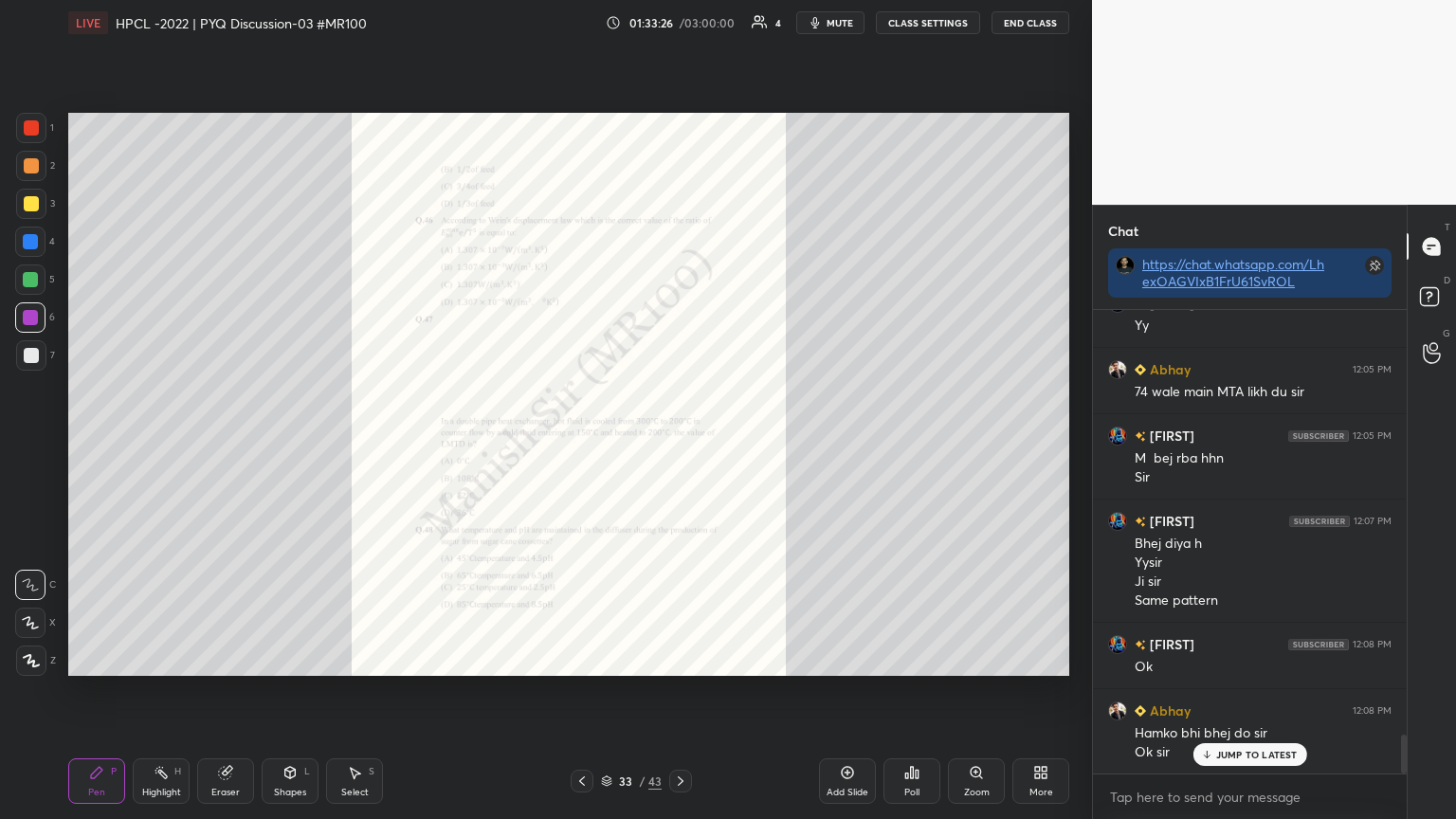 click 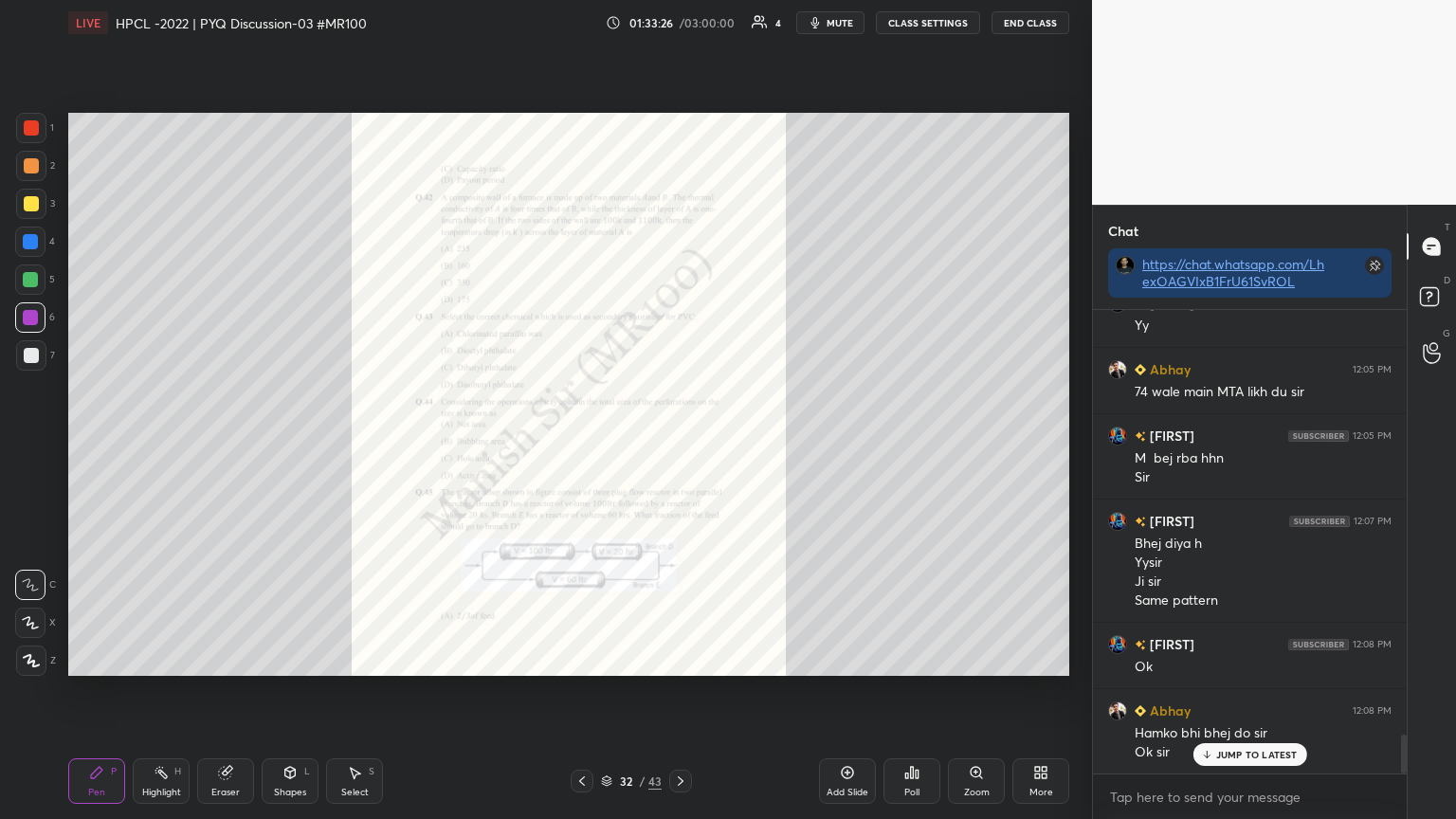click 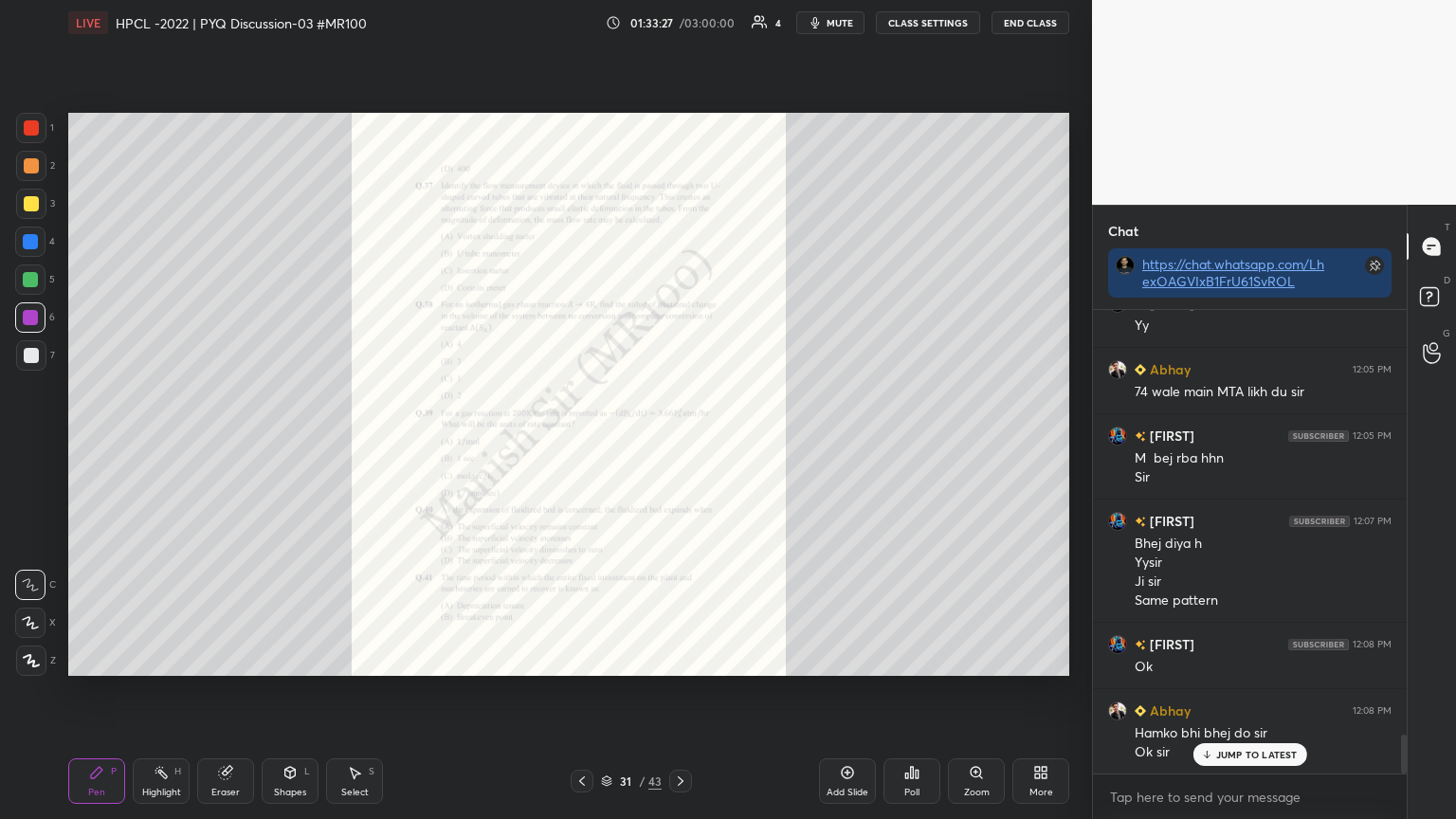 click 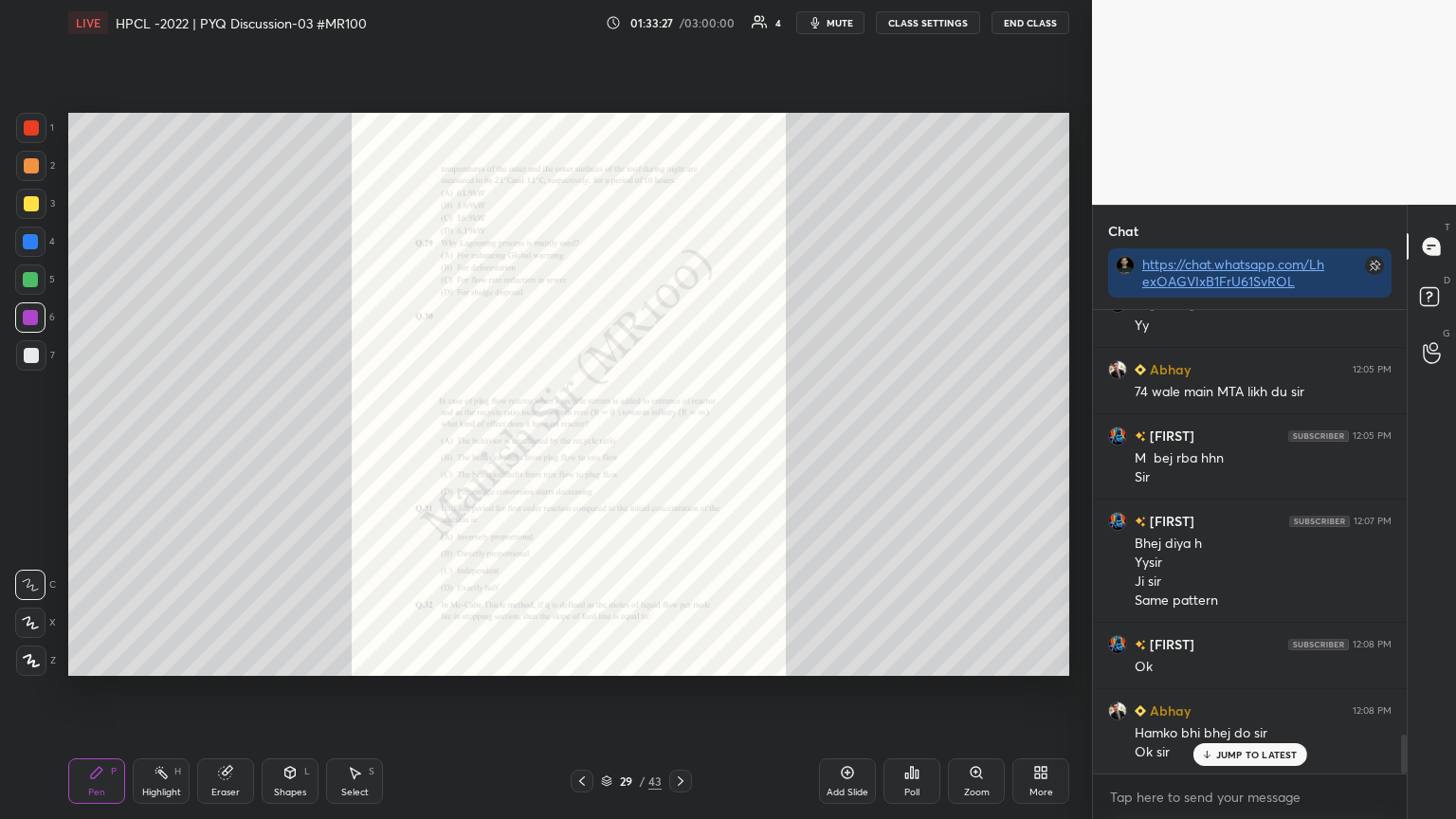 click 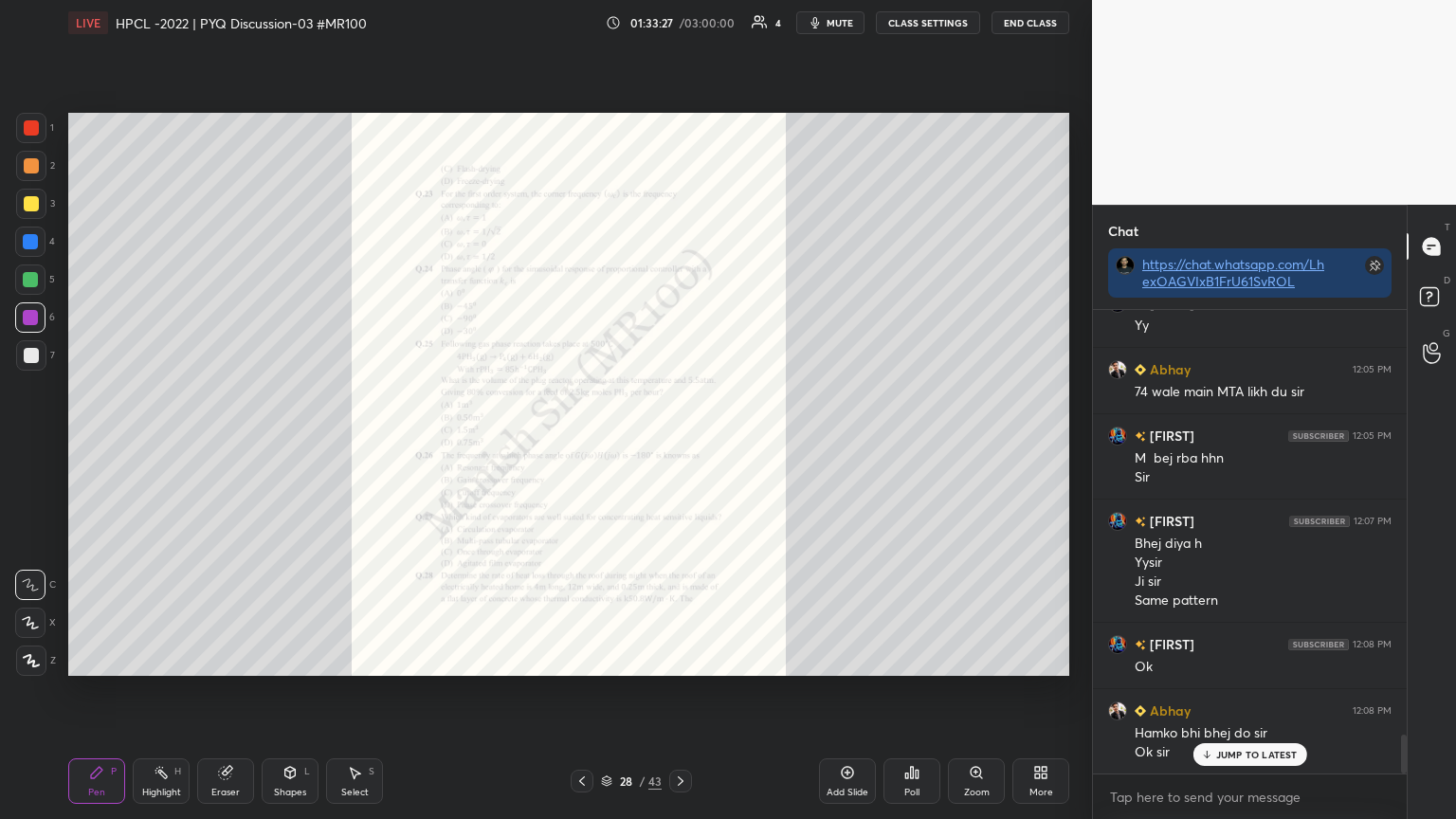 click 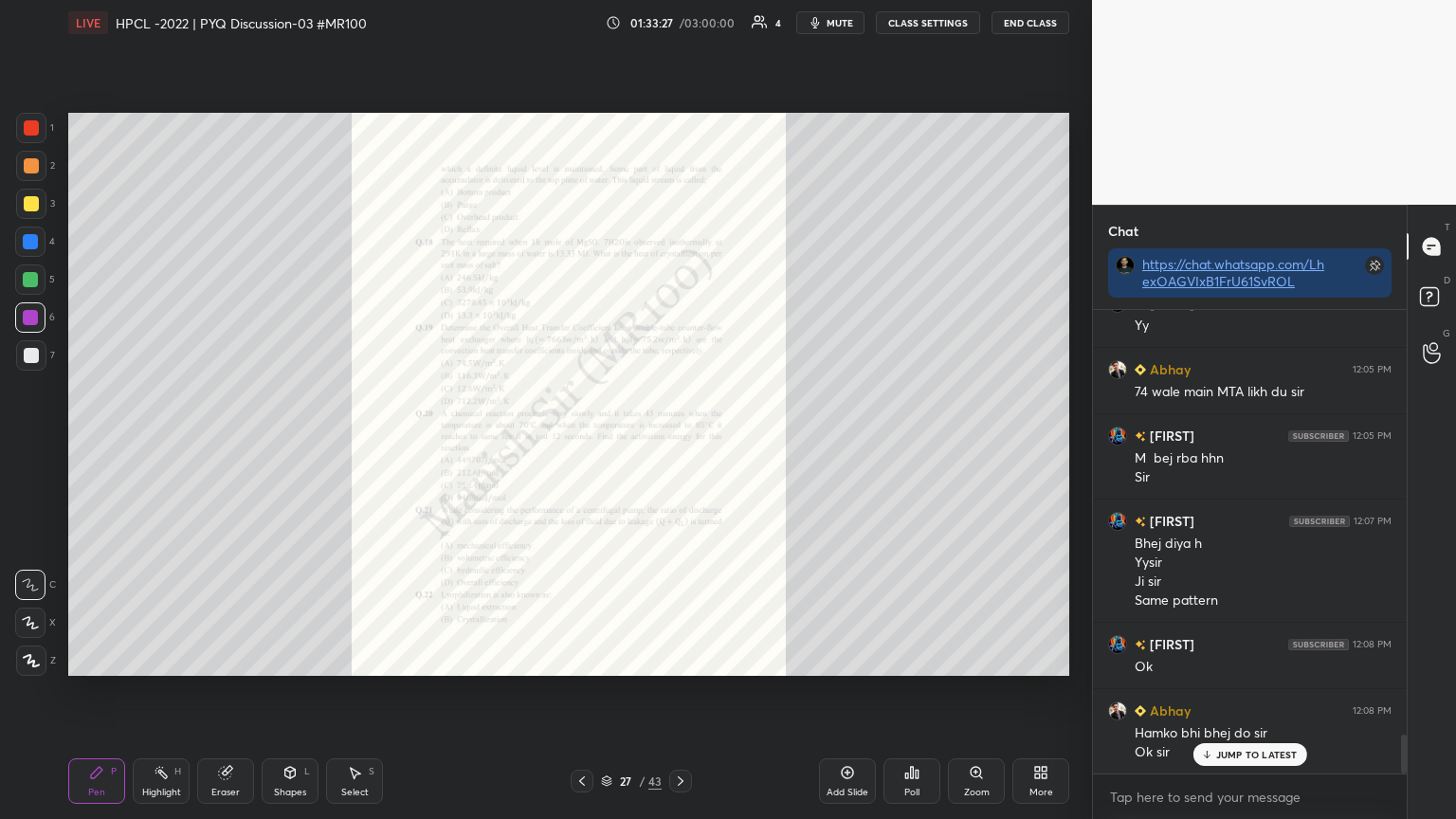 click 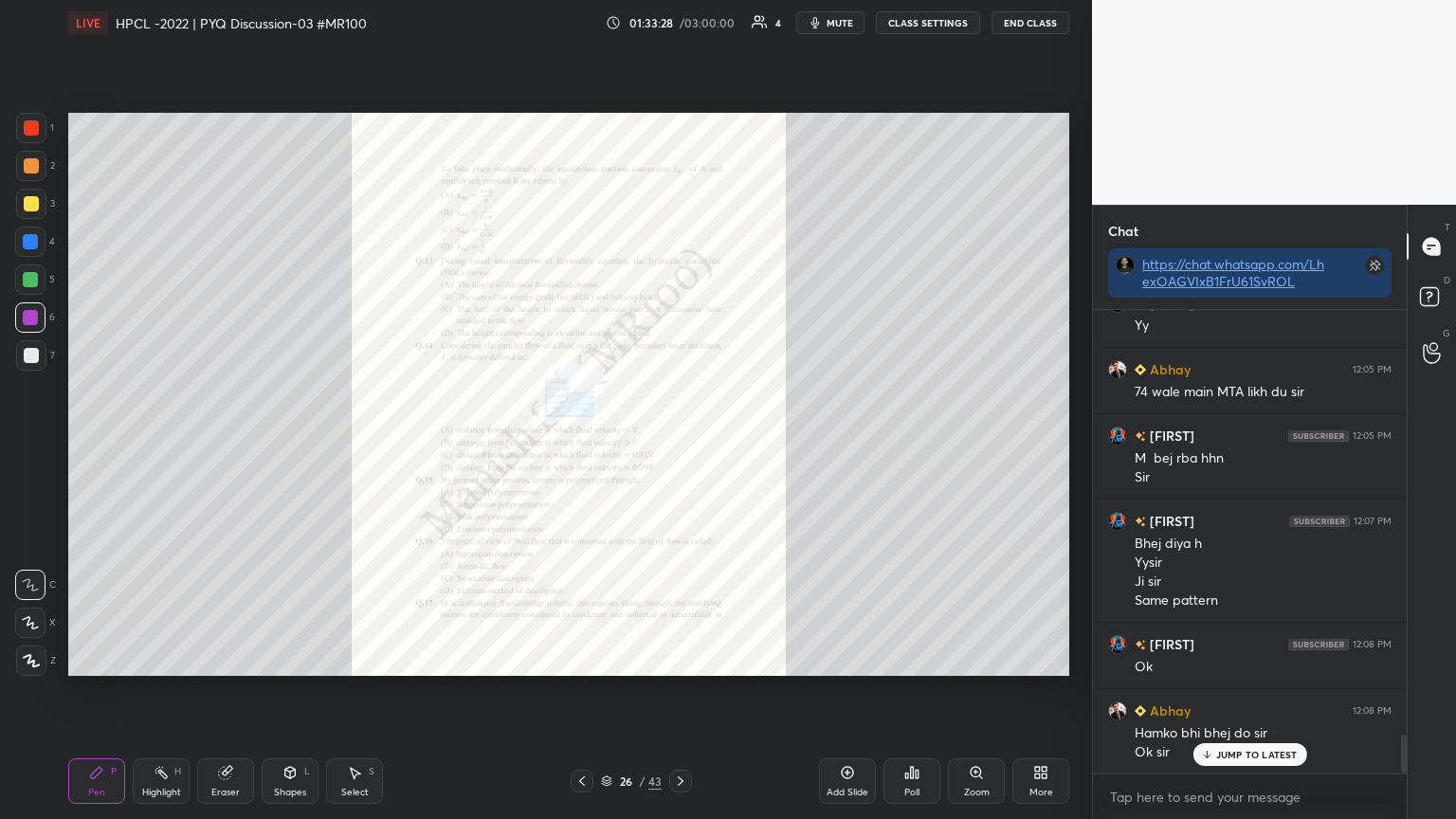 click 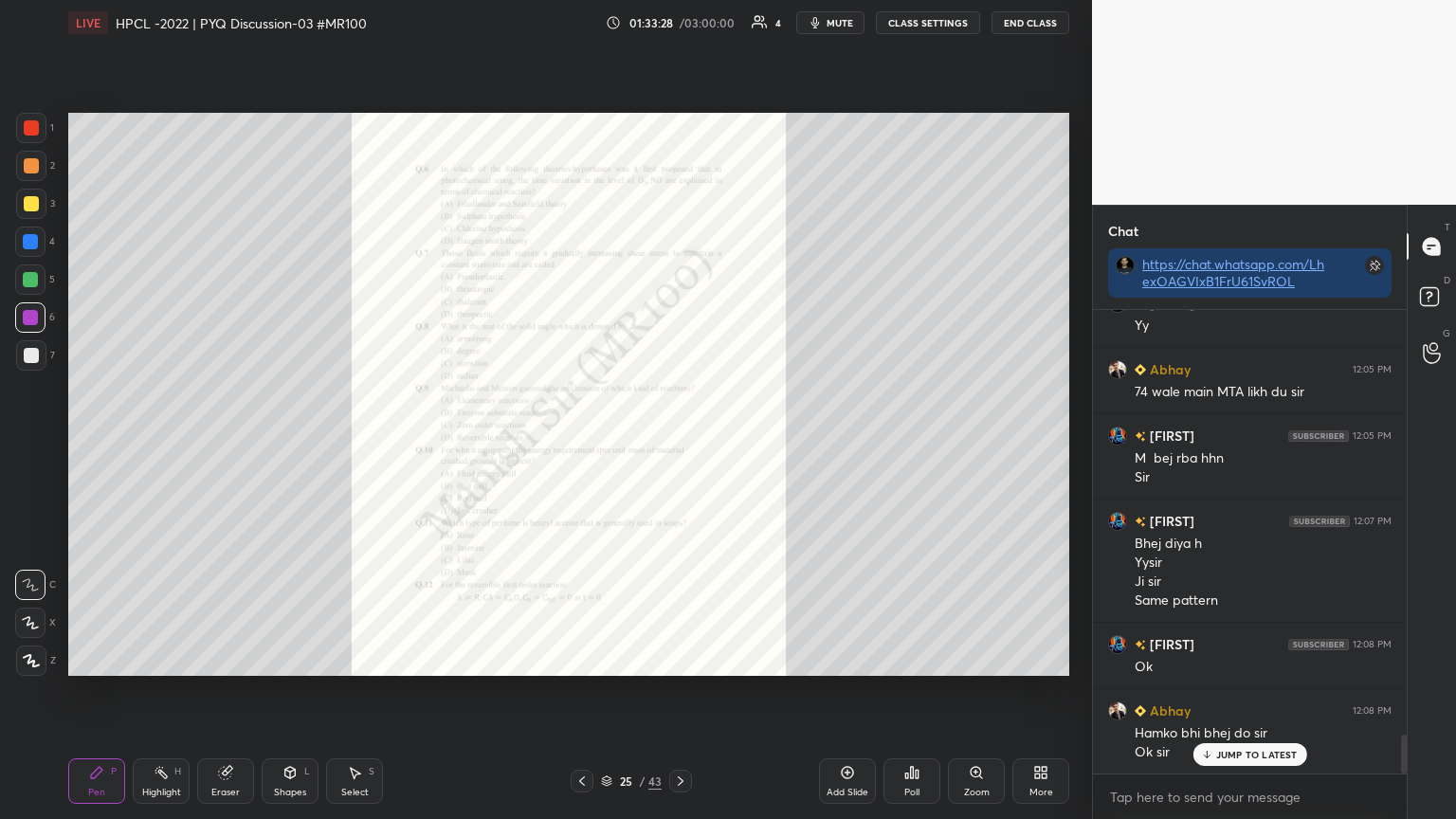 click 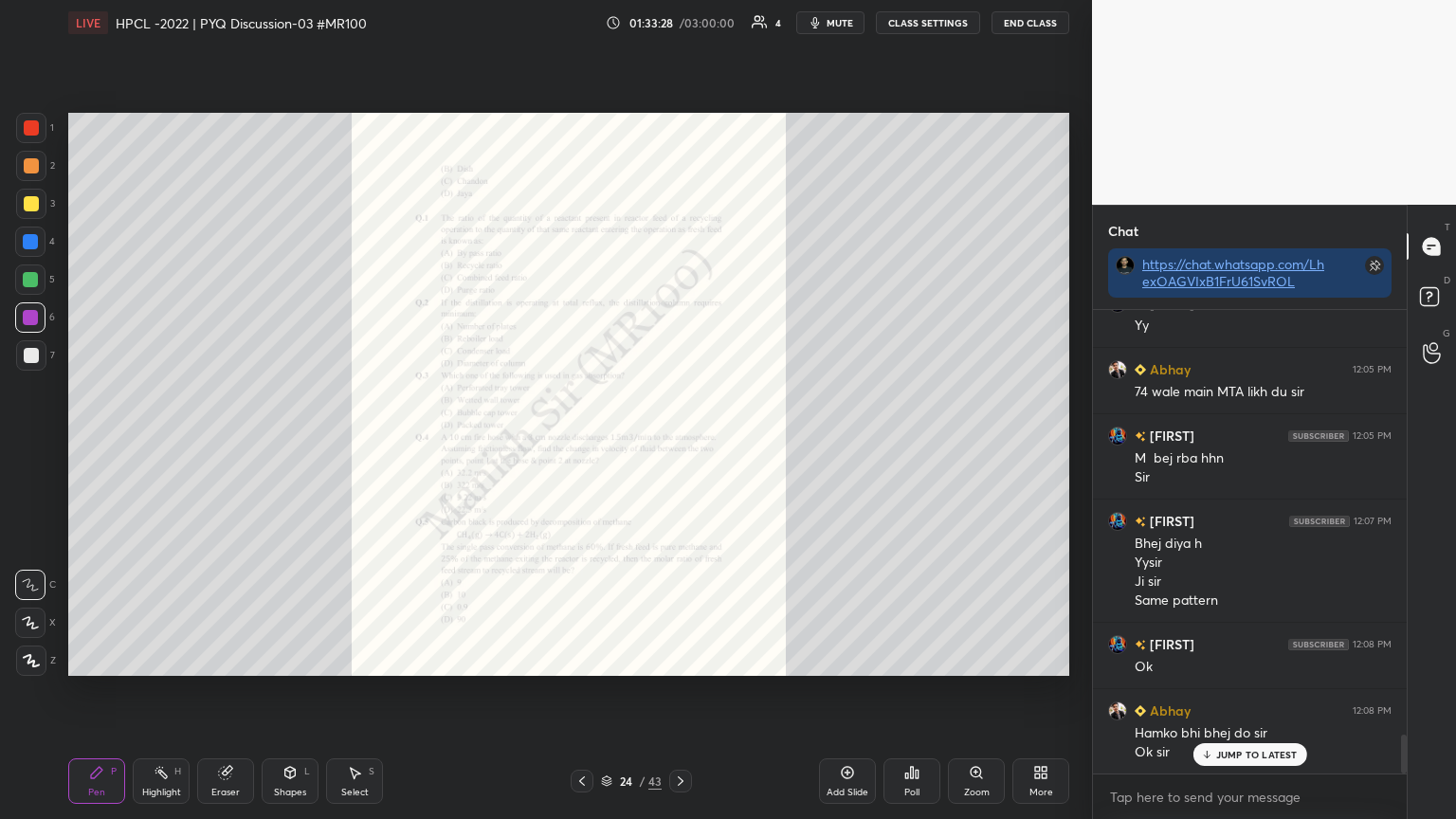 click 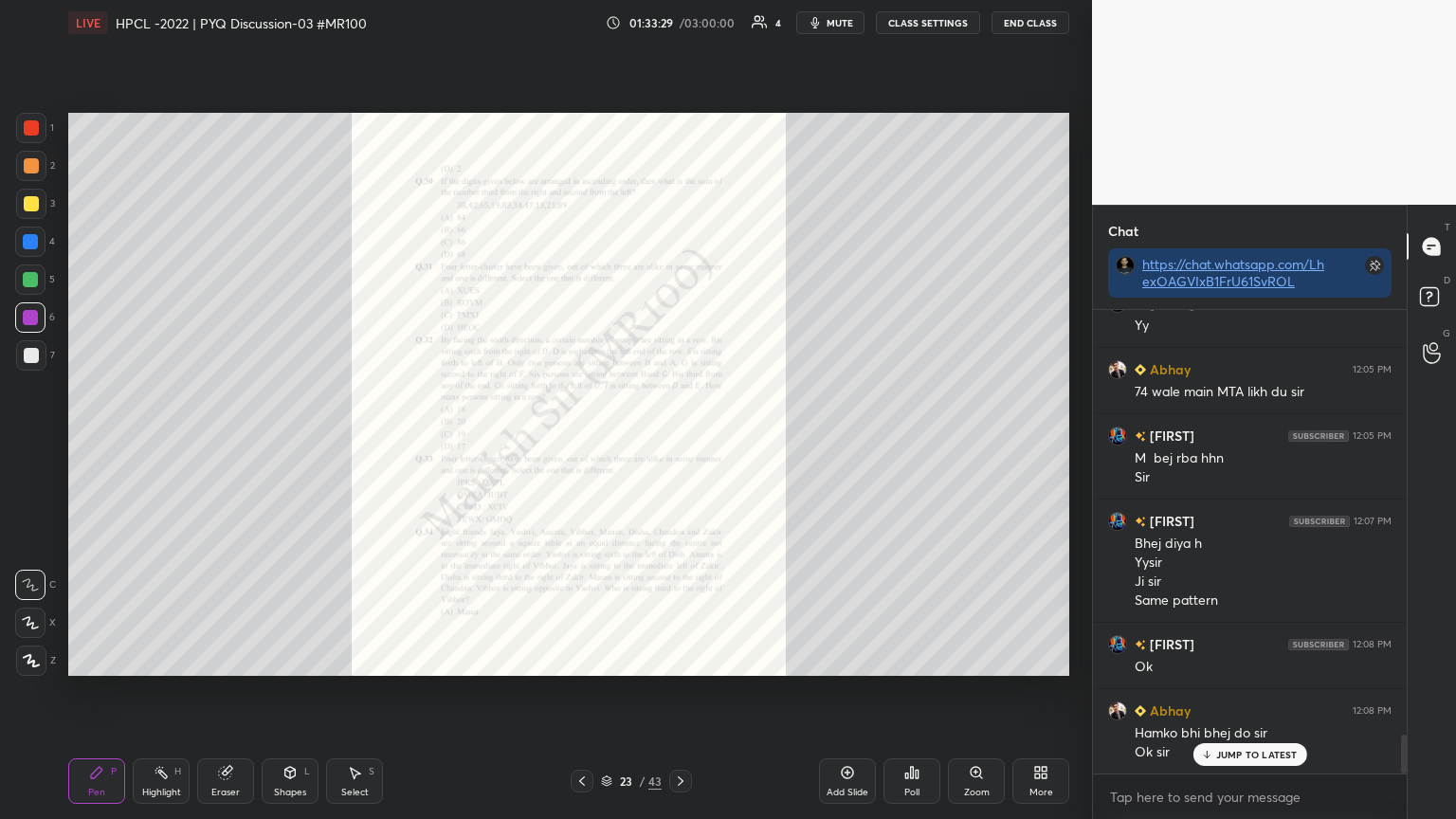 click 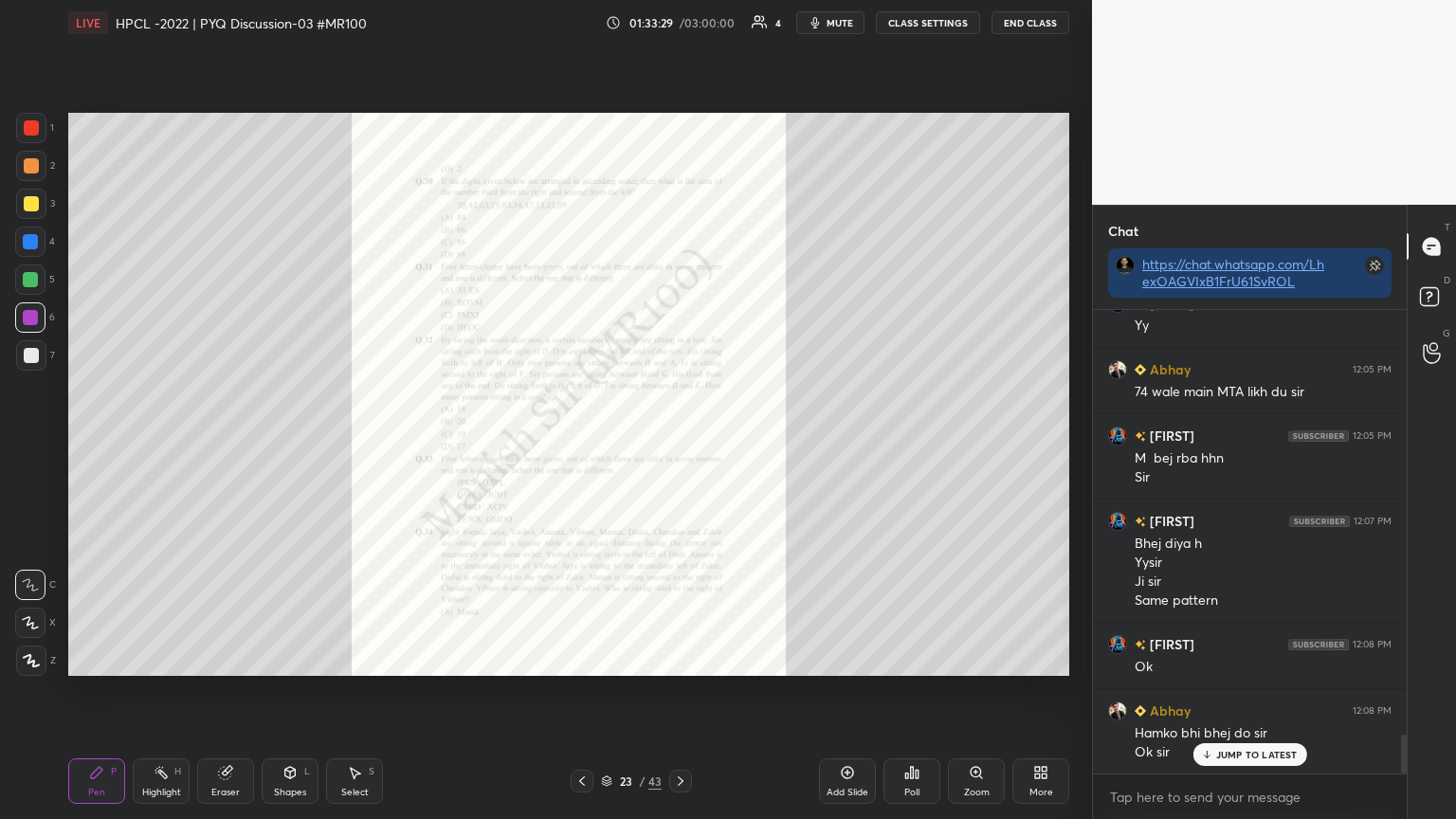 click 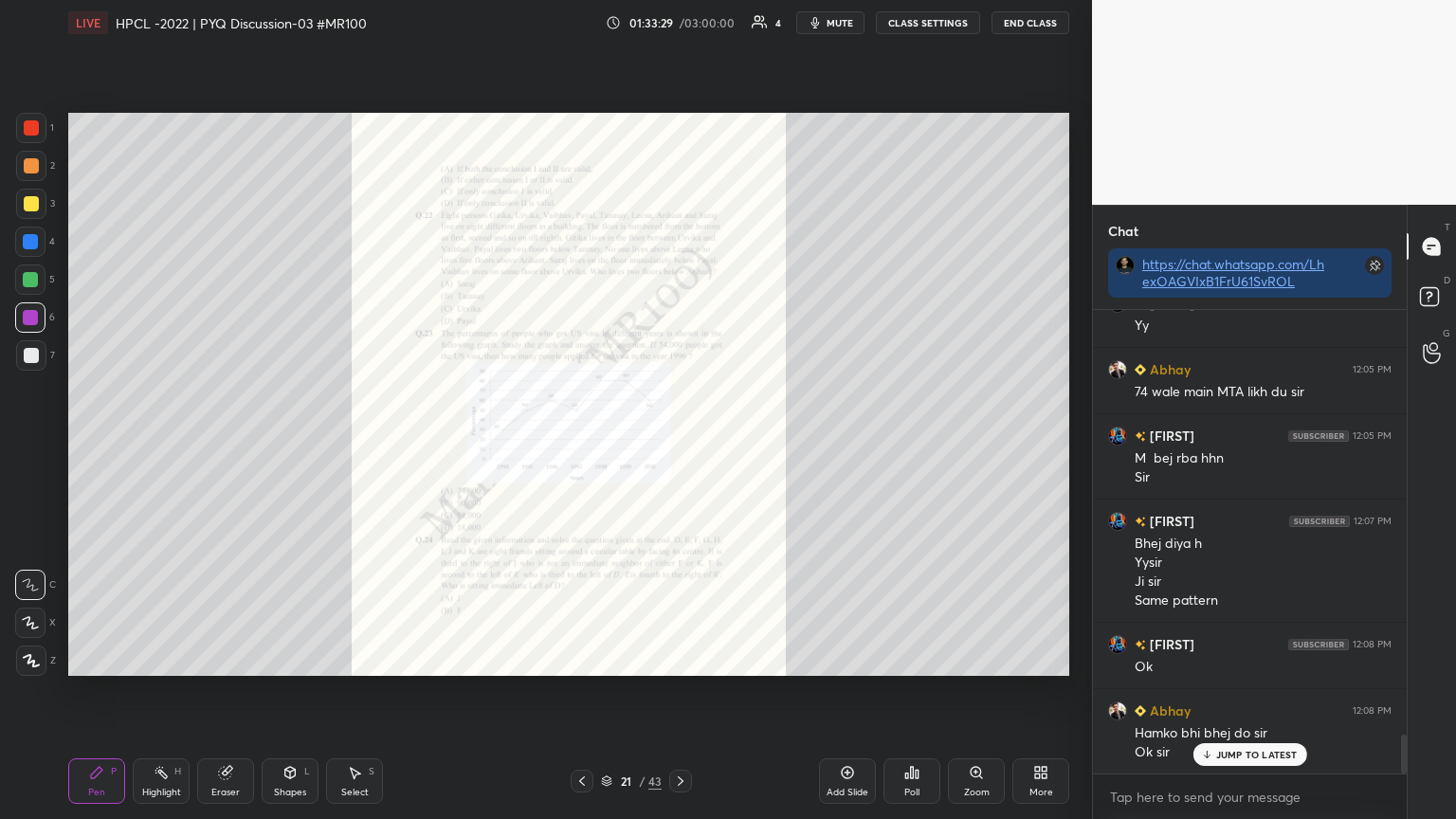 click 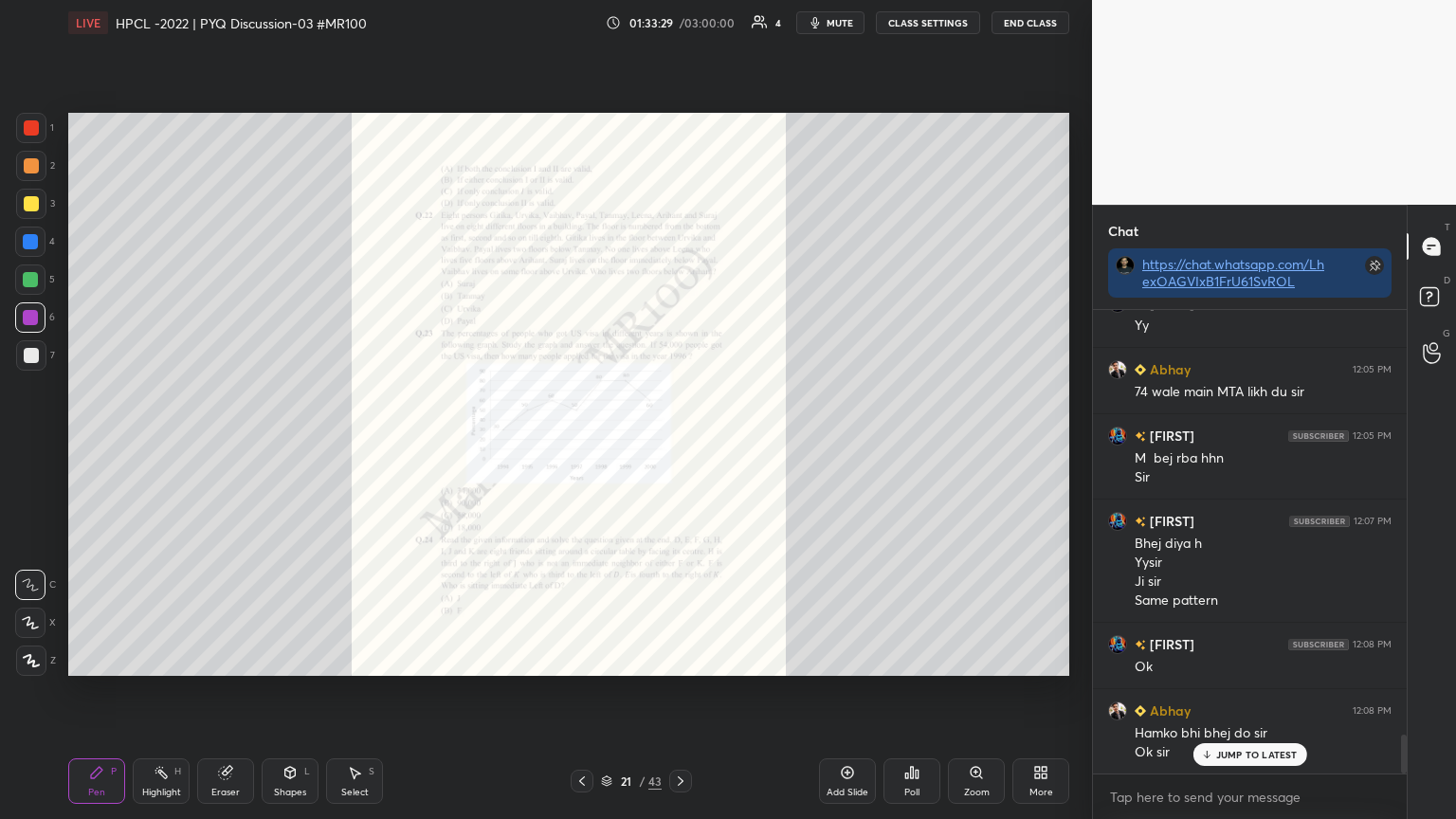 click 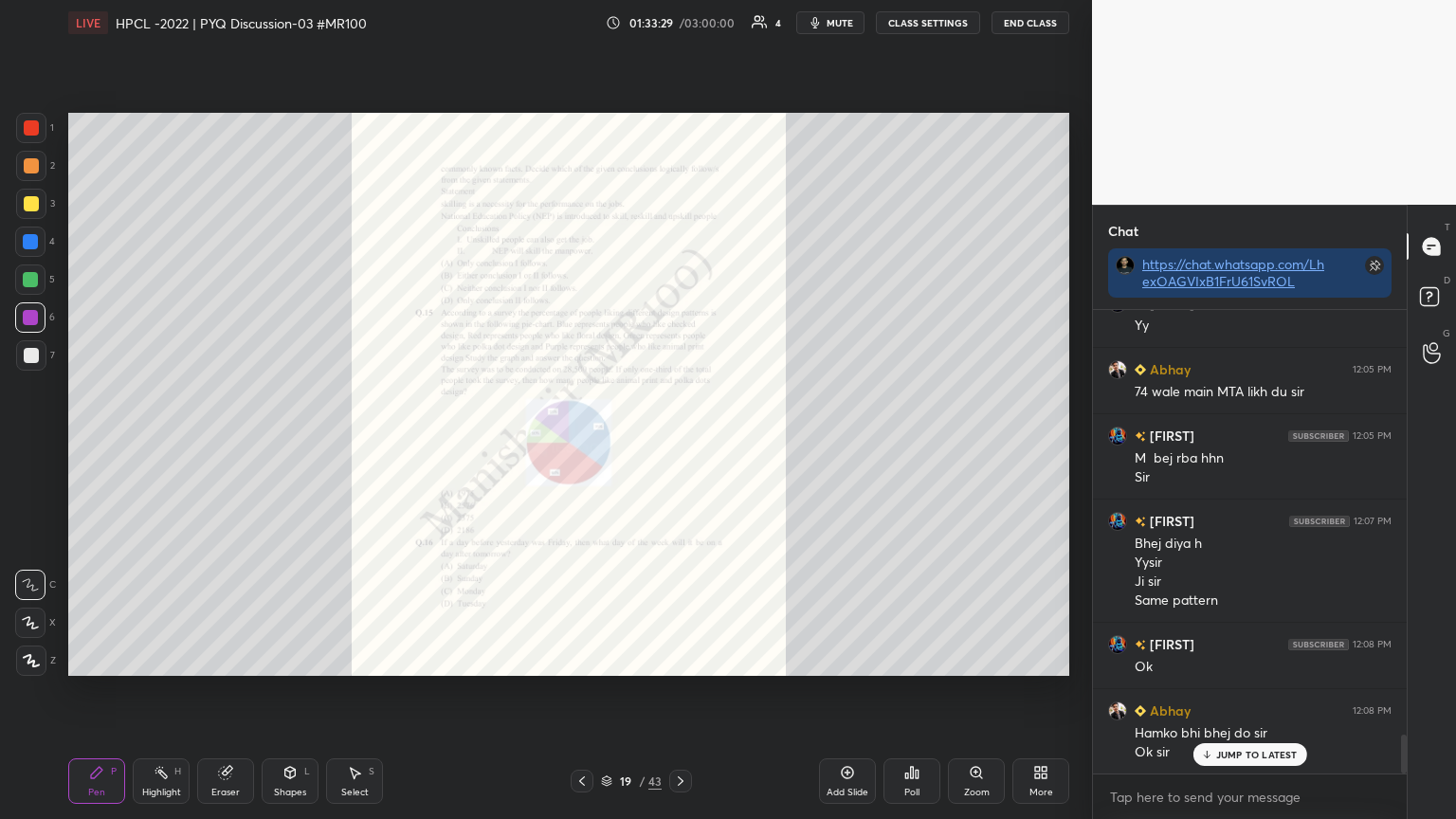 click 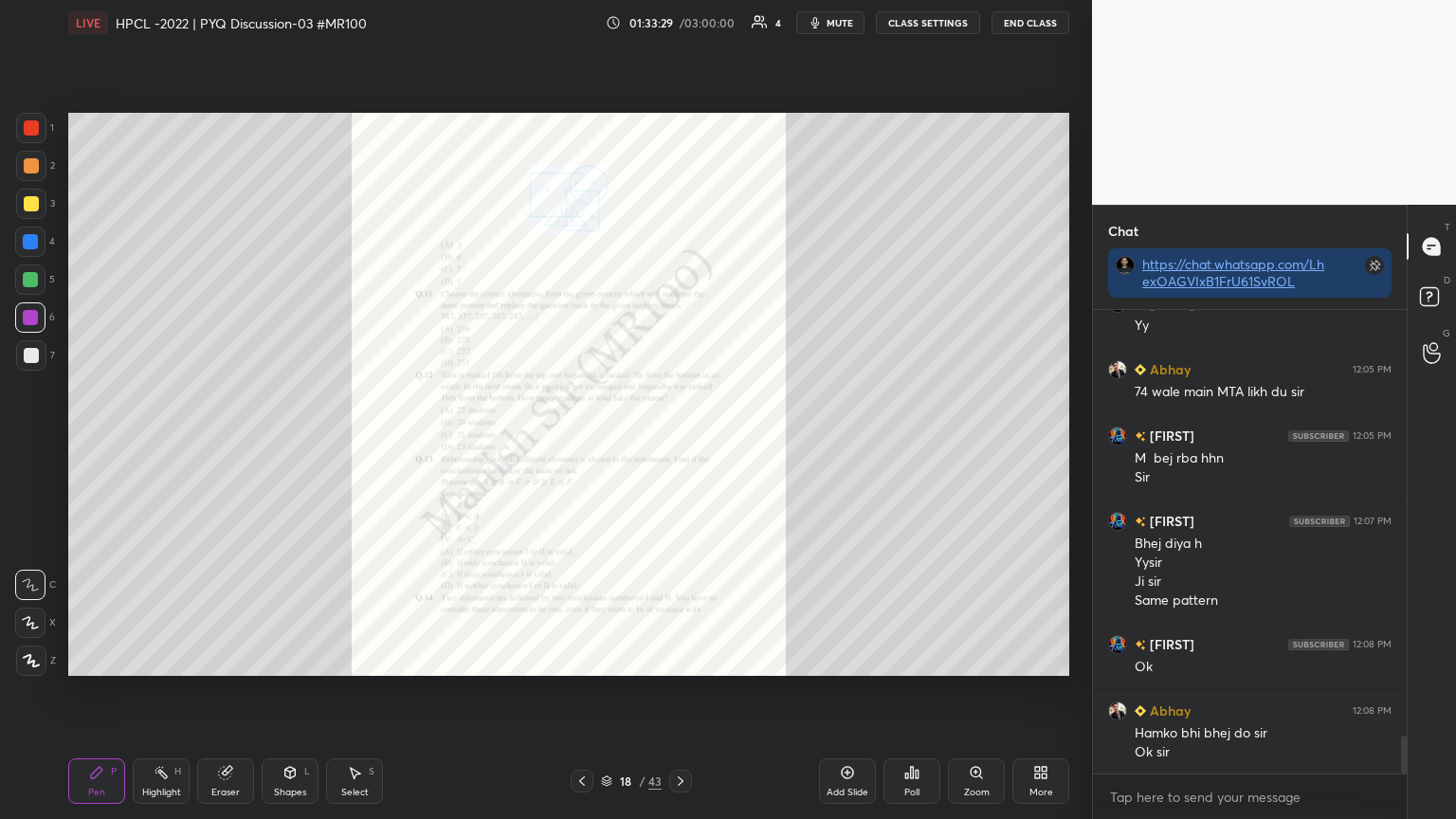 scroll, scrollTop: 5156, scrollLeft: 0, axis: vertical 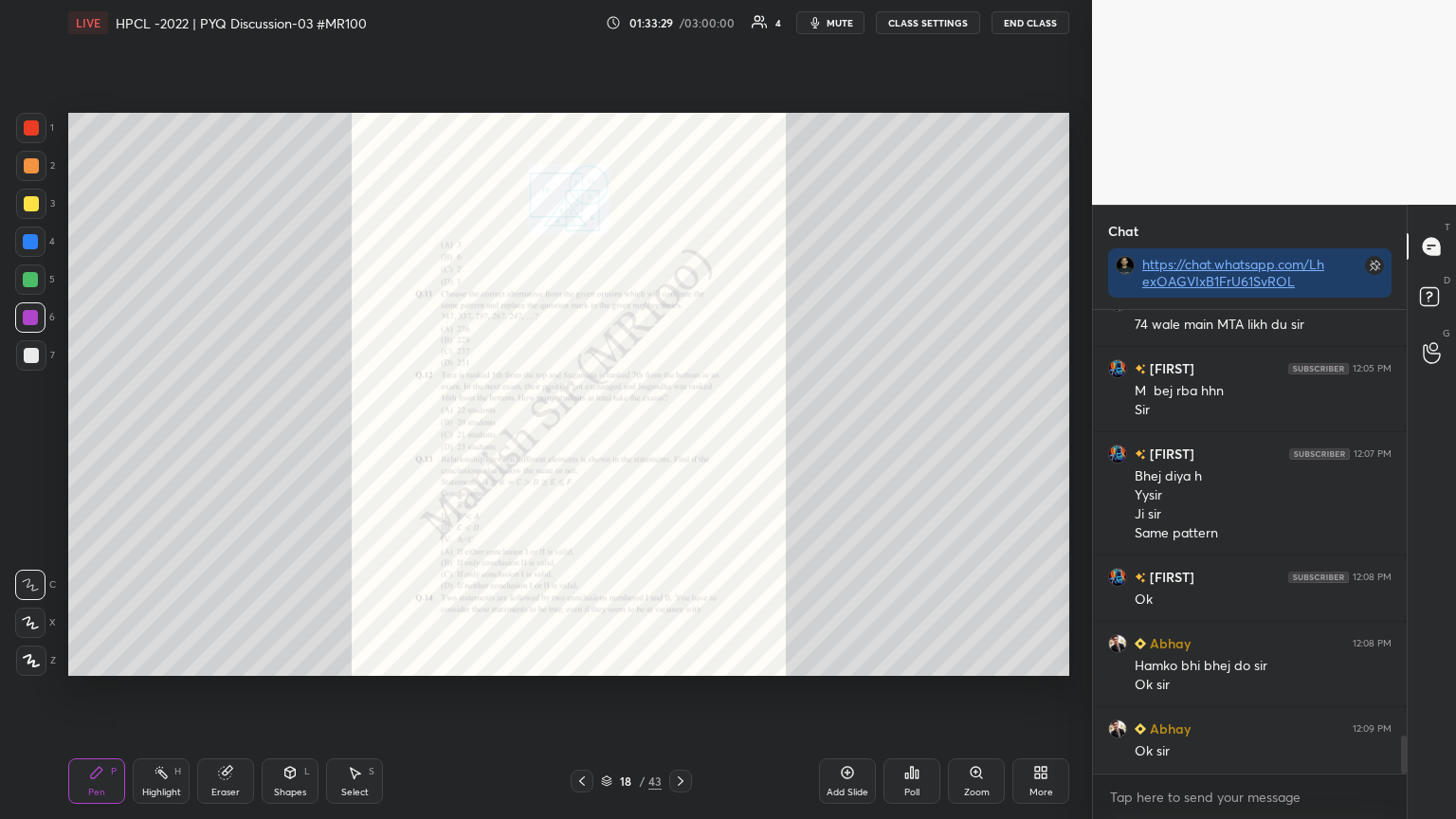 click 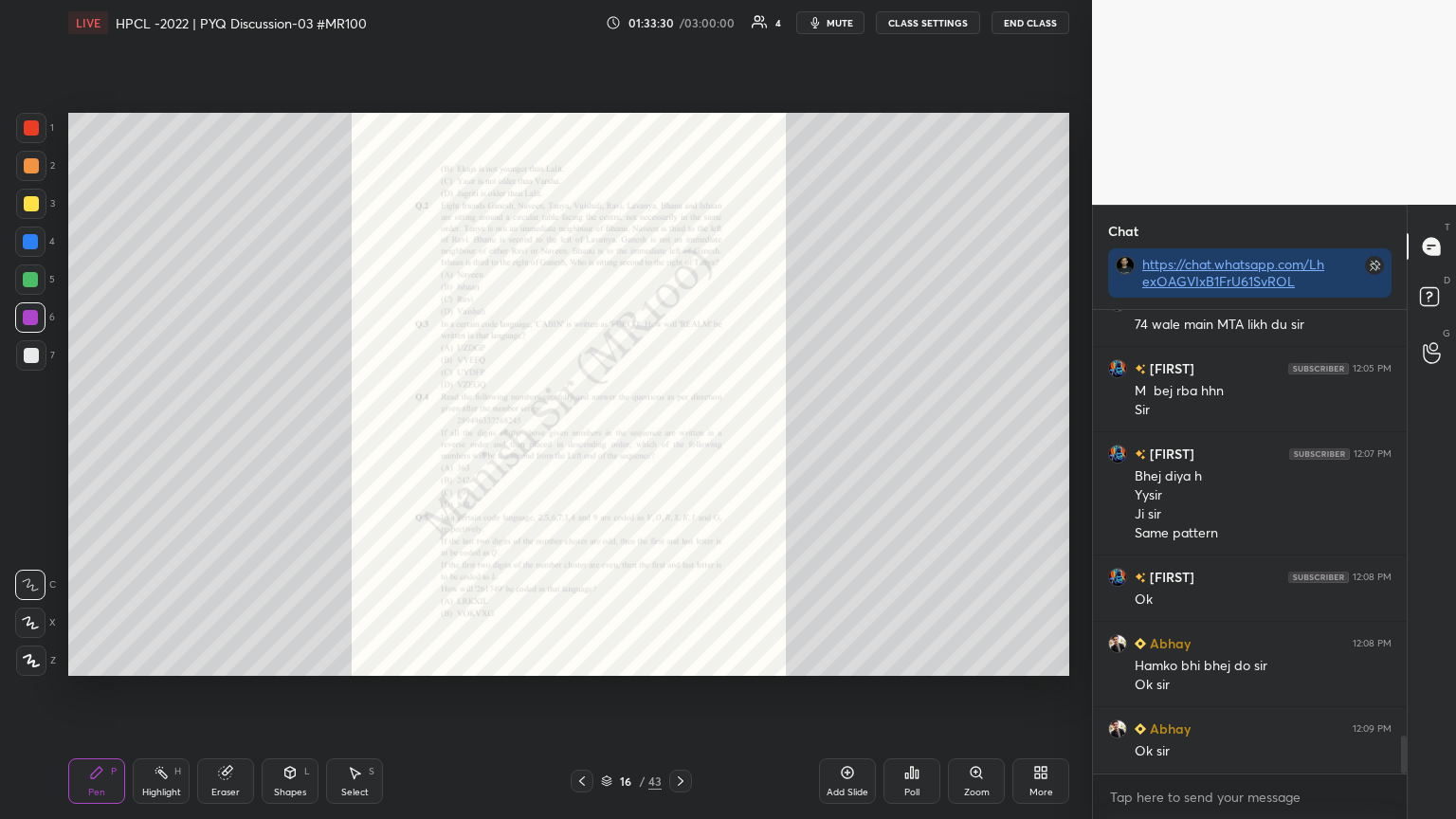 click 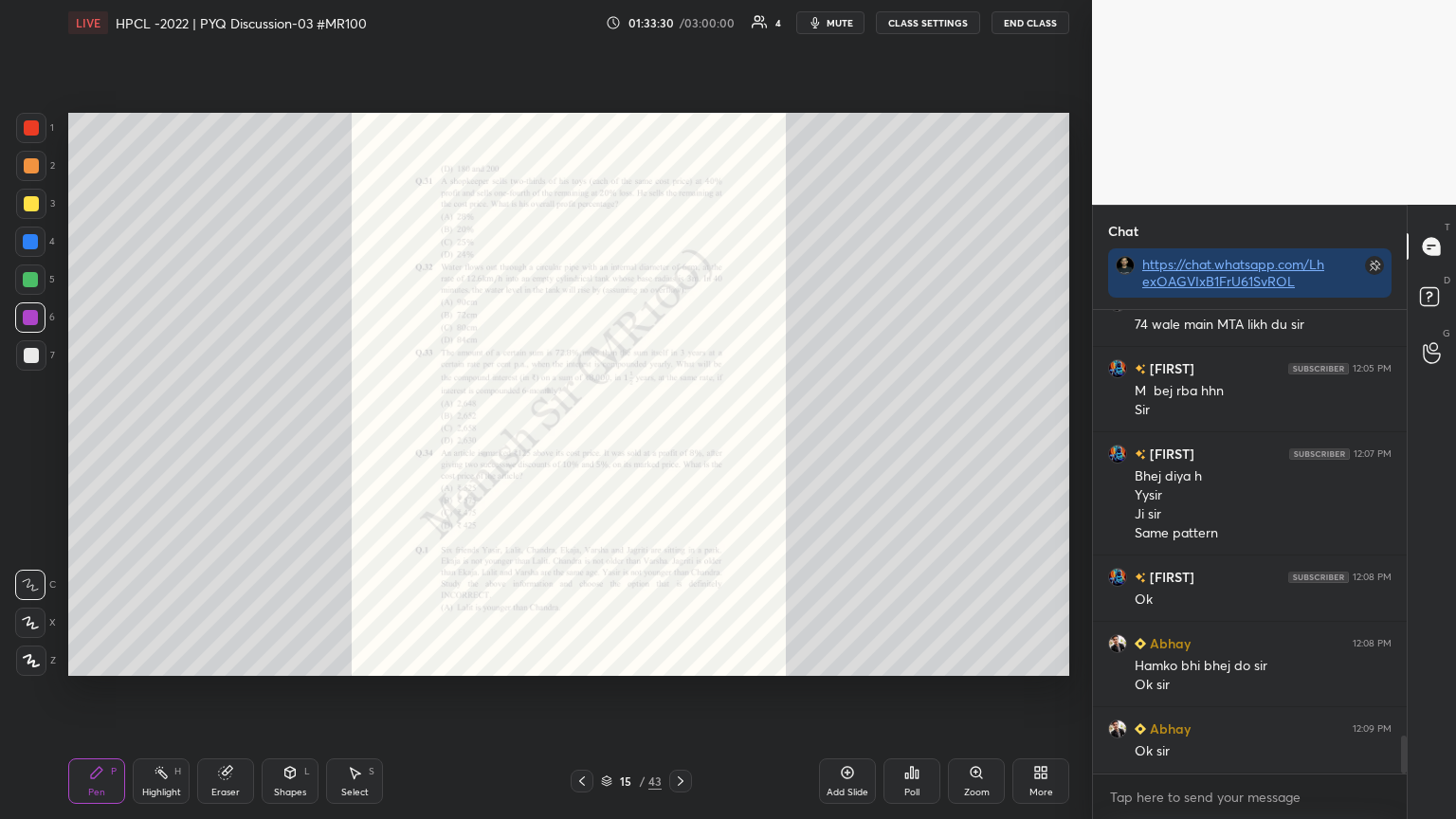 click 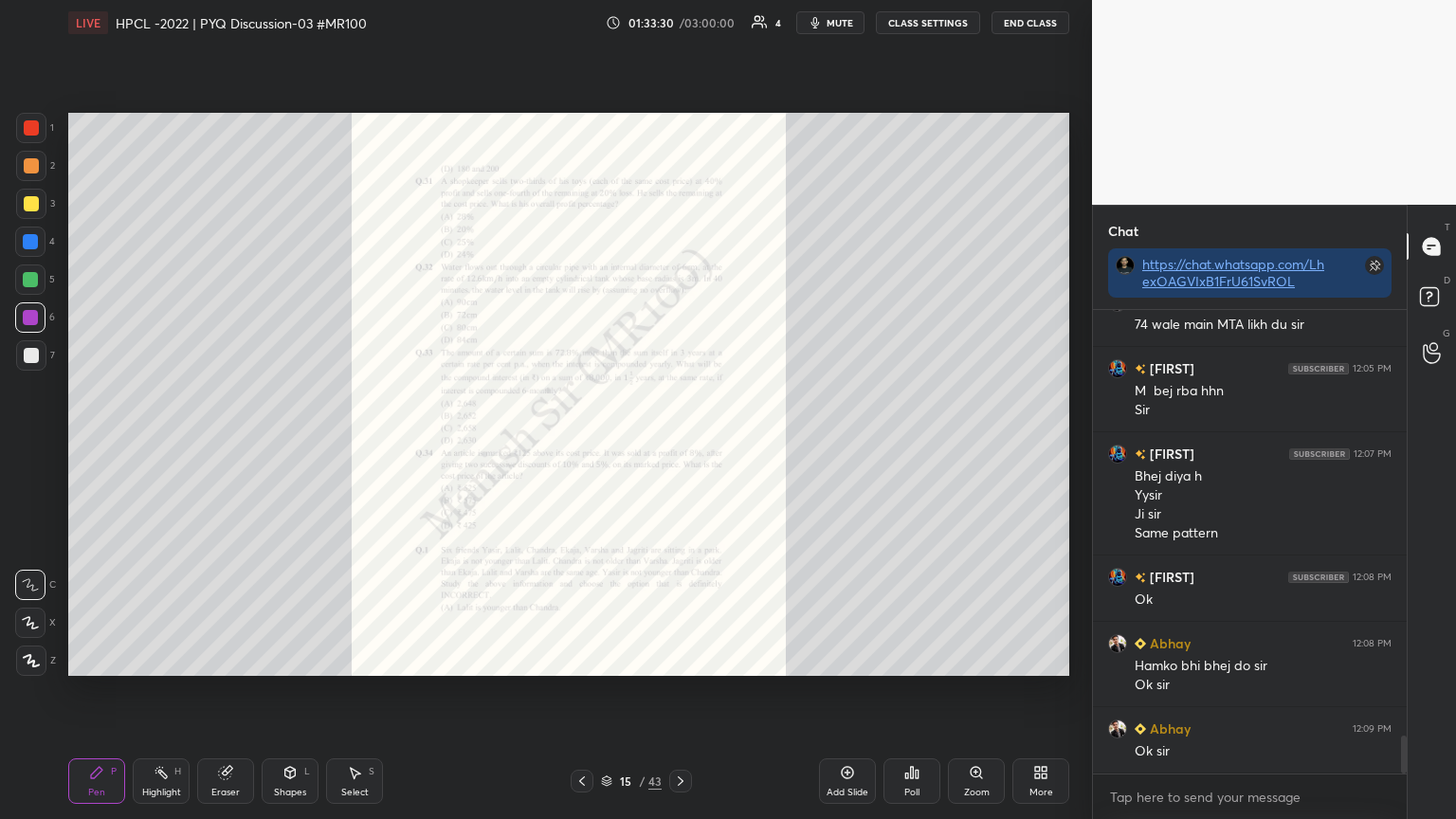 click 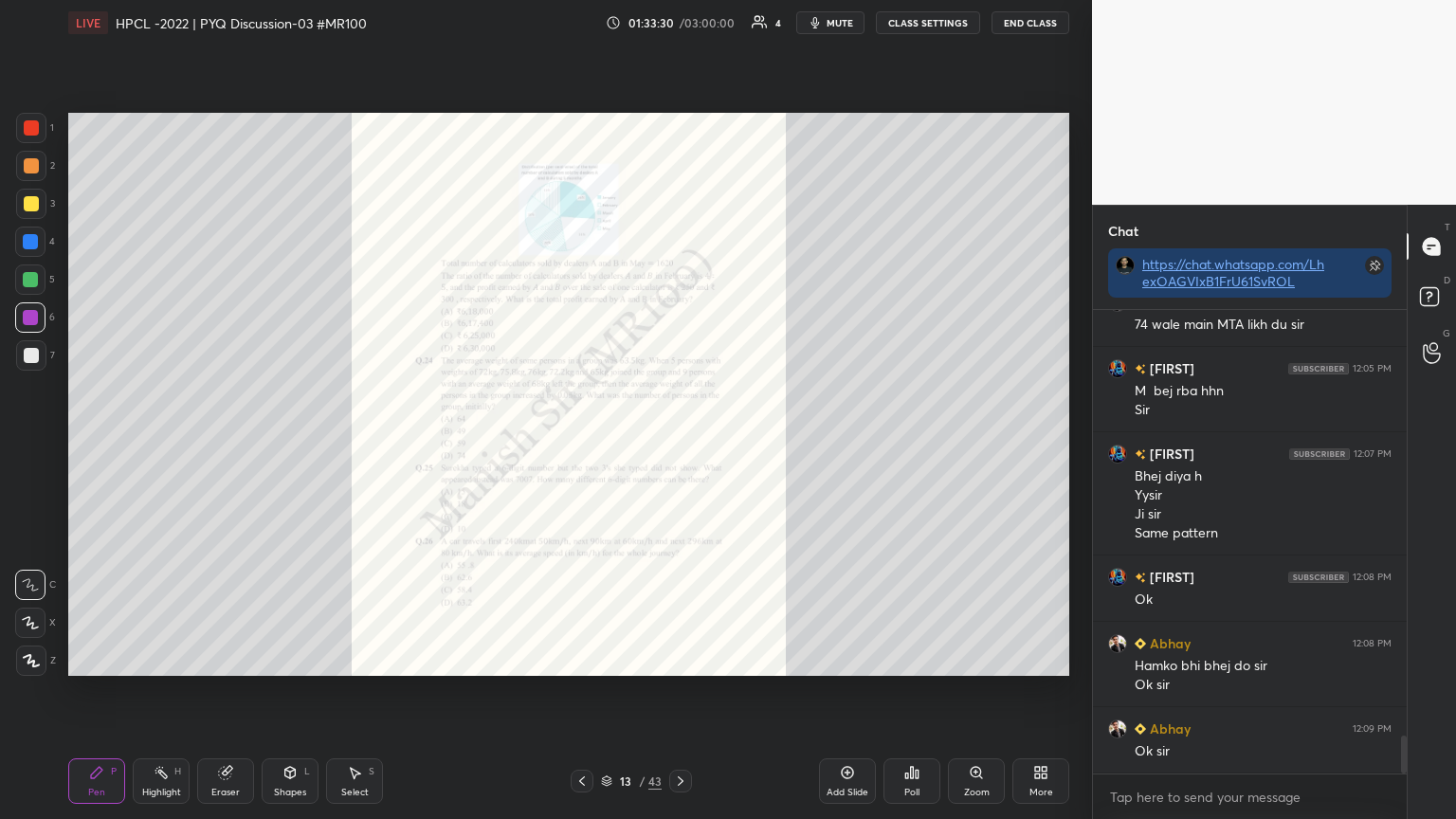 click 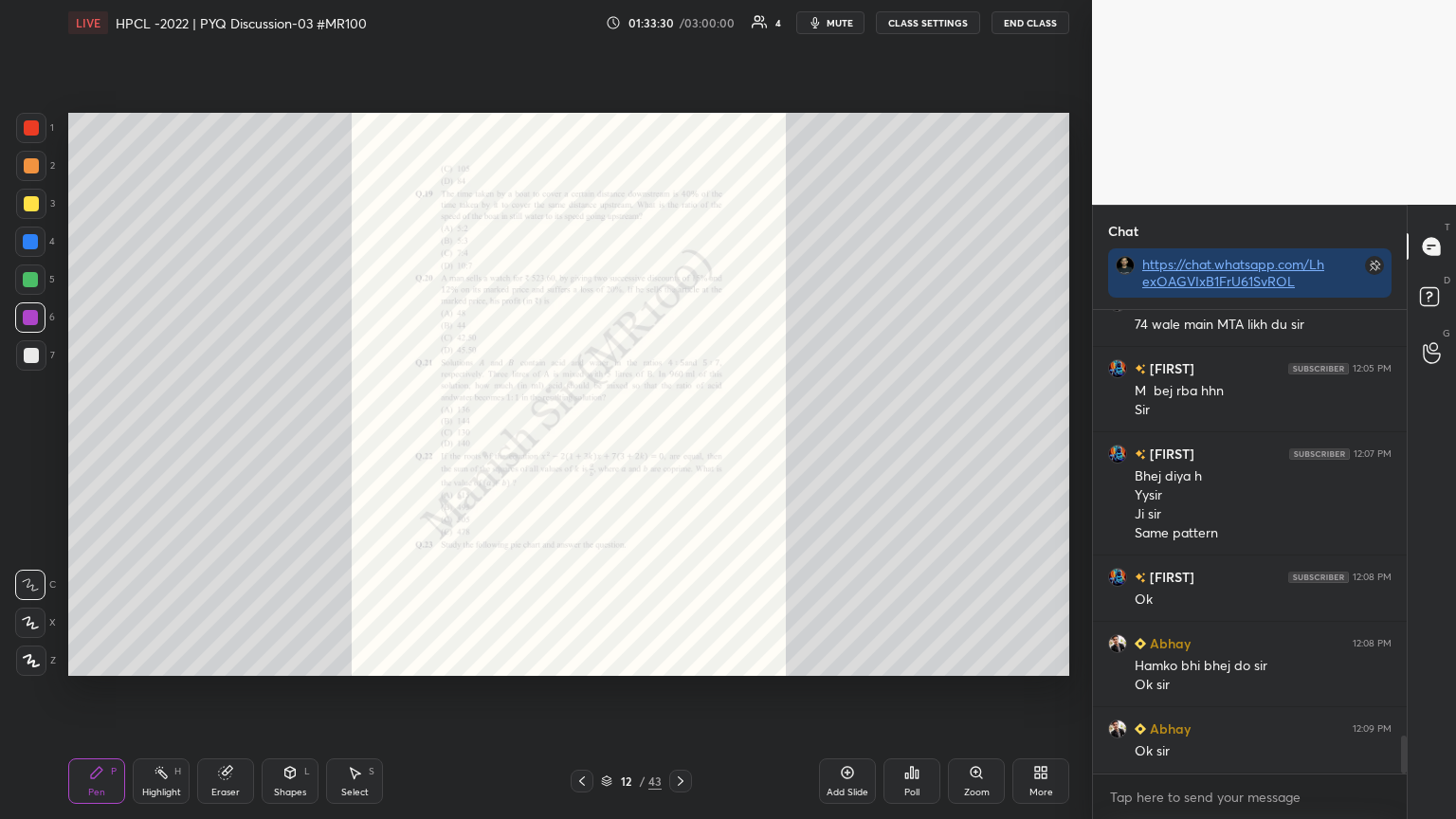 click 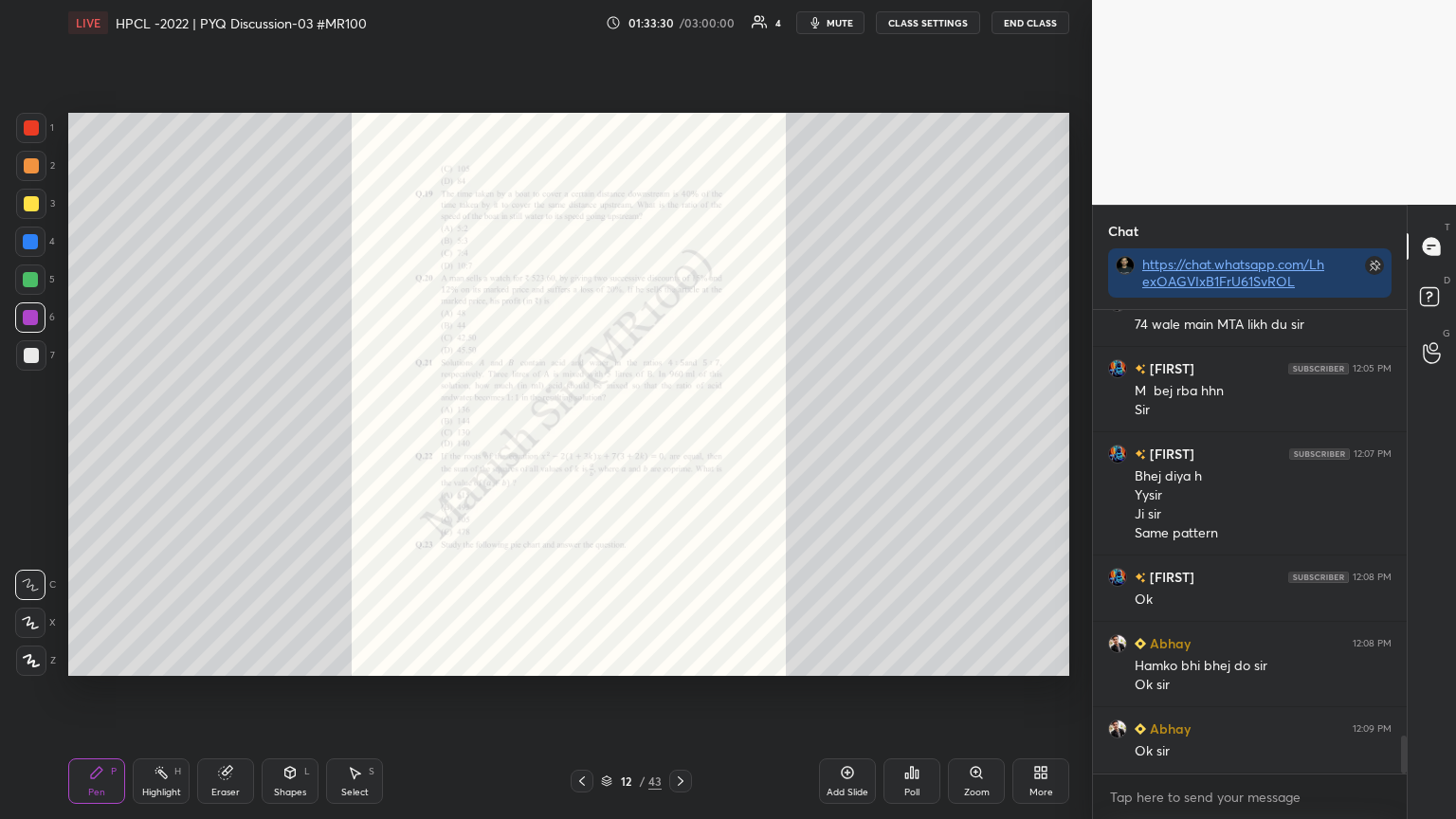 click 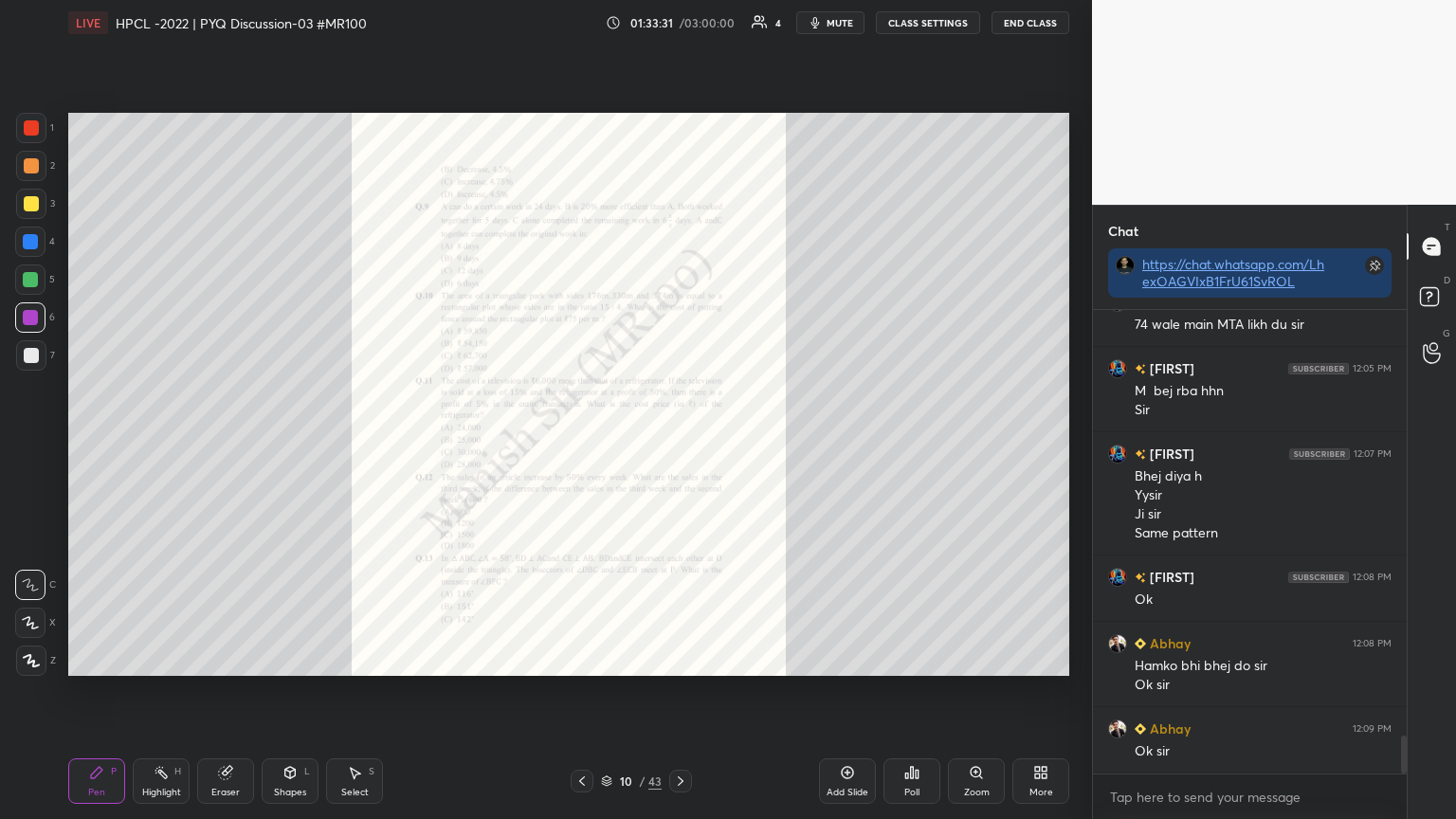 click 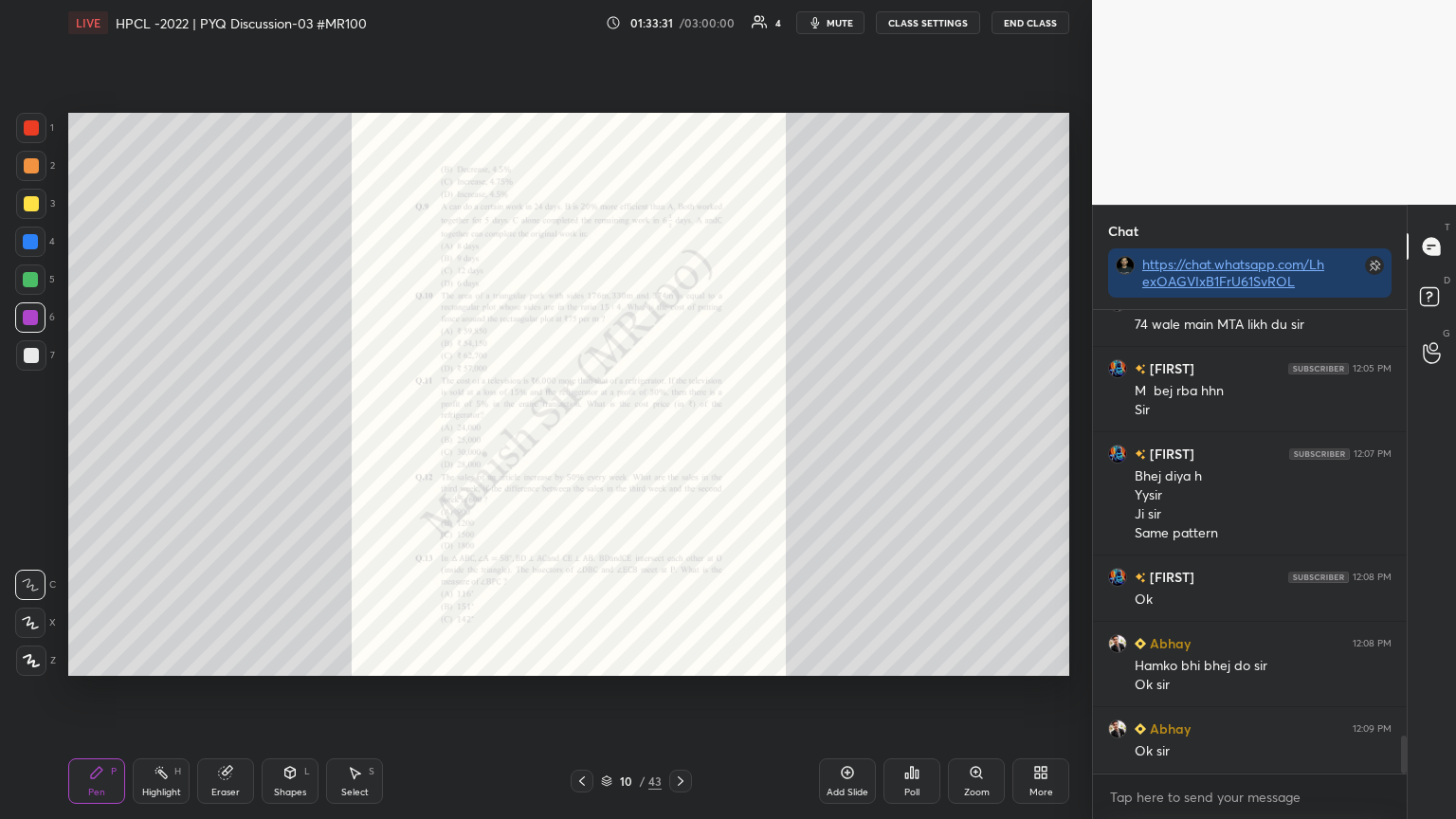 click 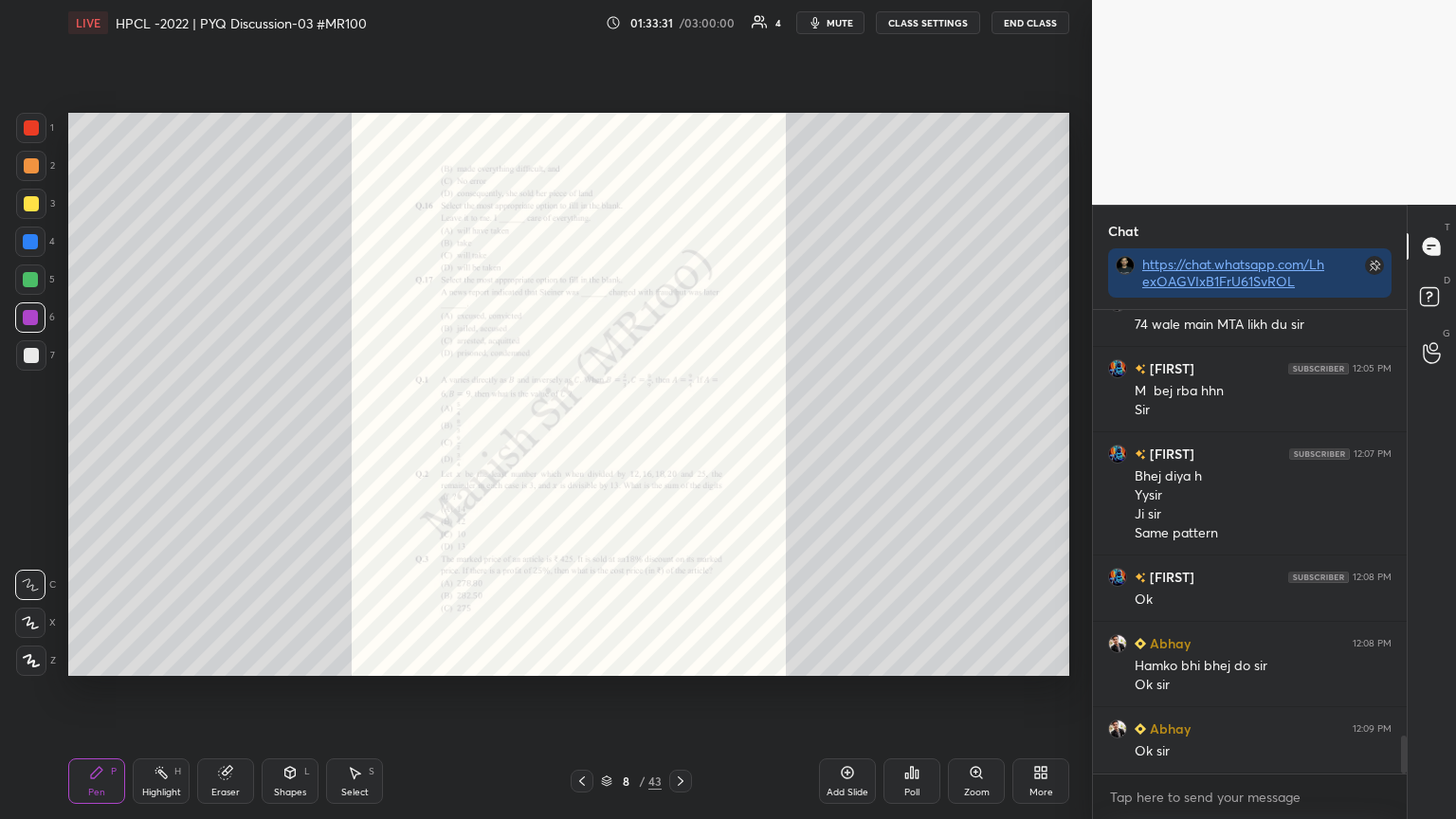 click 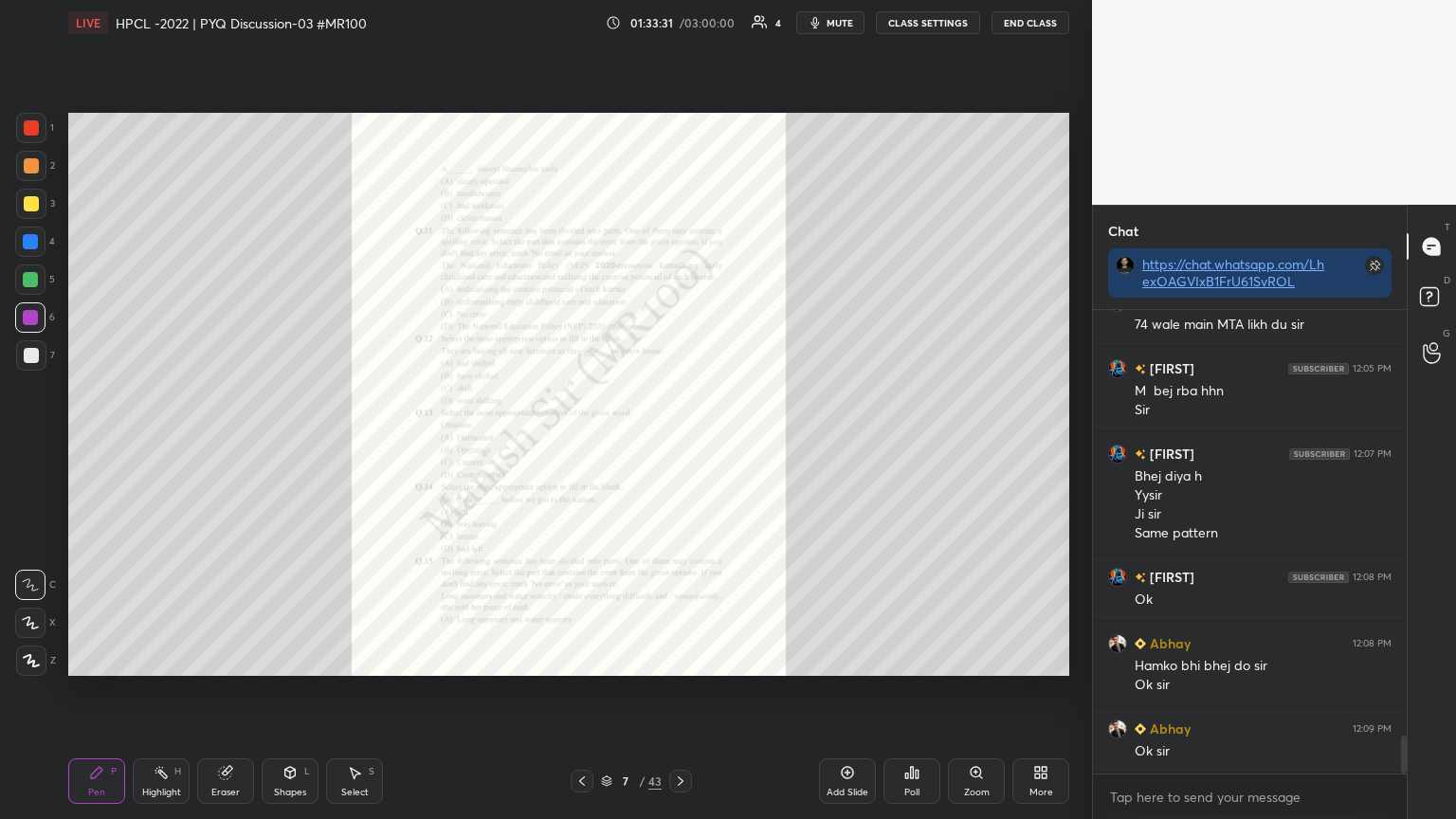 click 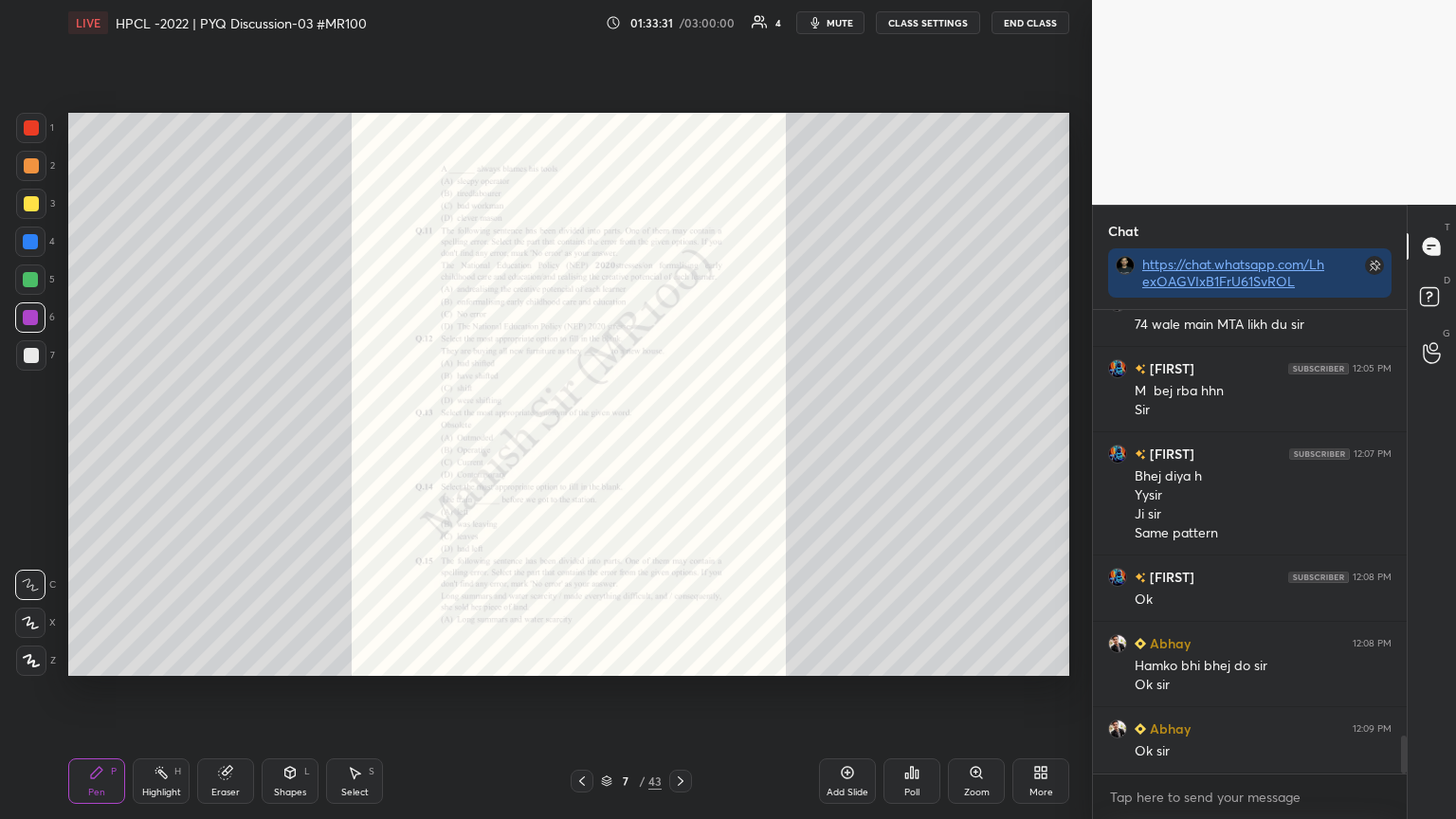 click 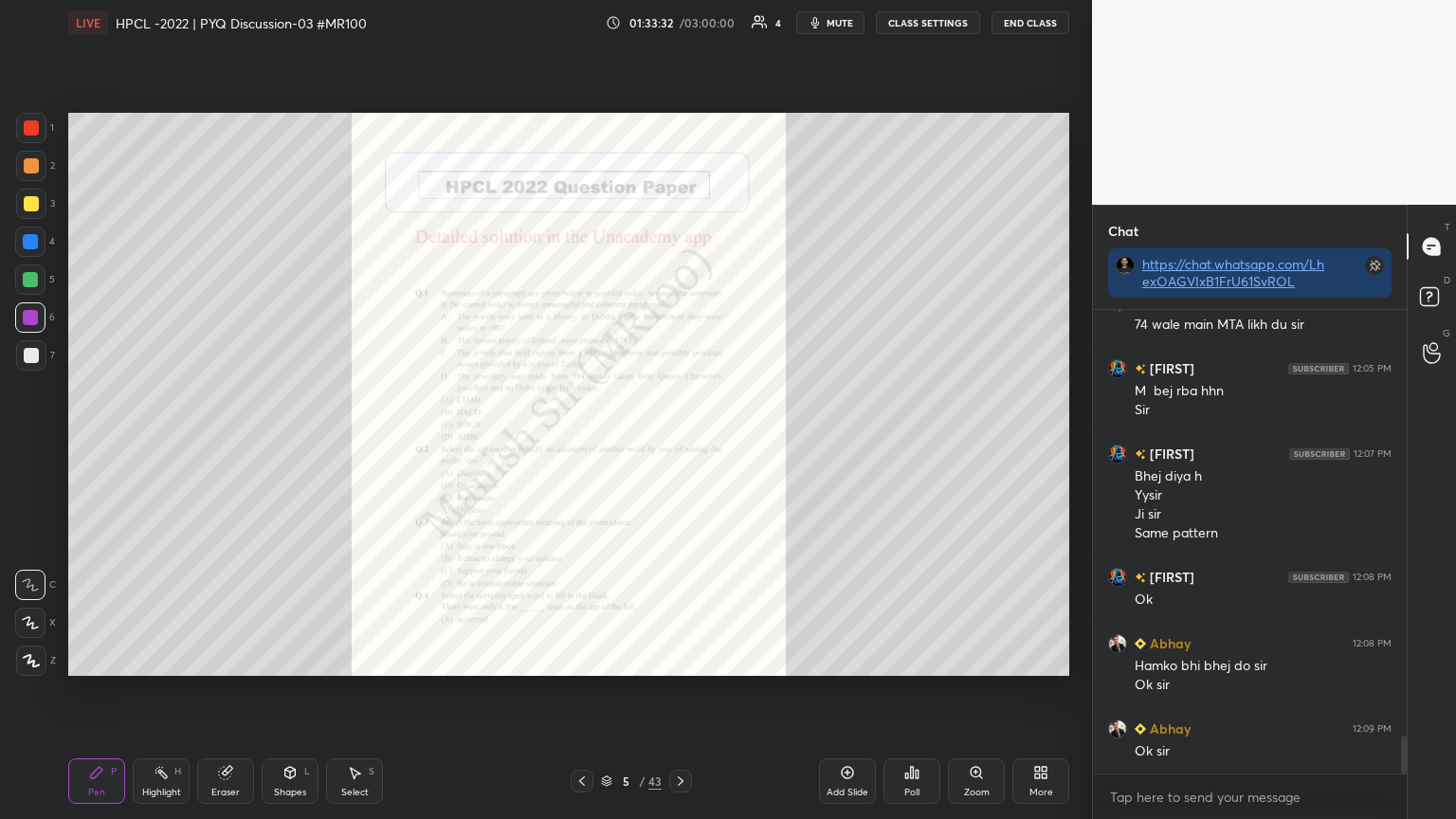 click 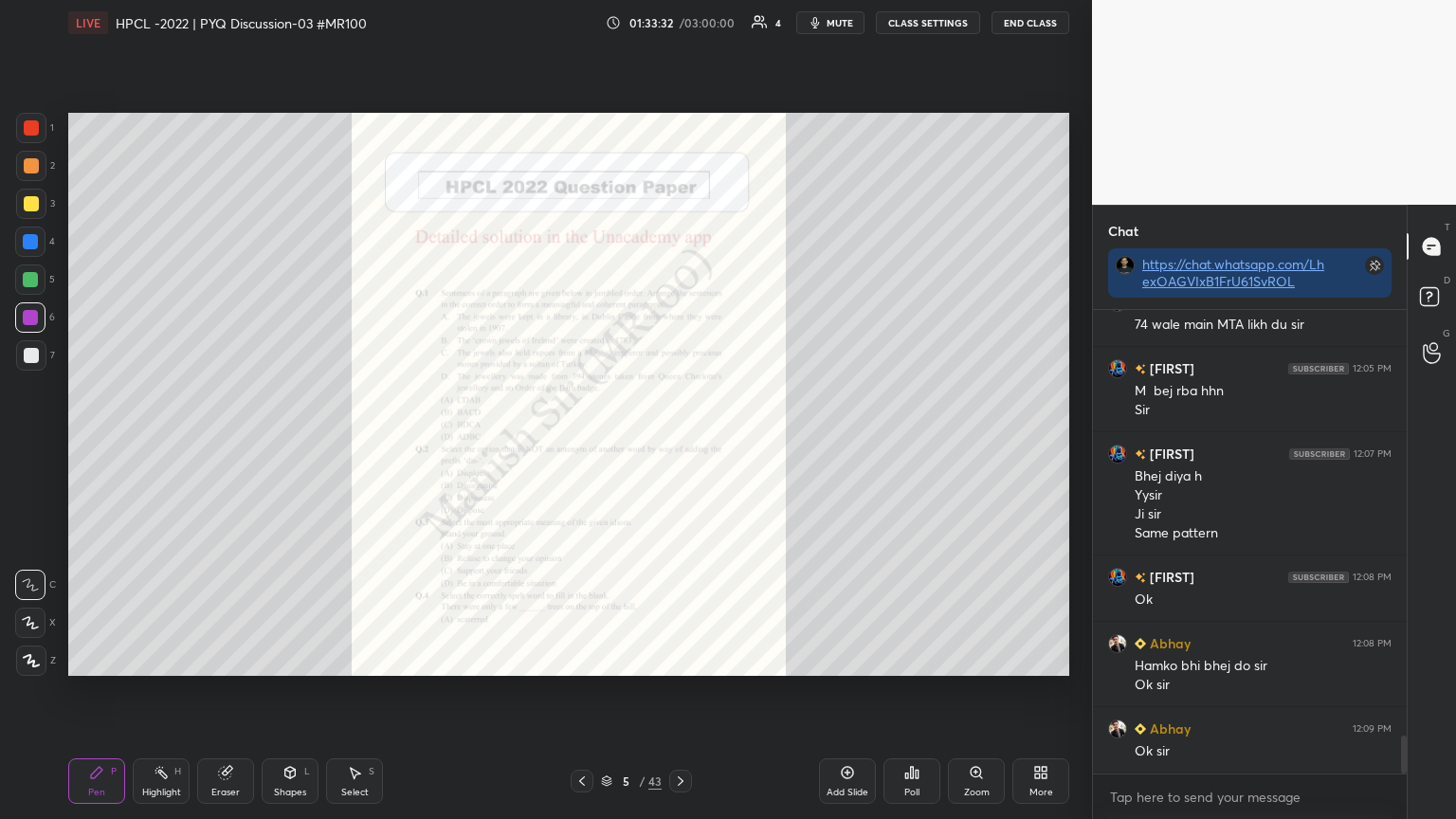click 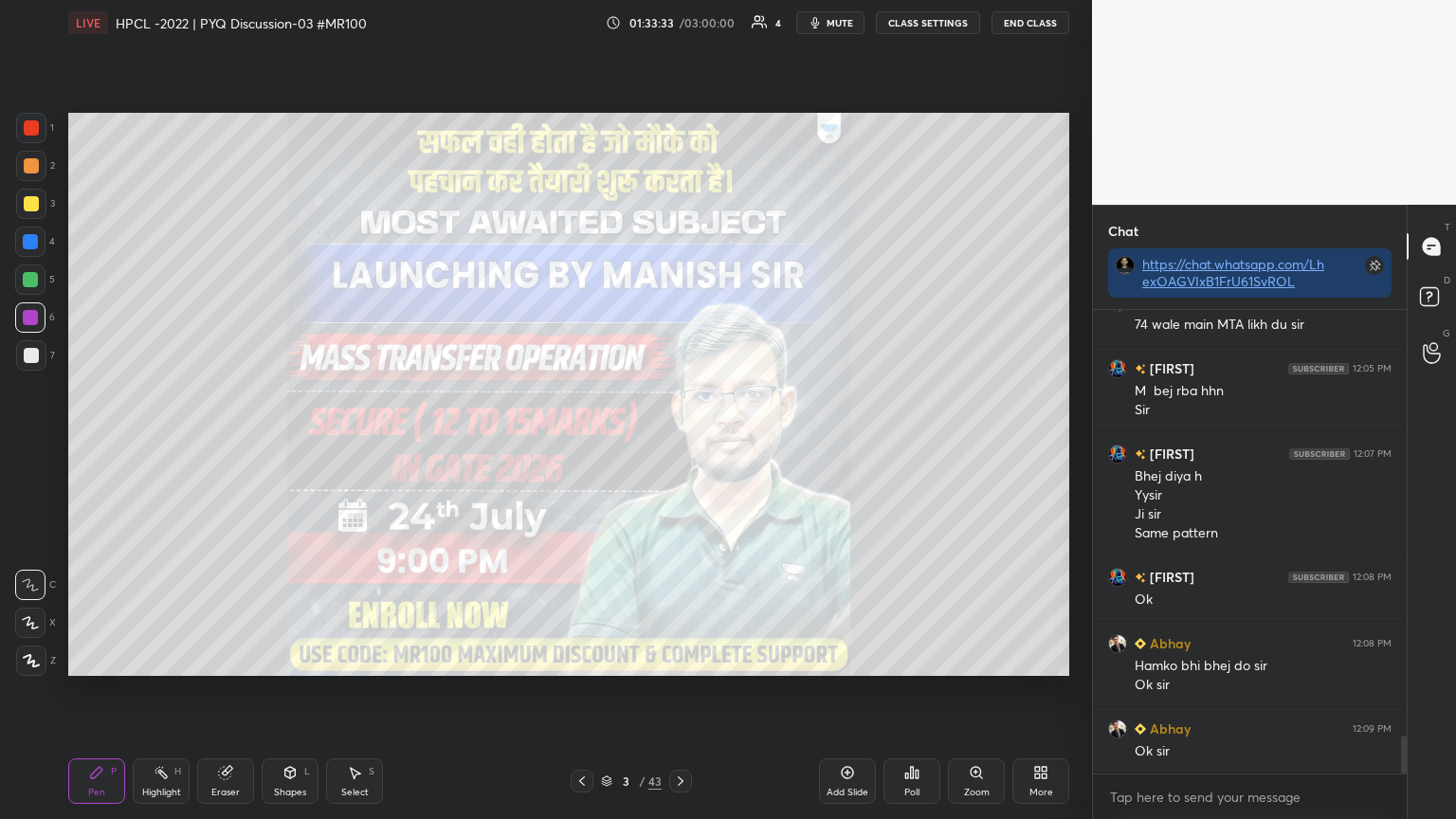 click 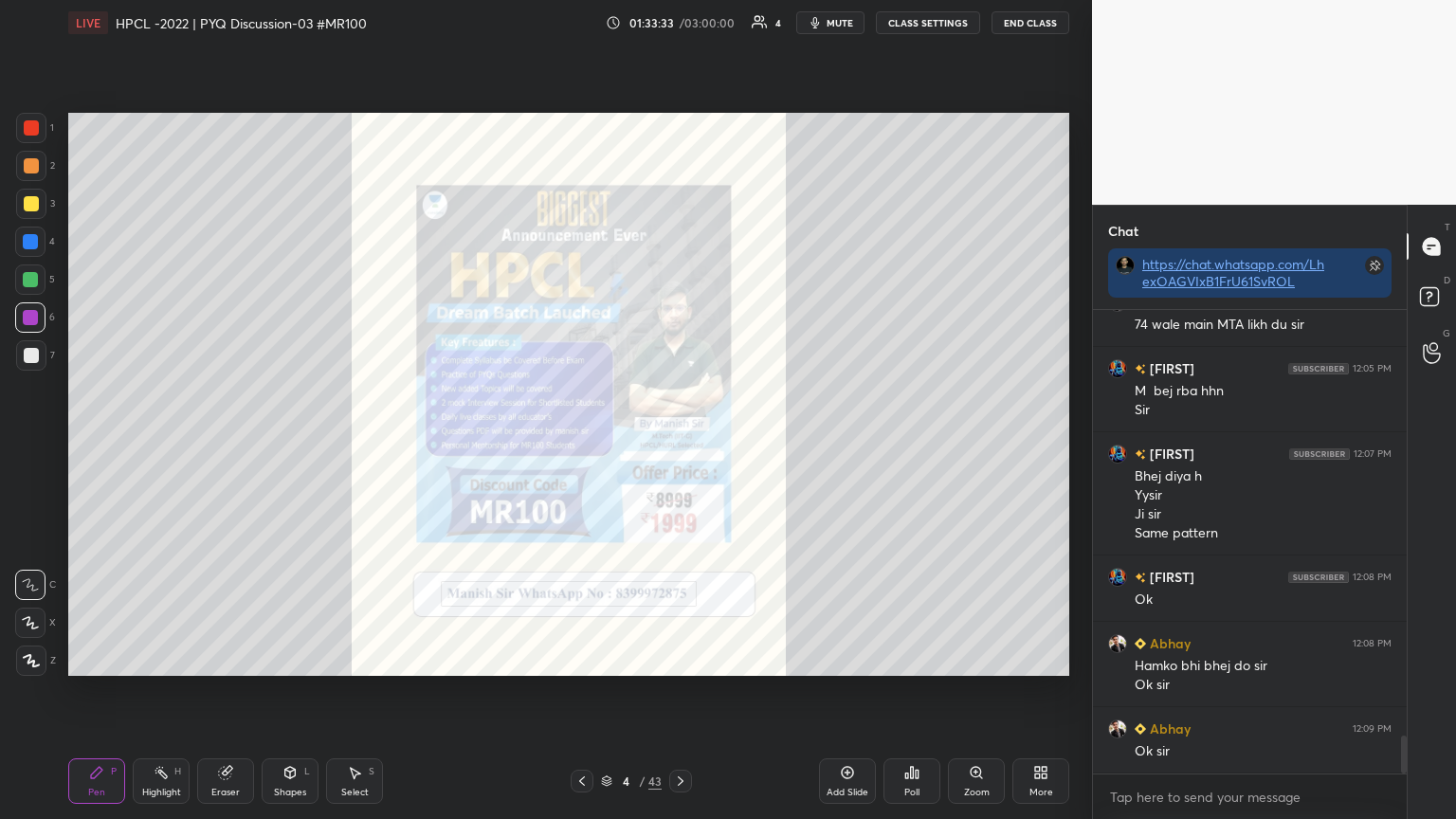 click 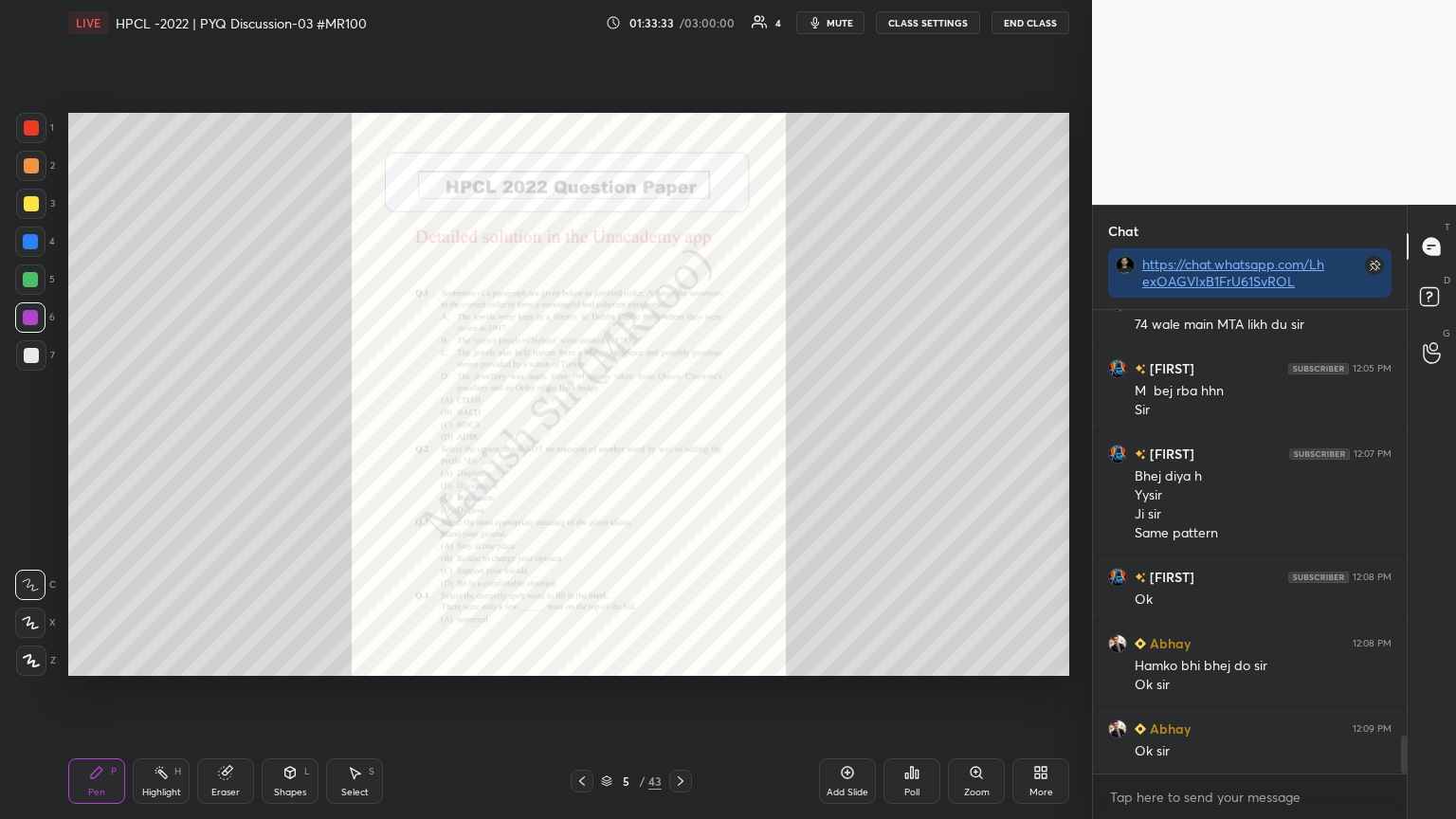 click 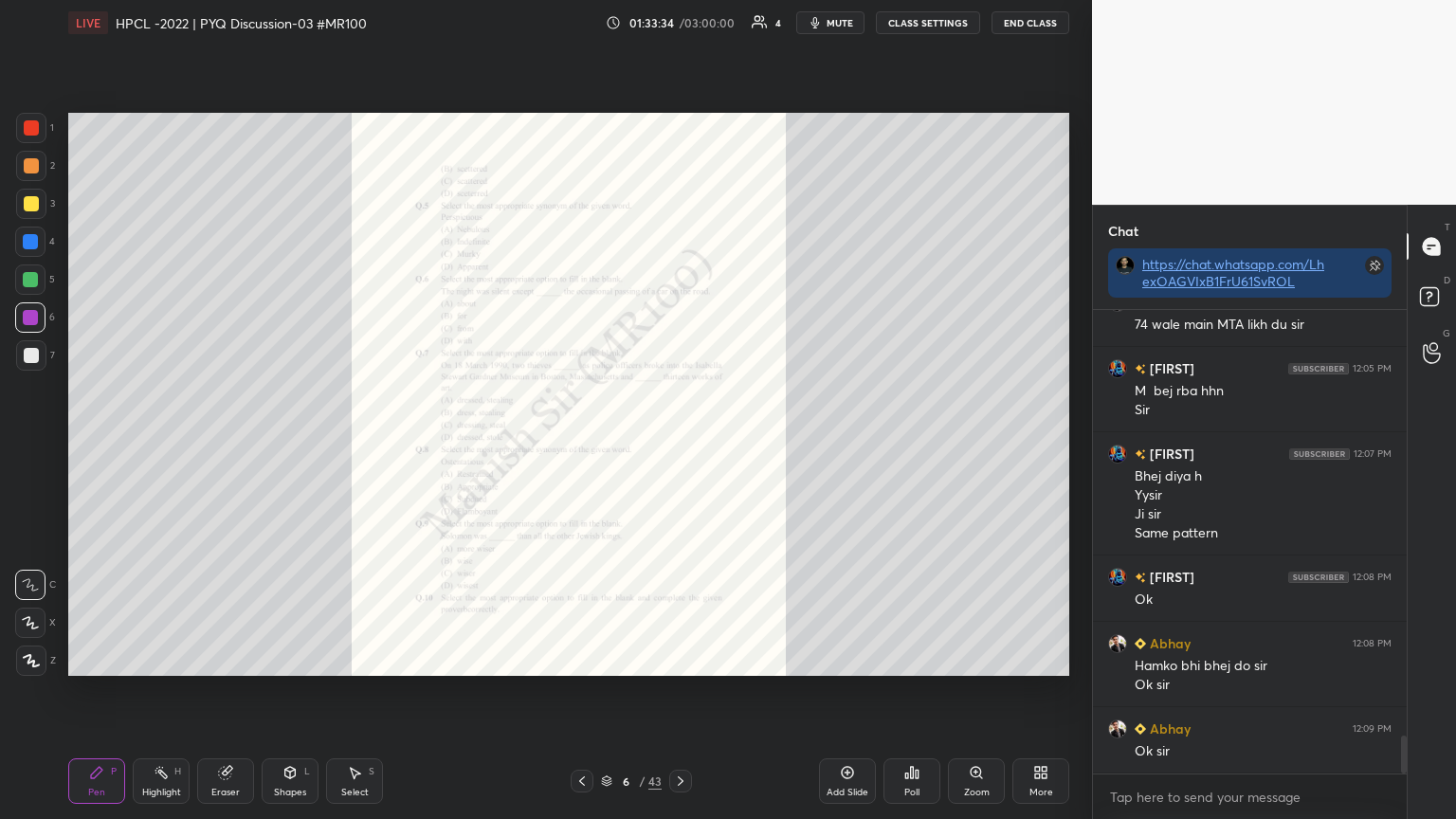 click 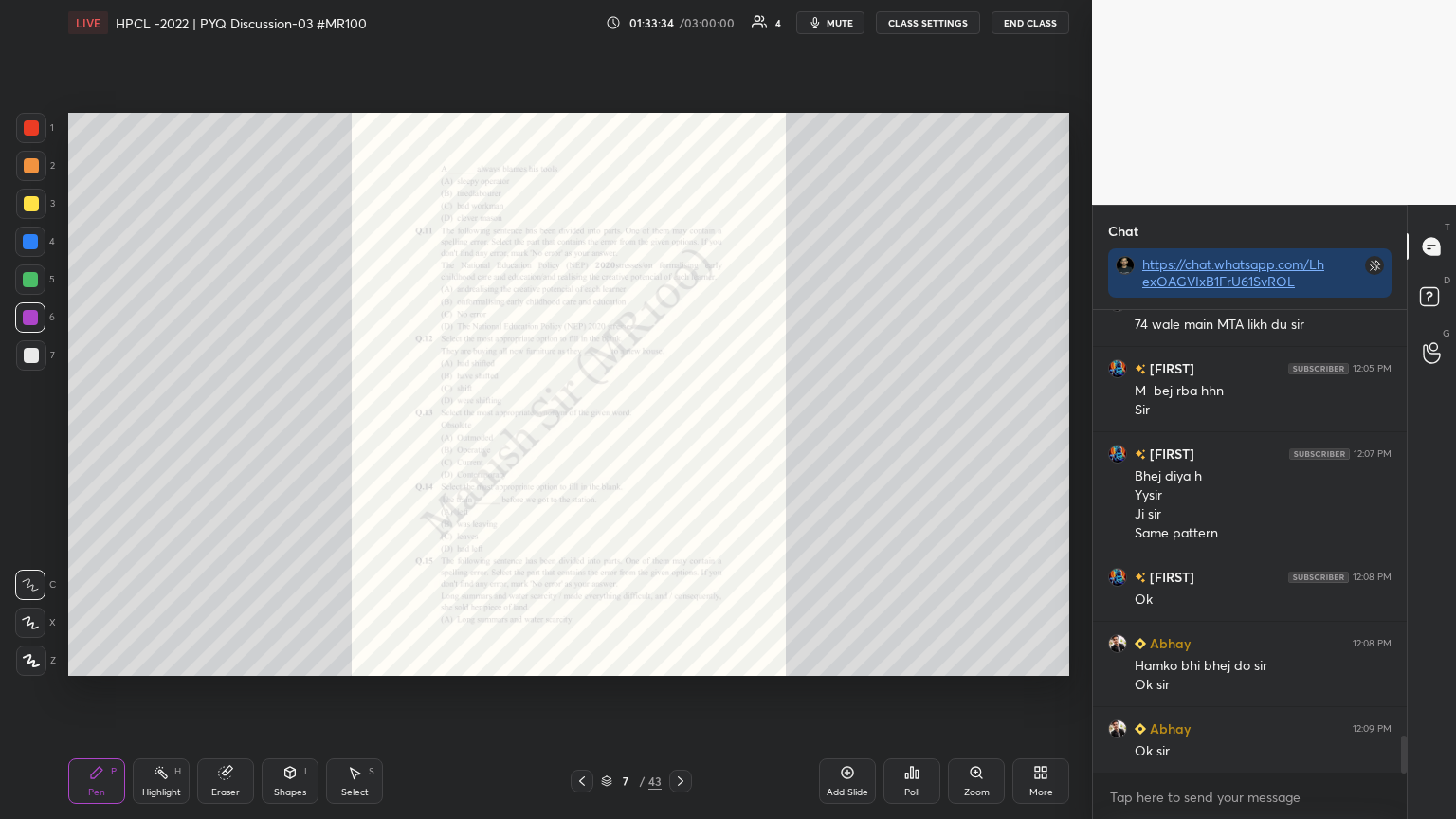 click 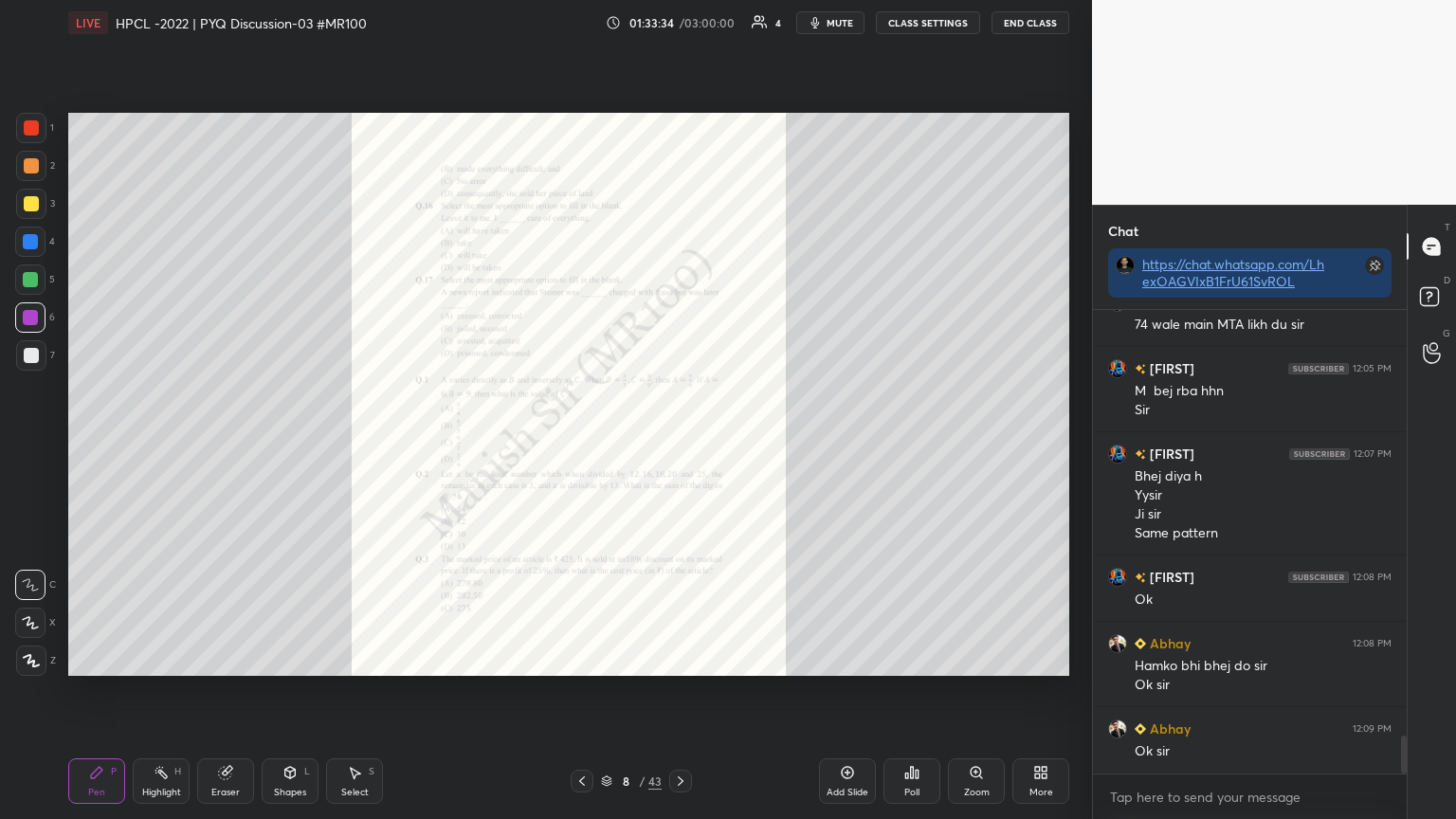 click 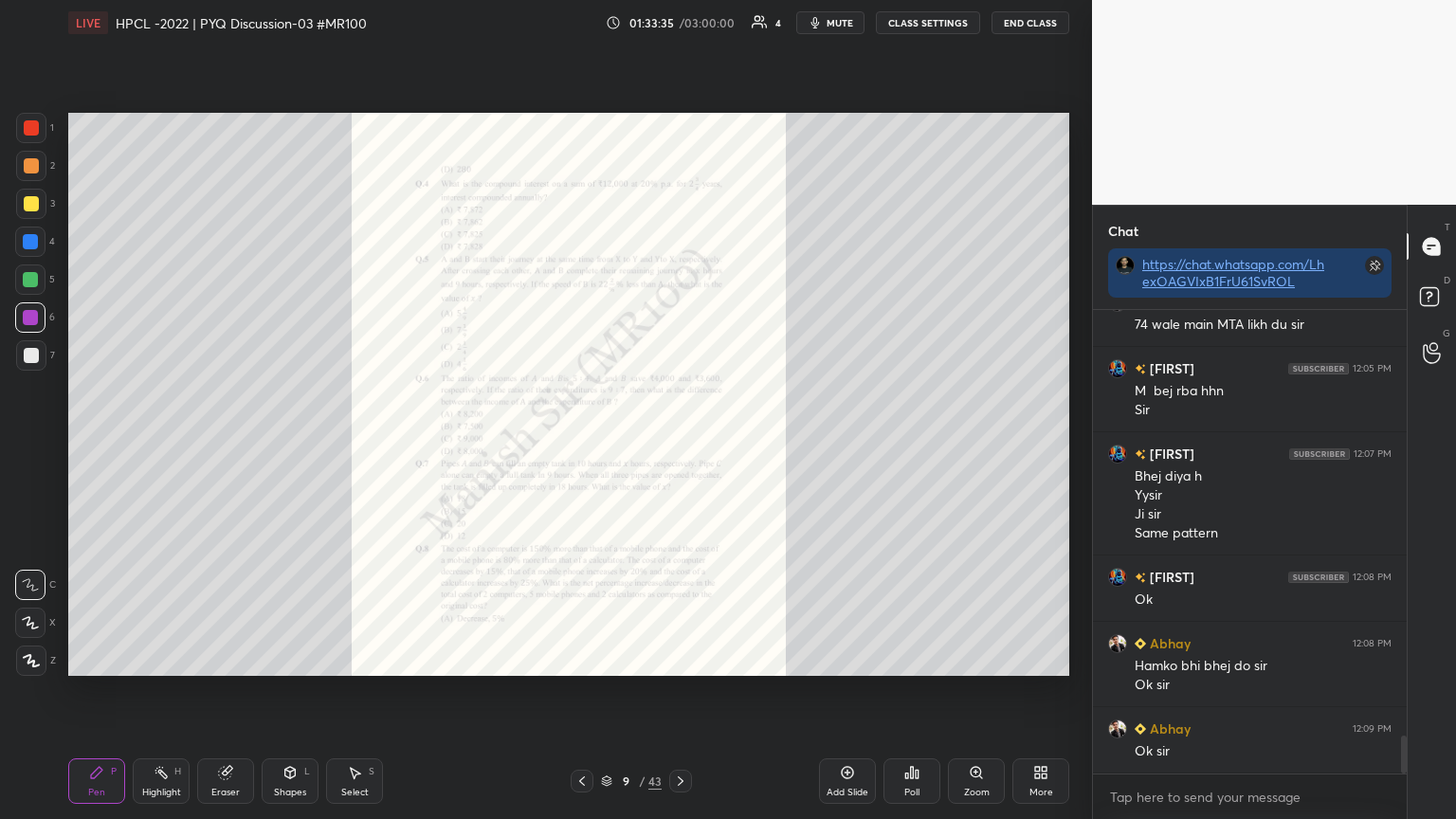 click 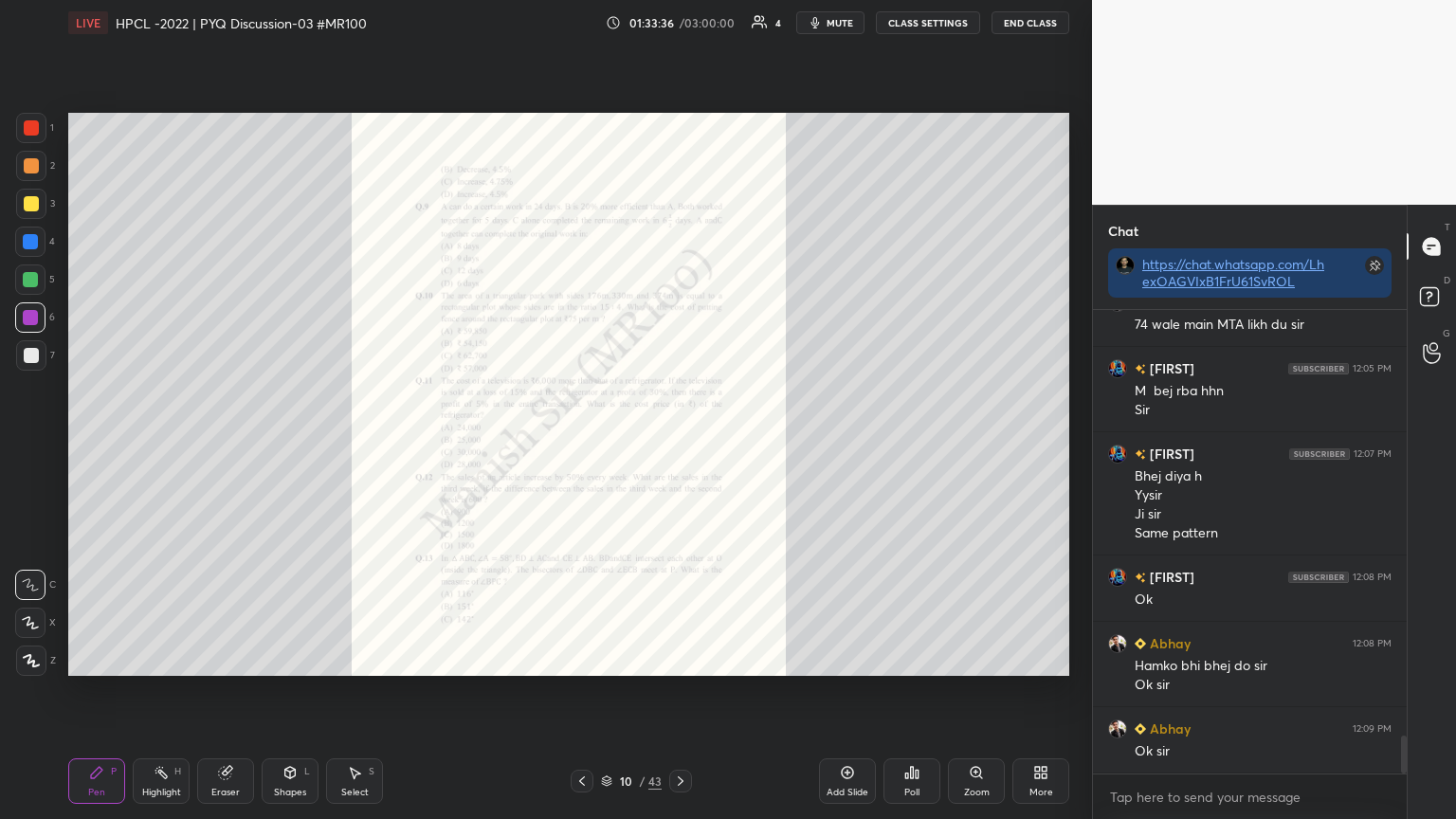 click 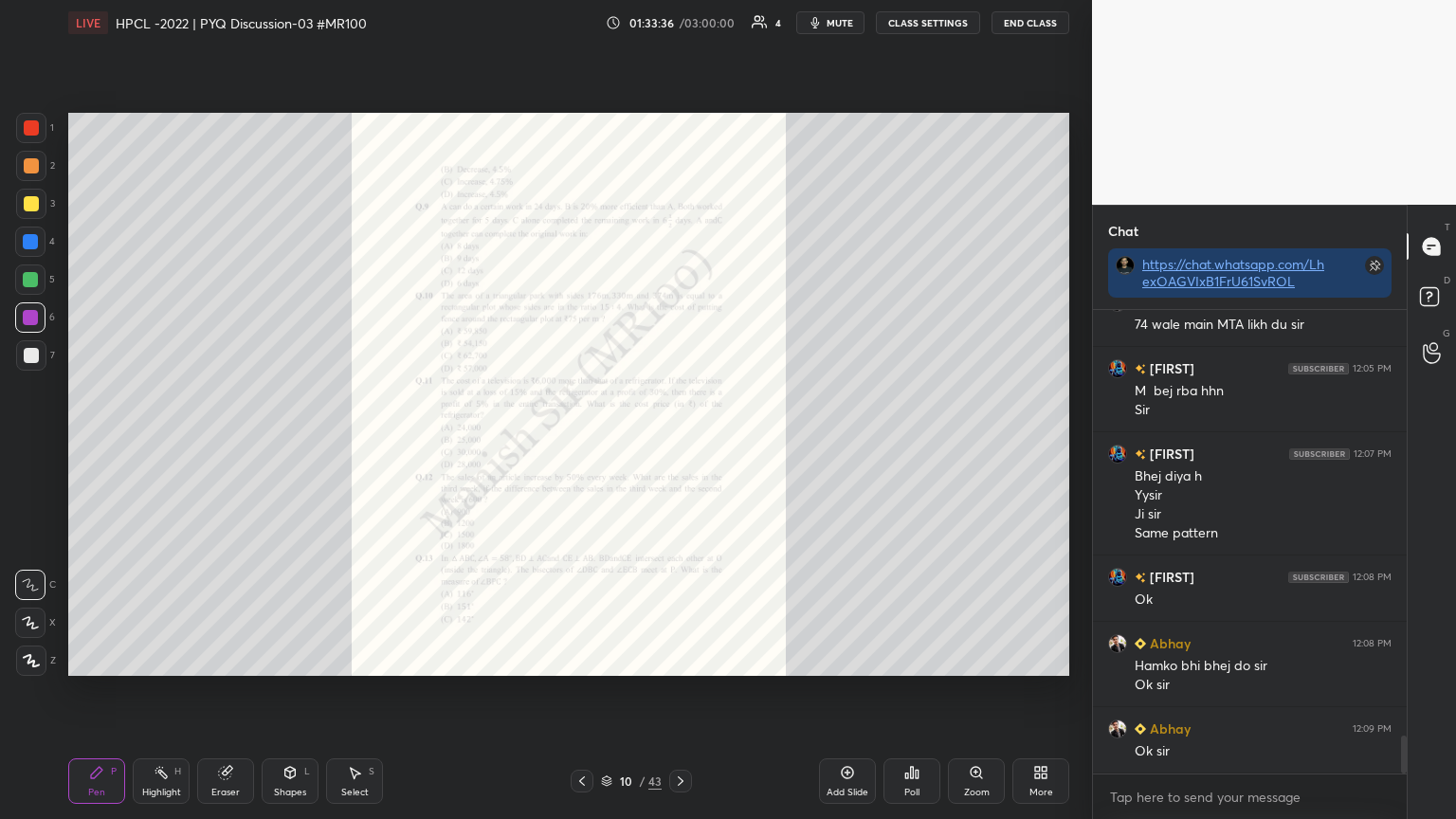 click 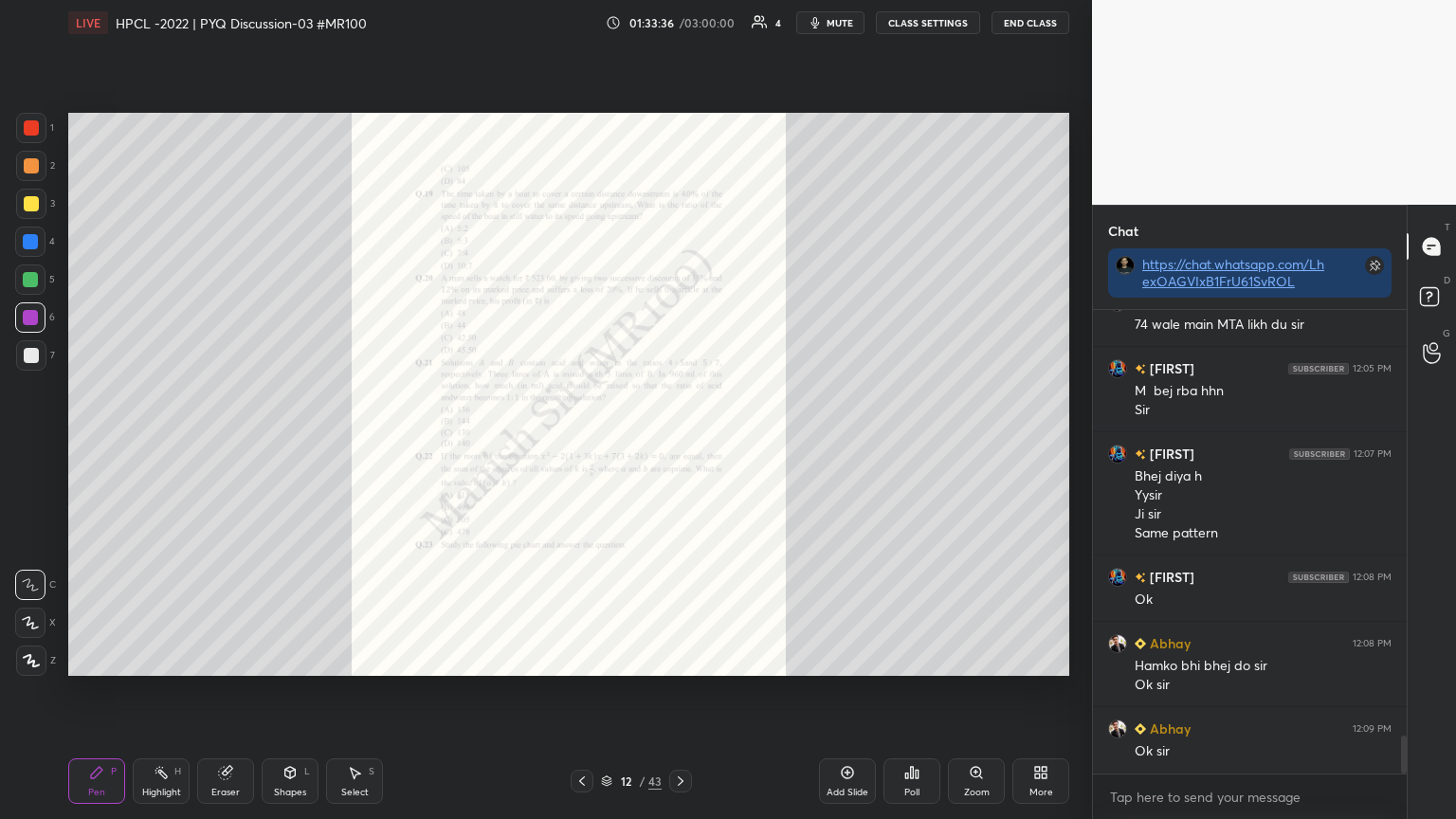 click 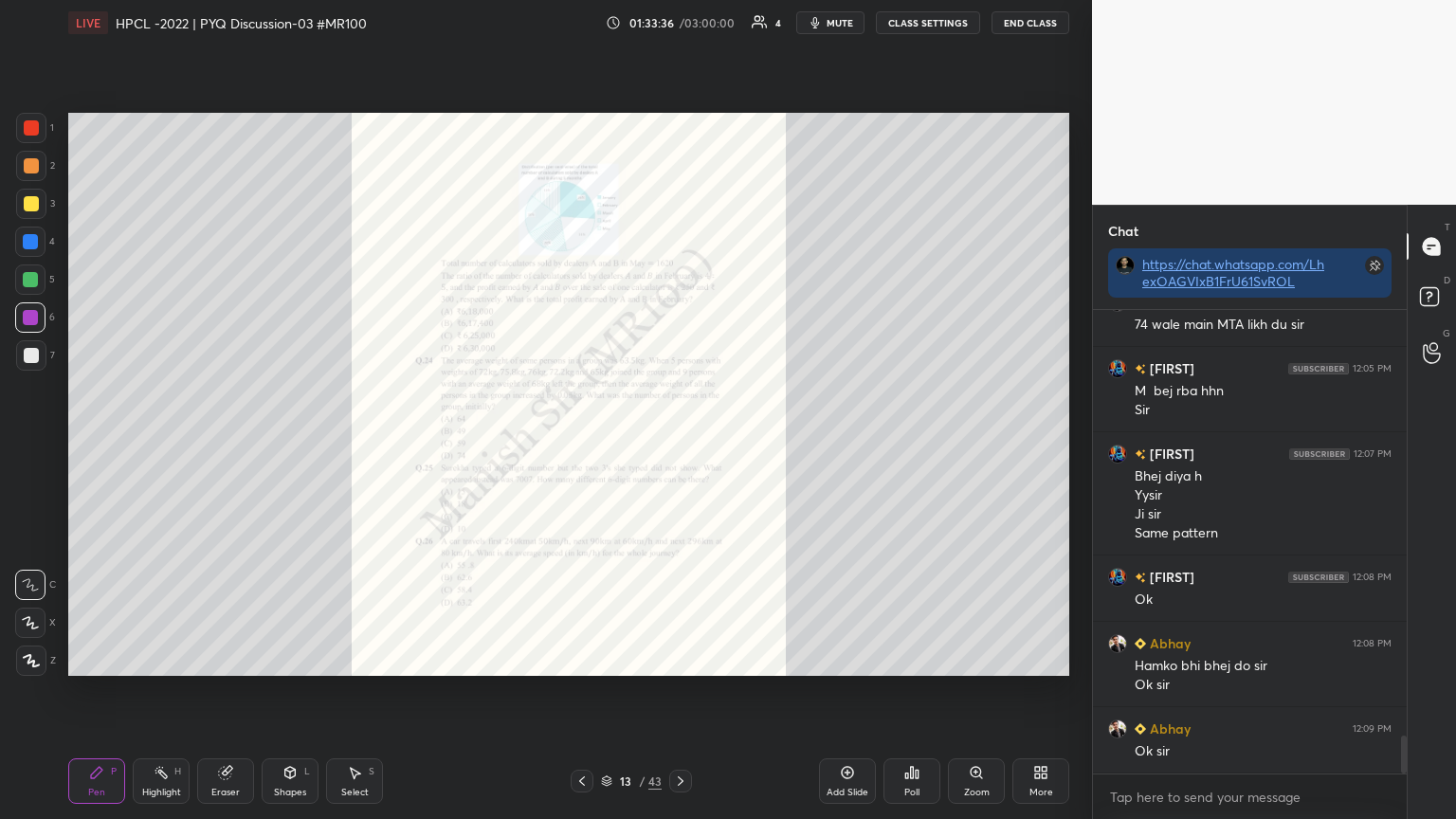 click 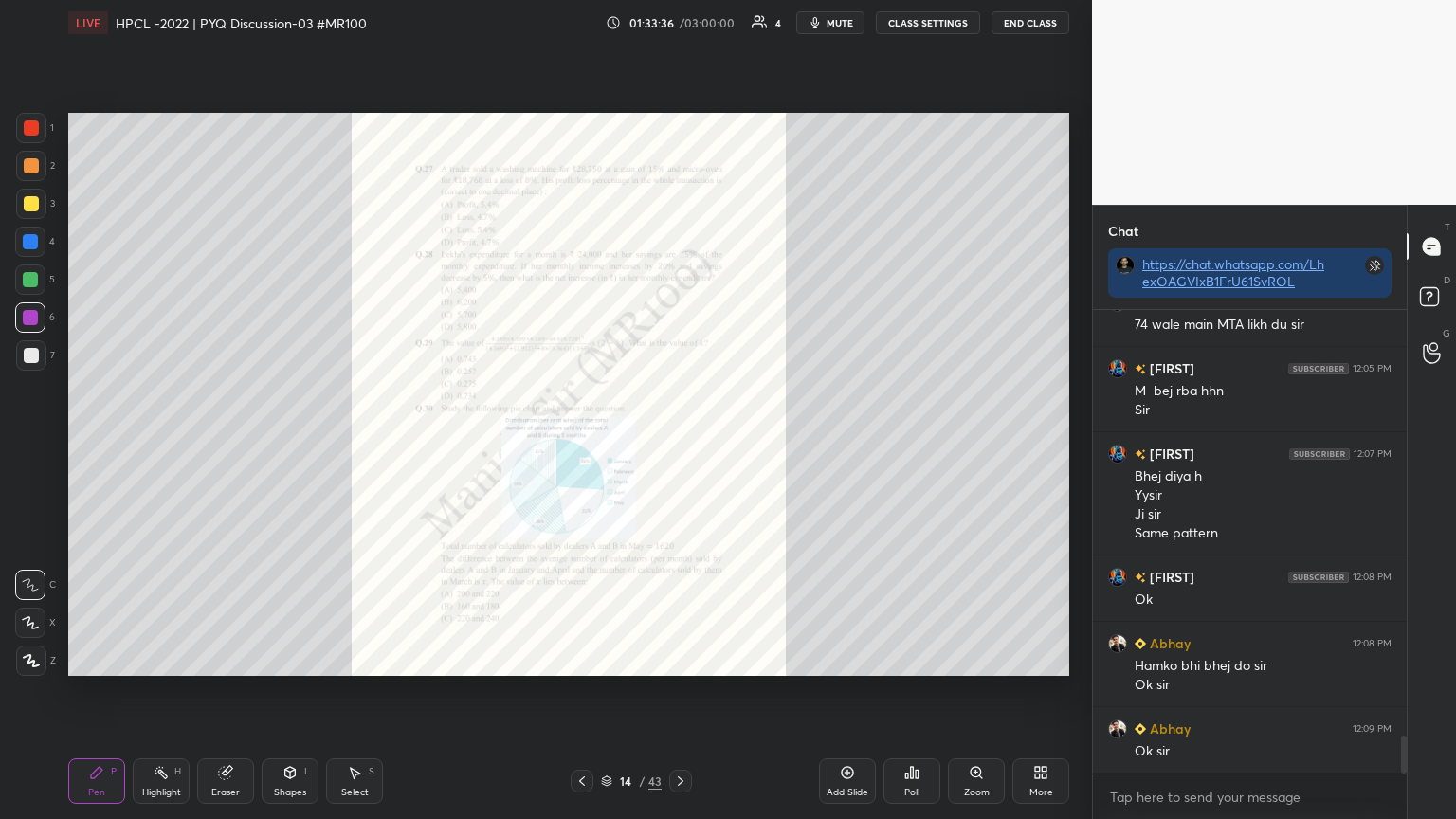 click 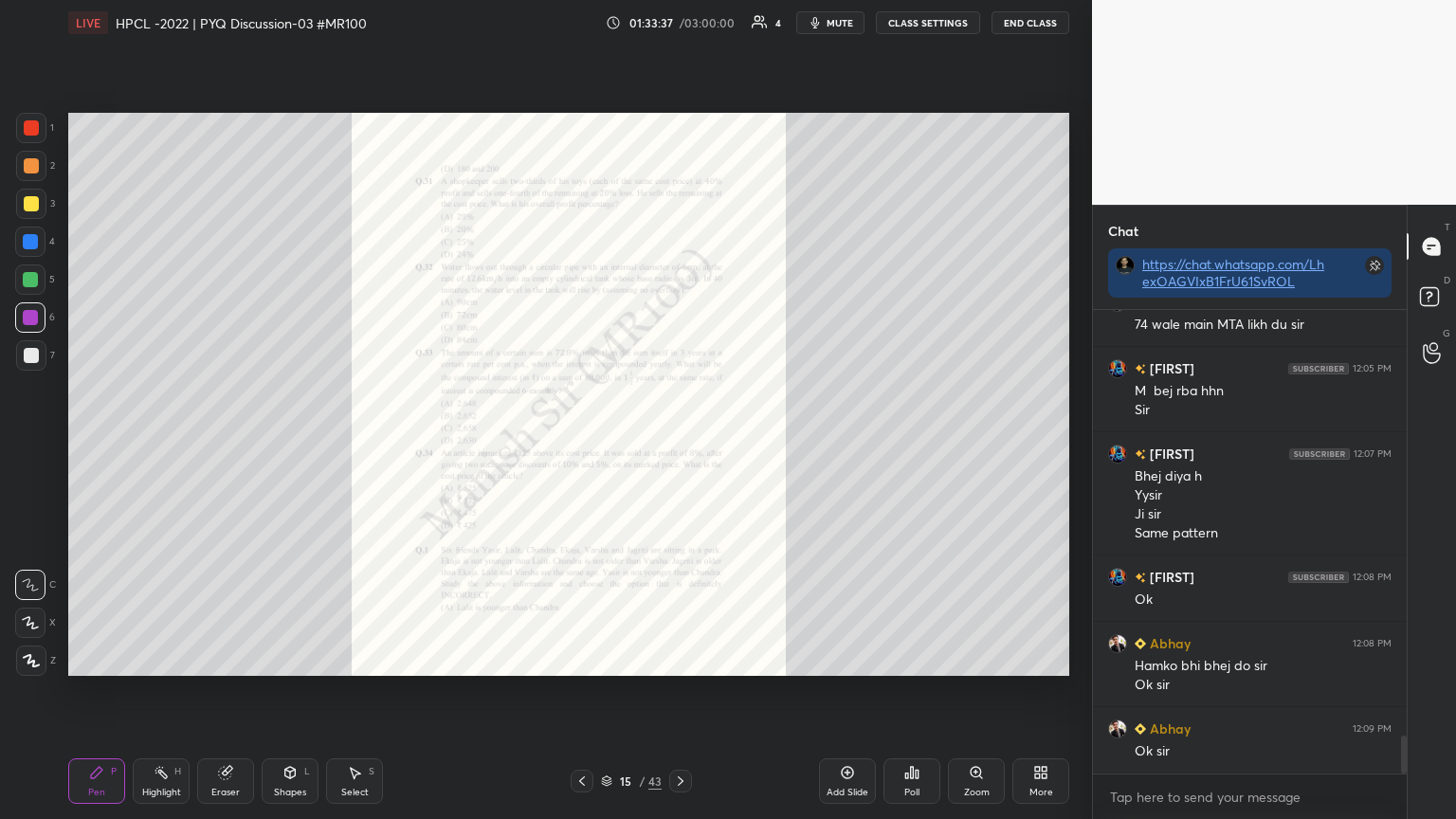 click 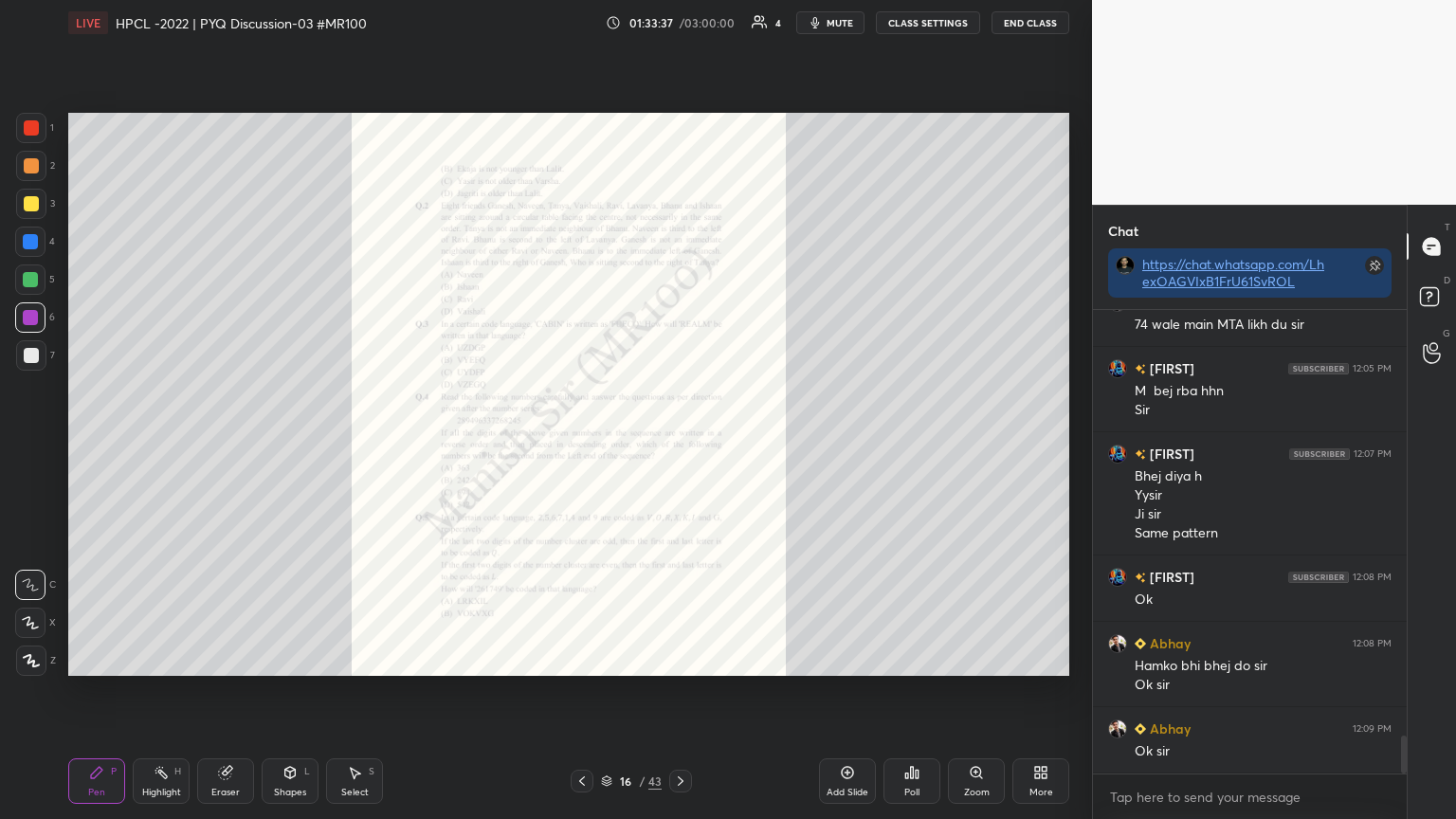 click 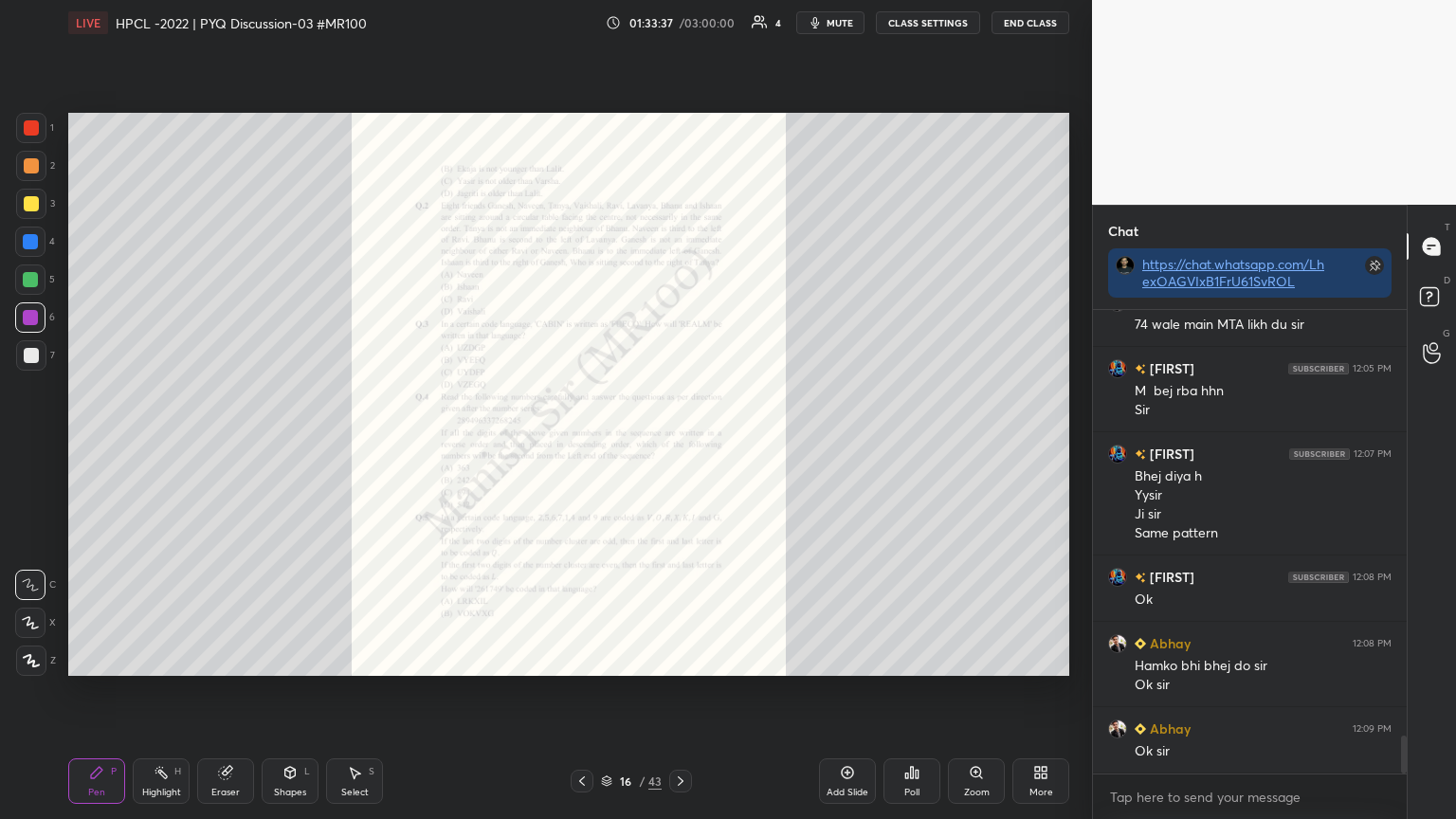 click 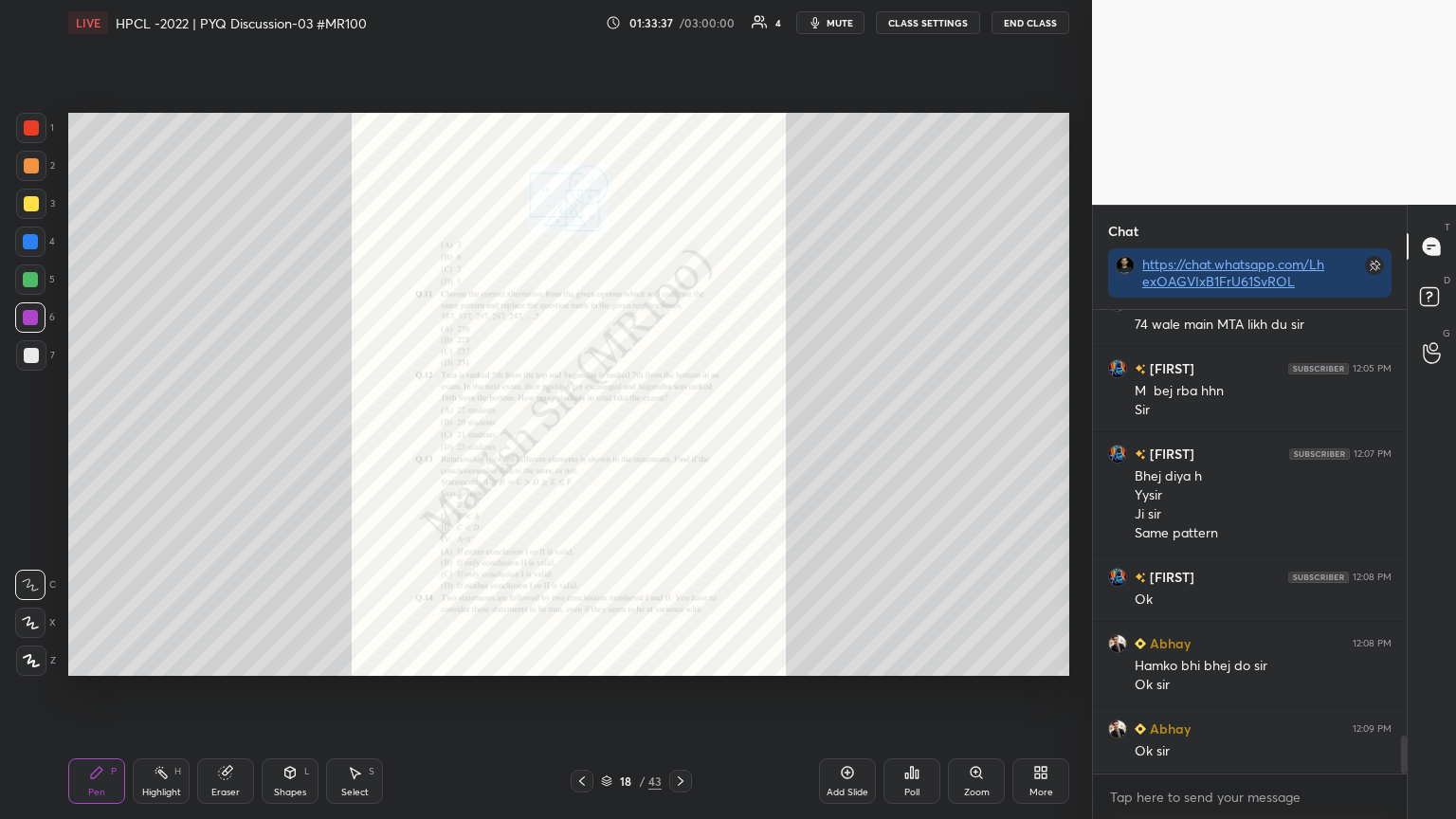 click 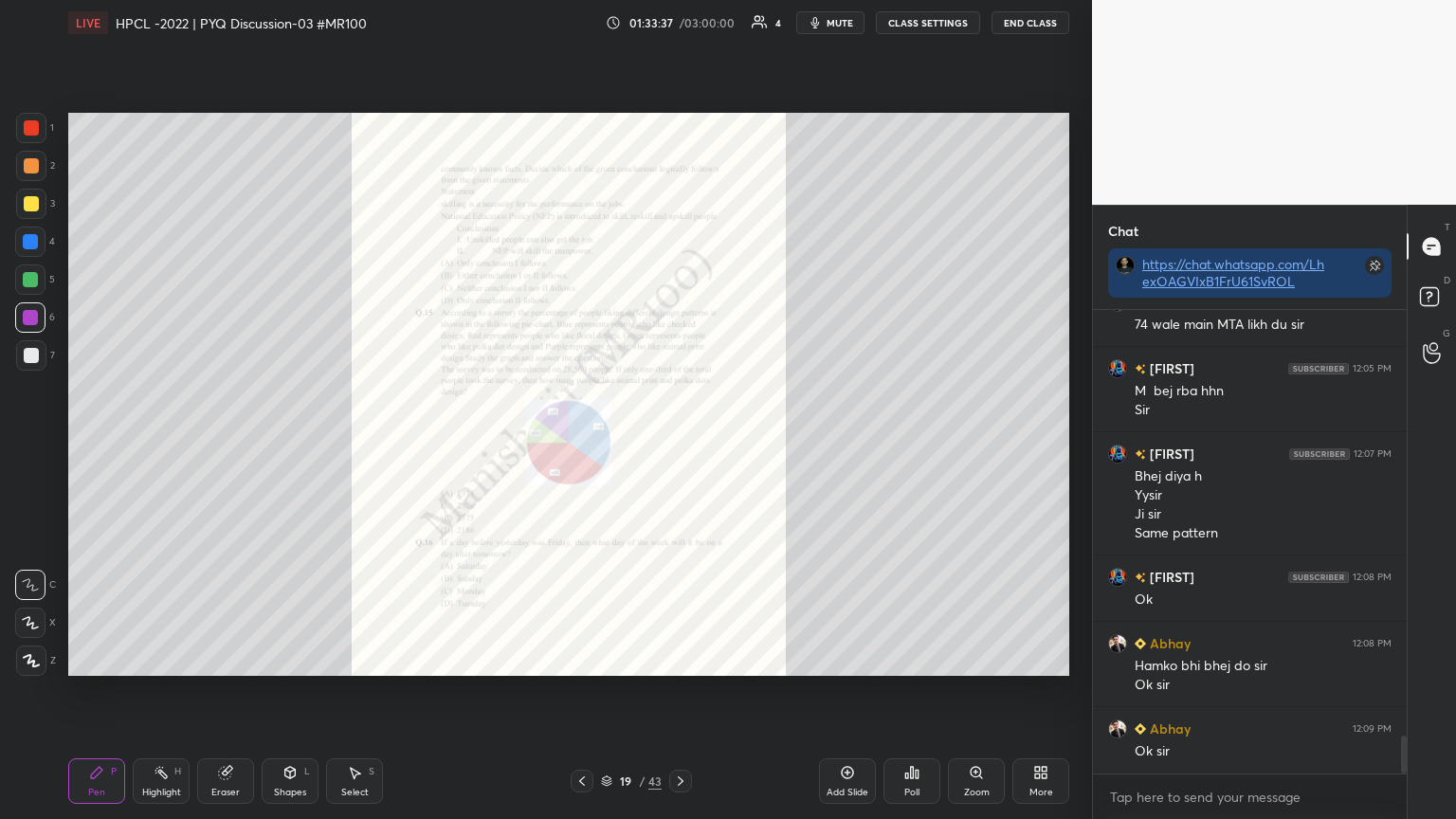 click 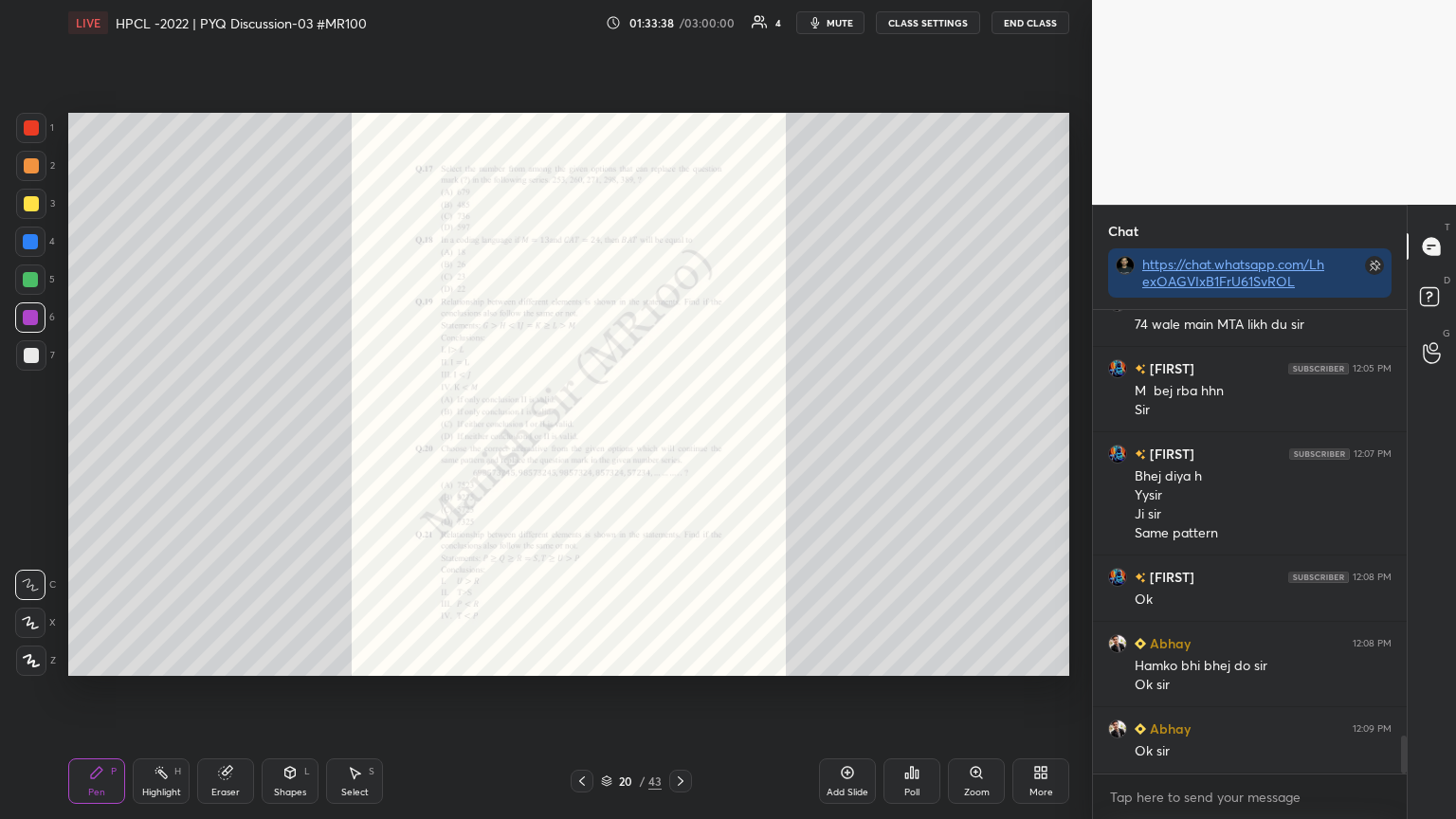 click 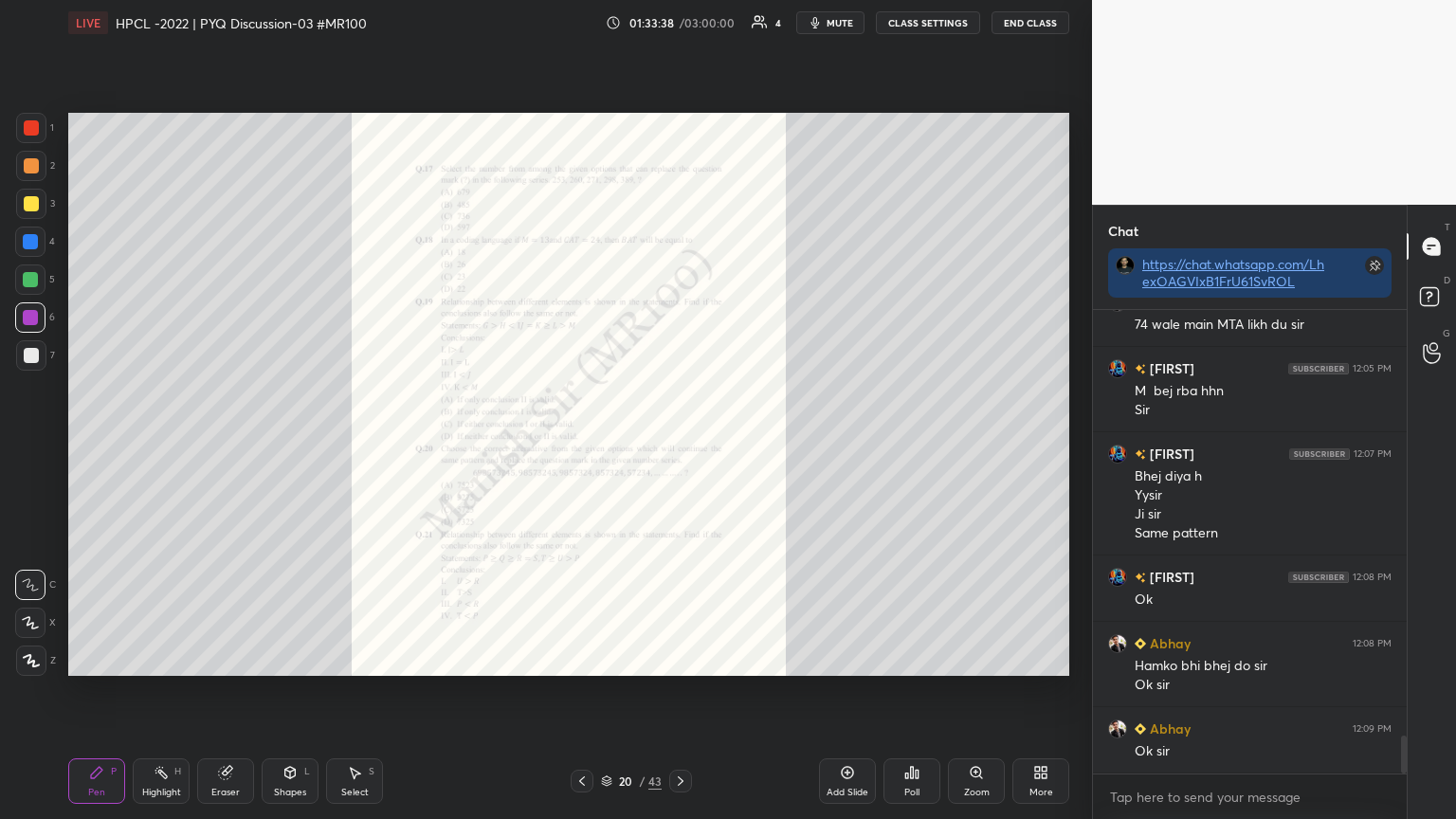 click 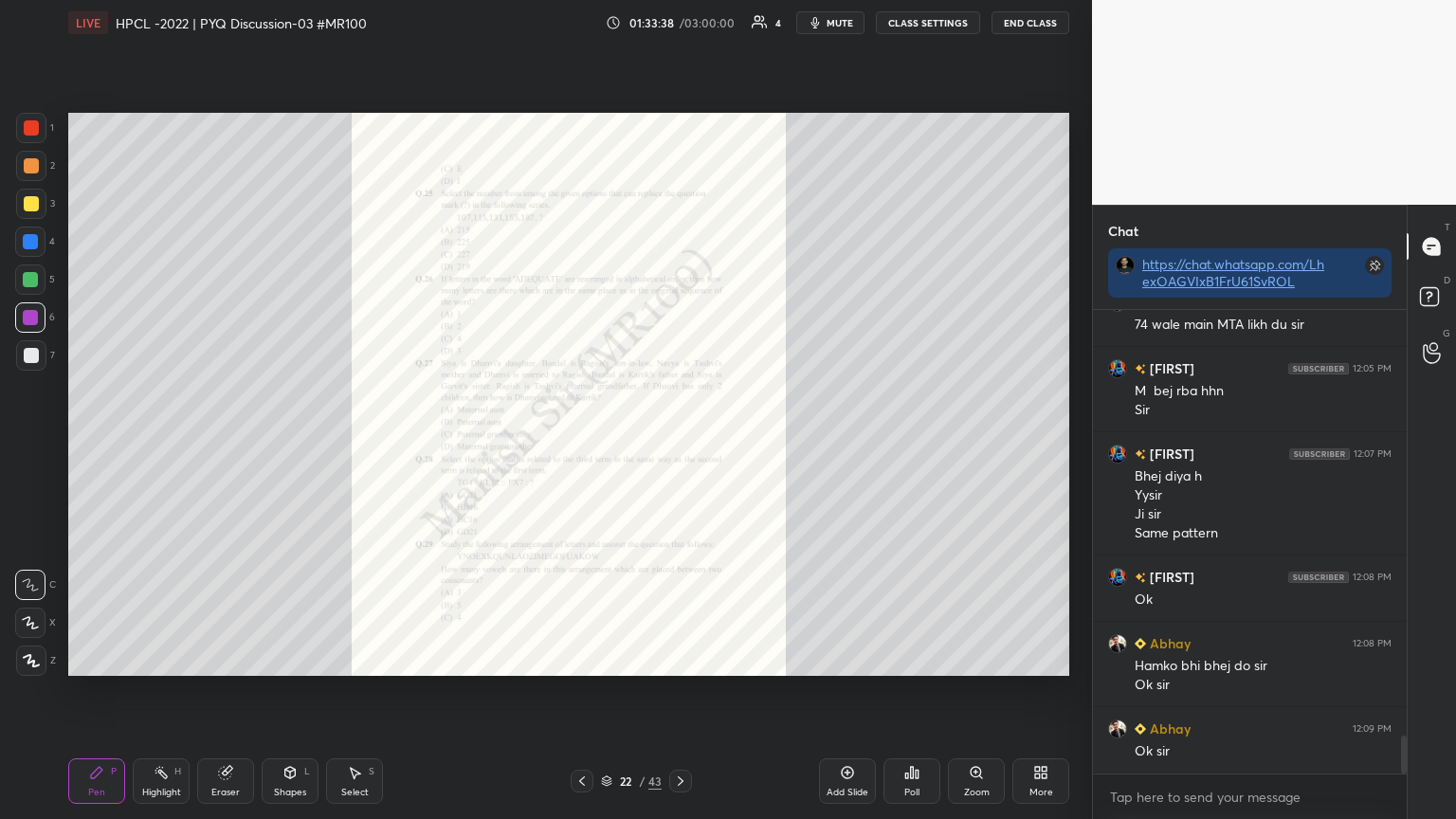 click 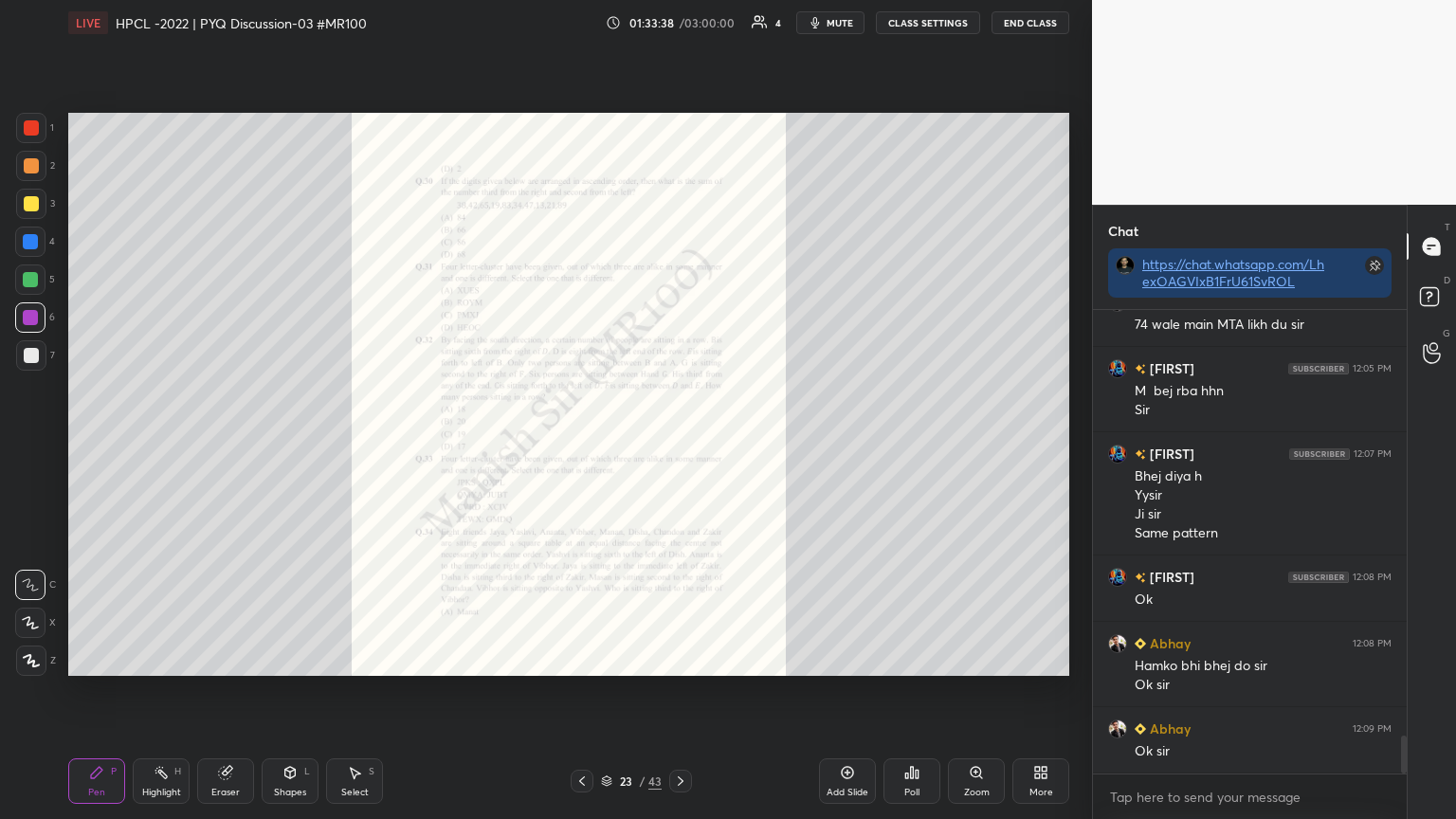 click 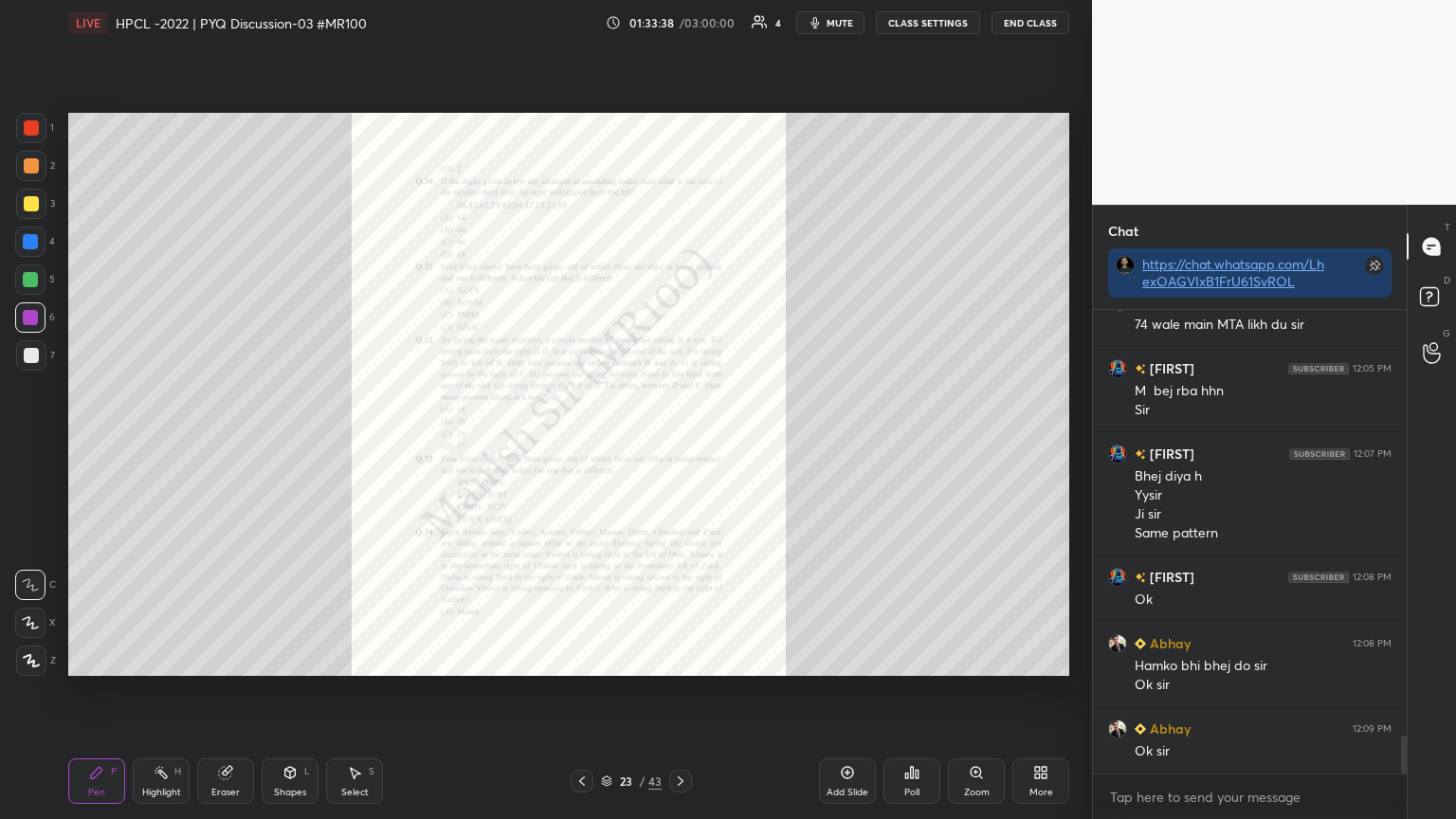 click 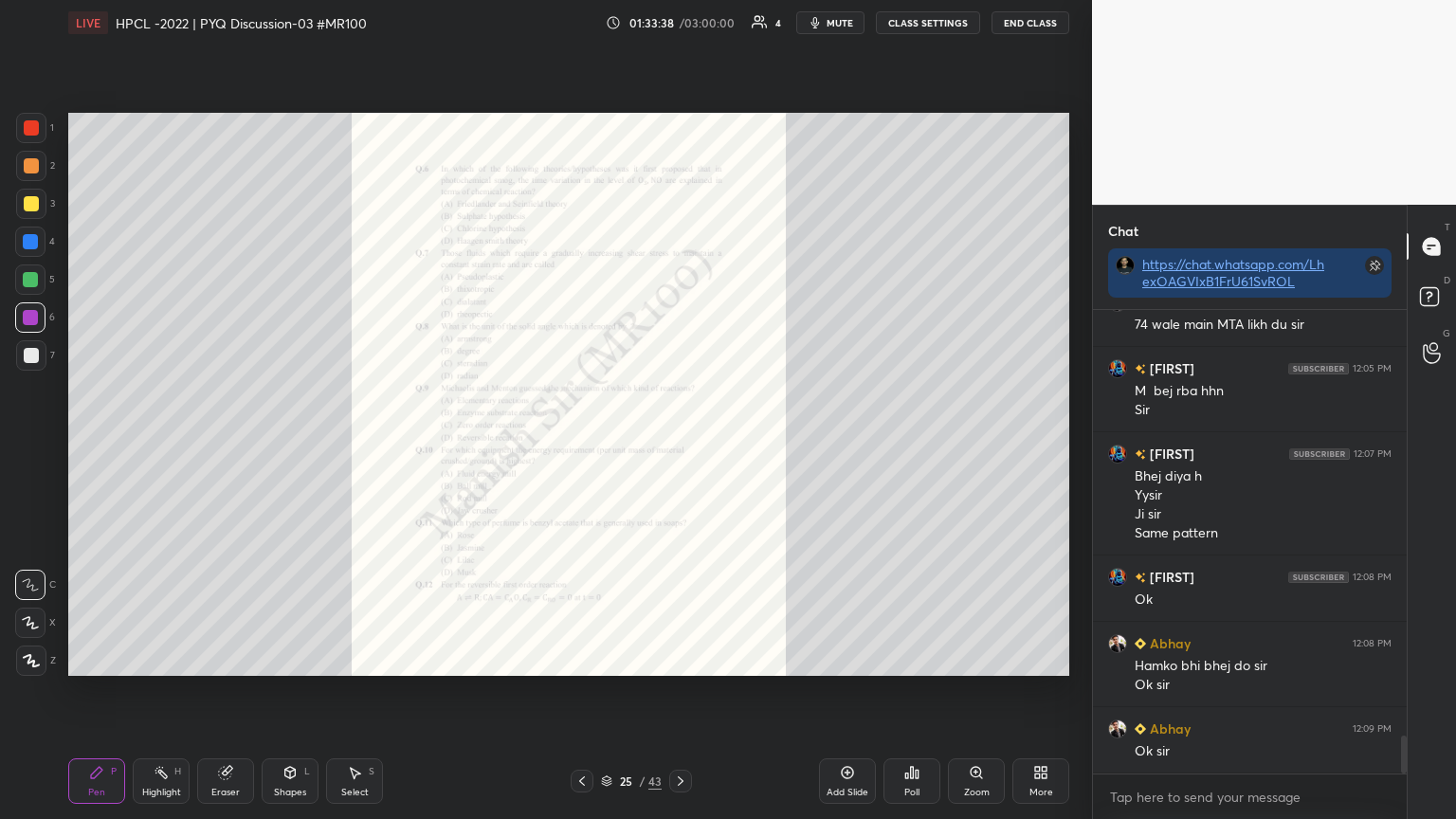 click 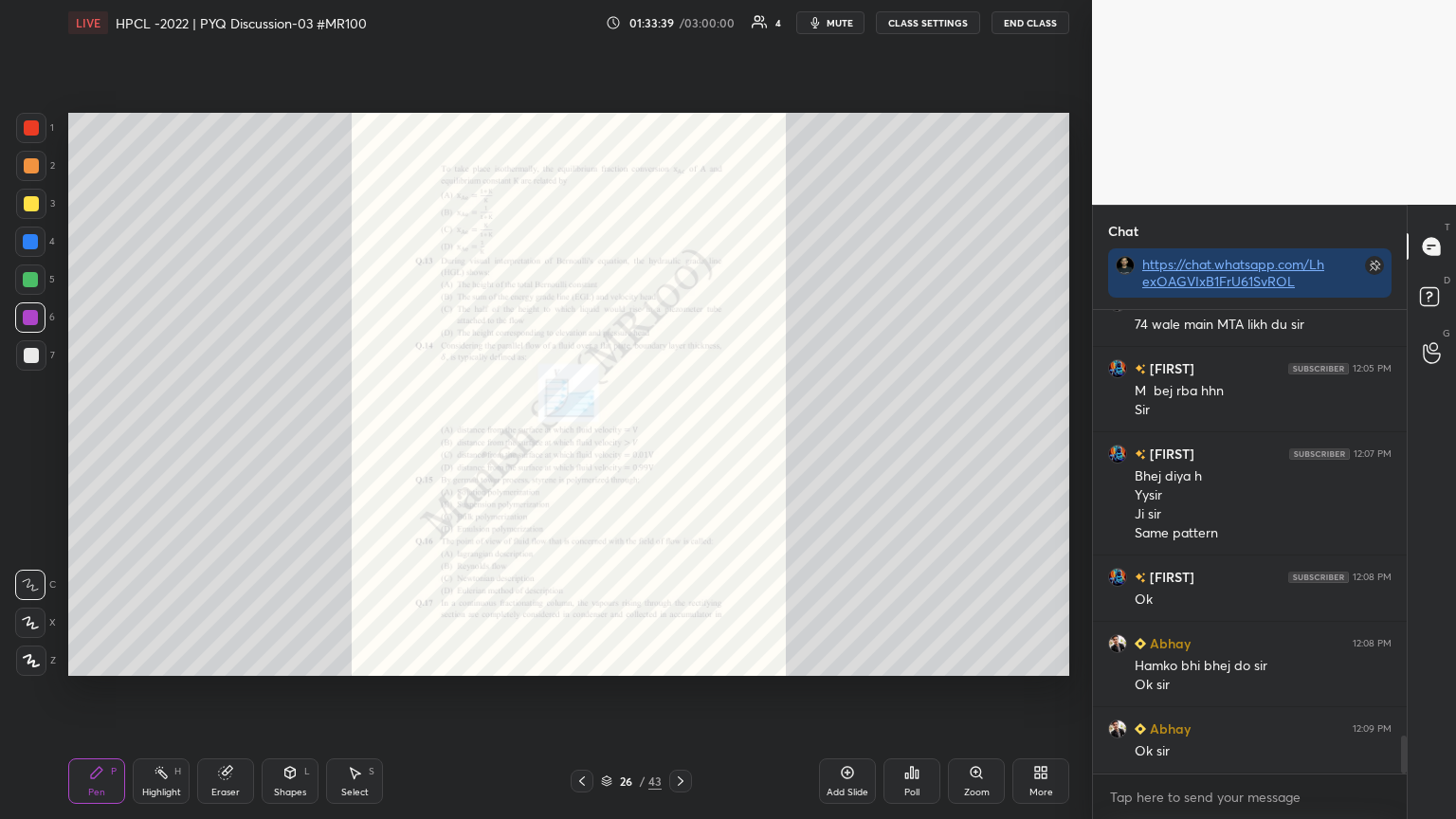 click 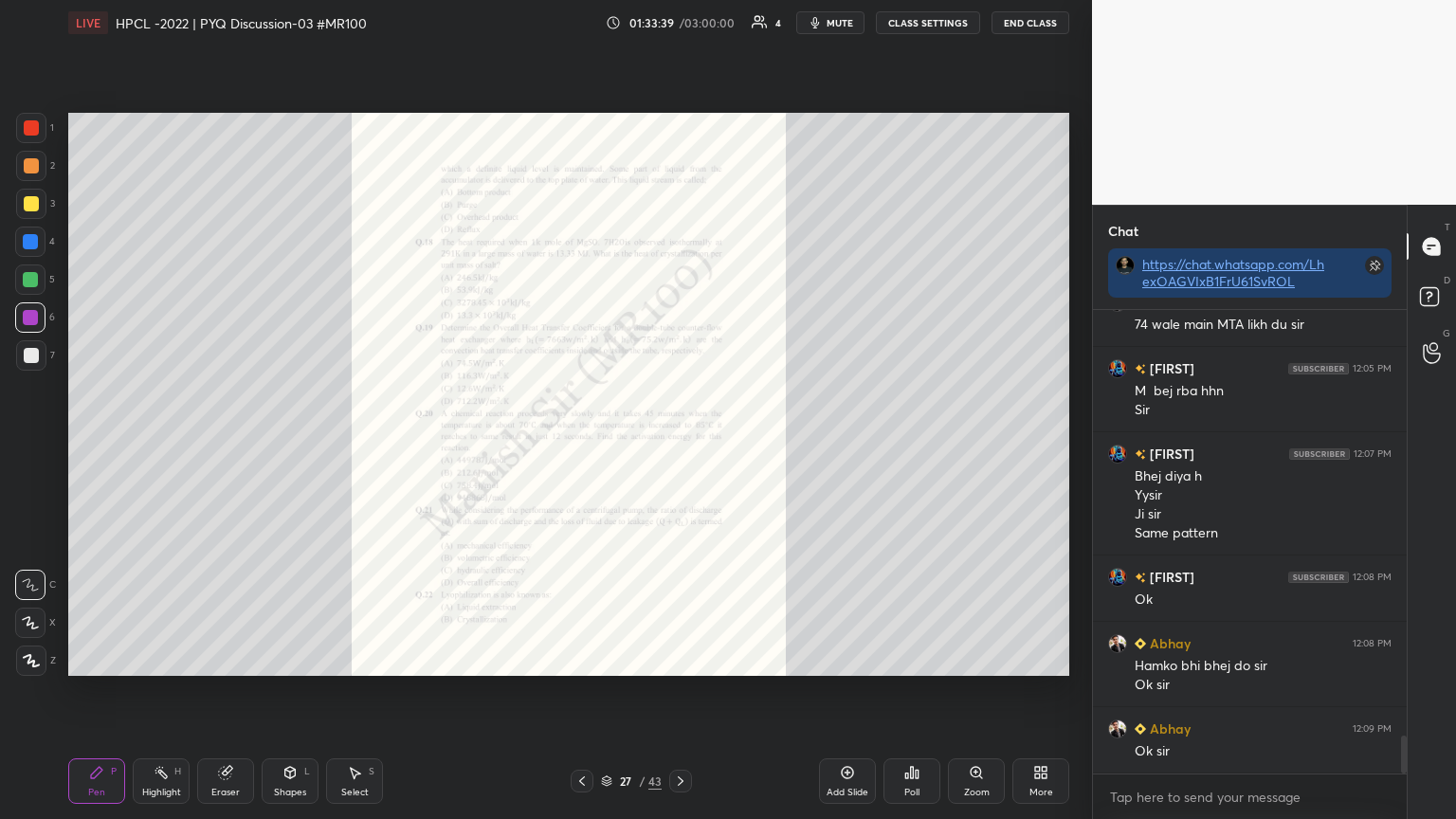 click 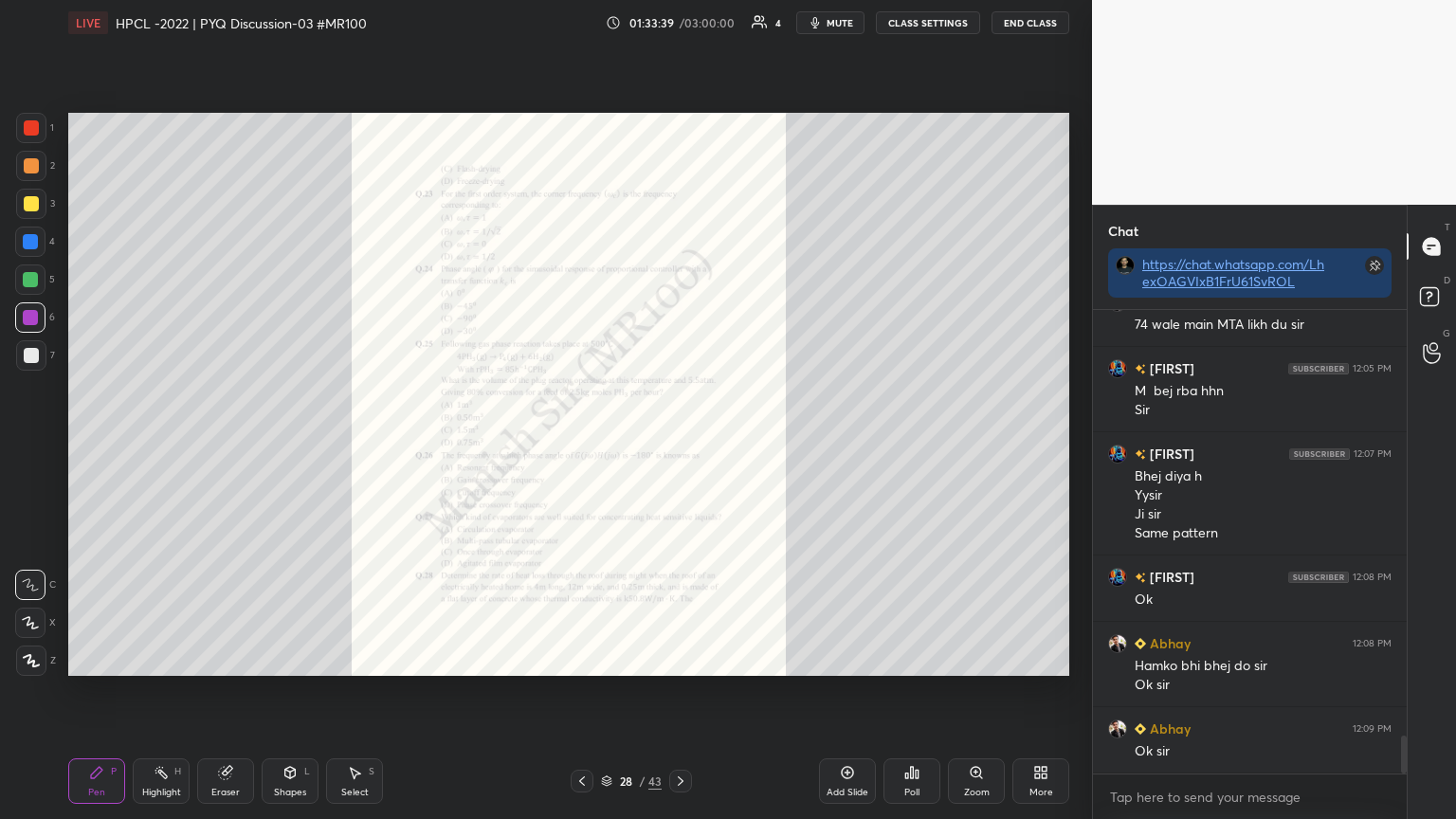 click 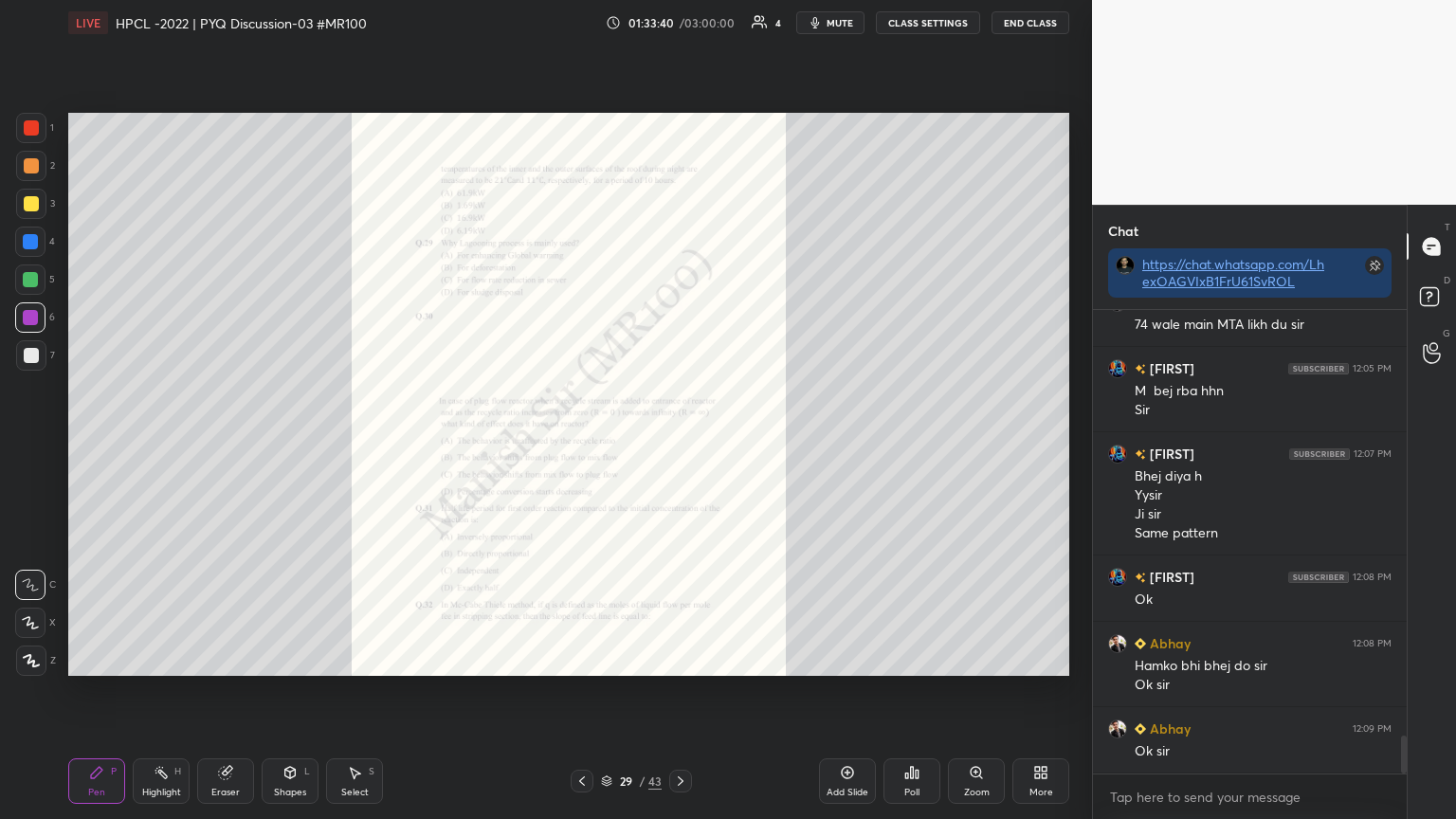 click 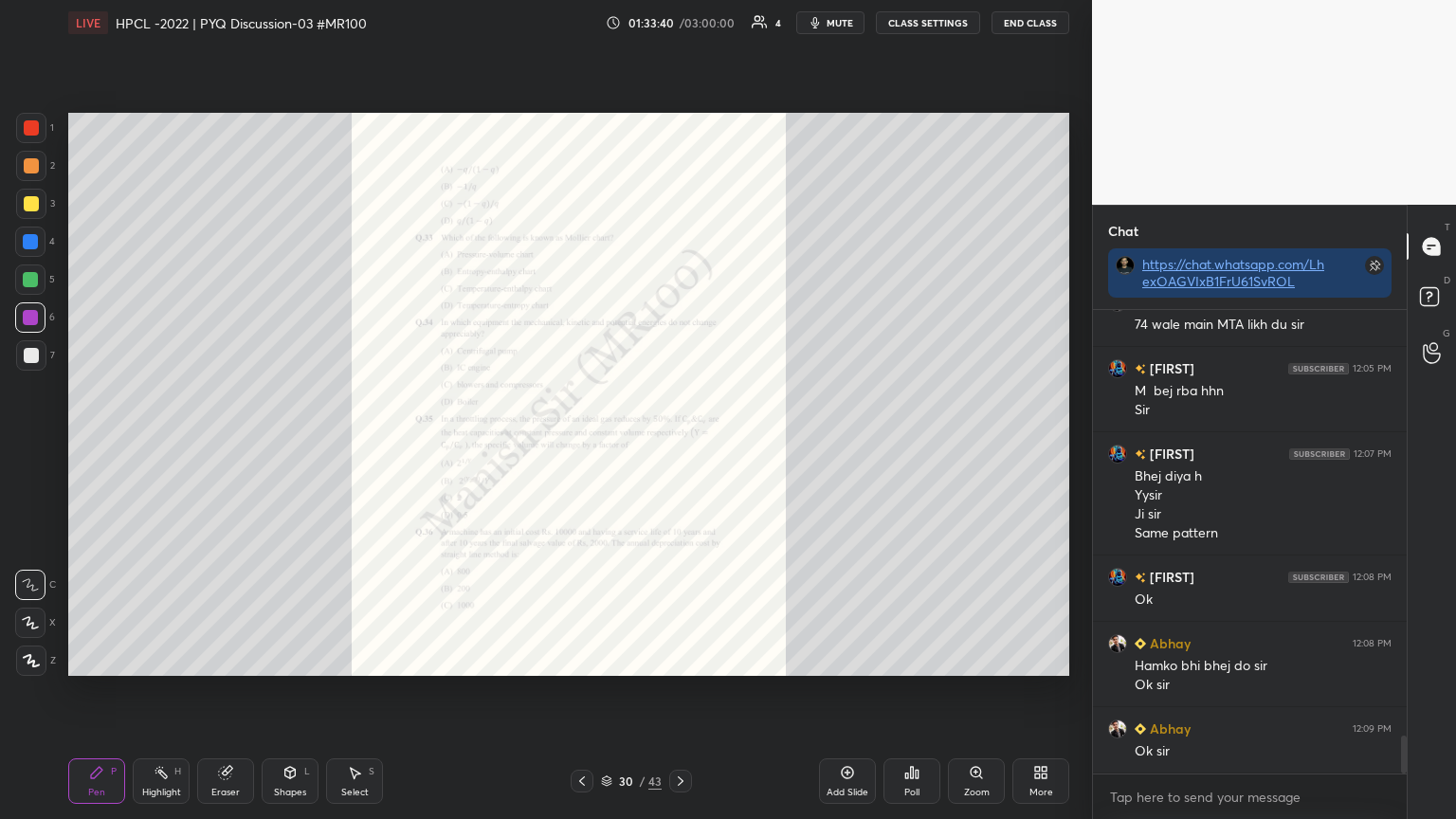 click 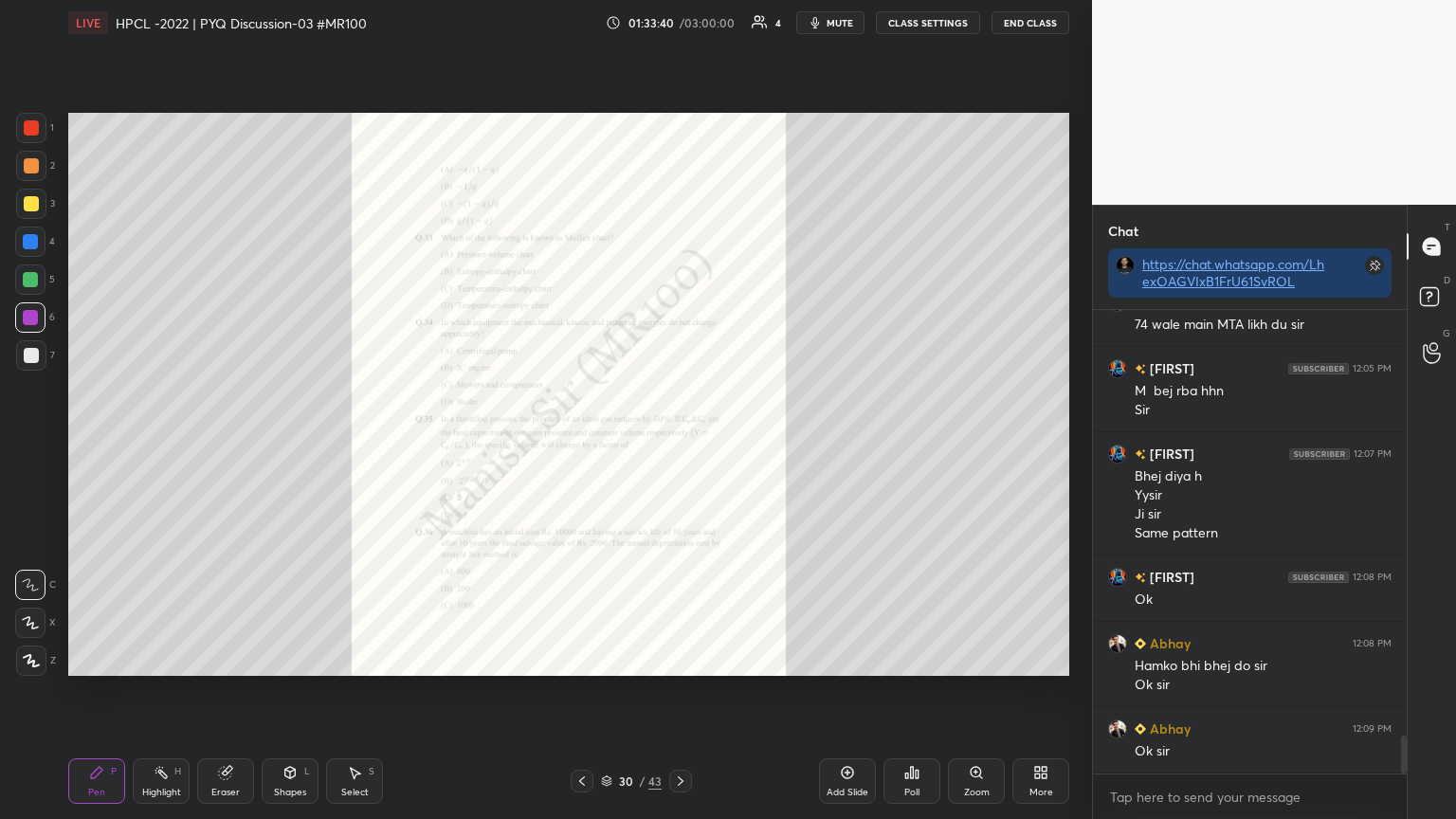 click 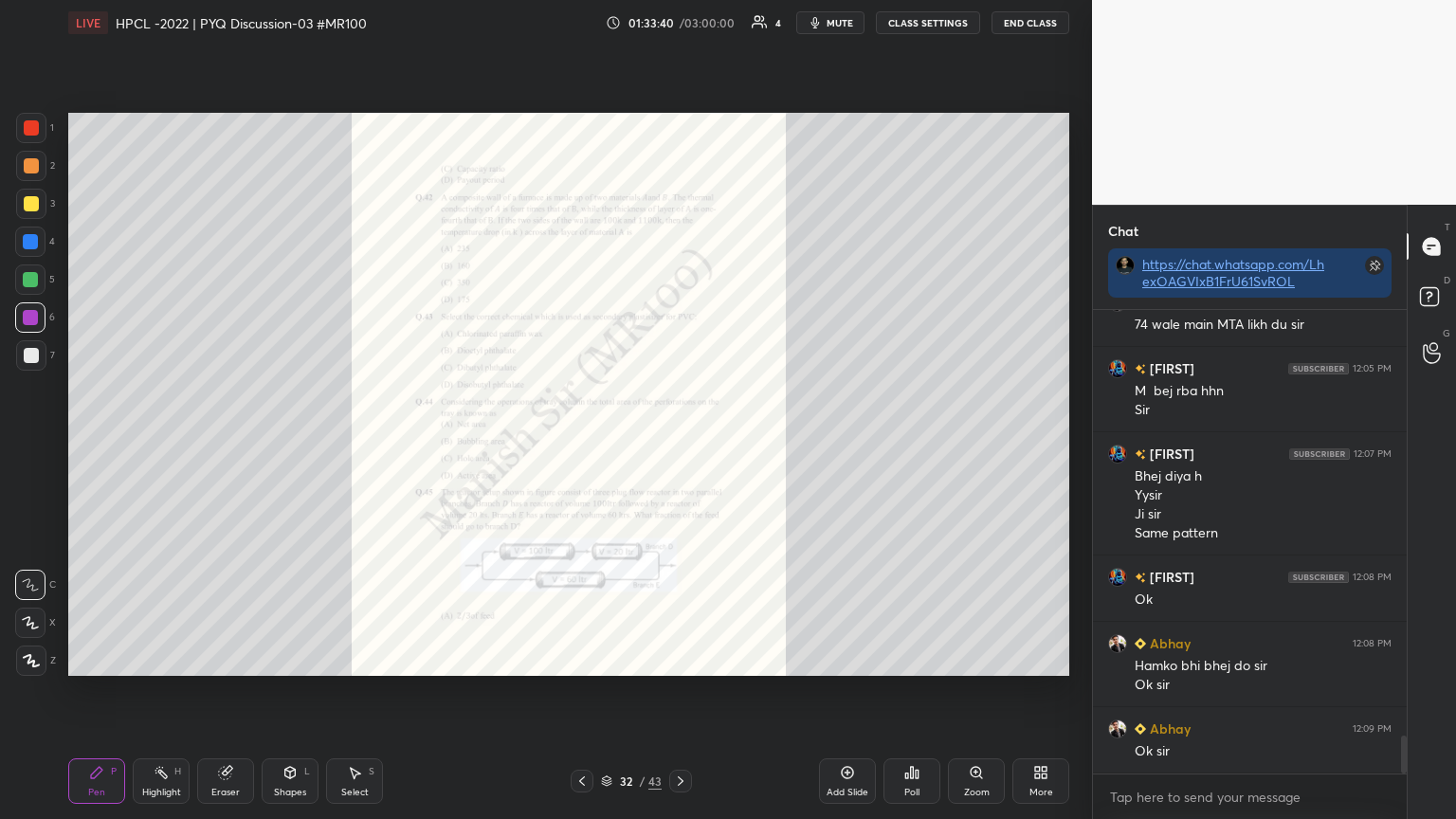 click 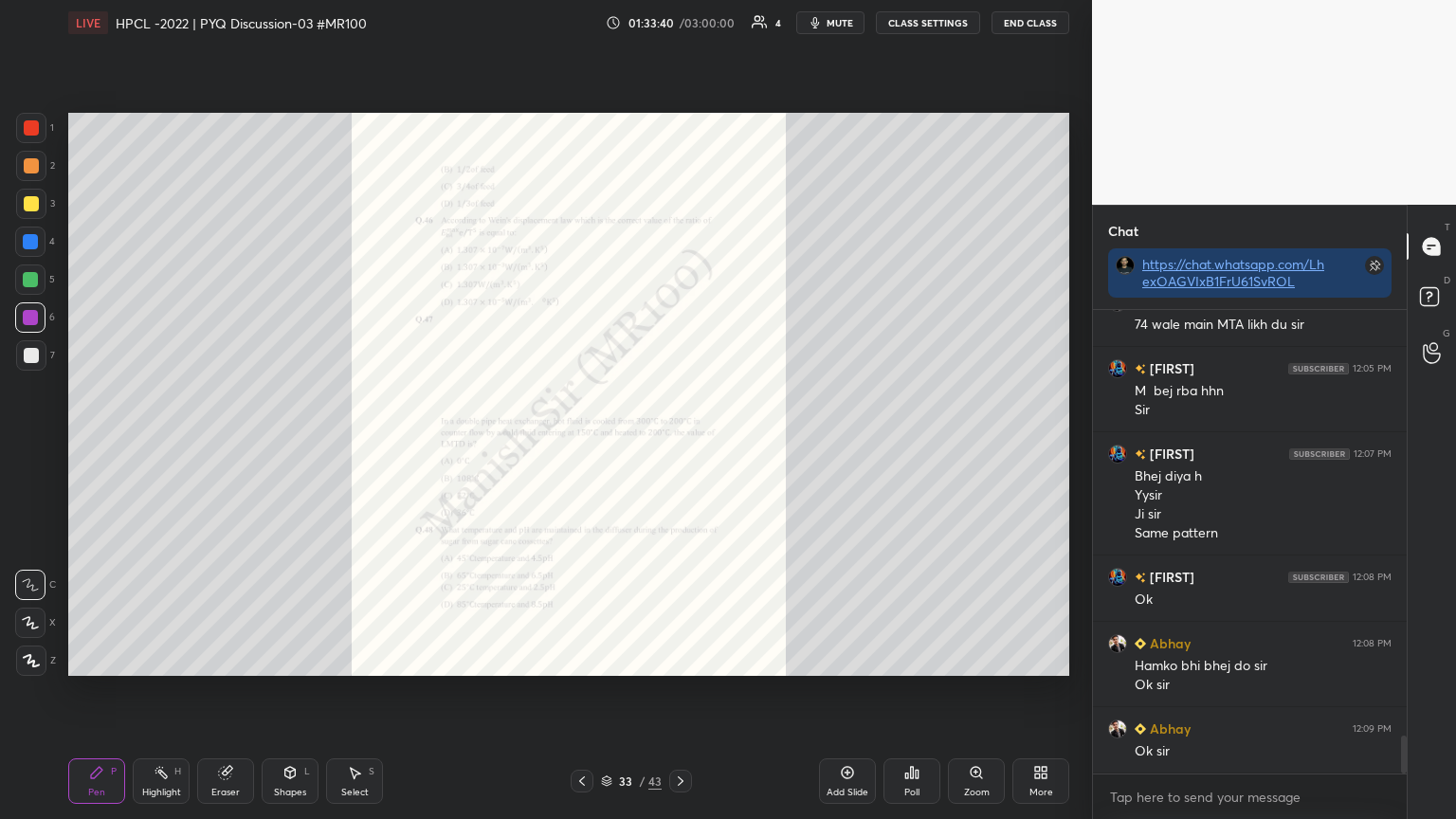 click 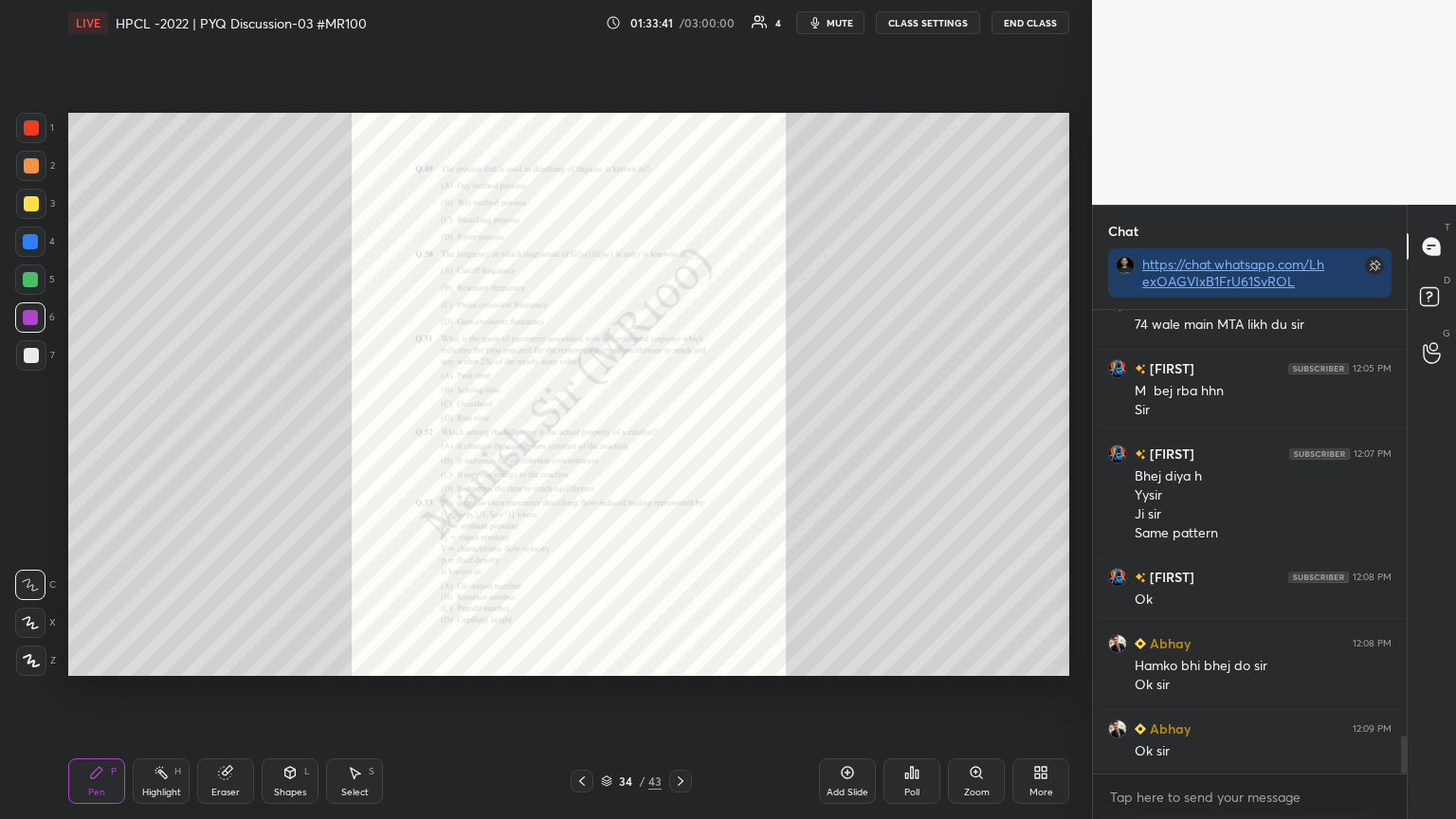 click 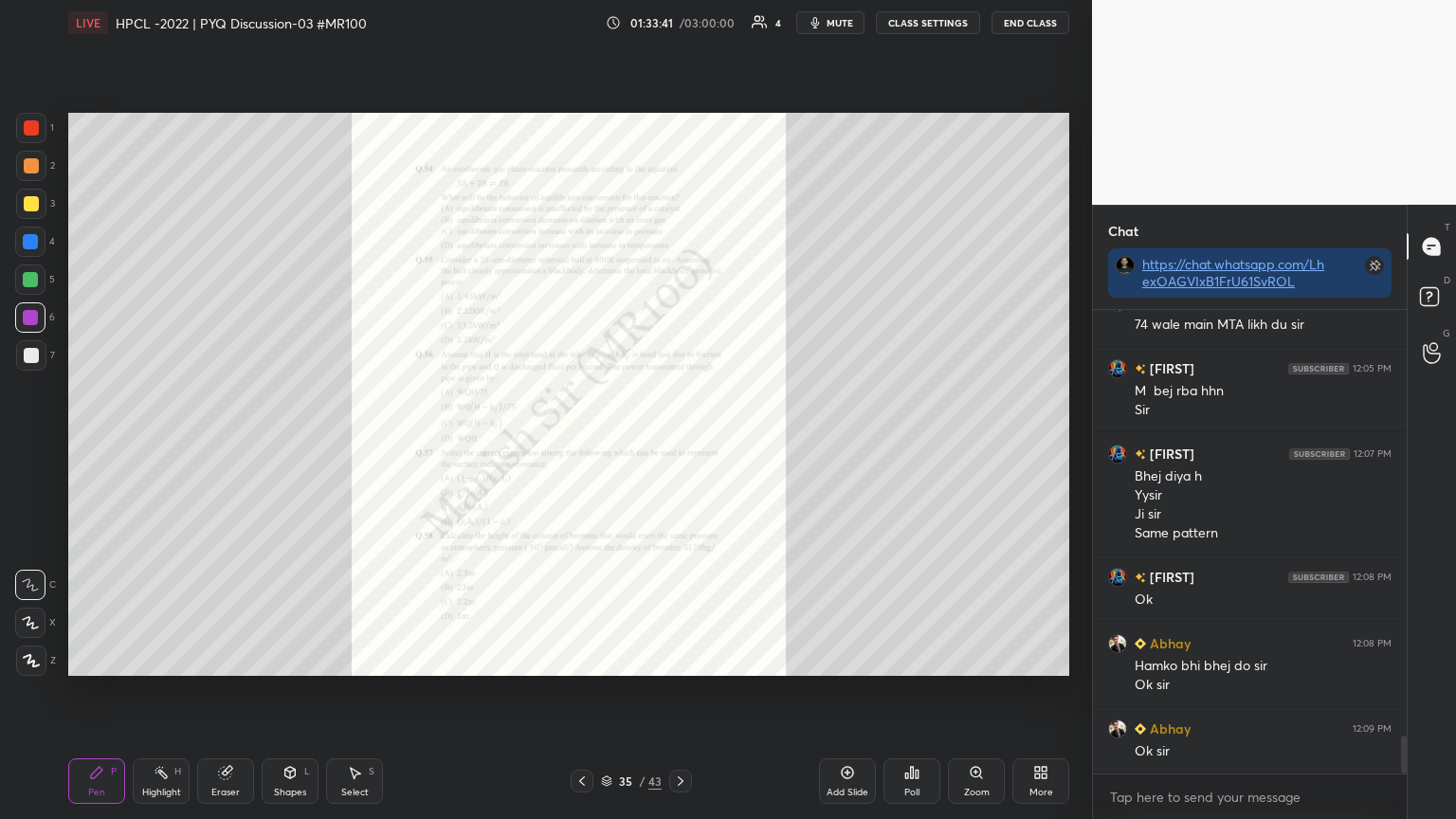 click 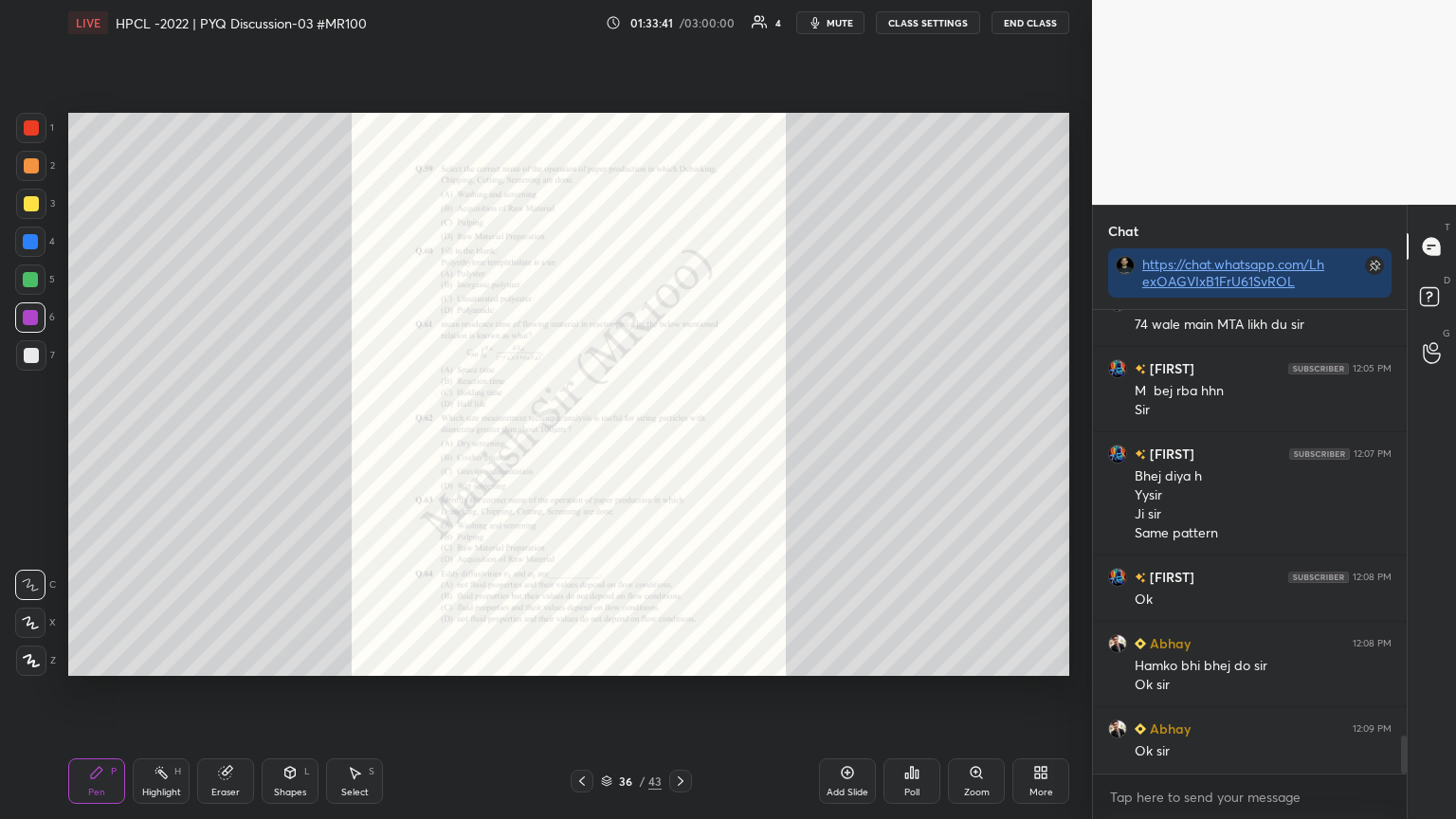click 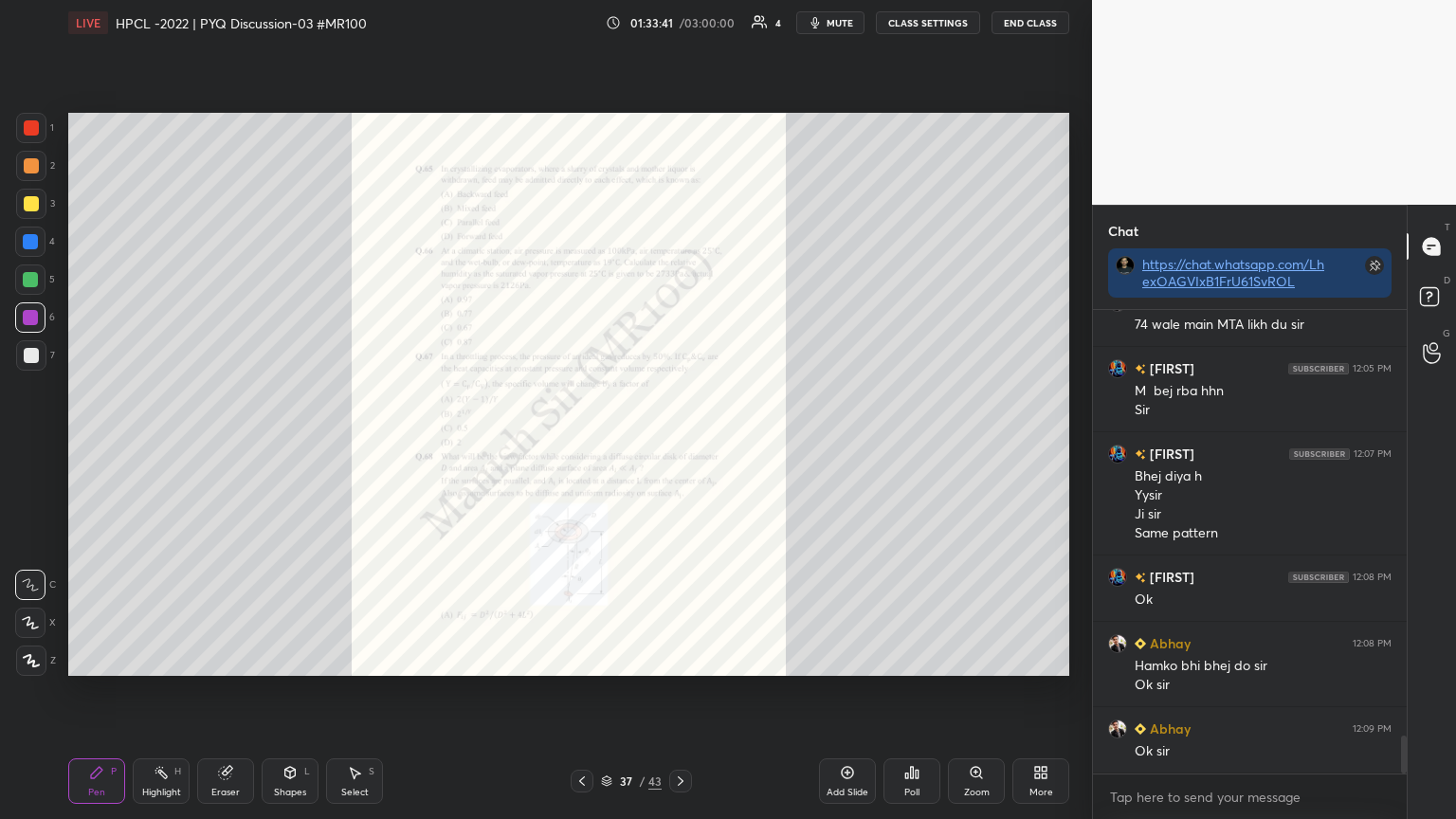 click 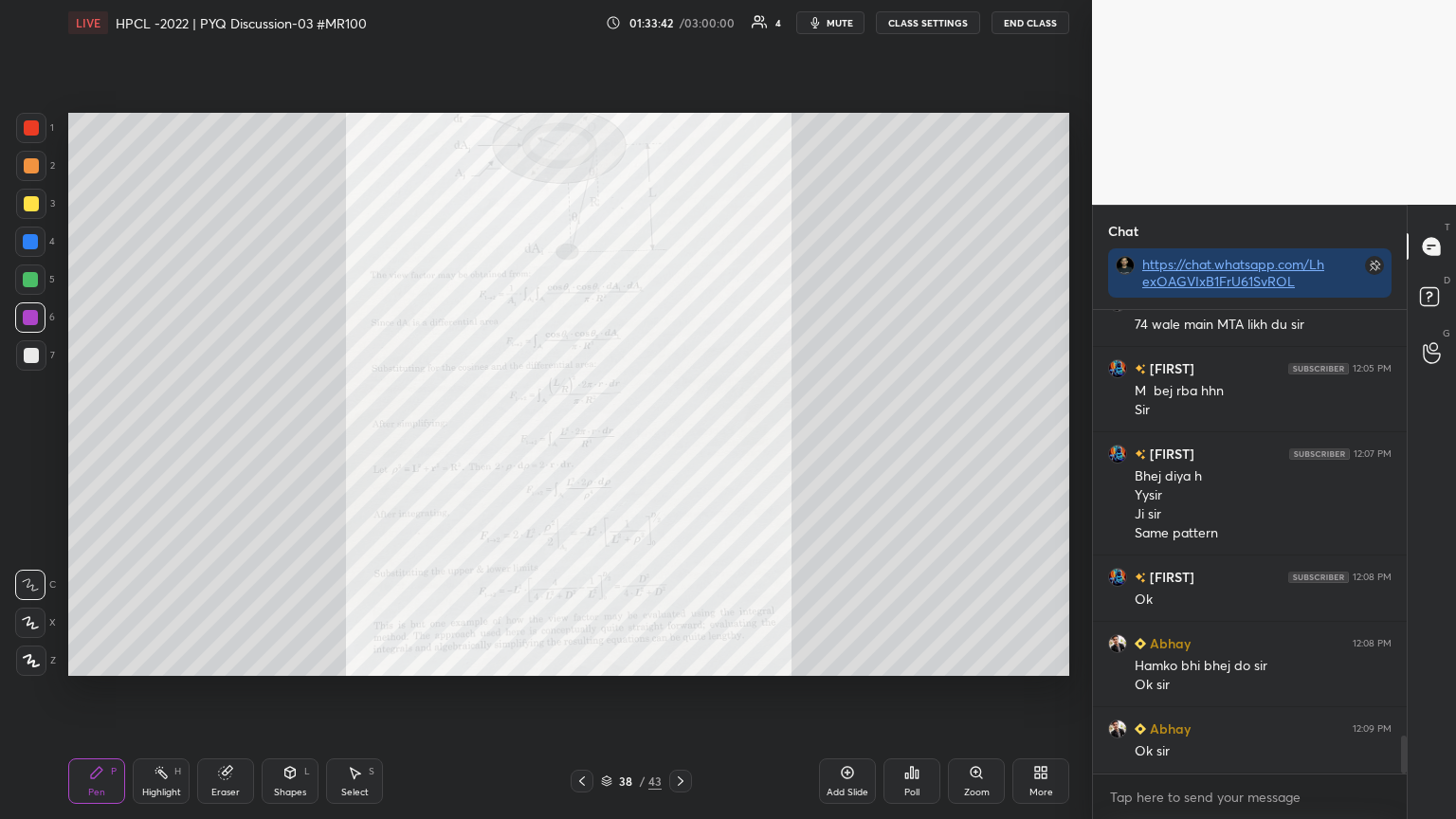 click 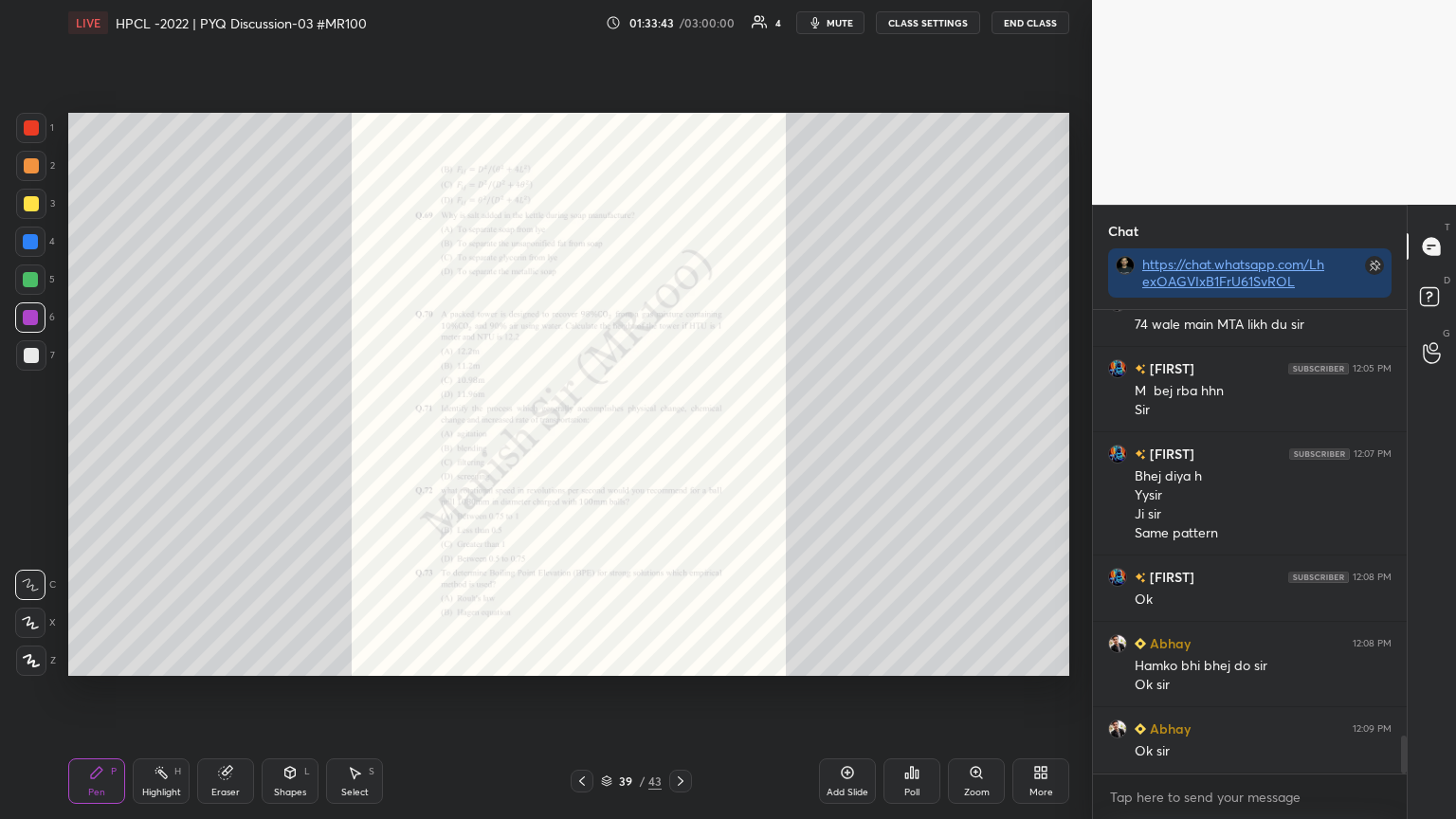 click on "Add Slide" at bounding box center (847, 781) 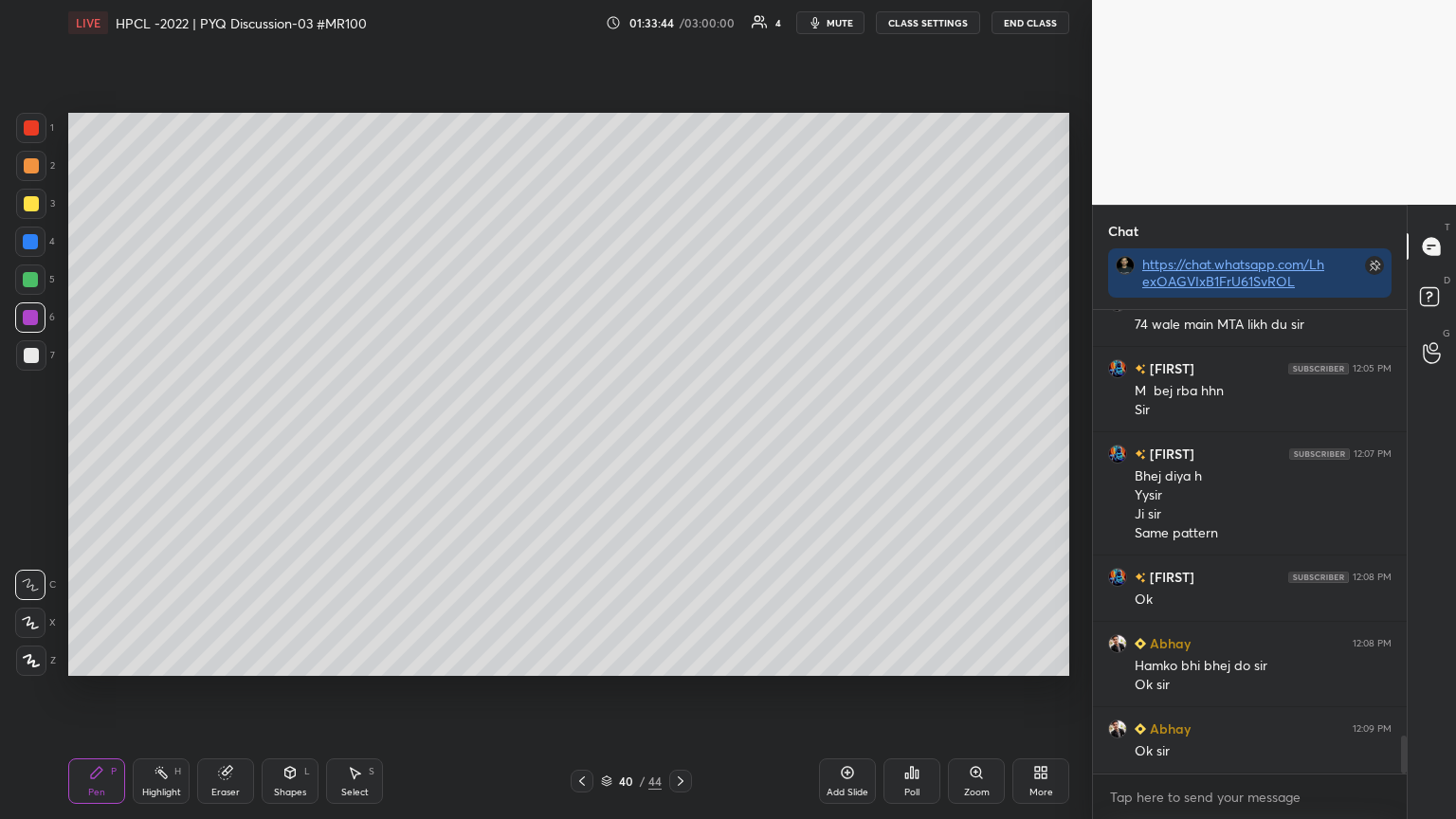 click at bounding box center (31, 166) 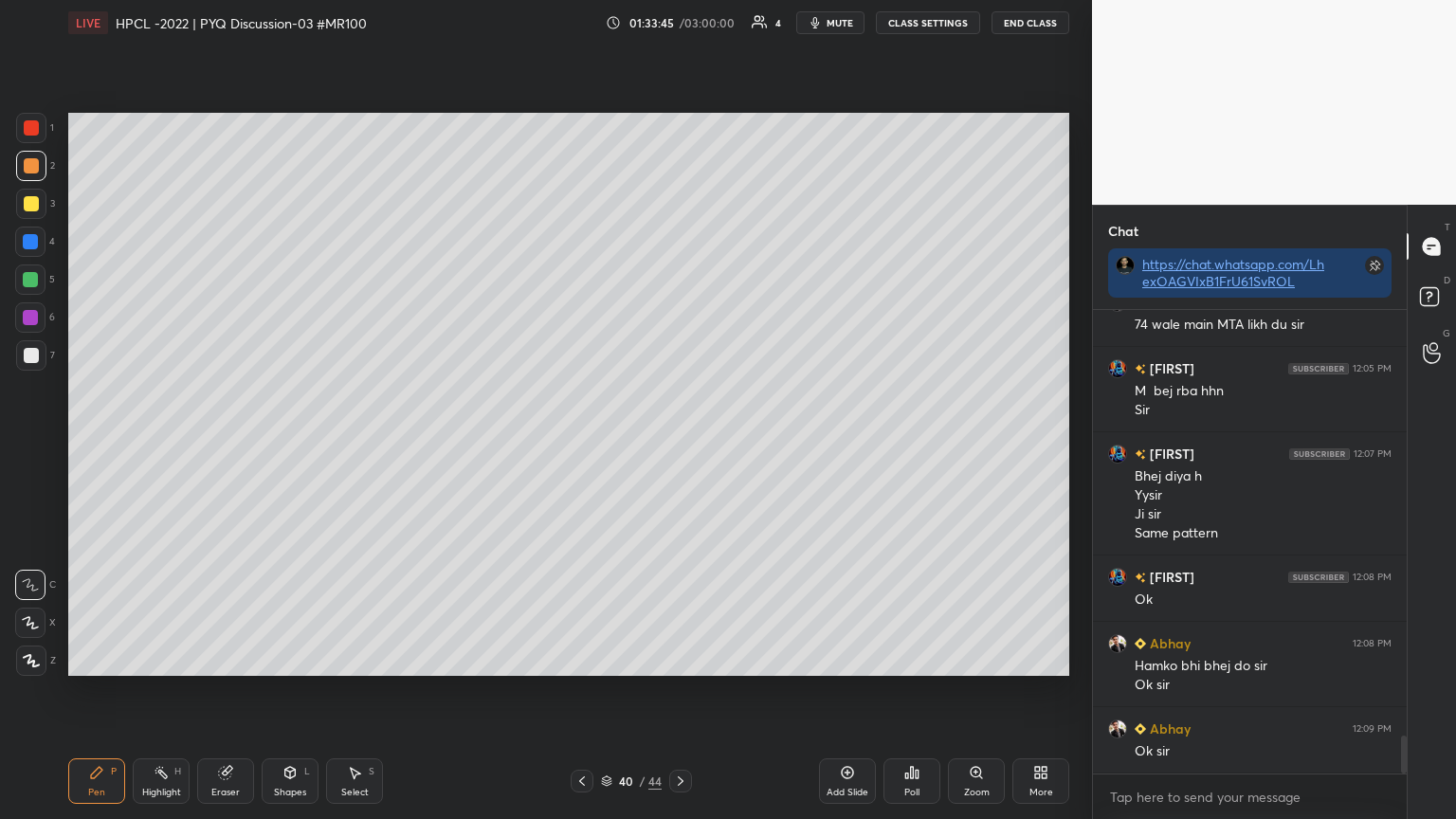 scroll, scrollTop: 6, scrollLeft: 6, axis: both 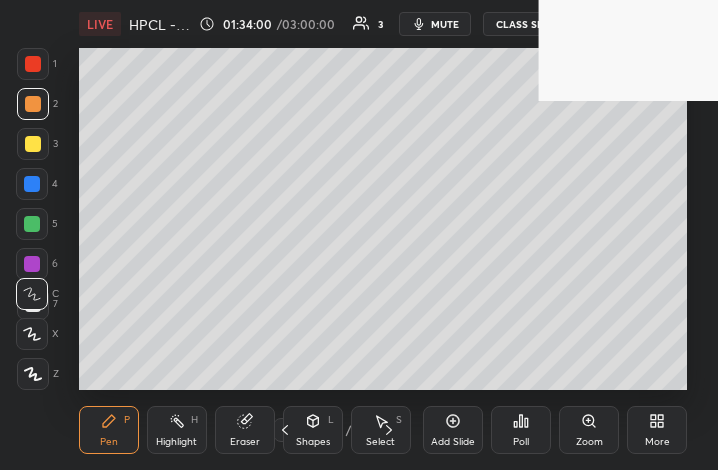 click on "CLASS SETTINGS" at bounding box center (538, 24) 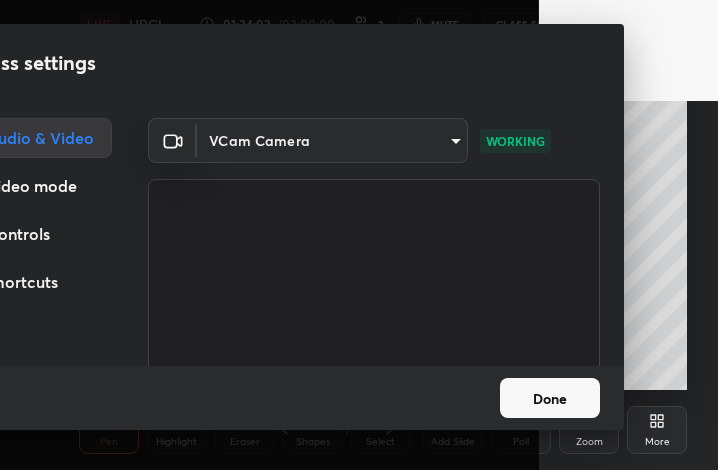 click on "Done" at bounding box center [550, 398] 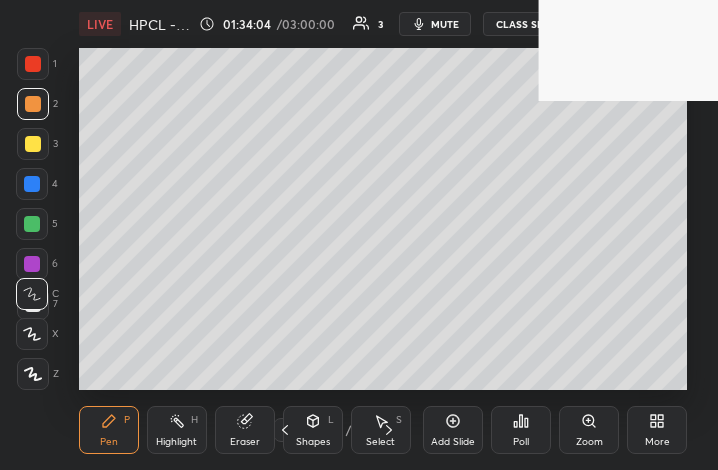 click on "More" at bounding box center [657, 430] 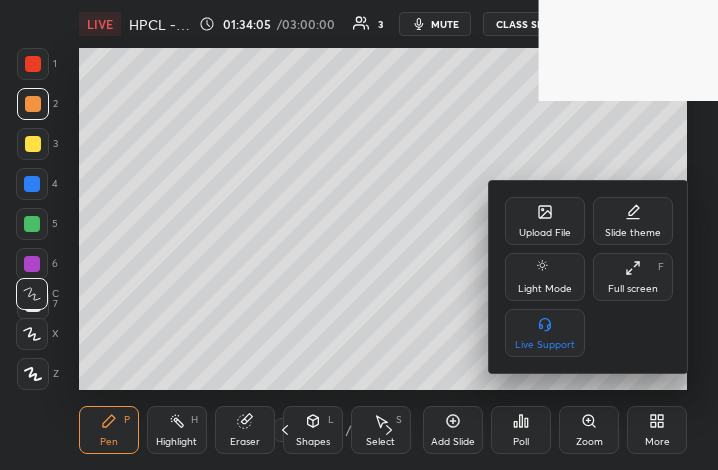click on "Full screen F" at bounding box center (633, 277) 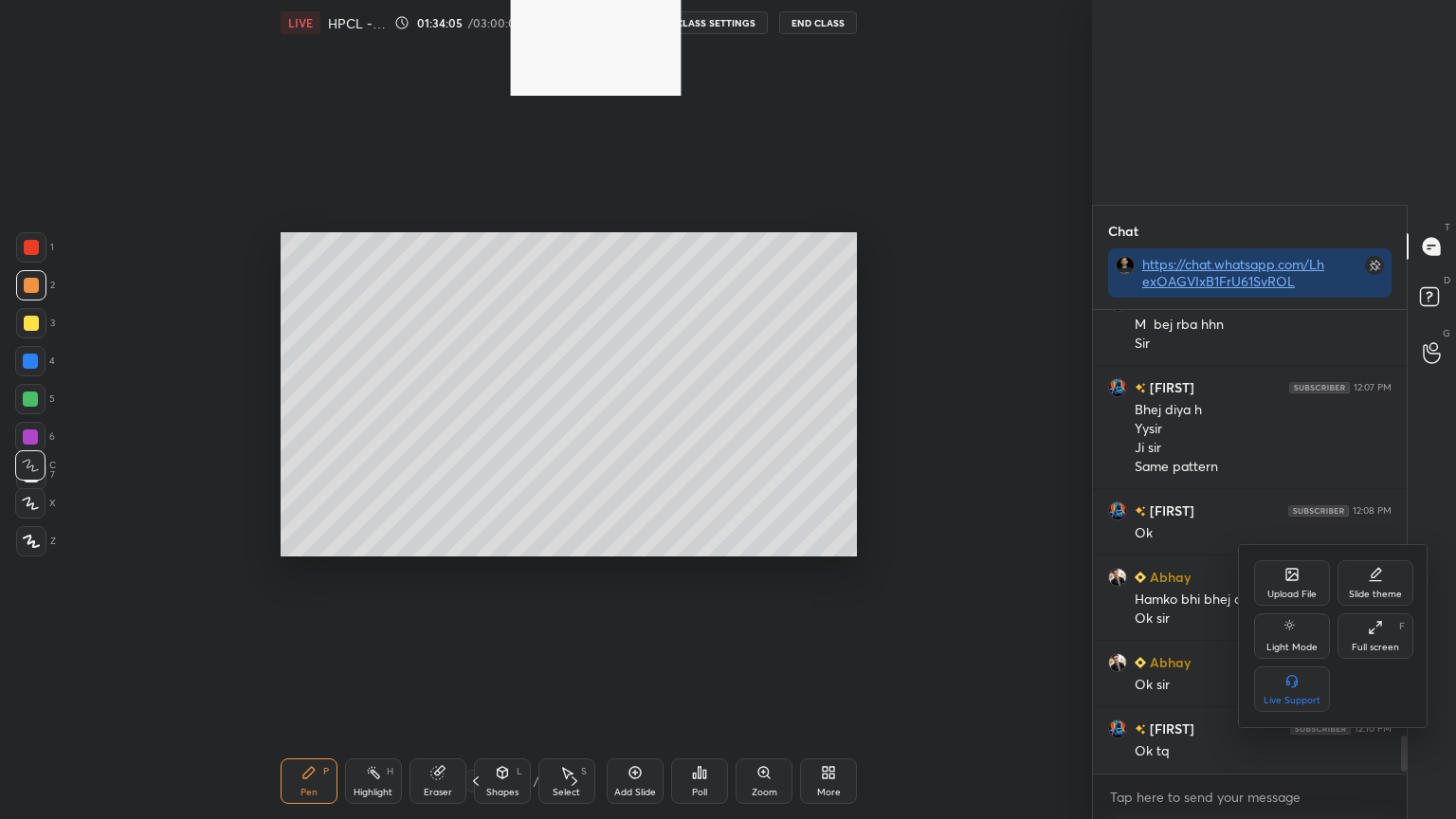 scroll, scrollTop: 94094, scrollLeft: 93421, axis: both 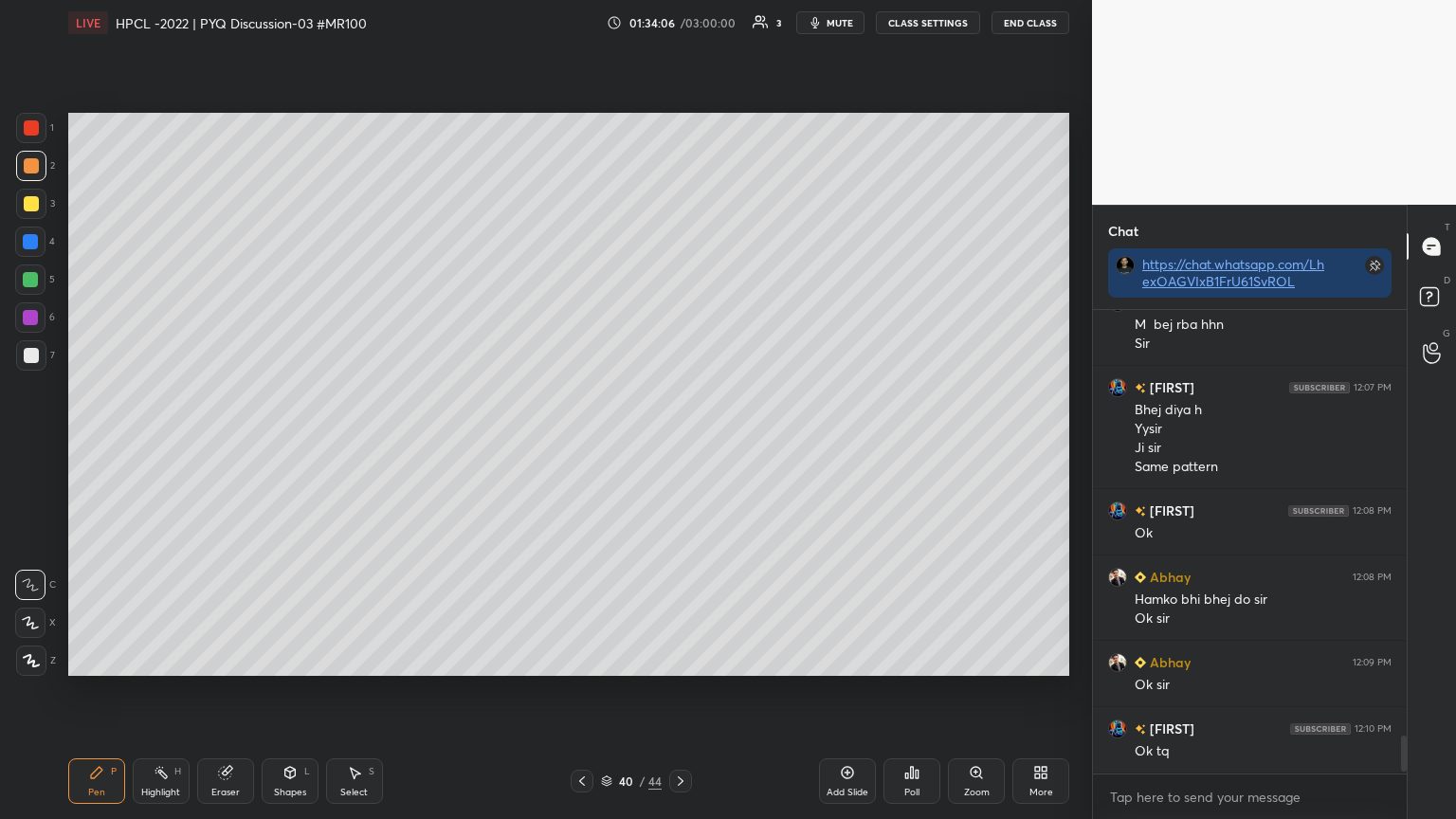 click on "End Class" at bounding box center [1030, 23] 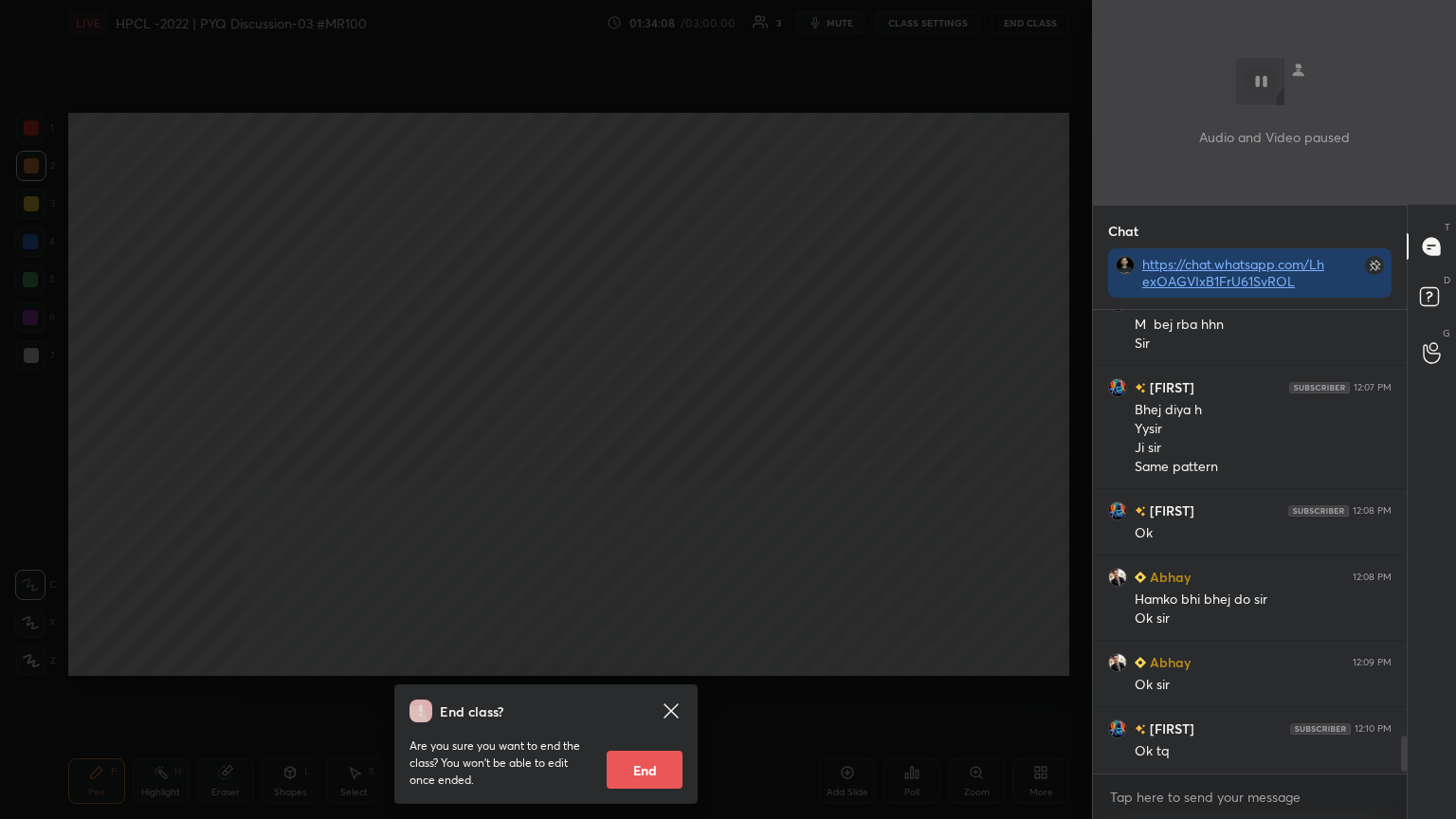 click on "End" at bounding box center (645, 770) 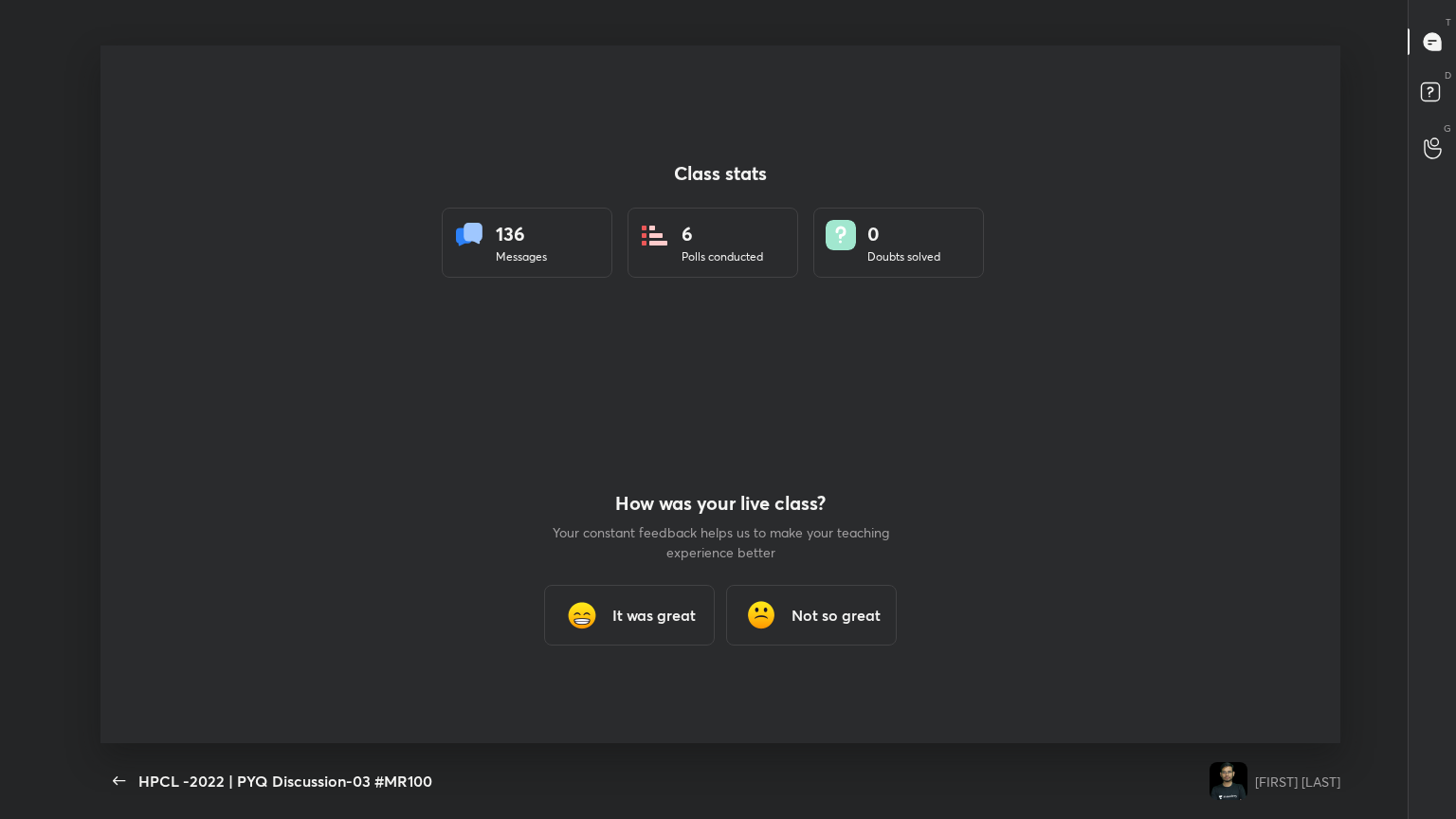 click on "It was great" at bounding box center [654, 615] 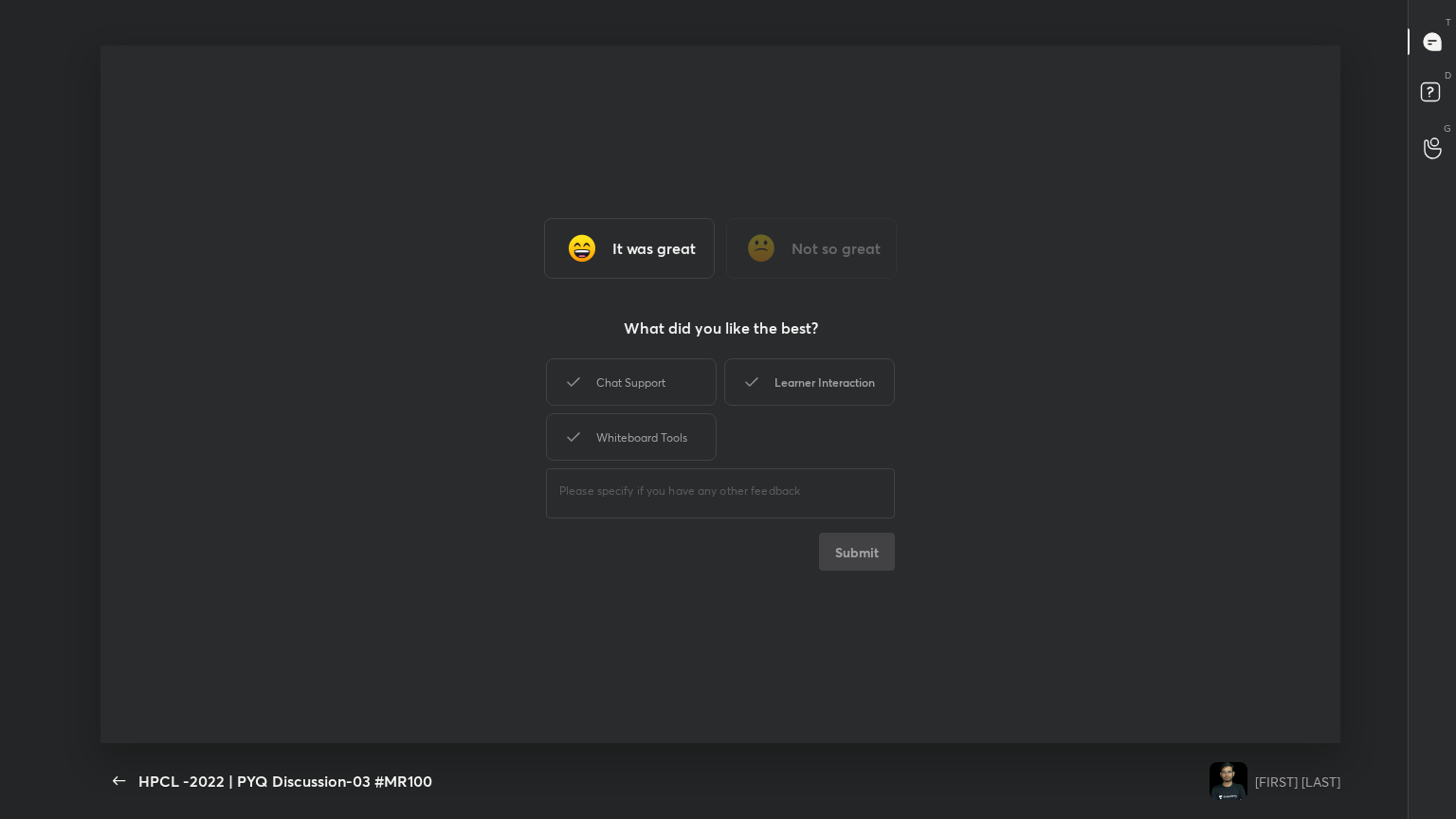 click on "Learner Interaction" at bounding box center (810, 382) 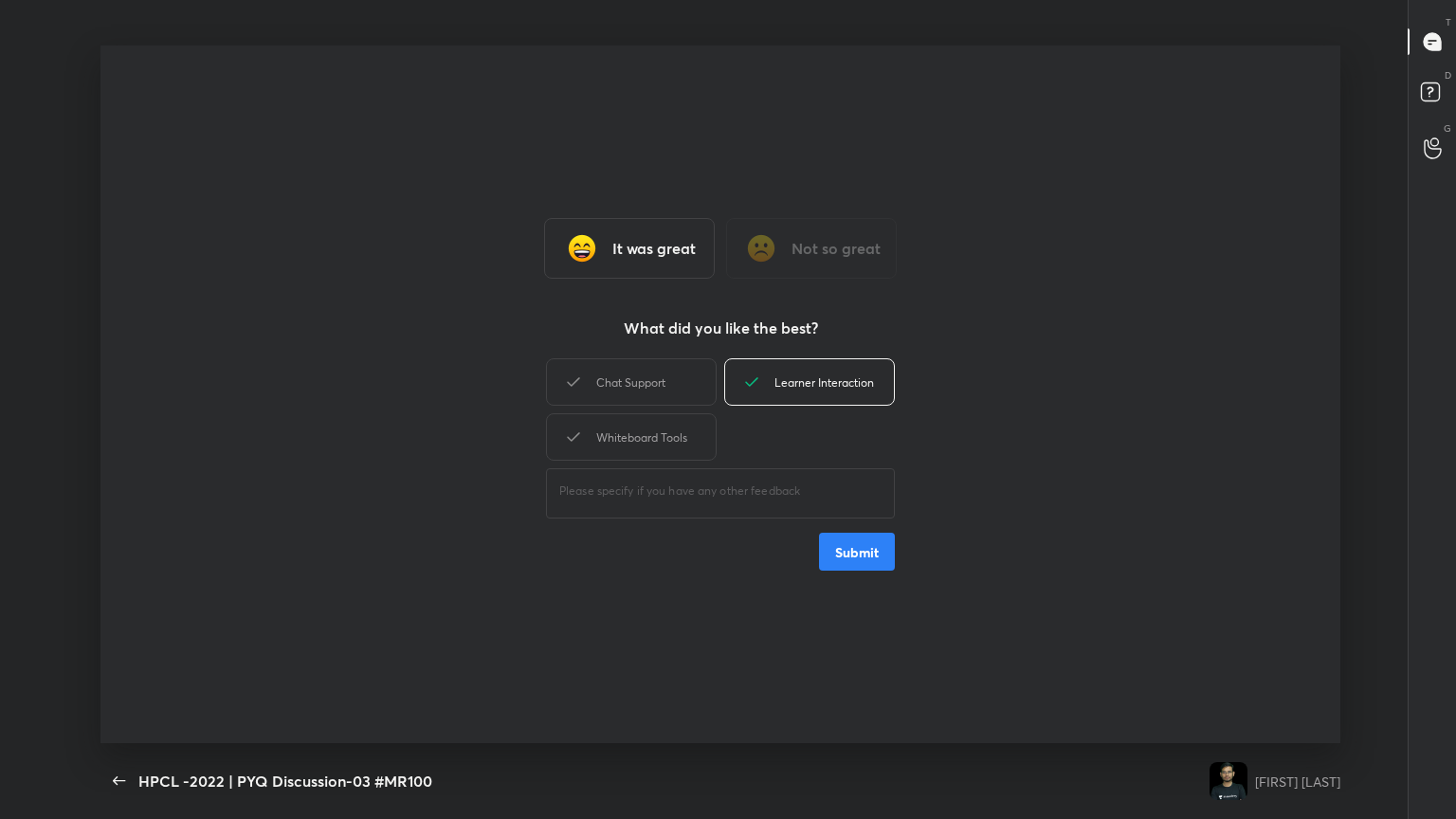 click on "Submit" at bounding box center (857, 552) 